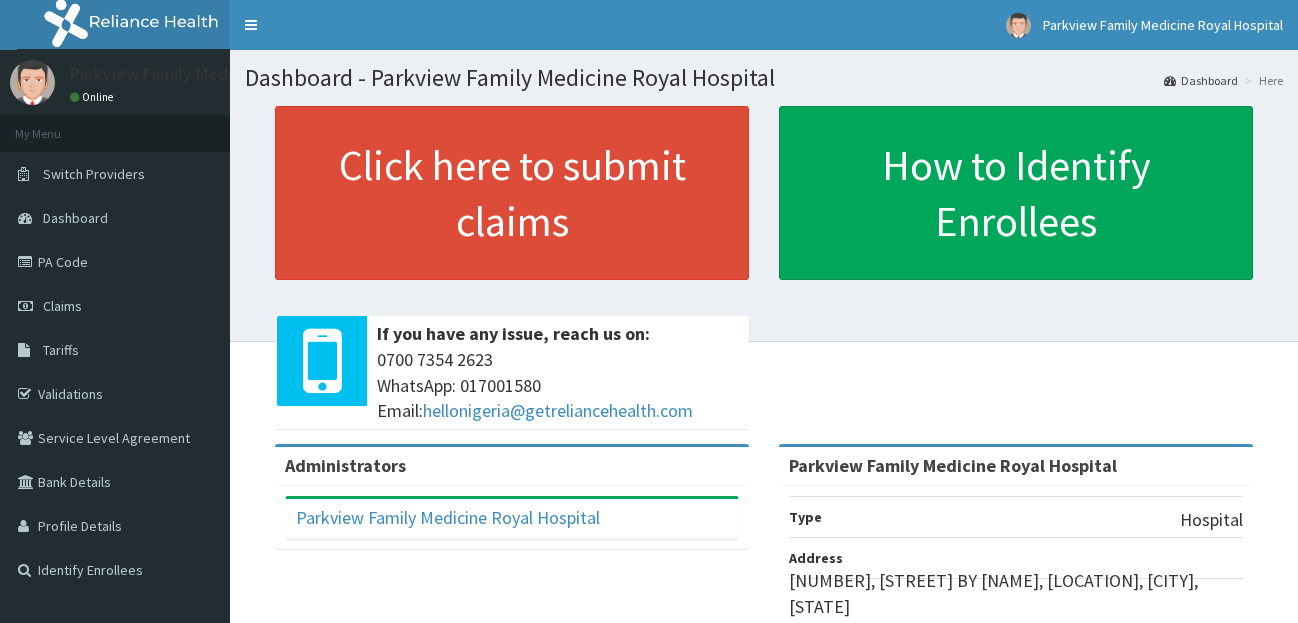 scroll, scrollTop: 0, scrollLeft: 0, axis: both 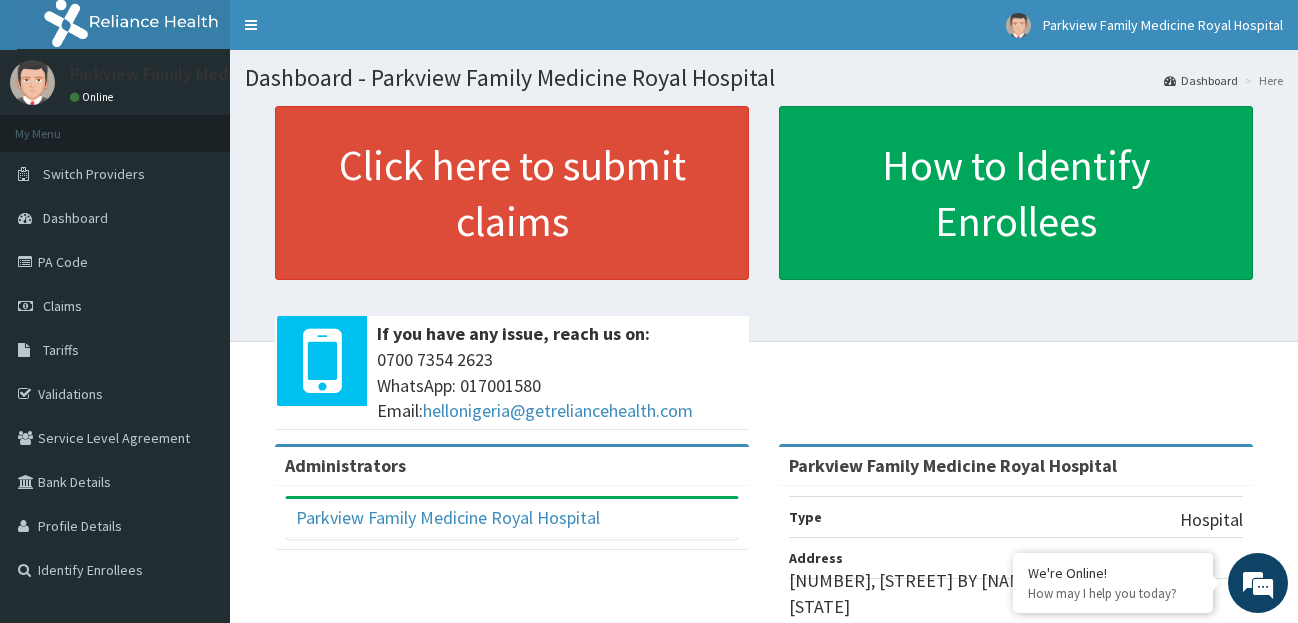 click on "Dashboard" at bounding box center [75, 218] 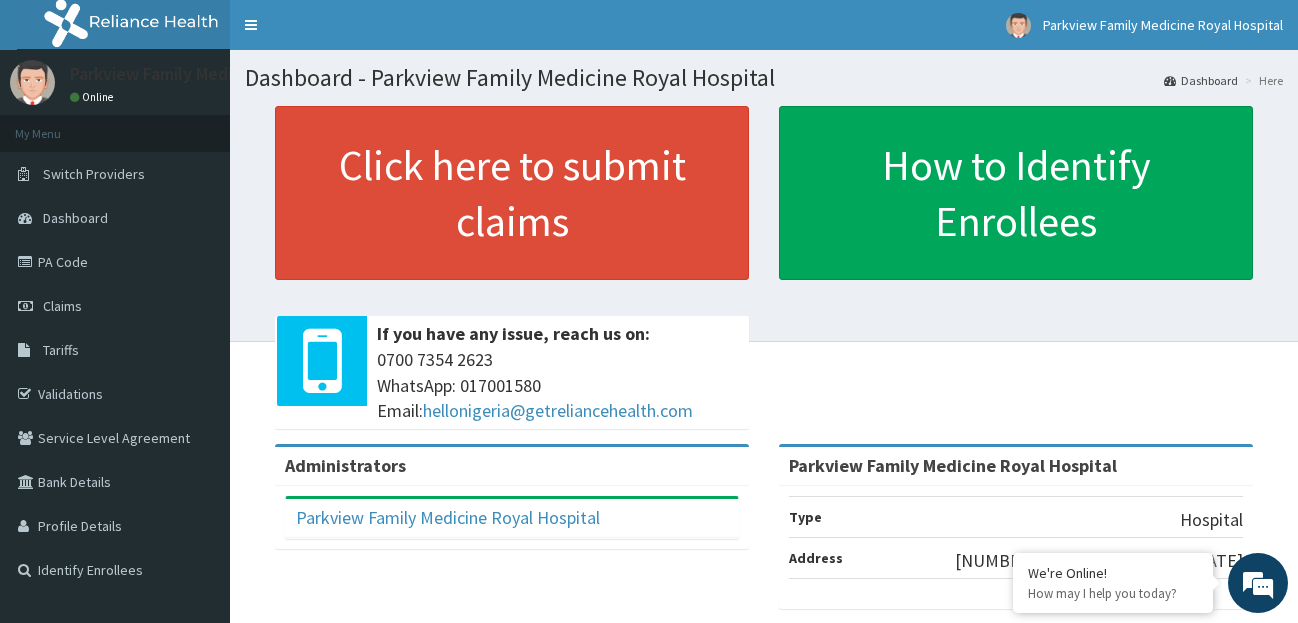 scroll, scrollTop: 0, scrollLeft: 0, axis: both 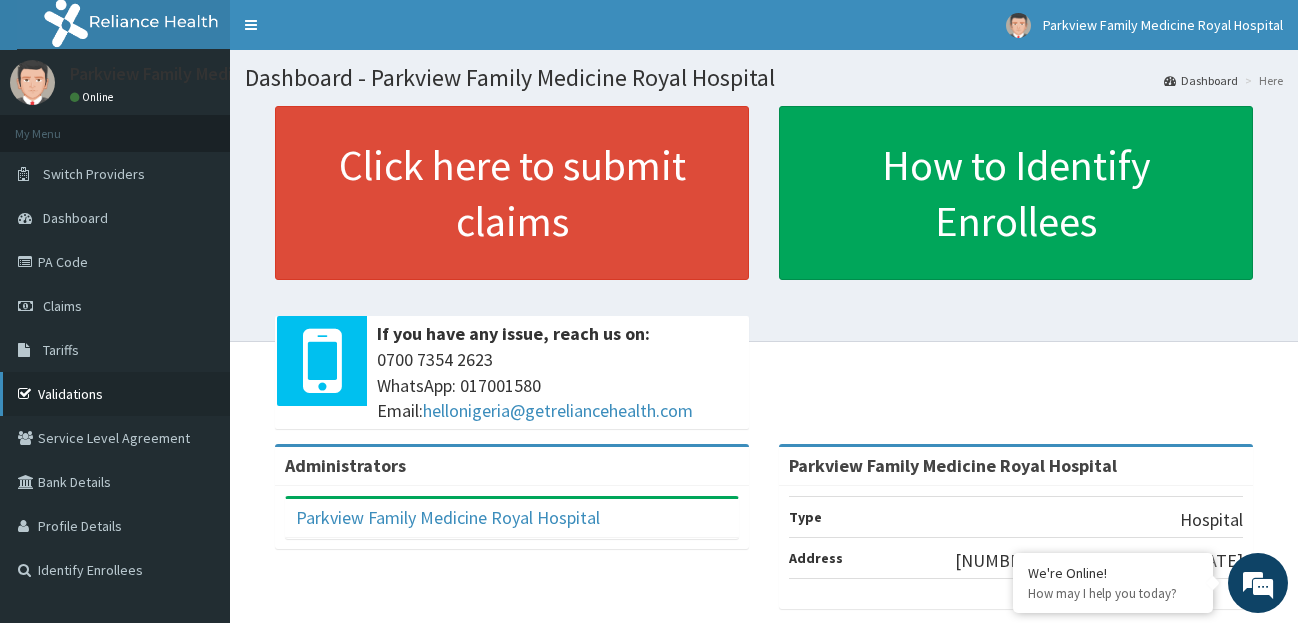 click on "Validations" at bounding box center (115, 394) 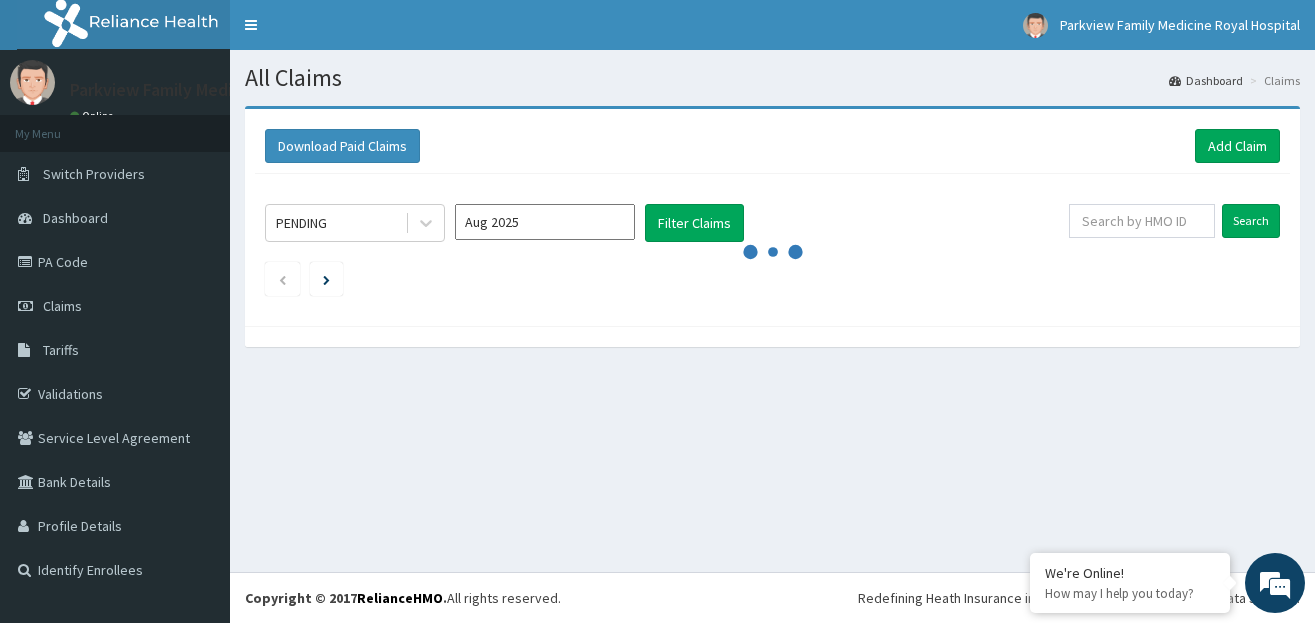 scroll, scrollTop: 0, scrollLeft: 0, axis: both 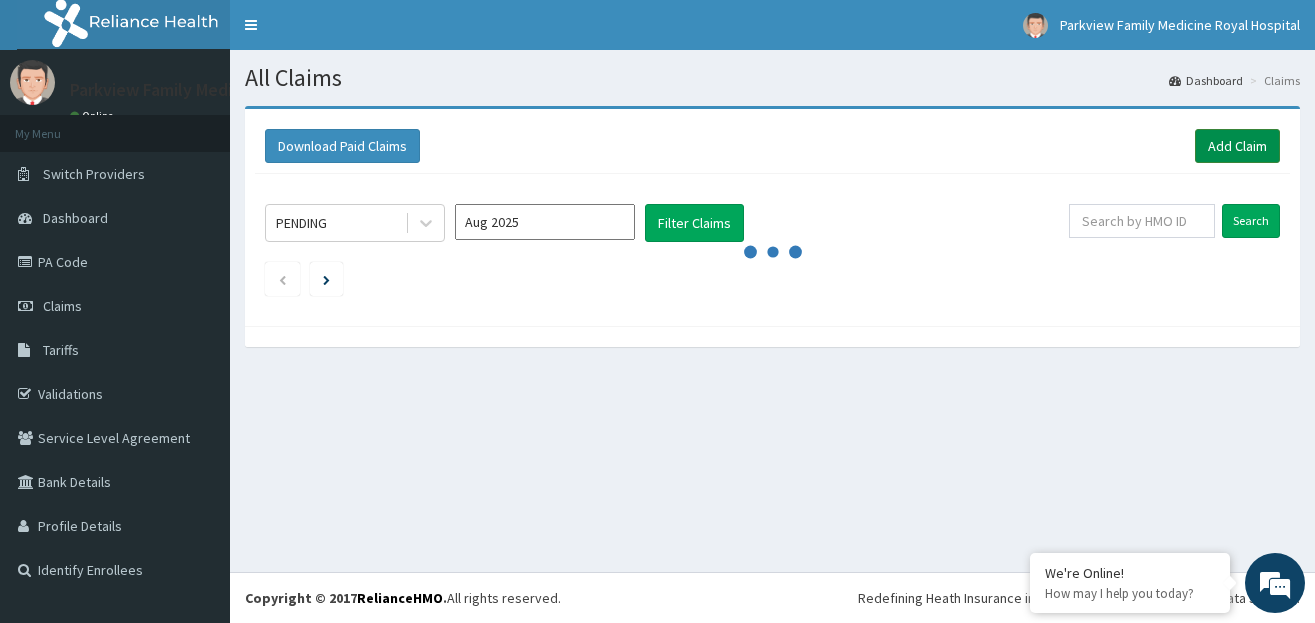 click on "Add Claim" at bounding box center (1237, 146) 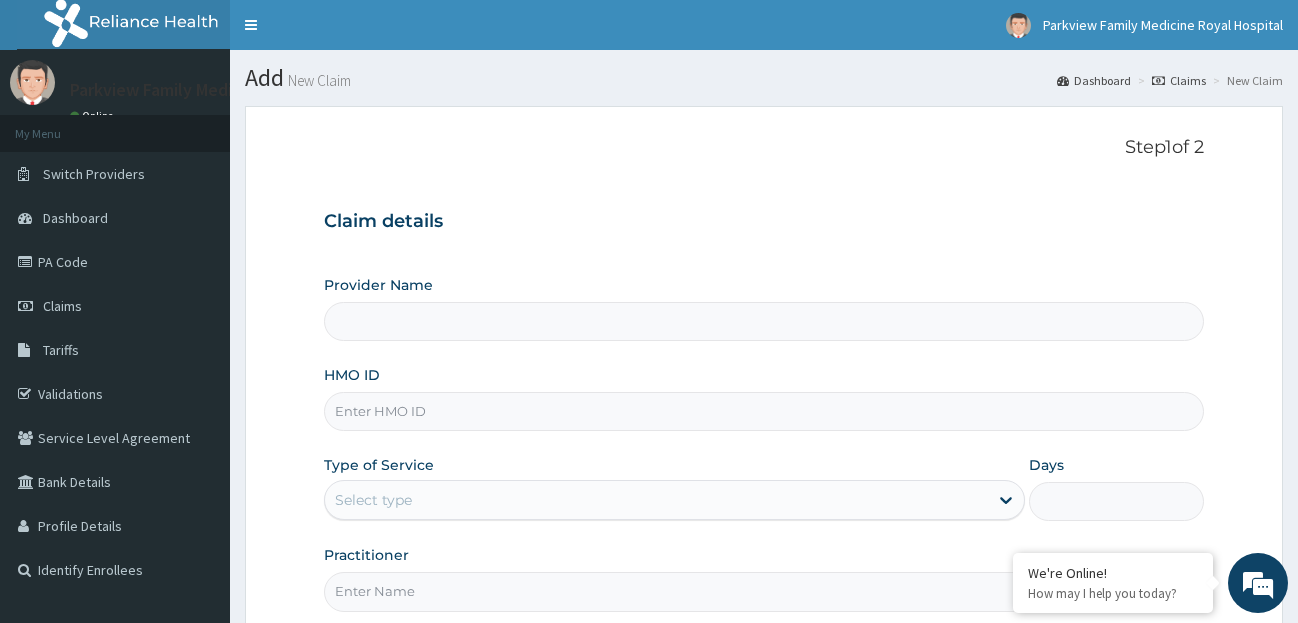 scroll, scrollTop: 0, scrollLeft: 0, axis: both 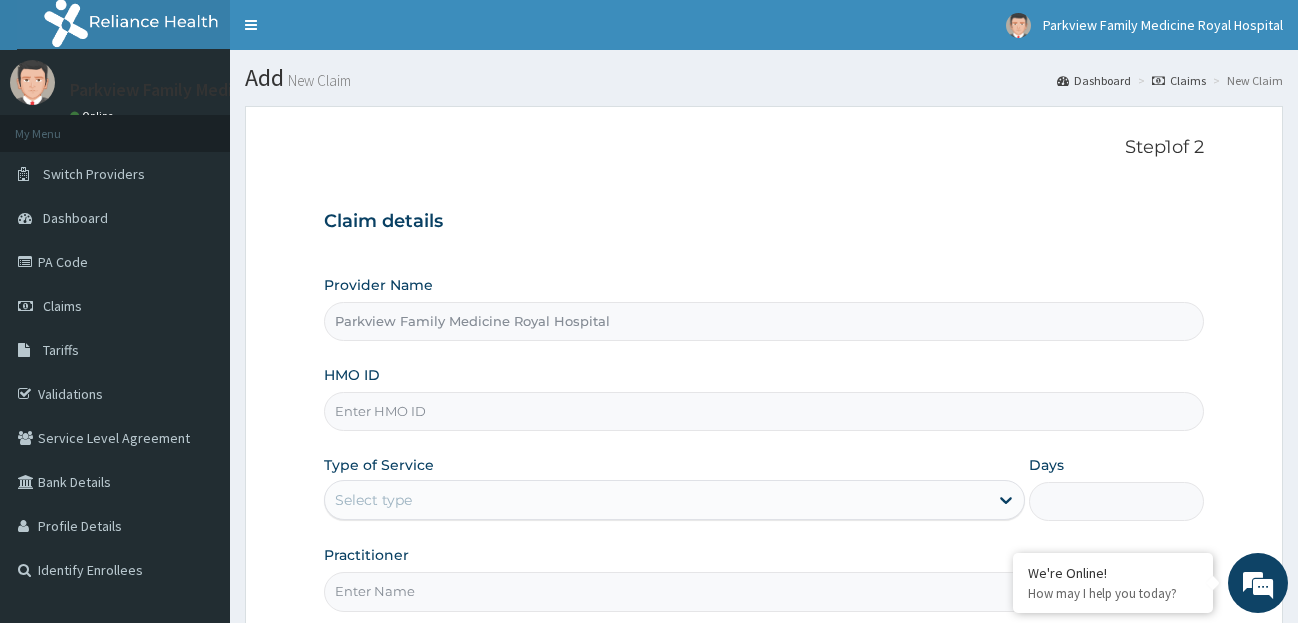 click on "HMO ID" at bounding box center [764, 411] 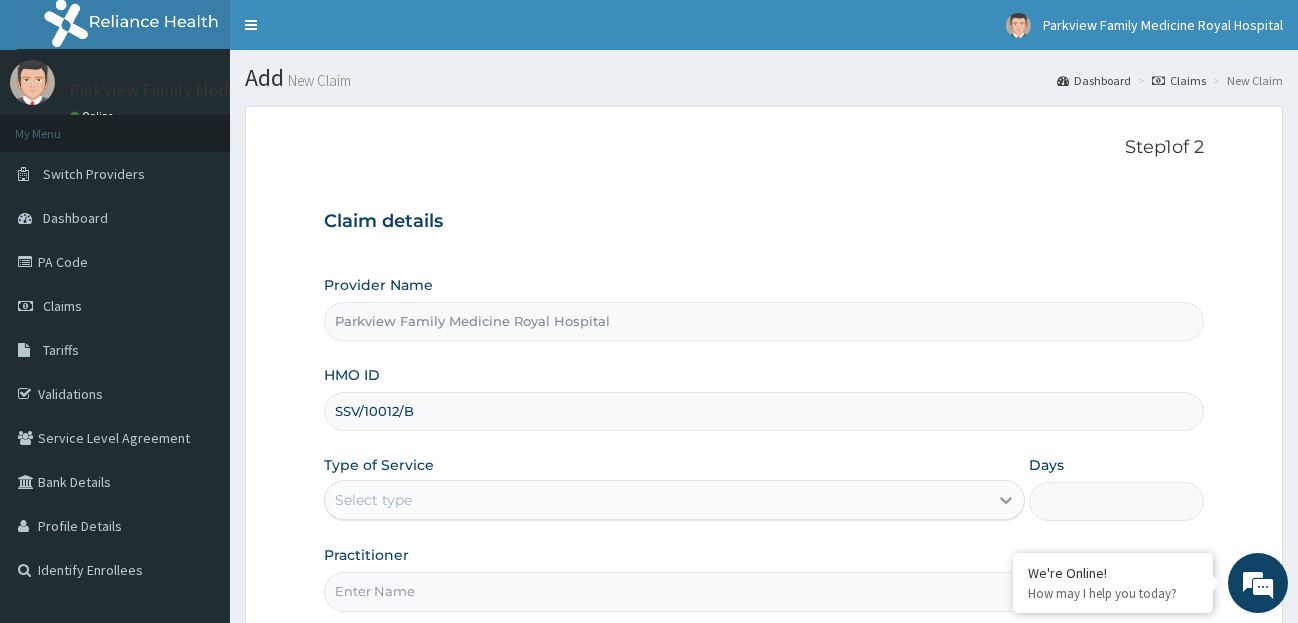 type on "SSV/10012/B" 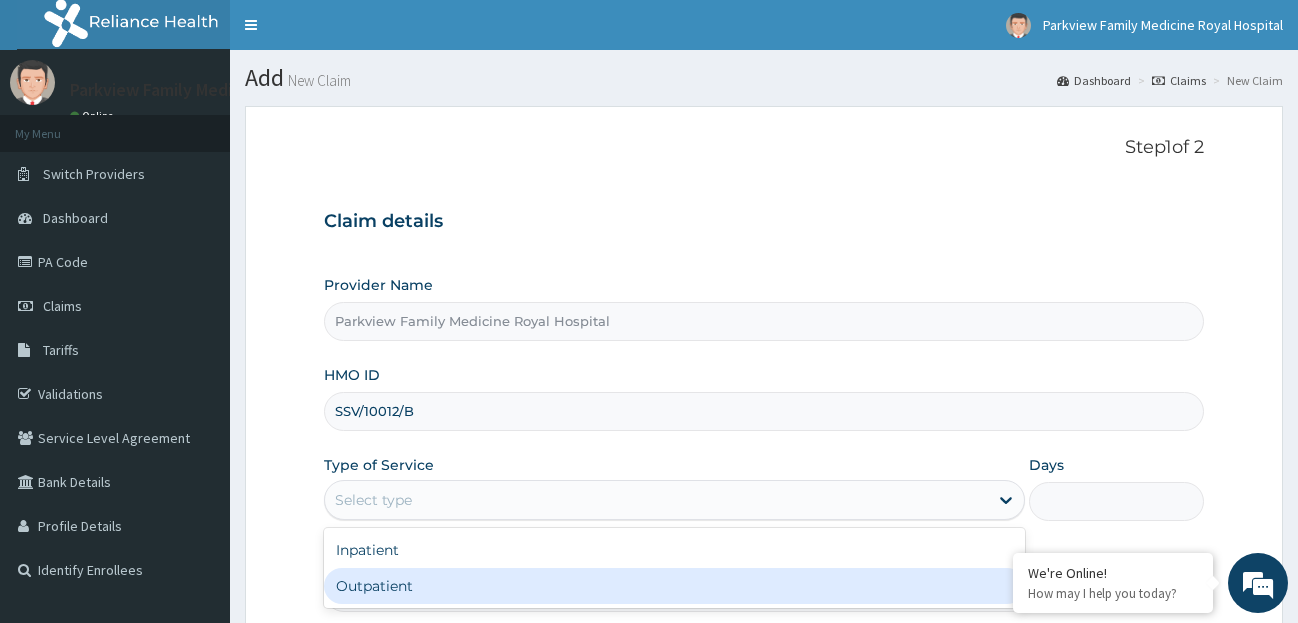 click on "Outpatient" at bounding box center [674, 586] 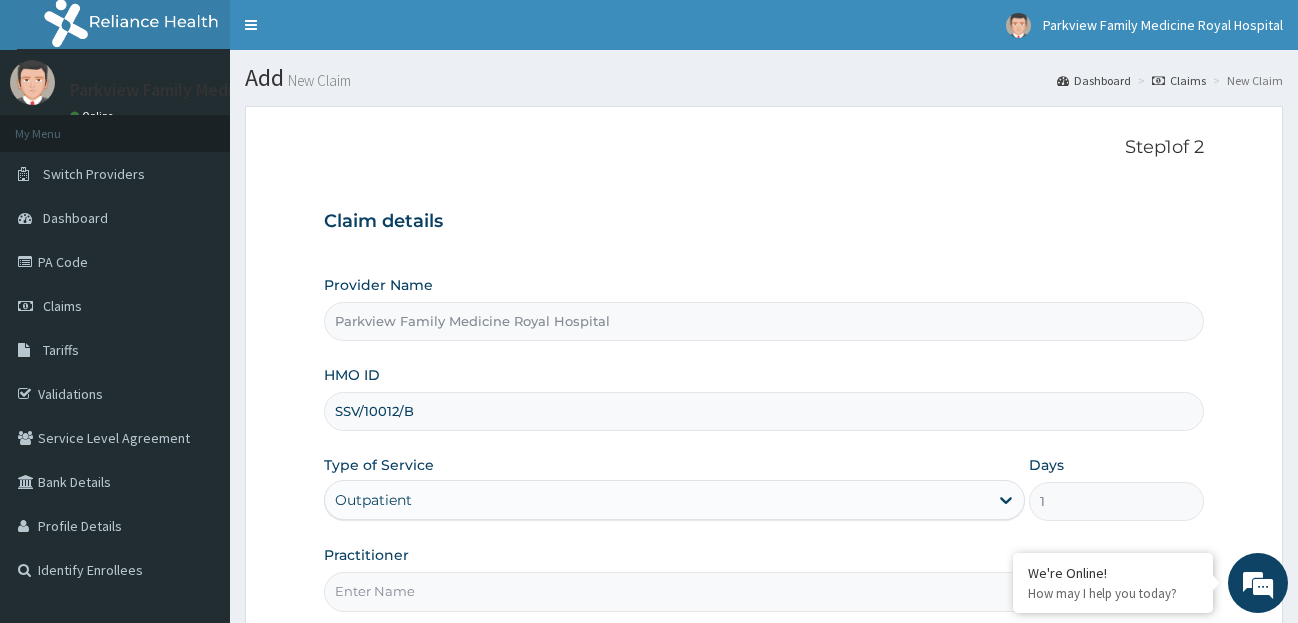 scroll, scrollTop: 0, scrollLeft: 0, axis: both 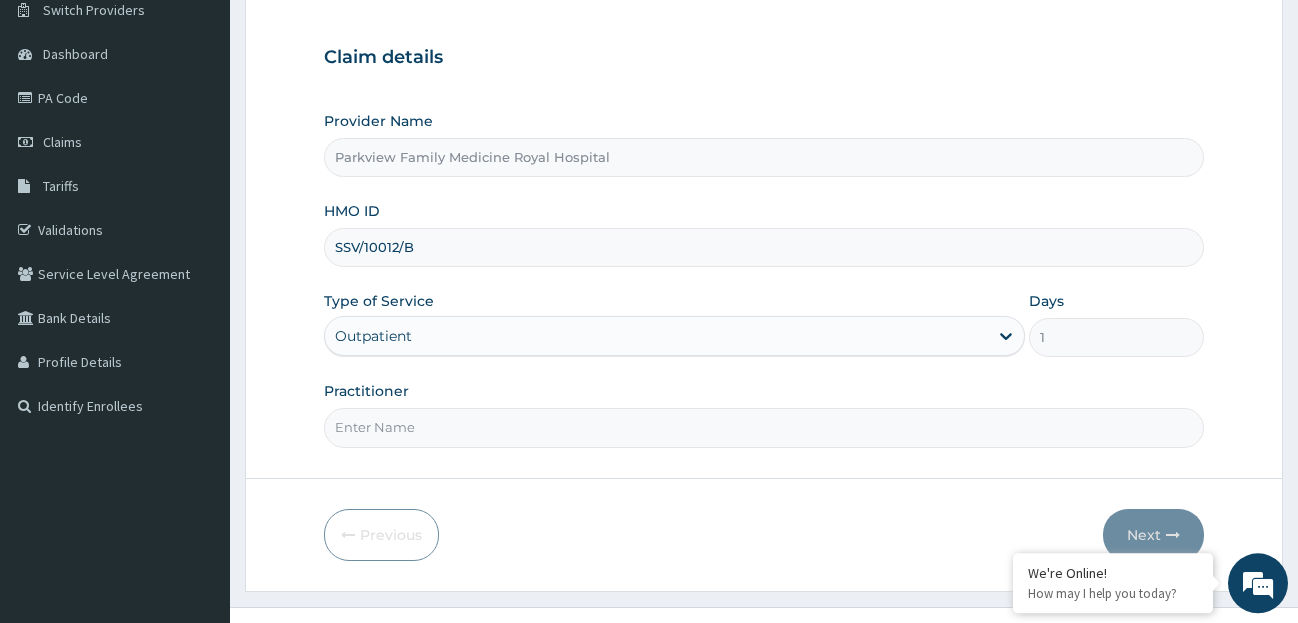 click on "Practitioner" at bounding box center [764, 427] 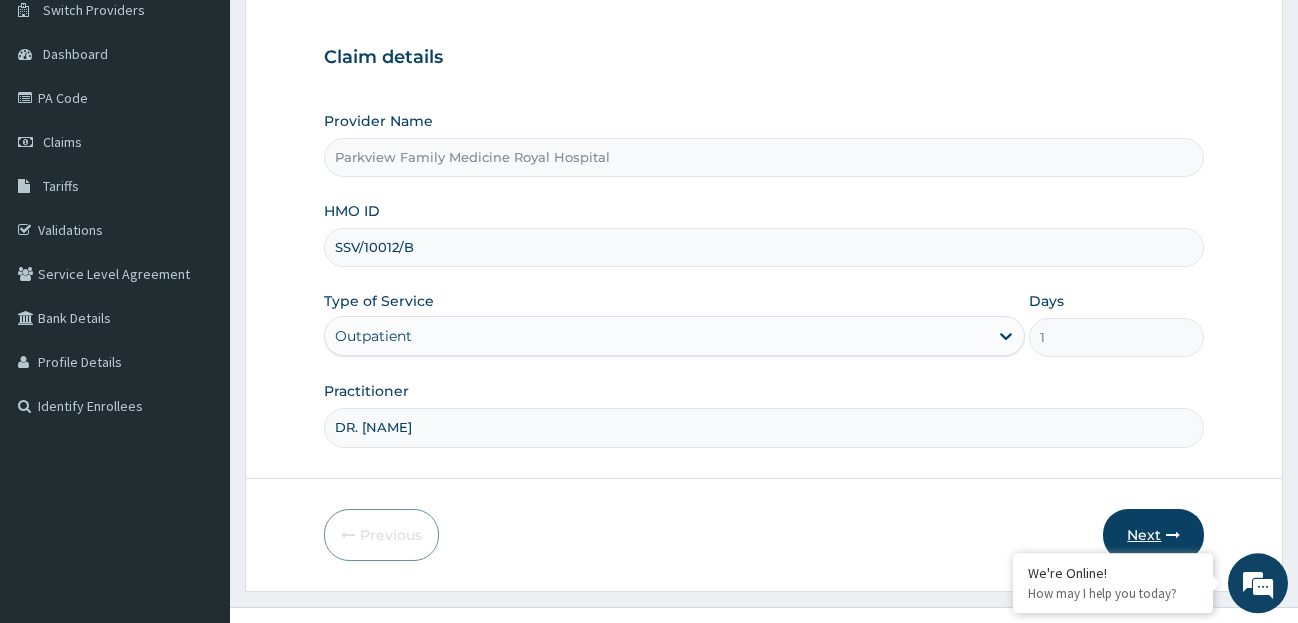 type on "DR. [NAME]" 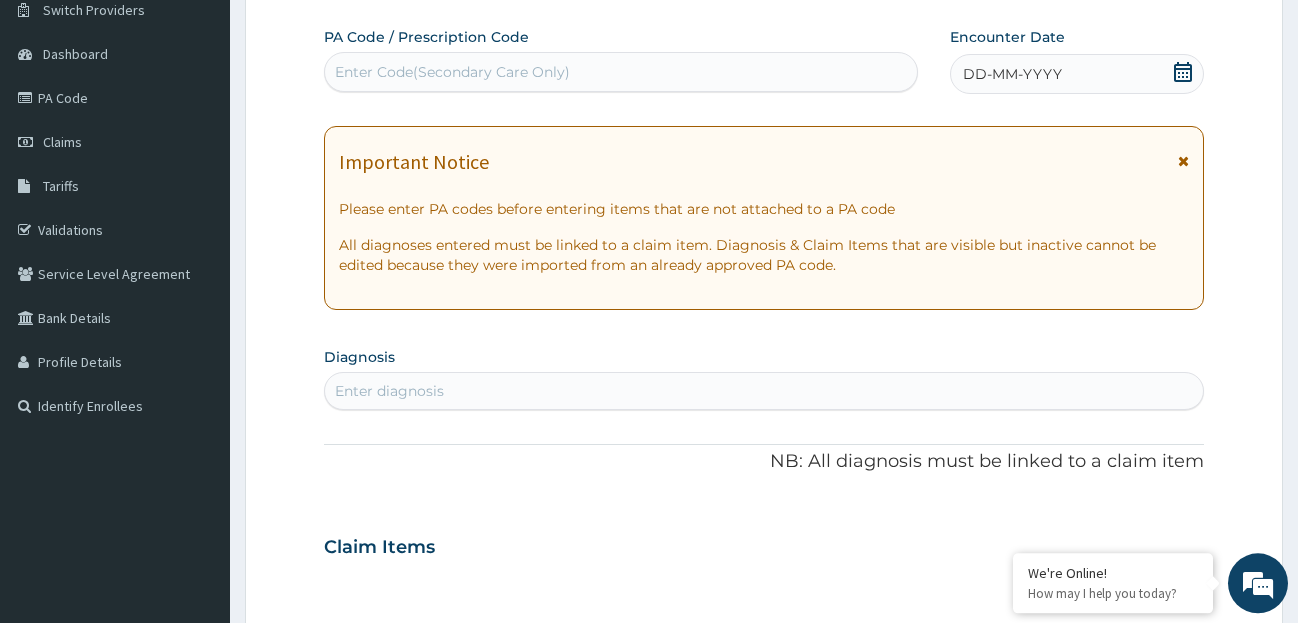 click 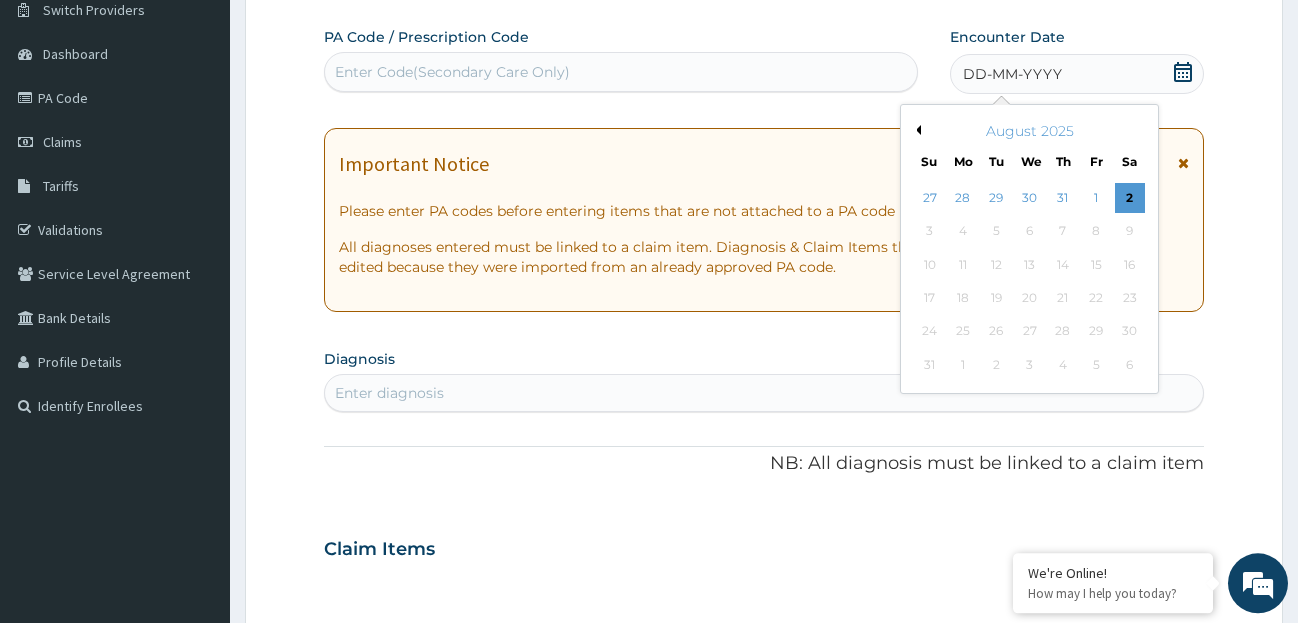 click on "Previous Month" at bounding box center (916, 130) 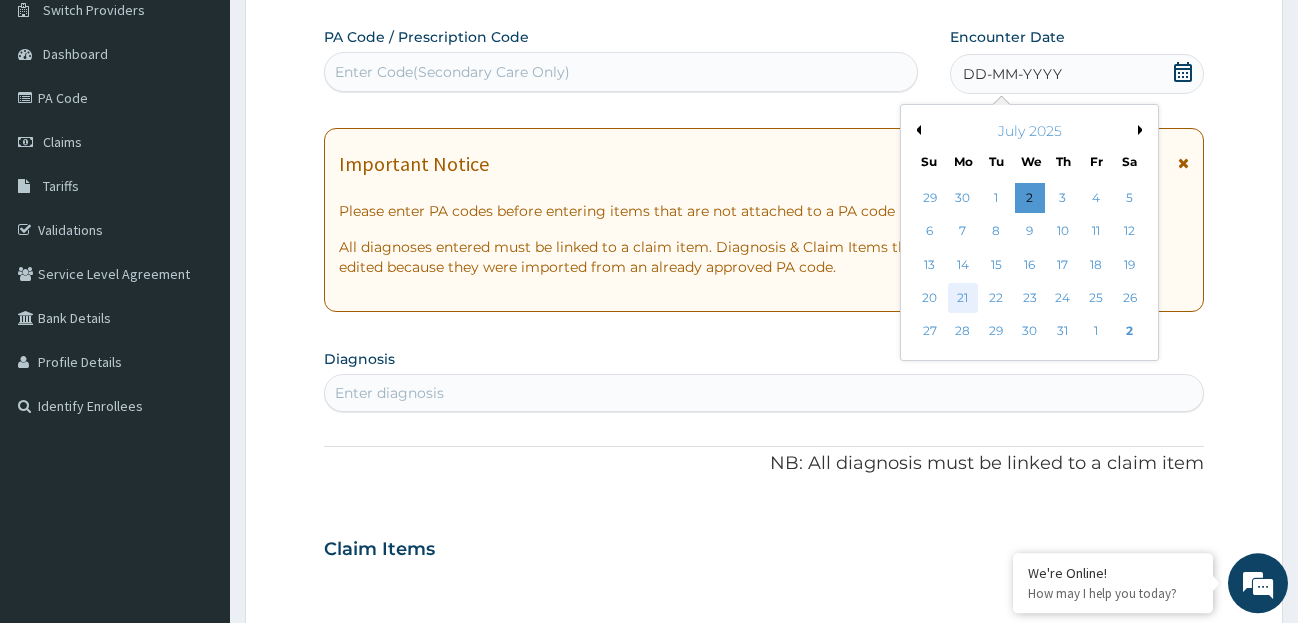 click on "21" at bounding box center (963, 298) 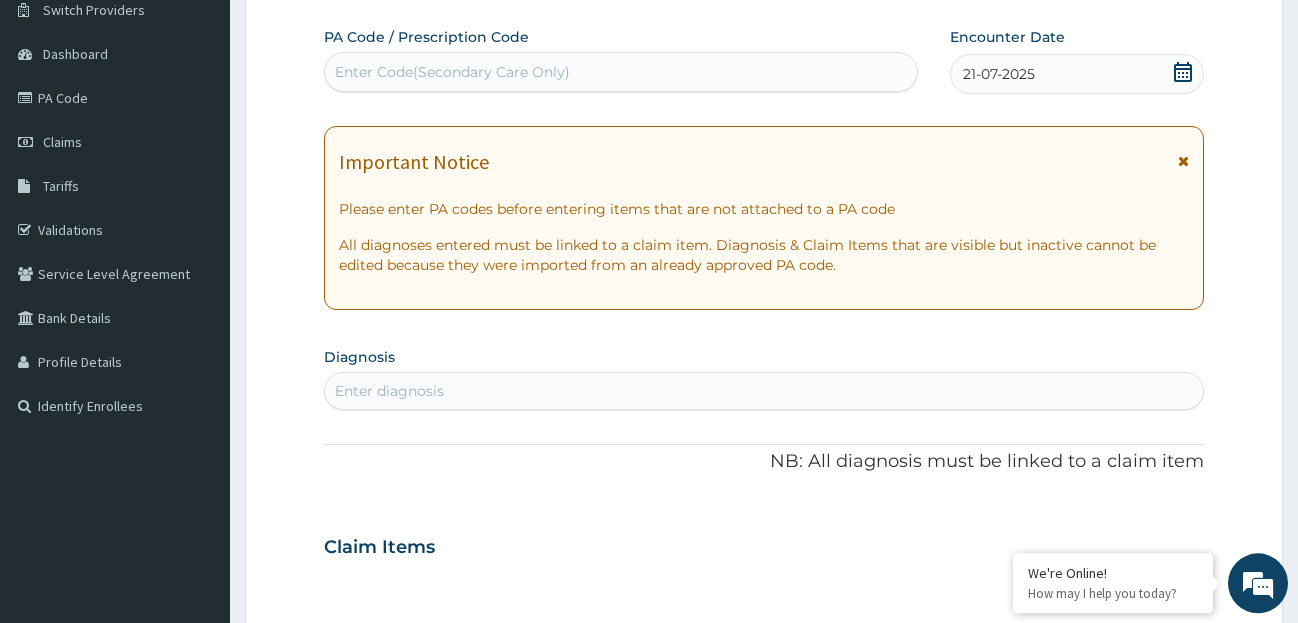 click on "Enter diagnosis" at bounding box center (764, 391) 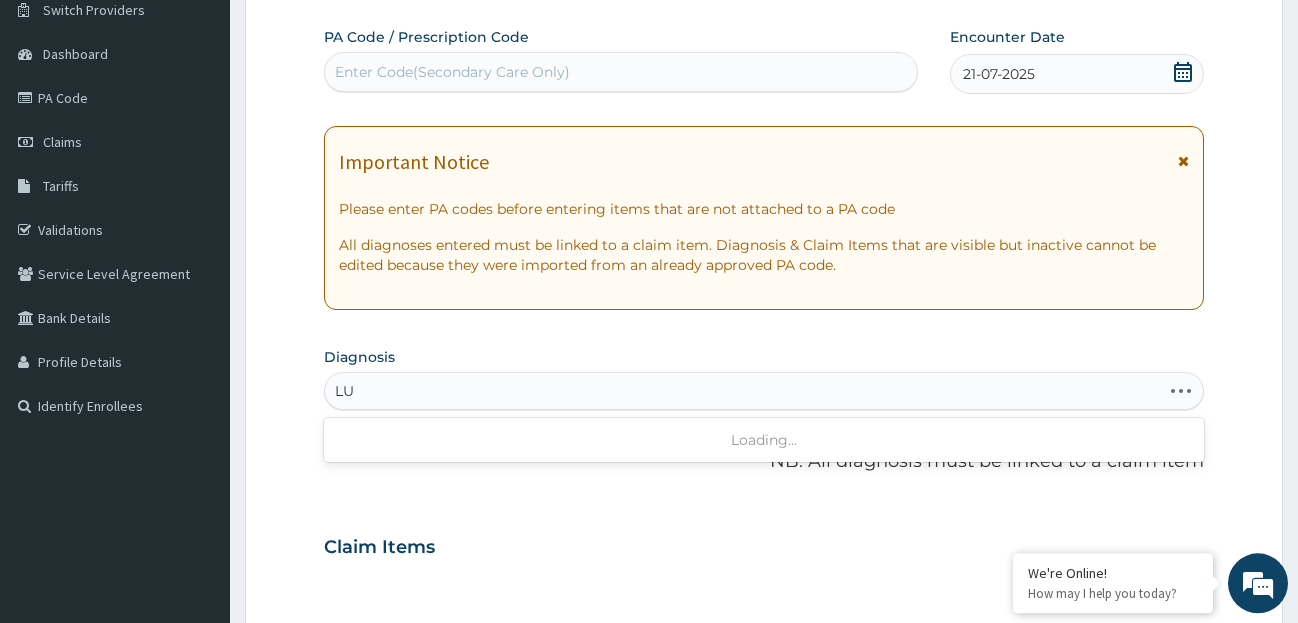 type on "L" 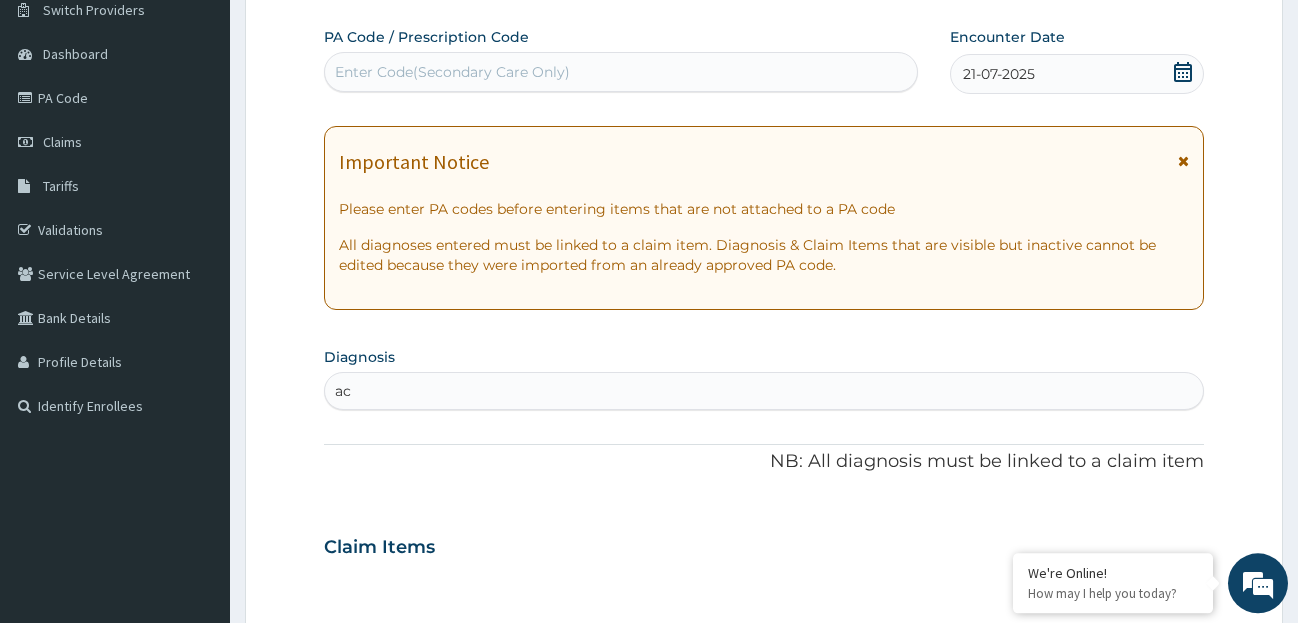 type on "a" 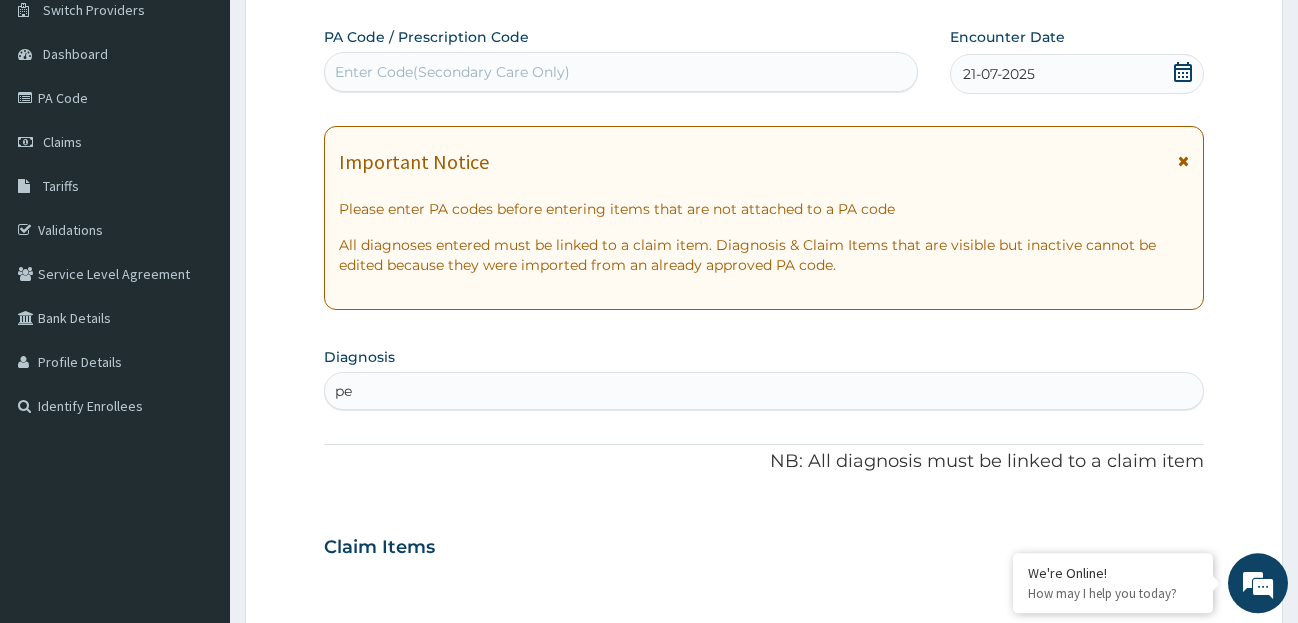 type on "pep" 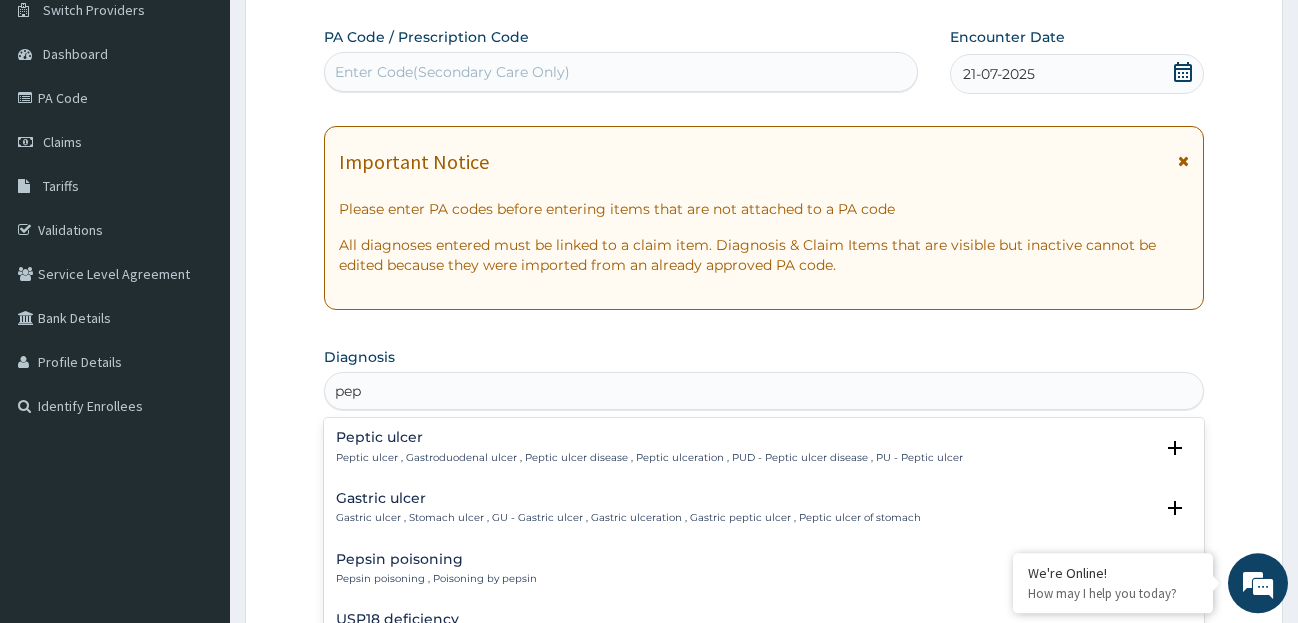 click on "Peptic ulcer" at bounding box center [649, 437] 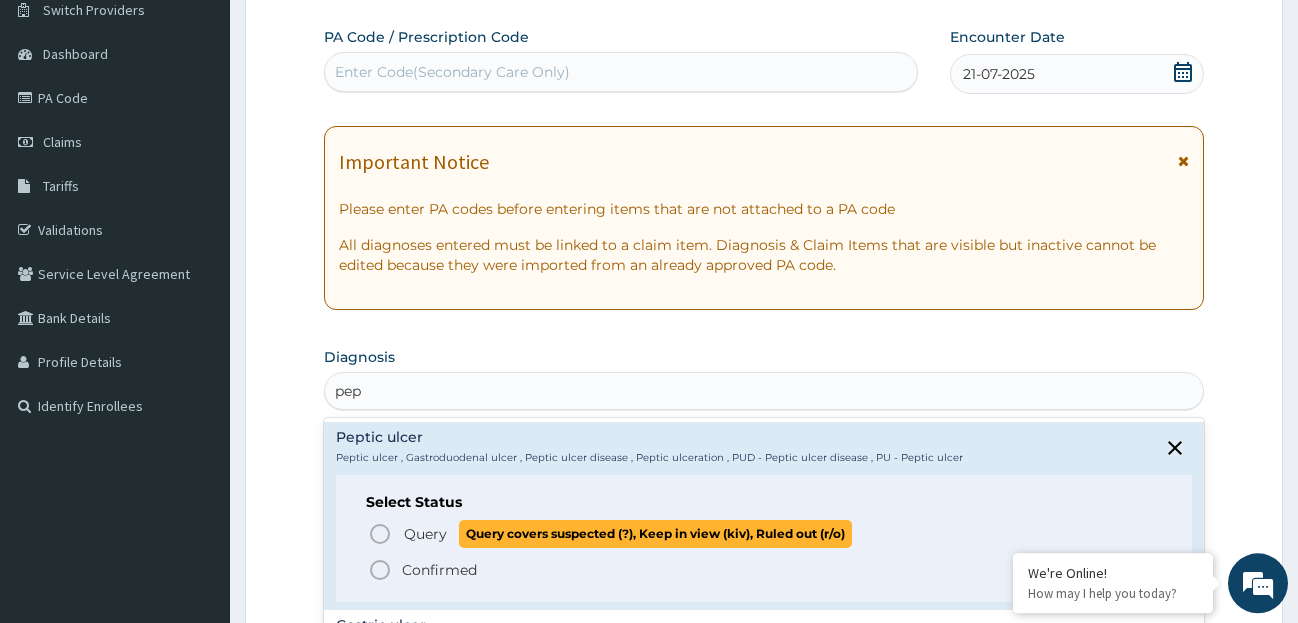 click 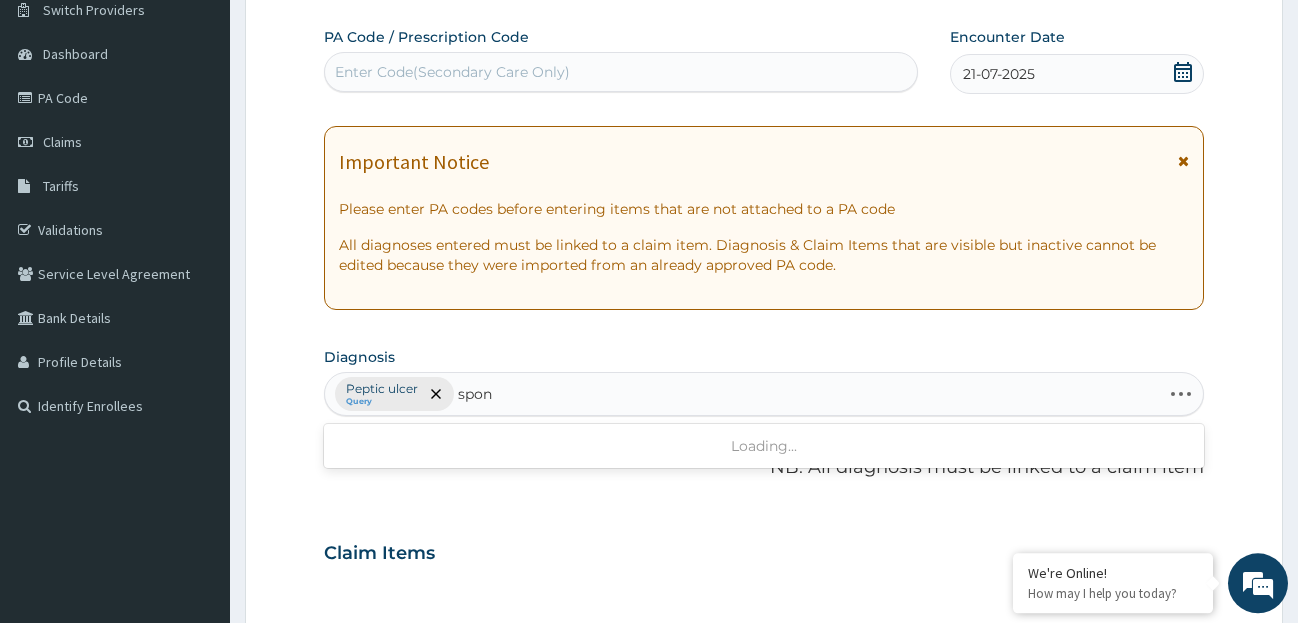 type on "spond" 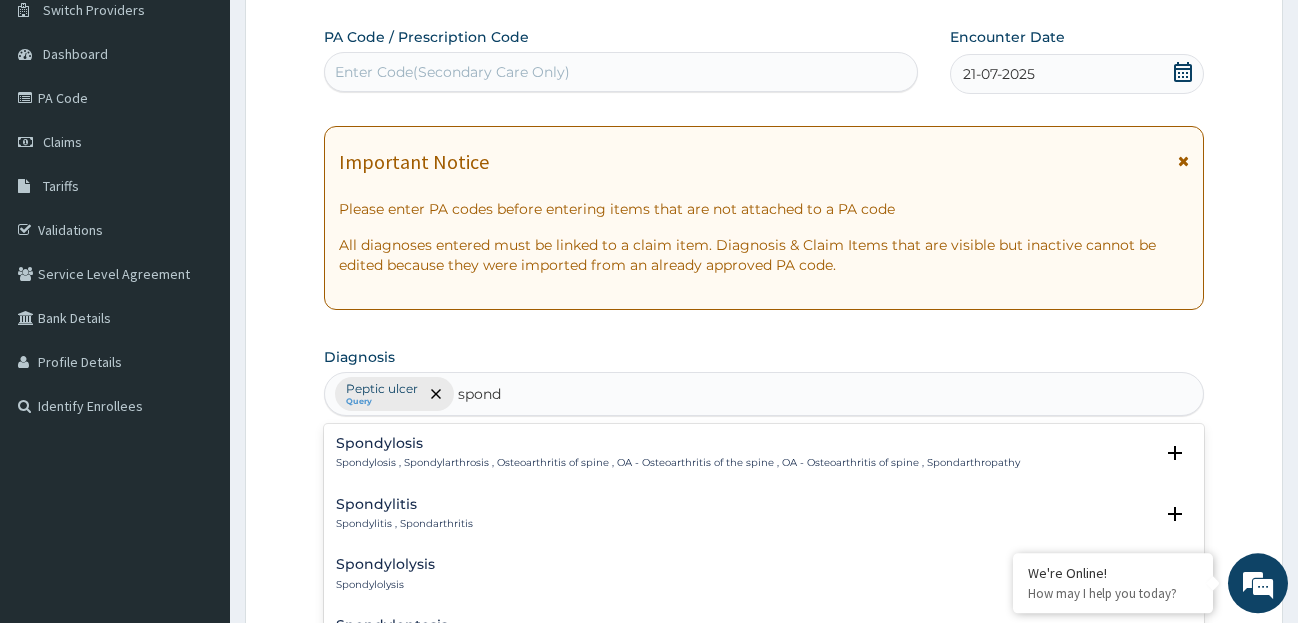 click on "Spondylosis" at bounding box center (678, 443) 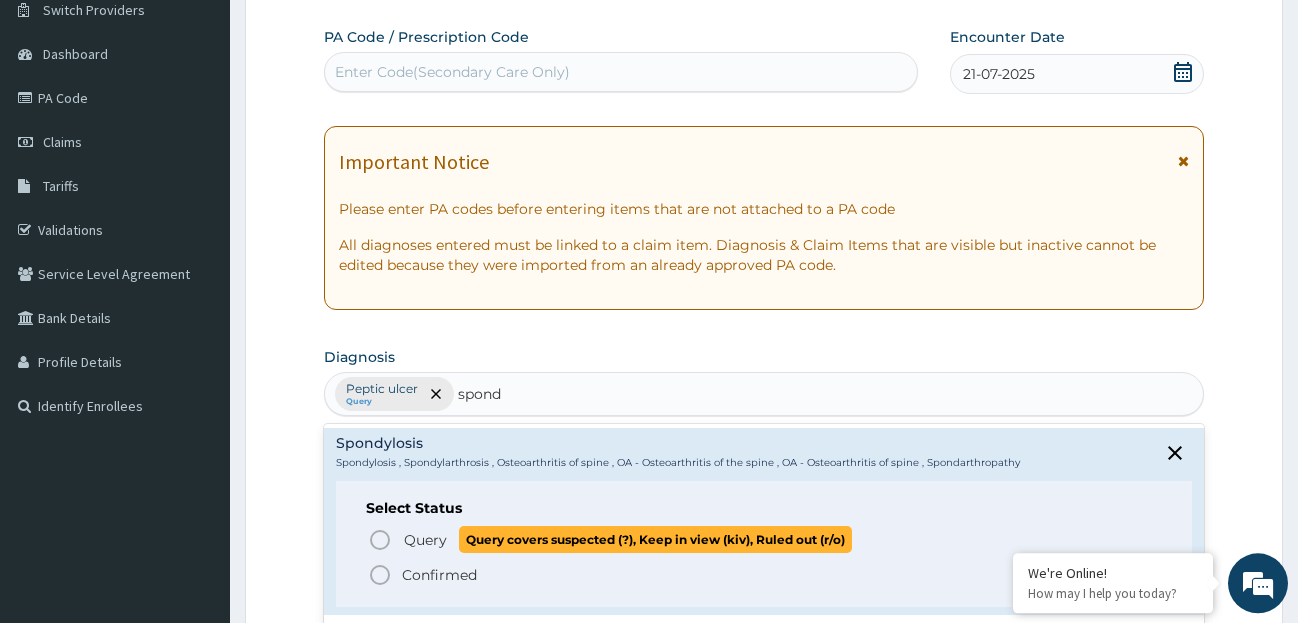 click 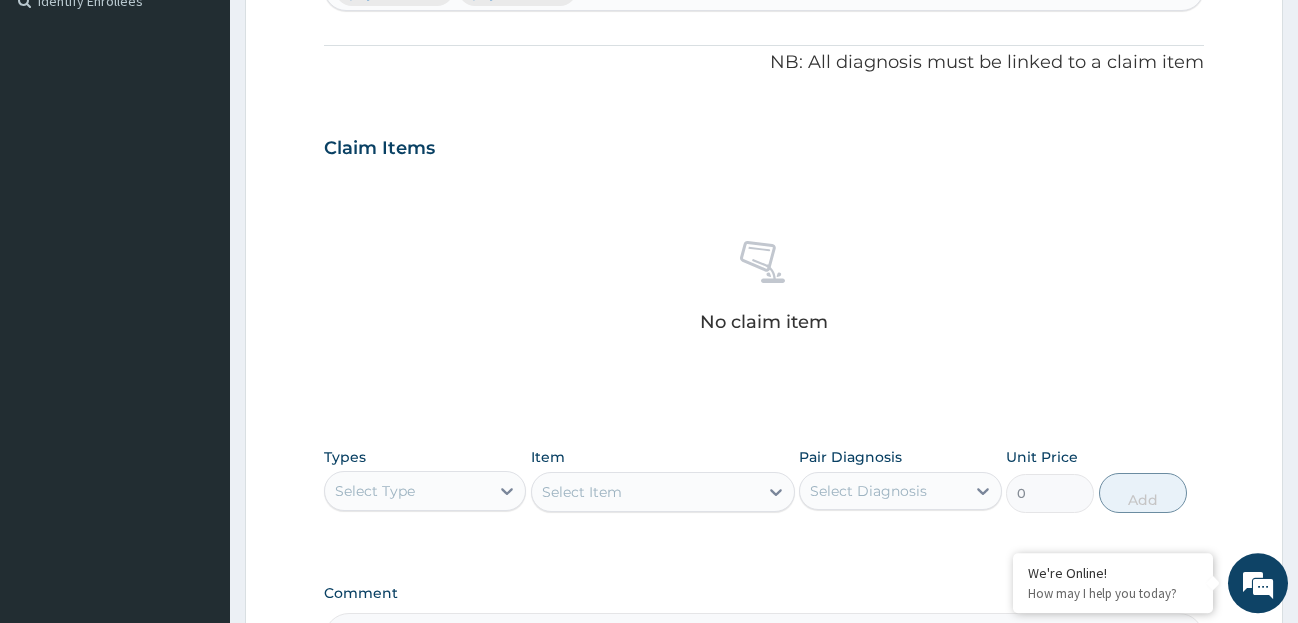 scroll, scrollTop: 588, scrollLeft: 0, axis: vertical 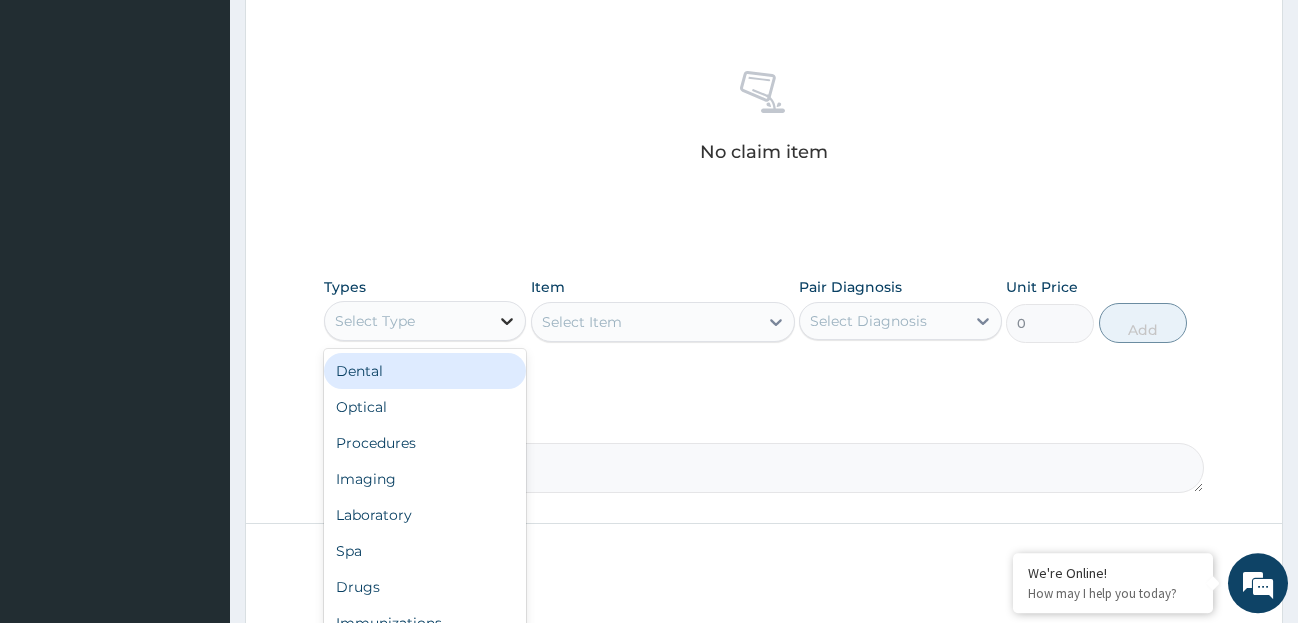 click 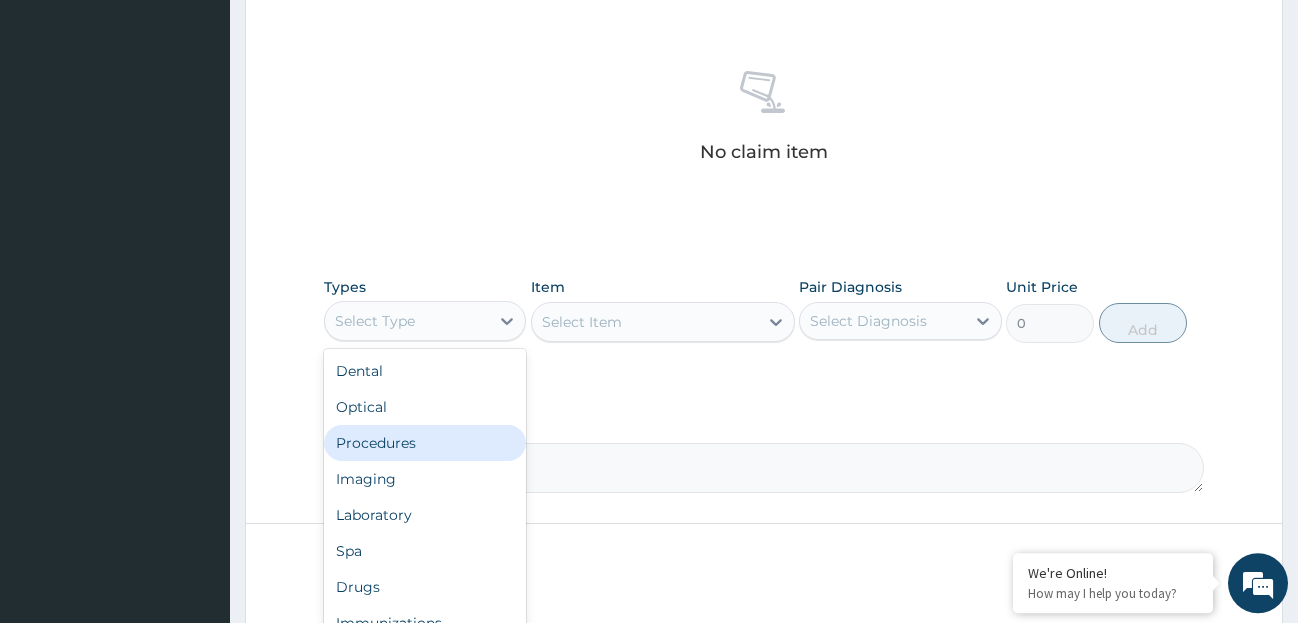 click on "Procedures" at bounding box center (425, 443) 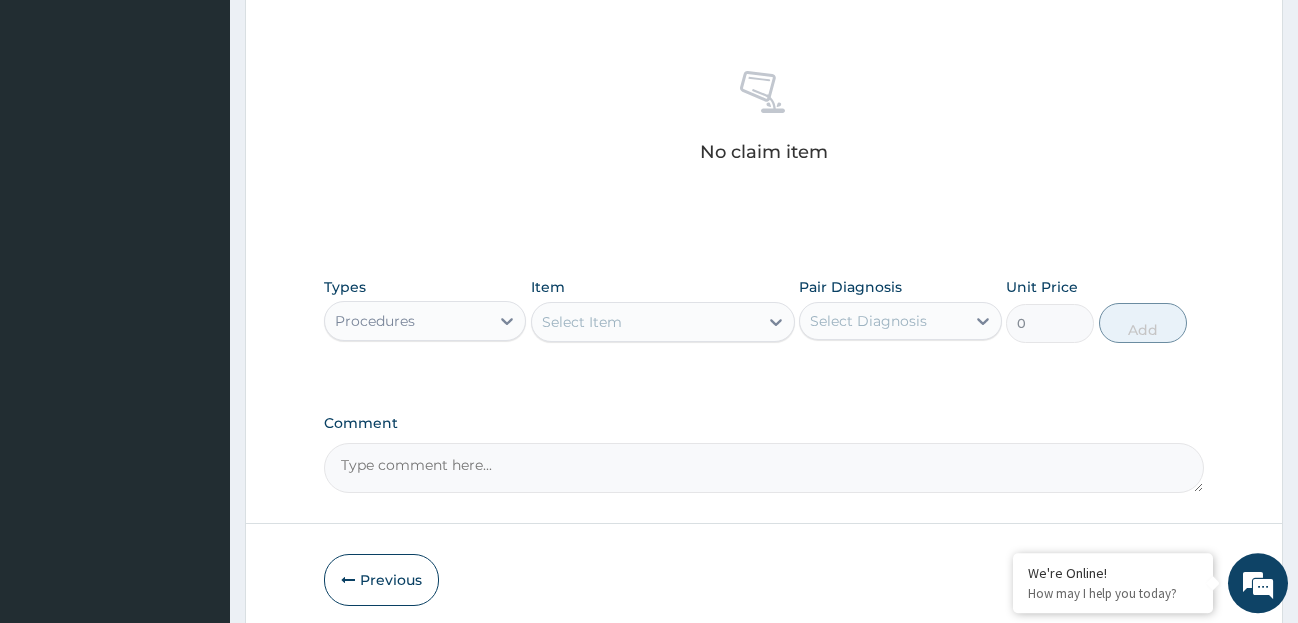 click 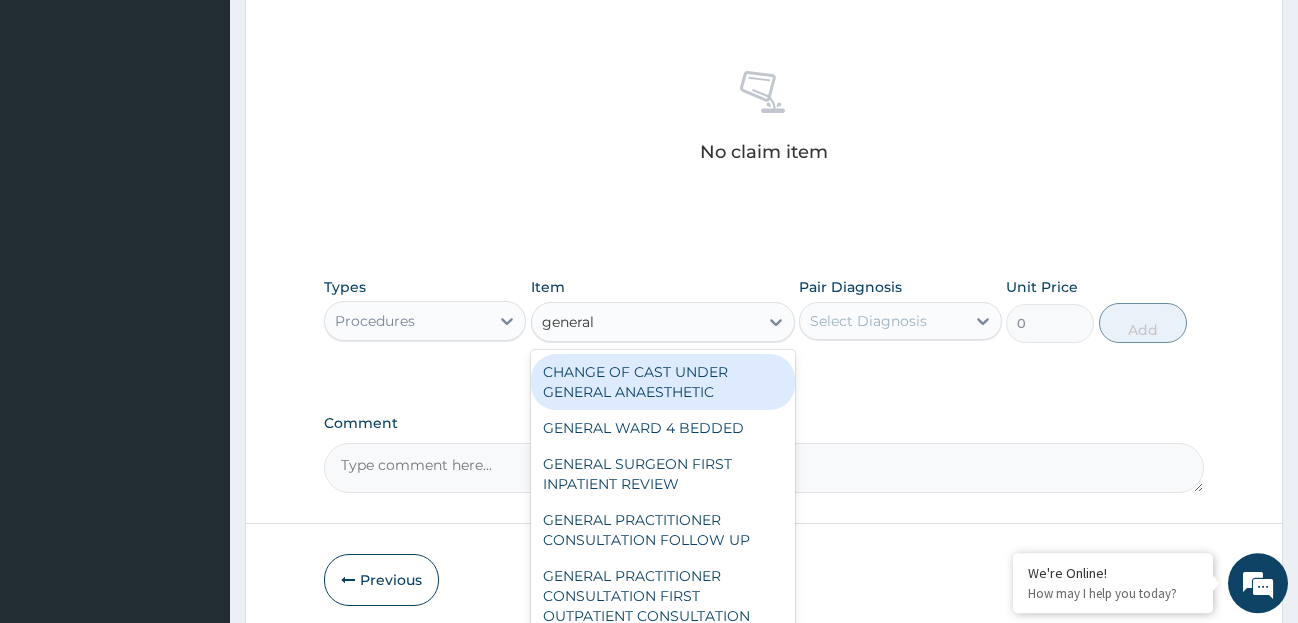 type on "general" 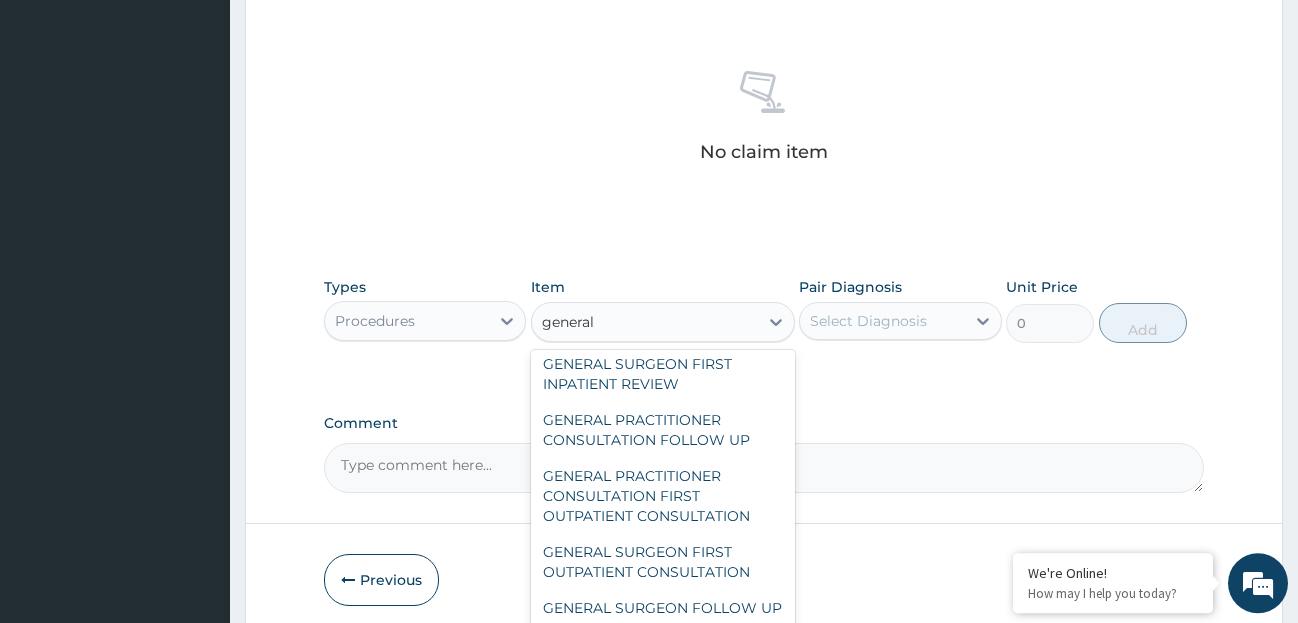 scroll, scrollTop: 102, scrollLeft: 0, axis: vertical 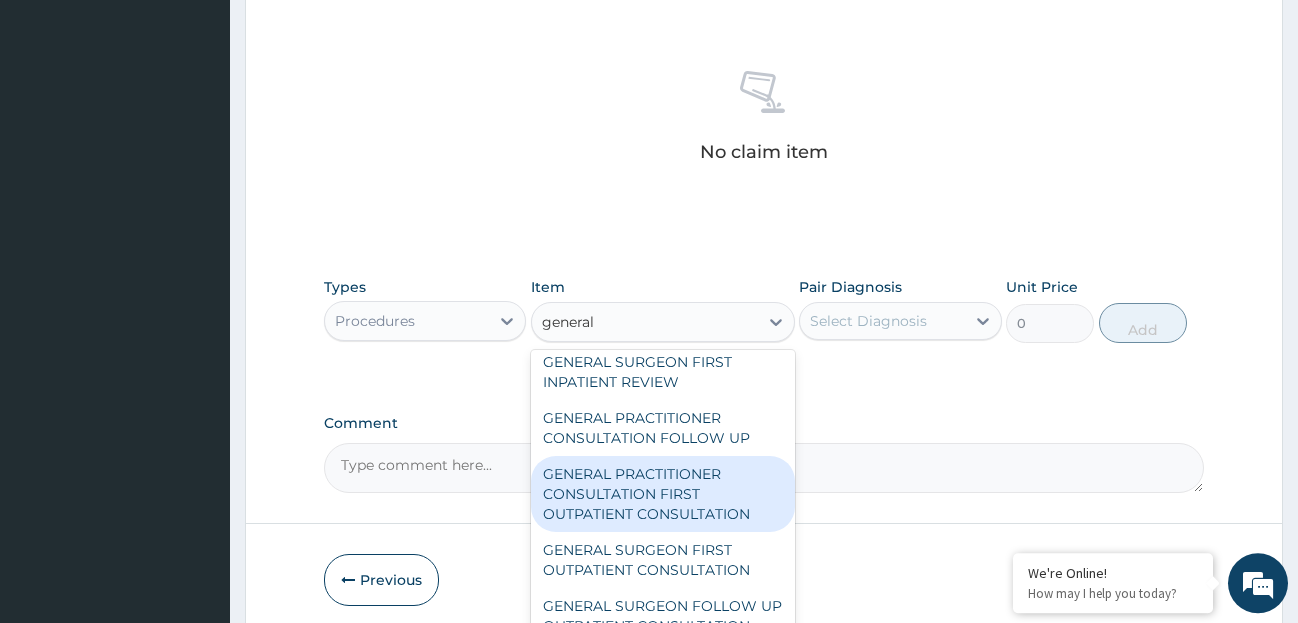 click on "GENERAL PRACTITIONER CONSULTATION FIRST OUTPATIENT CONSULTATION" at bounding box center (663, 494) 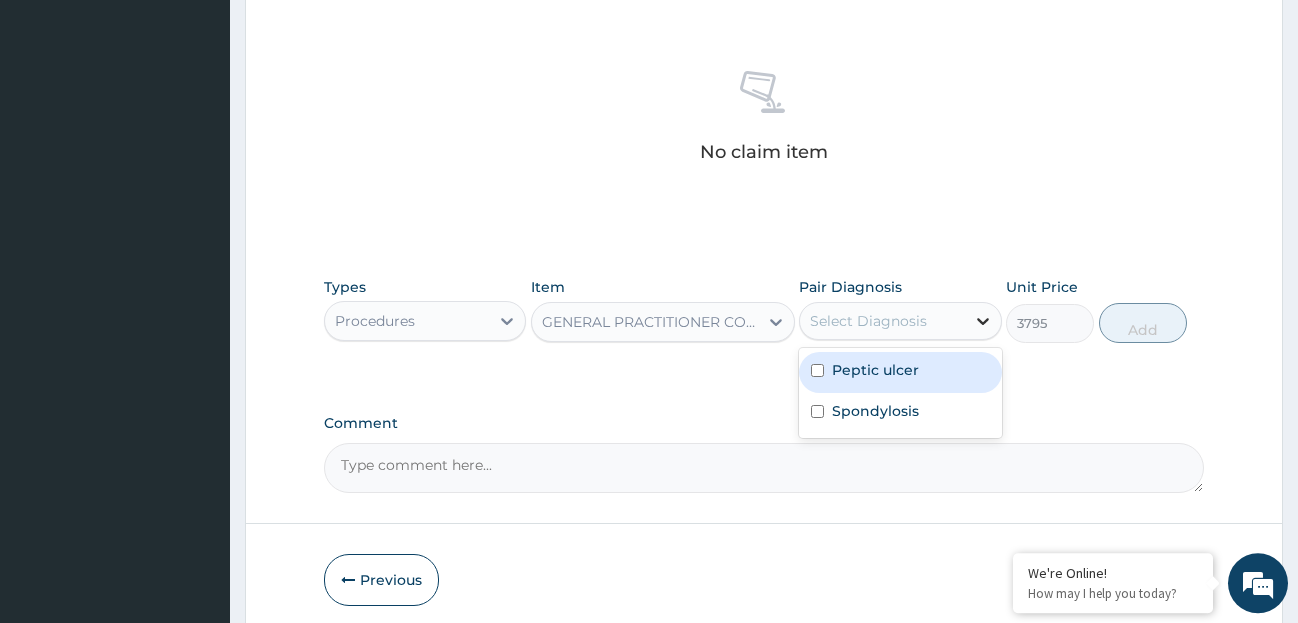 click 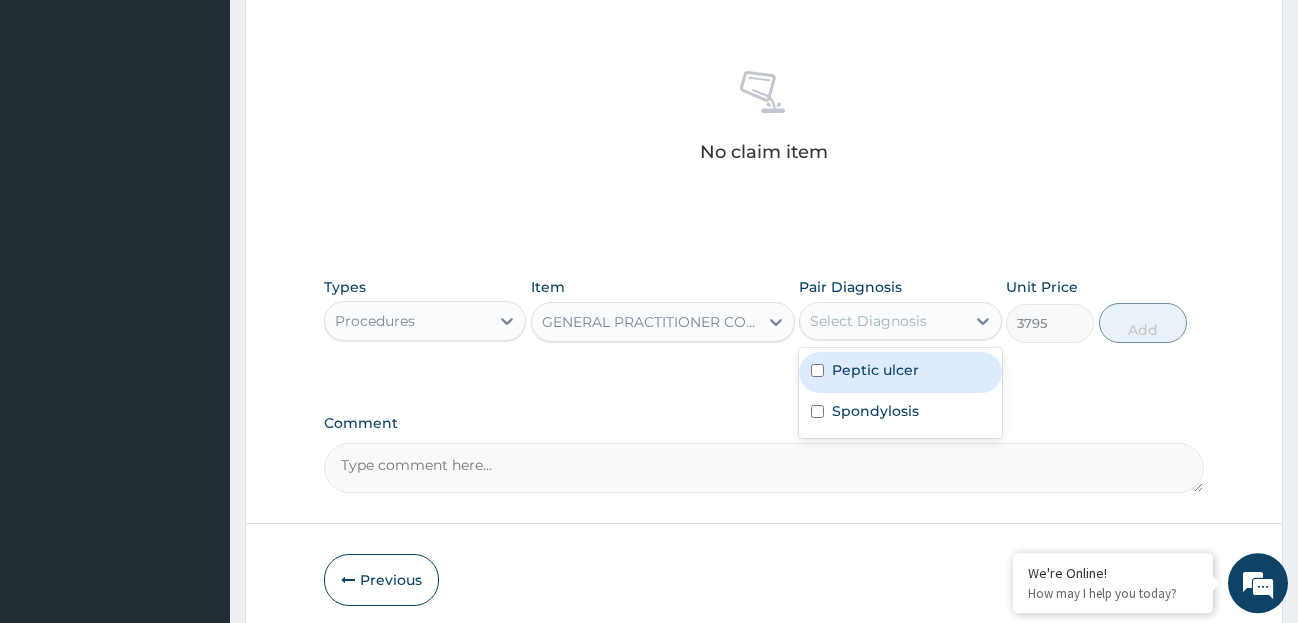click on "Peptic ulcer" at bounding box center [875, 370] 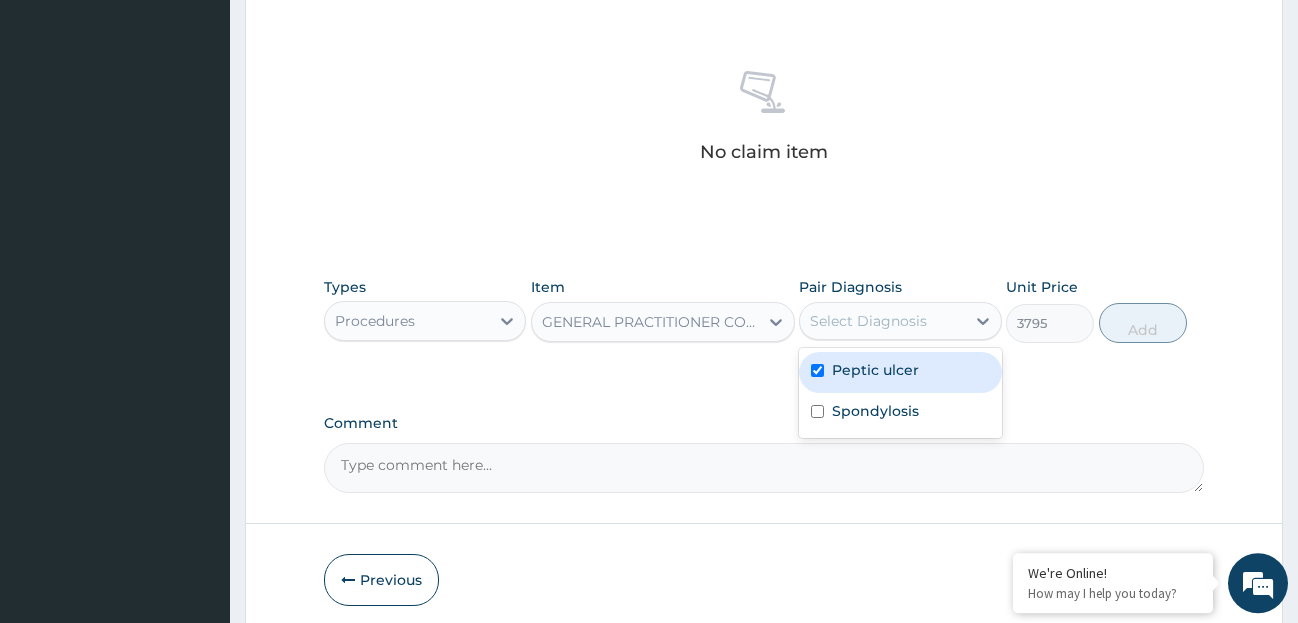 checkbox on "true" 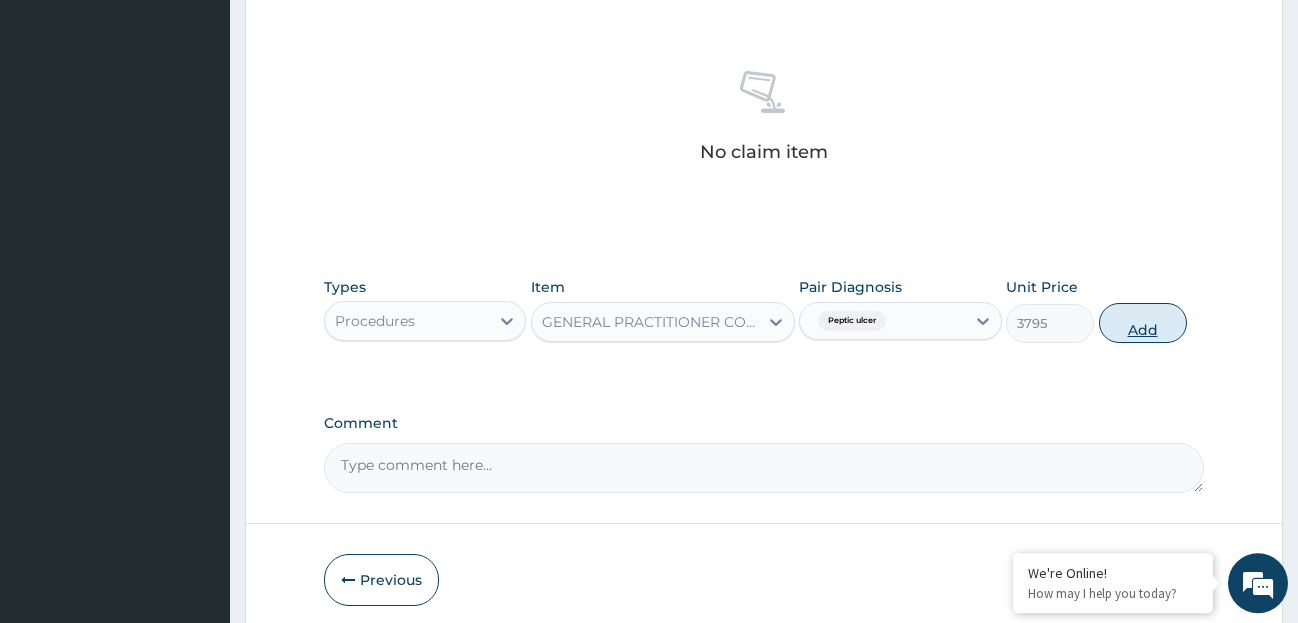 click on "Add" at bounding box center (1143, 323) 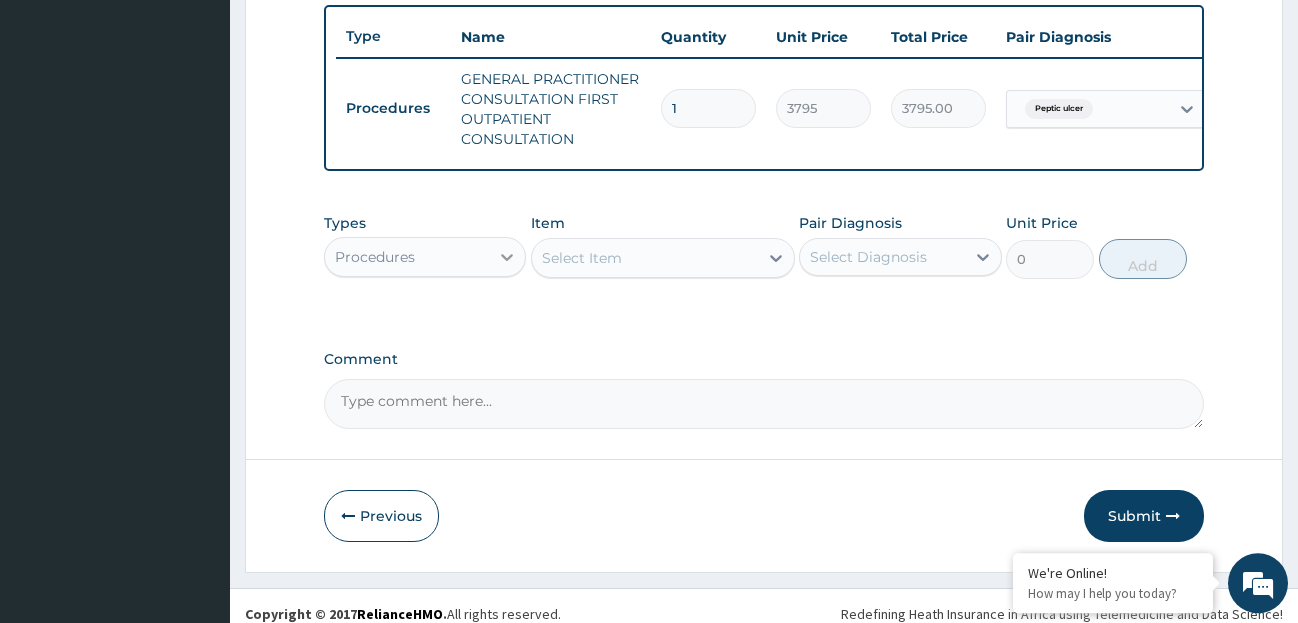 click 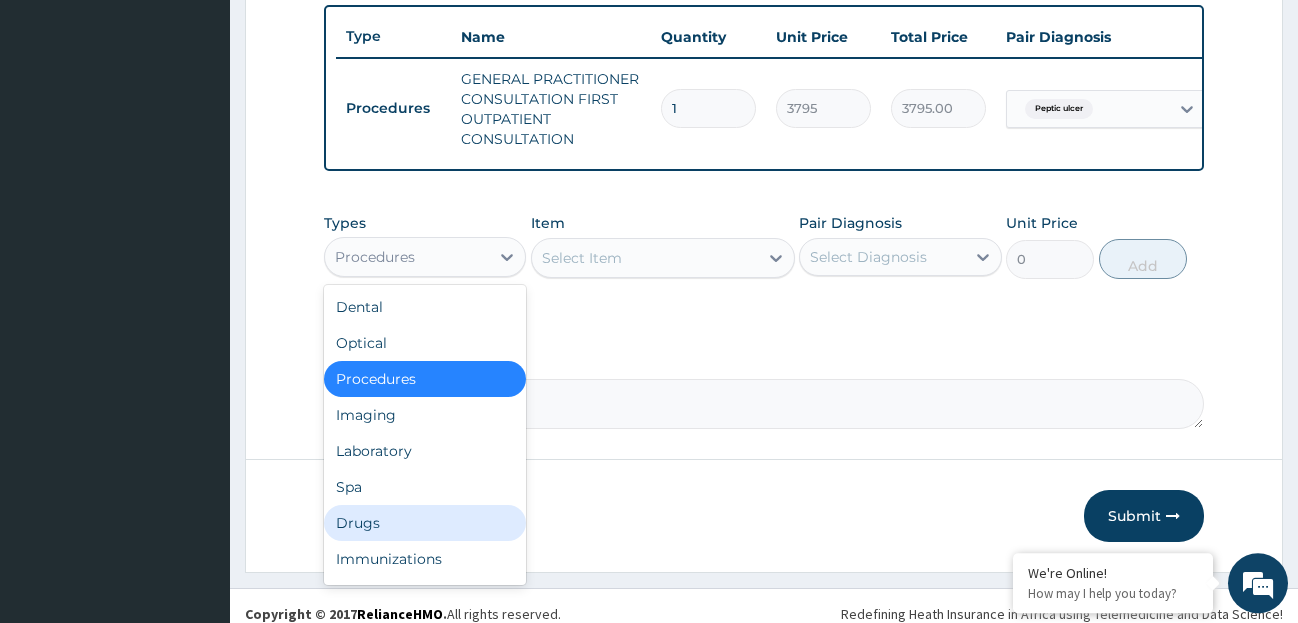 click on "Drugs" at bounding box center (425, 523) 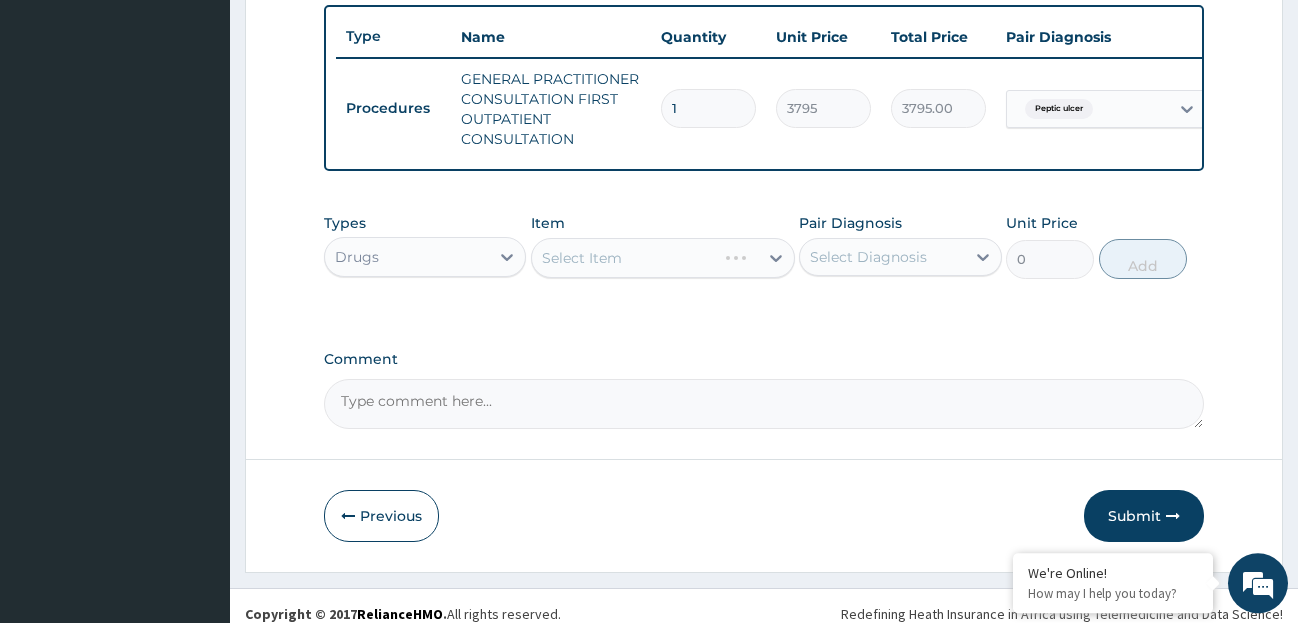 click on "Select Item" at bounding box center [663, 258] 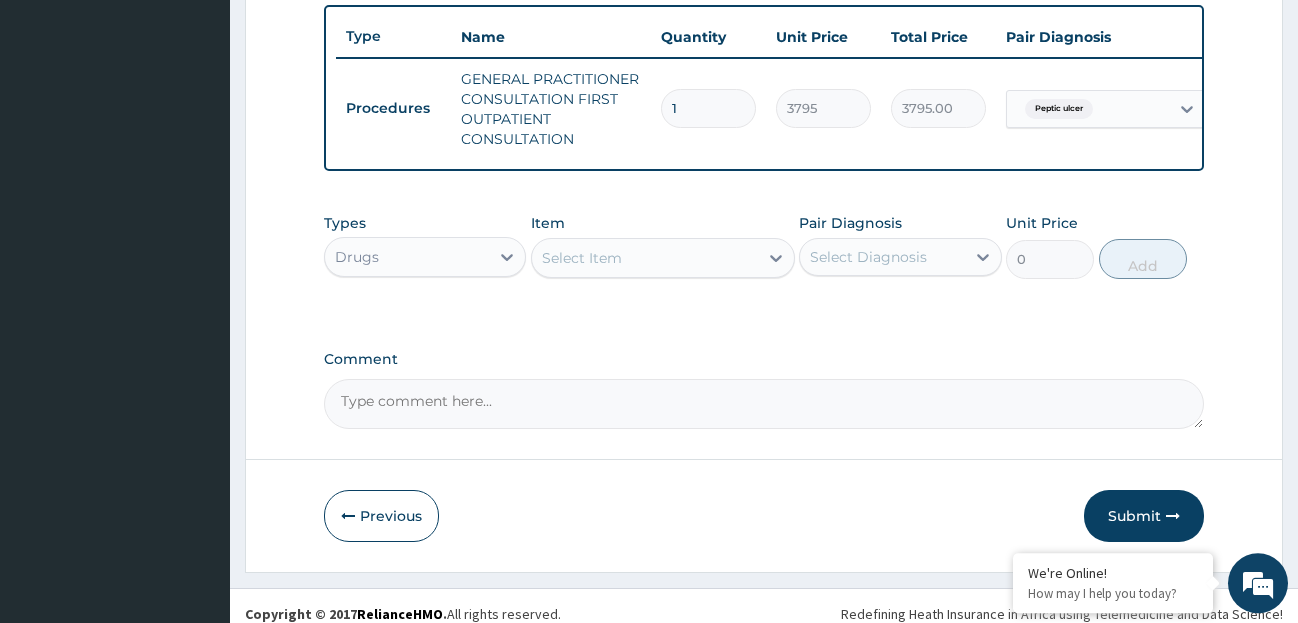 click 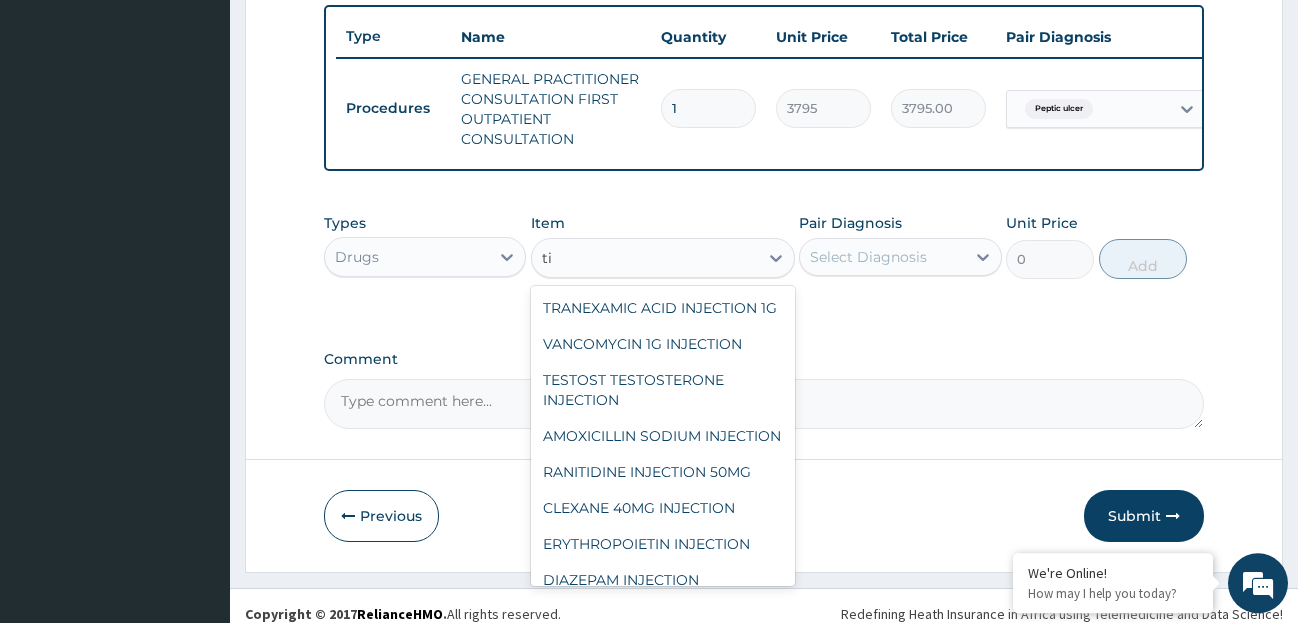 type on "t" 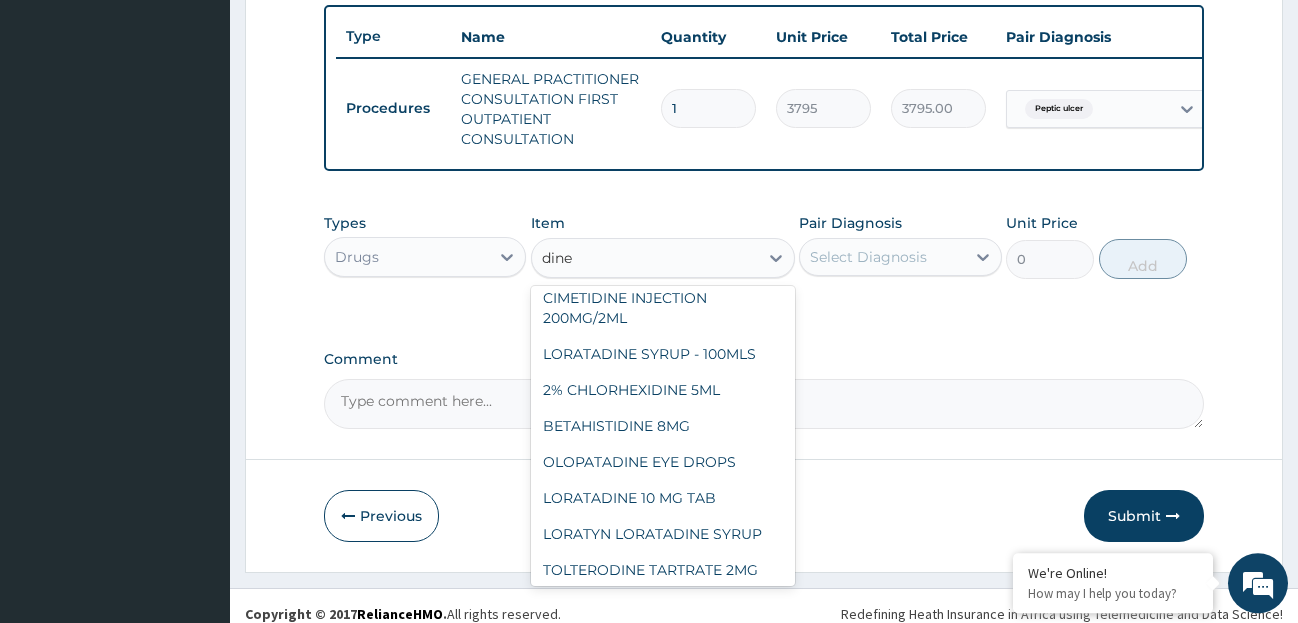 scroll, scrollTop: 144, scrollLeft: 0, axis: vertical 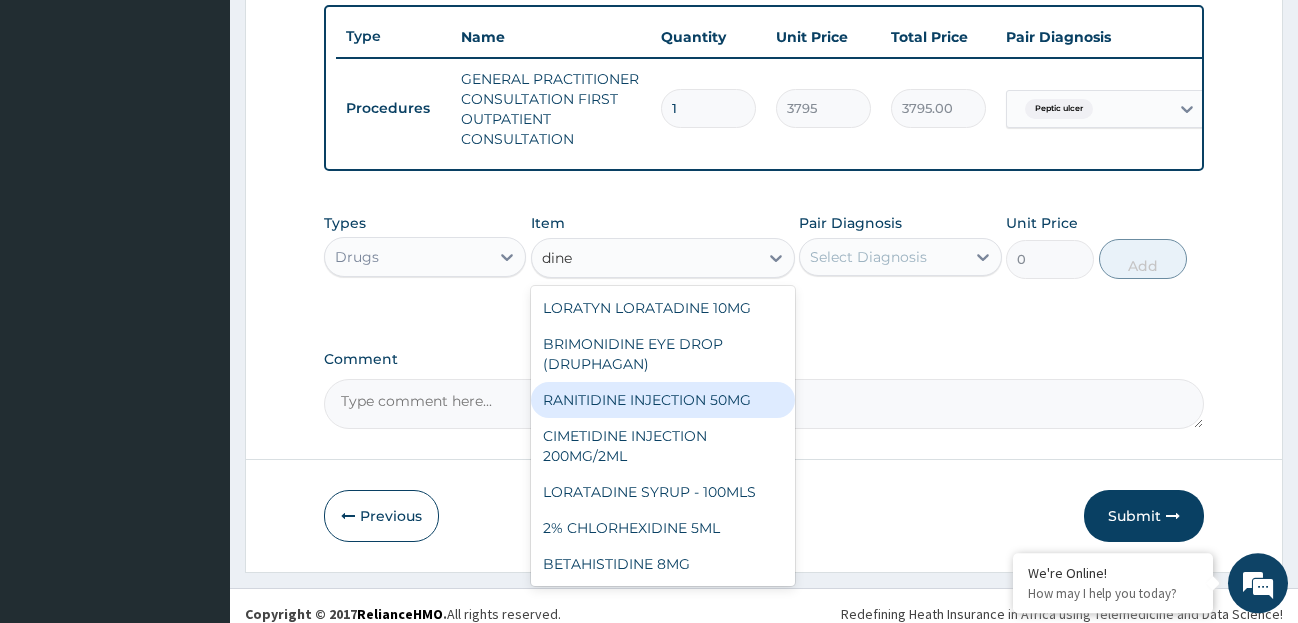 type on "dine" 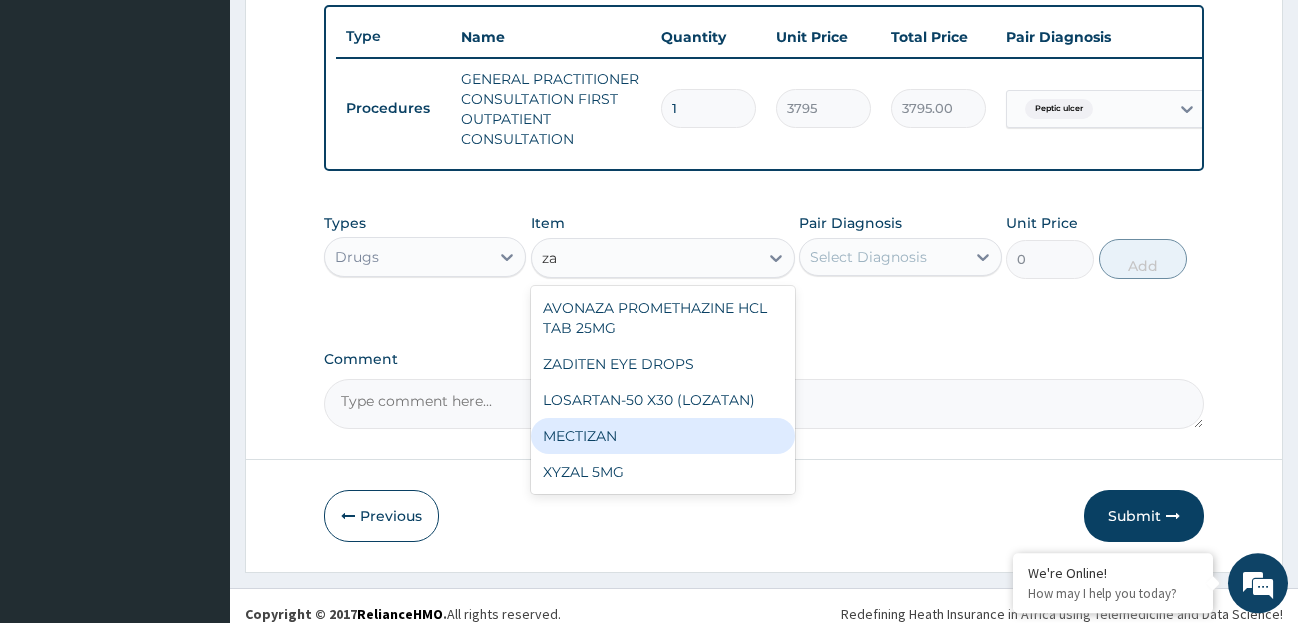 type on "z" 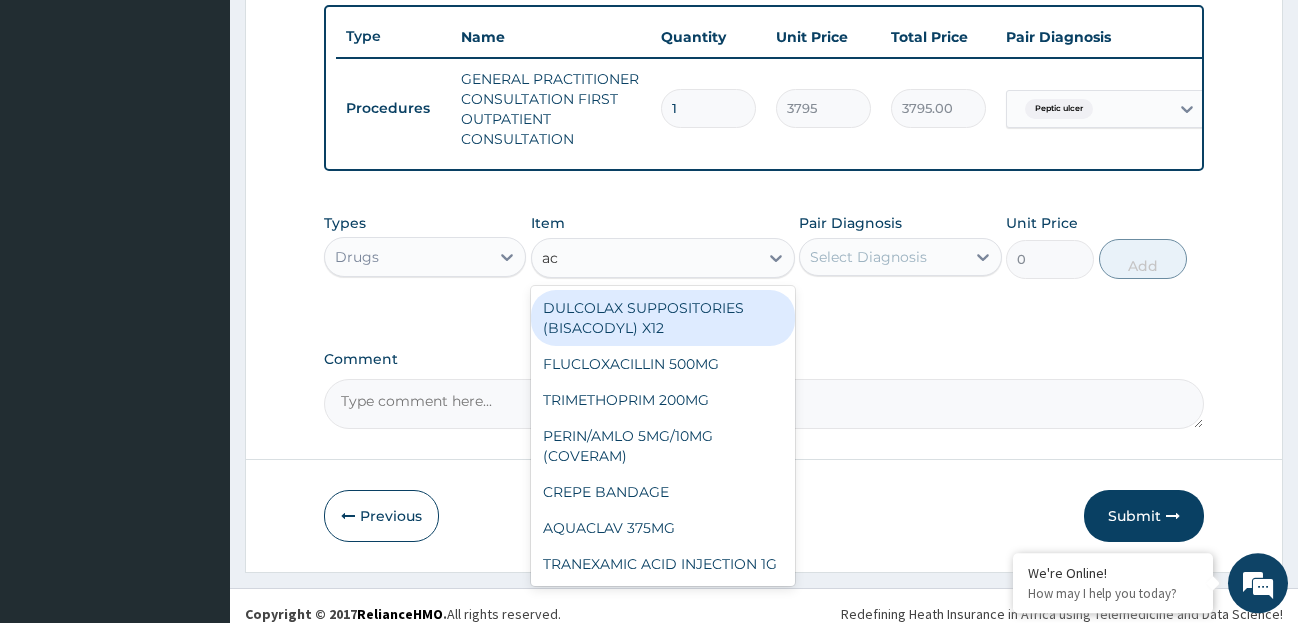type on "acy" 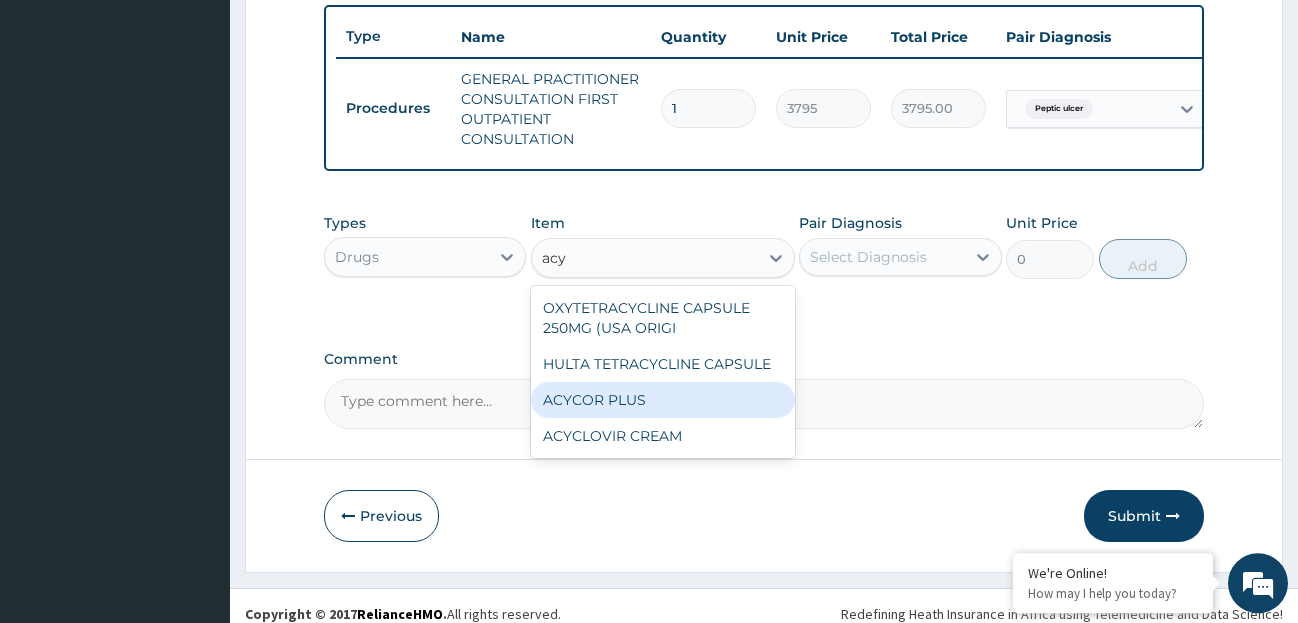 click on "ACYCOR PLUS" at bounding box center (663, 400) 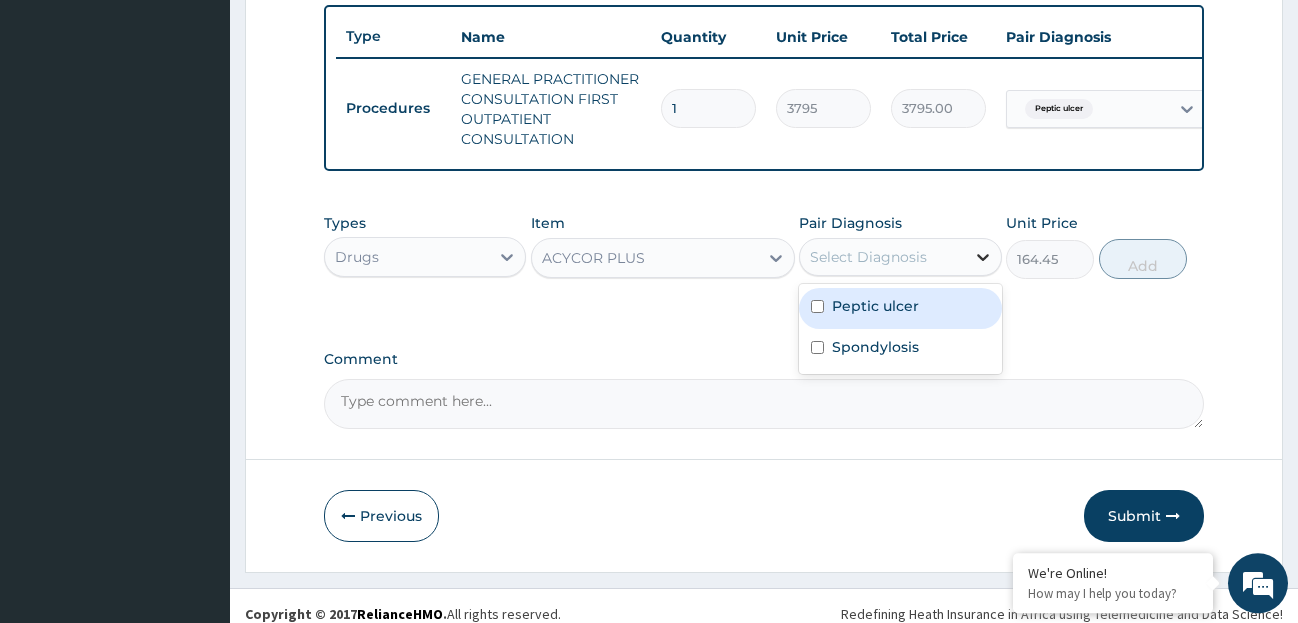 click 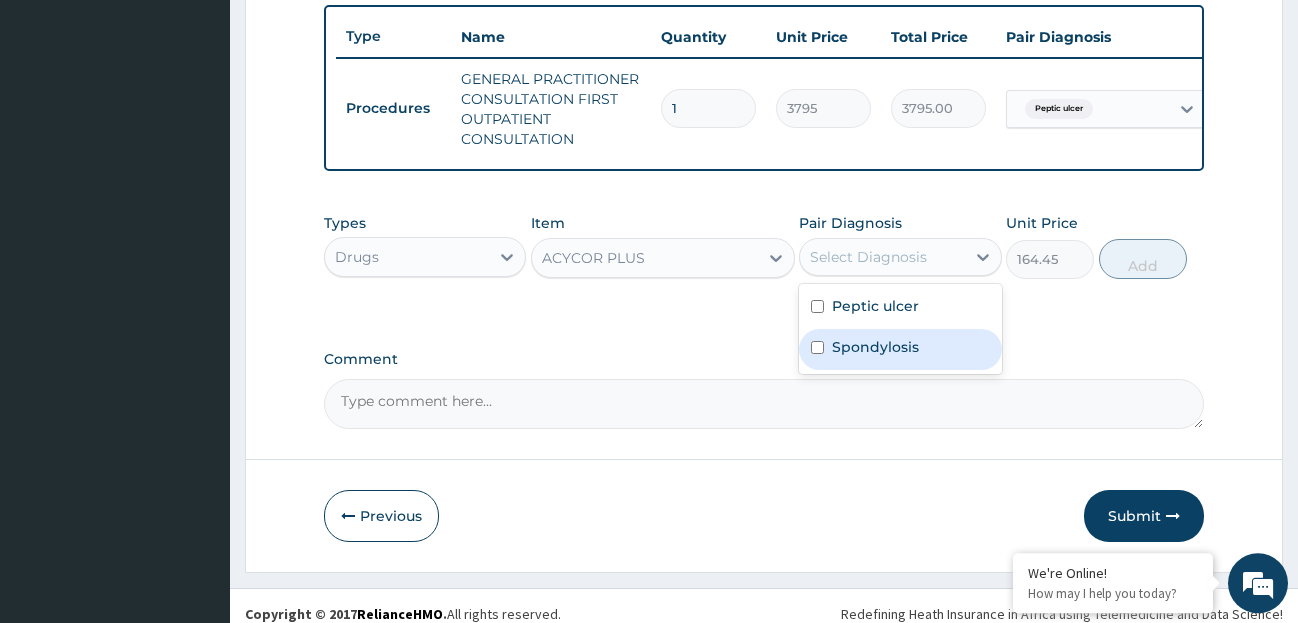 click on "Spondylosis" at bounding box center [875, 347] 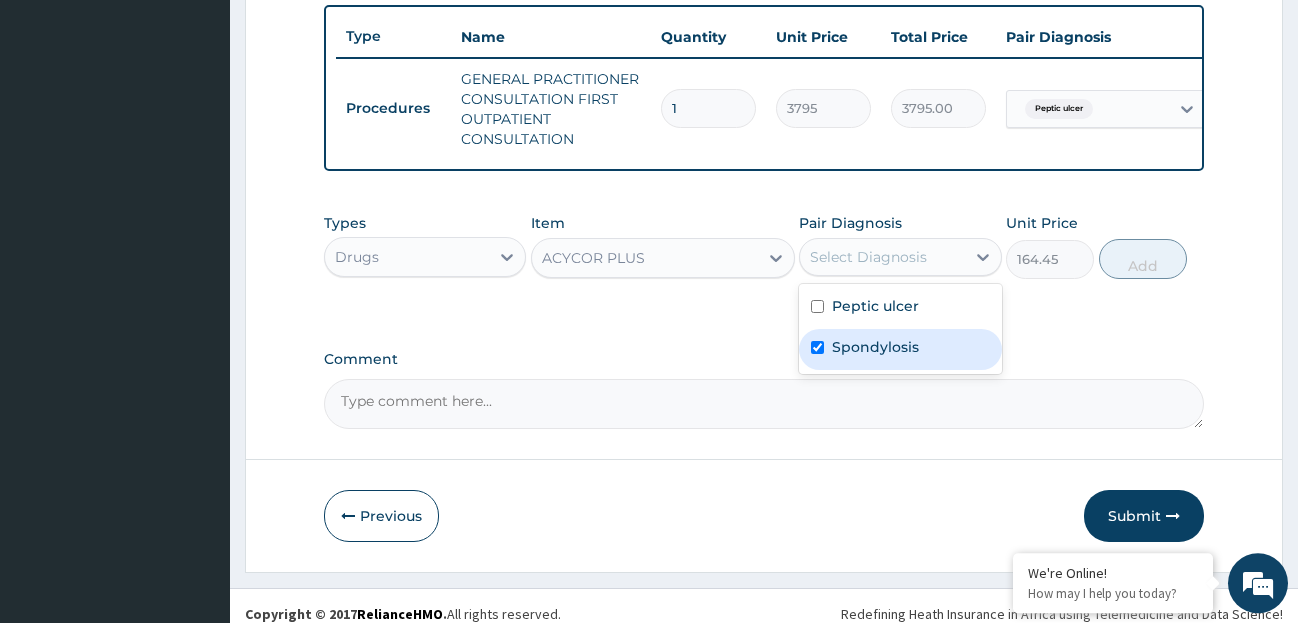 checkbox on "true" 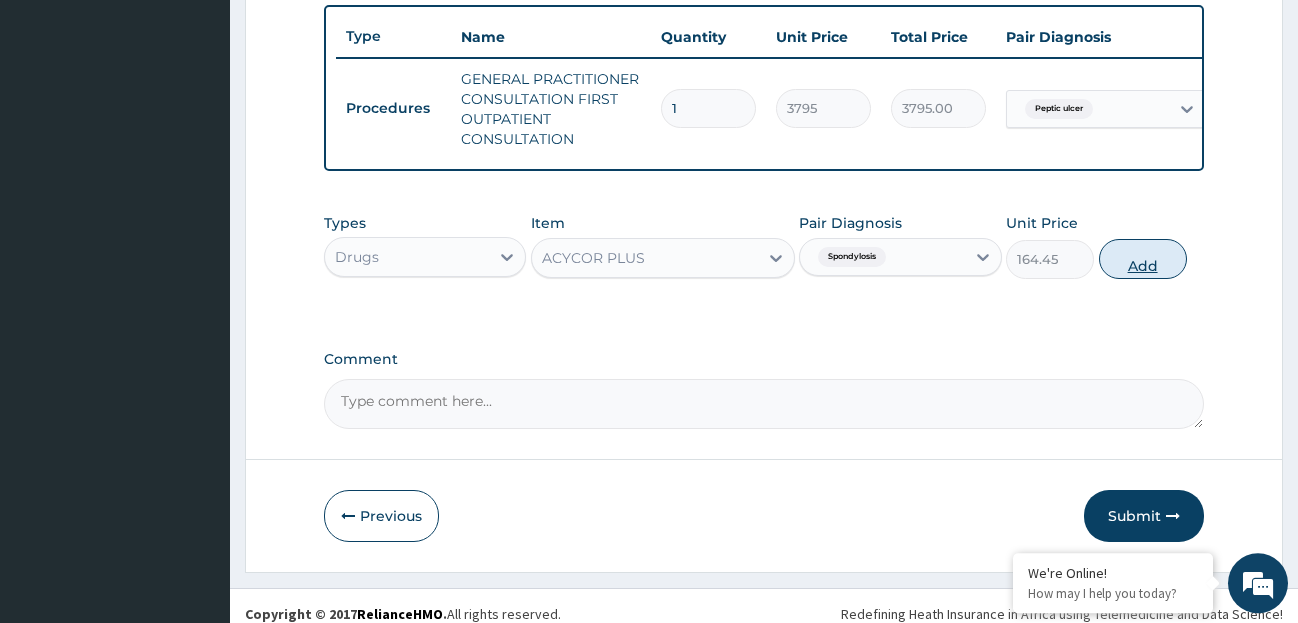 click on "Add" at bounding box center [1143, 259] 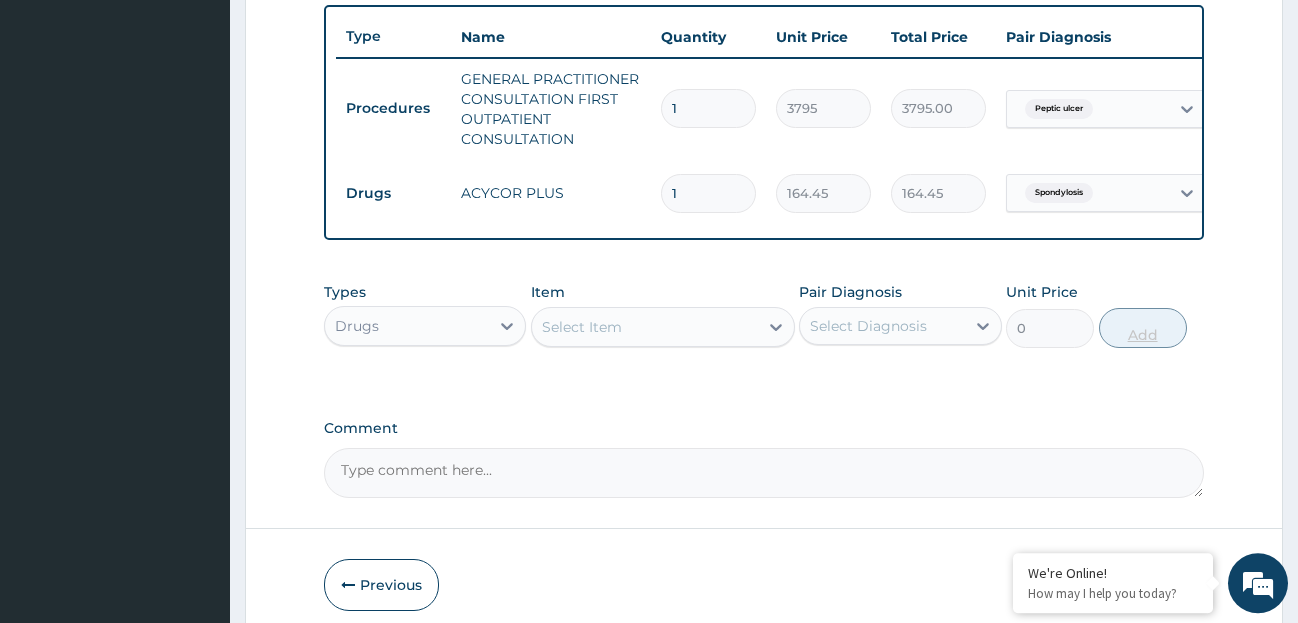 type on "10" 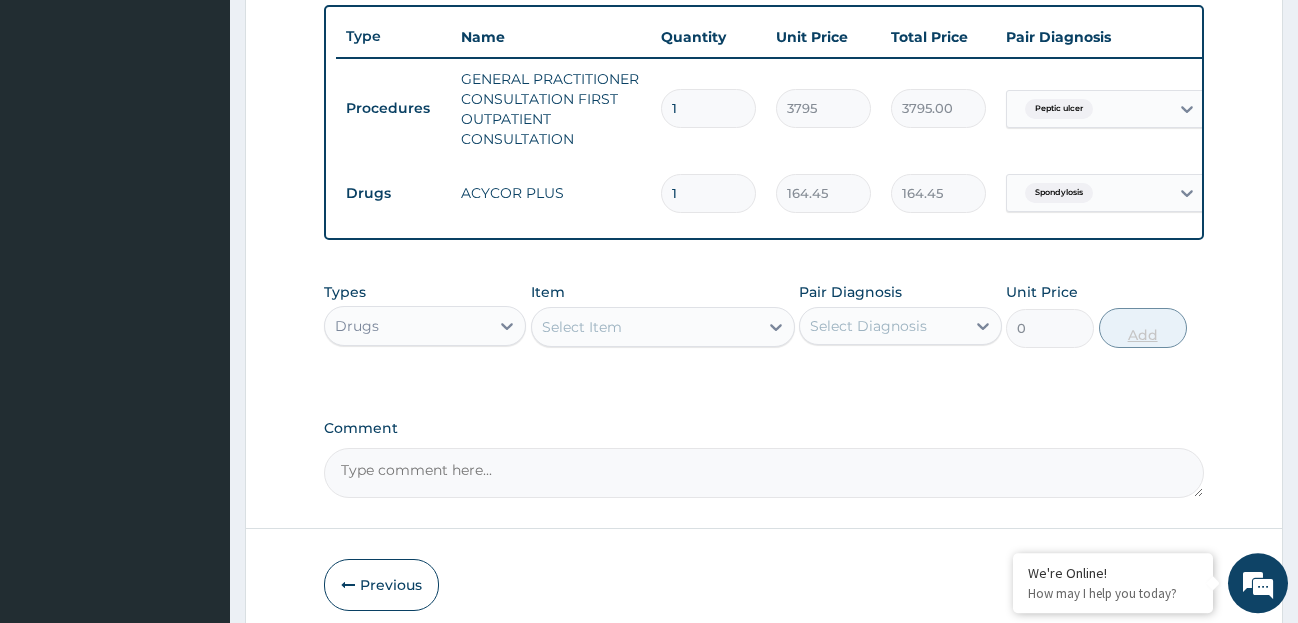 type on "1644.50" 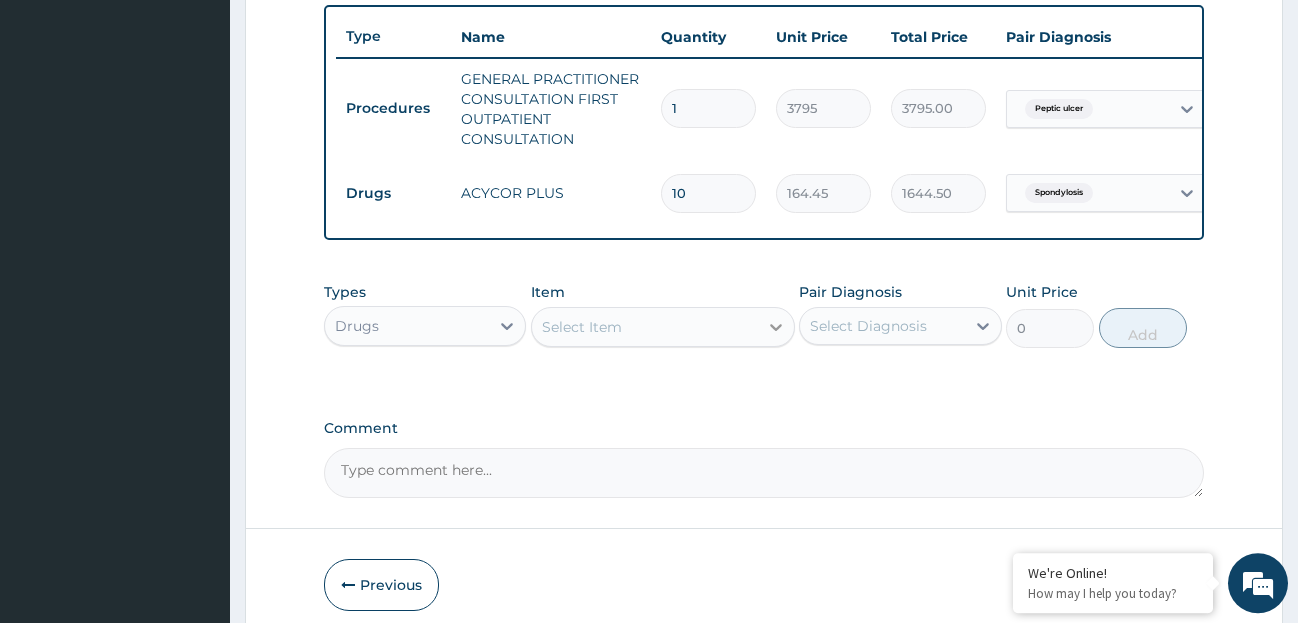 type on "10" 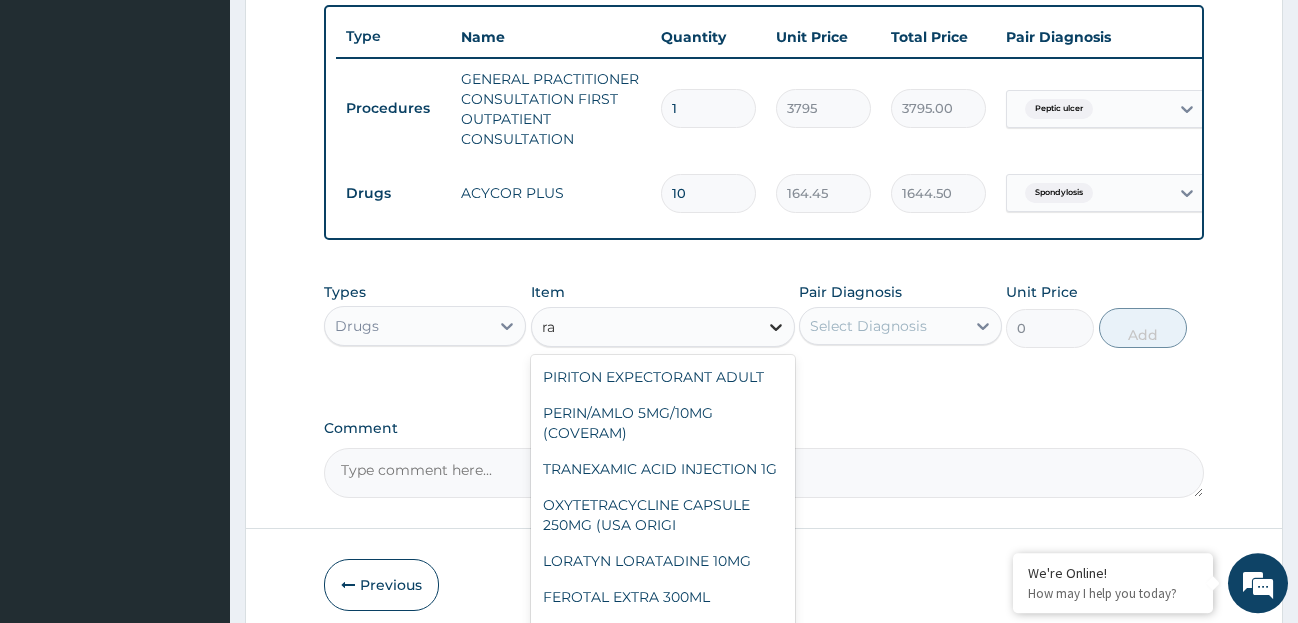 type on "r" 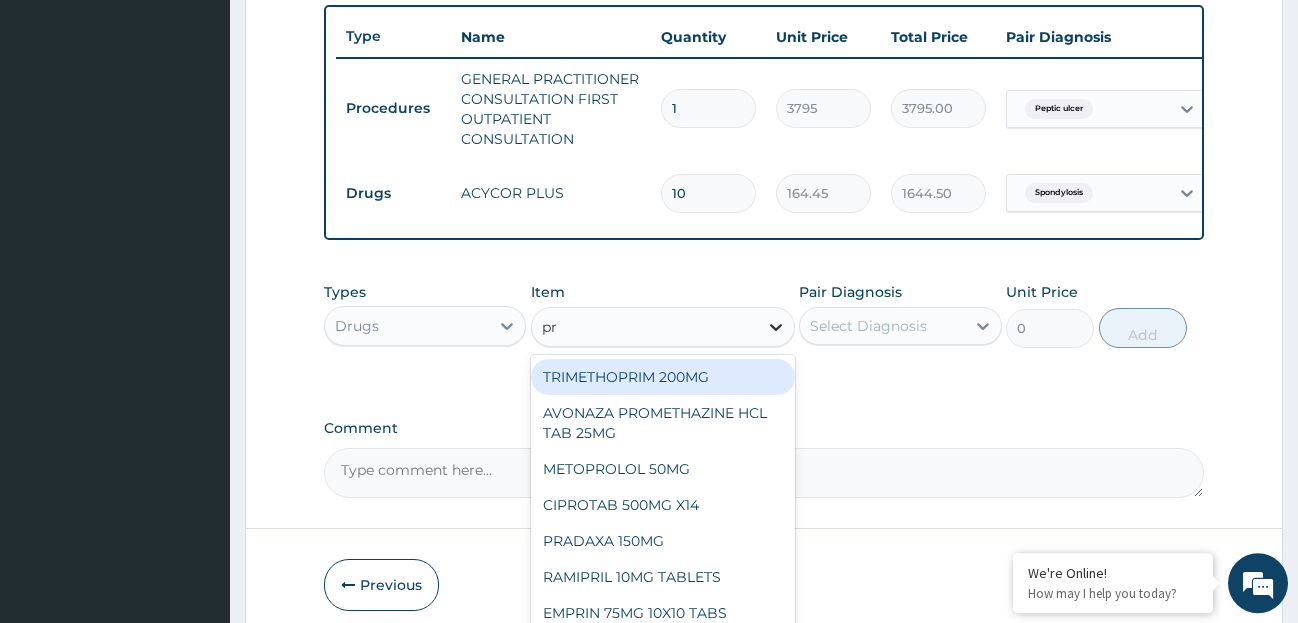 type on "pra" 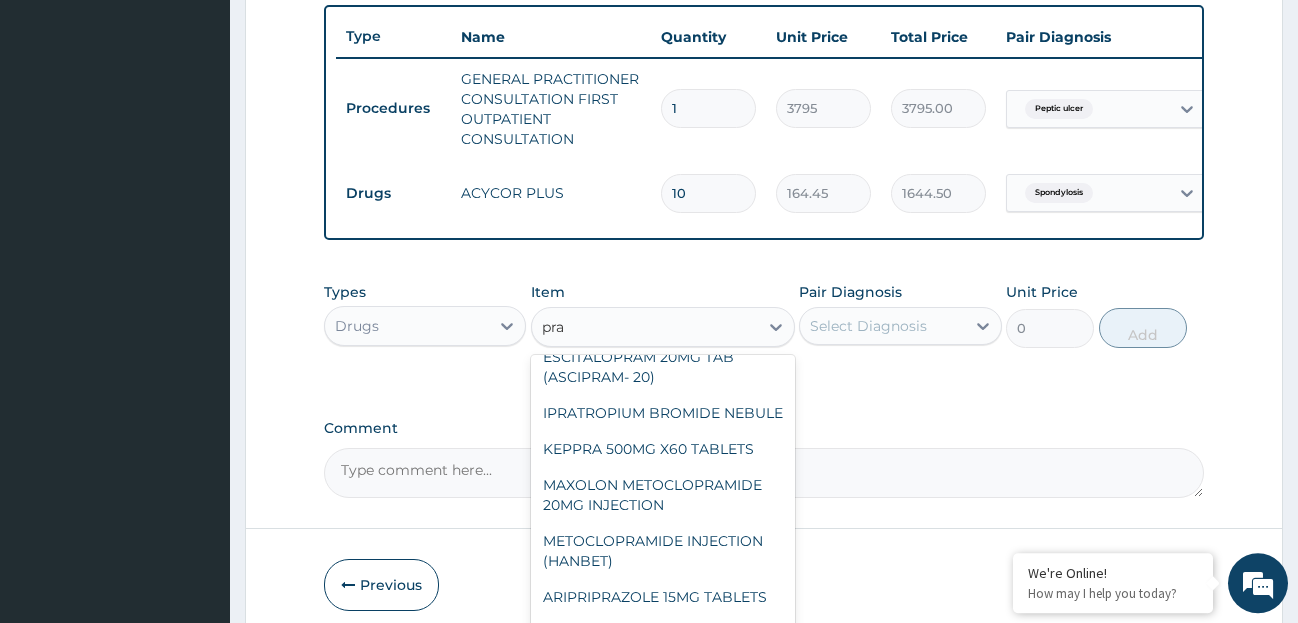 scroll, scrollTop: 230, scrollLeft: 0, axis: vertical 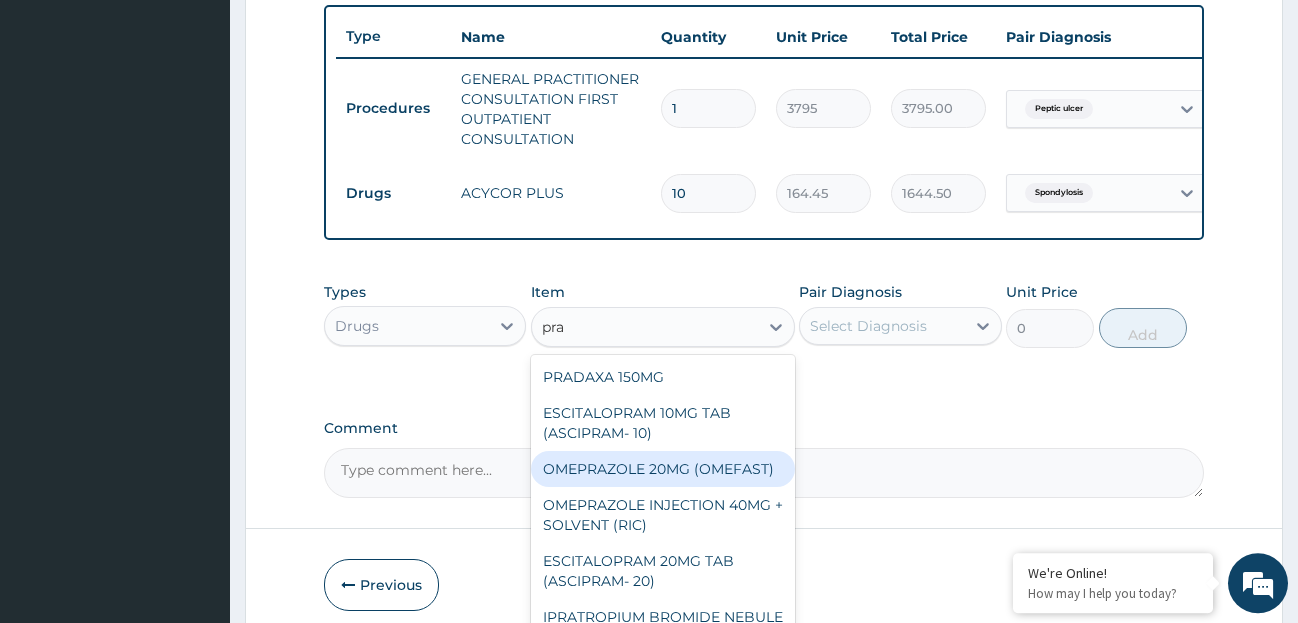click on "OMEPRAZOLE 20MG (OMEFAST)" at bounding box center [663, 469] 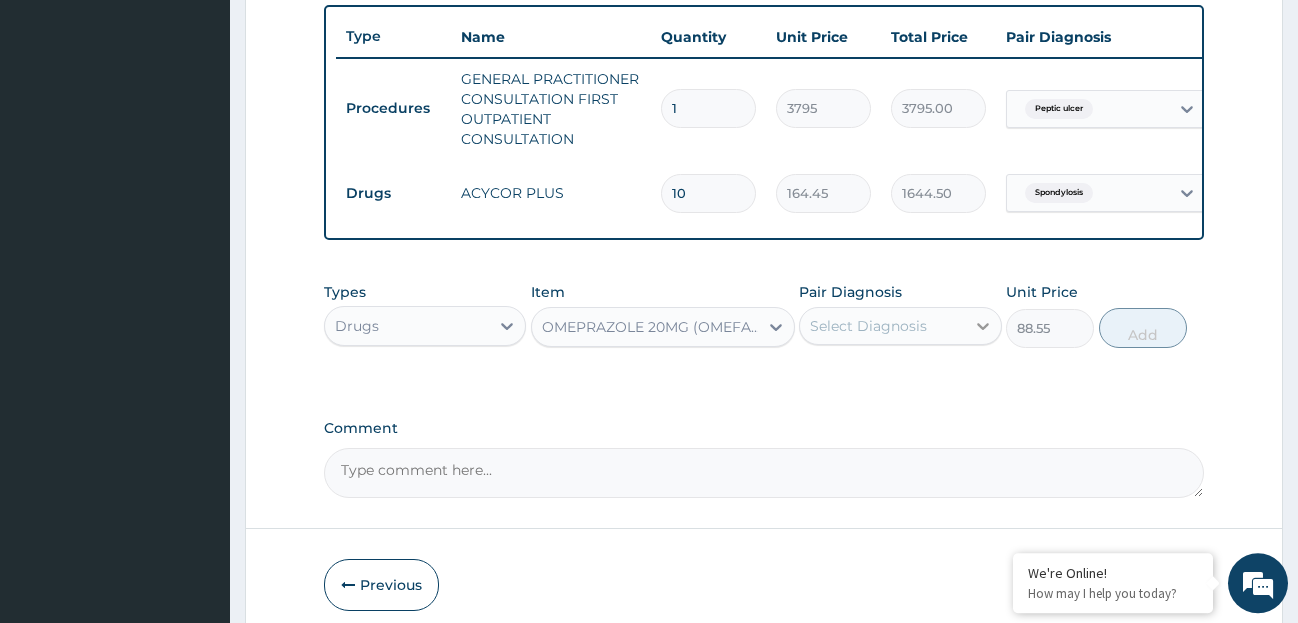 click 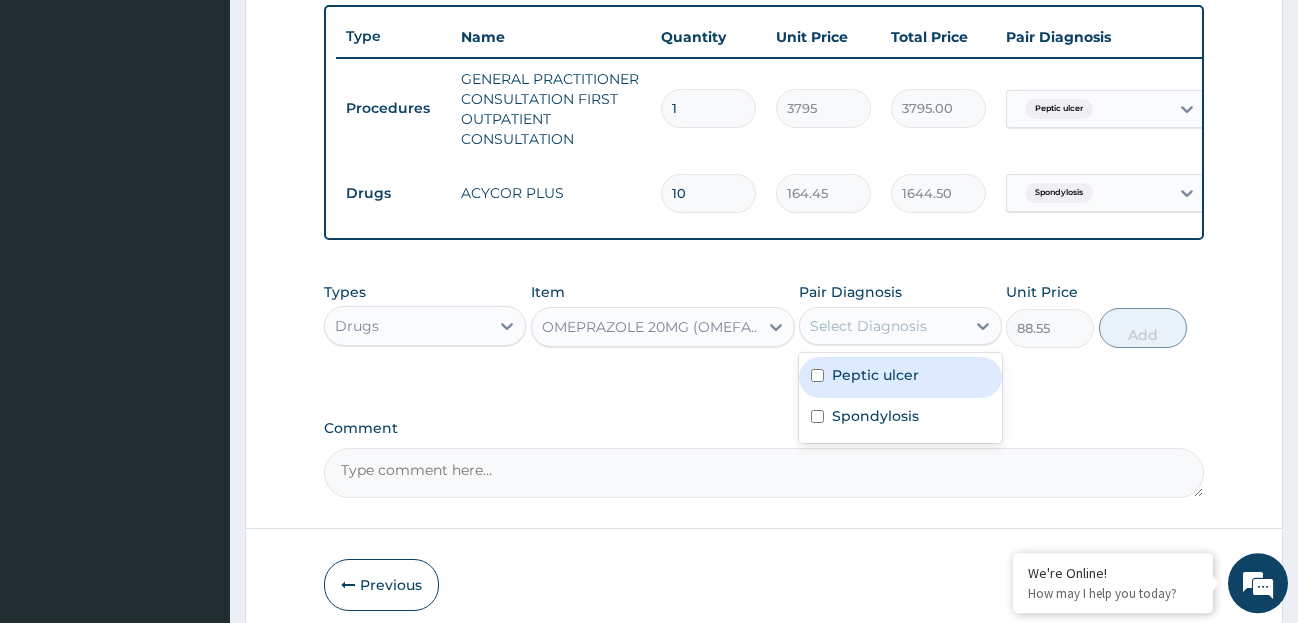 click on "Peptic ulcer" at bounding box center [875, 375] 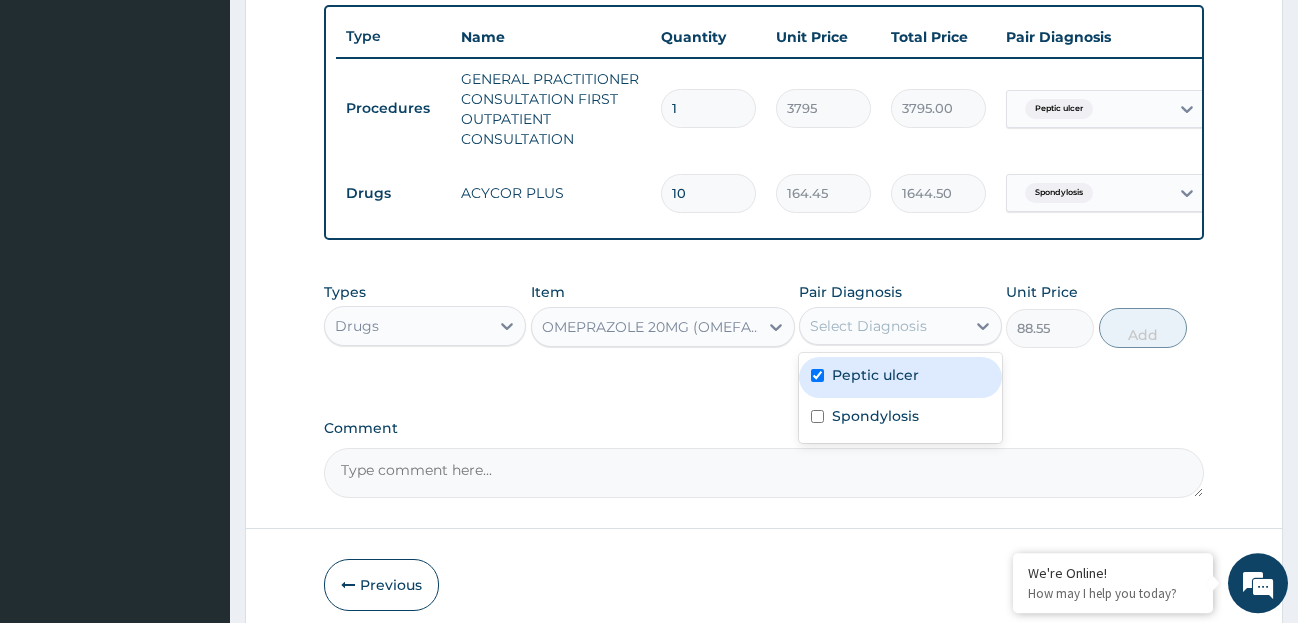 checkbox on "true" 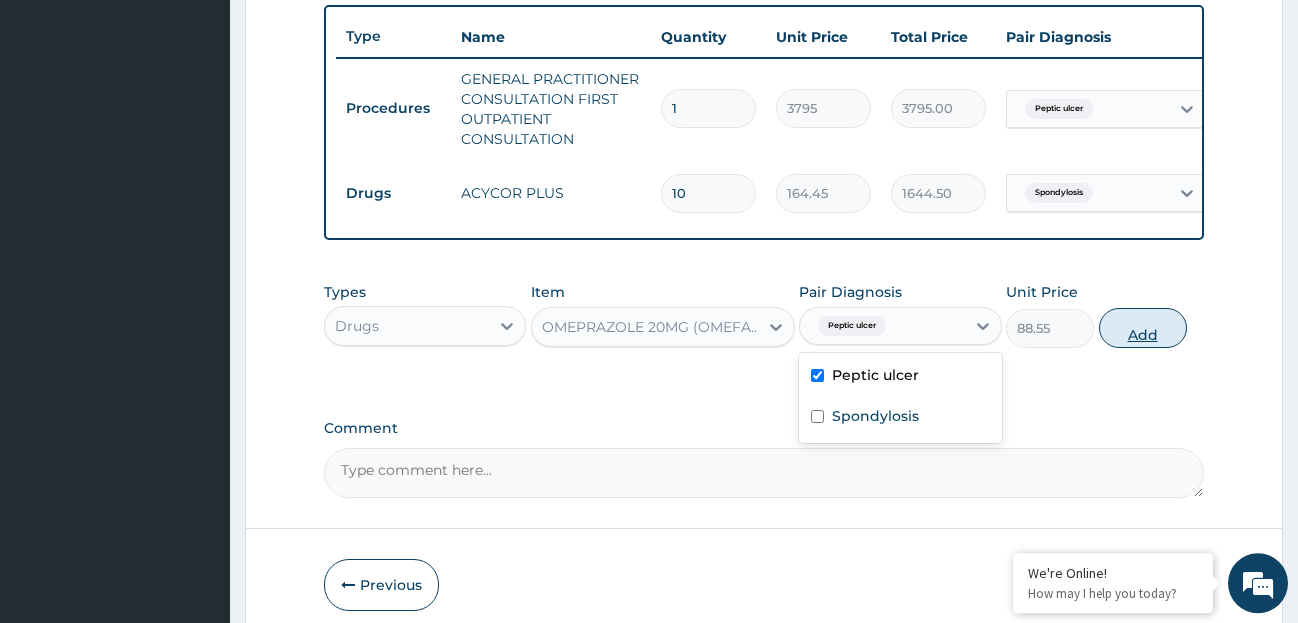 click on "Add" at bounding box center (1143, 328) 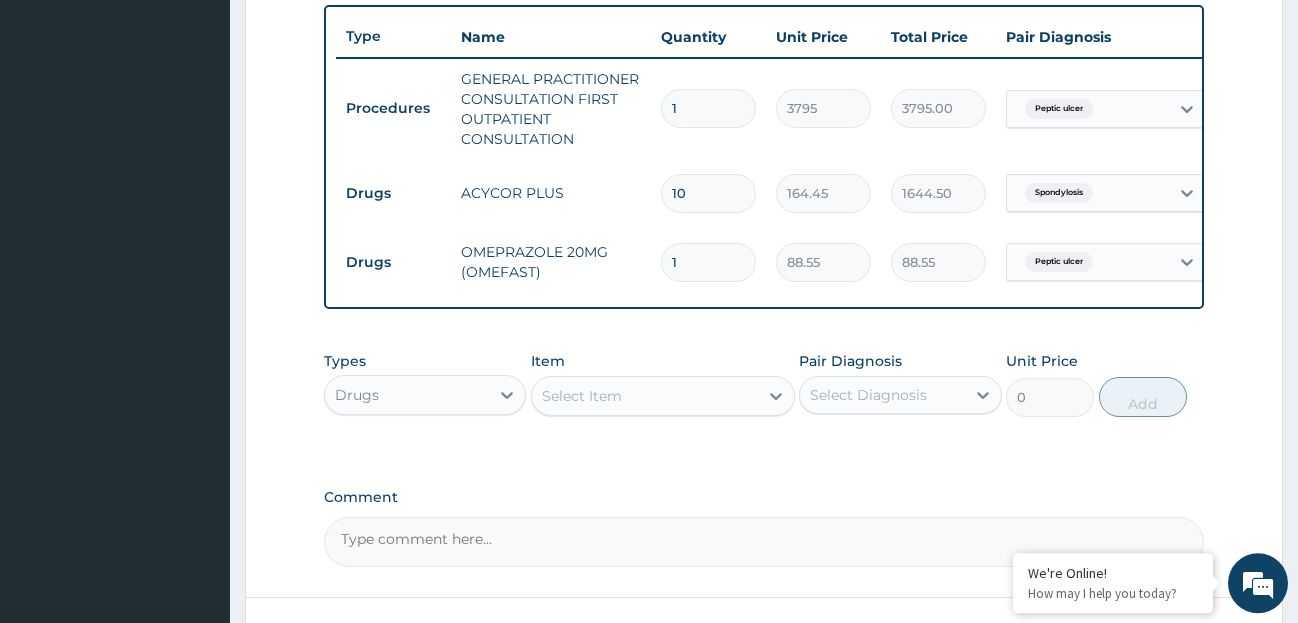 click on "1" at bounding box center (708, 262) 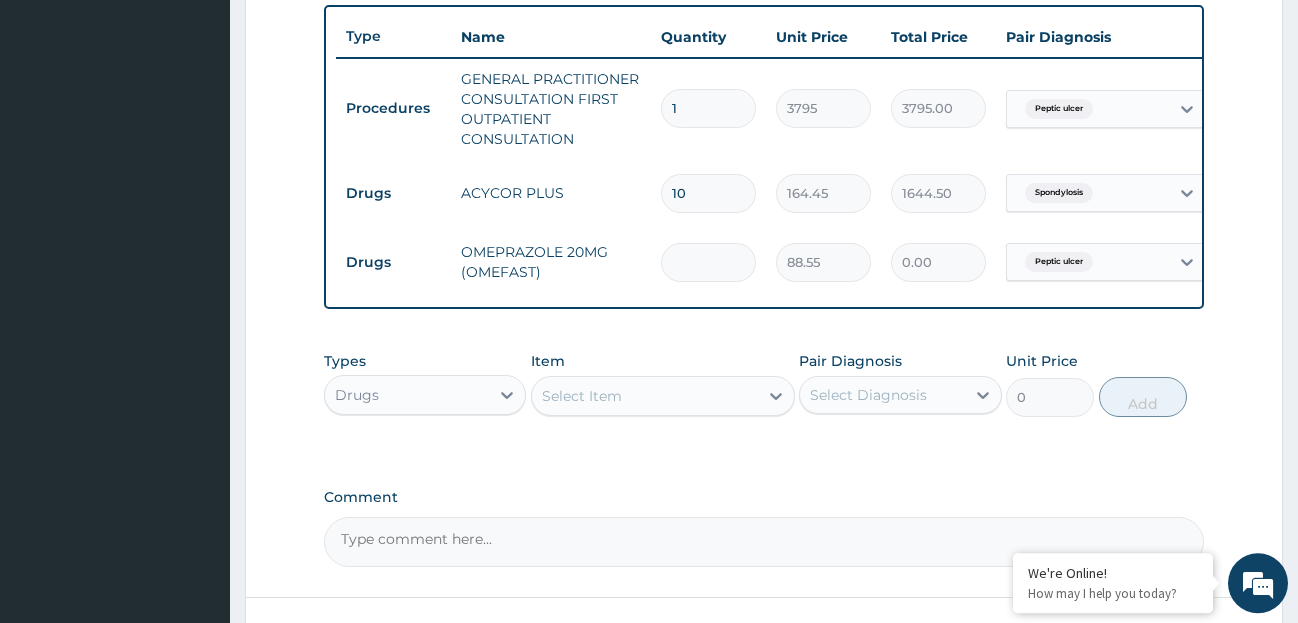 type on "2" 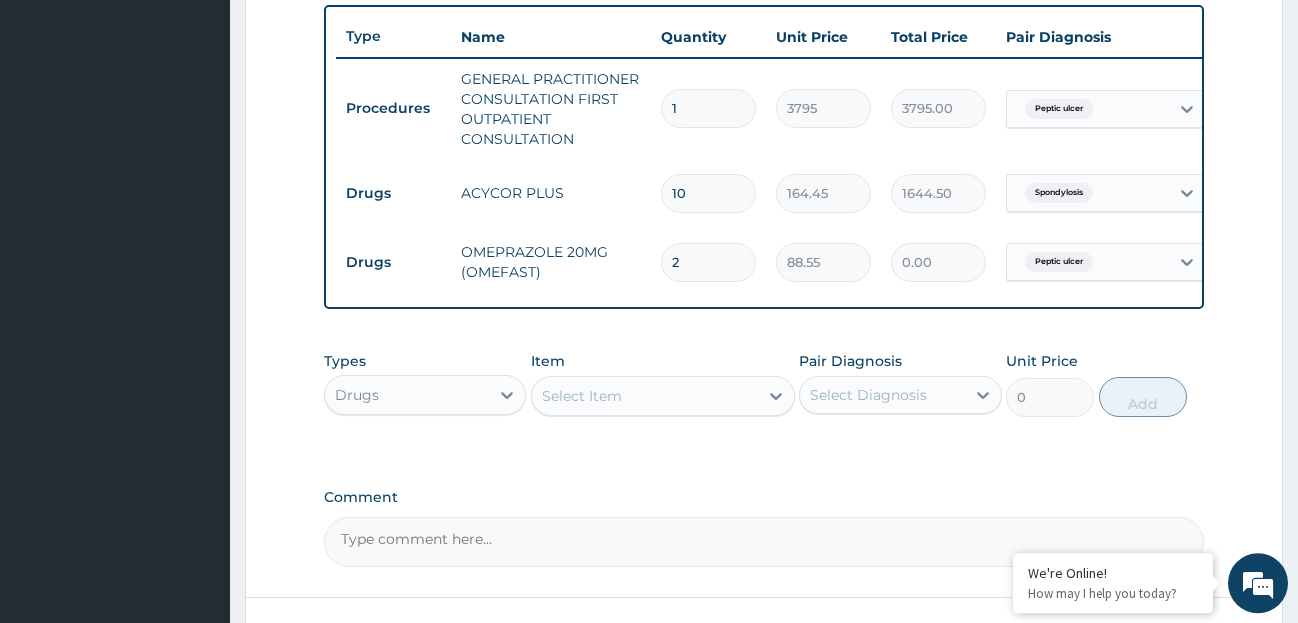 type on "177.10" 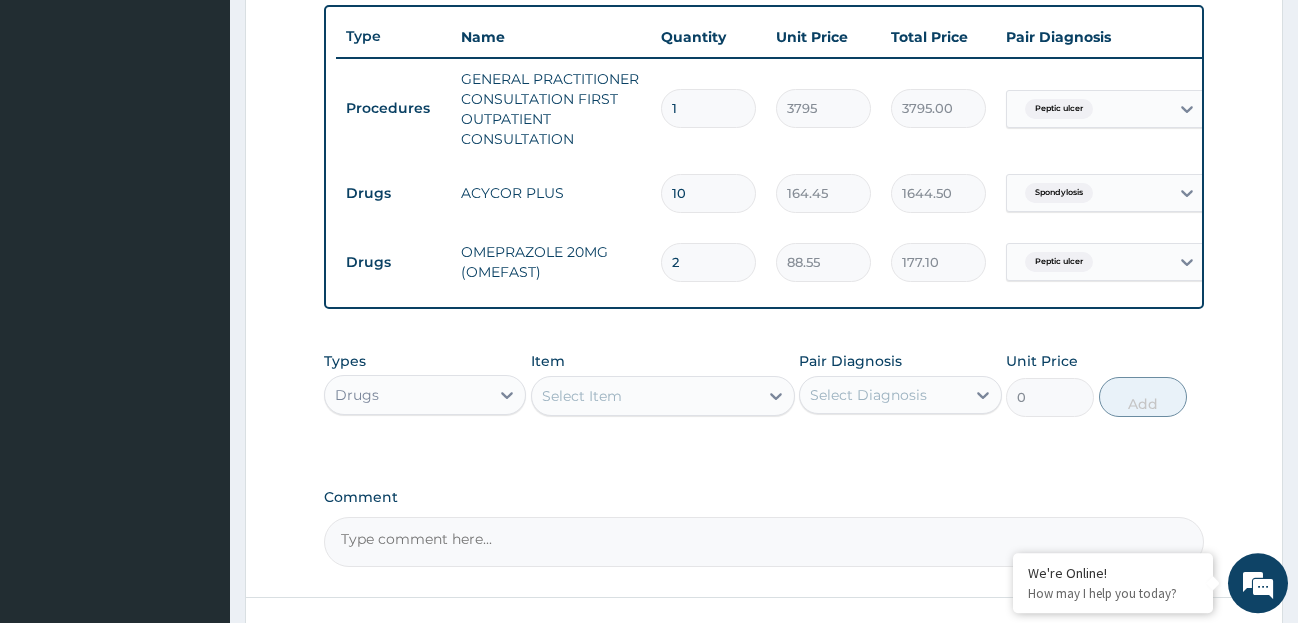 type on "28" 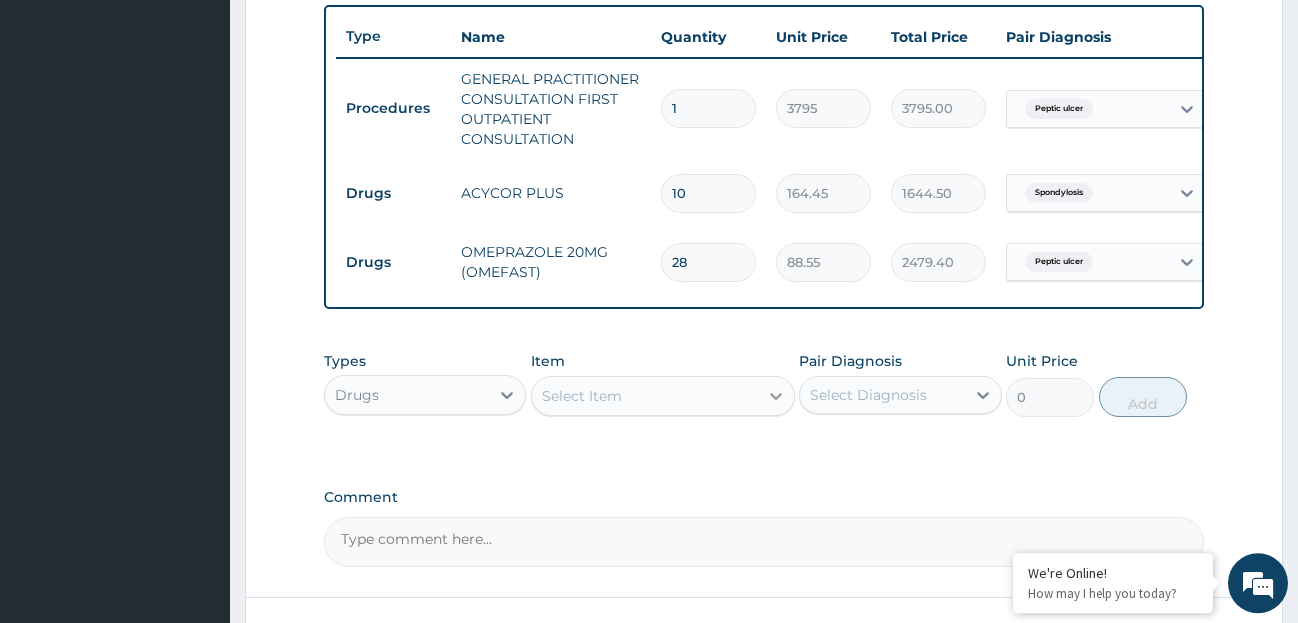type on "28" 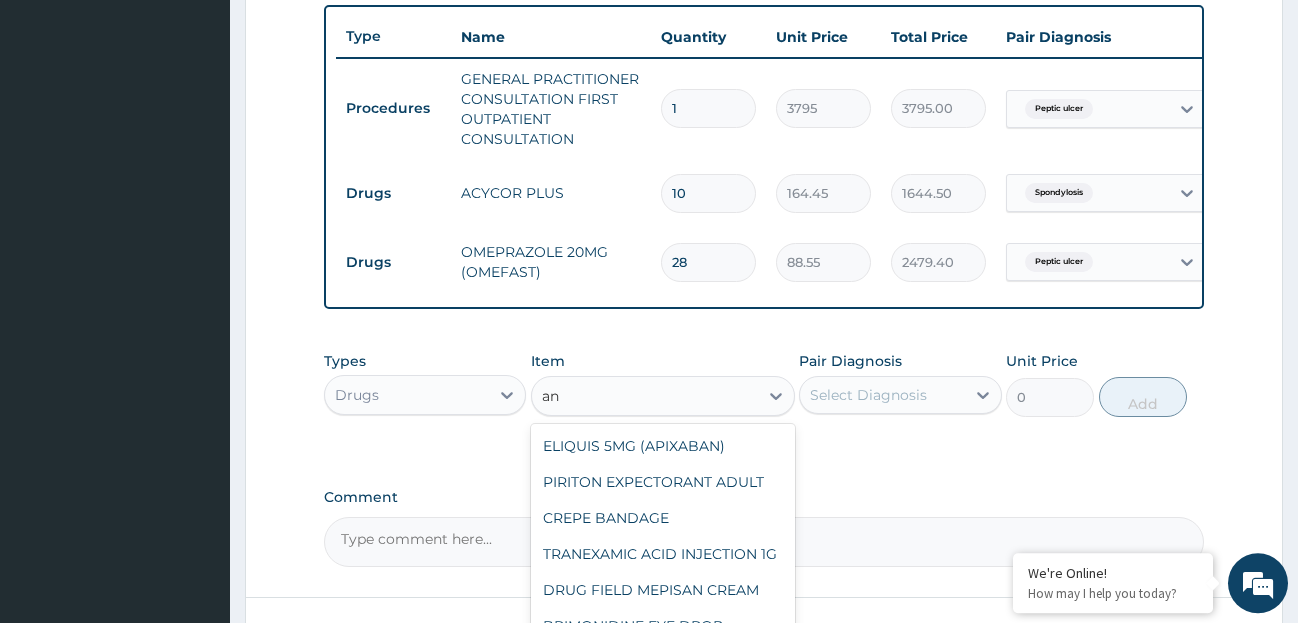type on "a" 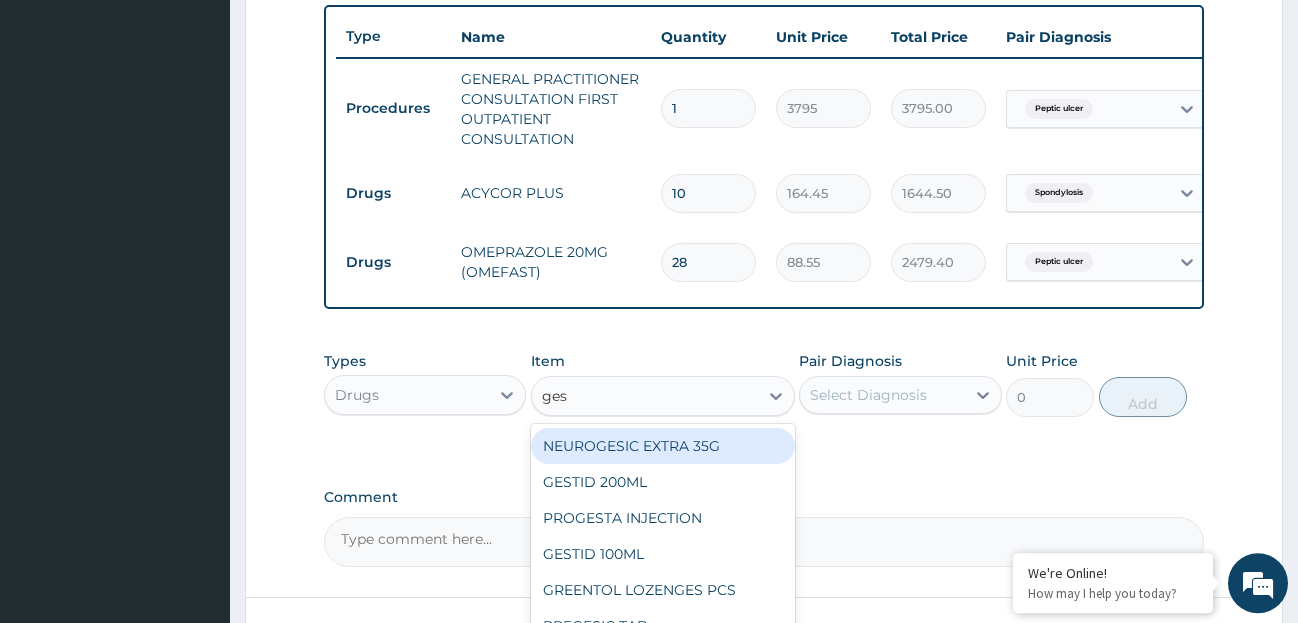 type on "gest" 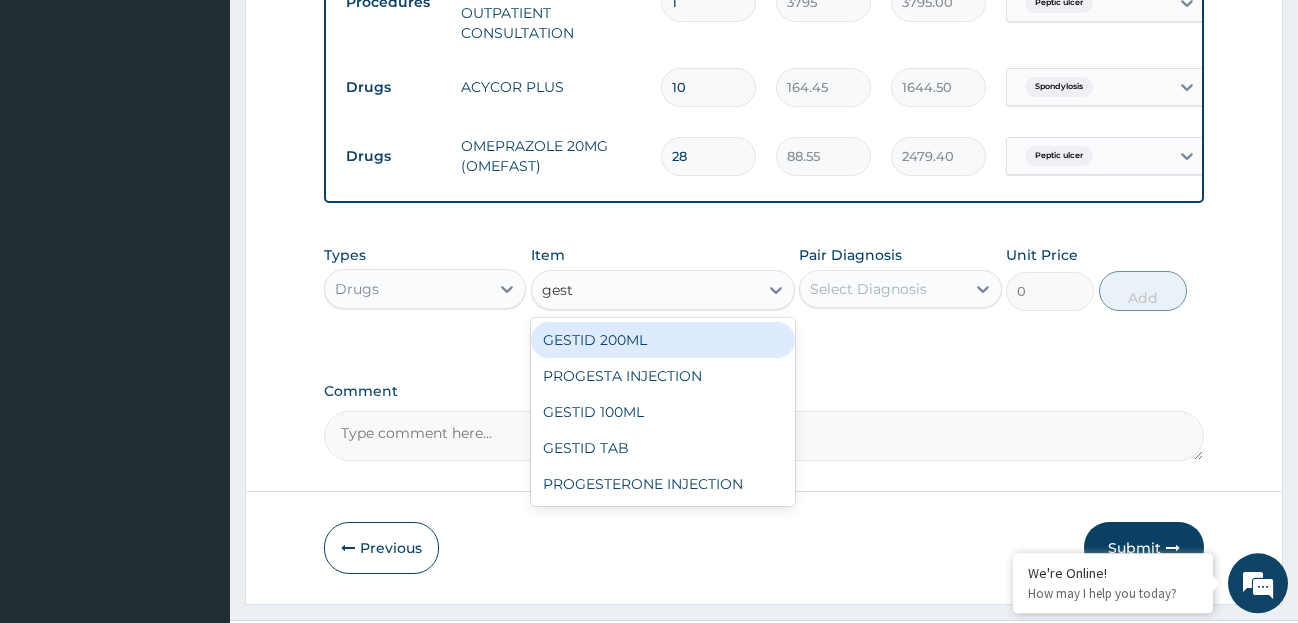 scroll, scrollTop: 857, scrollLeft: 0, axis: vertical 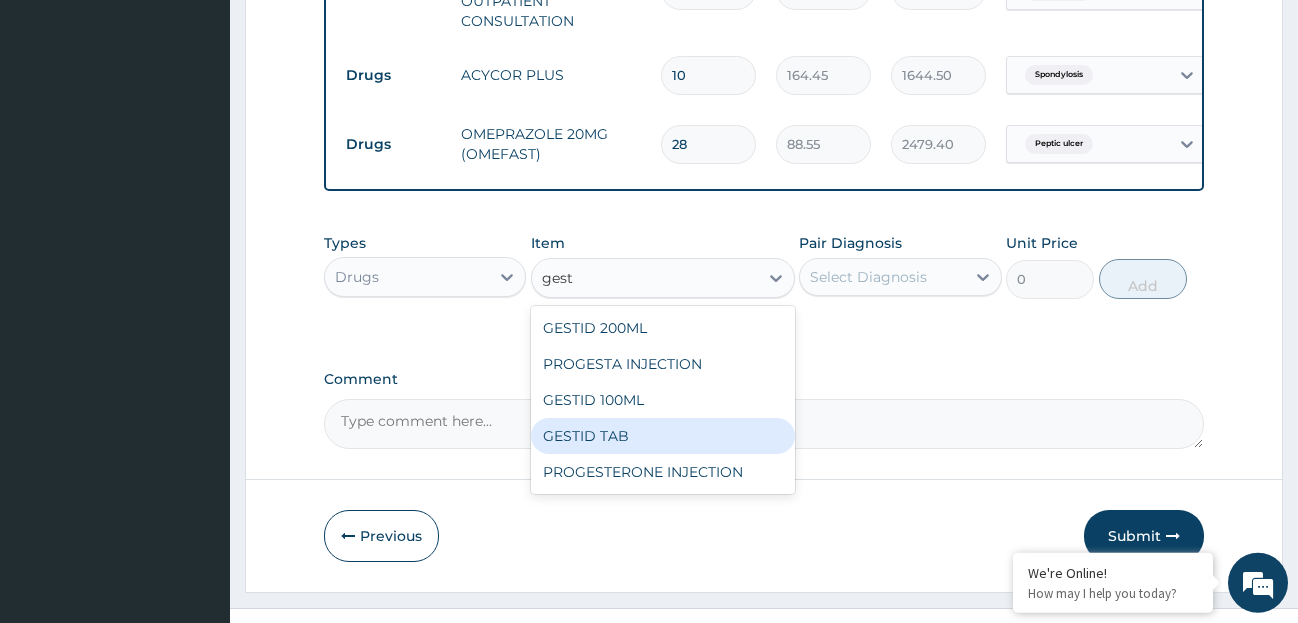 click on "GESTID TAB" at bounding box center [663, 436] 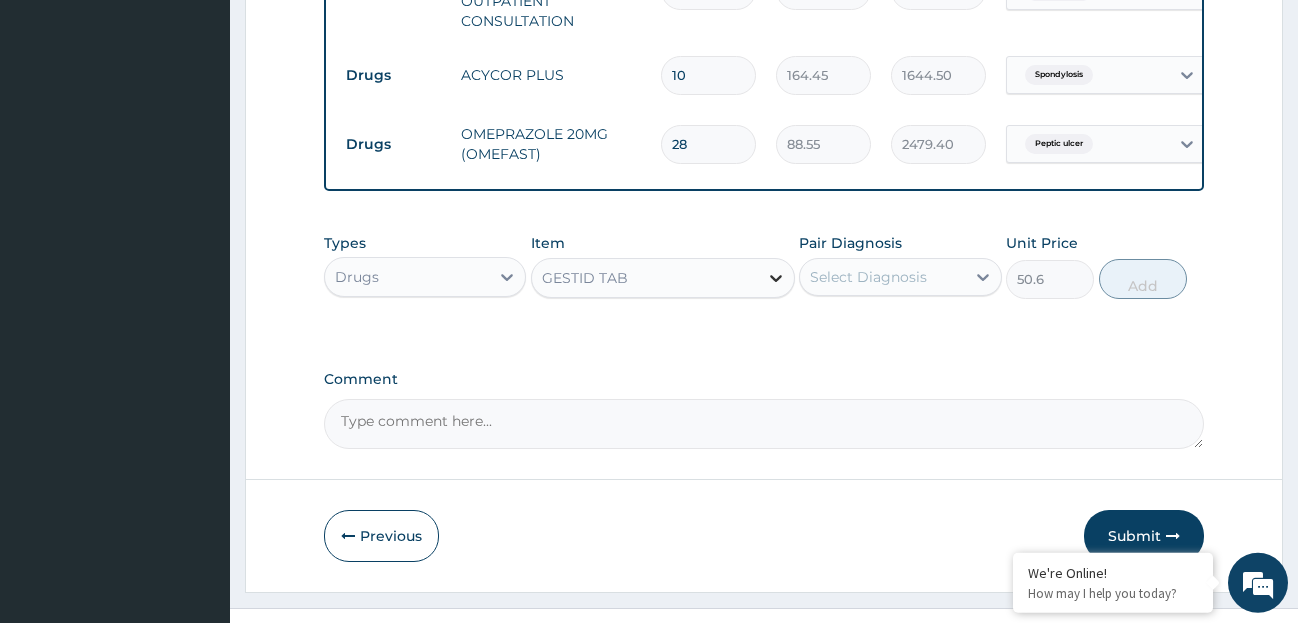 click 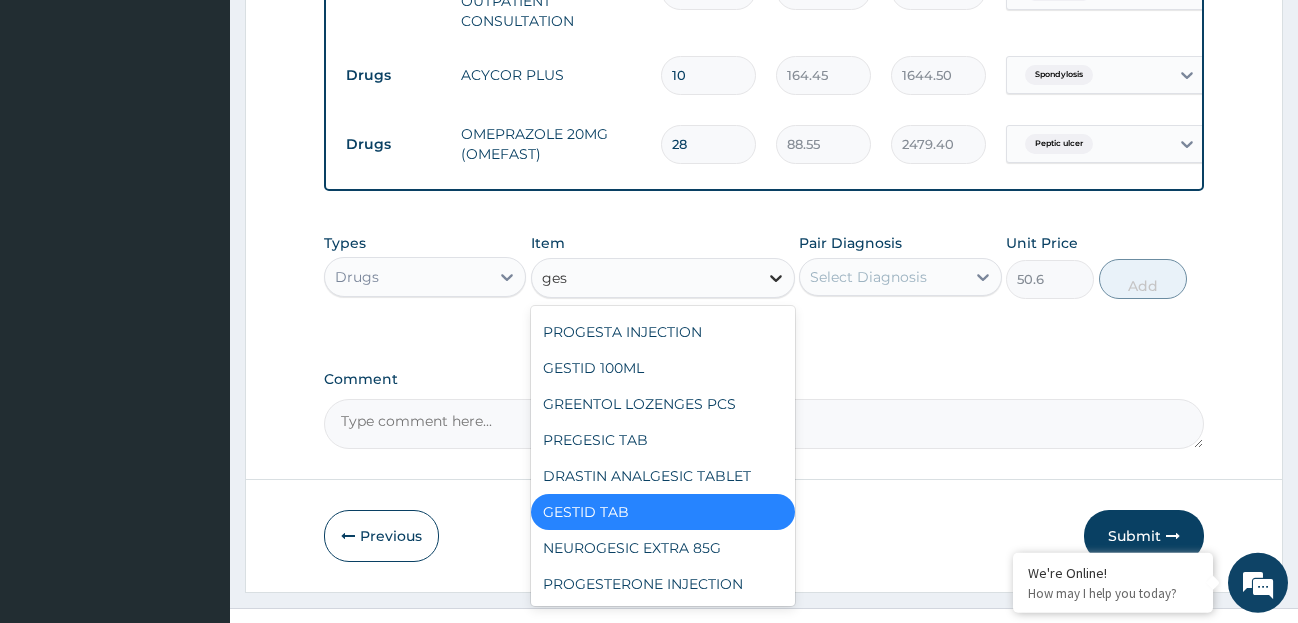 scroll, scrollTop: 68, scrollLeft: 0, axis: vertical 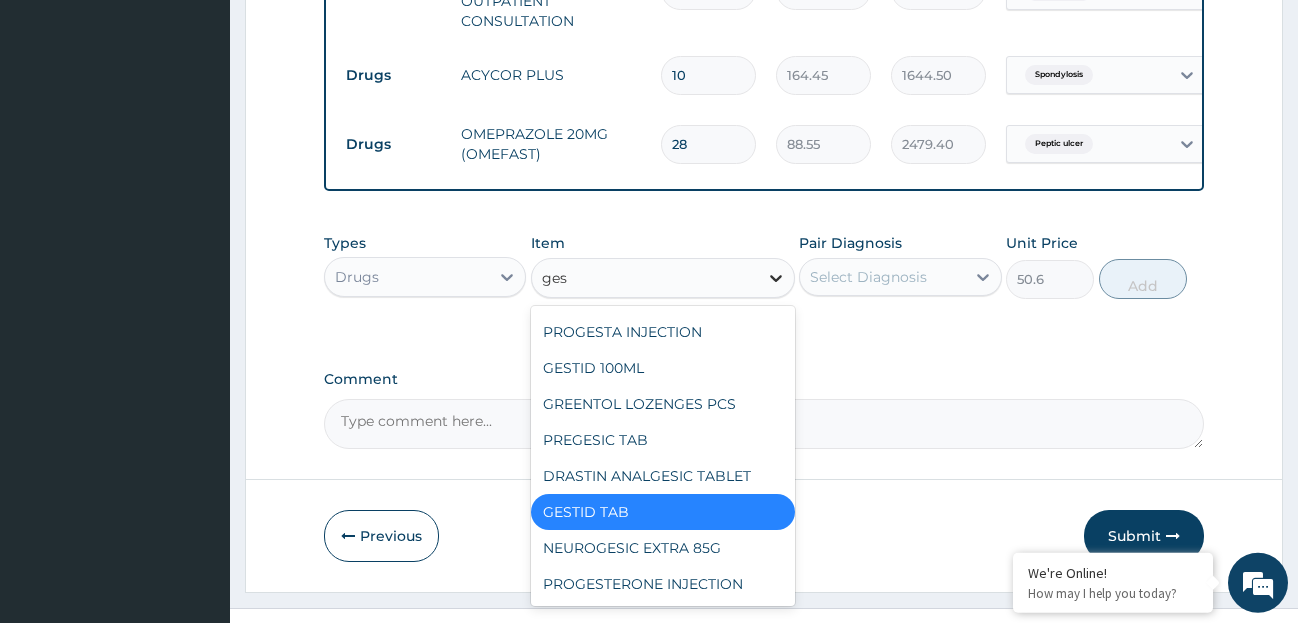 type on "gest" 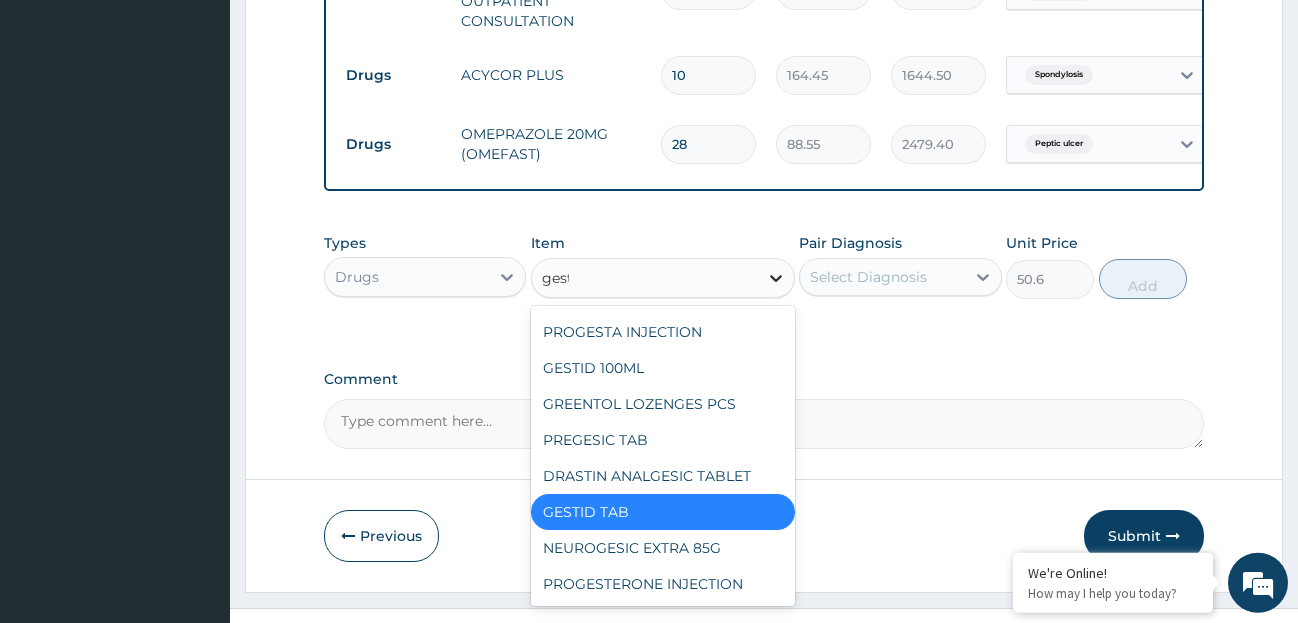 scroll, scrollTop: 0, scrollLeft: 0, axis: both 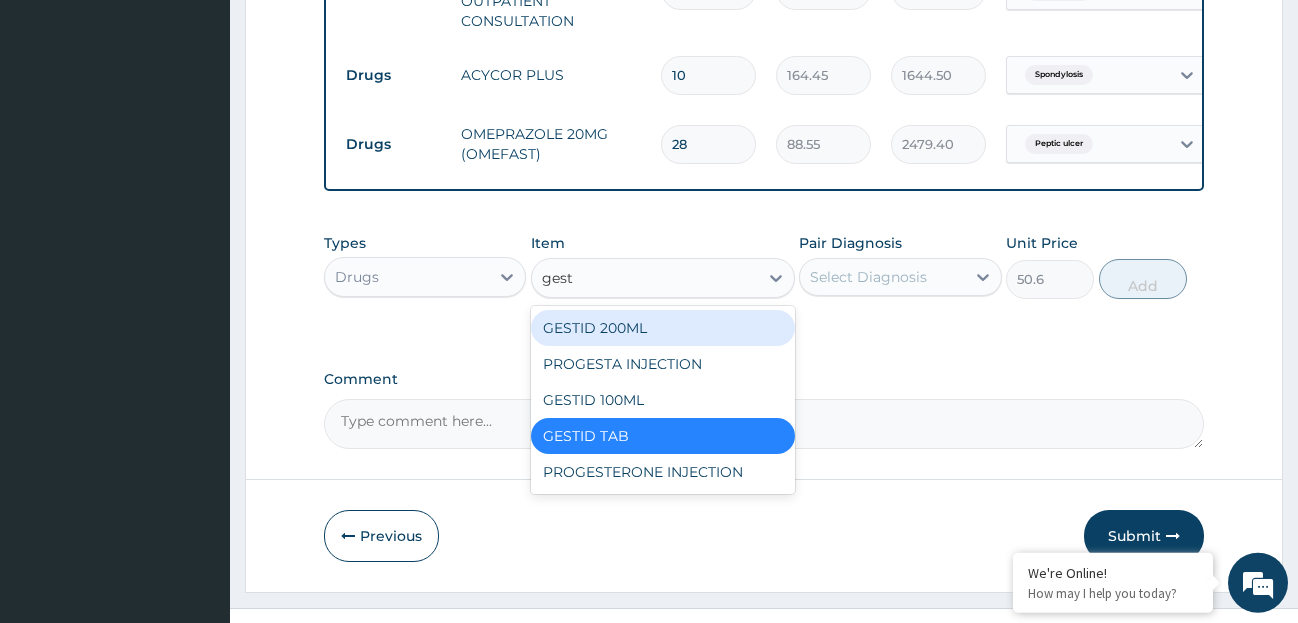 click on "GESTID 200ML" at bounding box center [663, 328] 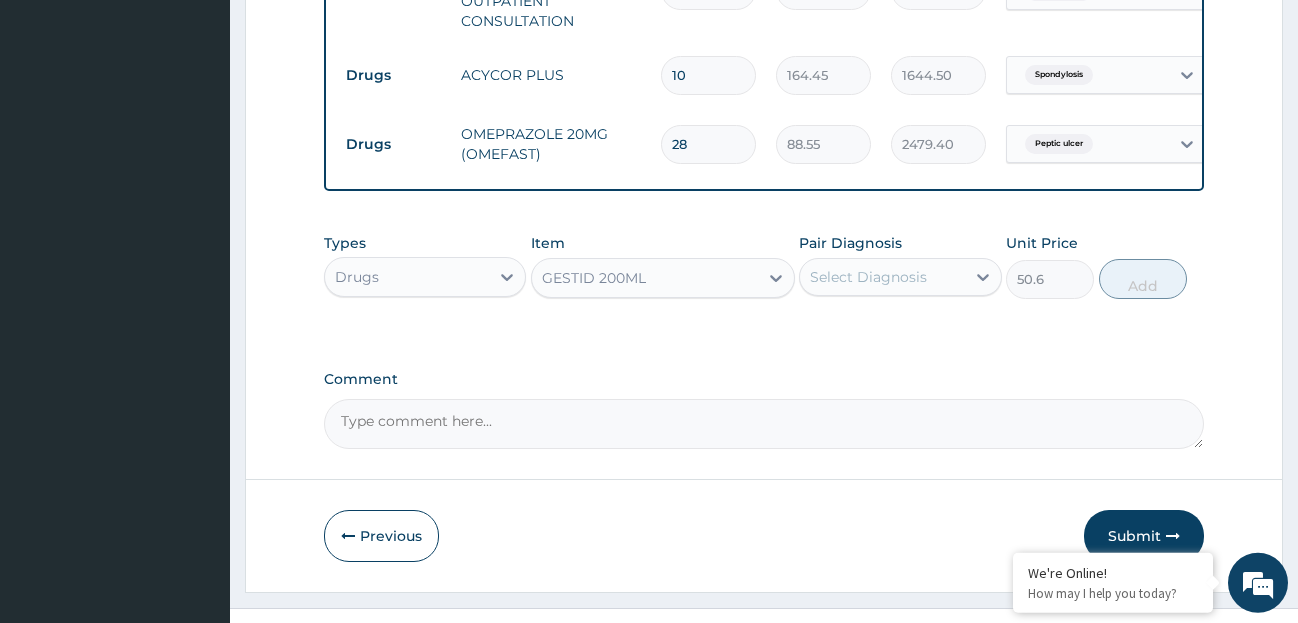 type 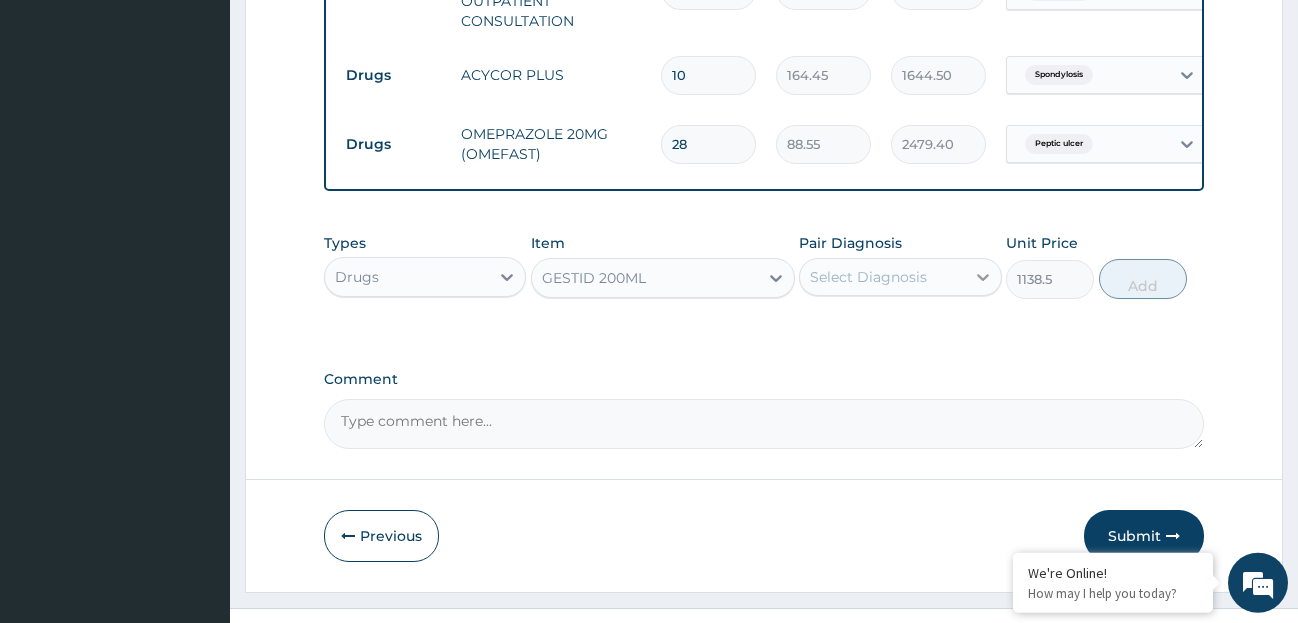 click at bounding box center [983, 277] 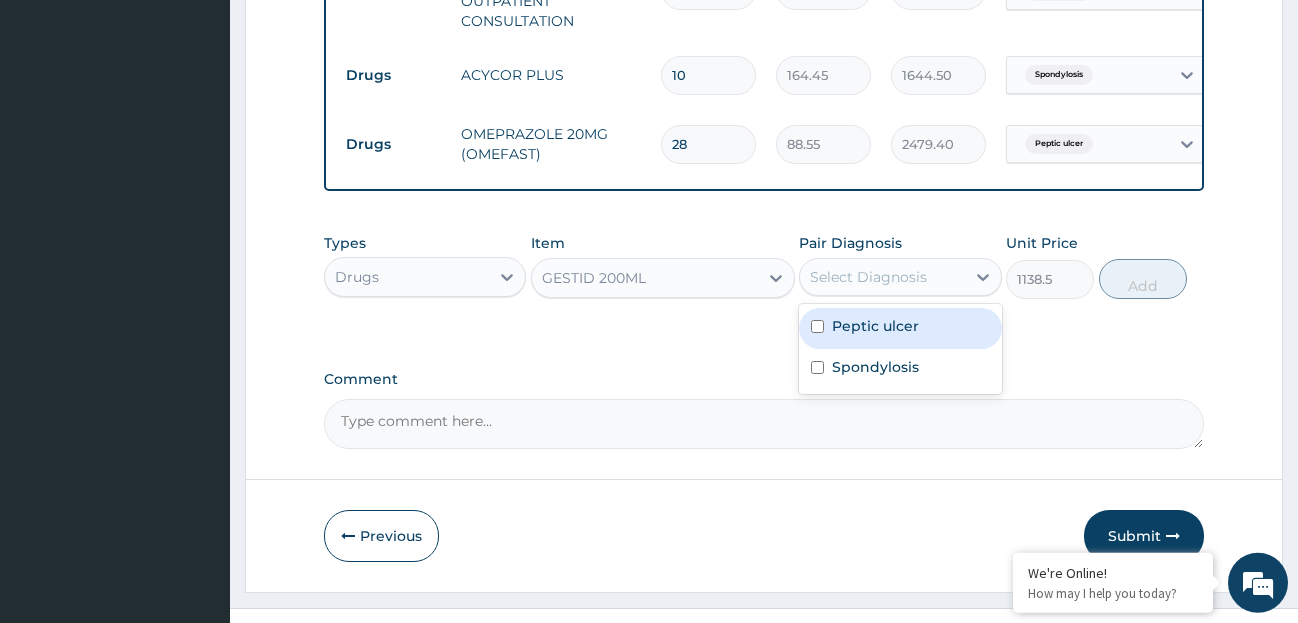 click on "Peptic ulcer" at bounding box center [875, 326] 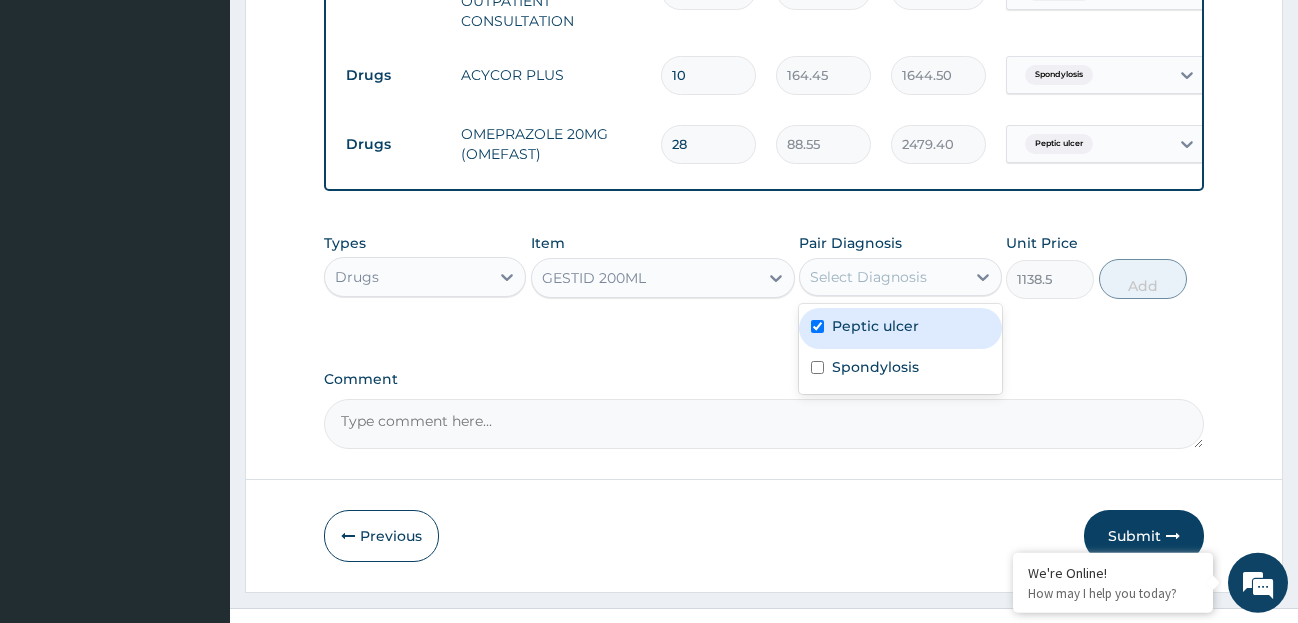 checkbox on "true" 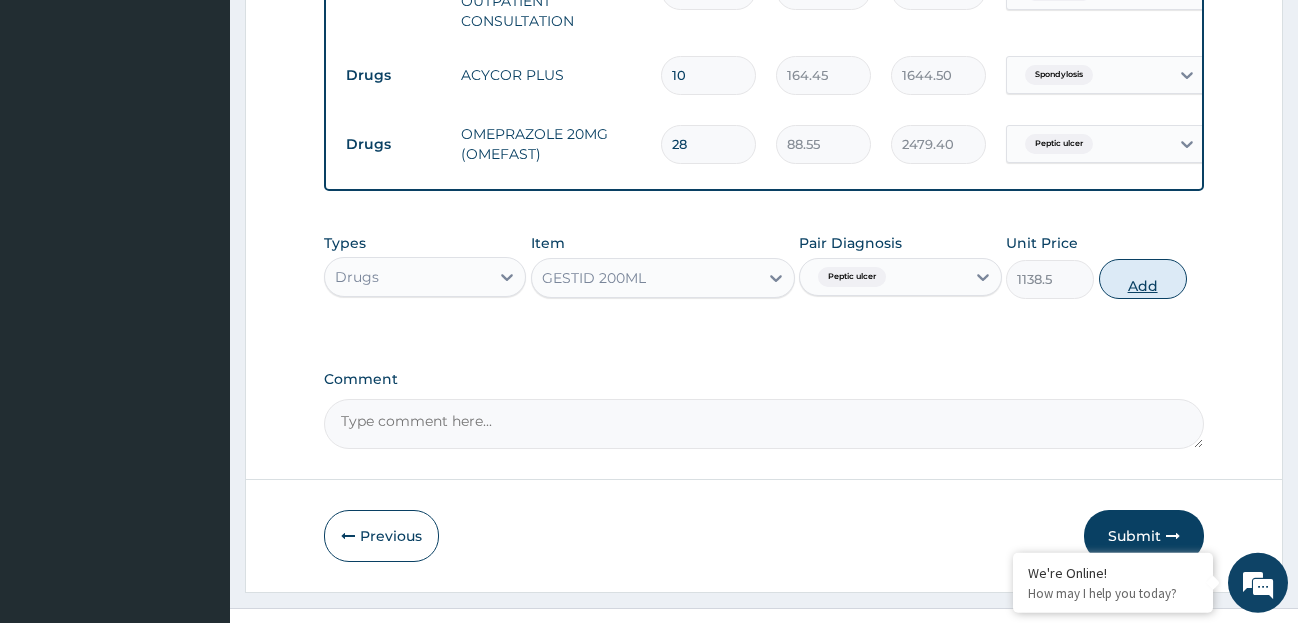click on "Add" at bounding box center (1143, 279) 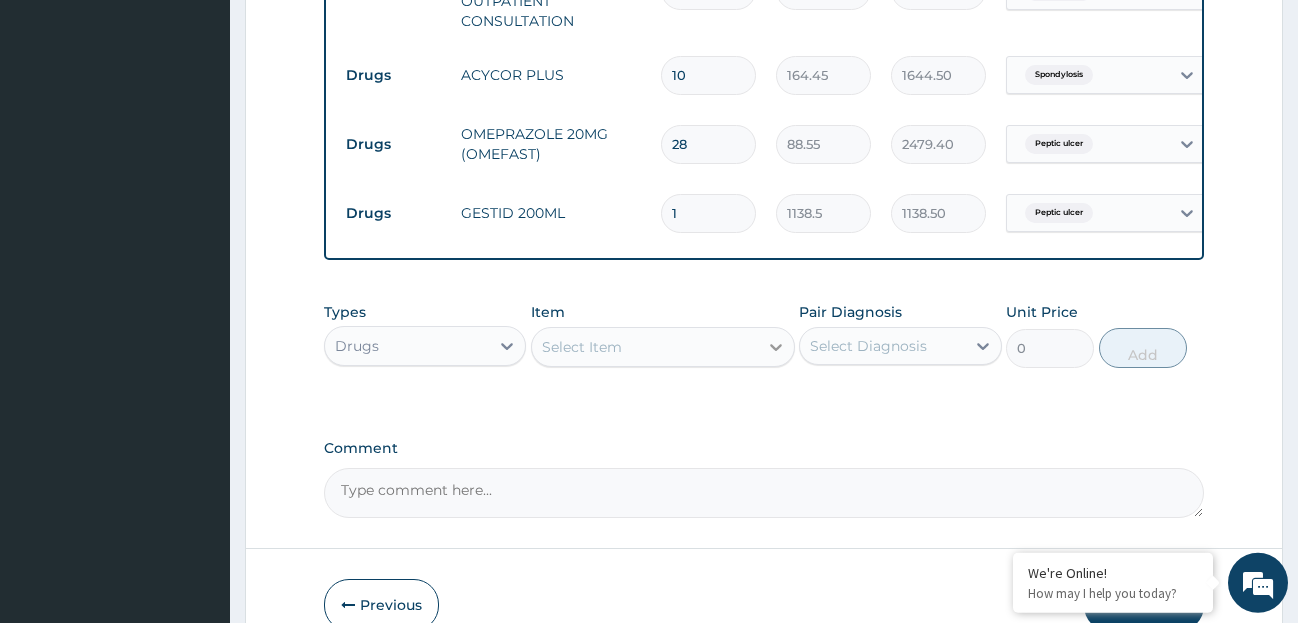click 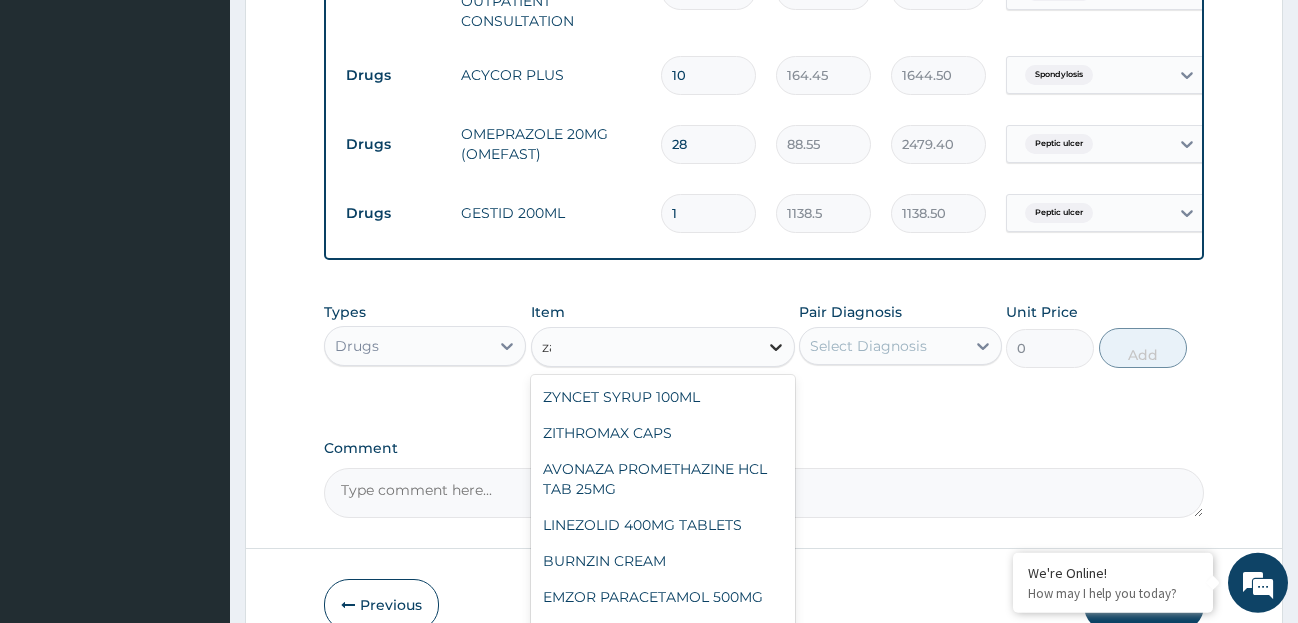 type on "z" 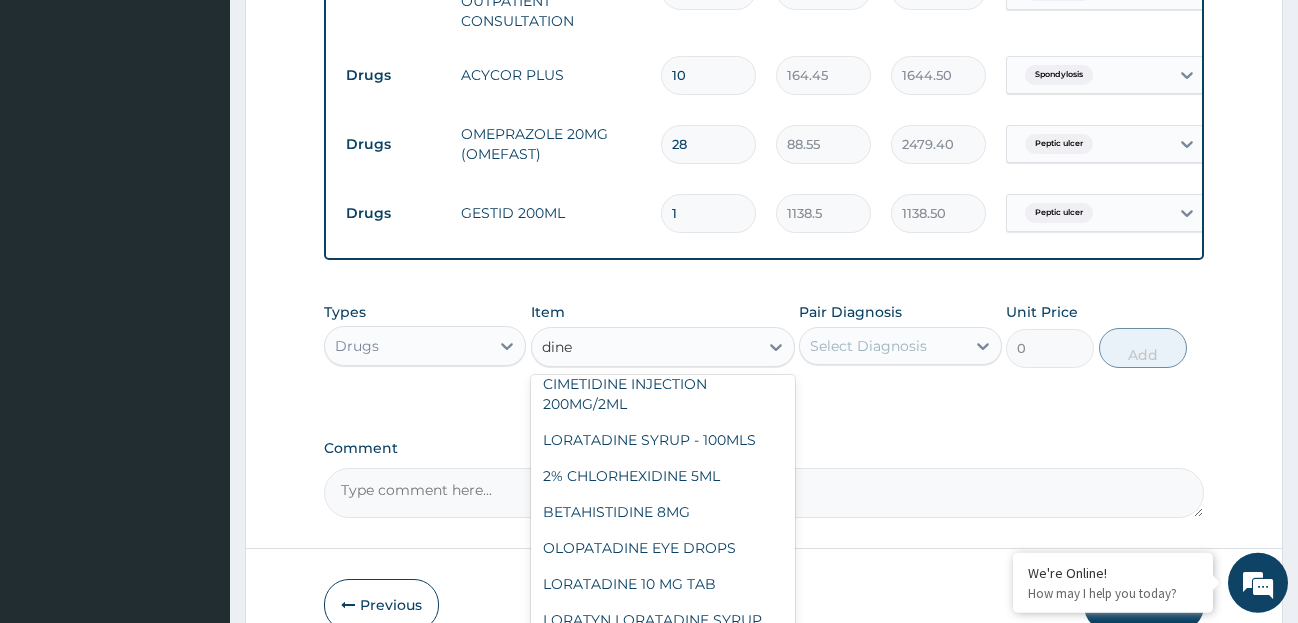 scroll, scrollTop: 144, scrollLeft: 0, axis: vertical 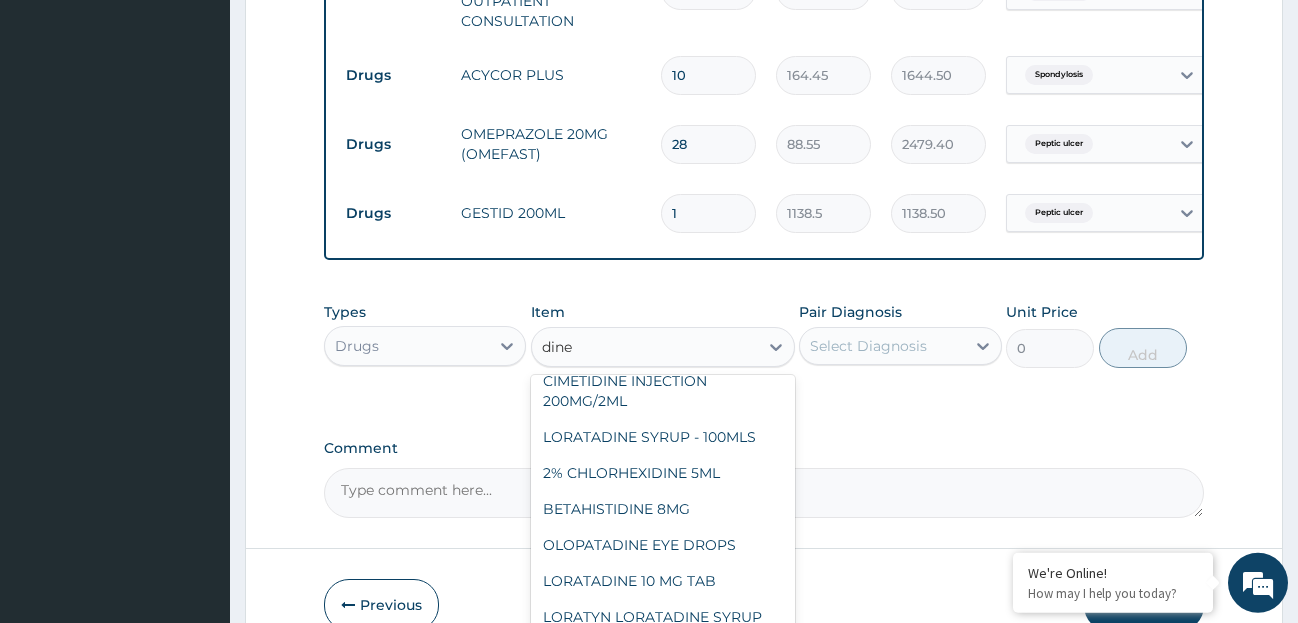 type on "dine" 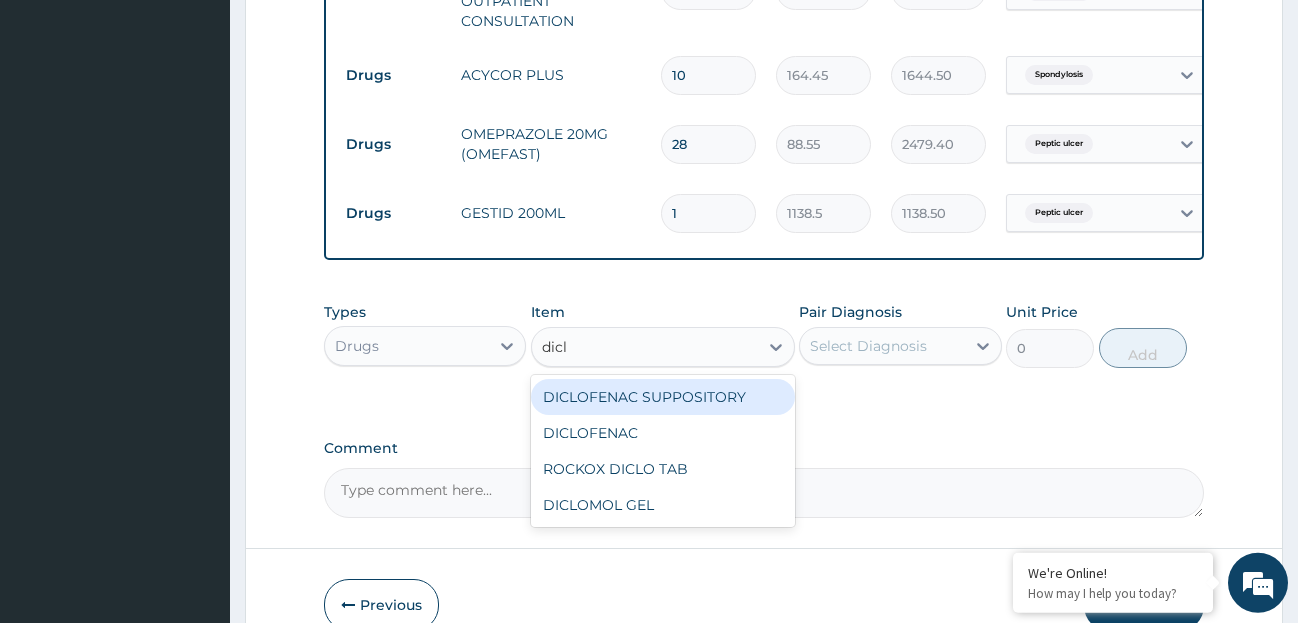 type on "diclo" 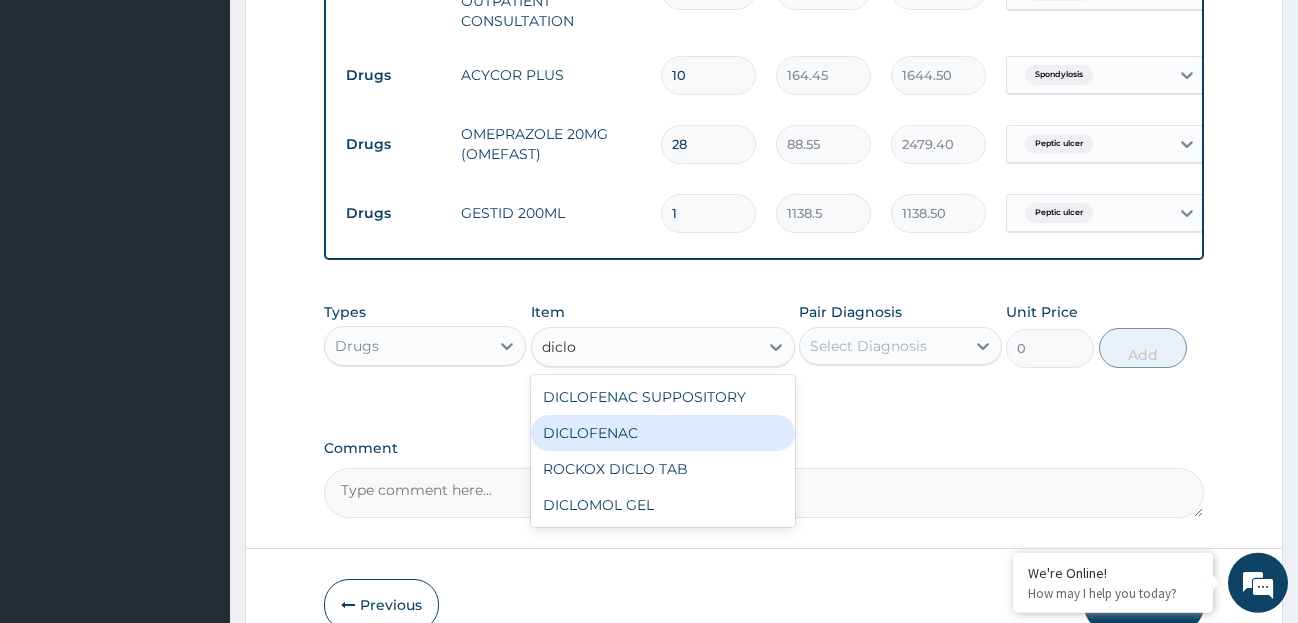 click on "DICLOFENAC" at bounding box center (663, 433) 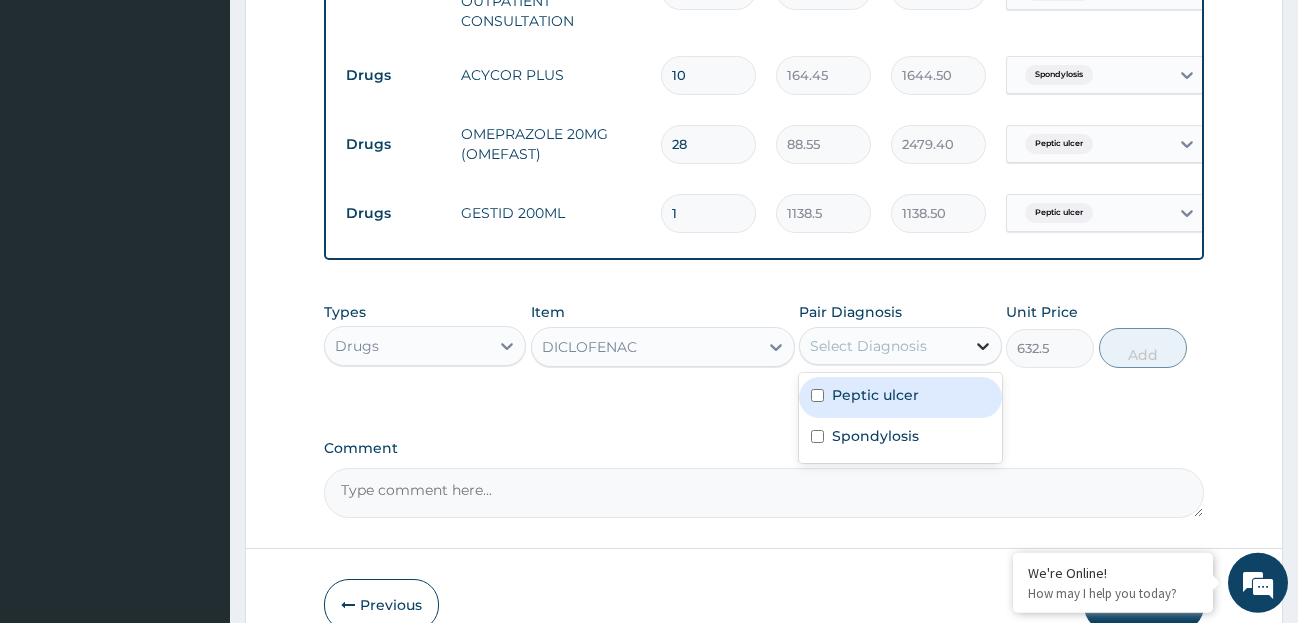 click 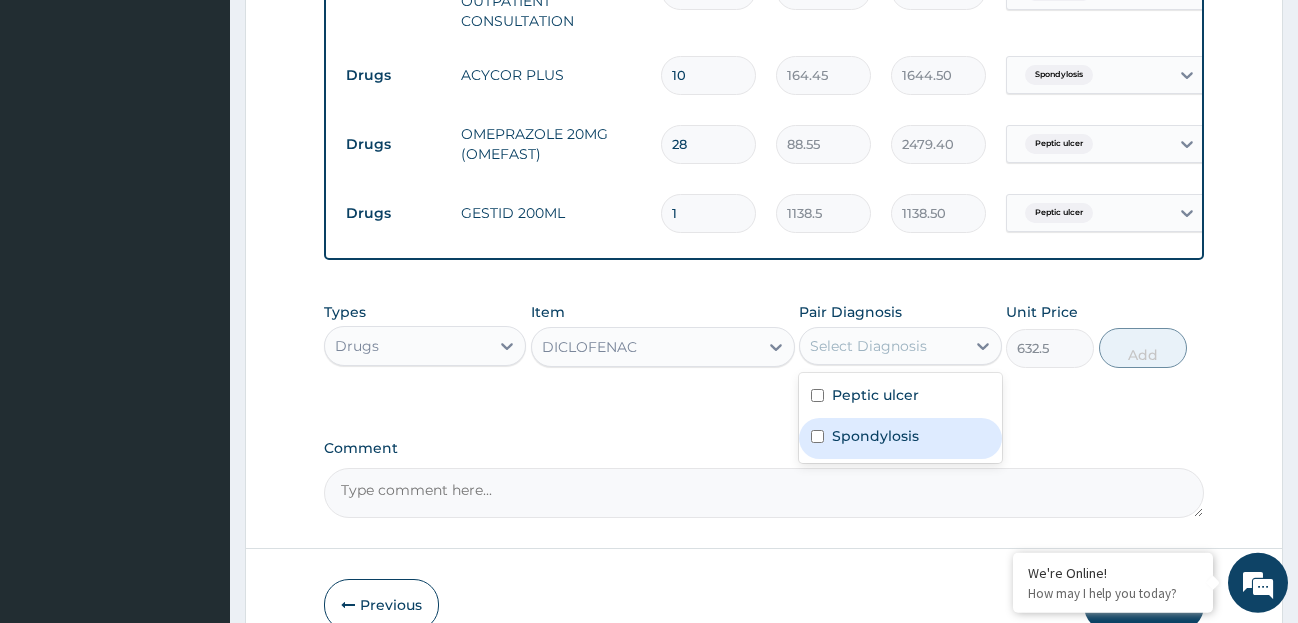 click on "Spondylosis" at bounding box center [900, 438] 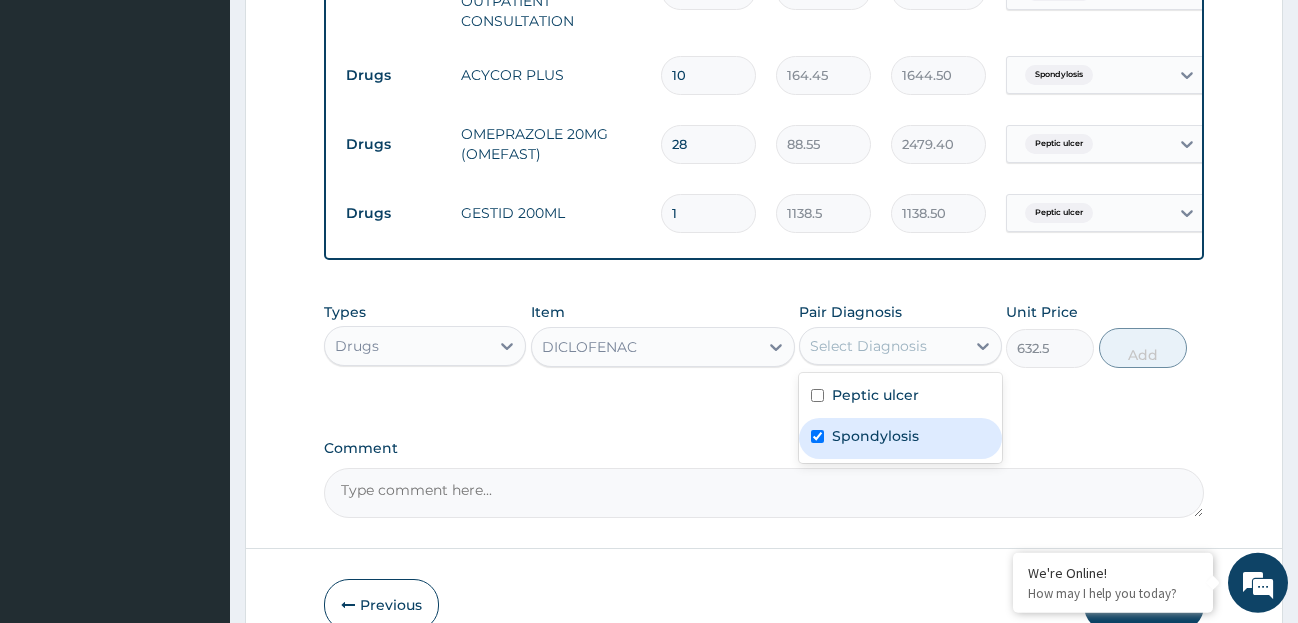 checkbox on "true" 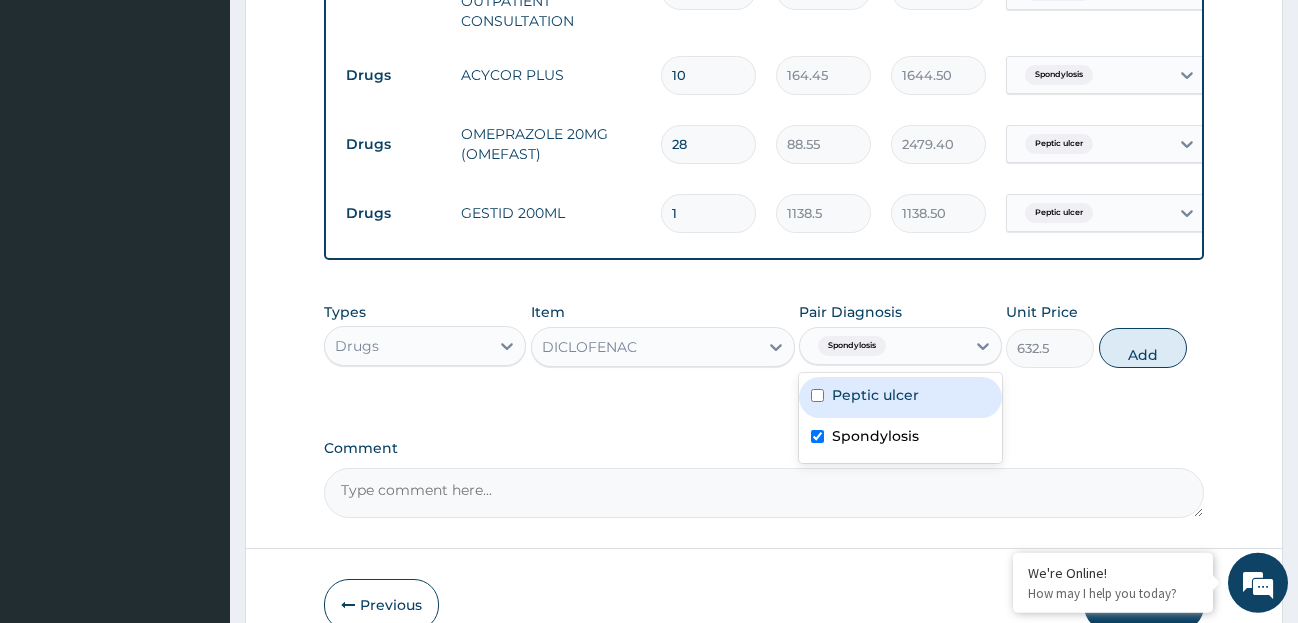 scroll, scrollTop: 979, scrollLeft: 0, axis: vertical 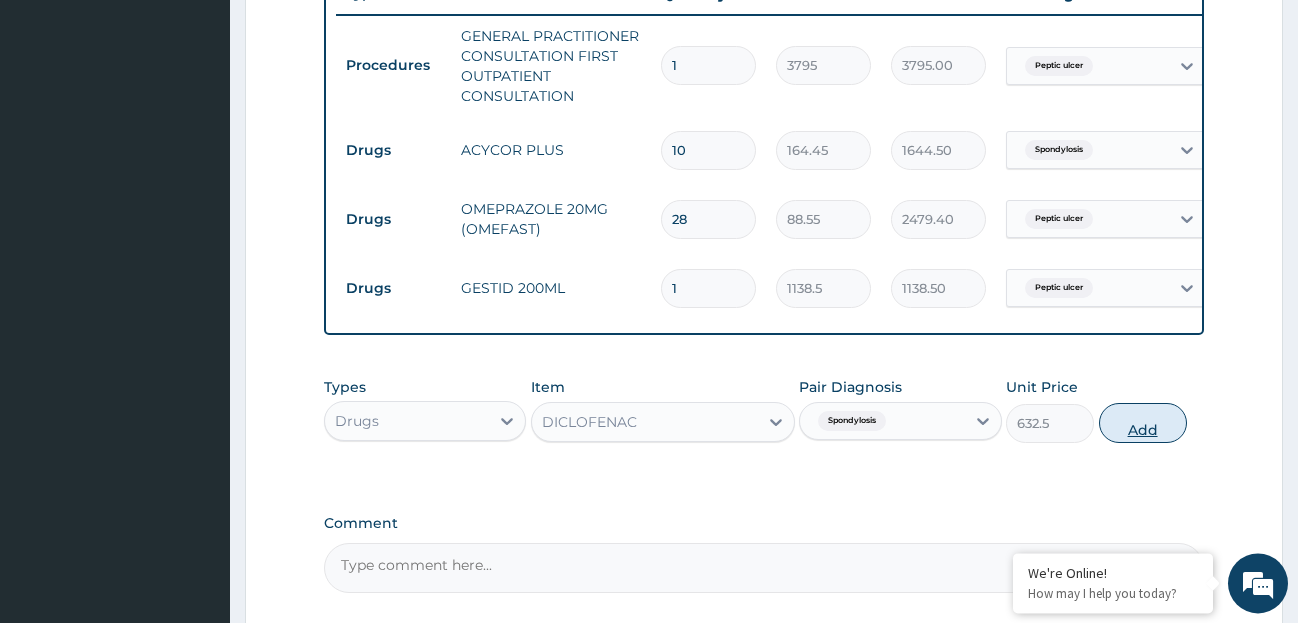 click on "Add" at bounding box center (1143, 423) 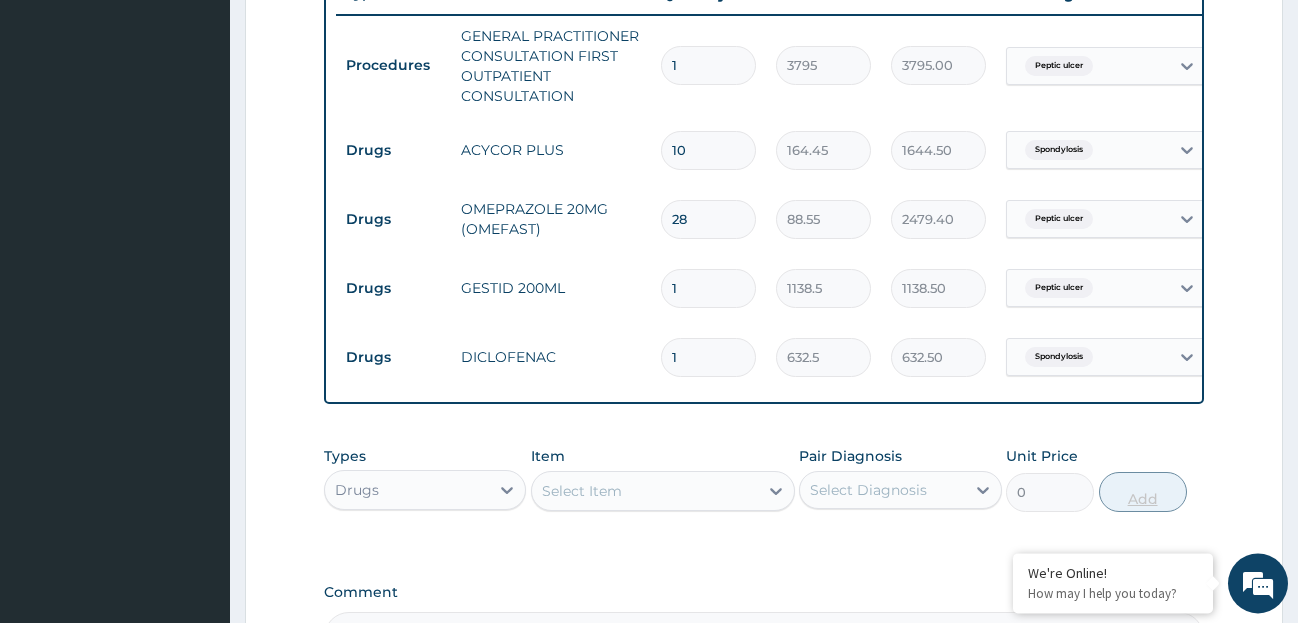 type 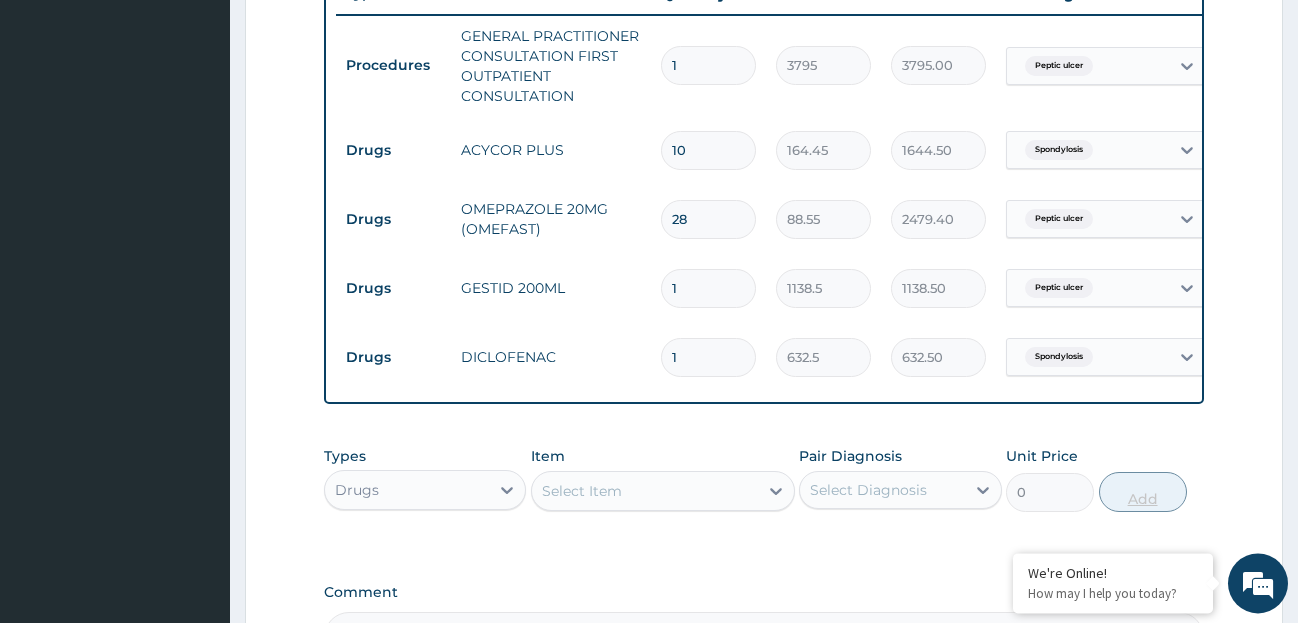 type on "0.00" 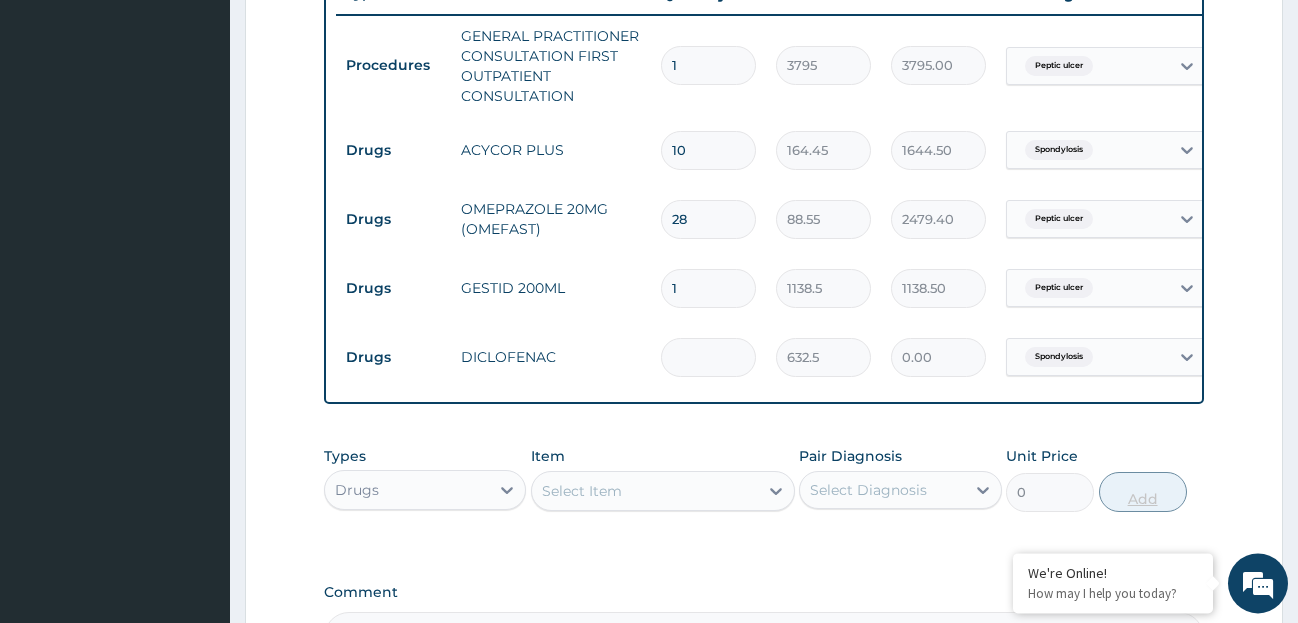 type on "2" 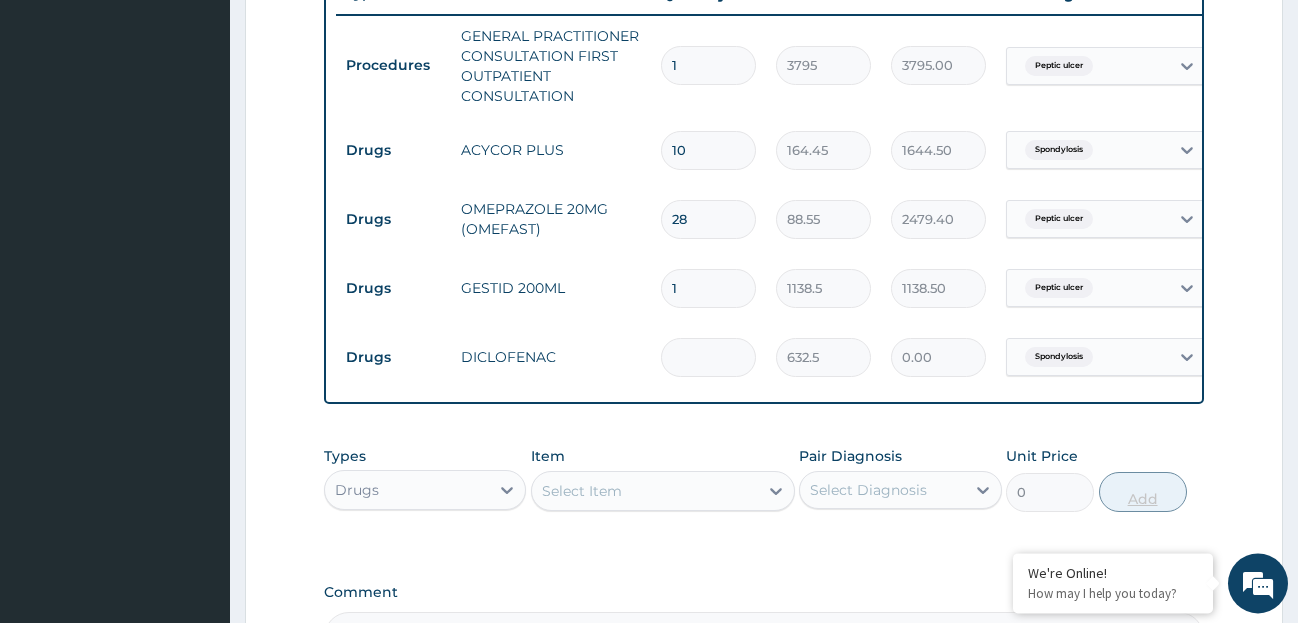 type on "1265.00" 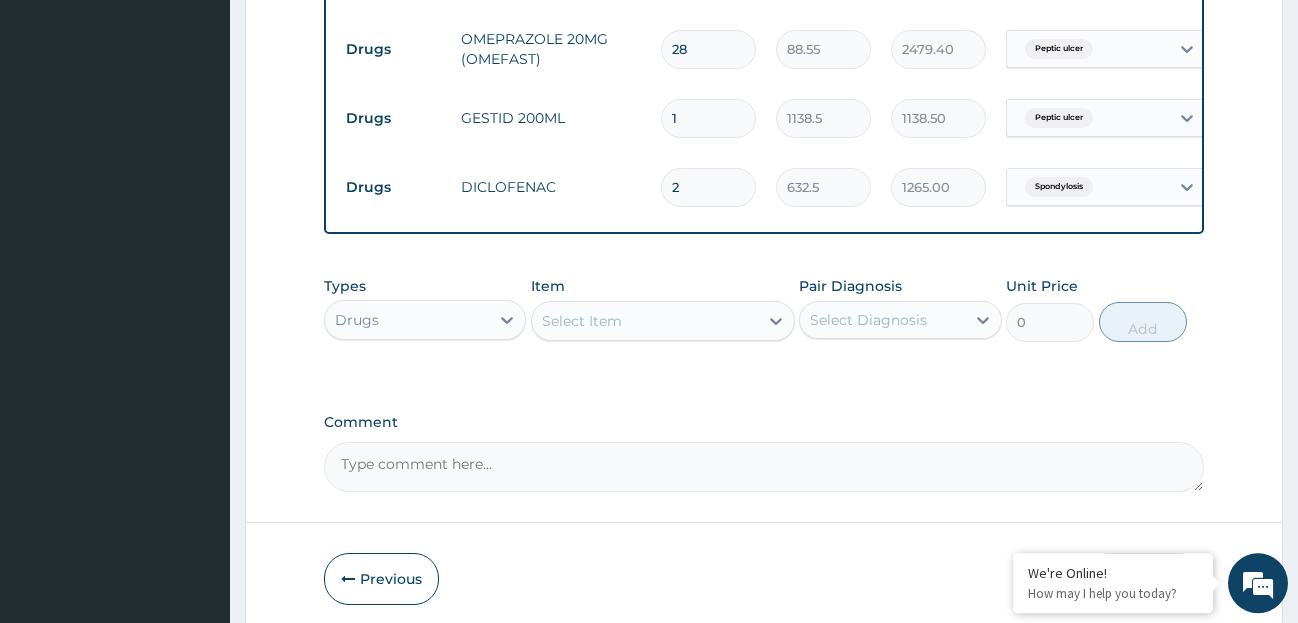 scroll, scrollTop: 1048, scrollLeft: 0, axis: vertical 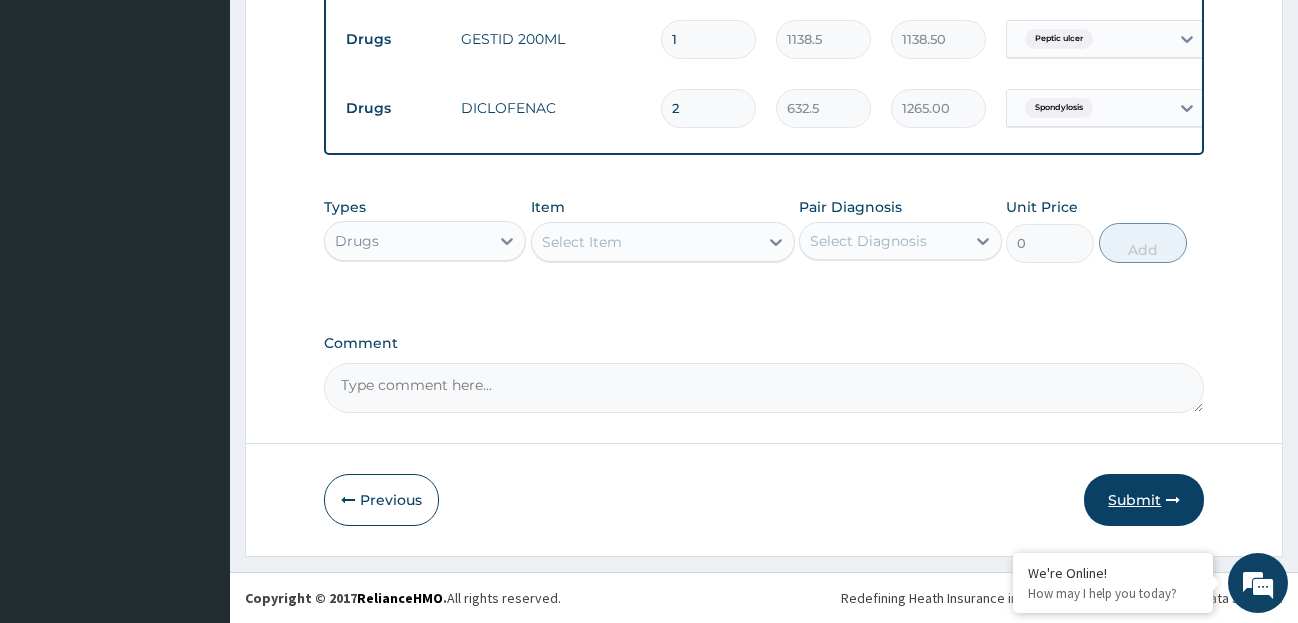 type on "2" 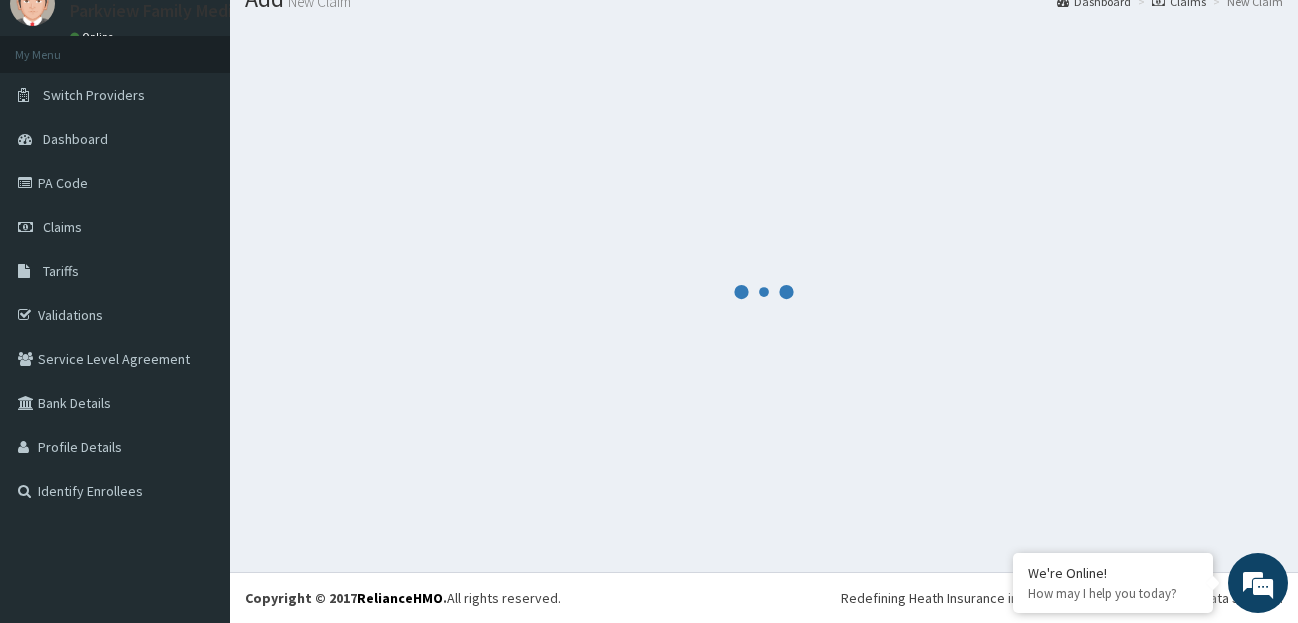 scroll, scrollTop: 79, scrollLeft: 0, axis: vertical 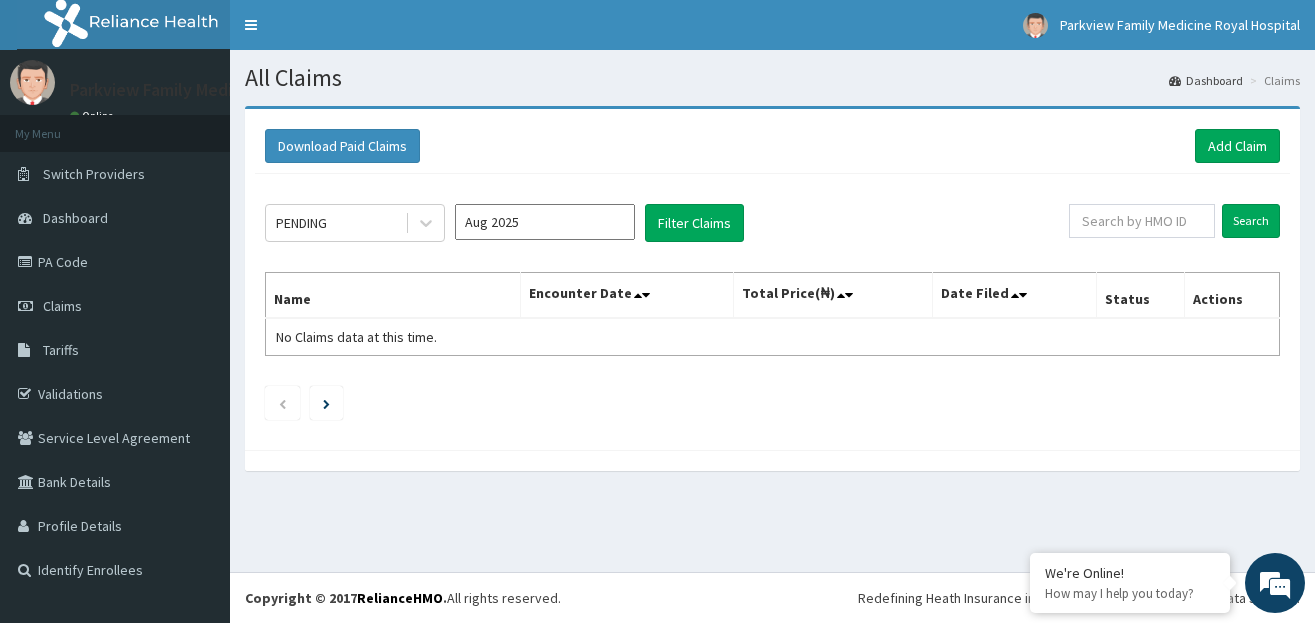 click on "Download Paid Claims Add Claim × Note you can only download claims within a maximum of 1 year and the dates will auto-adjust when you select range that is greater than 1 year From [DATE] To [DATE] Close Download PENDING [MONTH] [YEAR] Filter Claims Search Name Encounter Date Total Price(₦) Date Filed Status Actions No Claims data at this time." at bounding box center (772, 298) 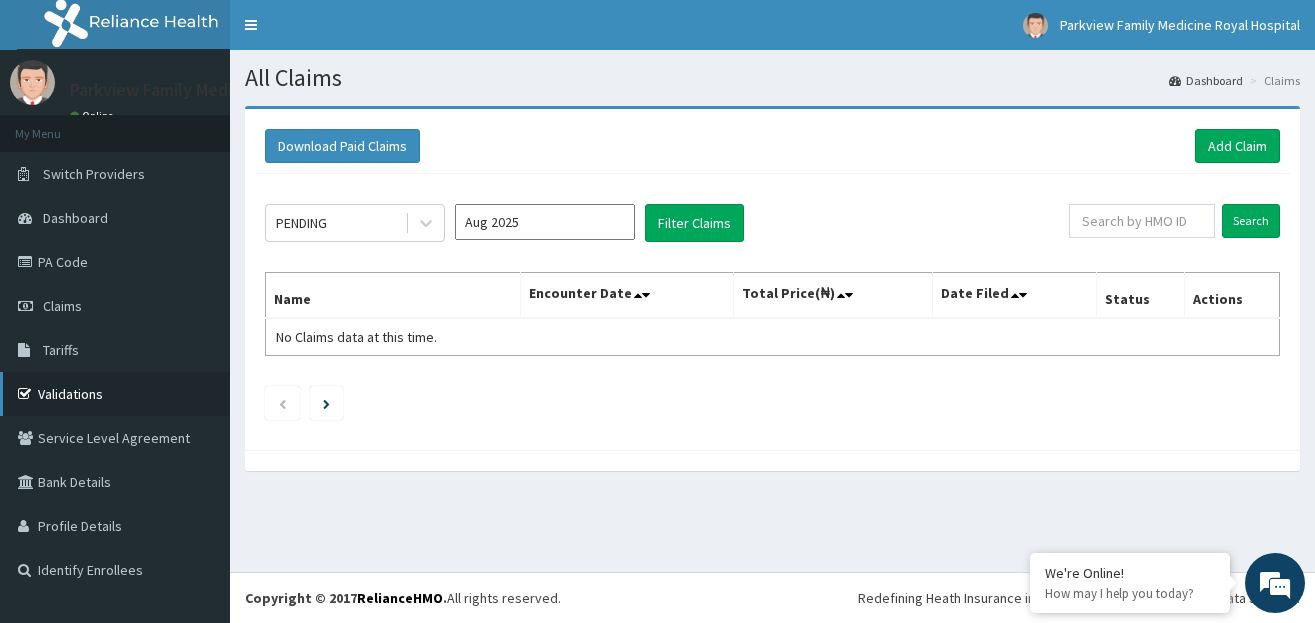 click on "Validations" at bounding box center [115, 394] 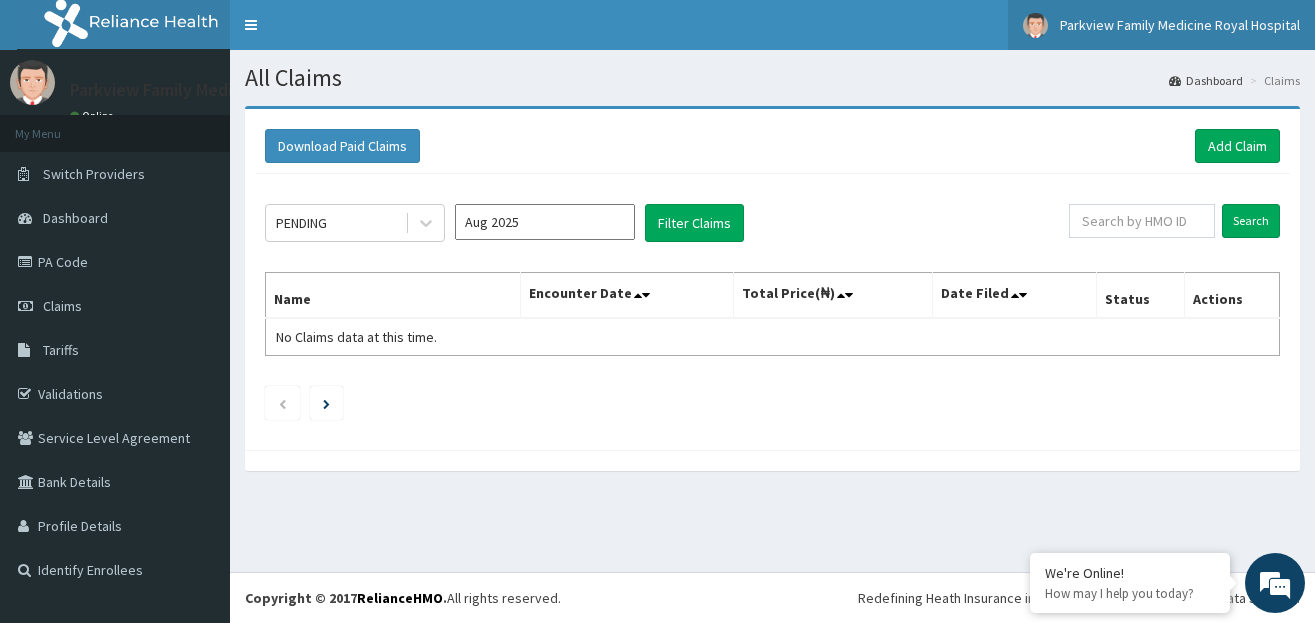 scroll, scrollTop: 0, scrollLeft: 0, axis: both 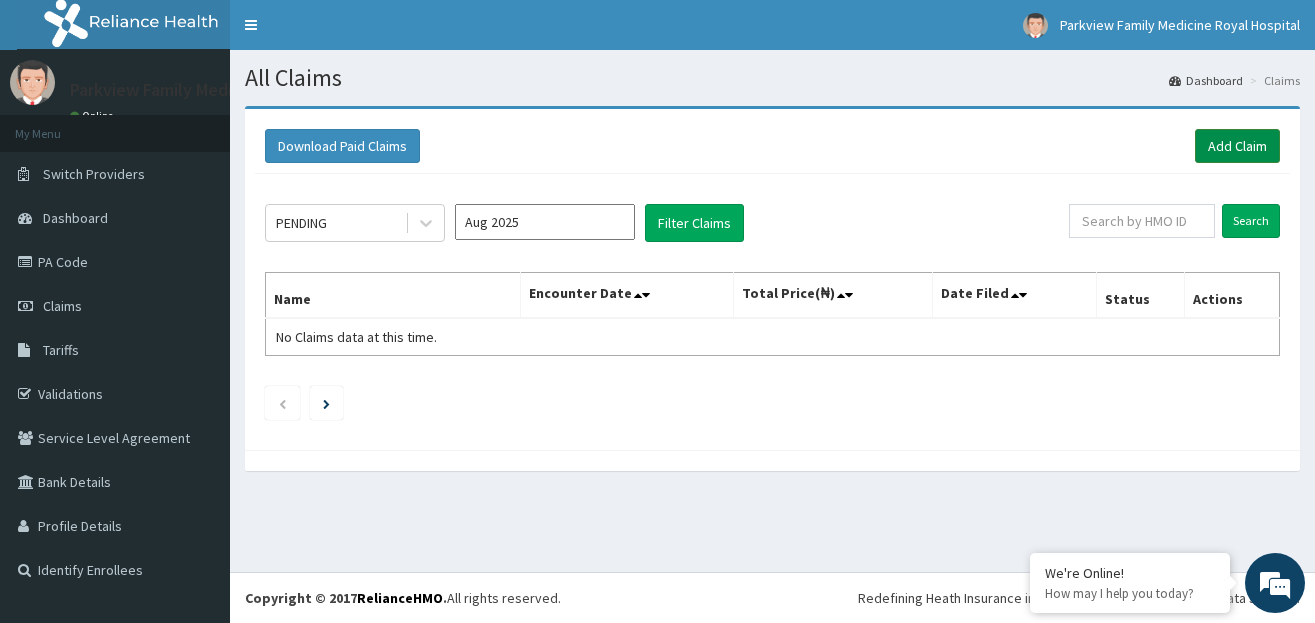 click on "Add Claim" at bounding box center [1237, 146] 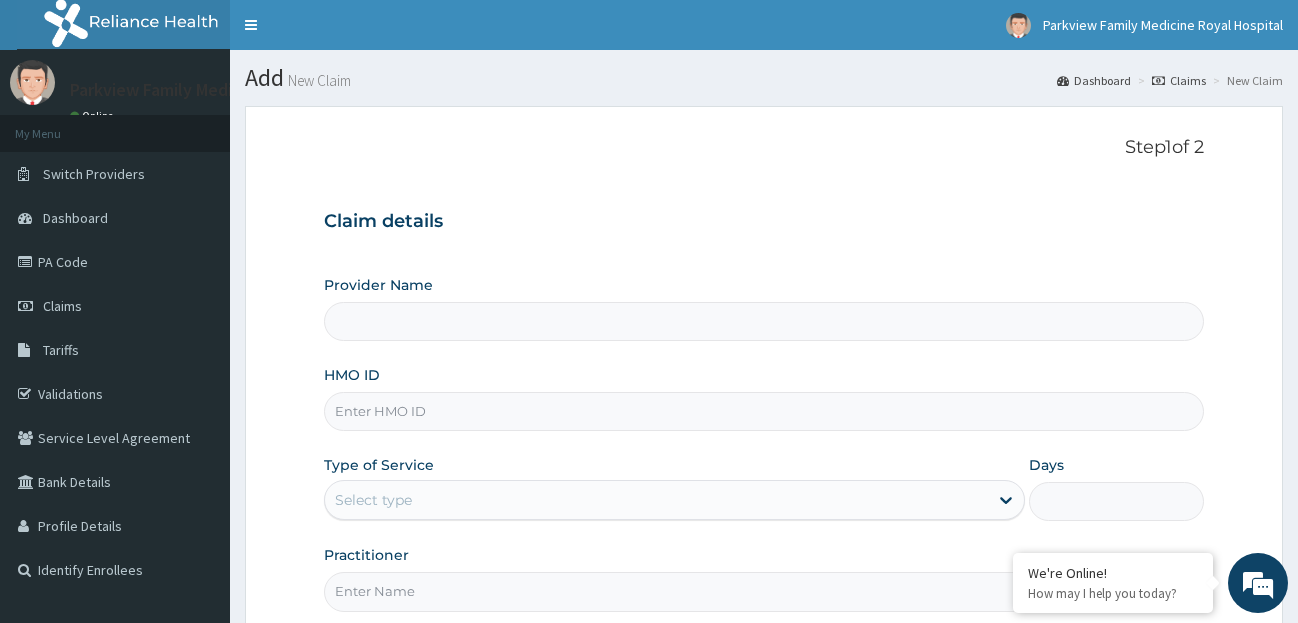 scroll, scrollTop: 0, scrollLeft: 0, axis: both 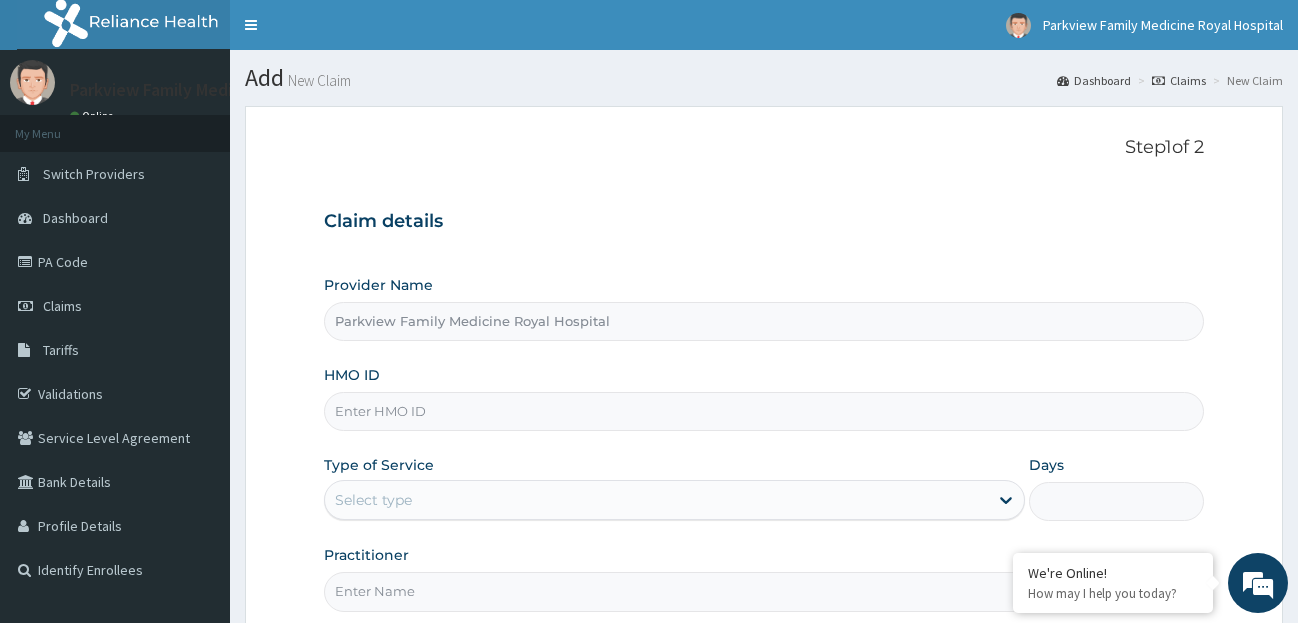 click on "HMO ID" at bounding box center (764, 411) 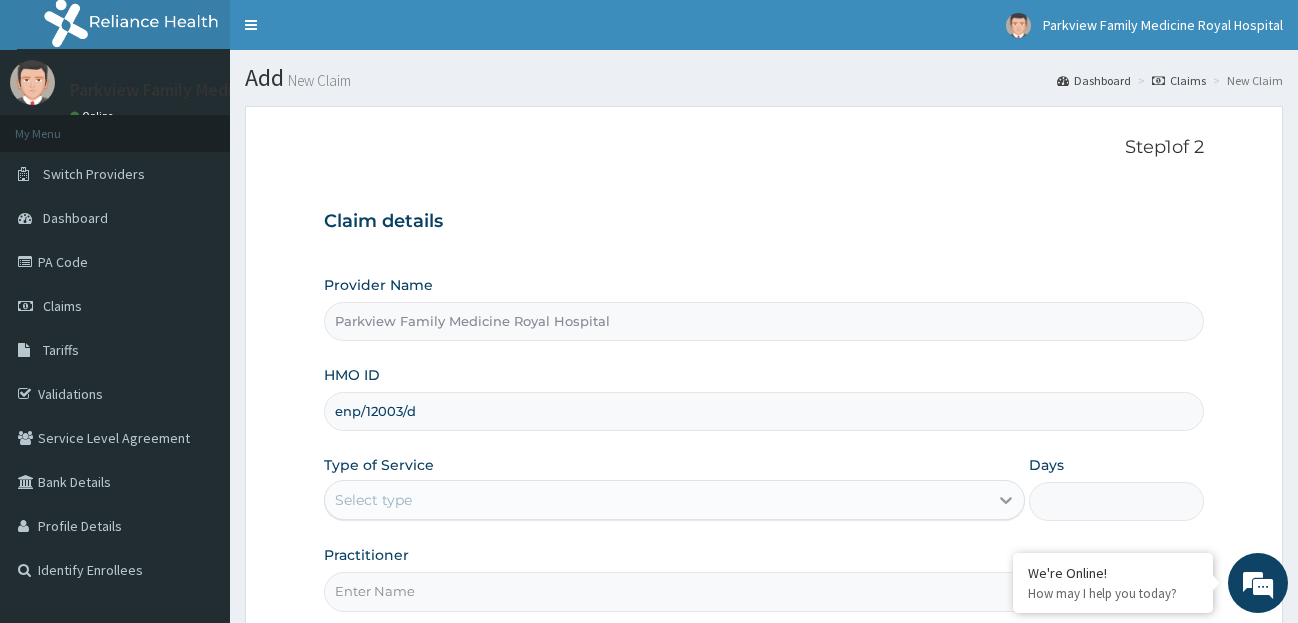type on "enp/12003/d" 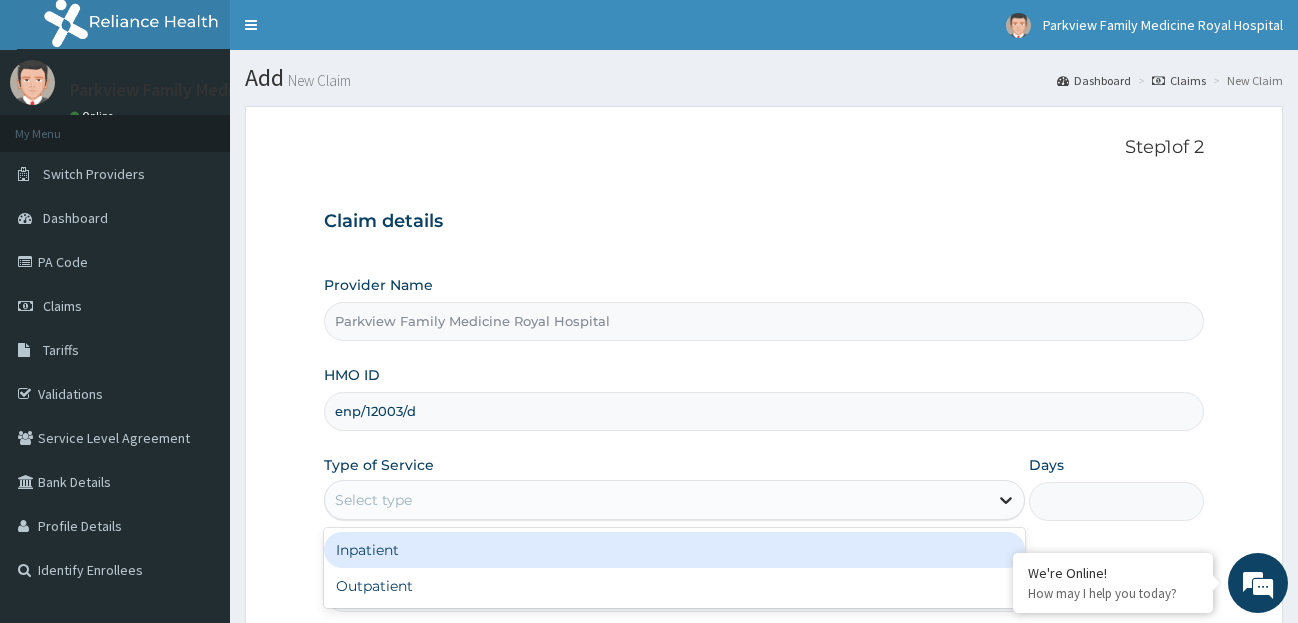 click 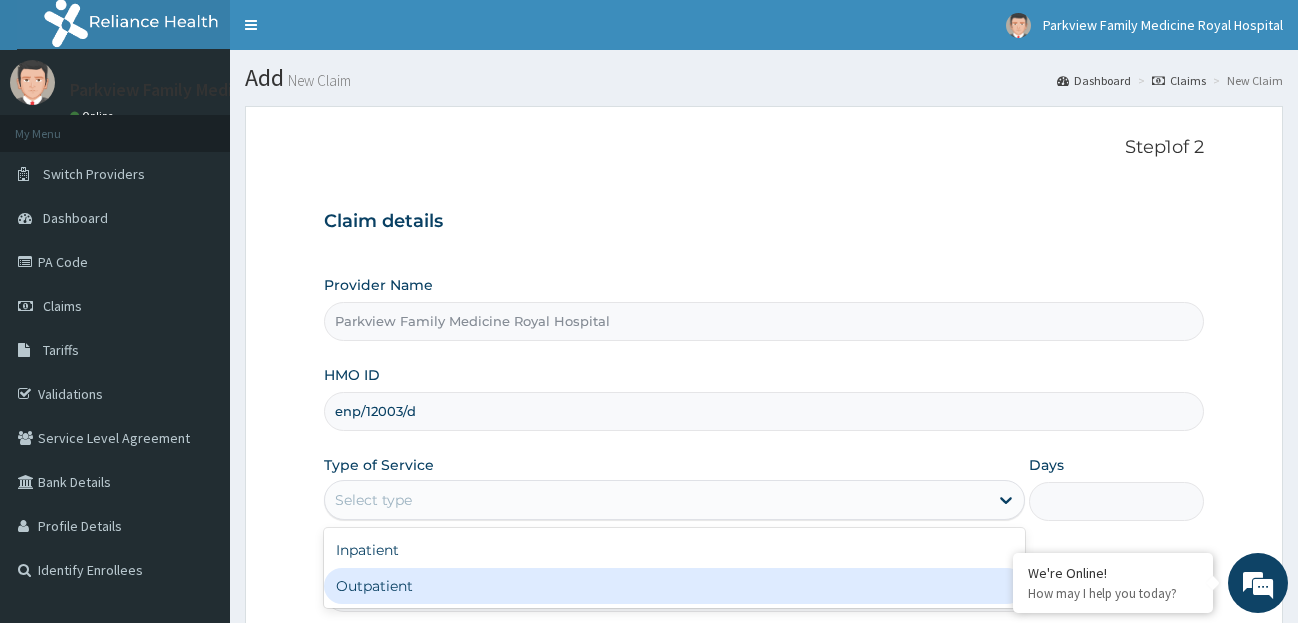 click on "Outpatient" at bounding box center (674, 586) 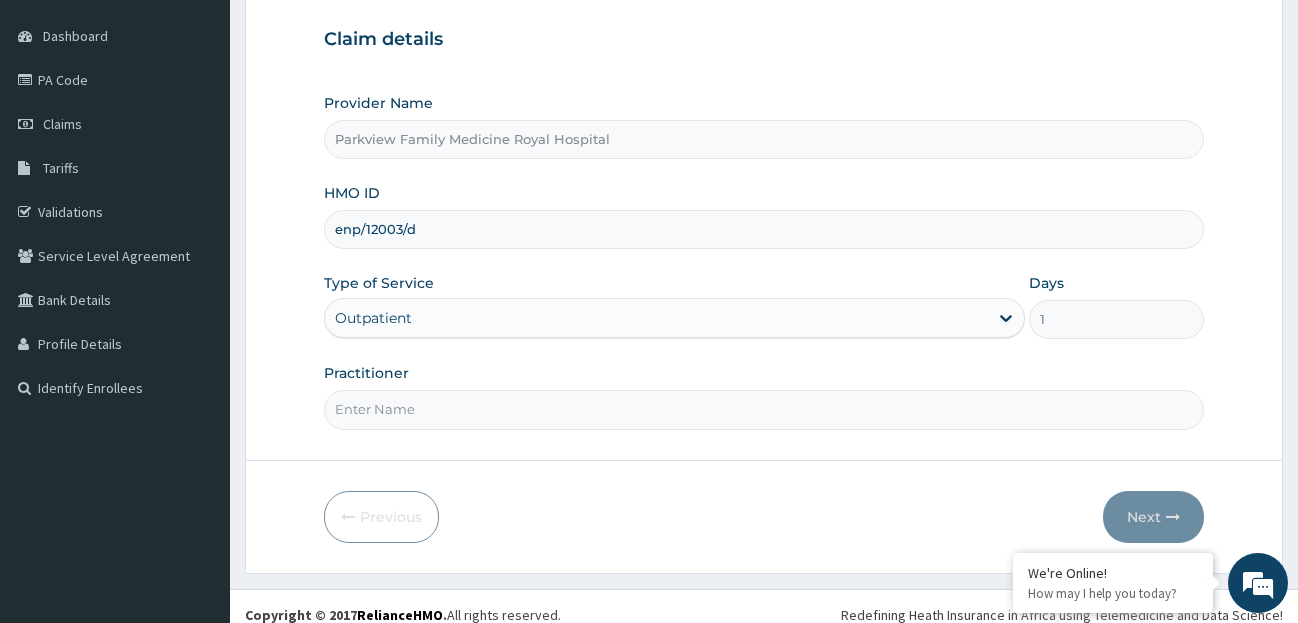 scroll, scrollTop: 191, scrollLeft: 0, axis: vertical 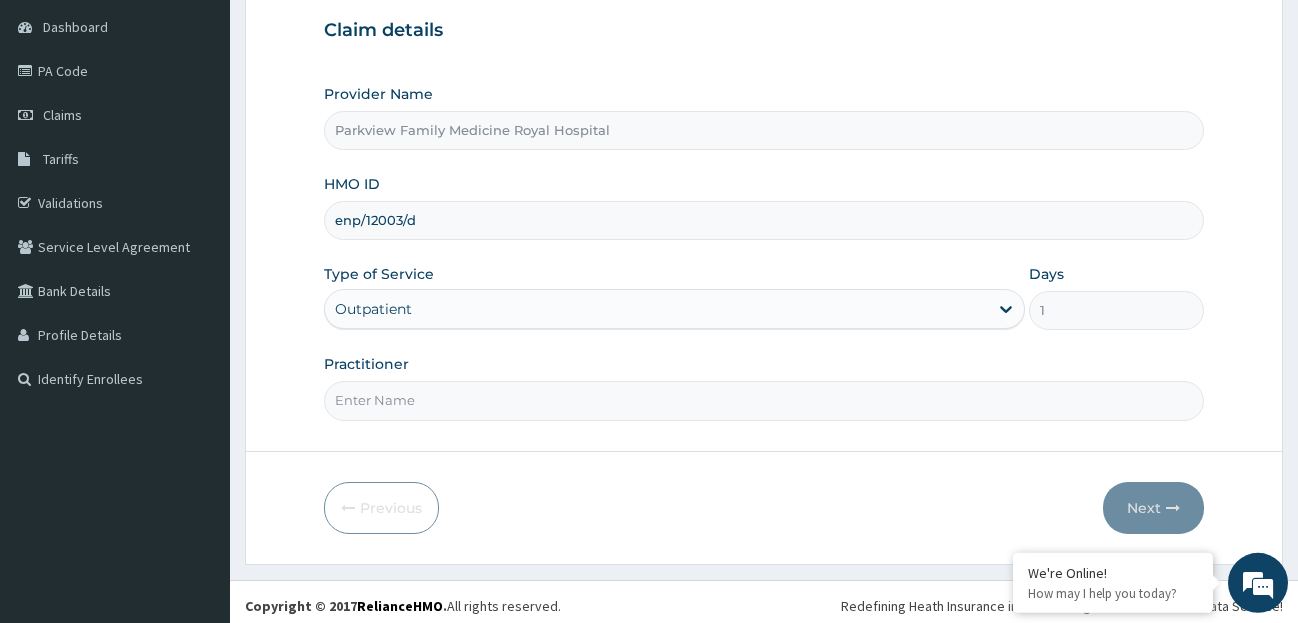 click on "Practitioner" at bounding box center (764, 400) 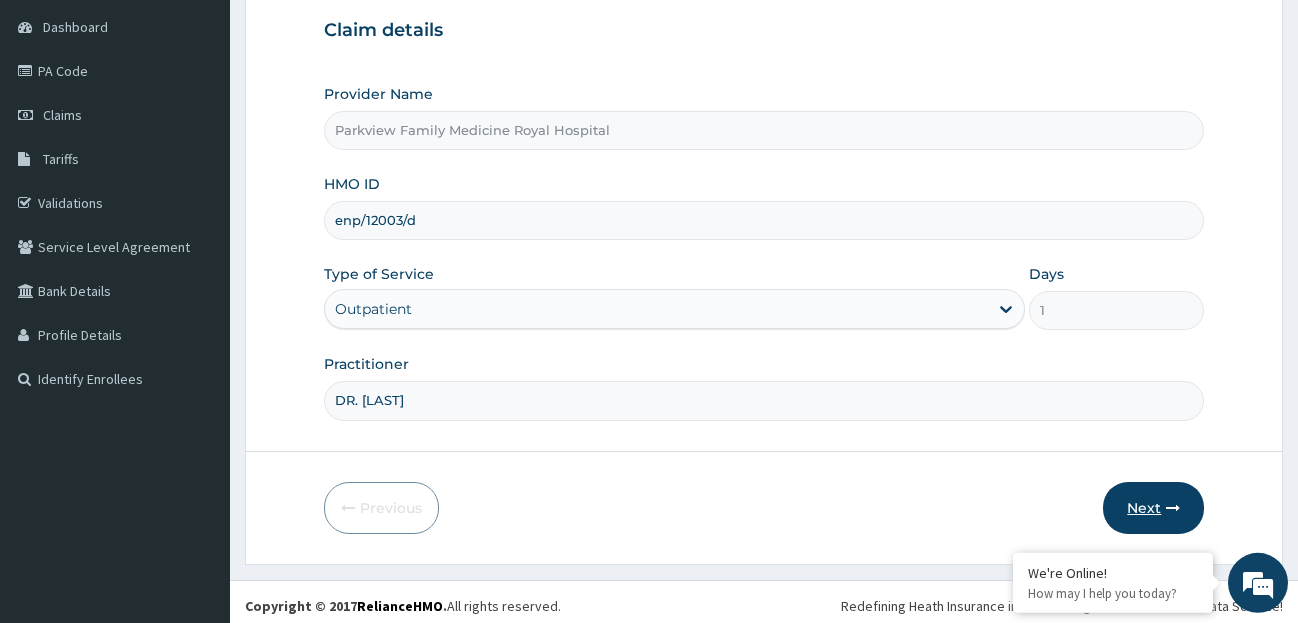 type on "DR. [LAST]" 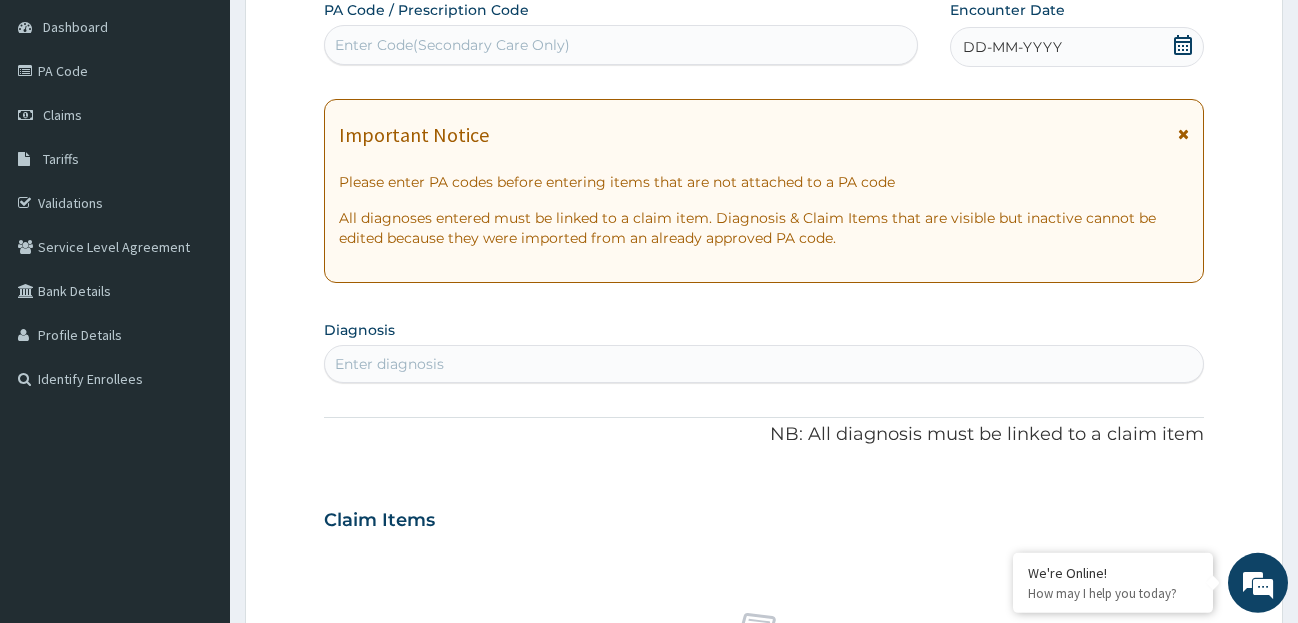 click on "Enter diagnosis" at bounding box center (764, 364) 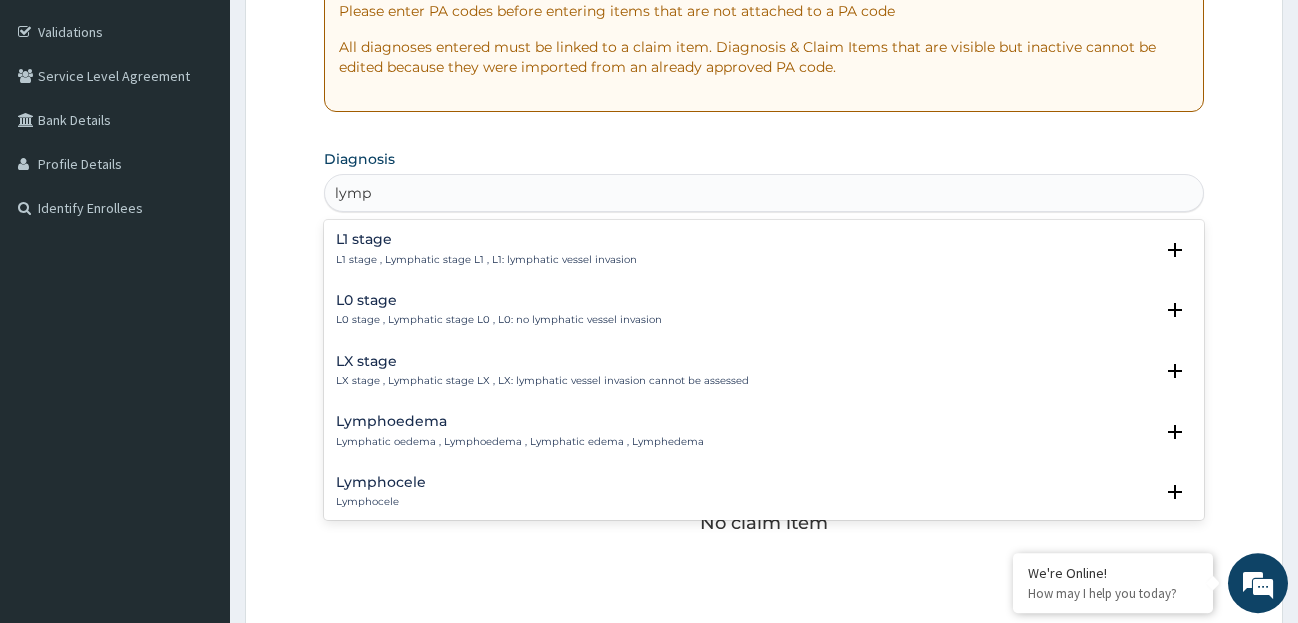 scroll, scrollTop: 341, scrollLeft: 0, axis: vertical 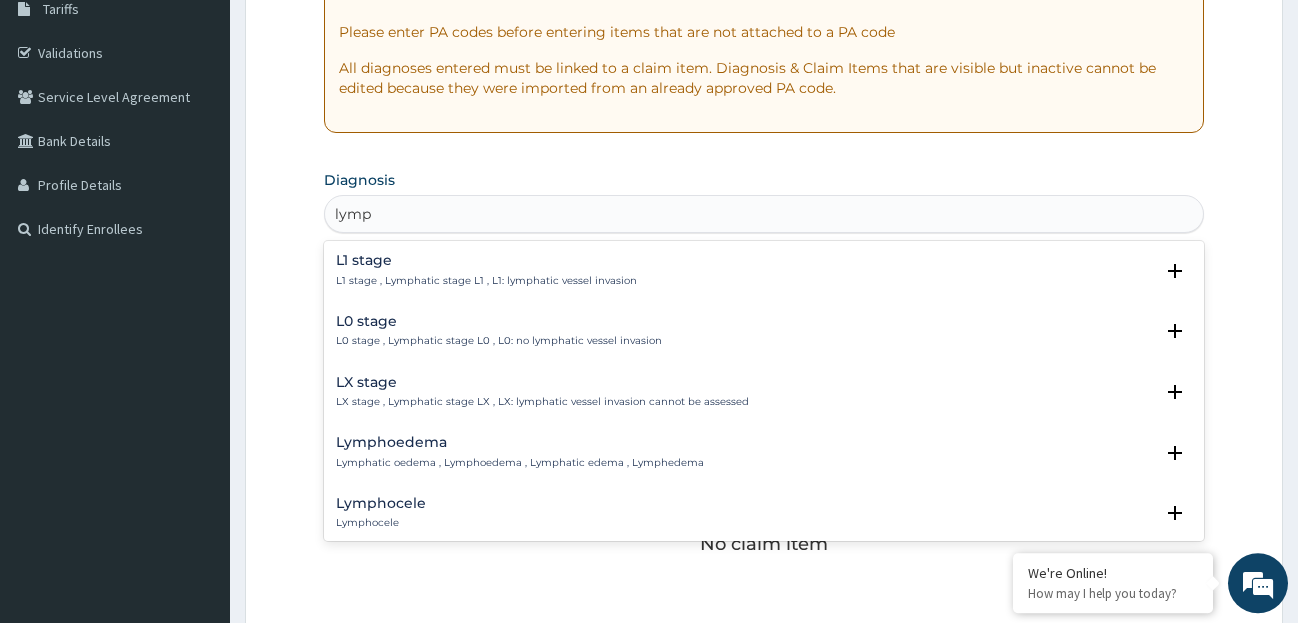 type on "lymp" 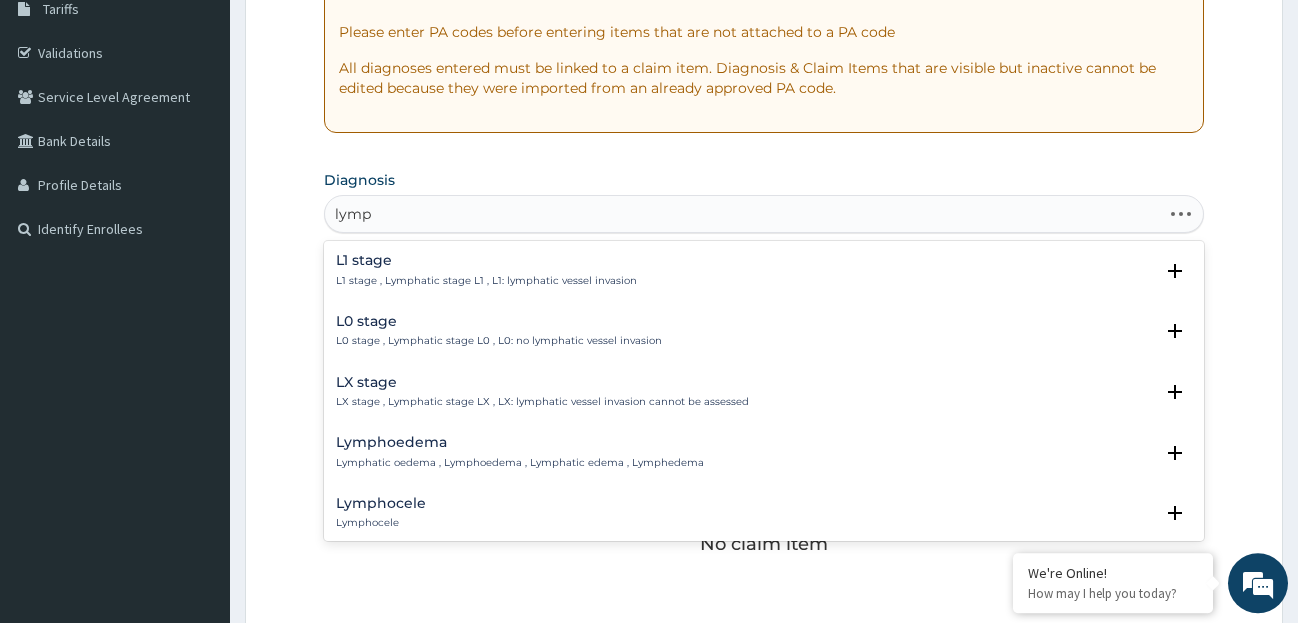 type on "lymph" 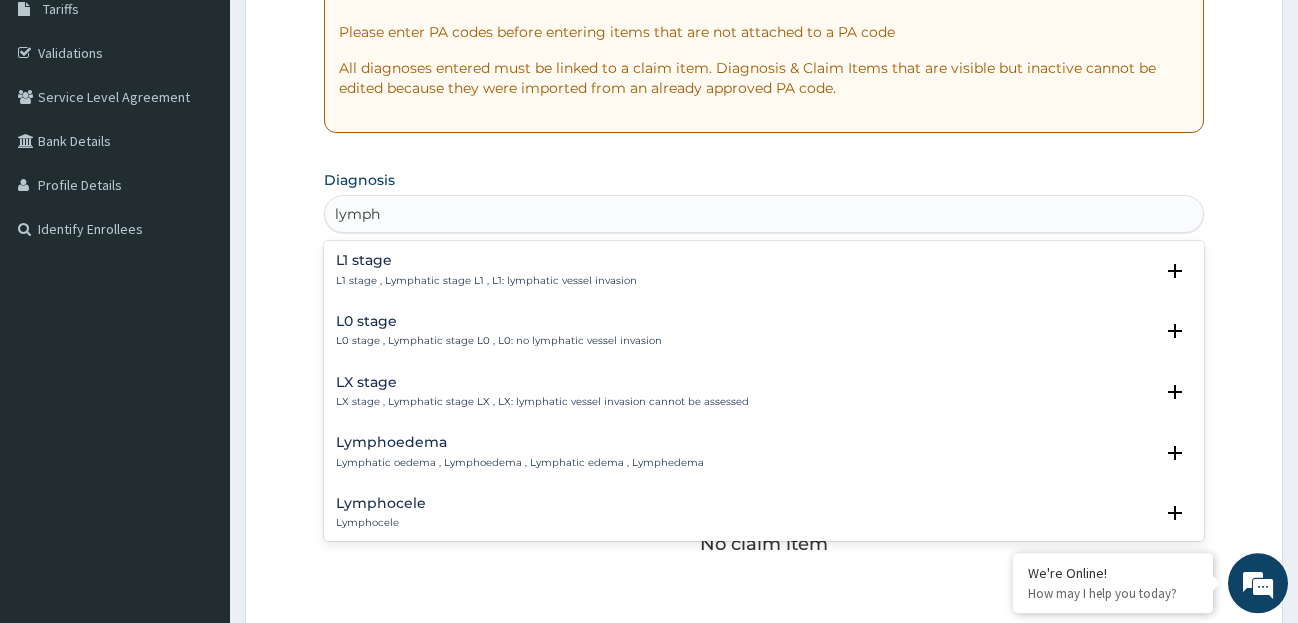 click on "Lymphatic oedema , Lymphoedema , Lymphatic edema , Lymphedema" at bounding box center [520, 463] 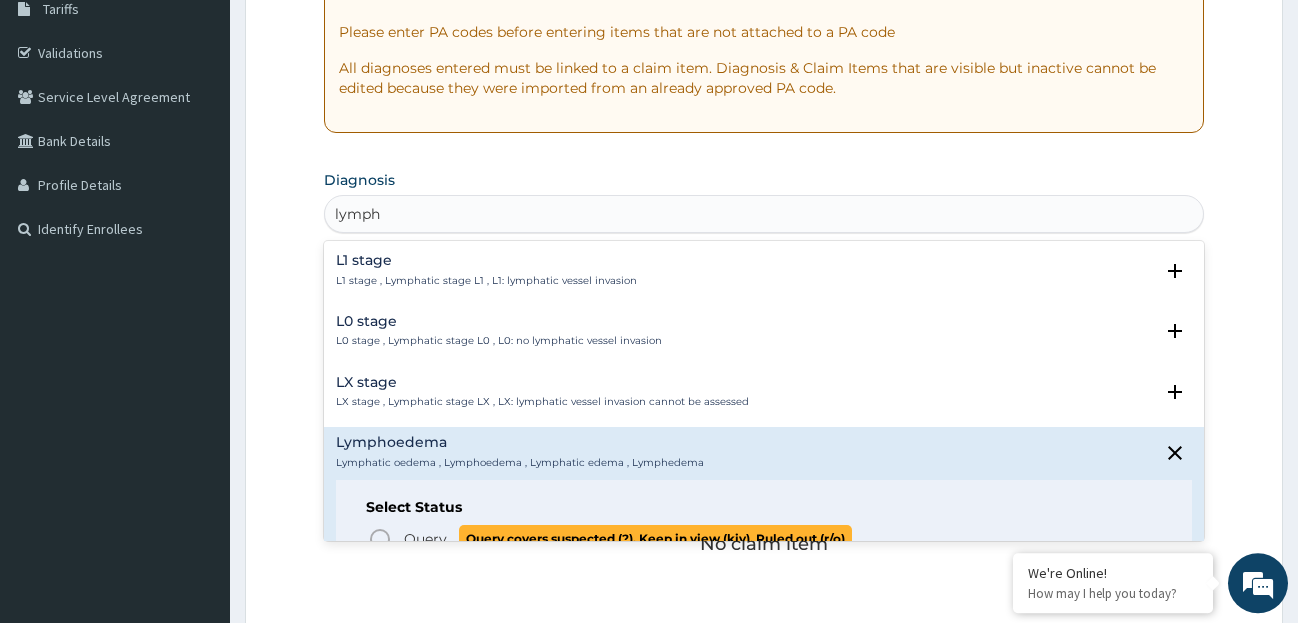 click 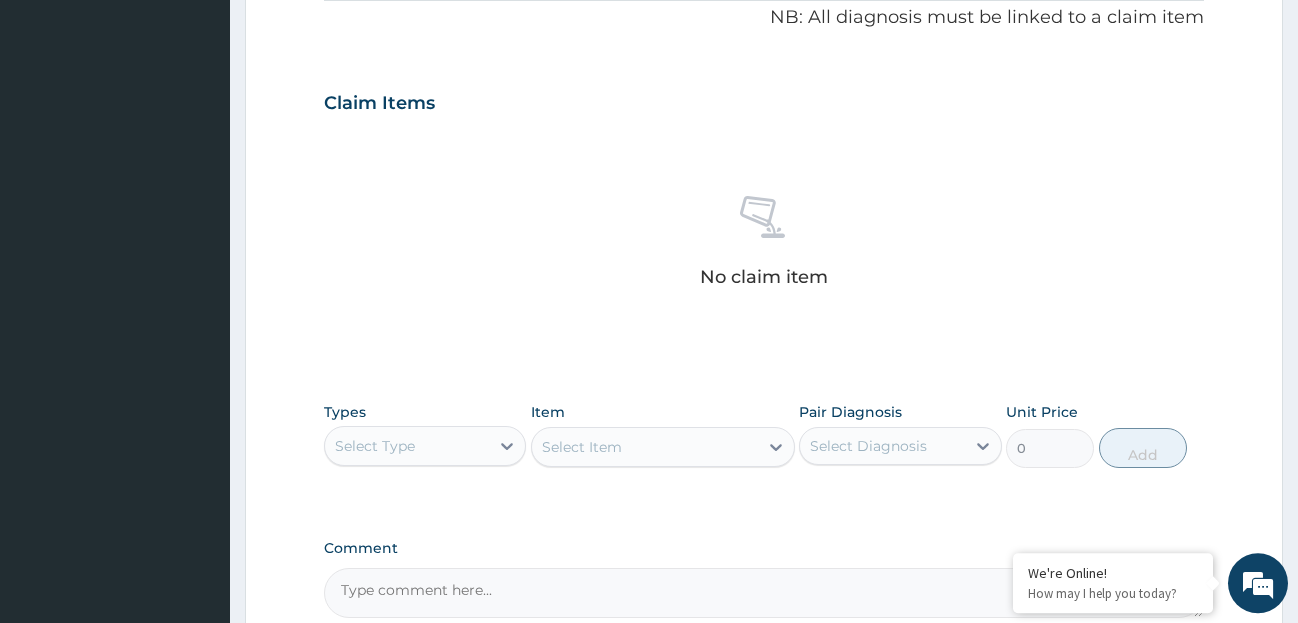 scroll, scrollTop: 694, scrollLeft: 0, axis: vertical 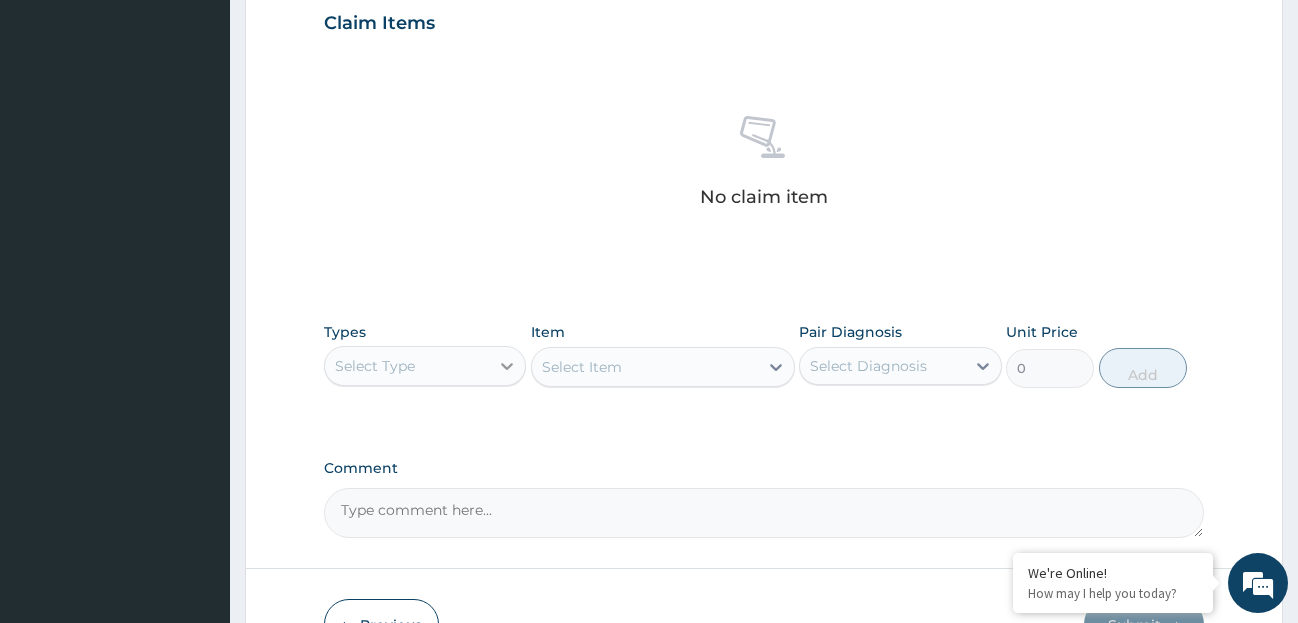 click 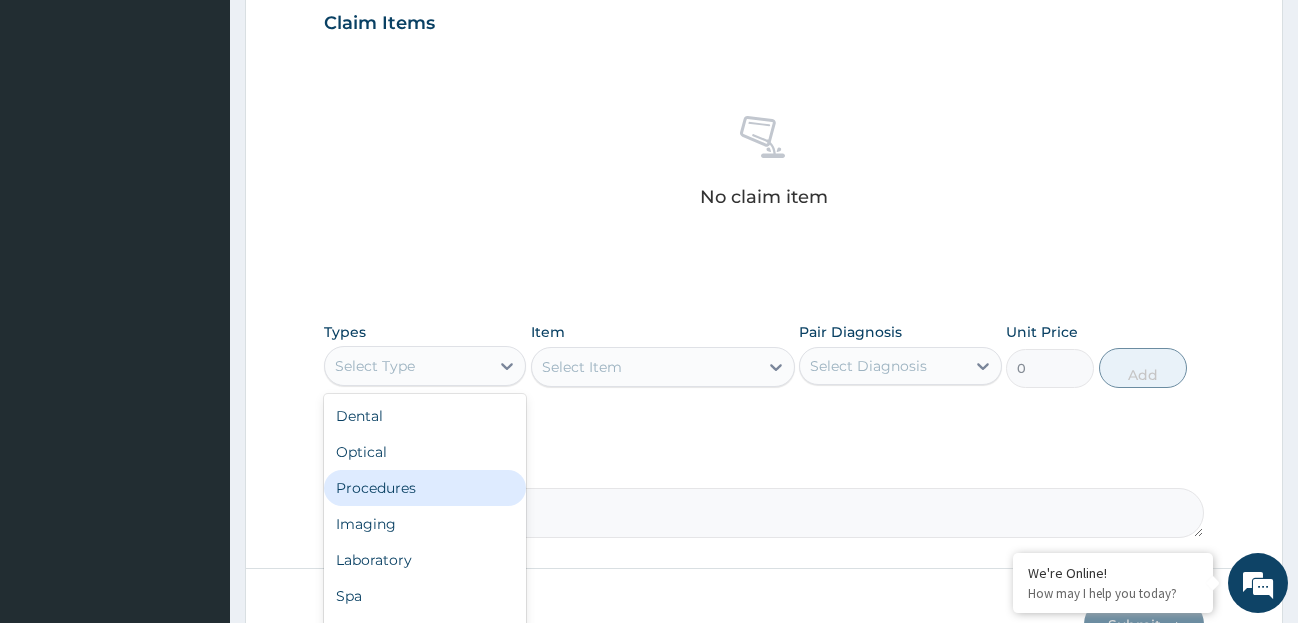 click on "Procedures" at bounding box center (425, 488) 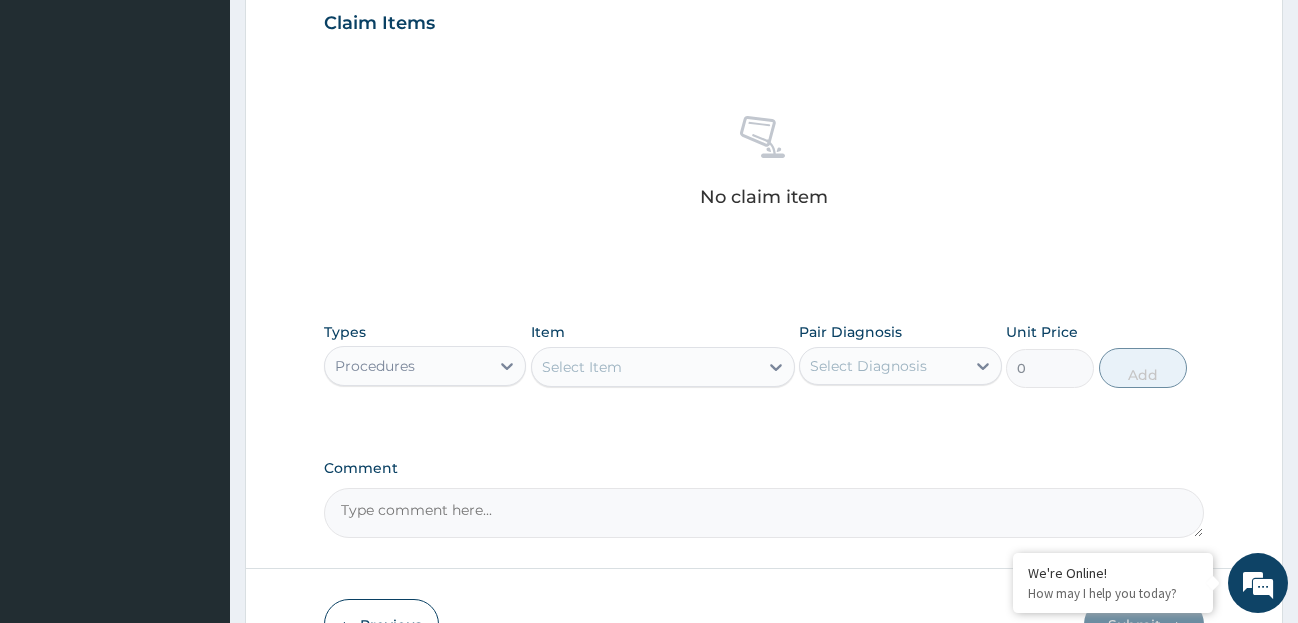 click 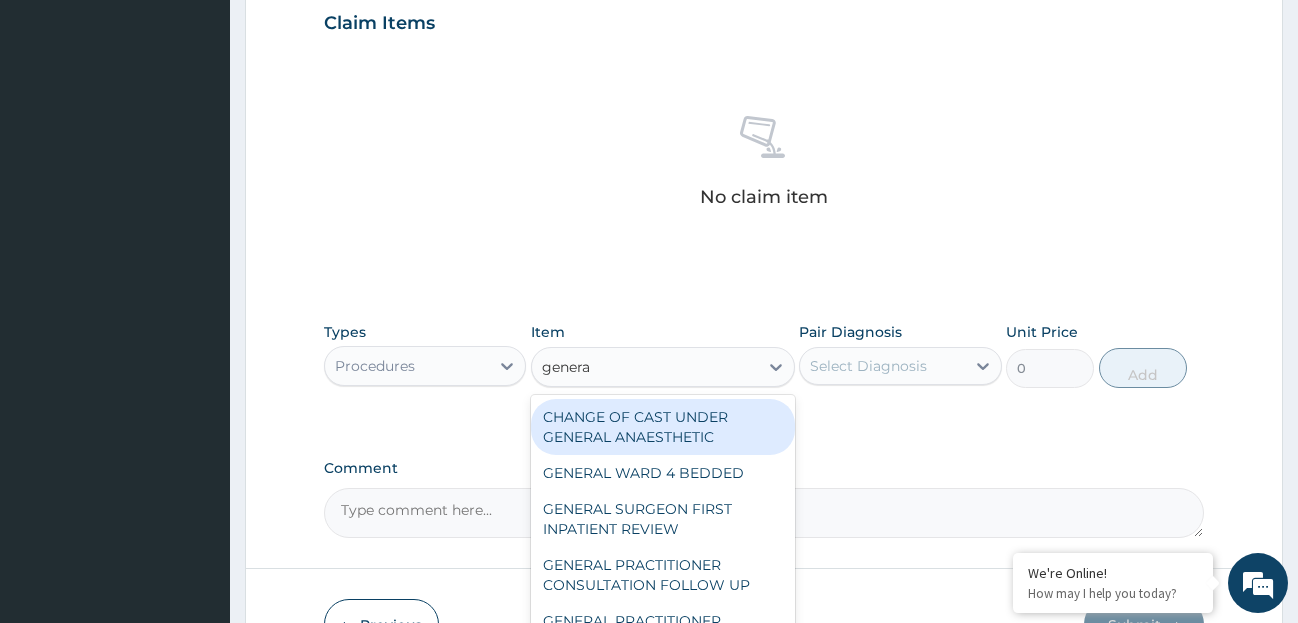 type on "general" 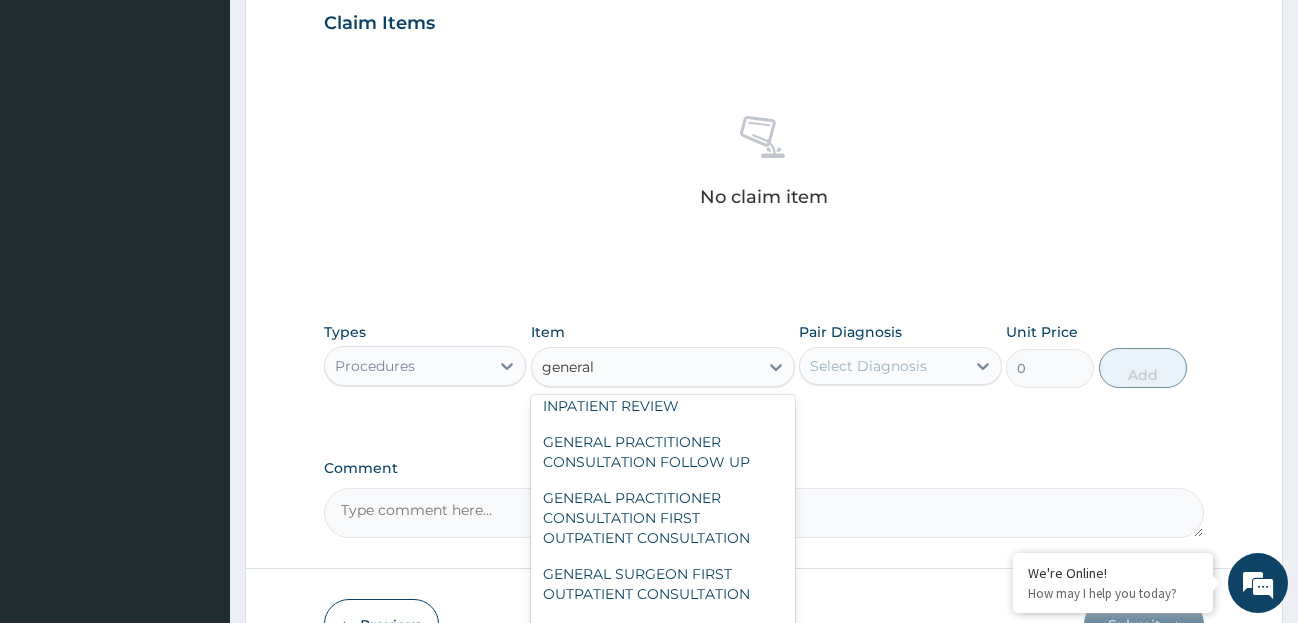 scroll, scrollTop: 125, scrollLeft: 0, axis: vertical 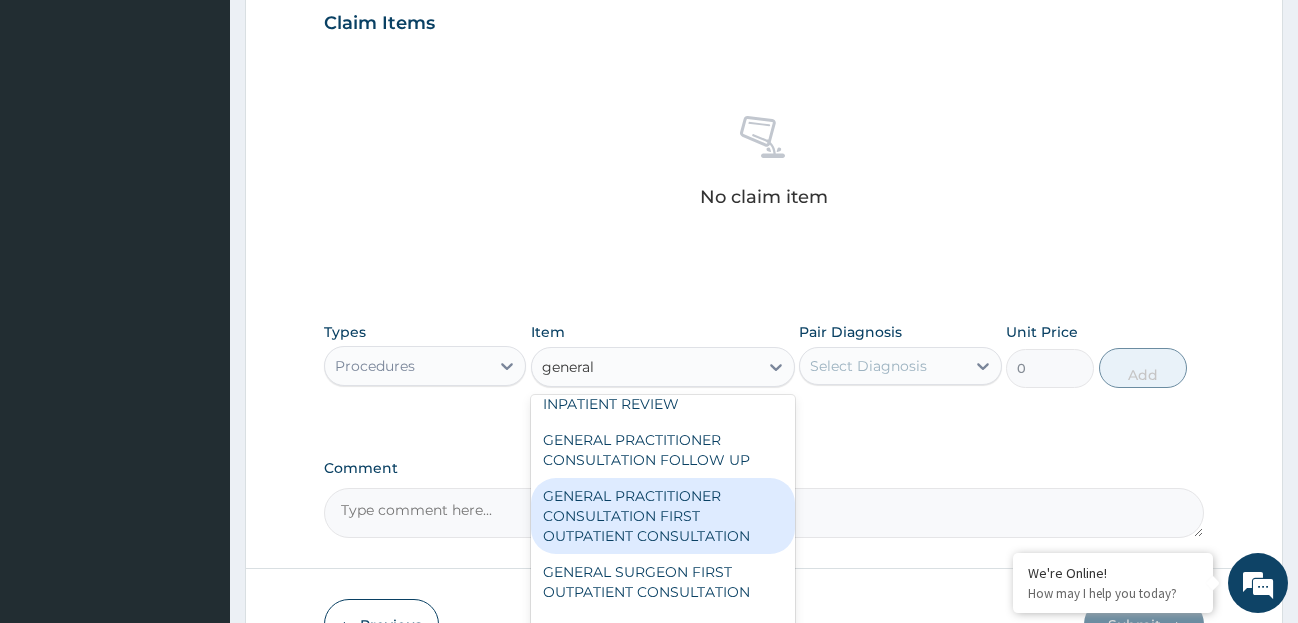 click on "GENERAL PRACTITIONER CONSULTATION FIRST OUTPATIENT CONSULTATION" at bounding box center [663, 516] 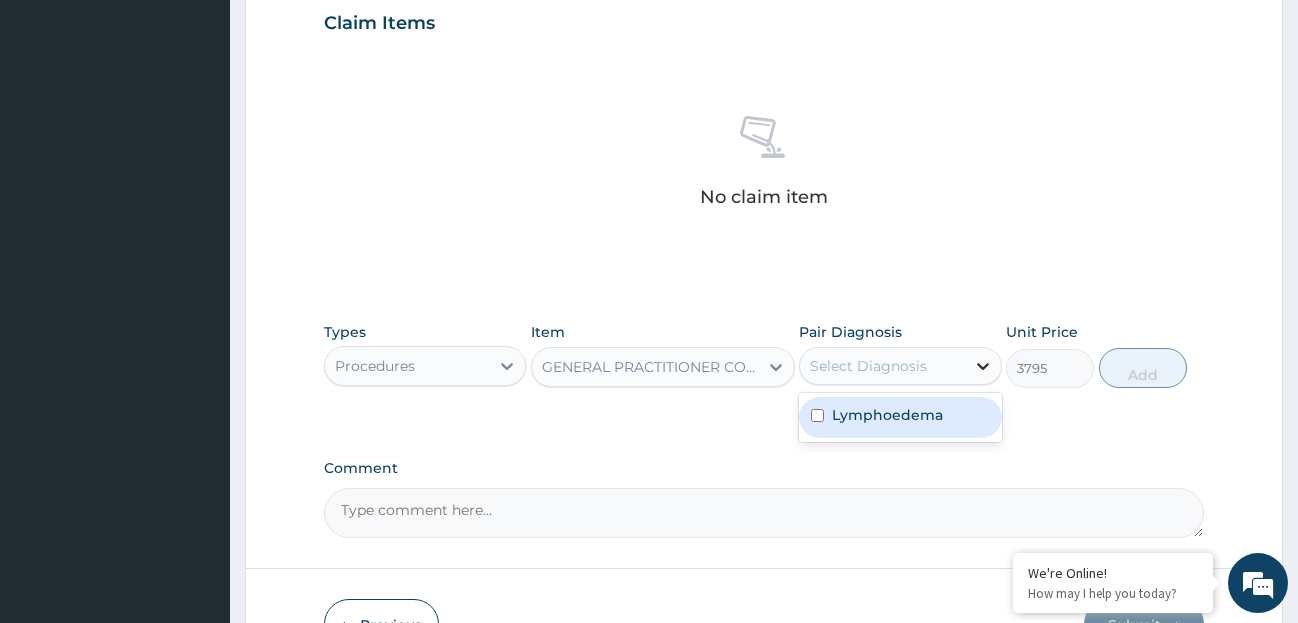 click 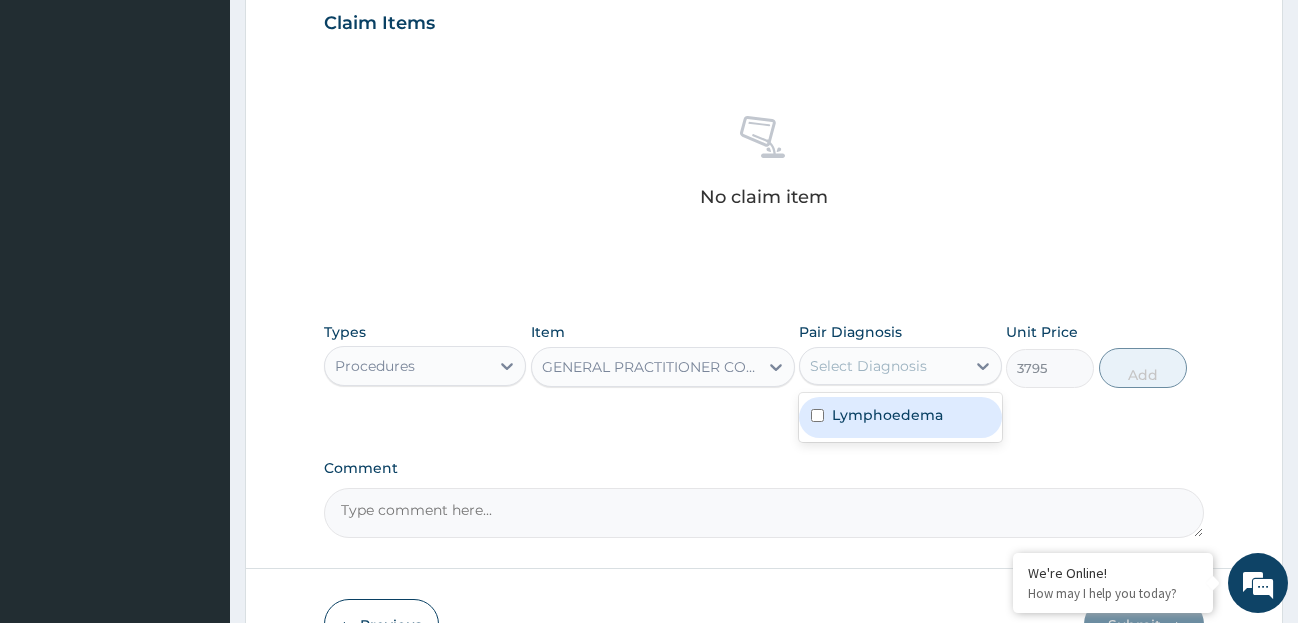 click on "Lymphoedema" at bounding box center [887, 415] 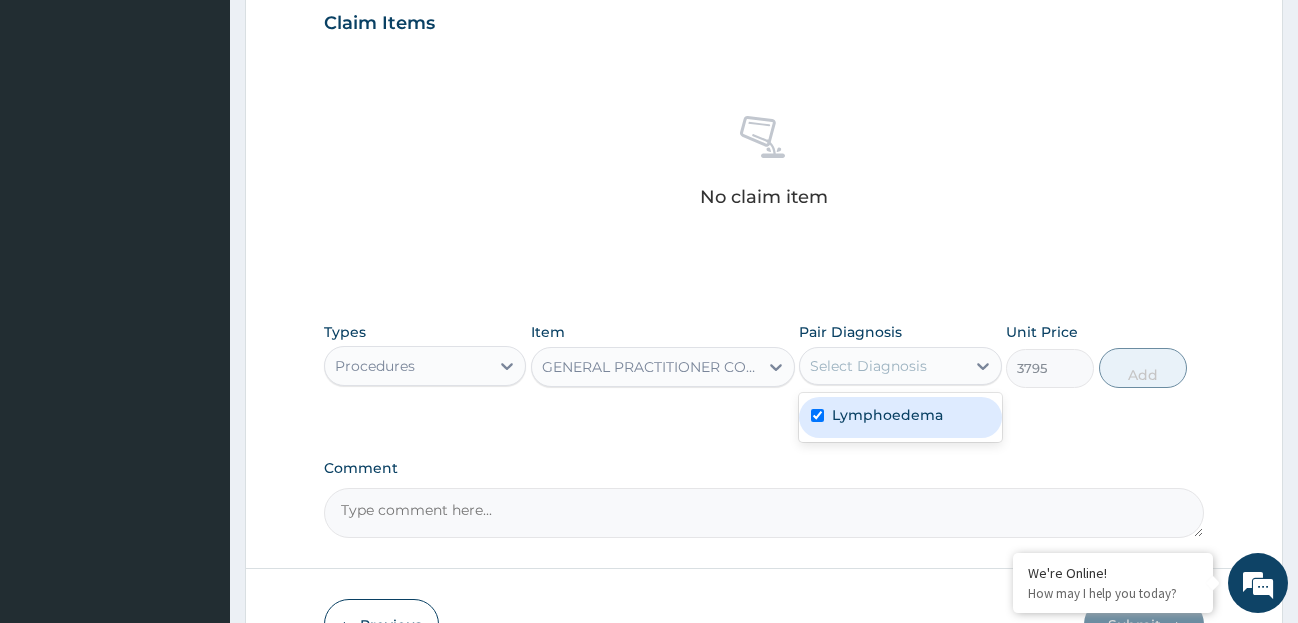 checkbox on "true" 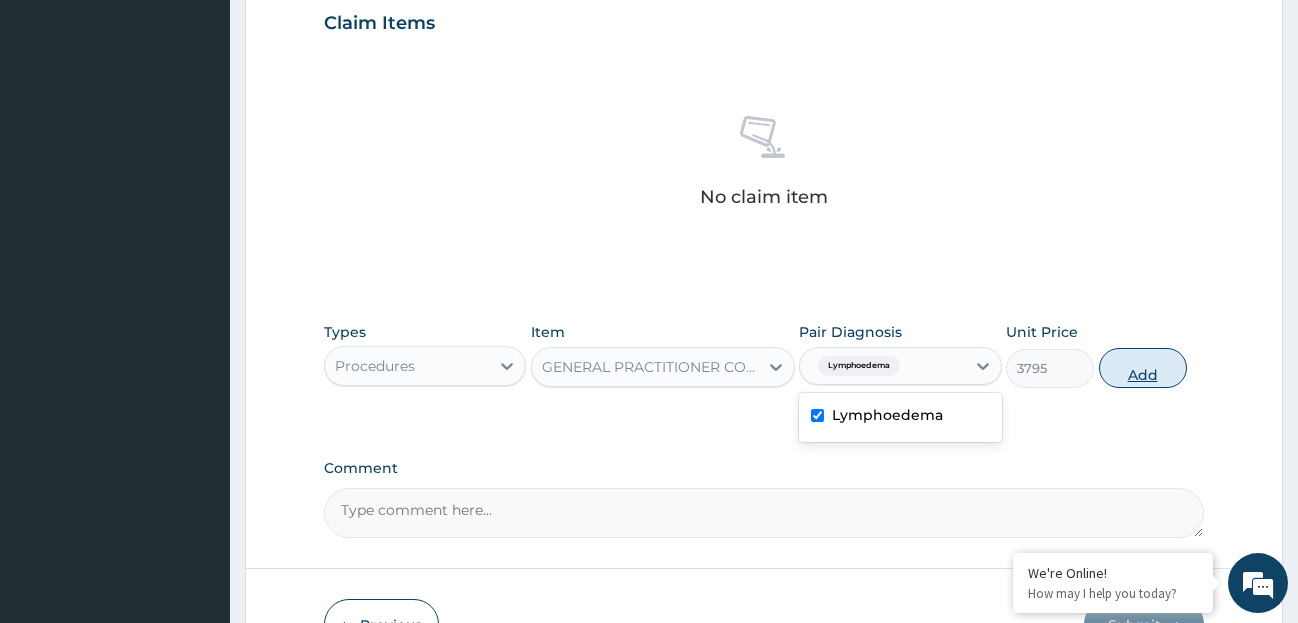 click on "Add" at bounding box center [1143, 368] 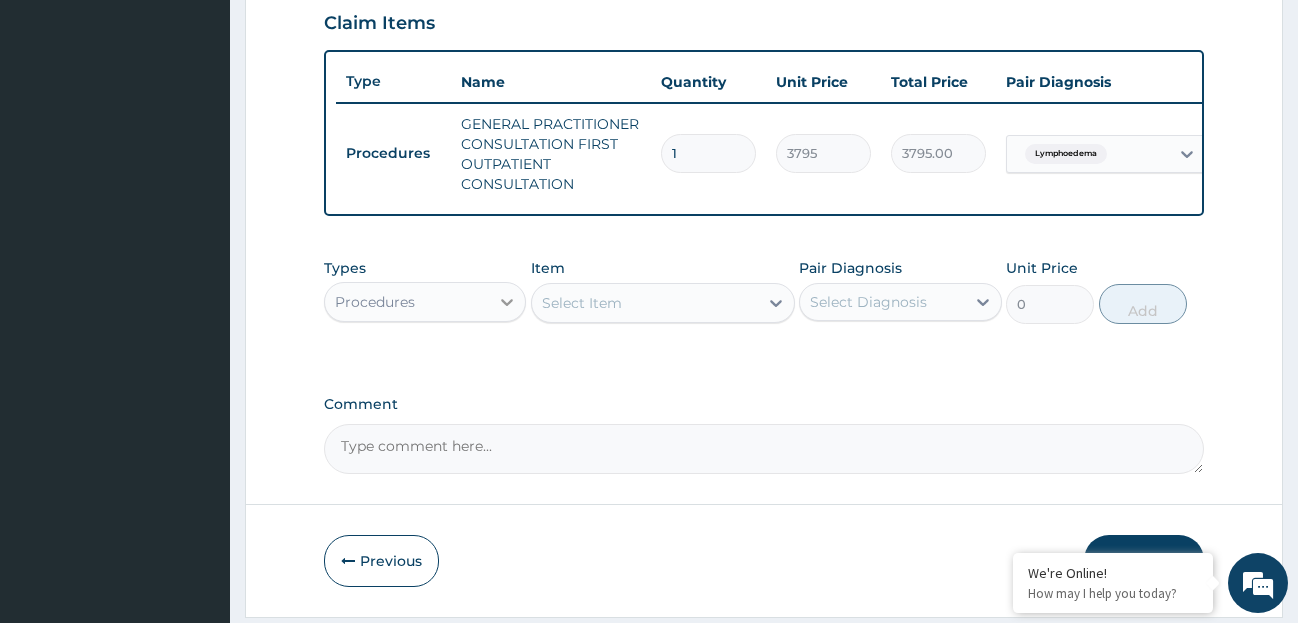 click 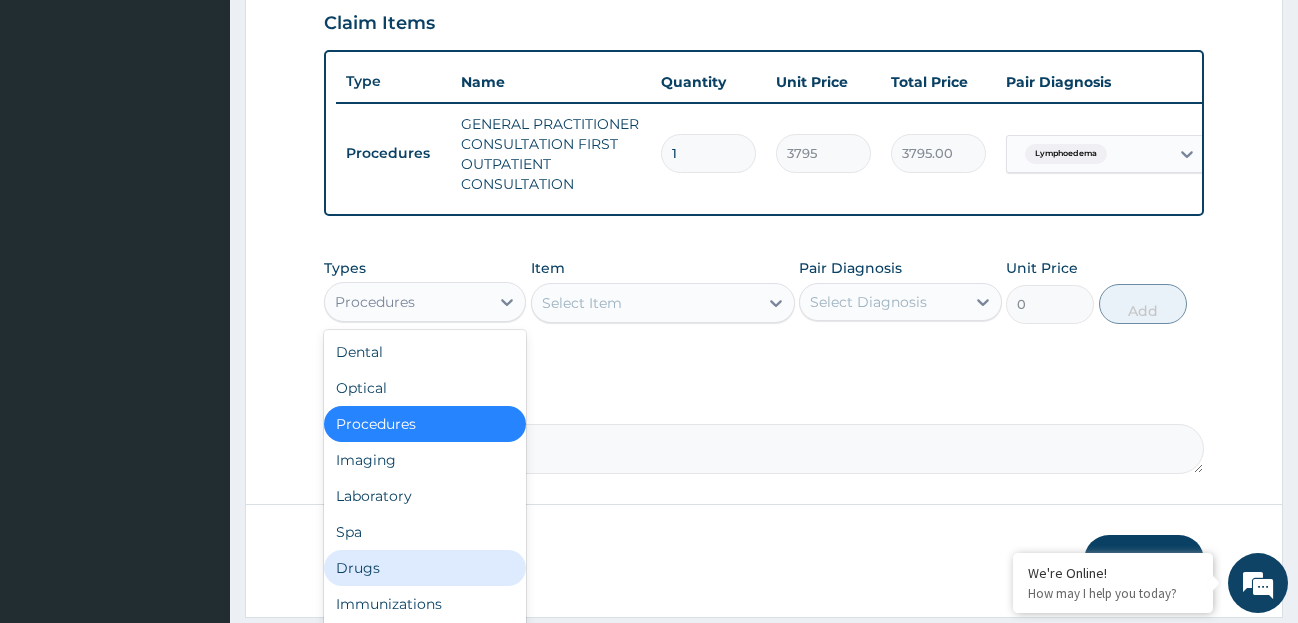 click on "Drugs" at bounding box center [425, 568] 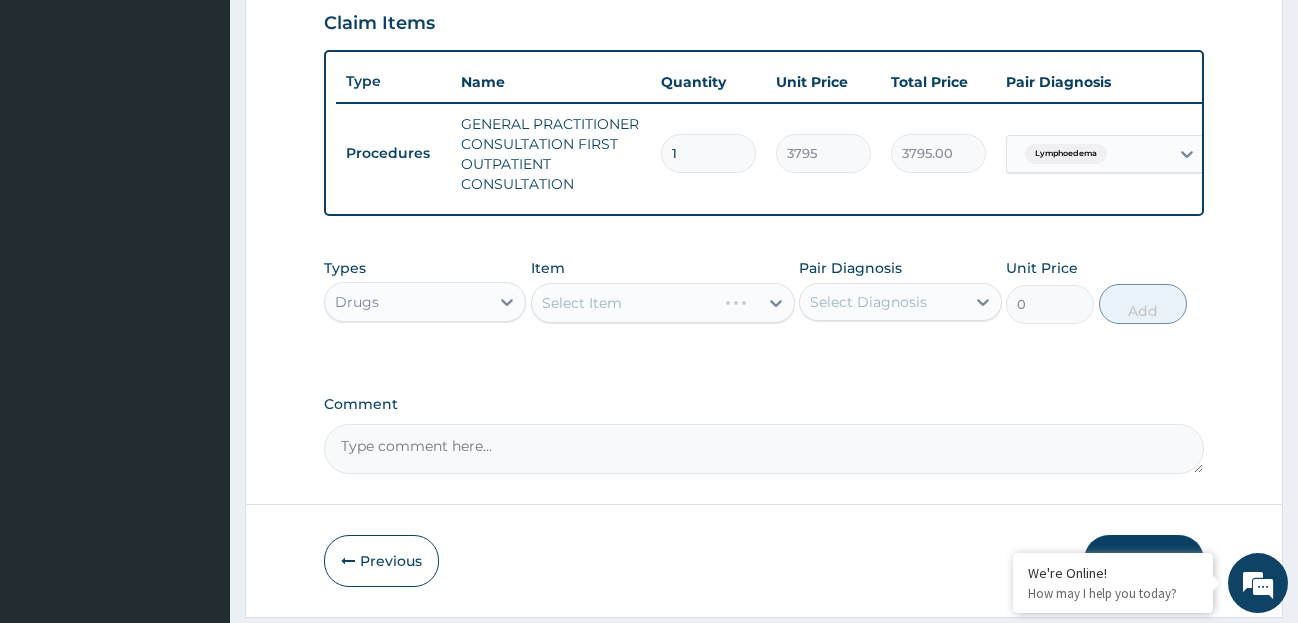 click on "Select Item" at bounding box center [663, 303] 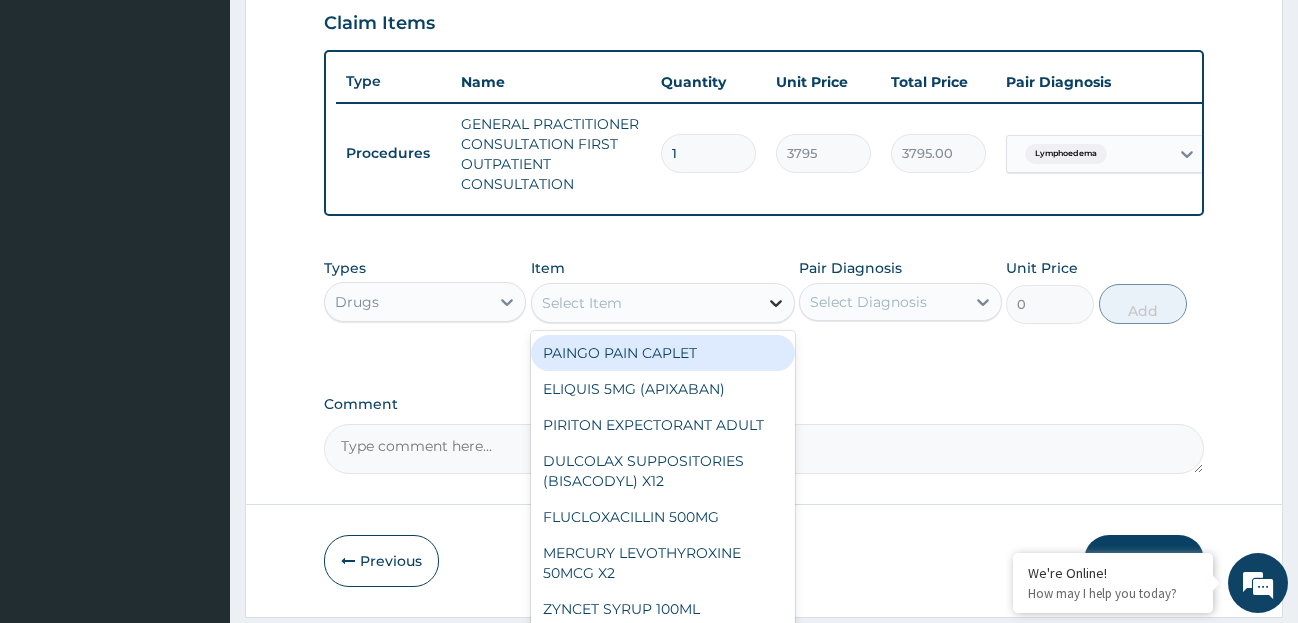 click 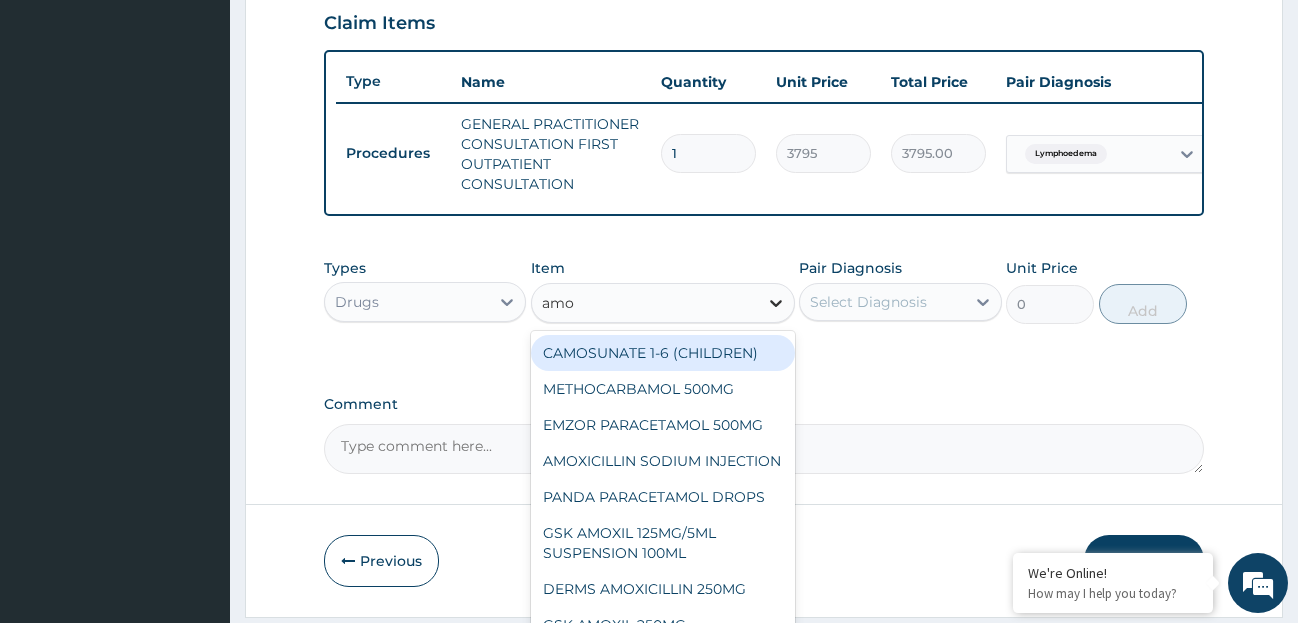 type on "amox" 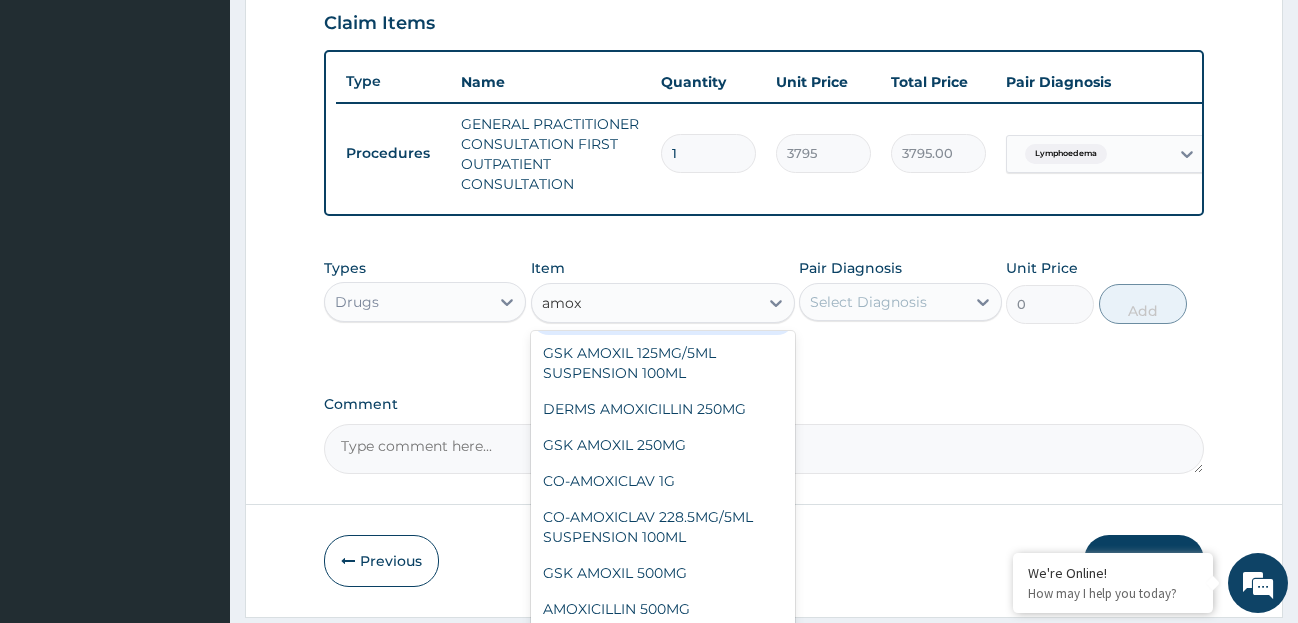 scroll, scrollTop: 56, scrollLeft: 0, axis: vertical 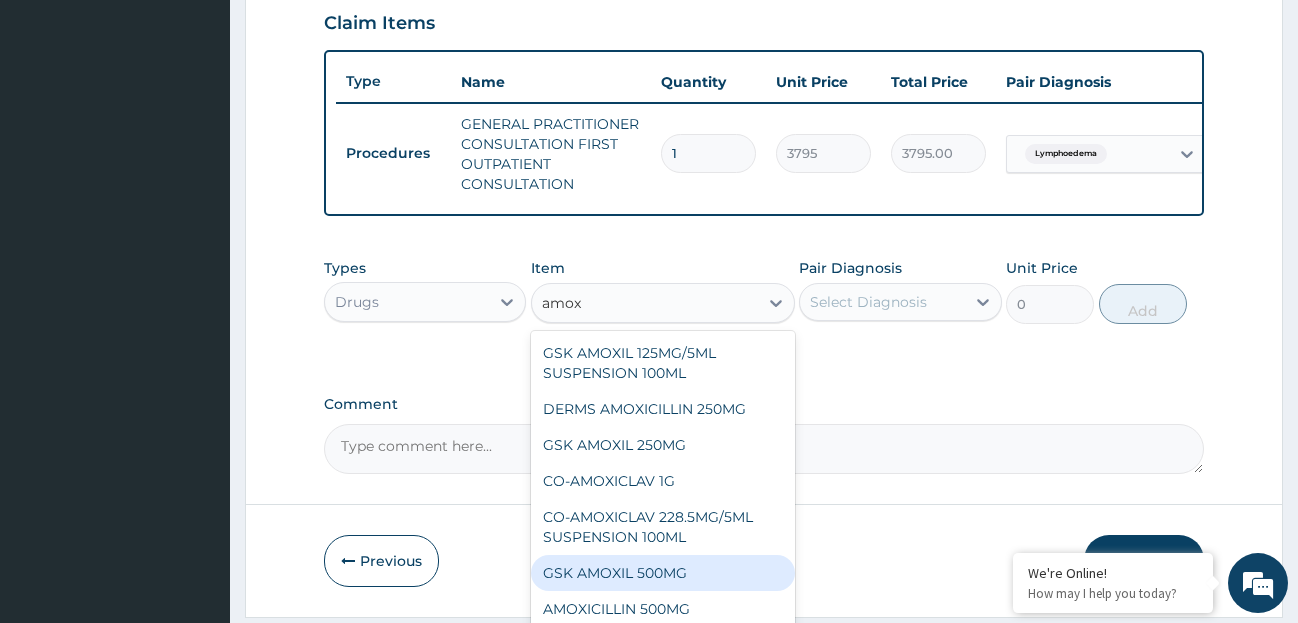click on "GSK AMOXIL 500MG" at bounding box center (663, 573) 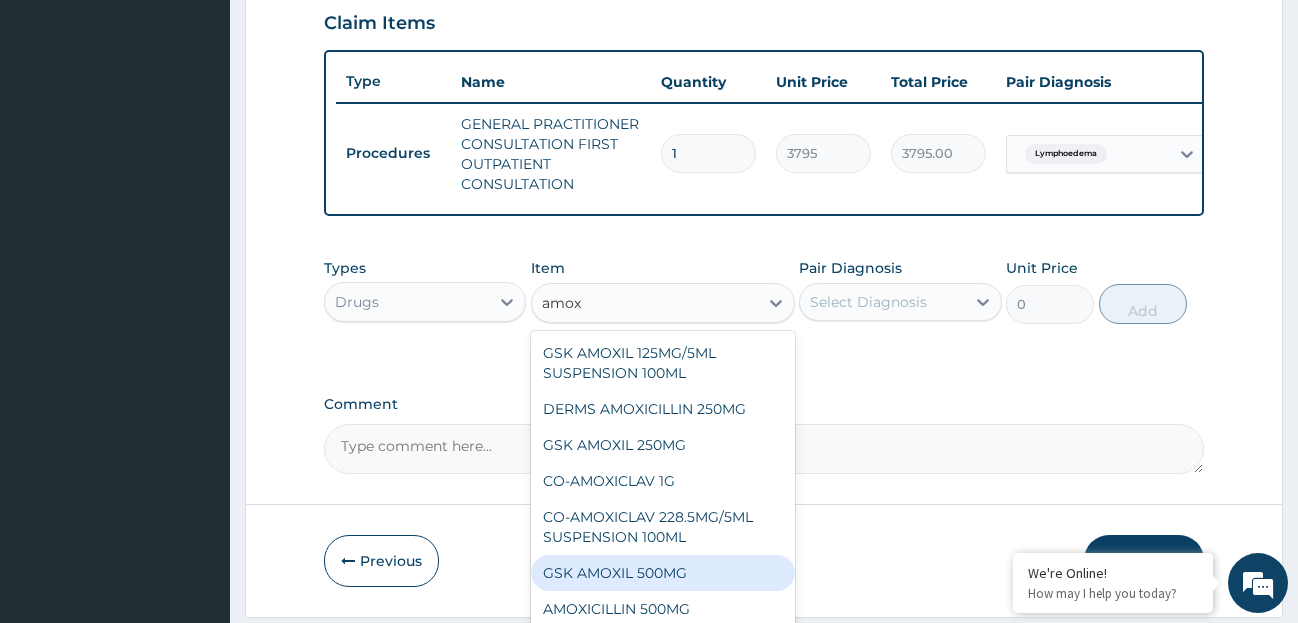 type 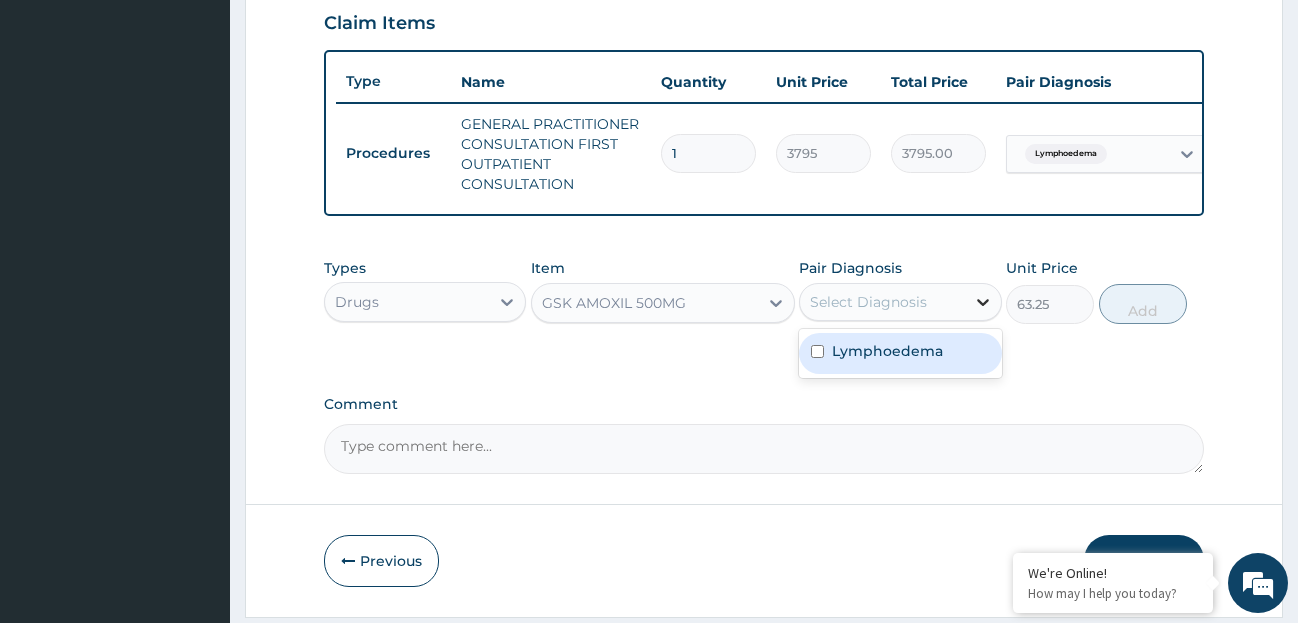 click 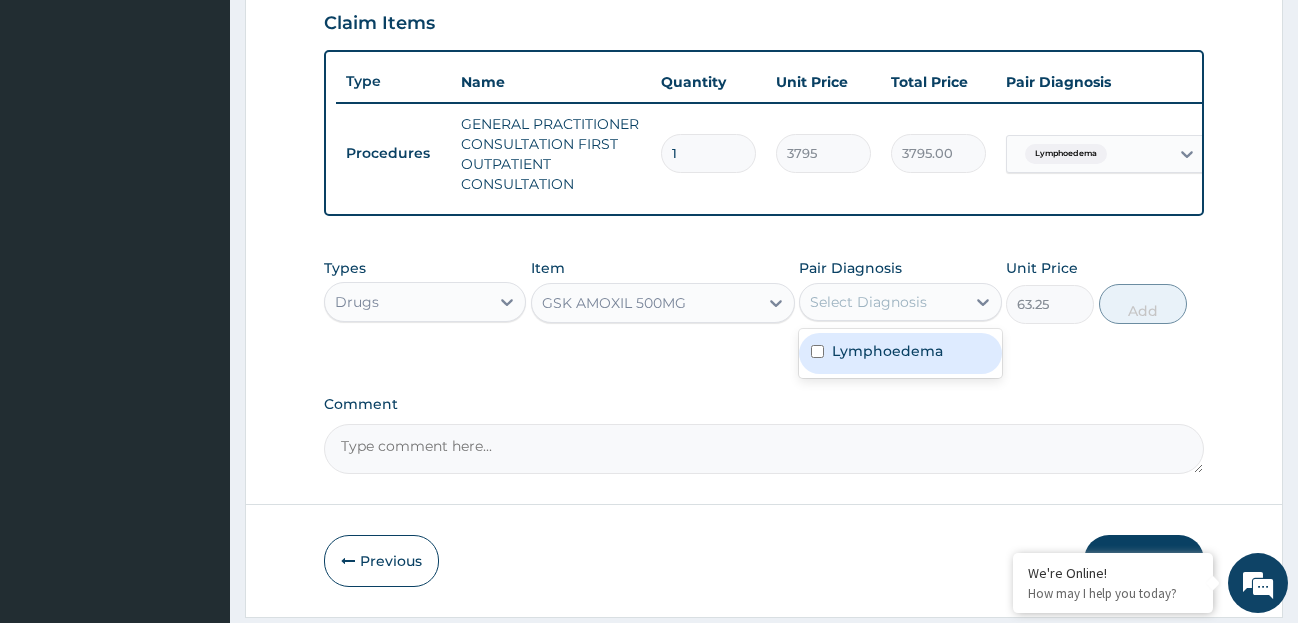 click on "Lymphoedema" at bounding box center [887, 351] 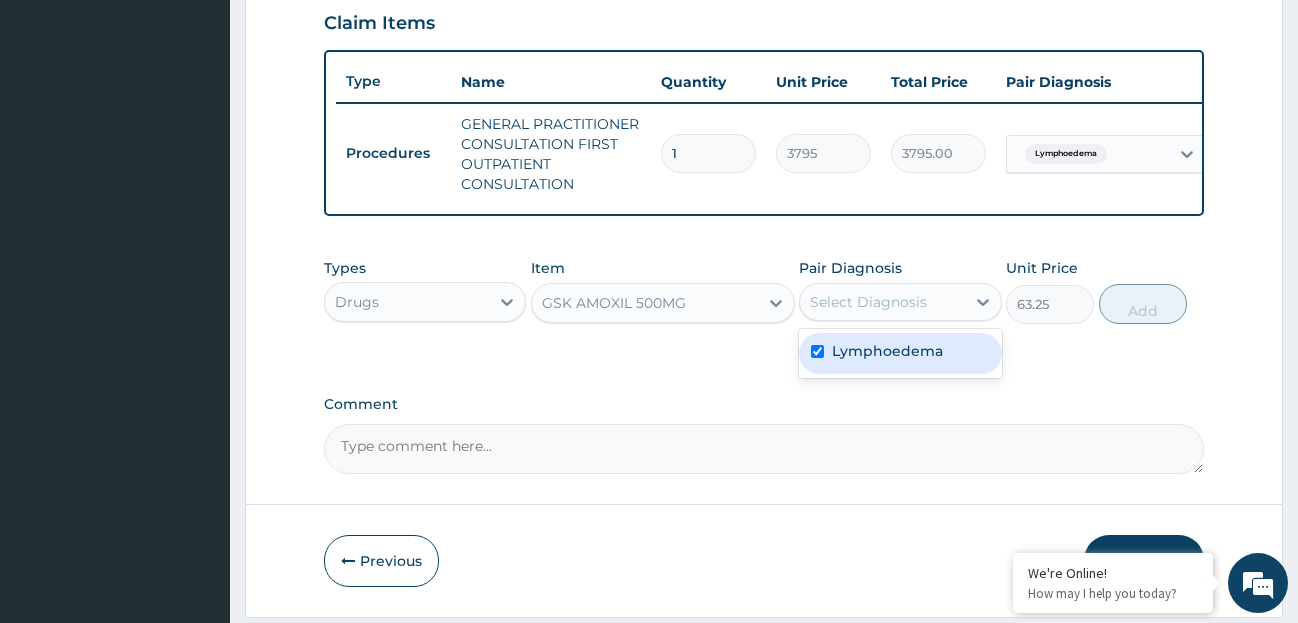 checkbox on "true" 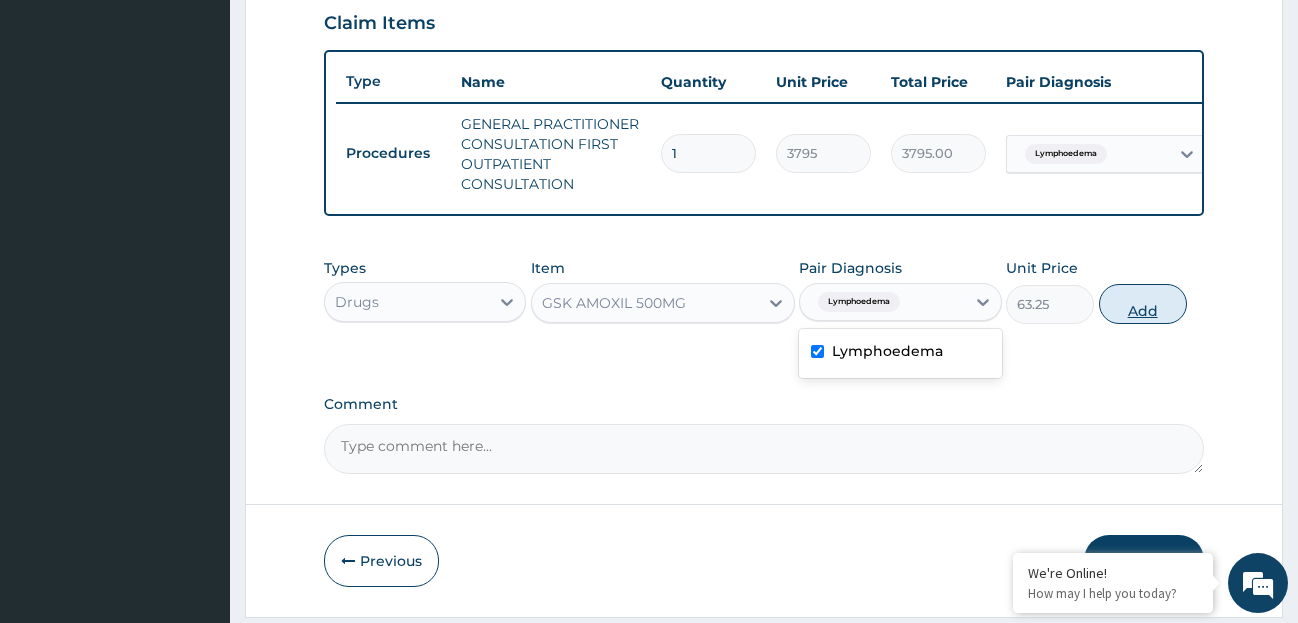 click on "Add" at bounding box center (1143, 304) 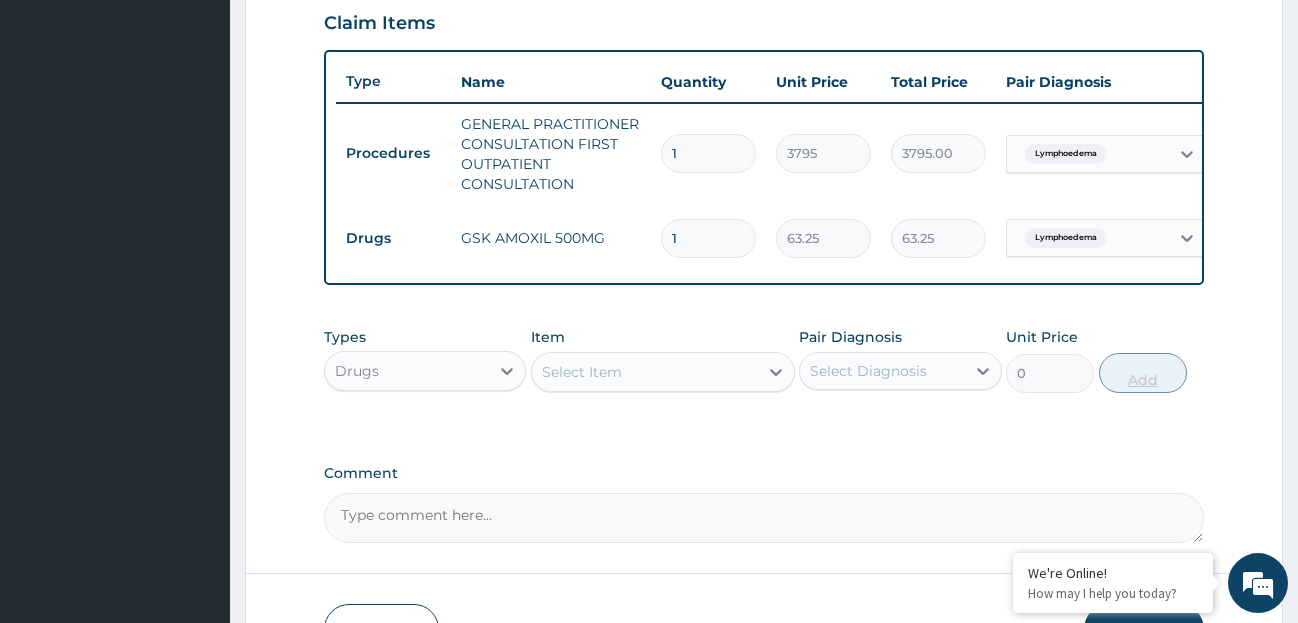 type 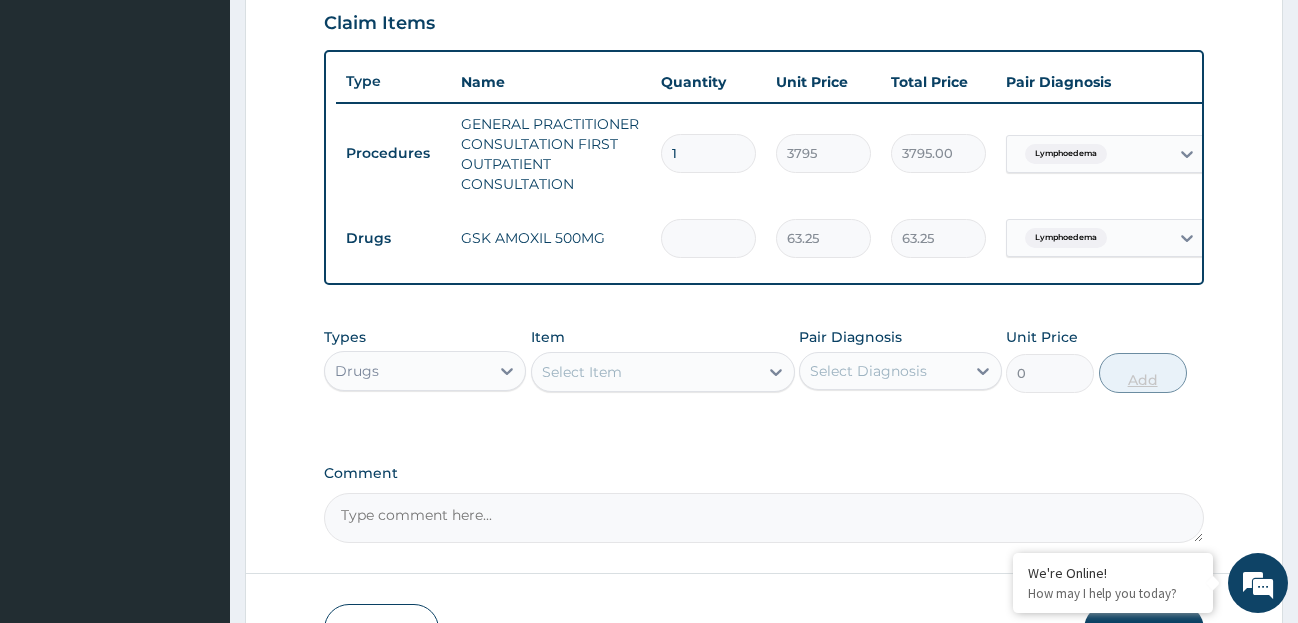 type on "0.00" 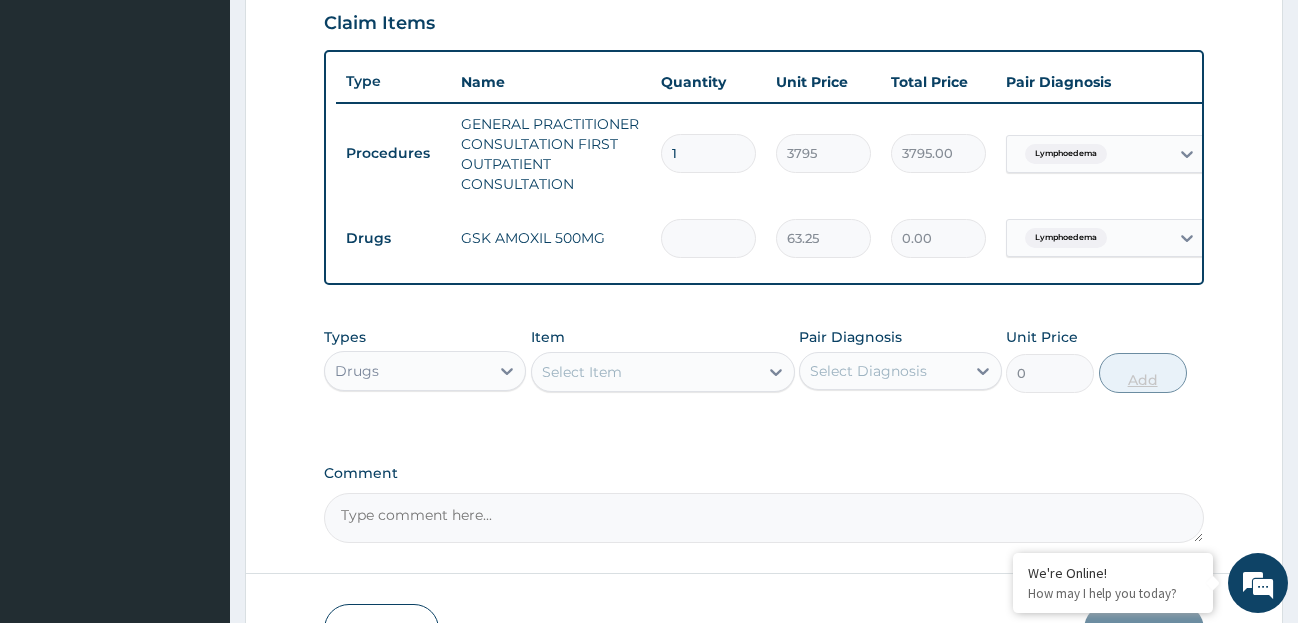 type on "2" 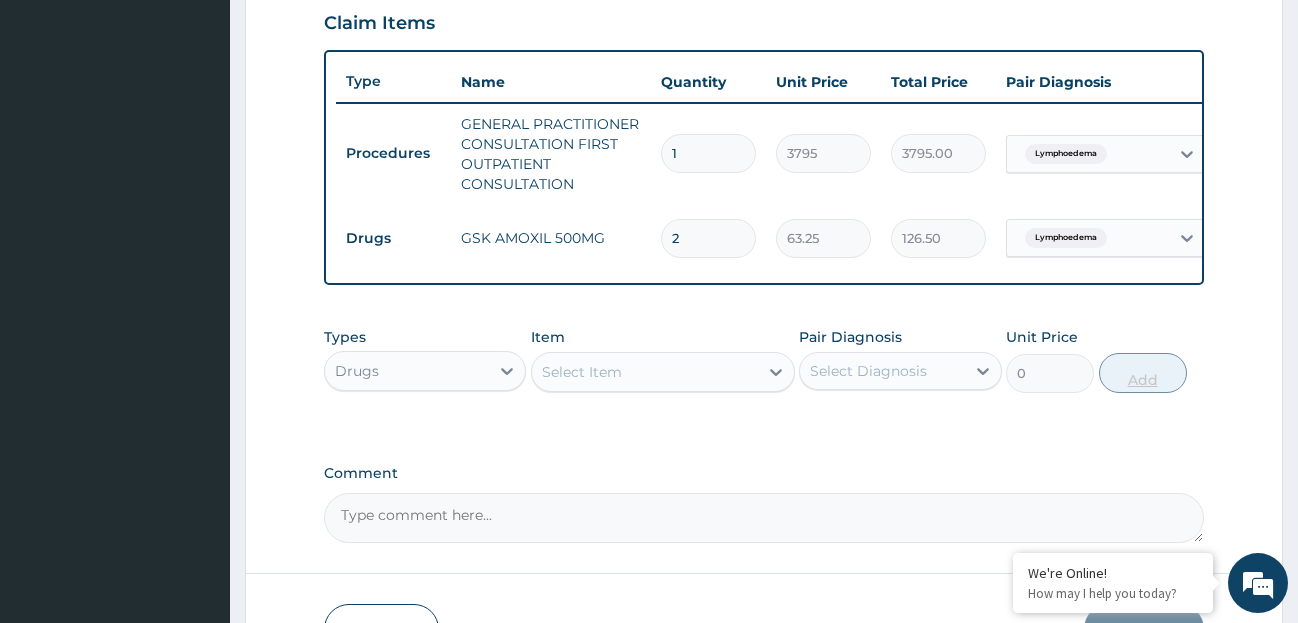 type on "20" 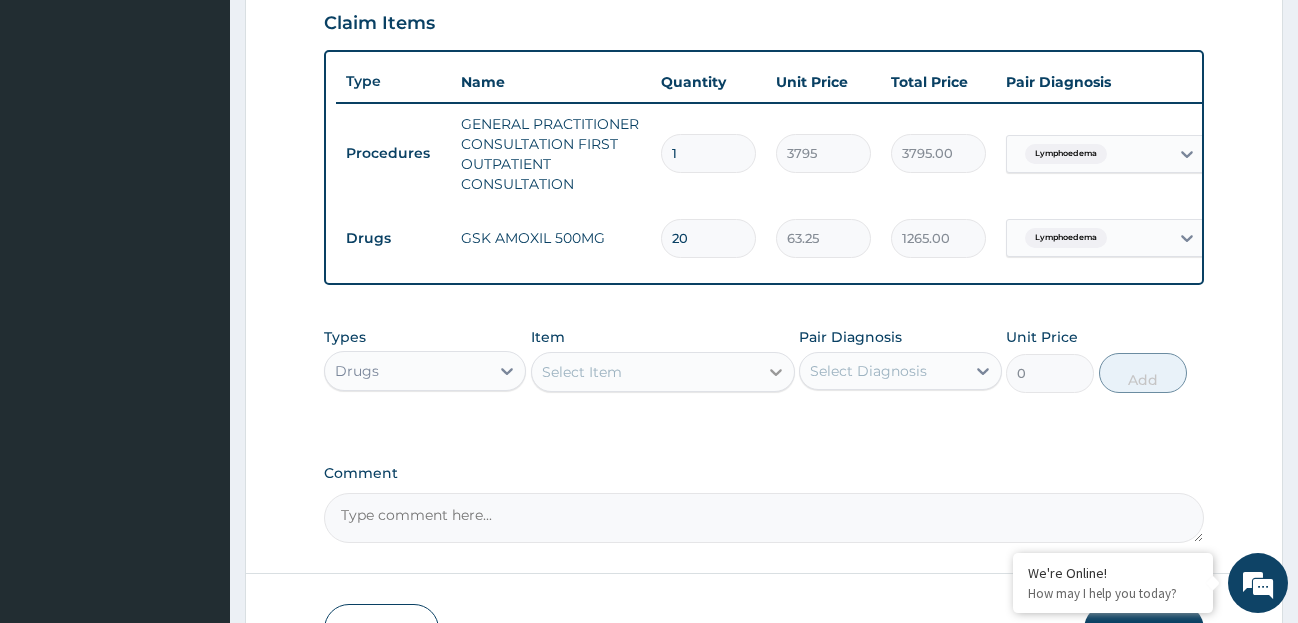 type on "20" 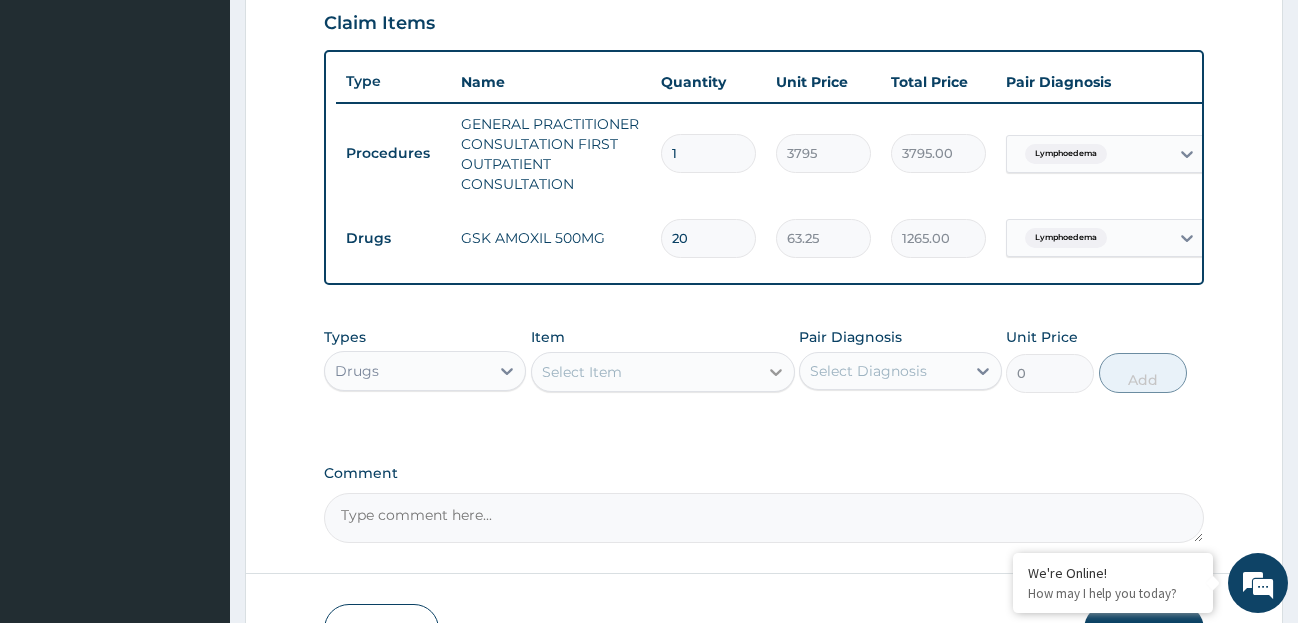 click 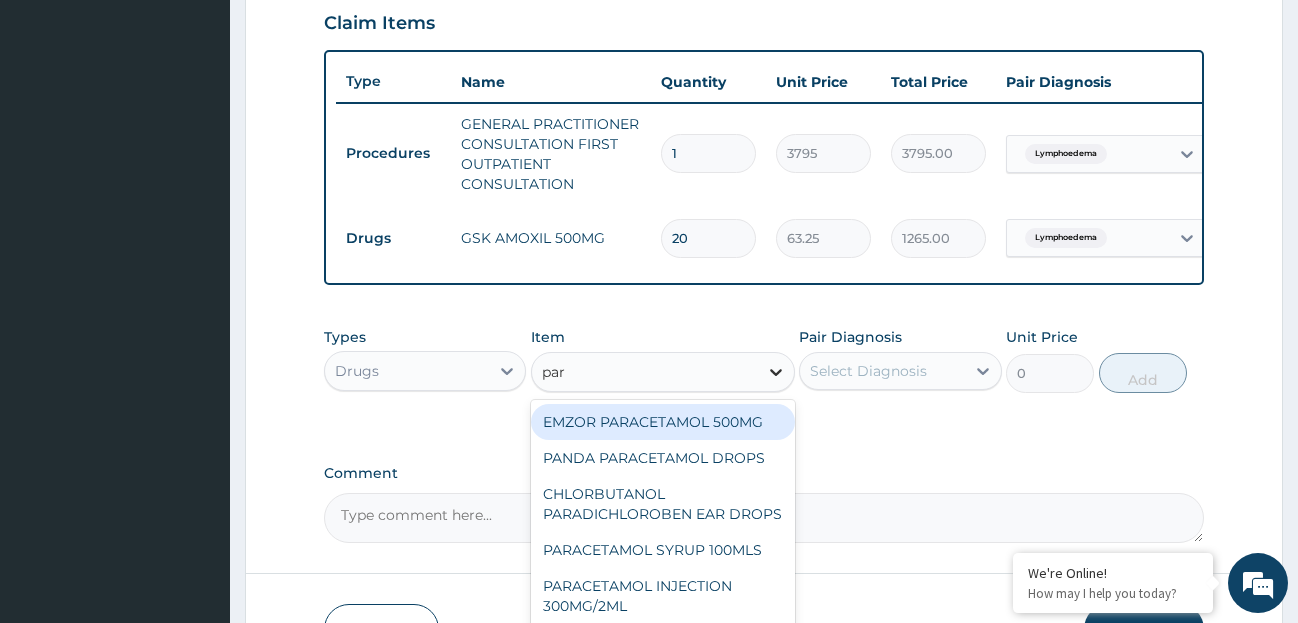 type on "para" 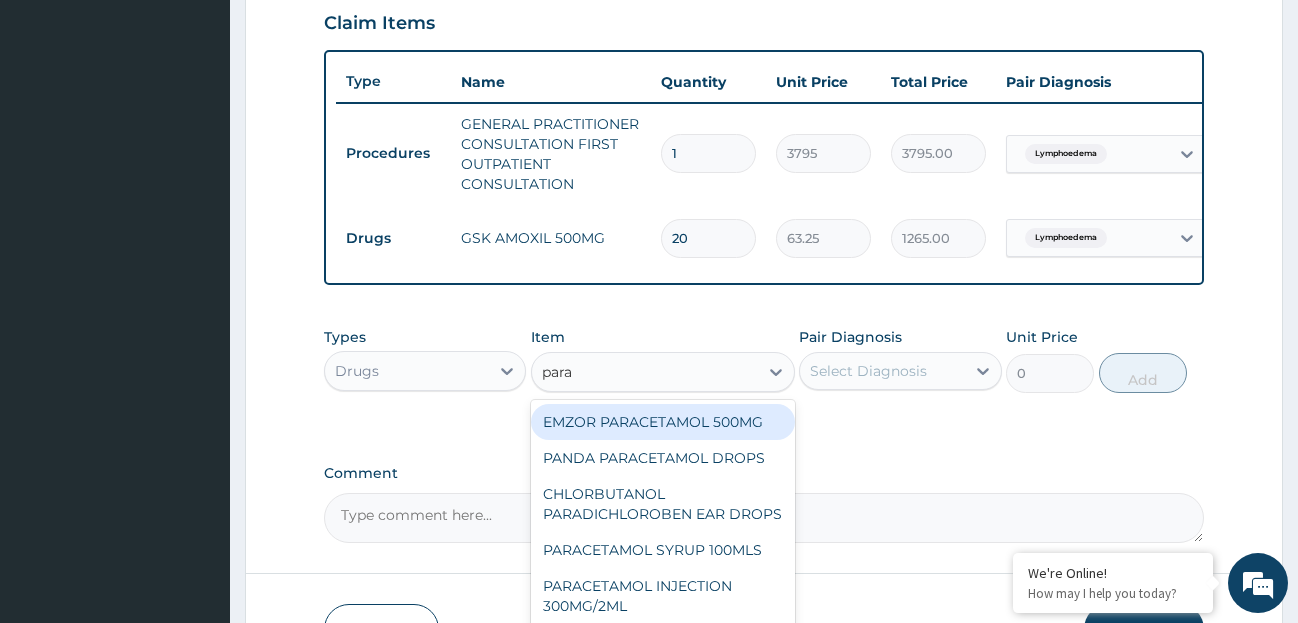 click on "EMZOR PARACETAMOL 500MG" at bounding box center (663, 422) 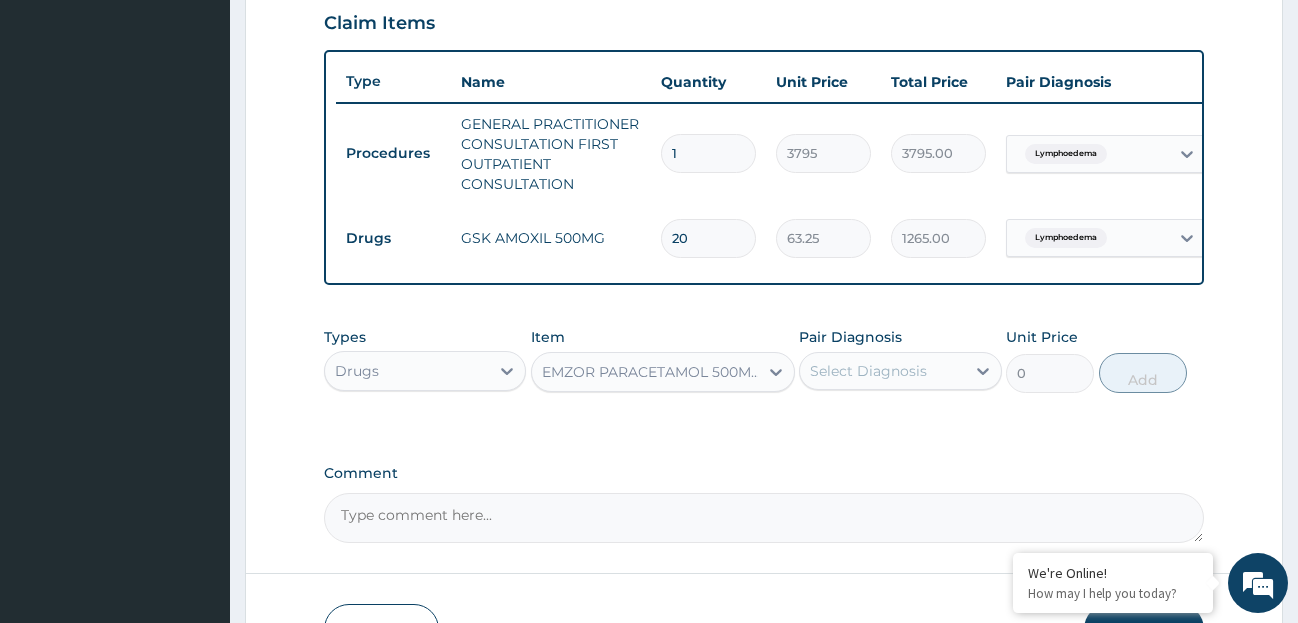 type 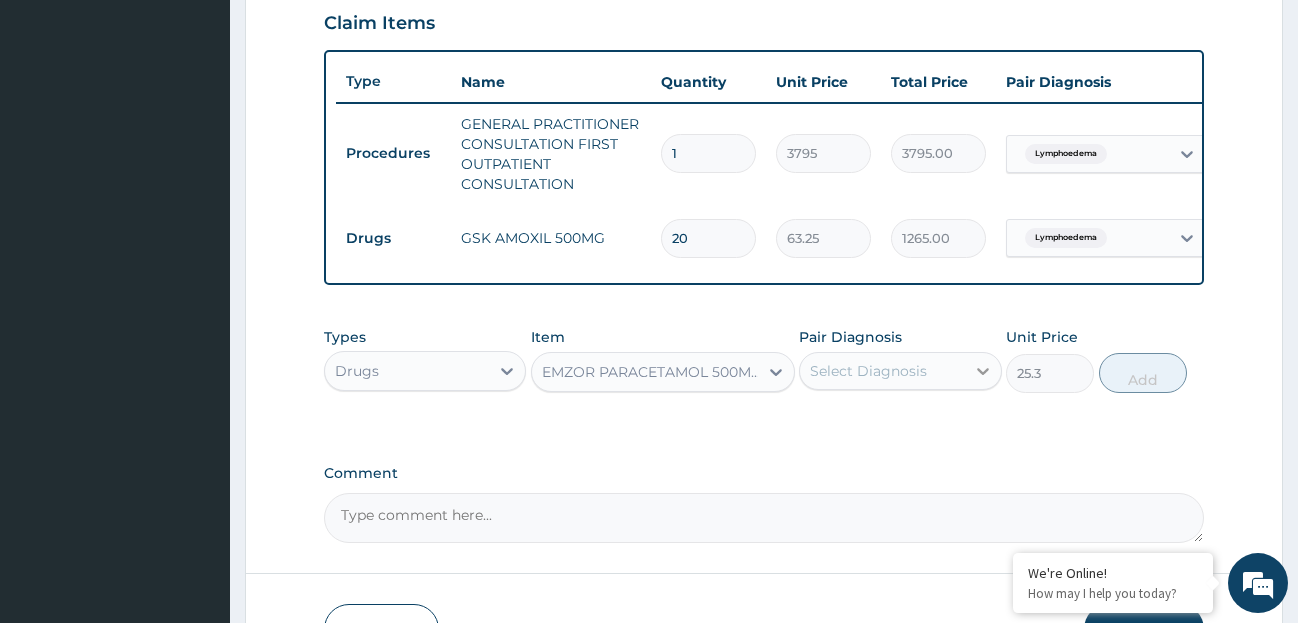 click 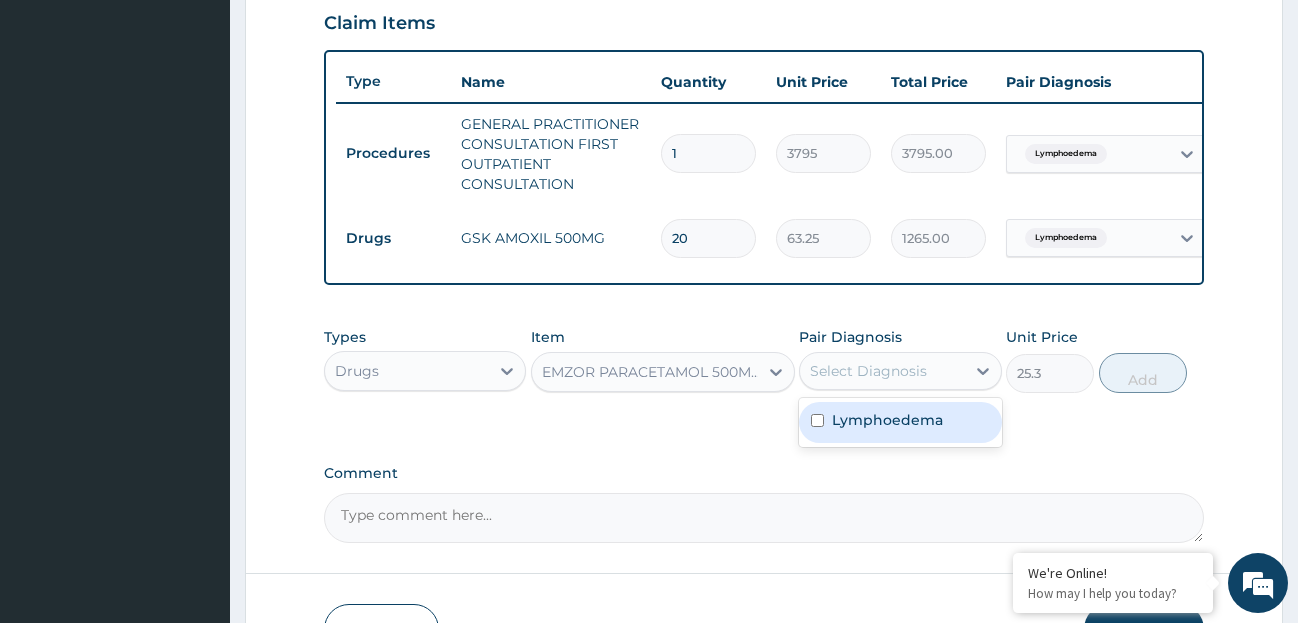 click on "Lymphoedema" at bounding box center [887, 420] 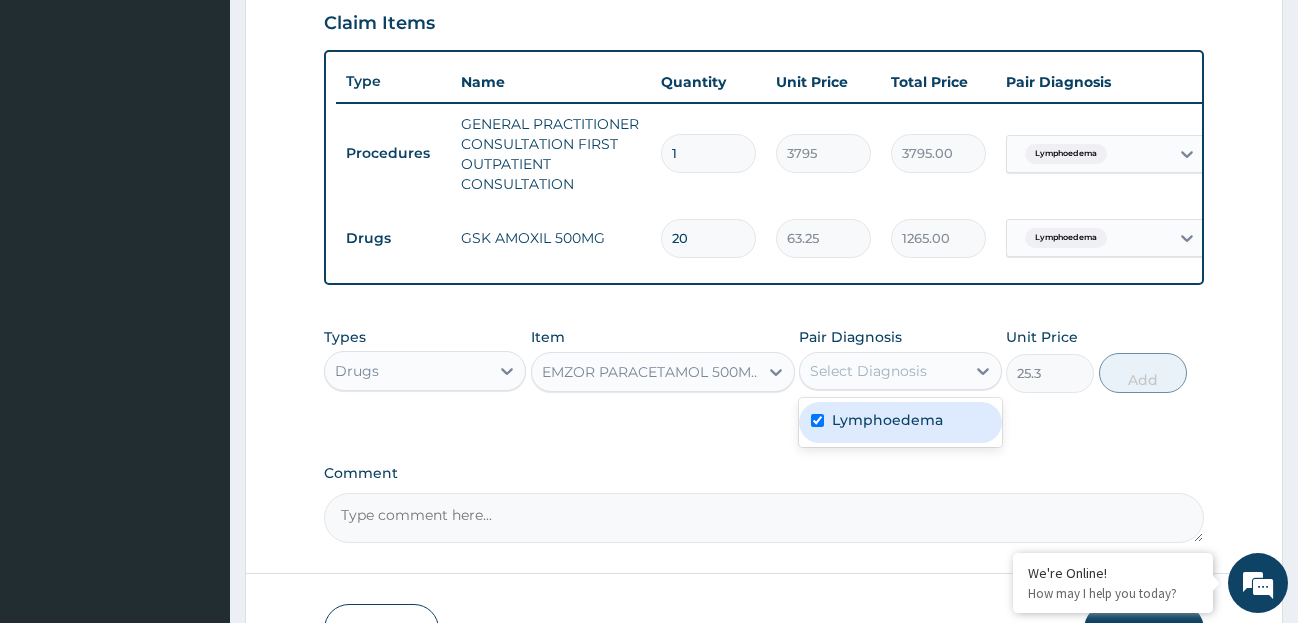 checkbox on "true" 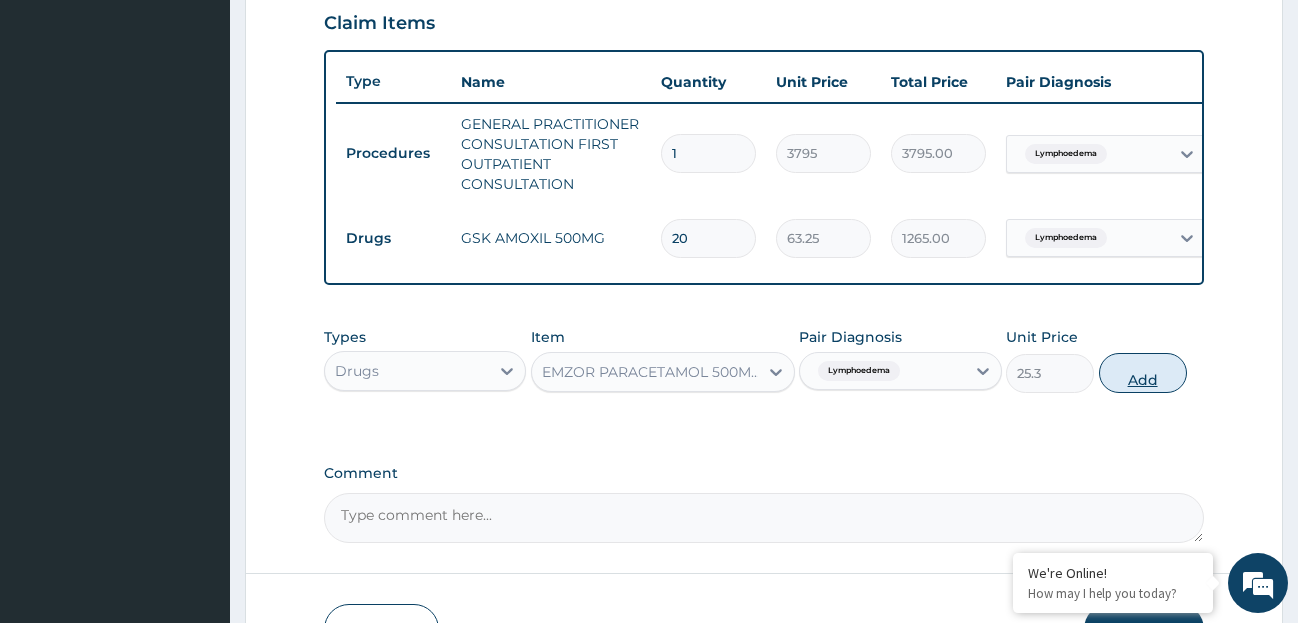 click on "Add" at bounding box center [1143, 373] 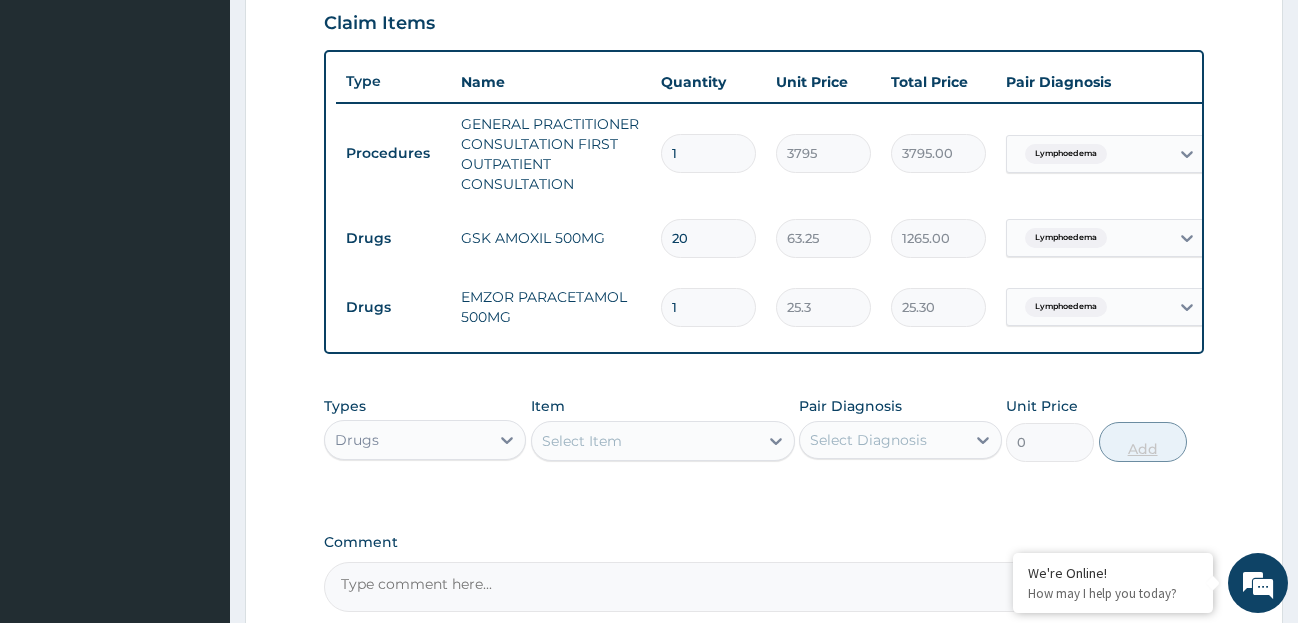 type on "18" 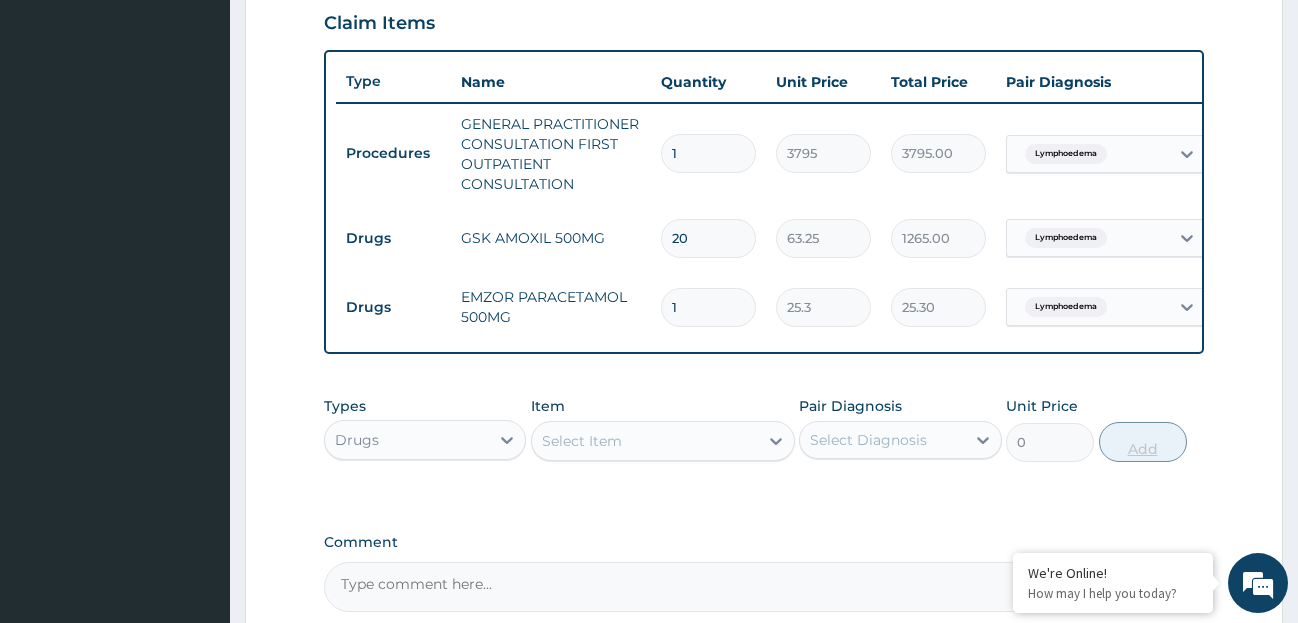 type on "455.40" 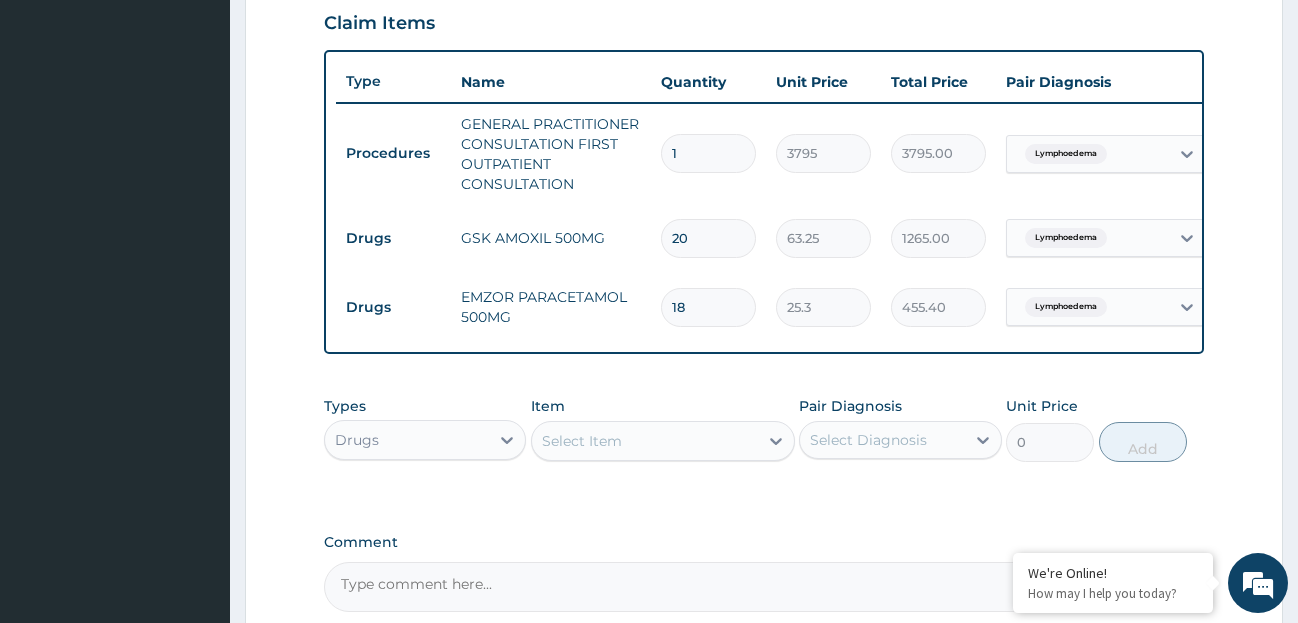 scroll, scrollTop: 910, scrollLeft: 0, axis: vertical 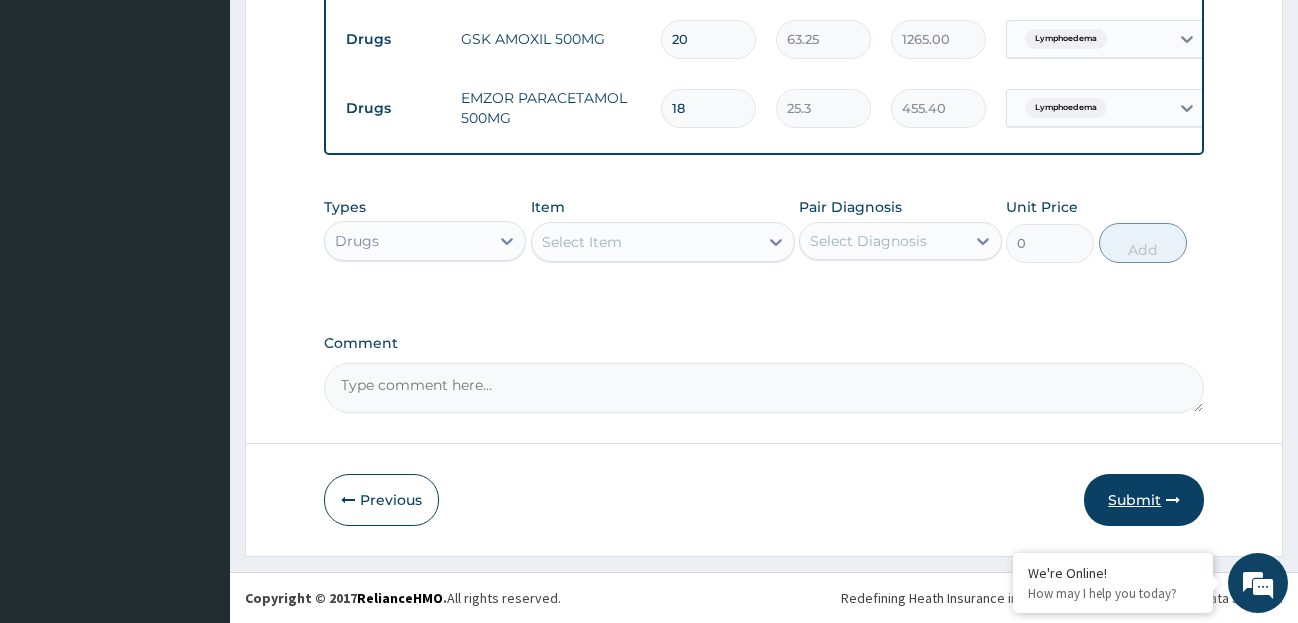 type on "18" 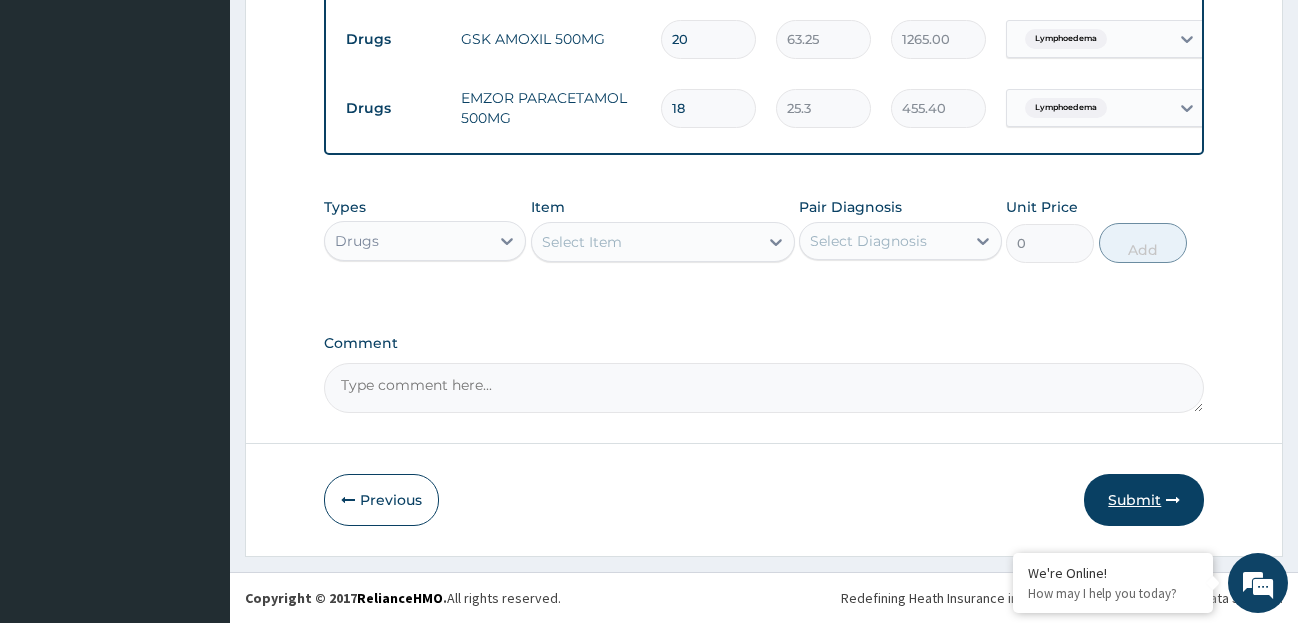 click on "Submit" at bounding box center [1144, 500] 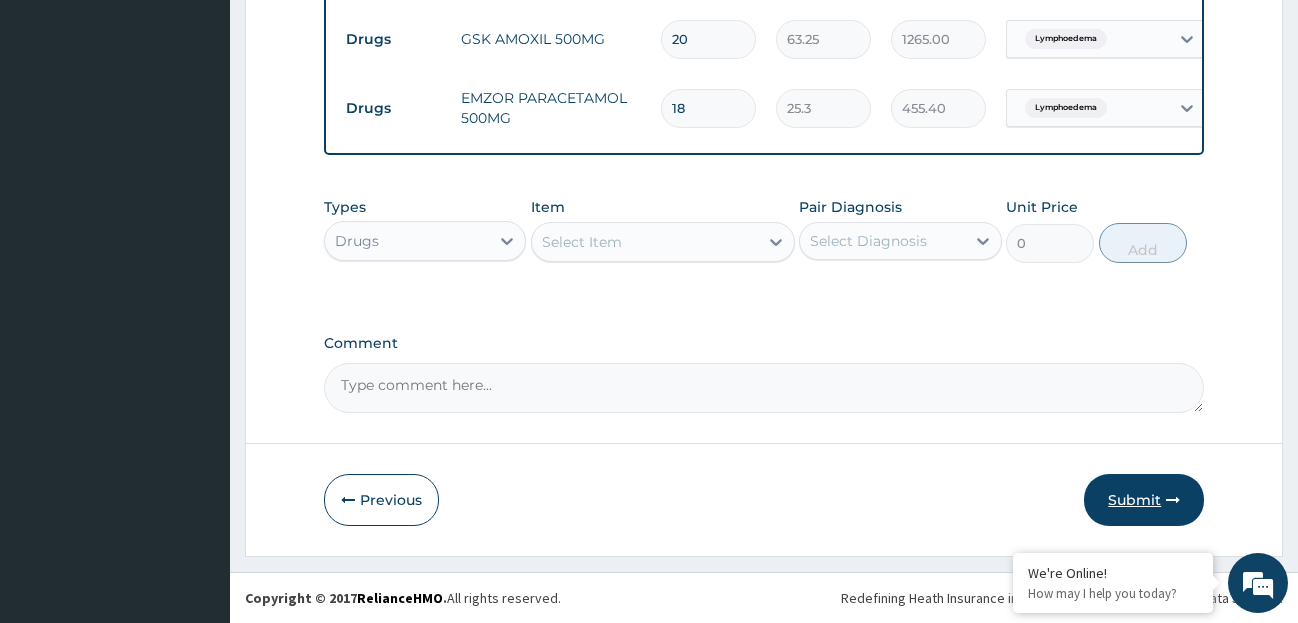 click on "Submit" at bounding box center [1144, 500] 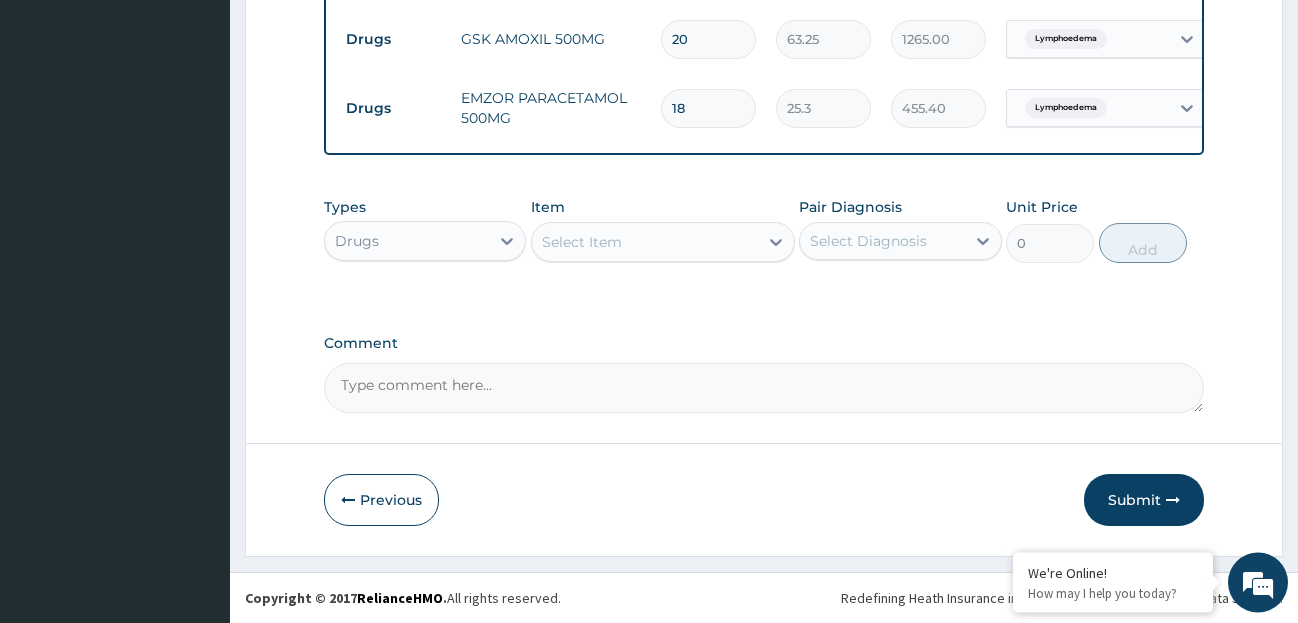 scroll, scrollTop: 910, scrollLeft: 0, axis: vertical 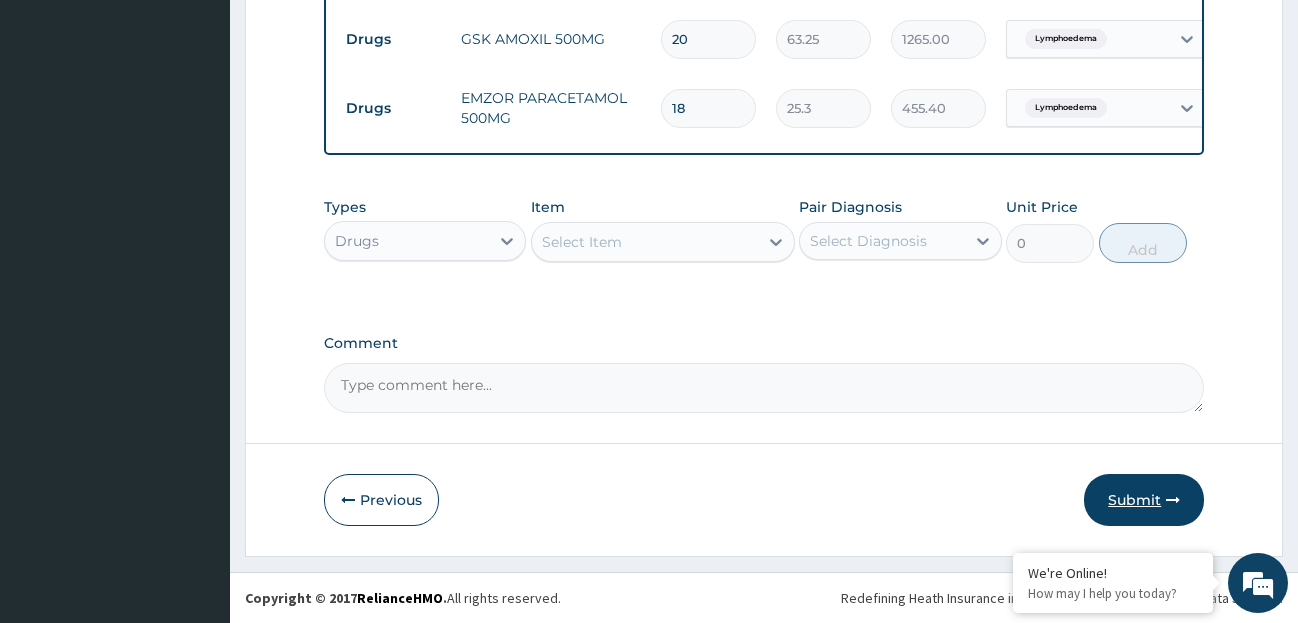 click on "Submit" at bounding box center [1144, 500] 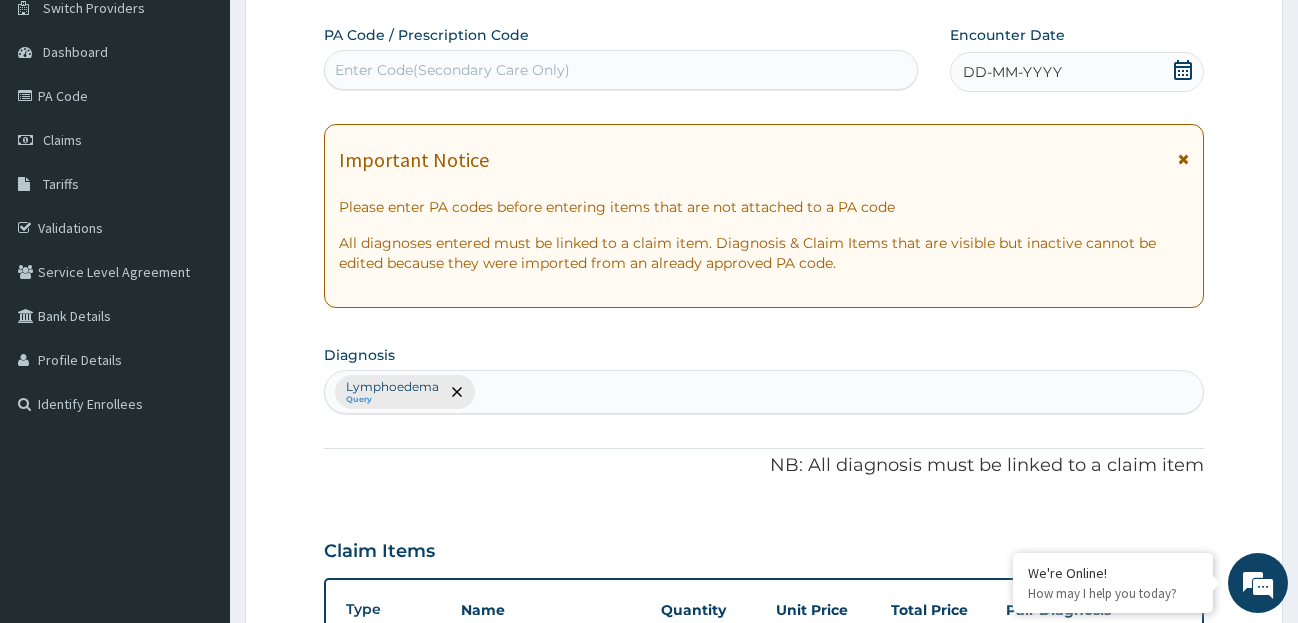 scroll, scrollTop: 173, scrollLeft: 0, axis: vertical 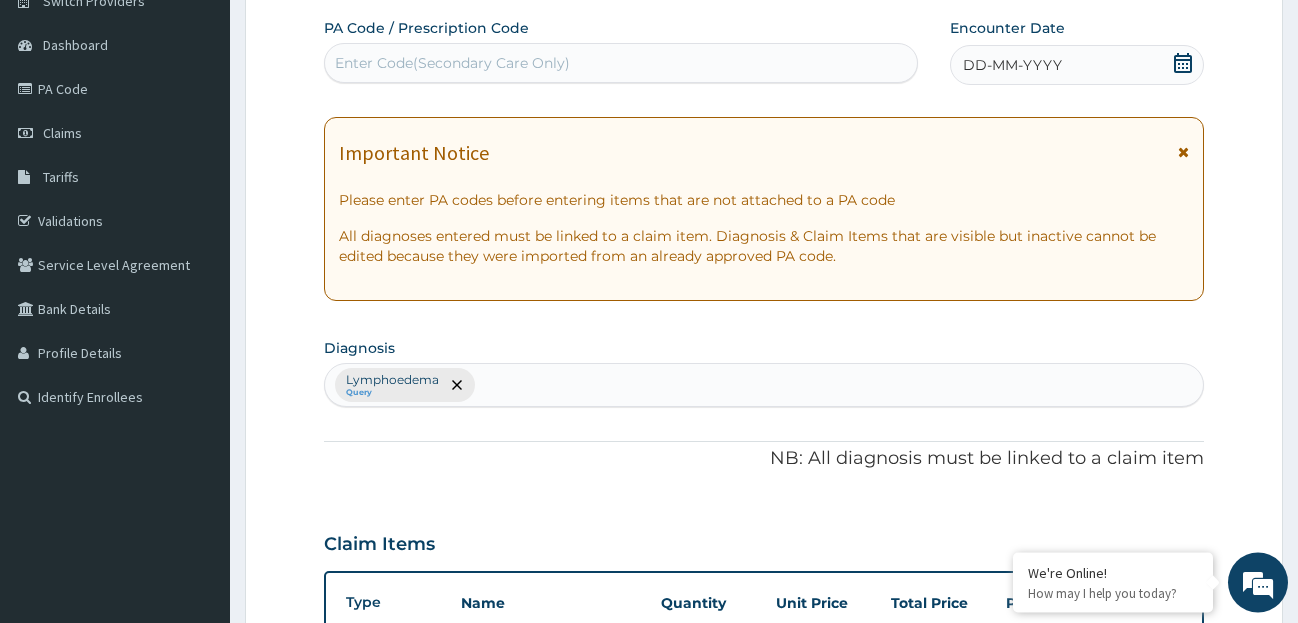 click 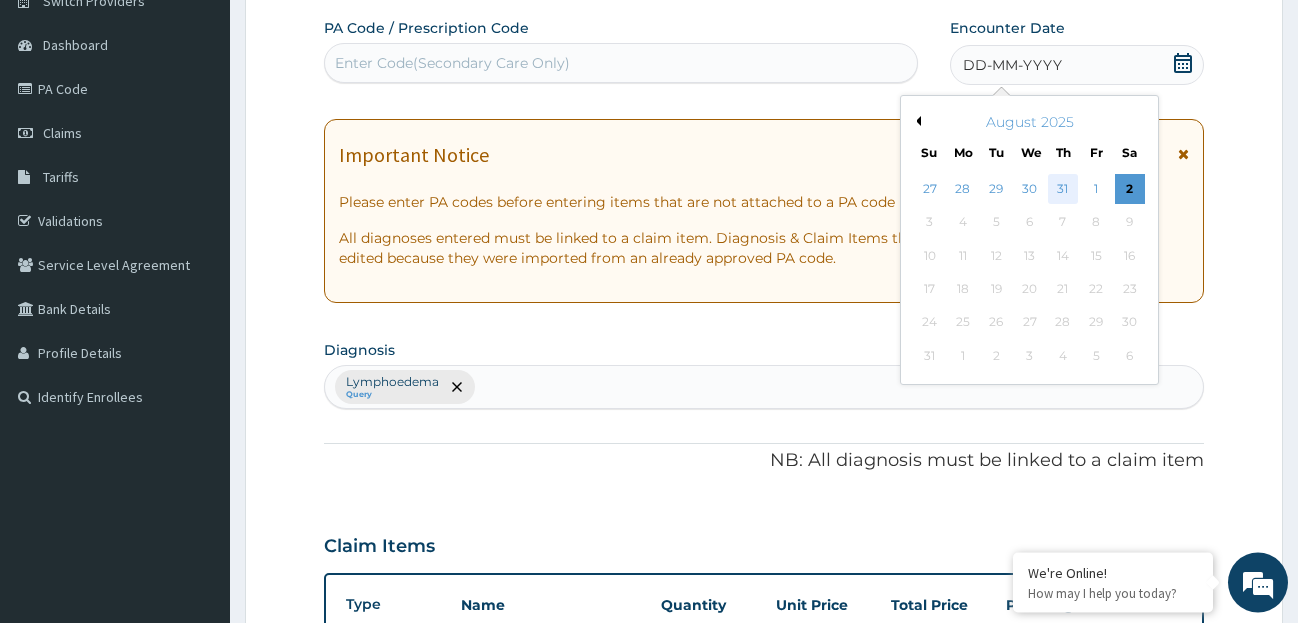 click on "31" at bounding box center [1063, 189] 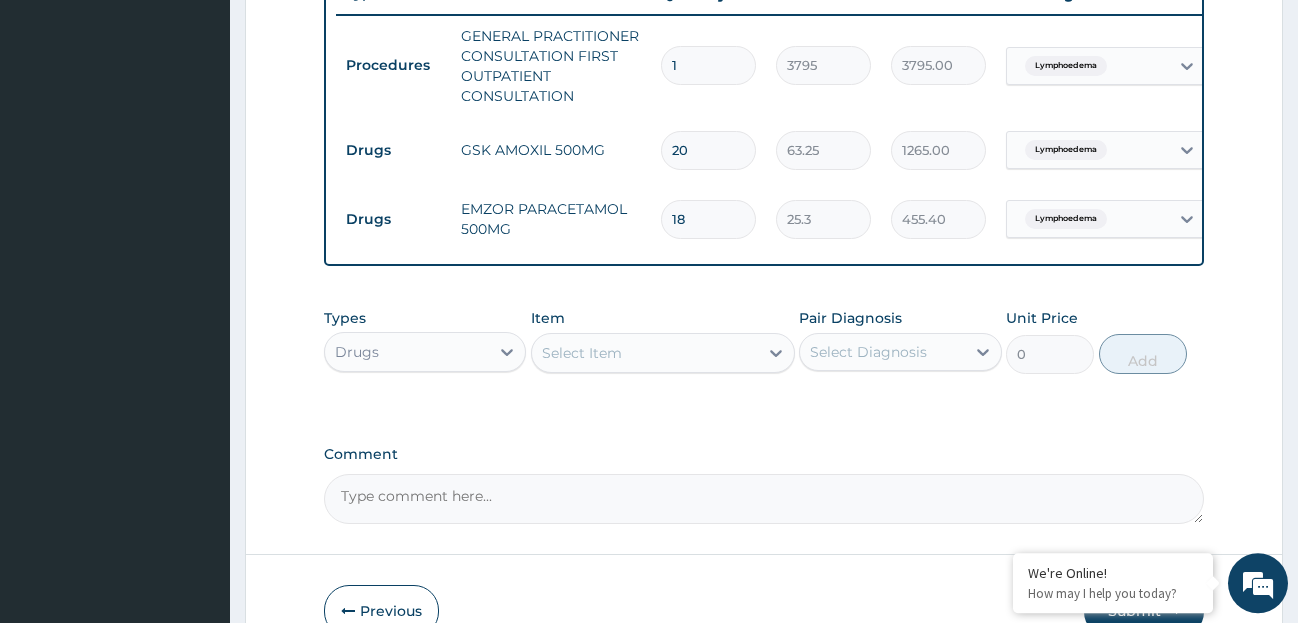 scroll, scrollTop: 910, scrollLeft: 0, axis: vertical 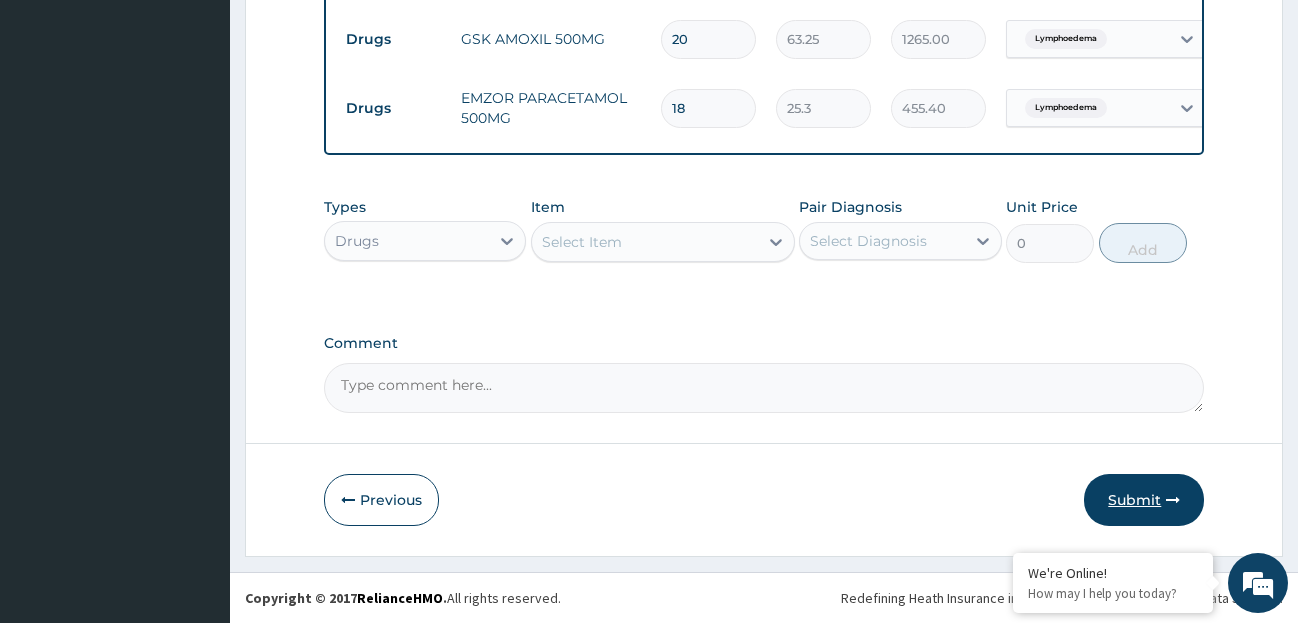 click on "Submit" at bounding box center (1144, 500) 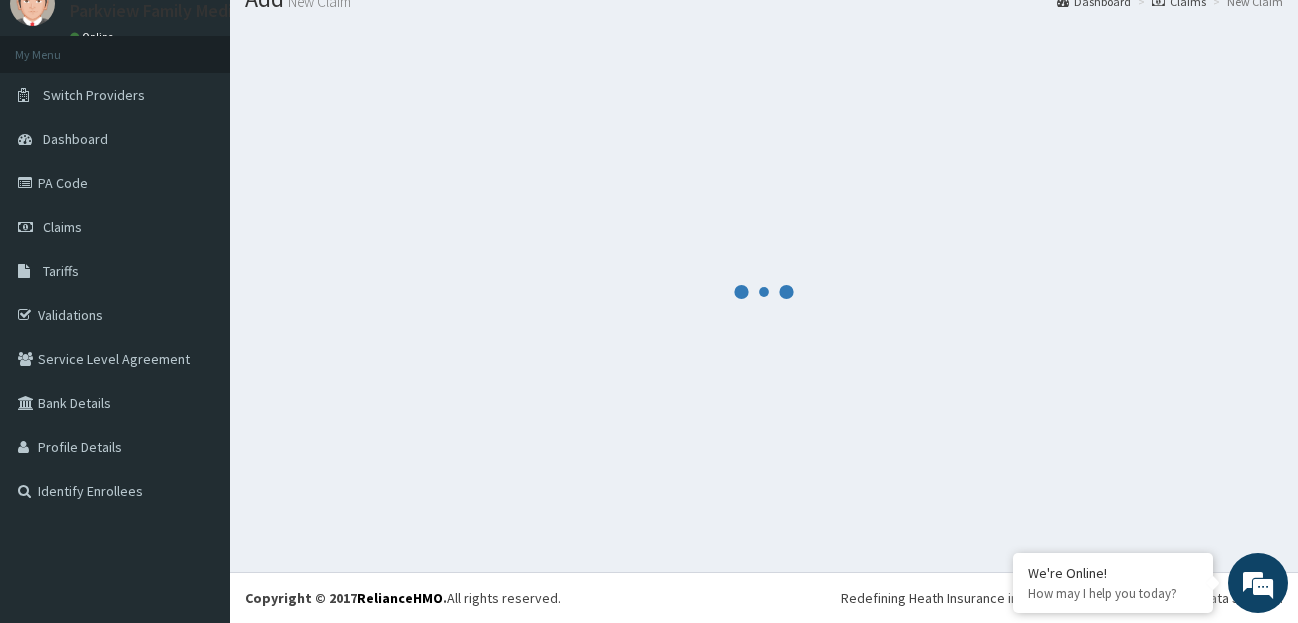 scroll, scrollTop: 79, scrollLeft: 0, axis: vertical 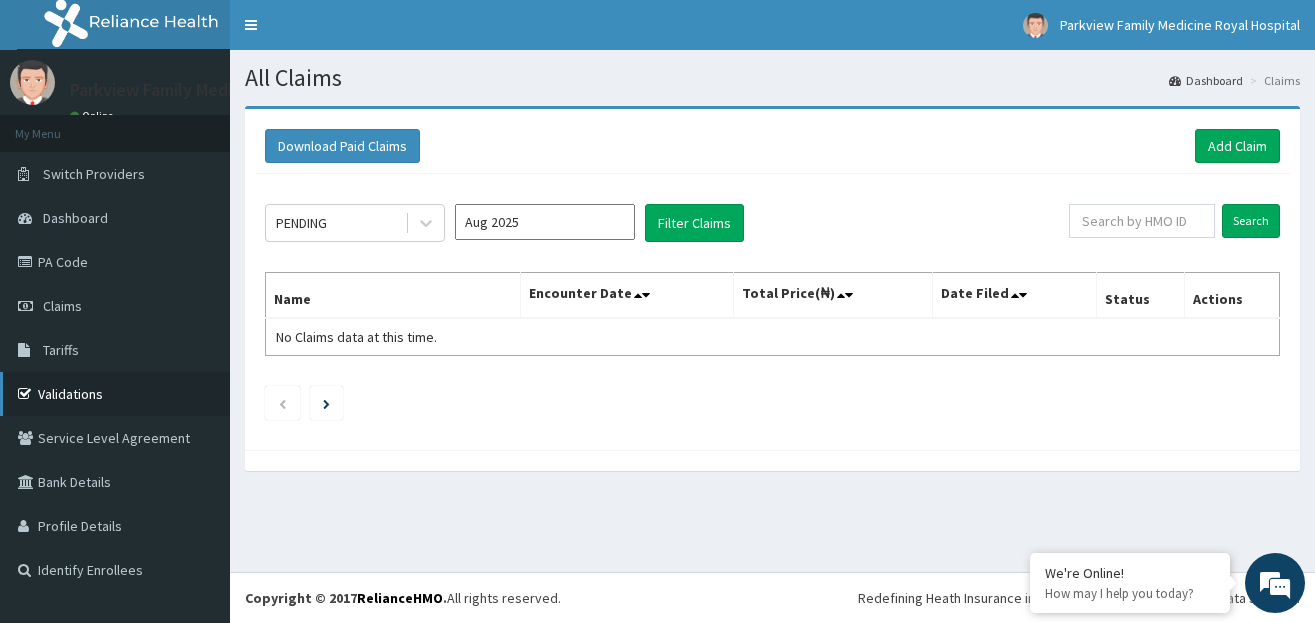 click on "Validations" at bounding box center [115, 394] 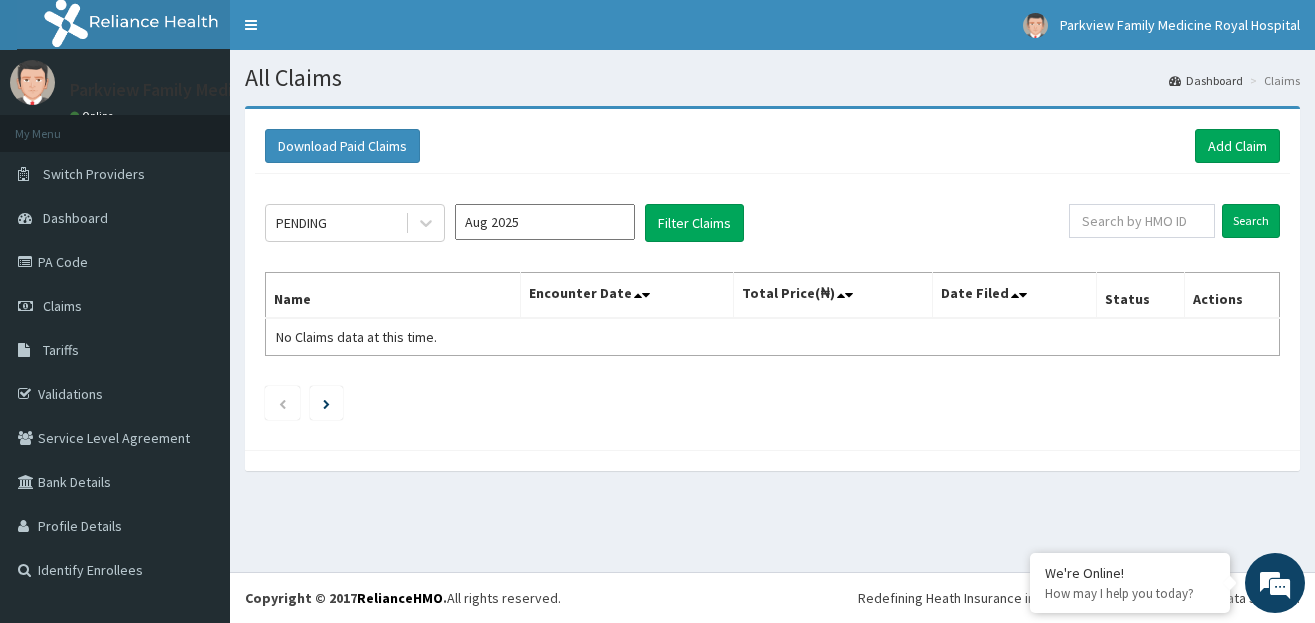 scroll, scrollTop: 0, scrollLeft: 0, axis: both 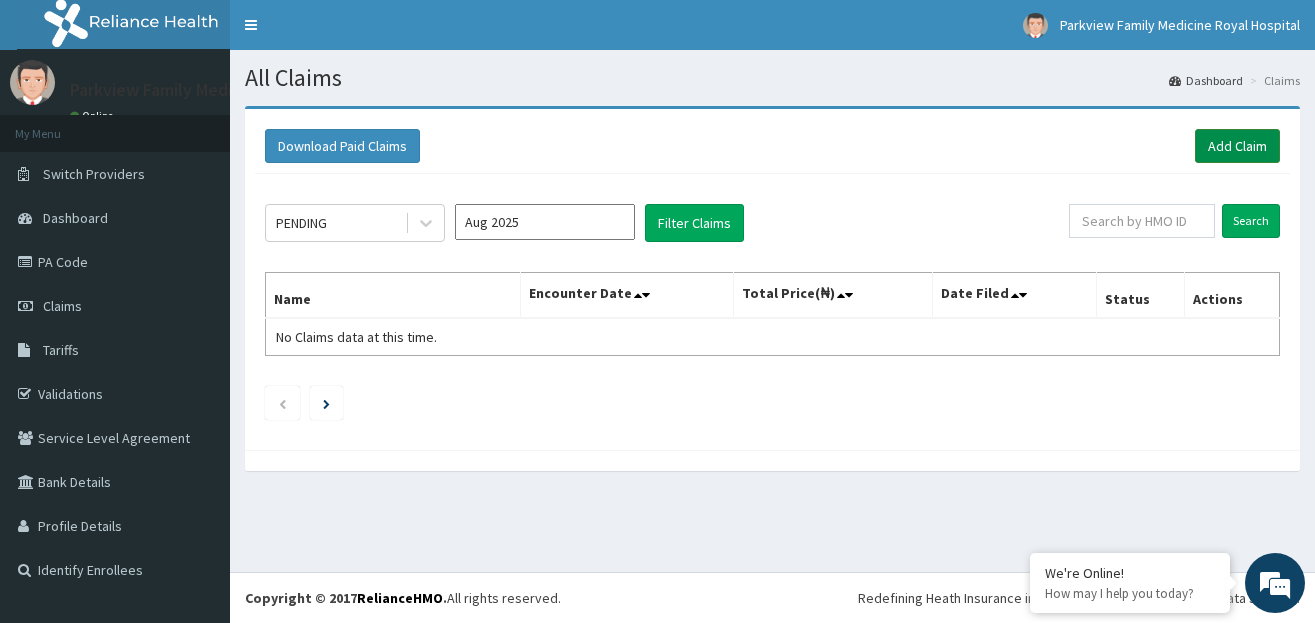 click on "Add Claim" at bounding box center [1237, 146] 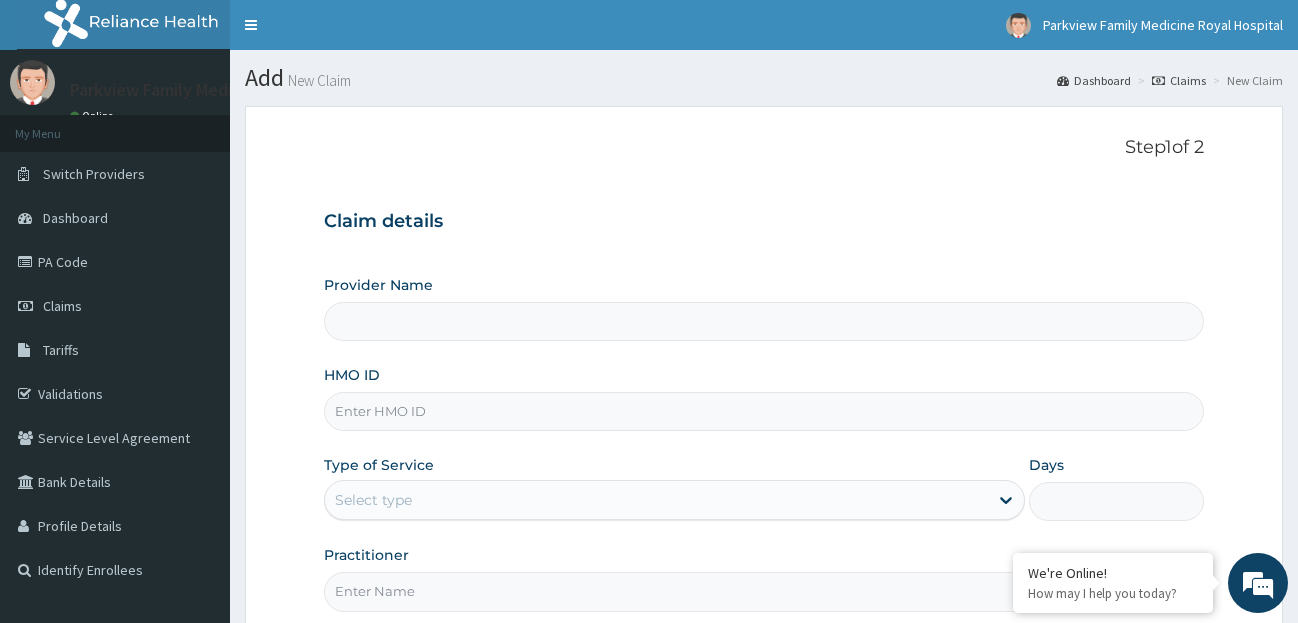 scroll, scrollTop: 0, scrollLeft: 0, axis: both 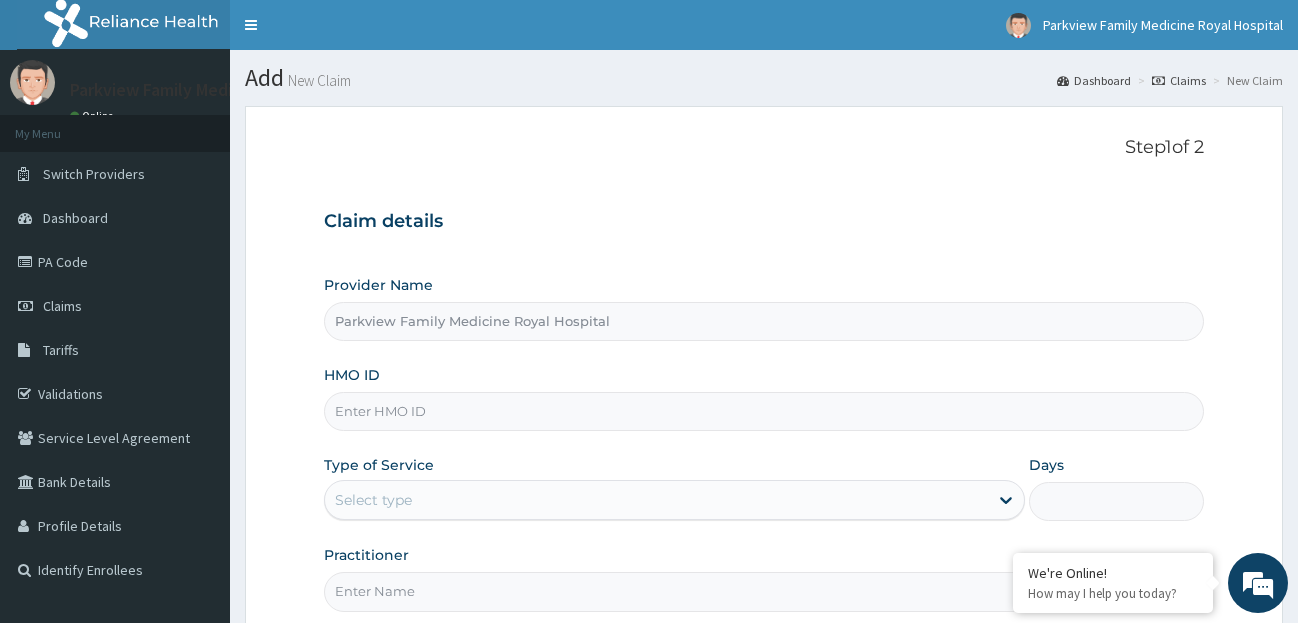 click on "HMO ID" at bounding box center [764, 411] 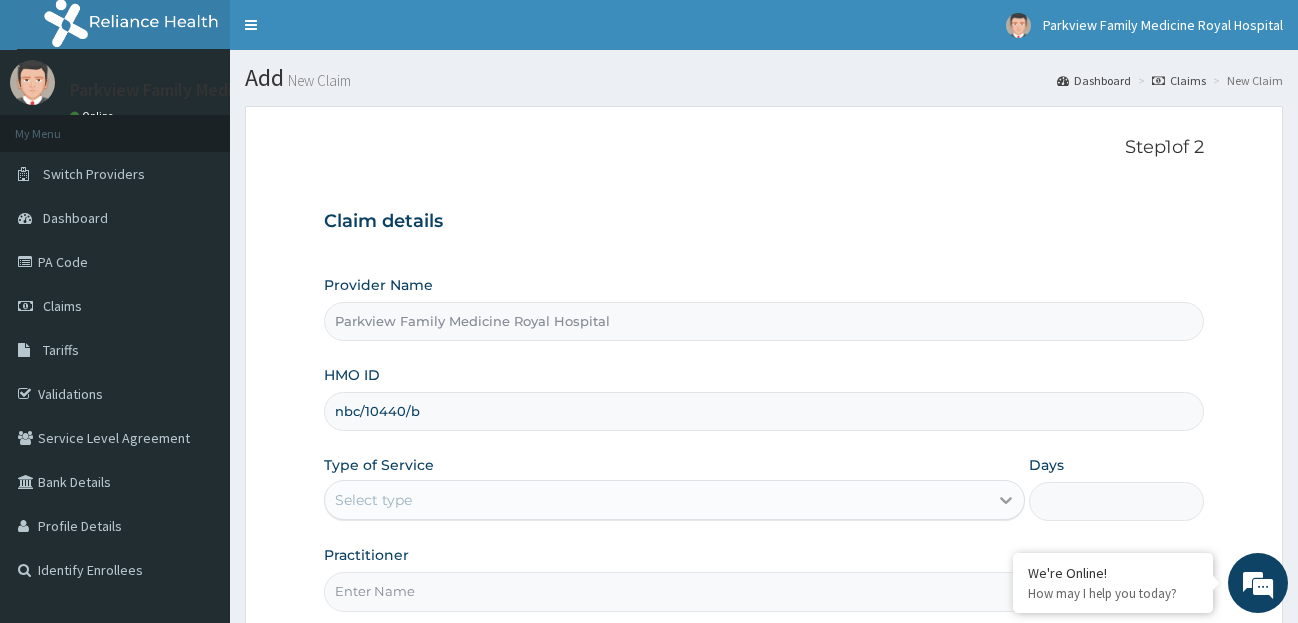 type on "nbc/10440/b" 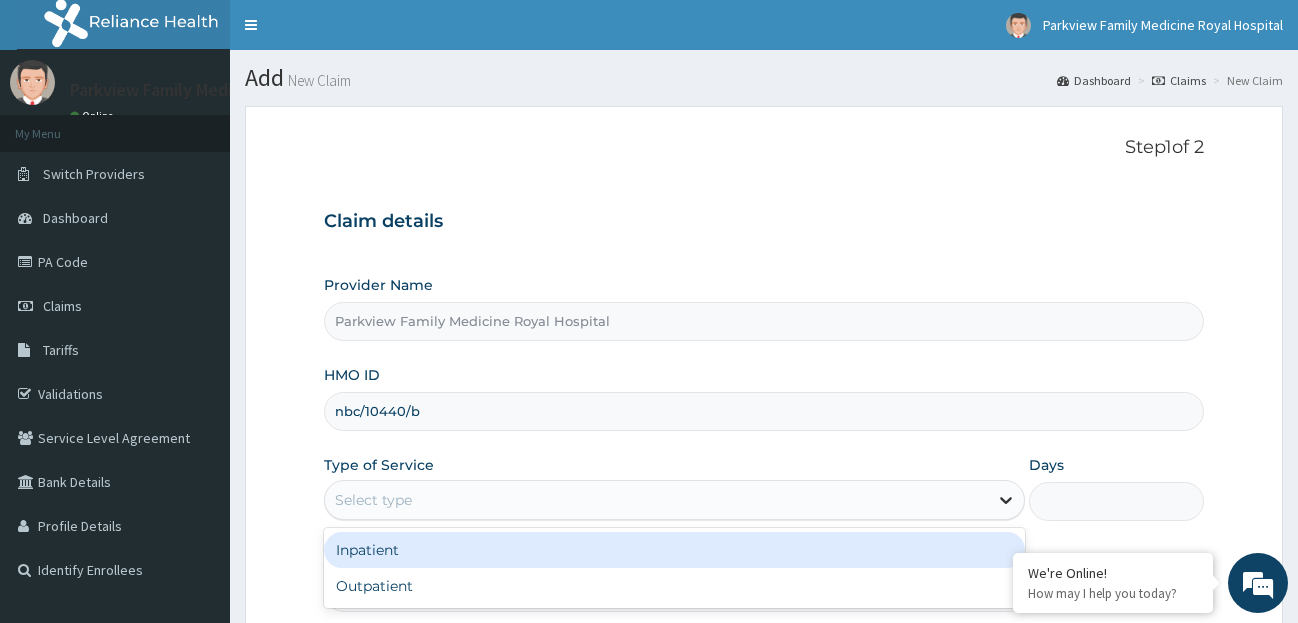 click 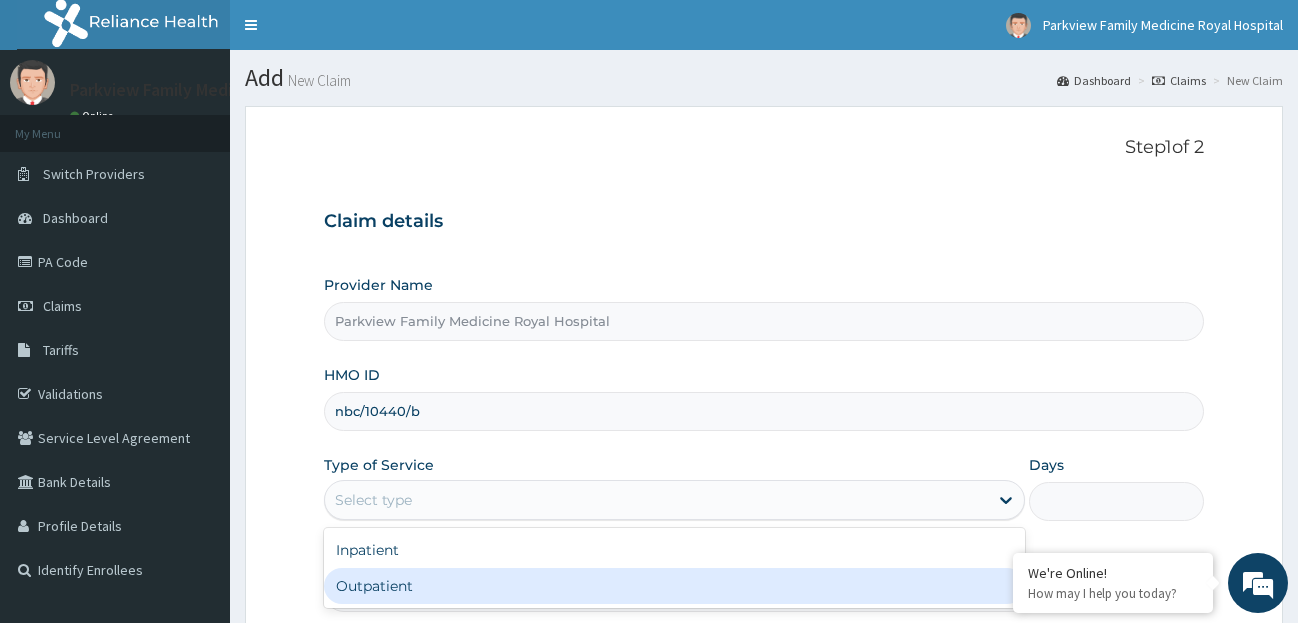 click on "Outpatient" at bounding box center [674, 586] 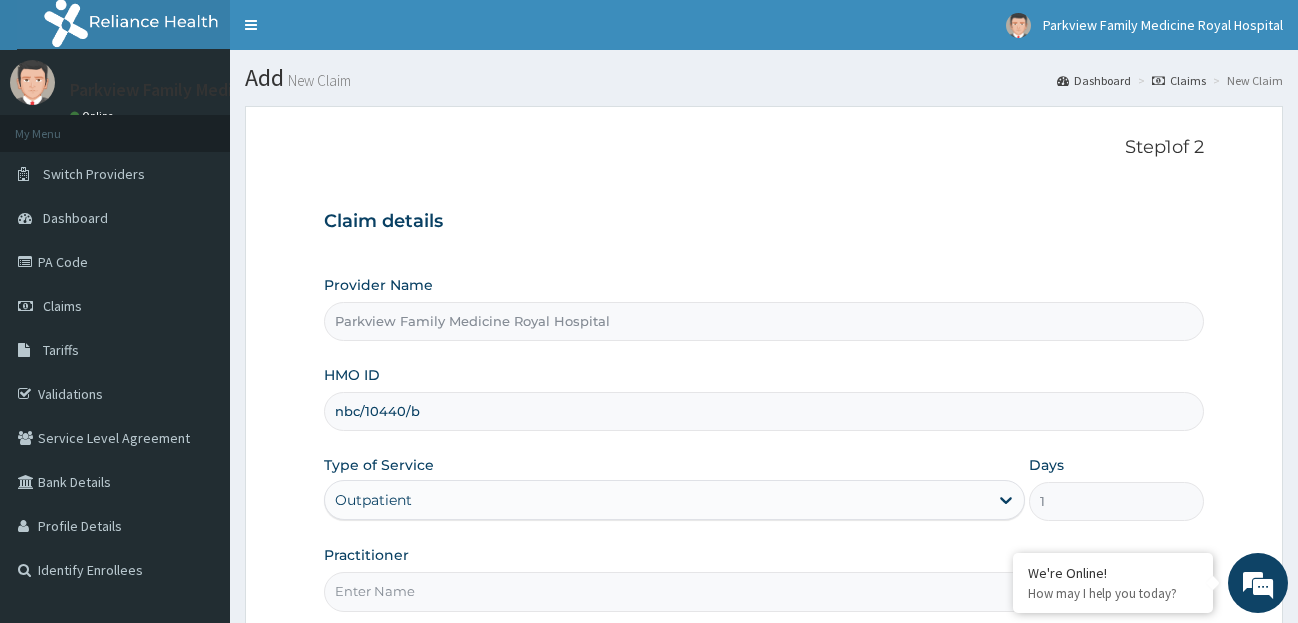 scroll, scrollTop: 0, scrollLeft: 0, axis: both 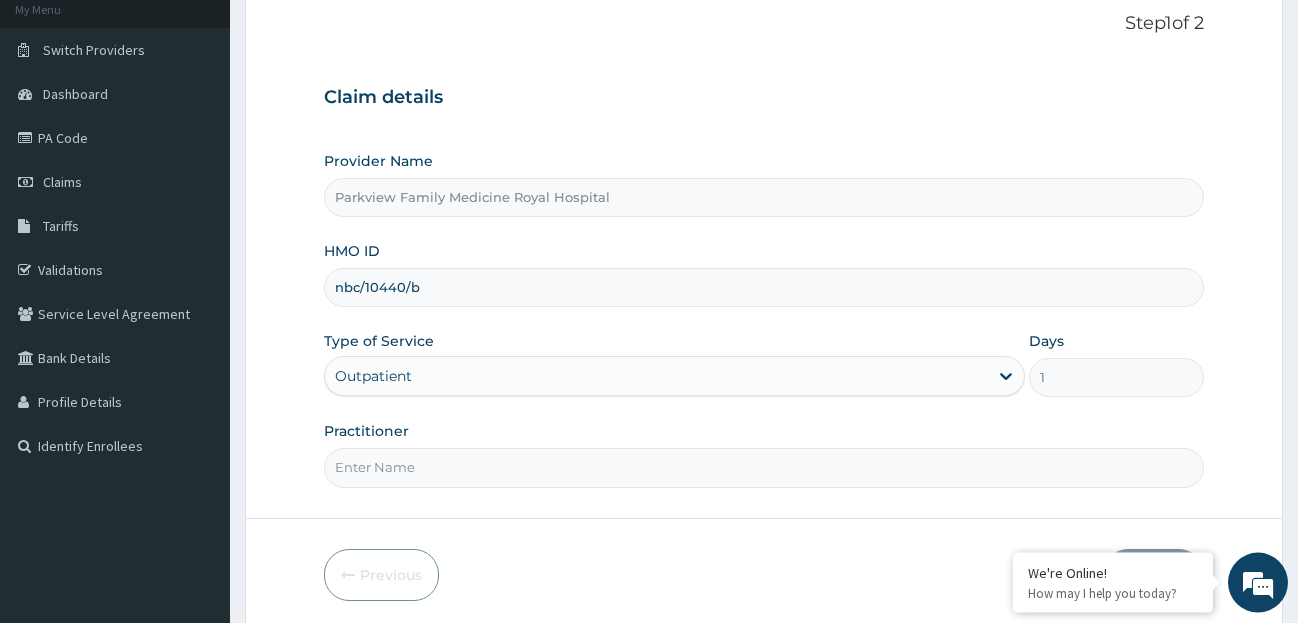 click on "Practitioner" at bounding box center (764, 467) 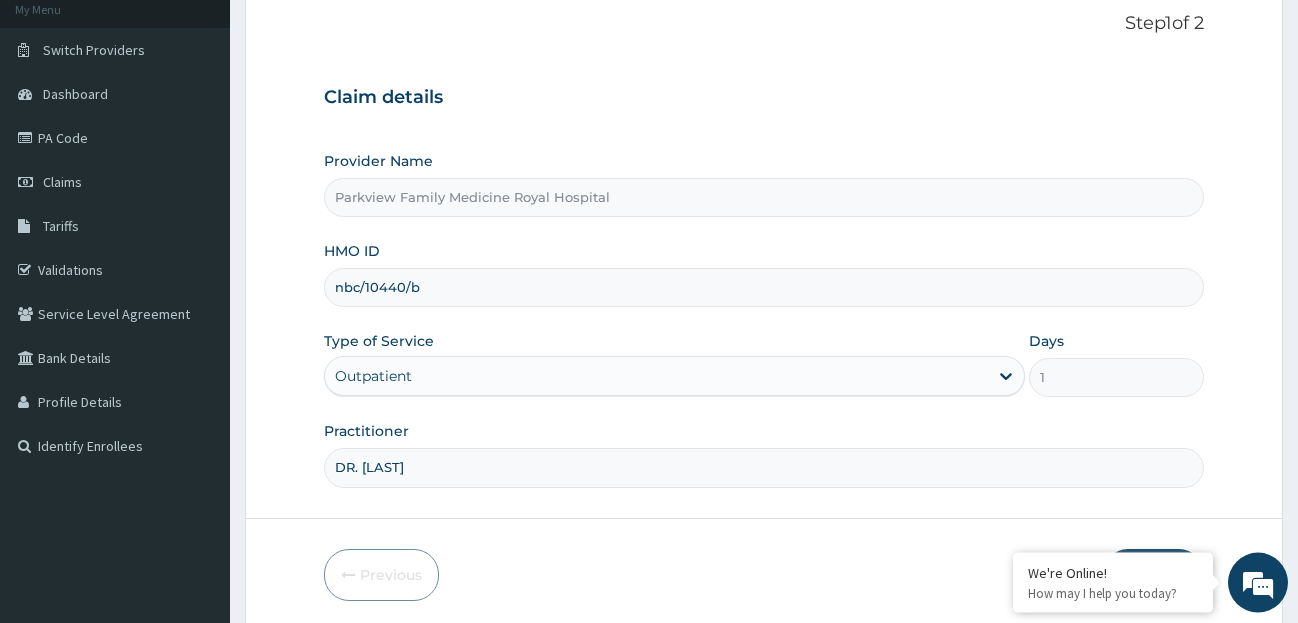 scroll, scrollTop: 199, scrollLeft: 0, axis: vertical 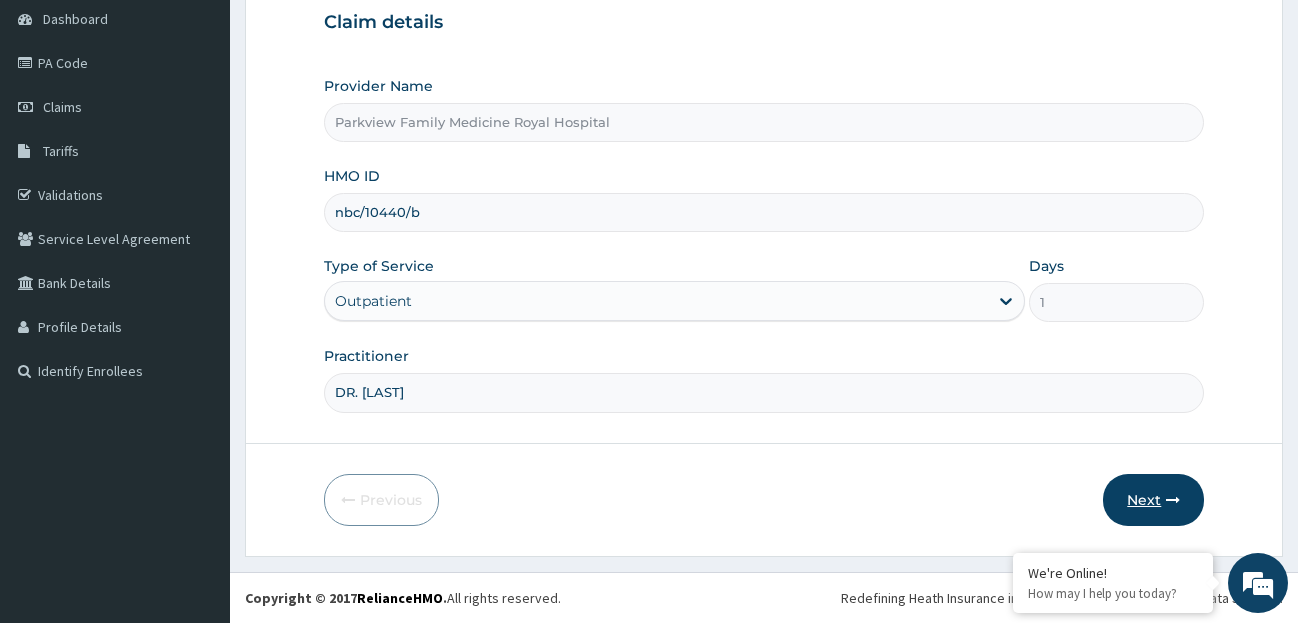 type on "DR. [LAST]" 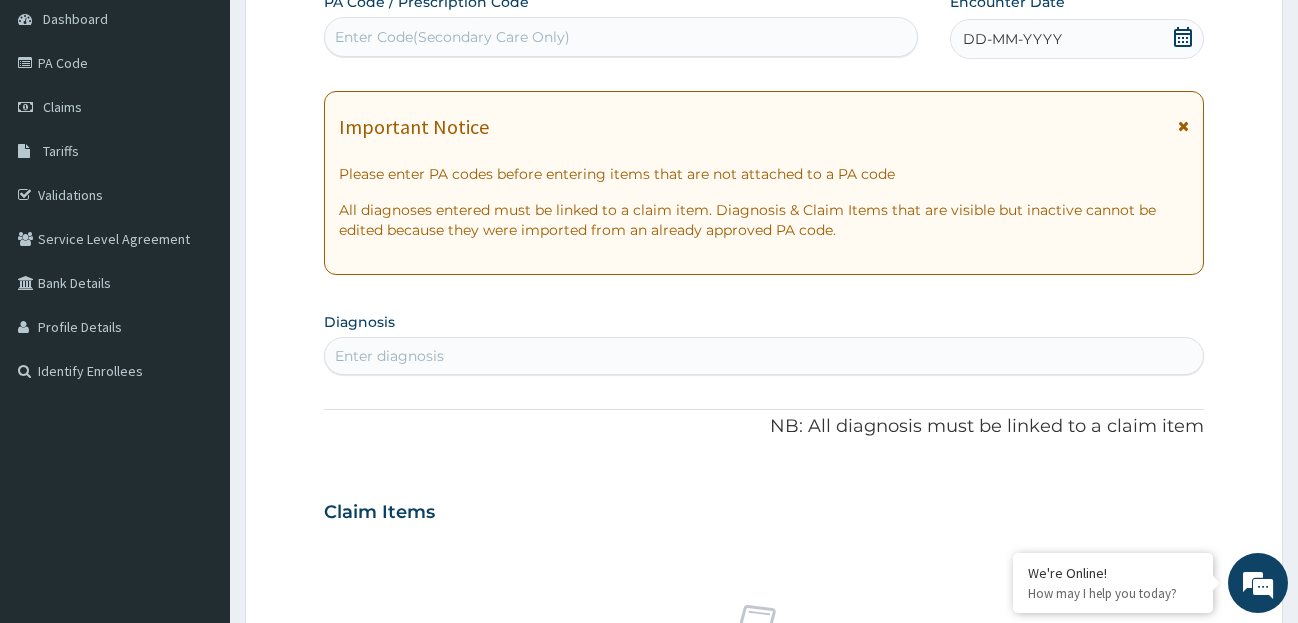 click 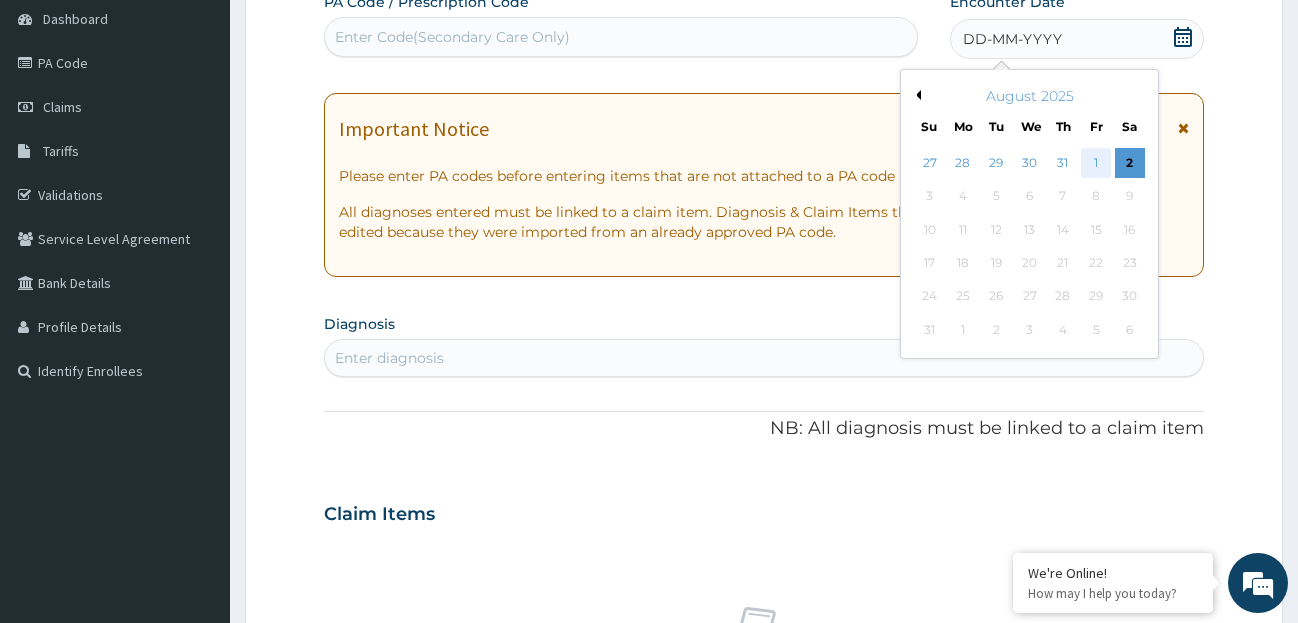 click on "1" at bounding box center (1096, 163) 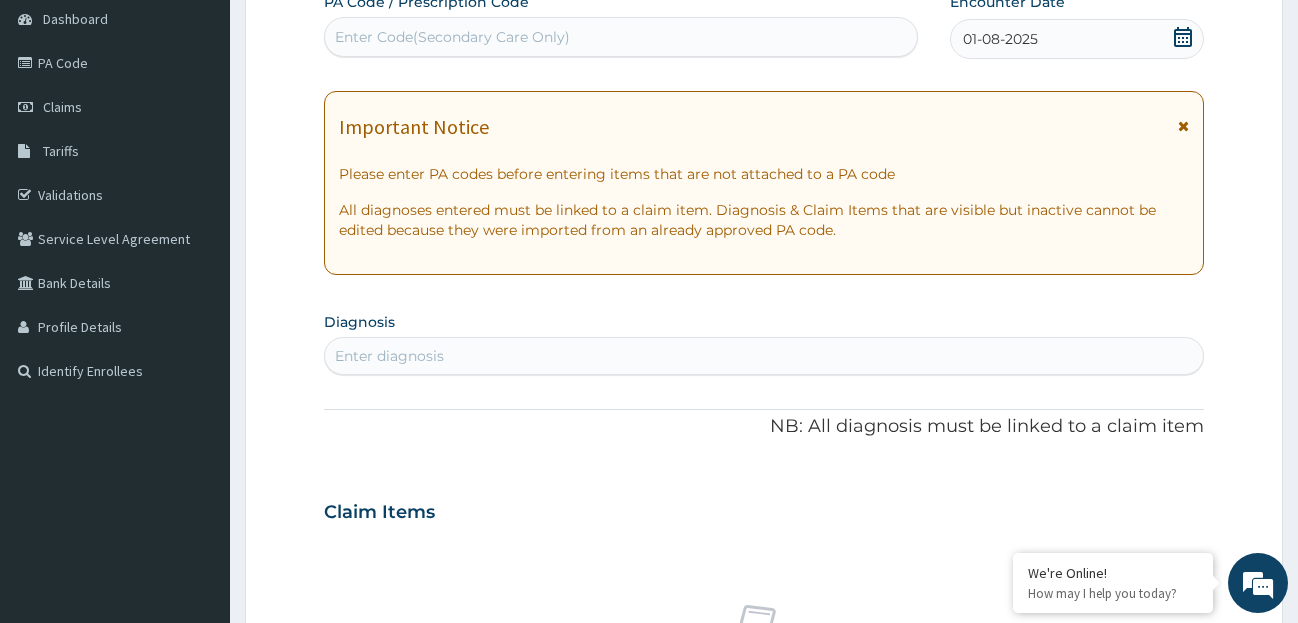 click on "Enter diagnosis" at bounding box center [764, 356] 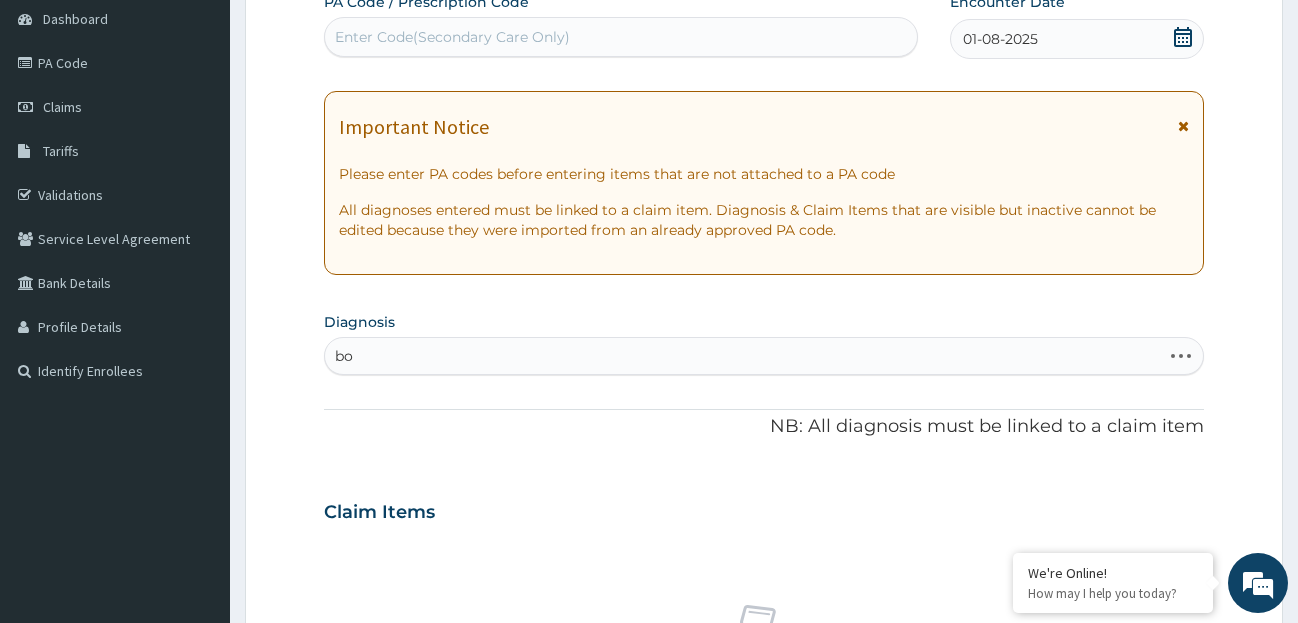 type on "b" 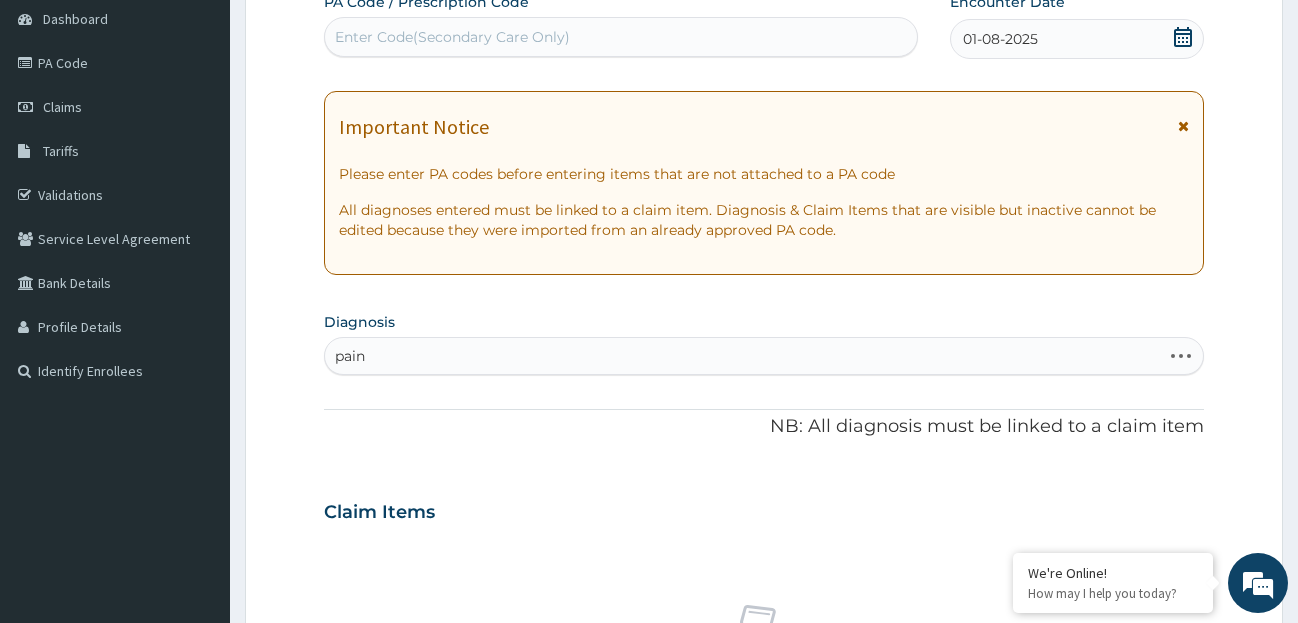 type on "pain" 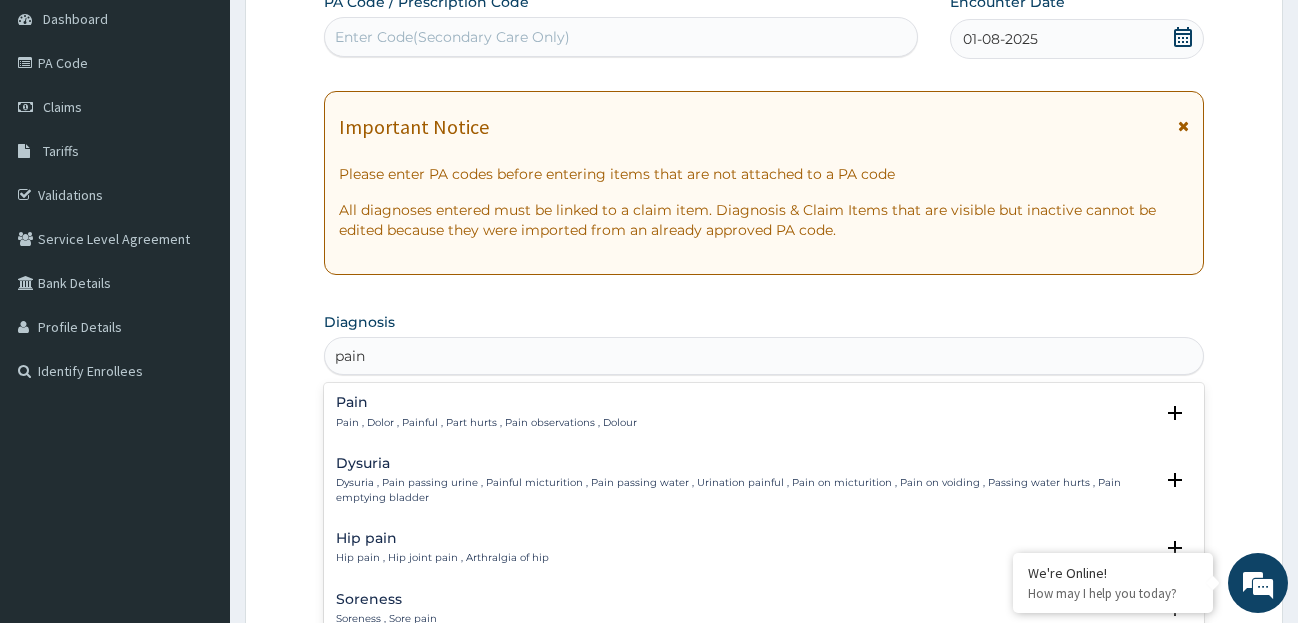 click on "Pain" at bounding box center [486, 402] 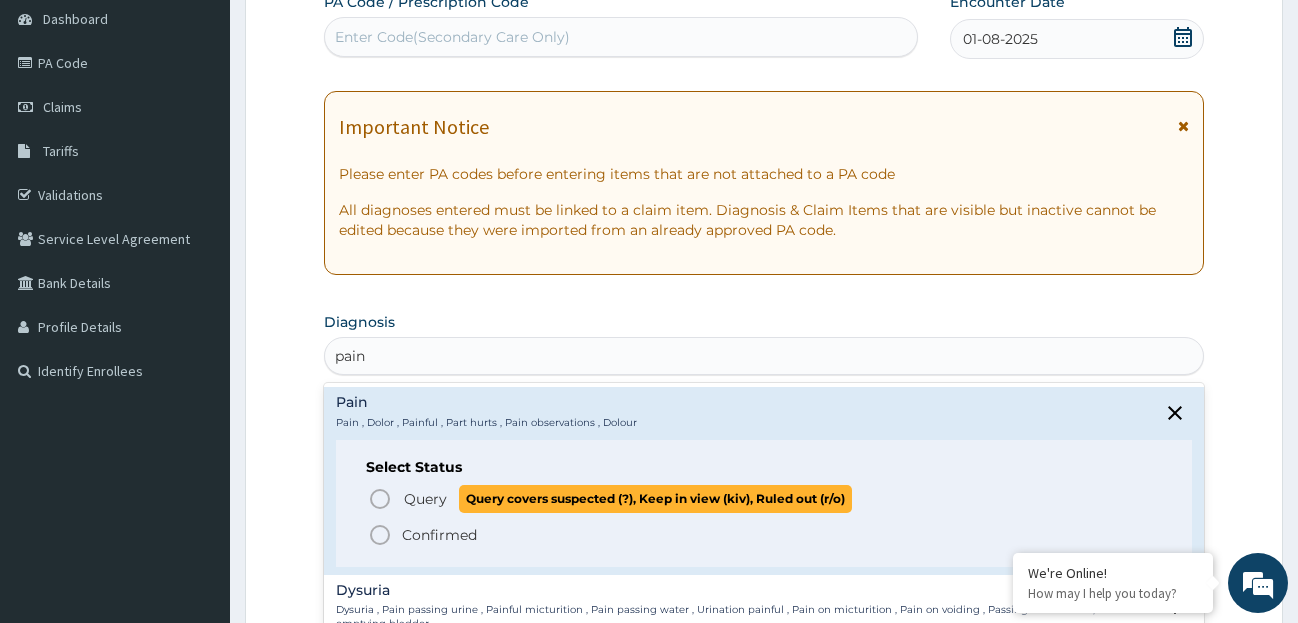 click 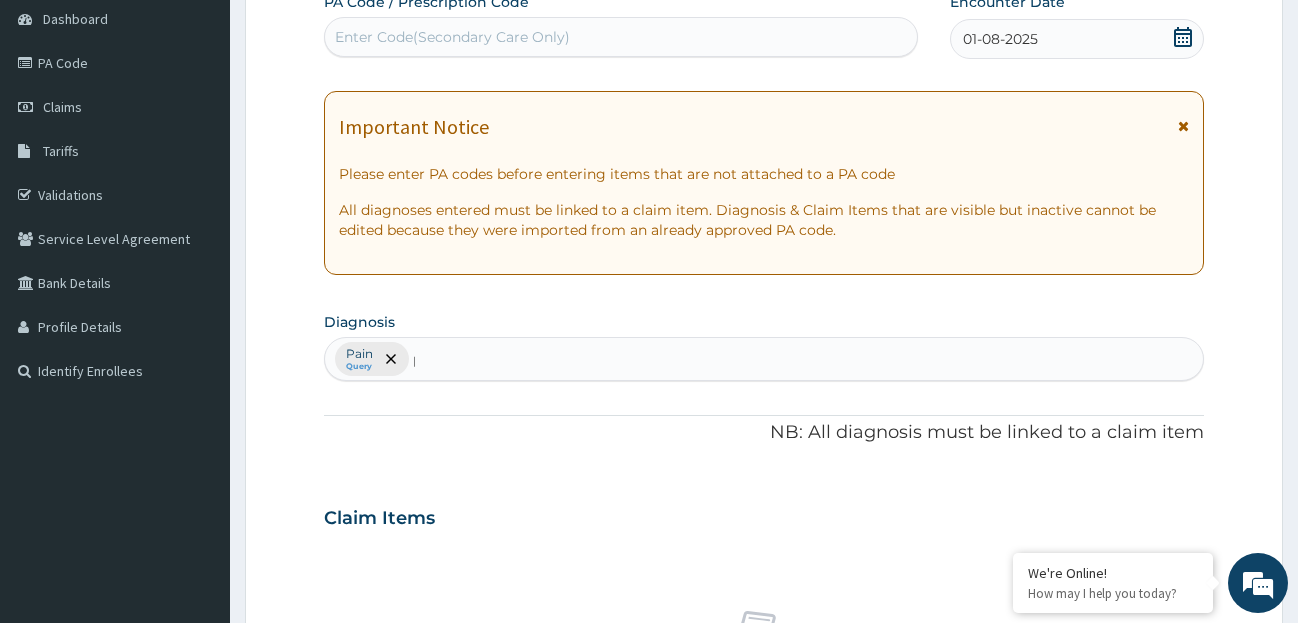 type 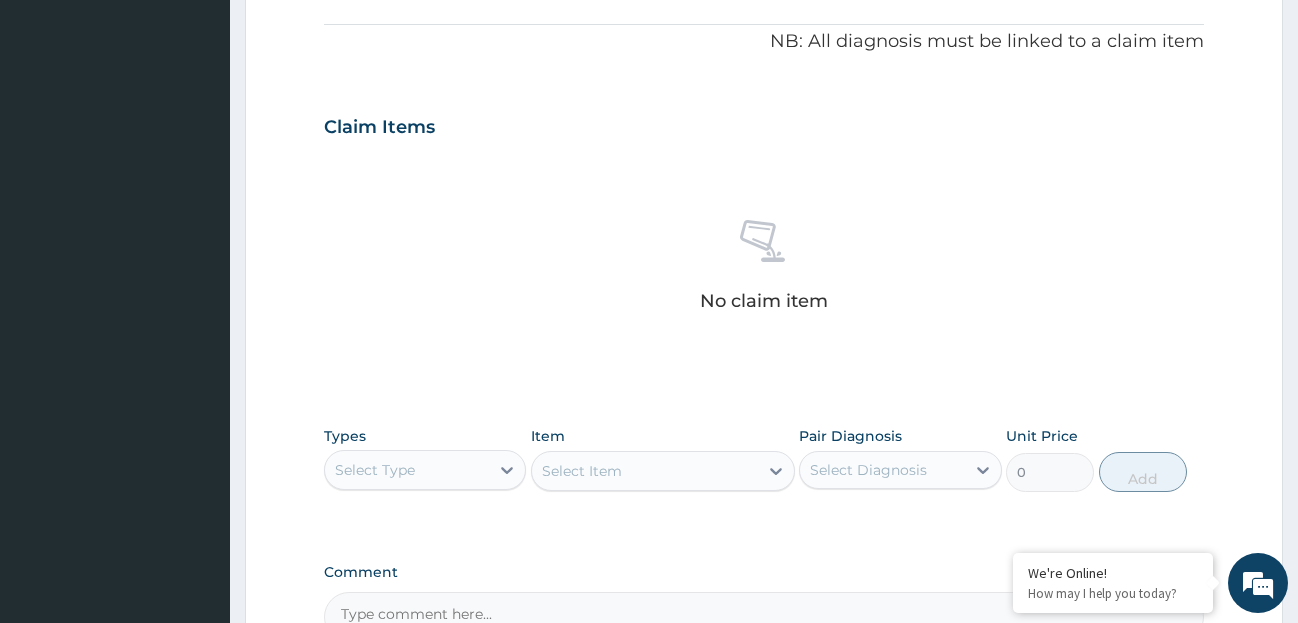 scroll, scrollTop: 592, scrollLeft: 0, axis: vertical 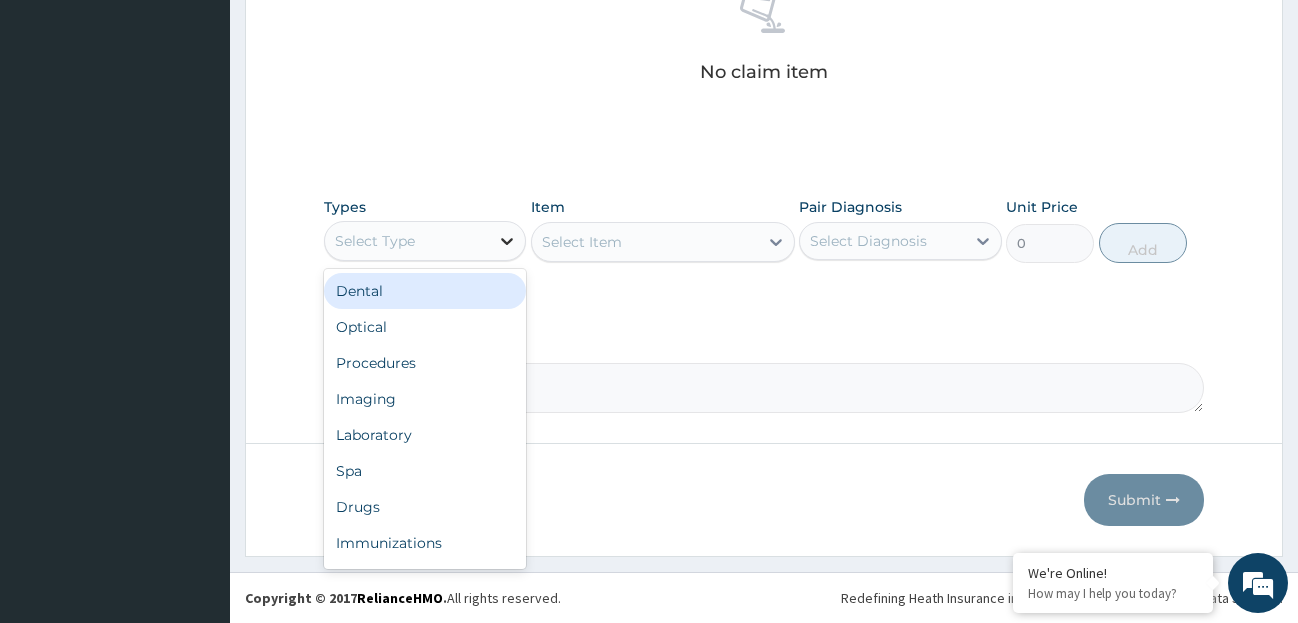 click 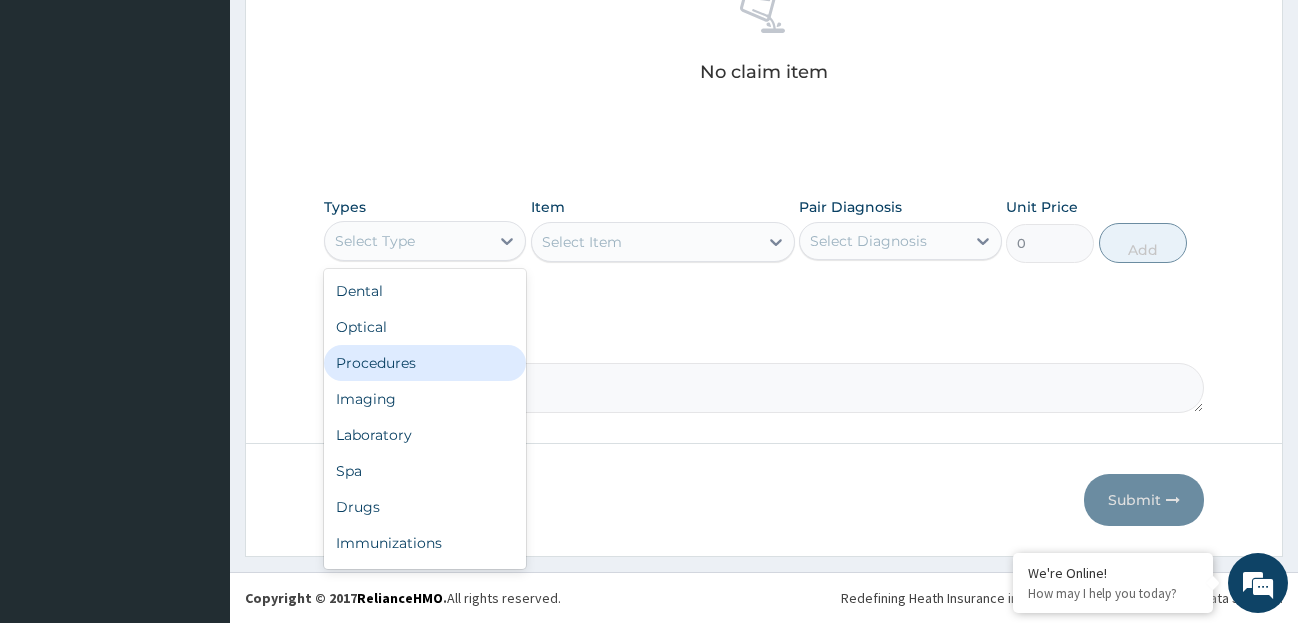 click on "Procedures" at bounding box center [425, 363] 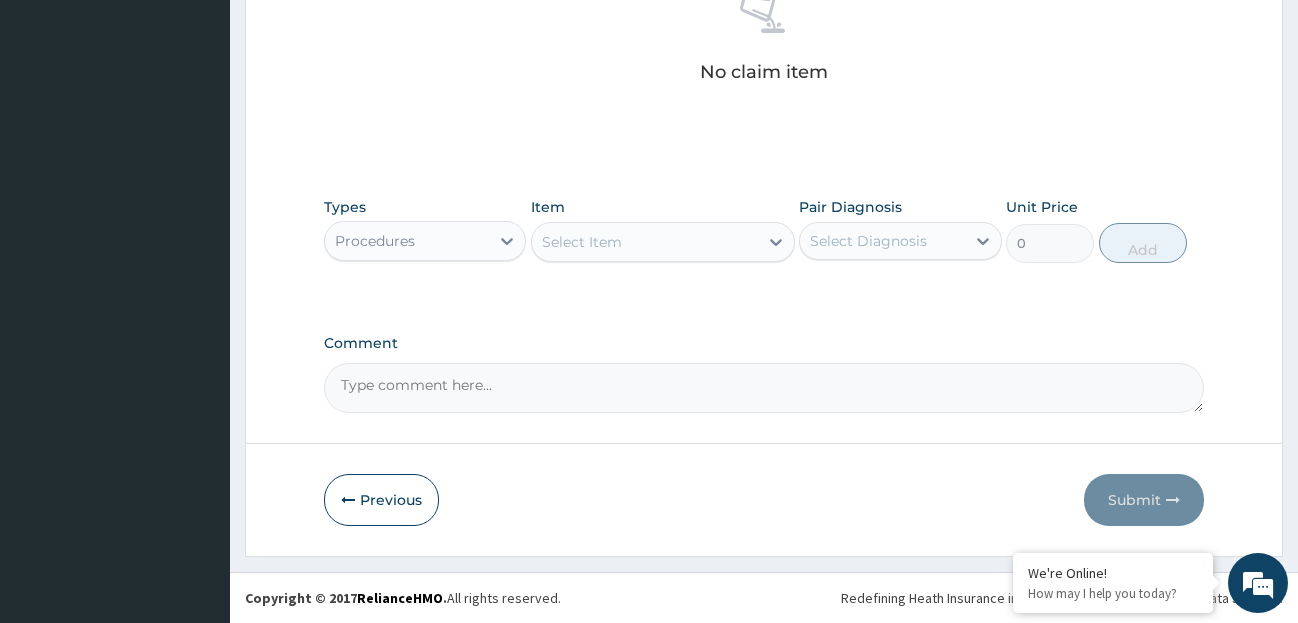 click 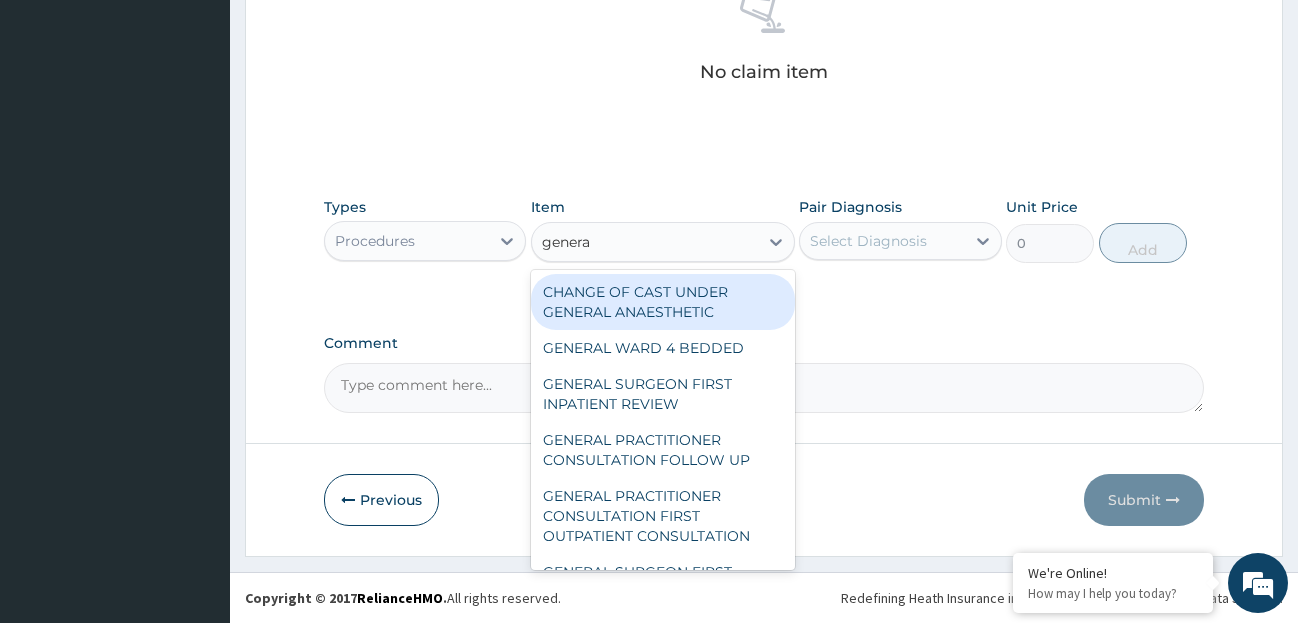 type on "general" 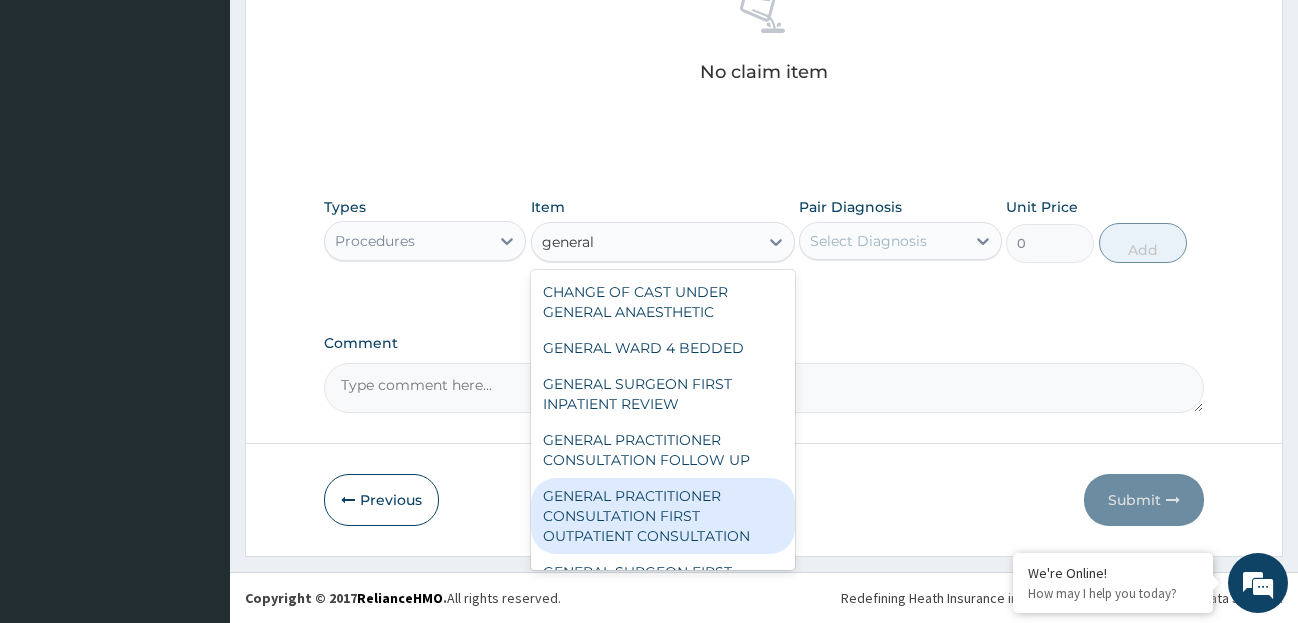 click on "GENERAL PRACTITIONER CONSULTATION FIRST OUTPATIENT CONSULTATION" at bounding box center [663, 516] 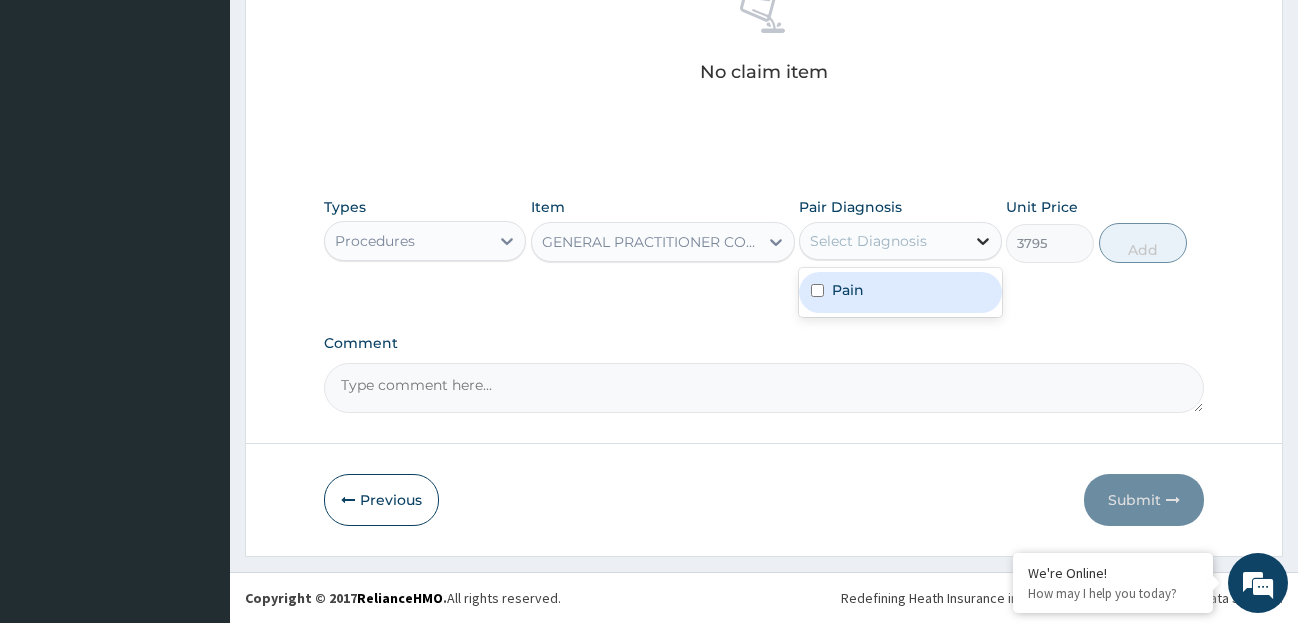 click 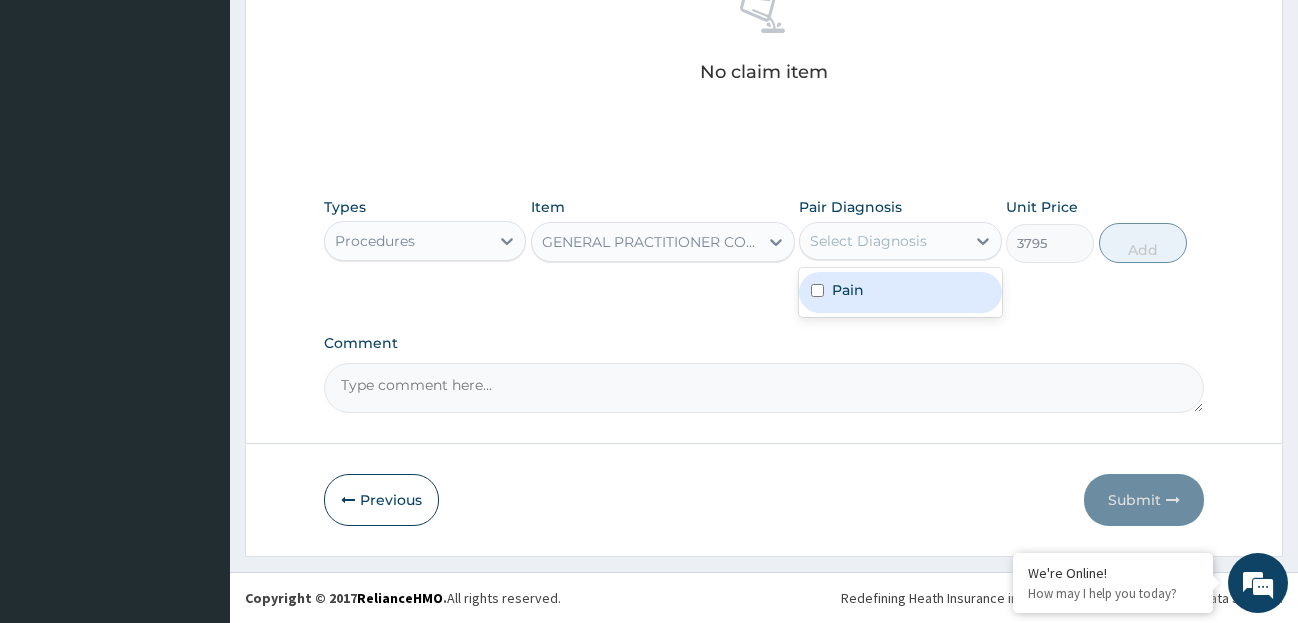 click on "Pain" at bounding box center [900, 292] 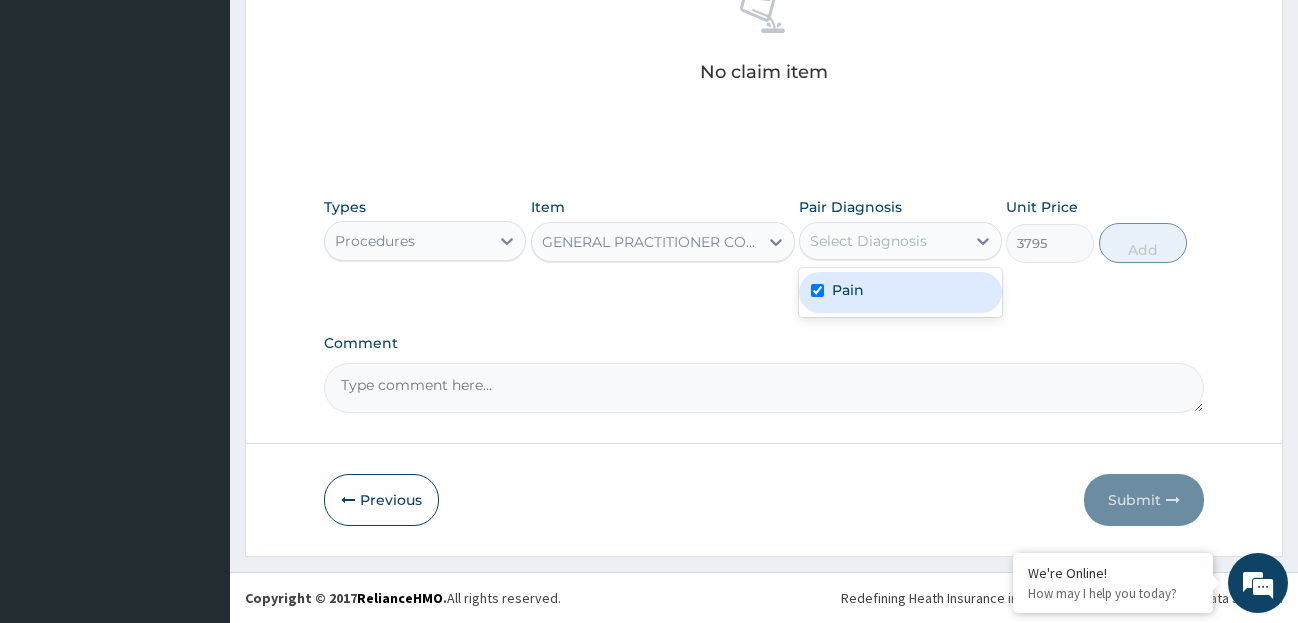 checkbox on "true" 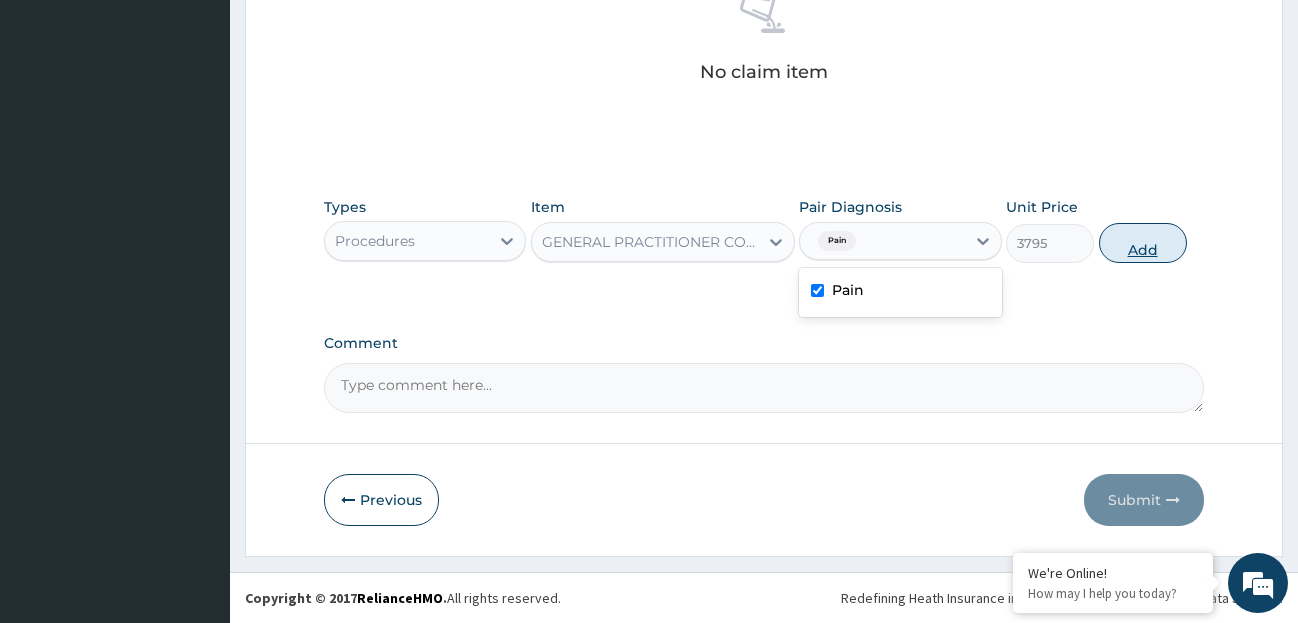 click on "Add" at bounding box center [1143, 243] 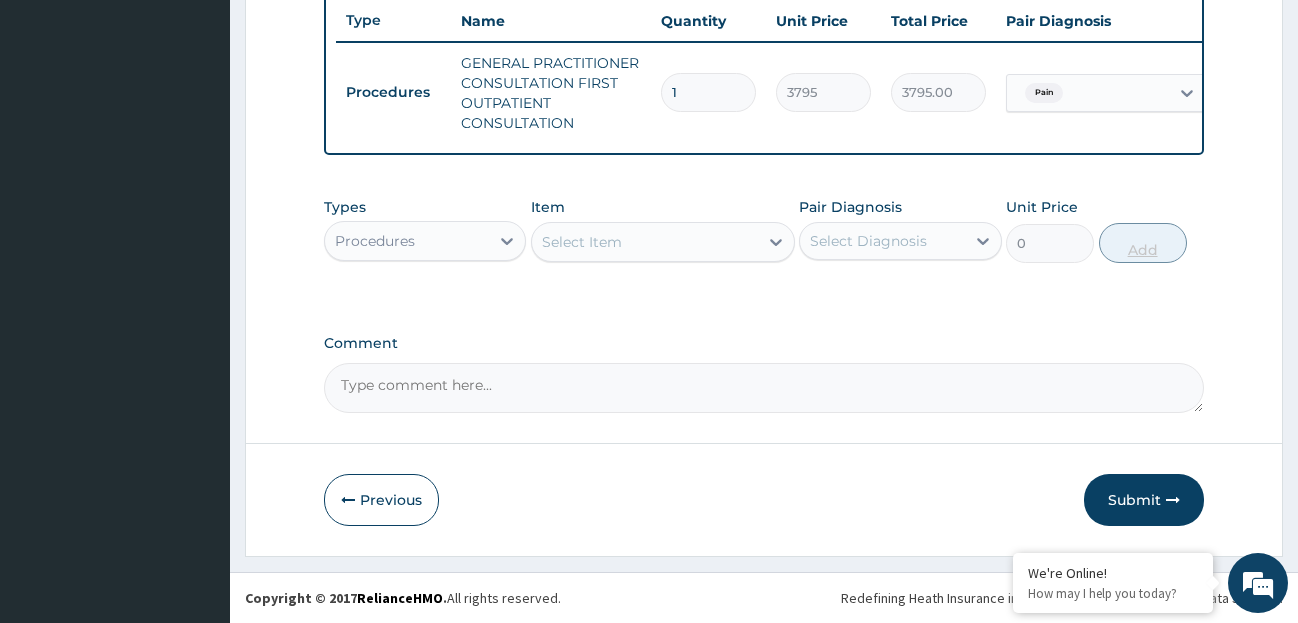 scroll, scrollTop: 772, scrollLeft: 0, axis: vertical 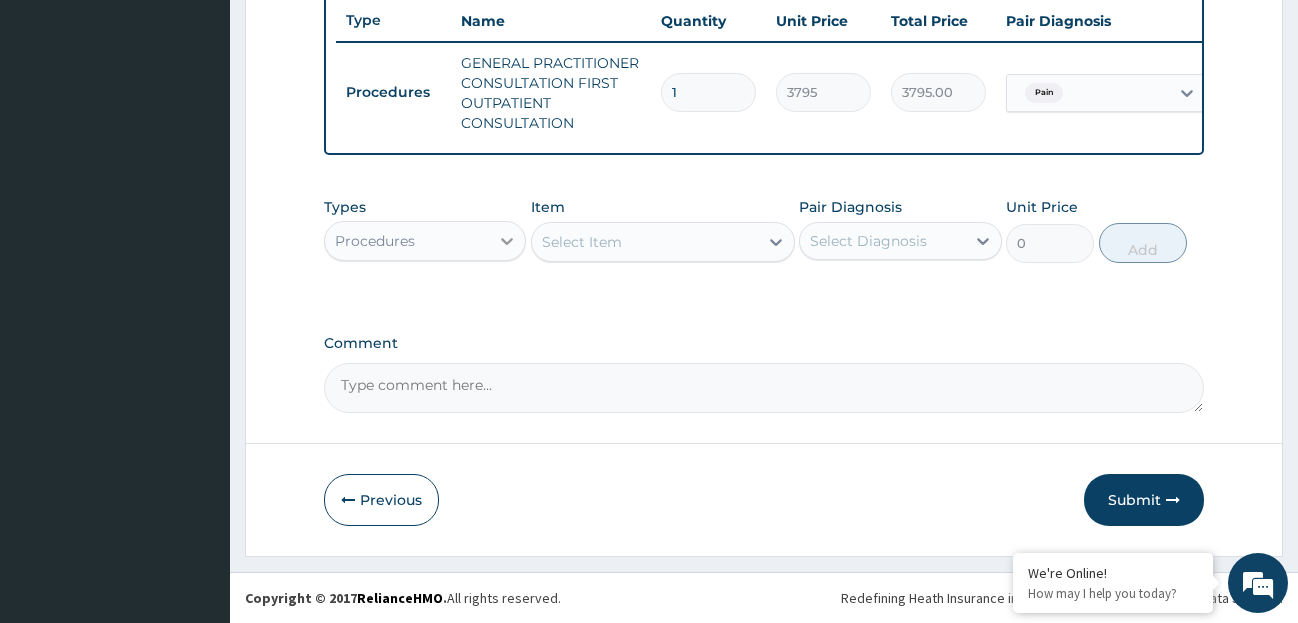 click 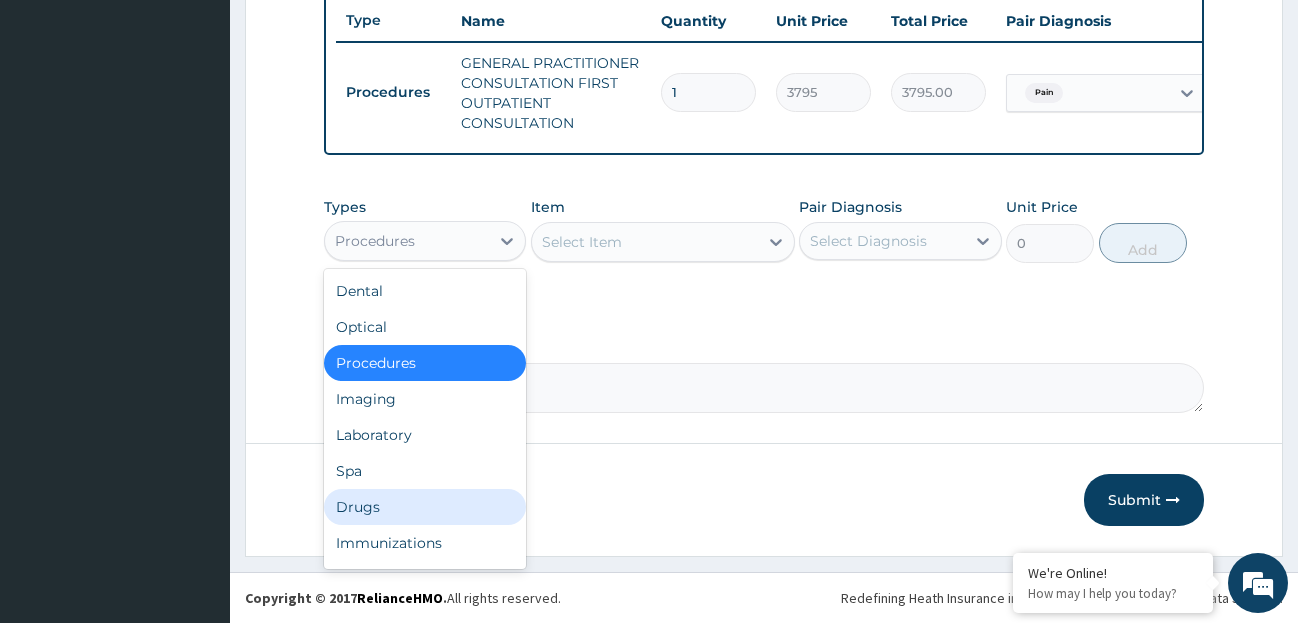 click on "Drugs" at bounding box center (425, 507) 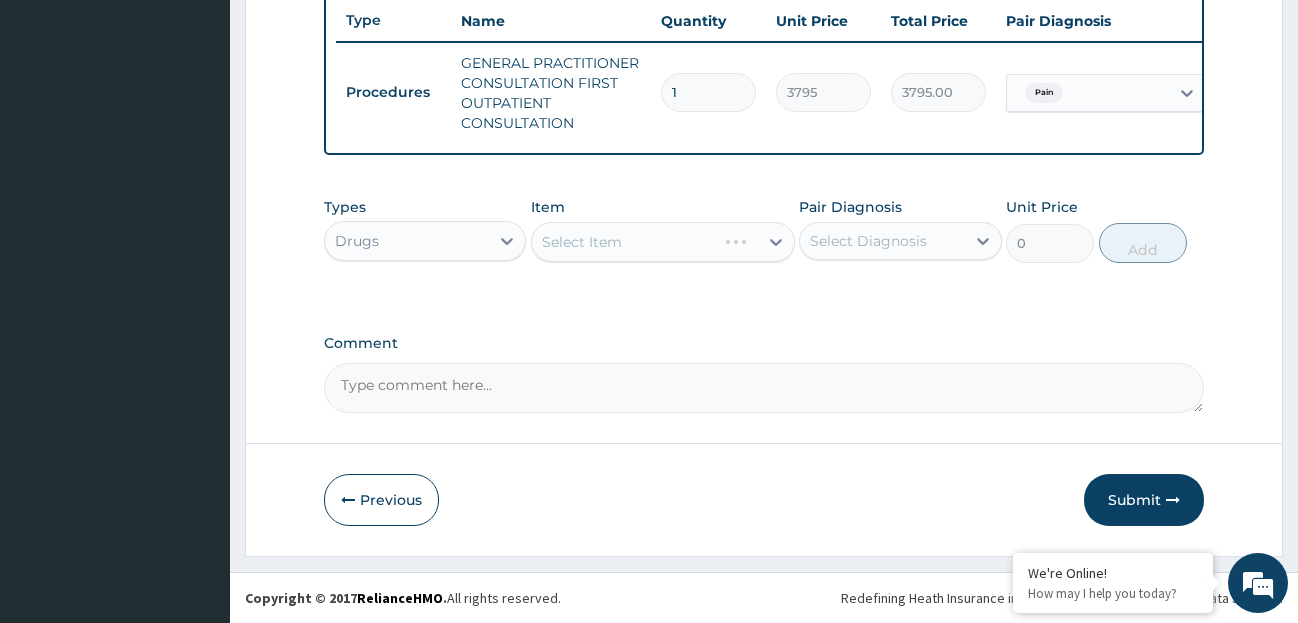 click on "Select Item" at bounding box center [663, 242] 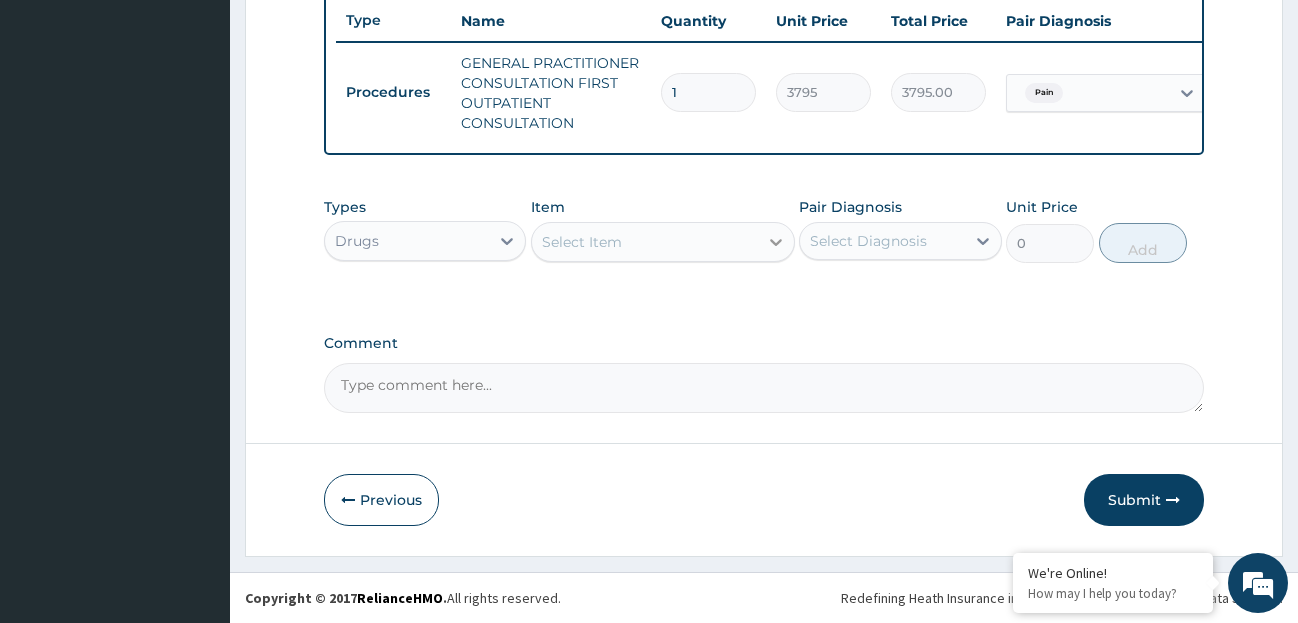 click 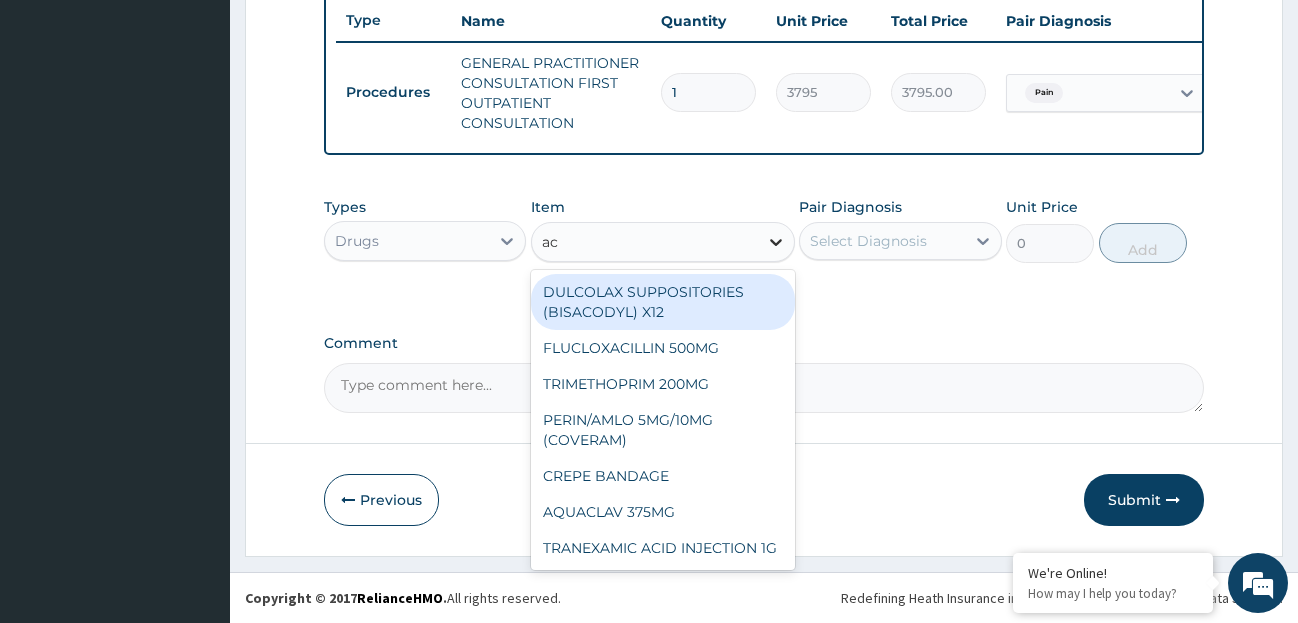 type on "acy" 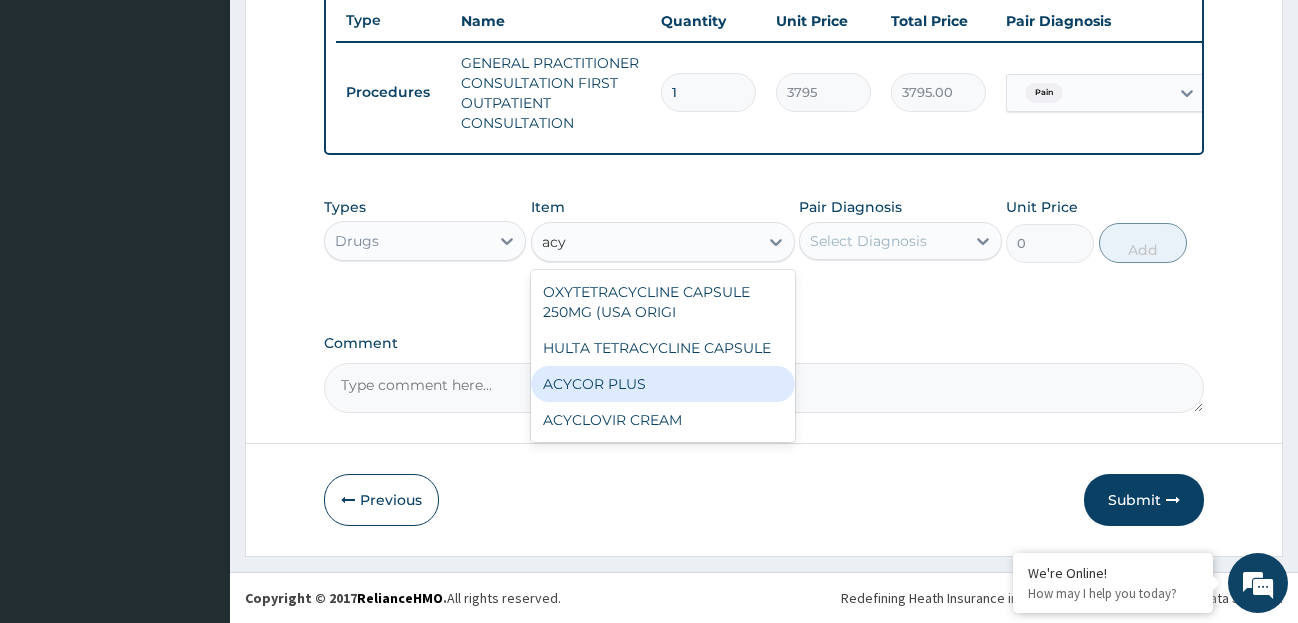 click on "ACYCOR PLUS" at bounding box center (663, 384) 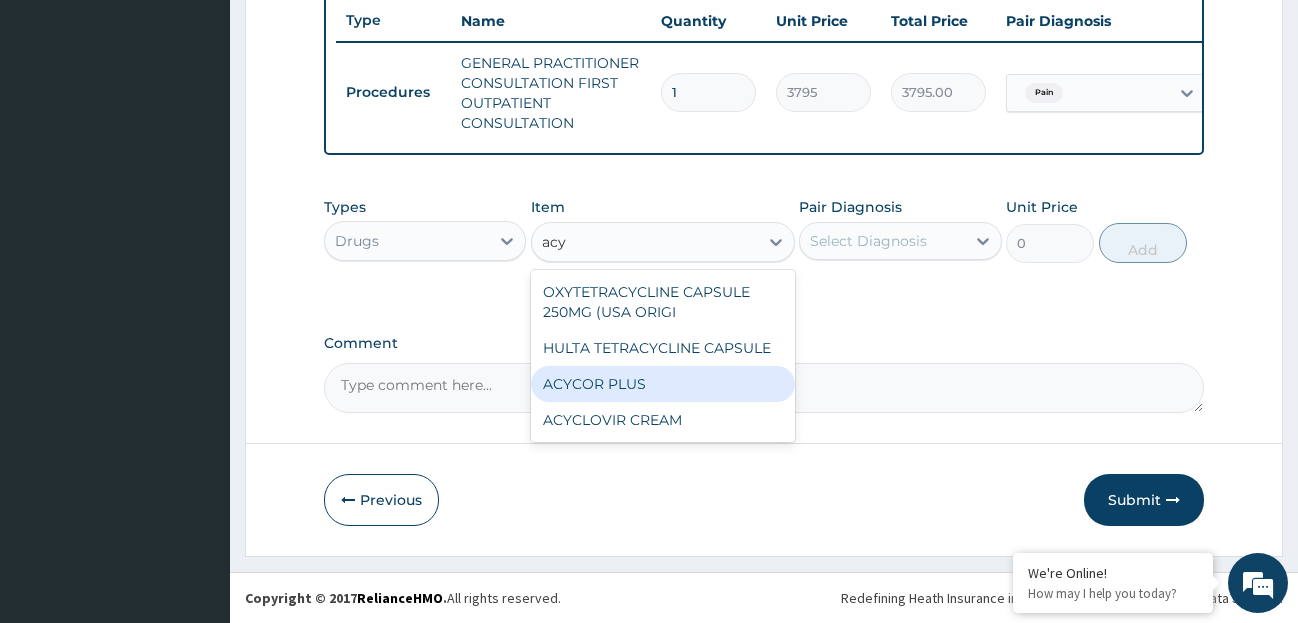 type 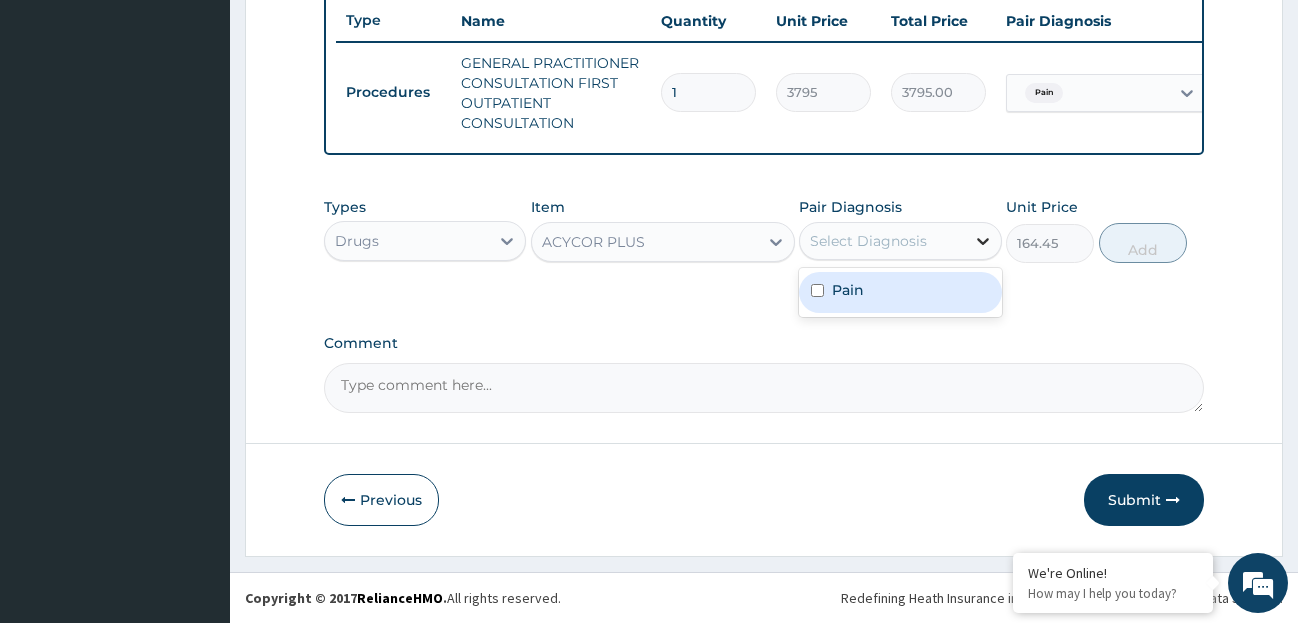 click 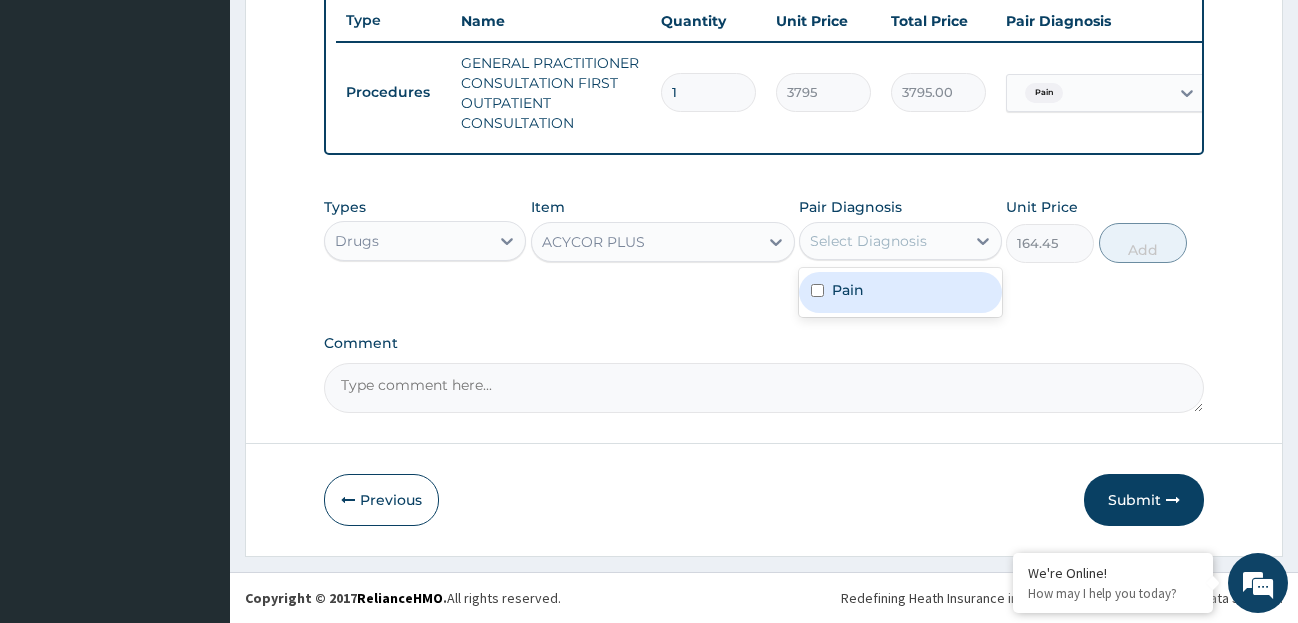 click on "Pain" at bounding box center [900, 292] 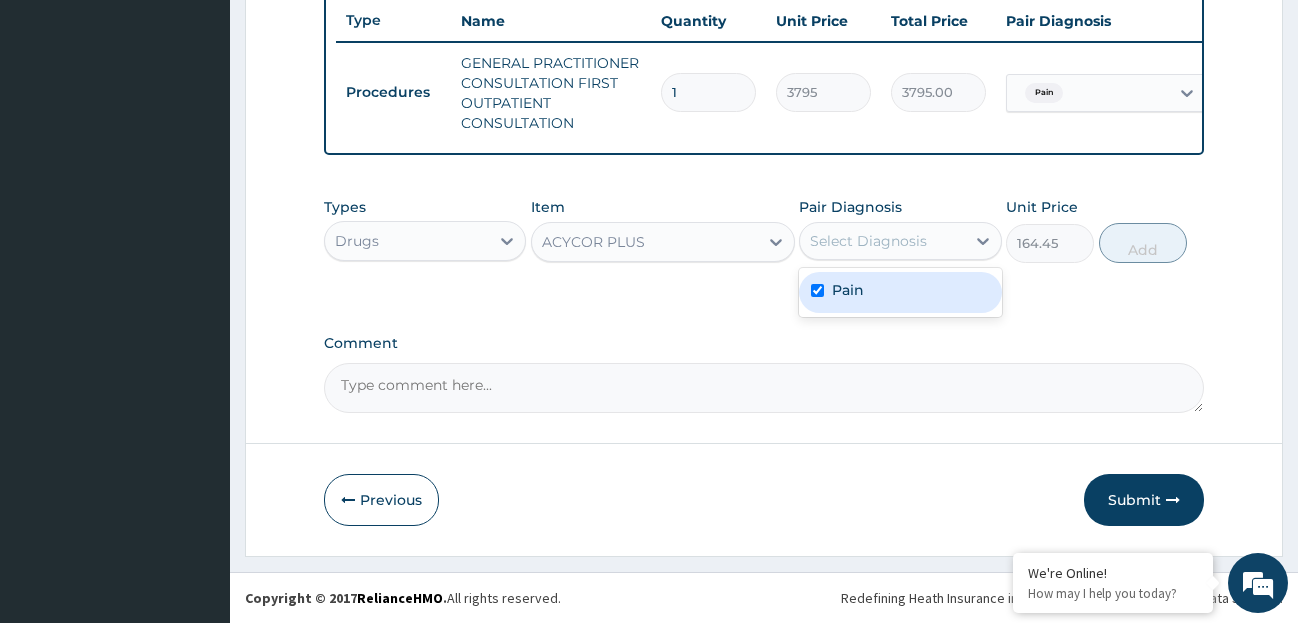 checkbox on "true" 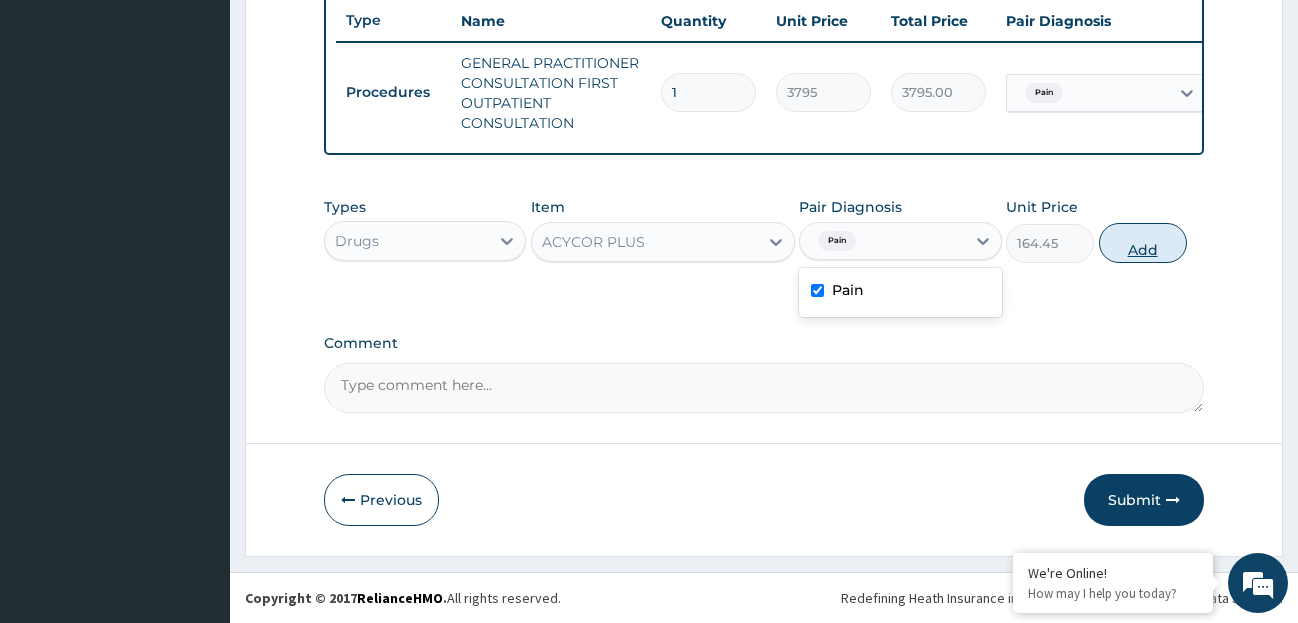click on "Add" at bounding box center [1143, 243] 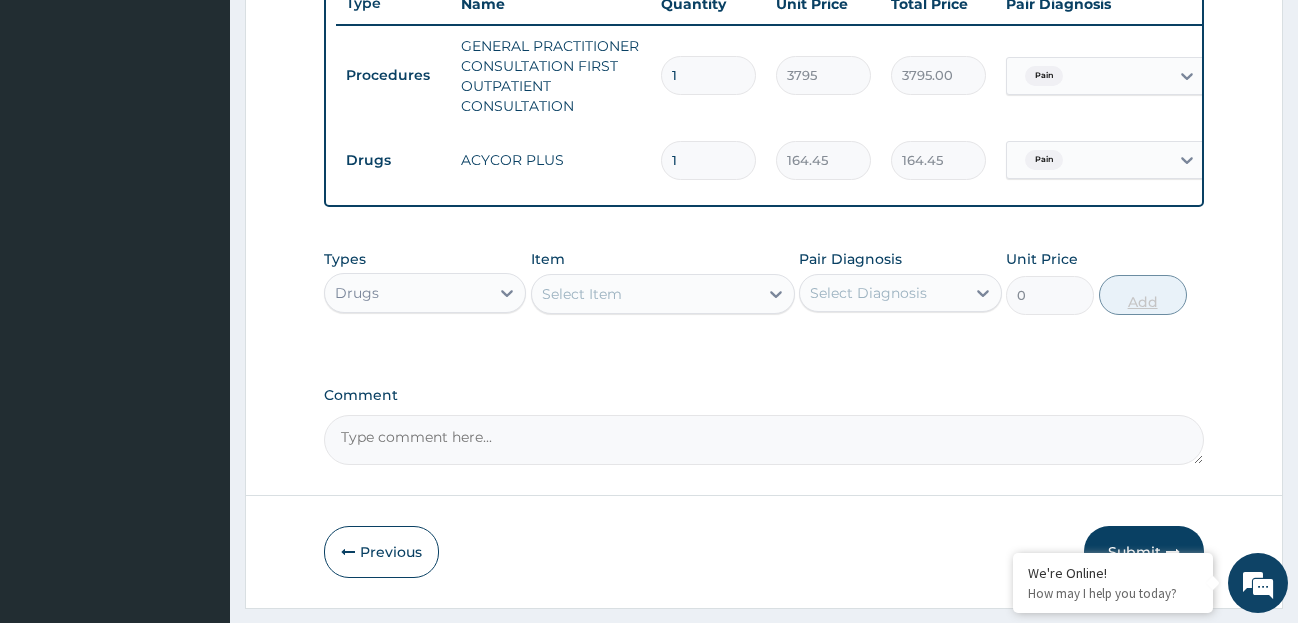 type on "10" 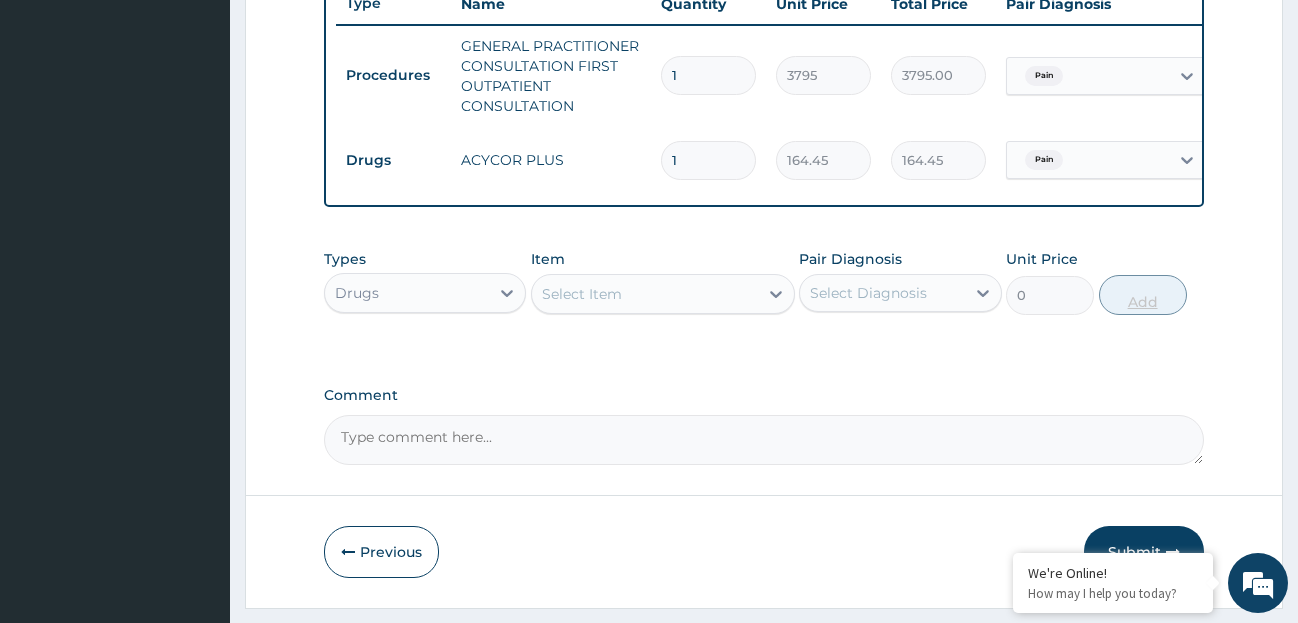 type on "1644.50" 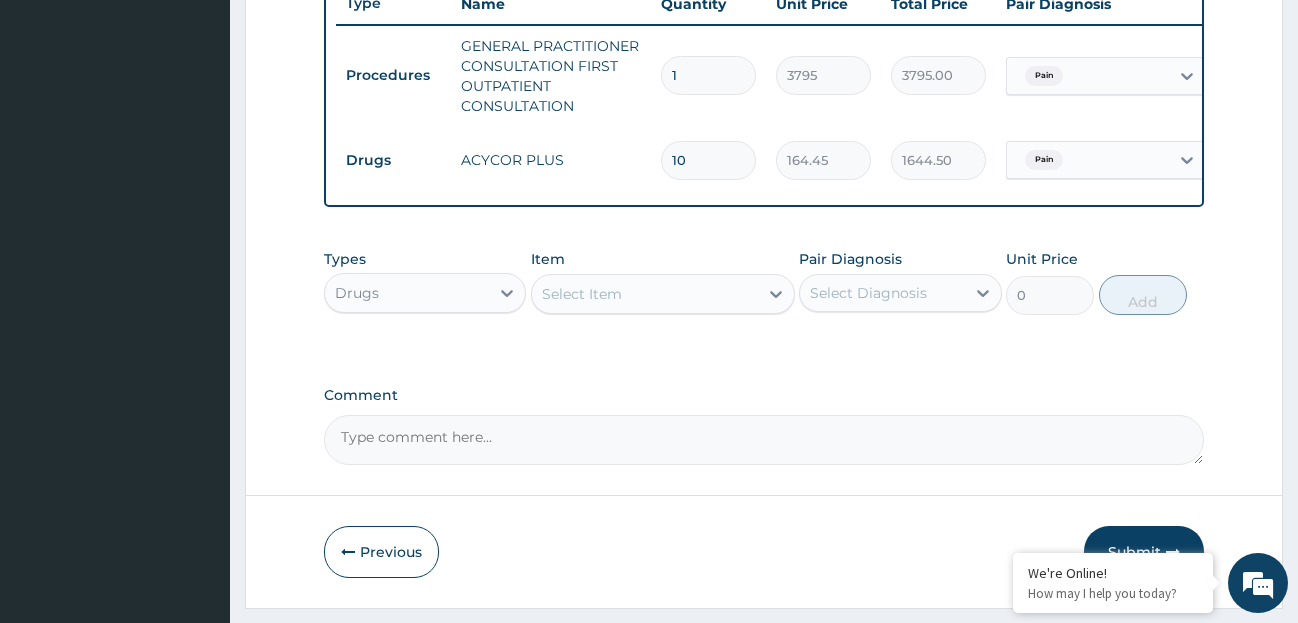 scroll, scrollTop: 841, scrollLeft: 0, axis: vertical 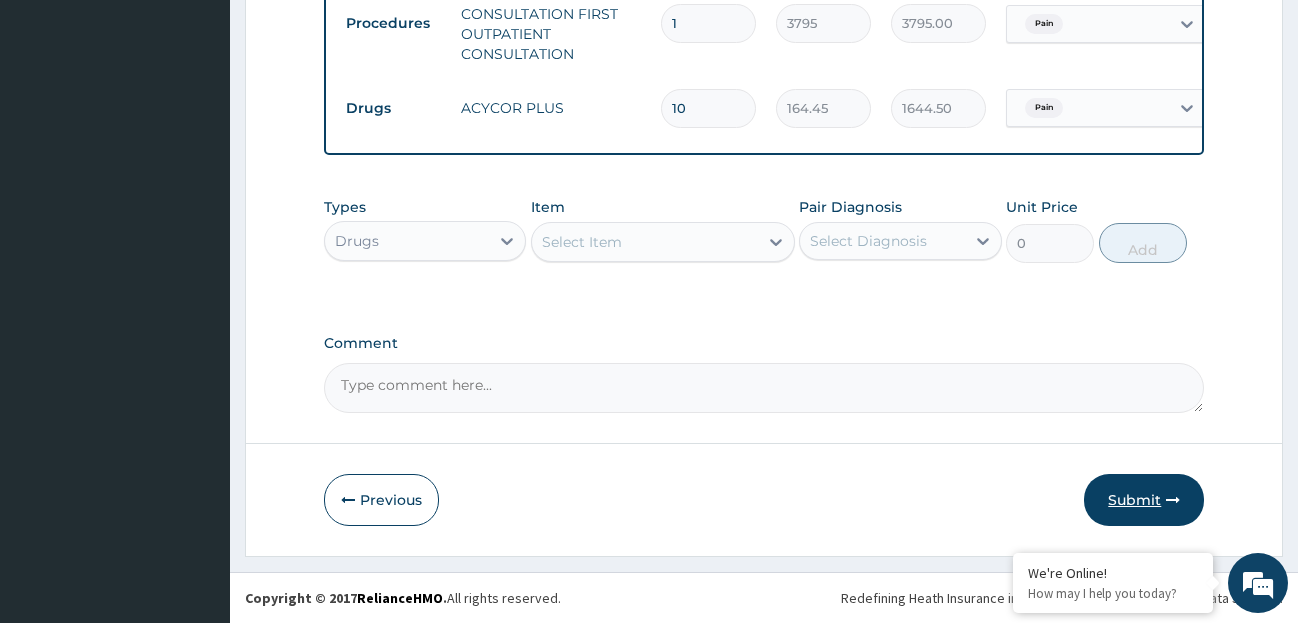 type on "10" 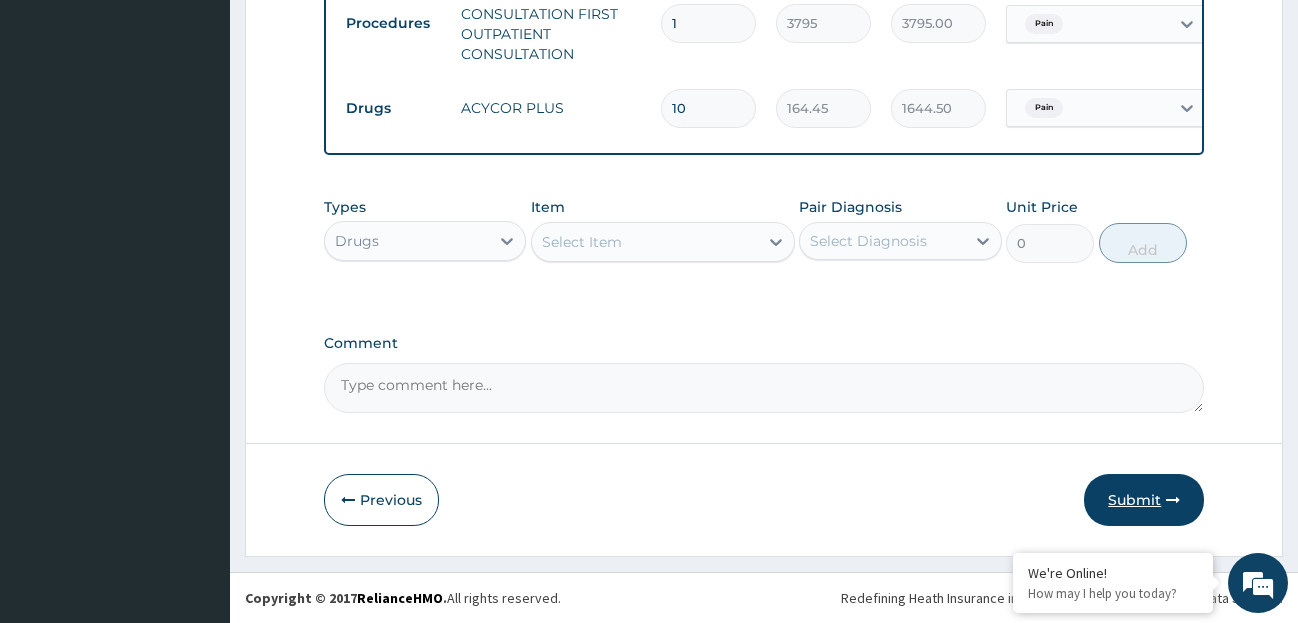click on "Submit" at bounding box center [1144, 500] 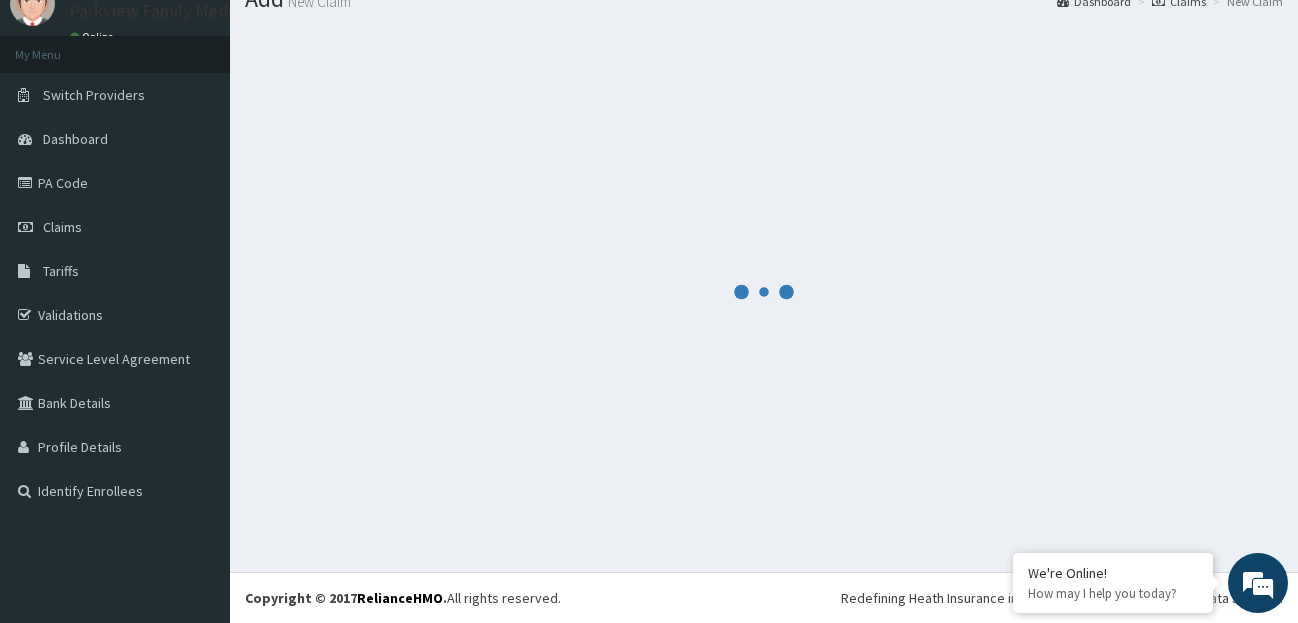 scroll, scrollTop: 79, scrollLeft: 0, axis: vertical 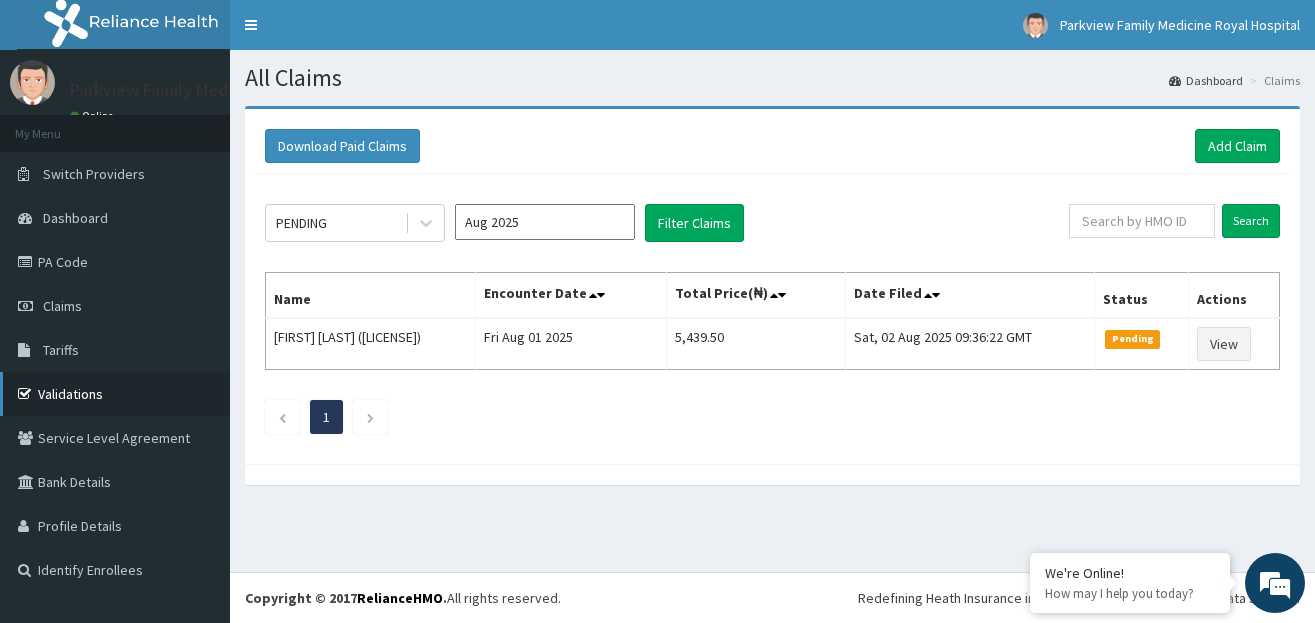 click on "Validations" at bounding box center [115, 394] 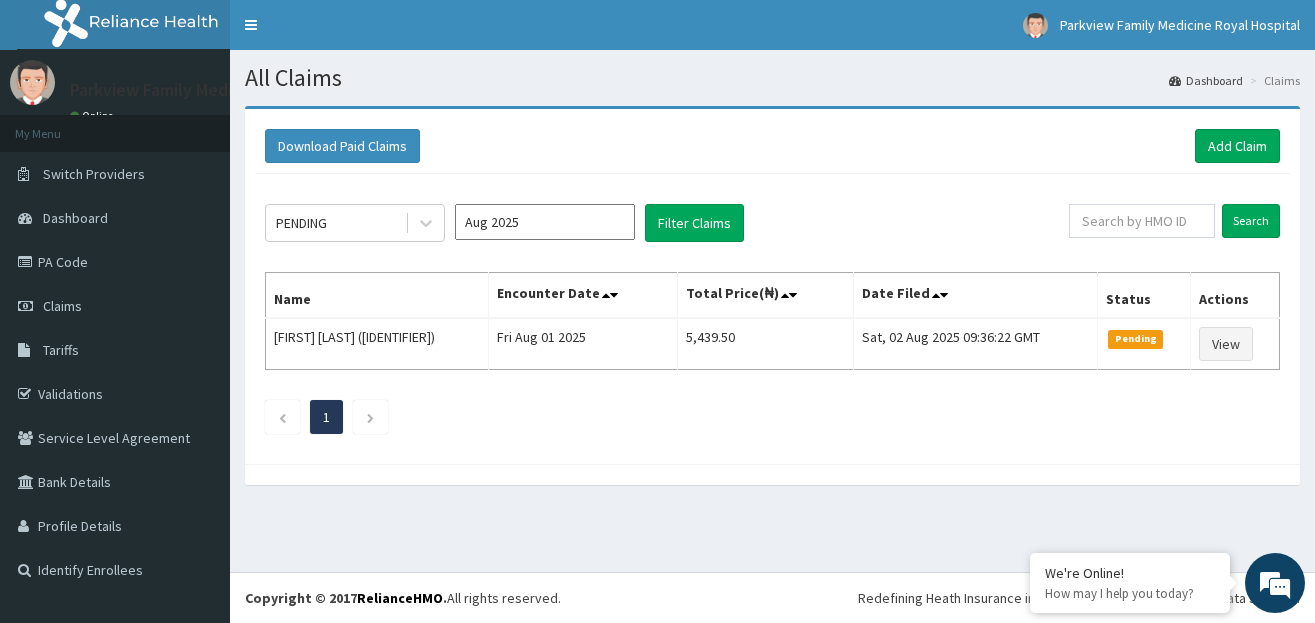 scroll, scrollTop: 0, scrollLeft: 0, axis: both 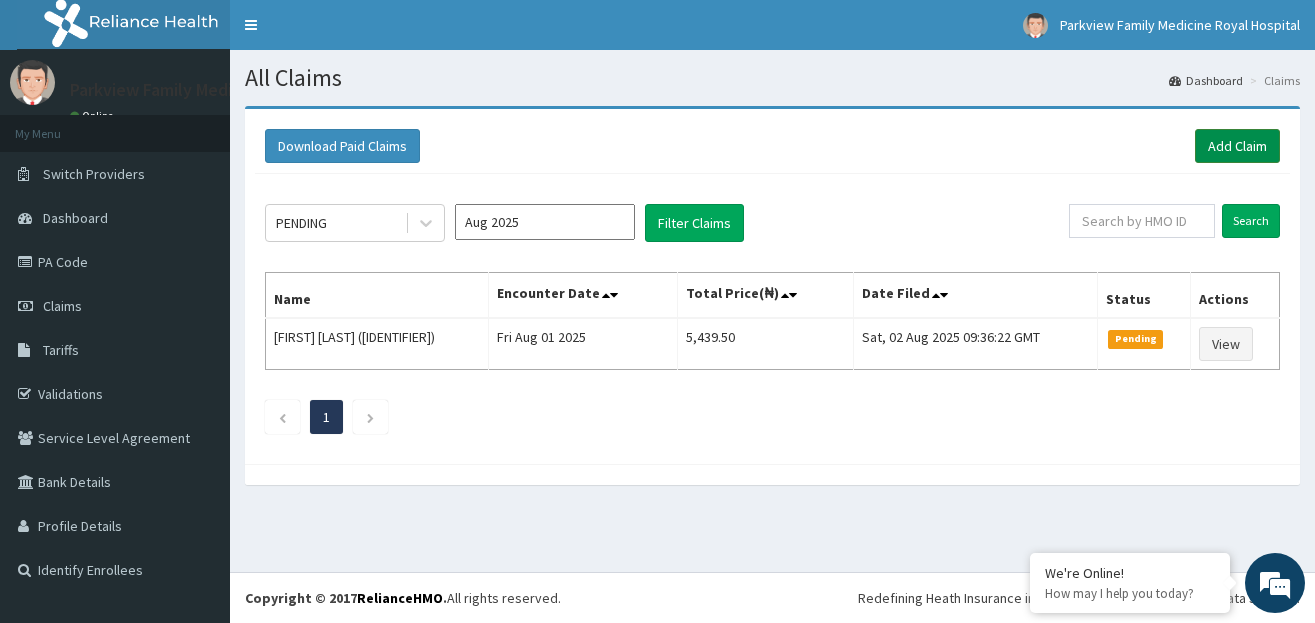 click on "Add Claim" at bounding box center [1237, 146] 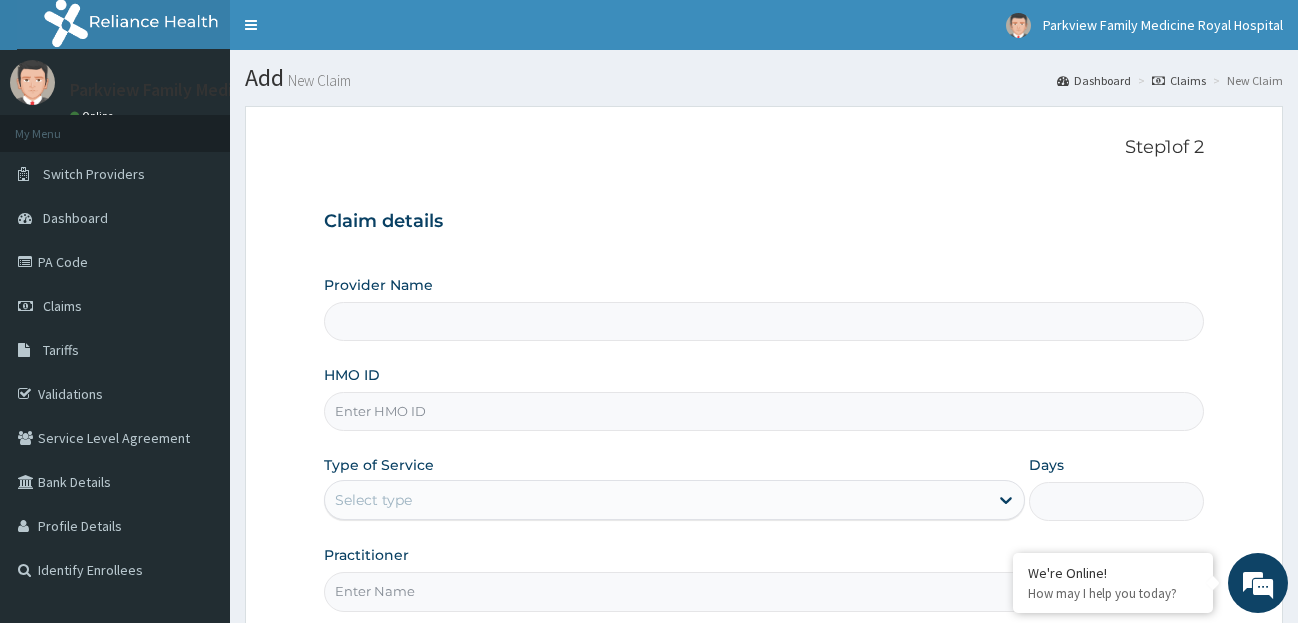 scroll, scrollTop: 0, scrollLeft: 0, axis: both 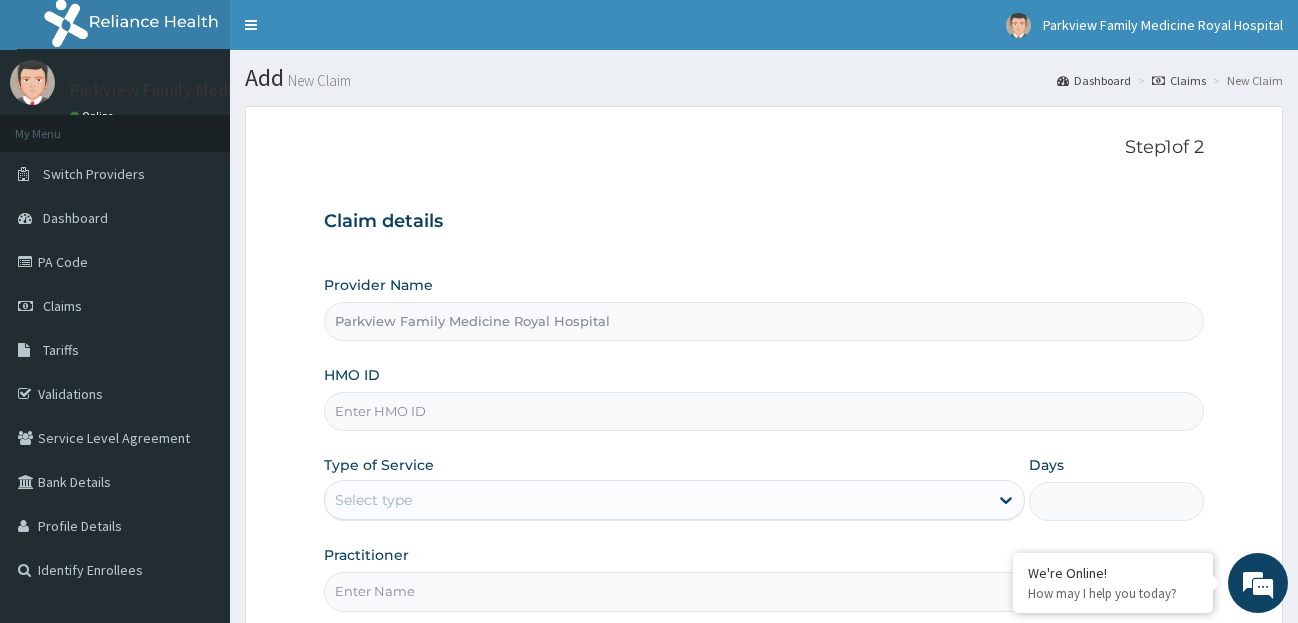 click on "HMO ID" at bounding box center [764, 411] 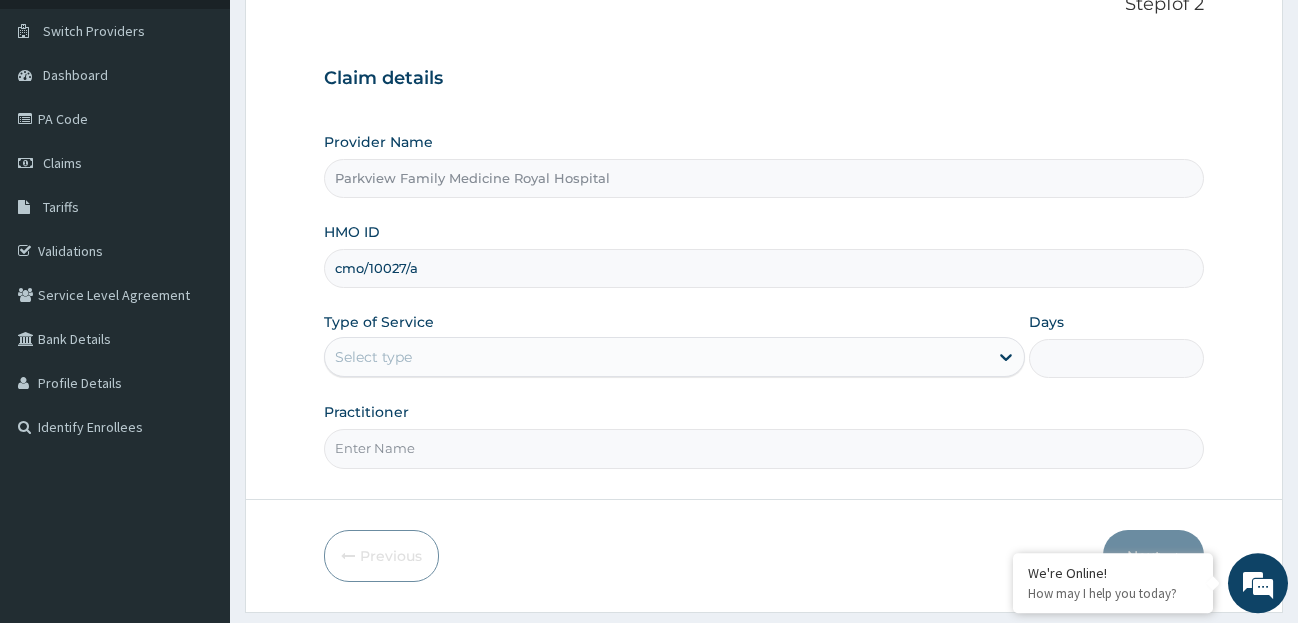scroll, scrollTop: 199, scrollLeft: 0, axis: vertical 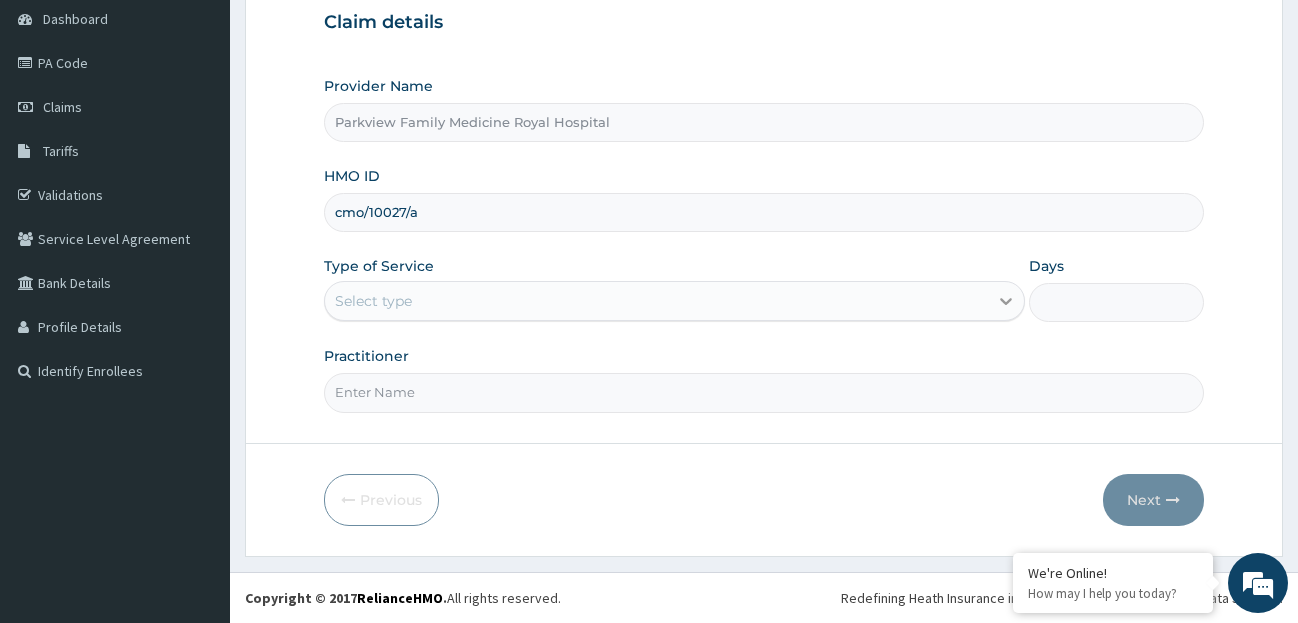 type on "cmo/10027/a" 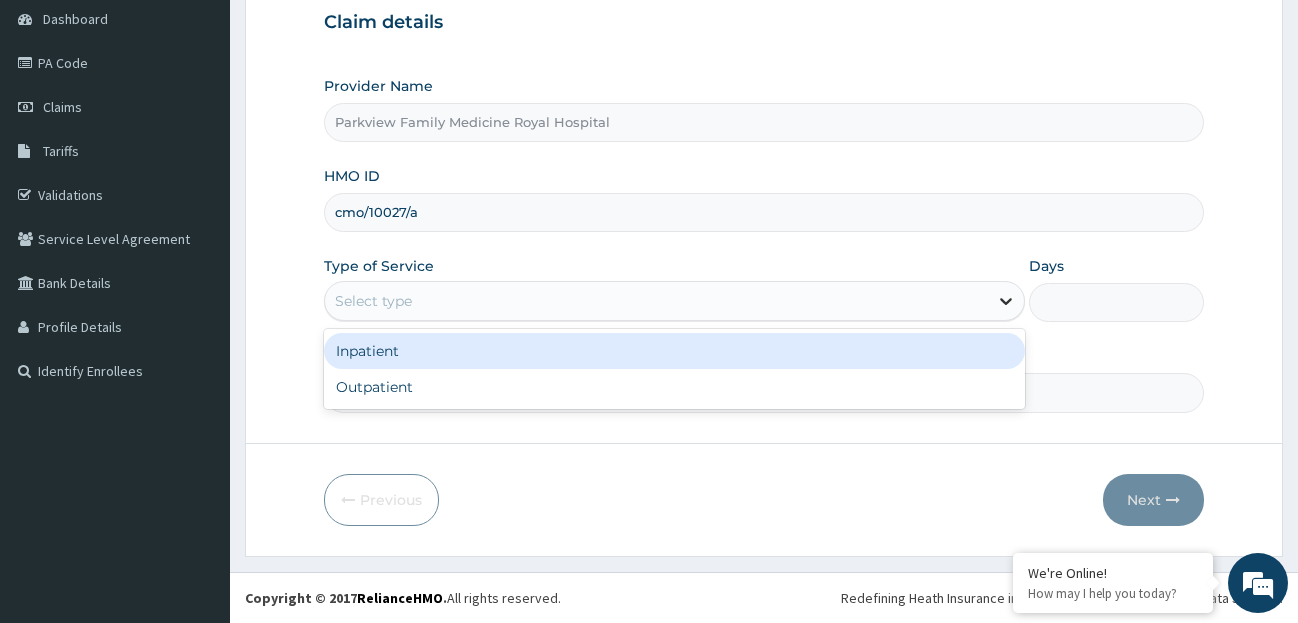 scroll, scrollTop: 0, scrollLeft: 0, axis: both 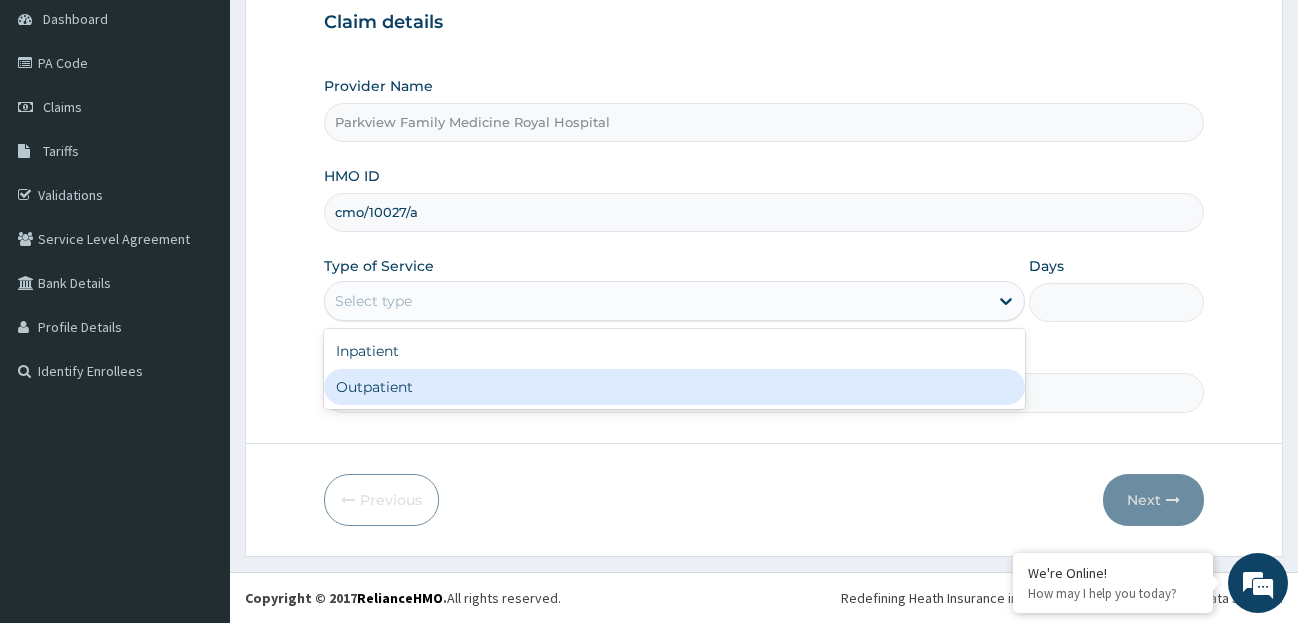 click on "Outpatient" at bounding box center (674, 387) 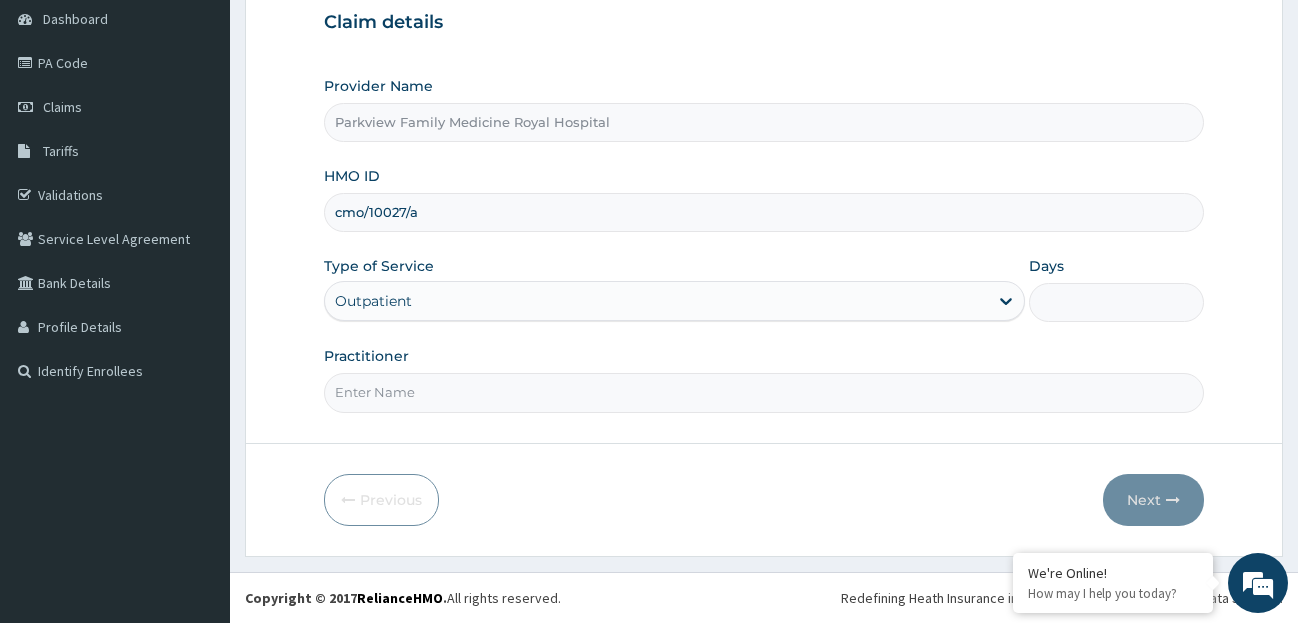 type on "1" 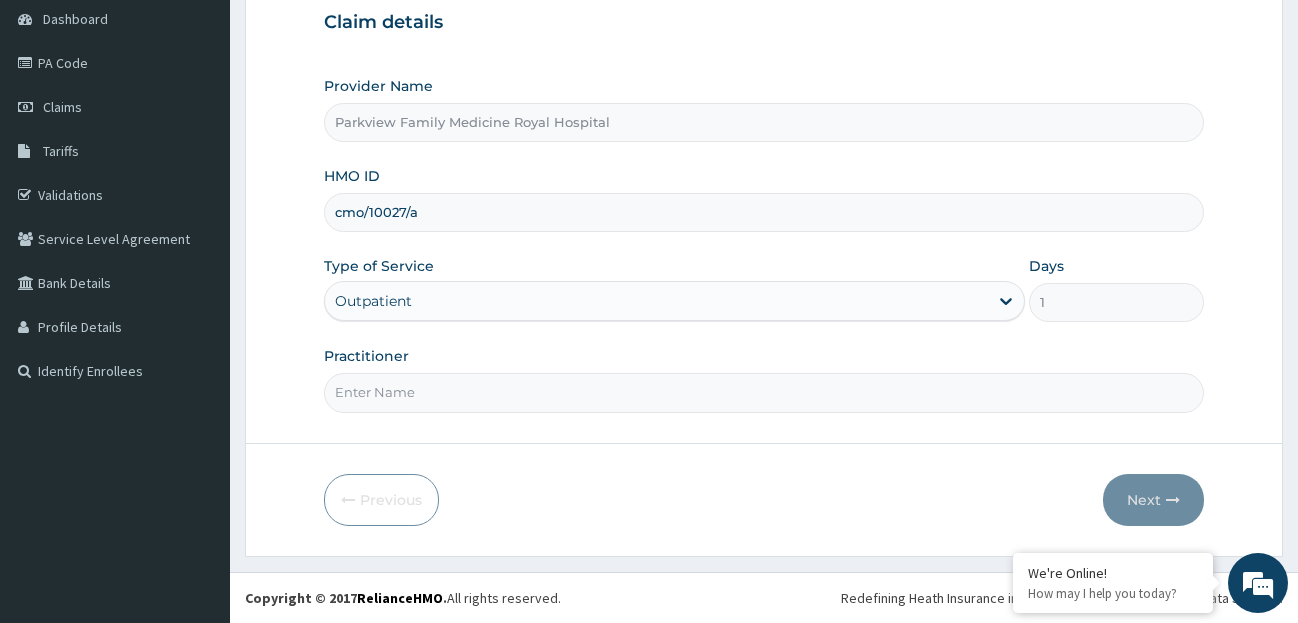 click on "Practitioner" at bounding box center (764, 392) 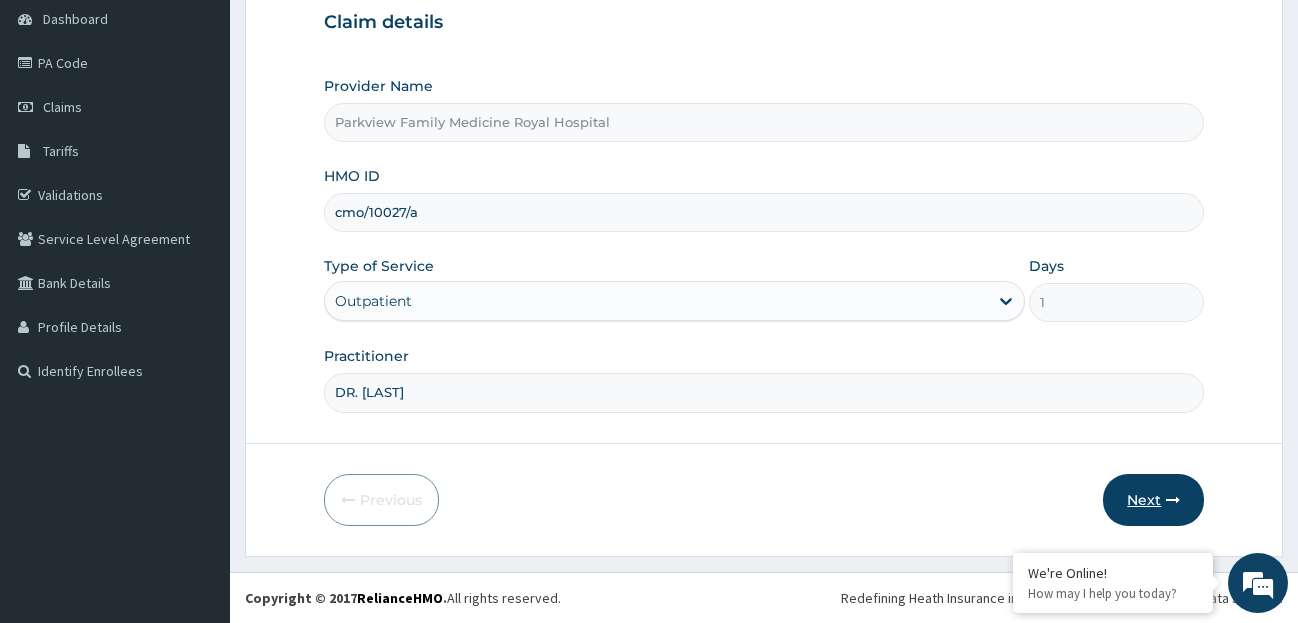 type on "DR. [LAST]" 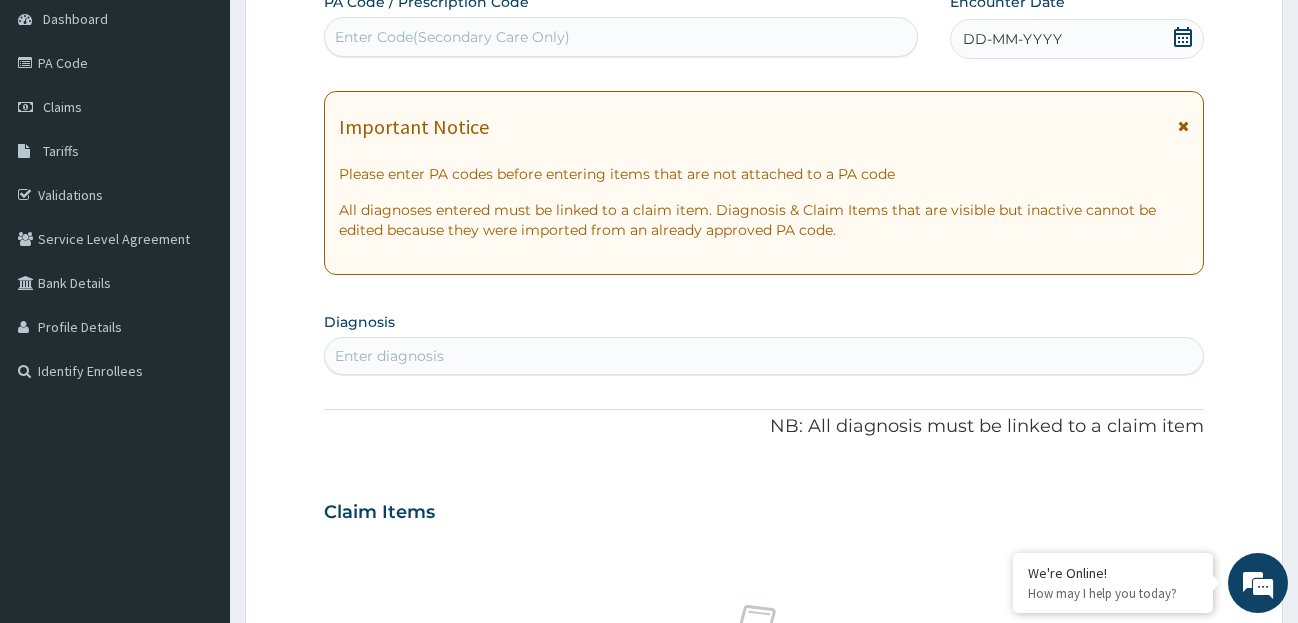 click 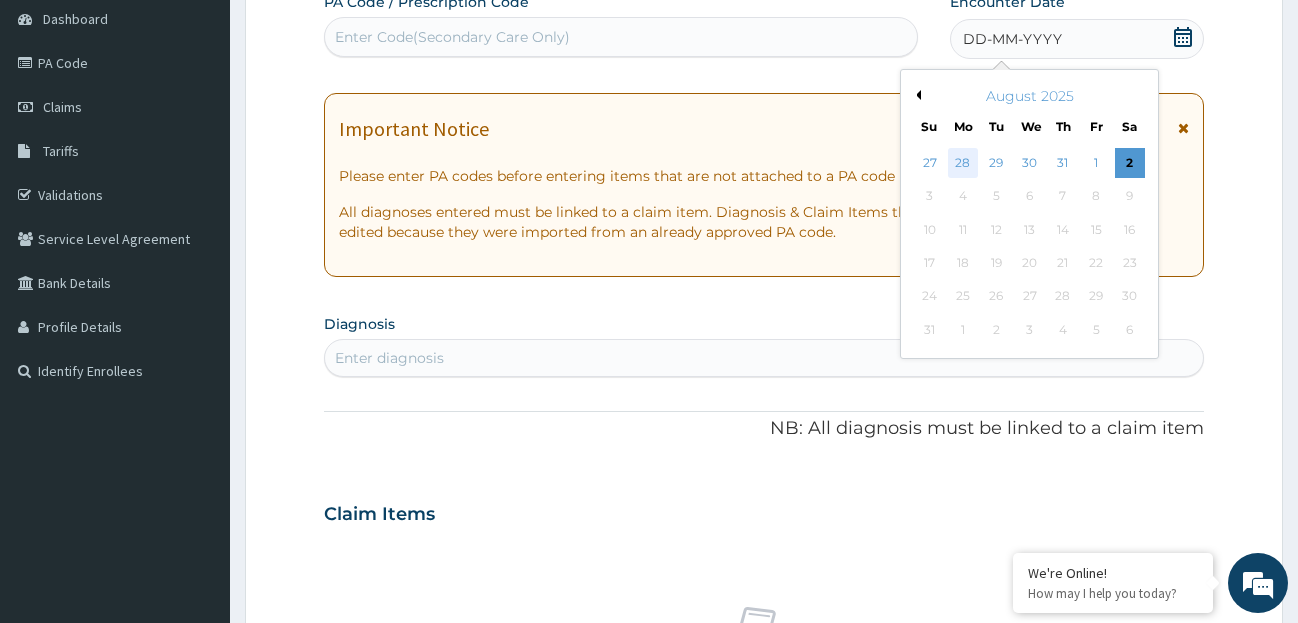 click on "28" at bounding box center [963, 163] 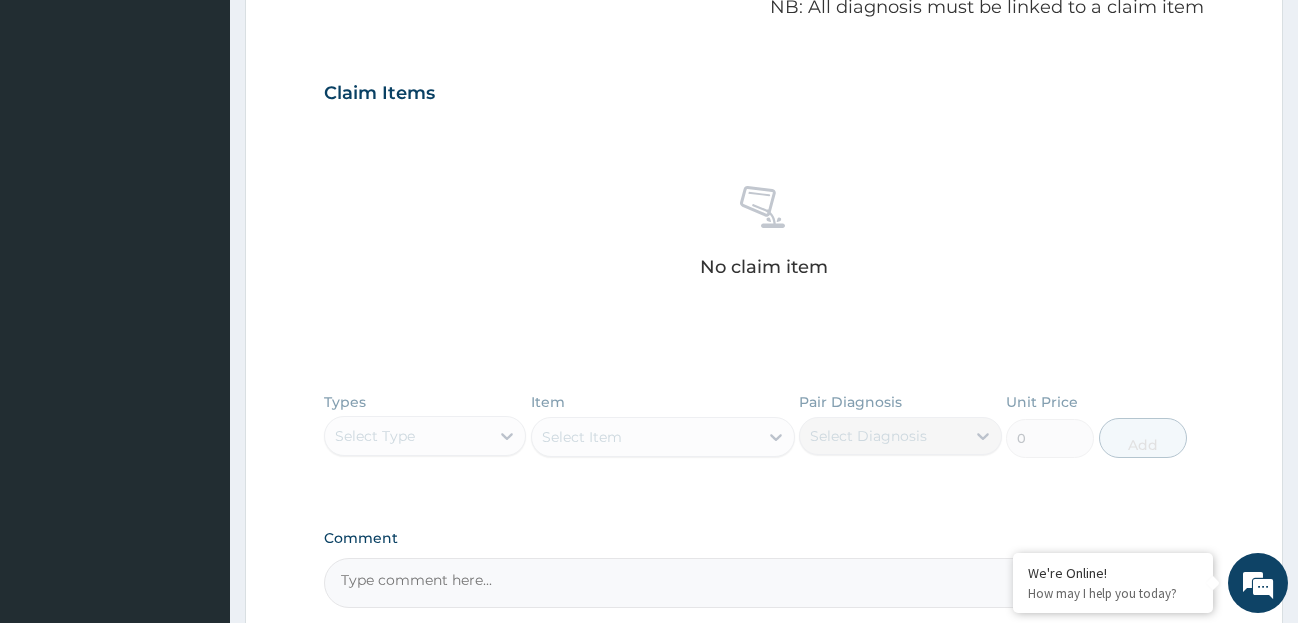 scroll, scrollTop: 646, scrollLeft: 0, axis: vertical 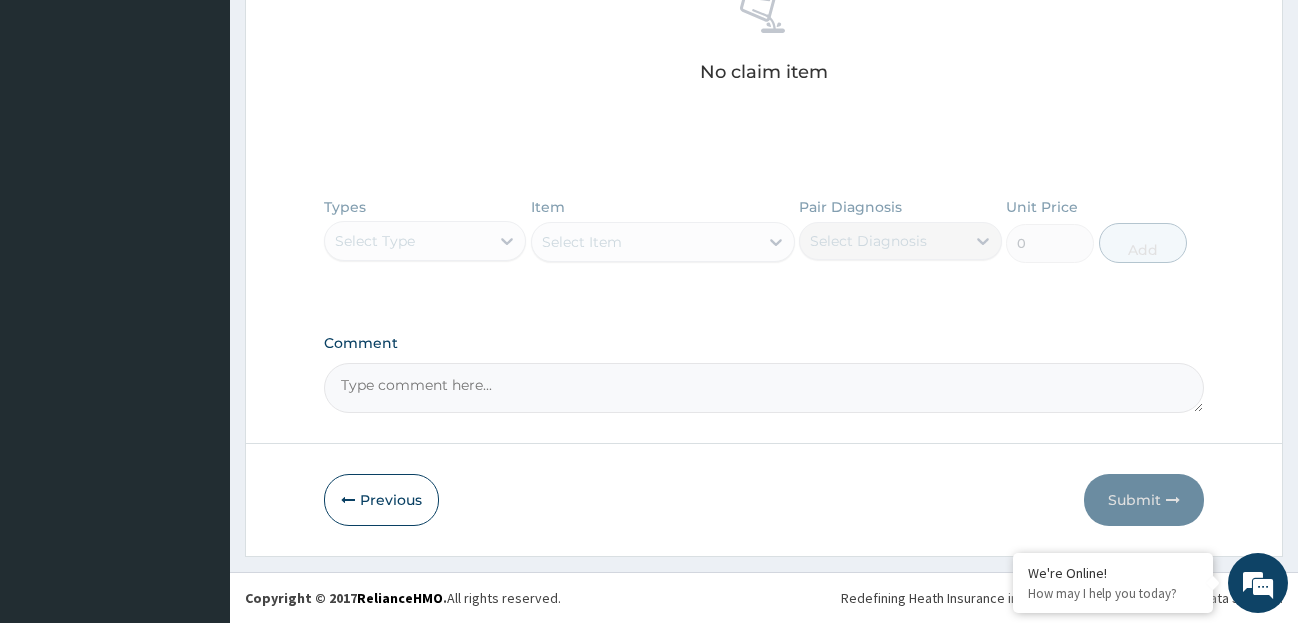 click on "Types Select Type Item Select Item Pair Diagnosis Select Diagnosis Unit Price 0 Add" at bounding box center [764, 245] 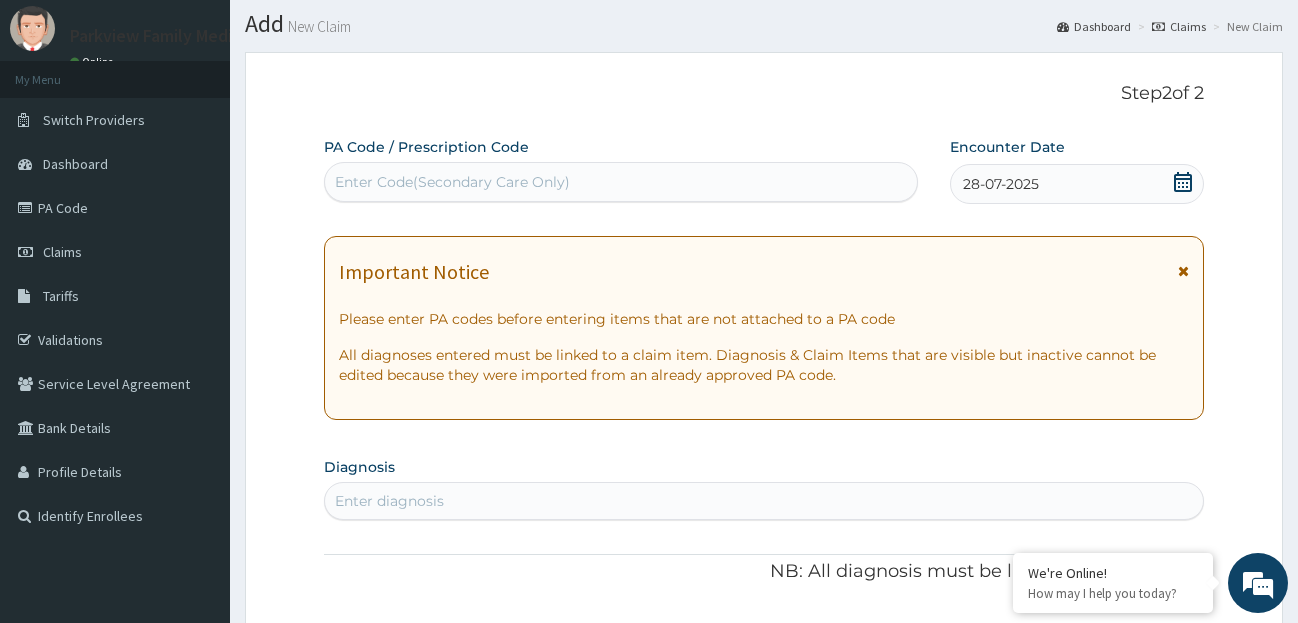 scroll, scrollTop: 0, scrollLeft: 0, axis: both 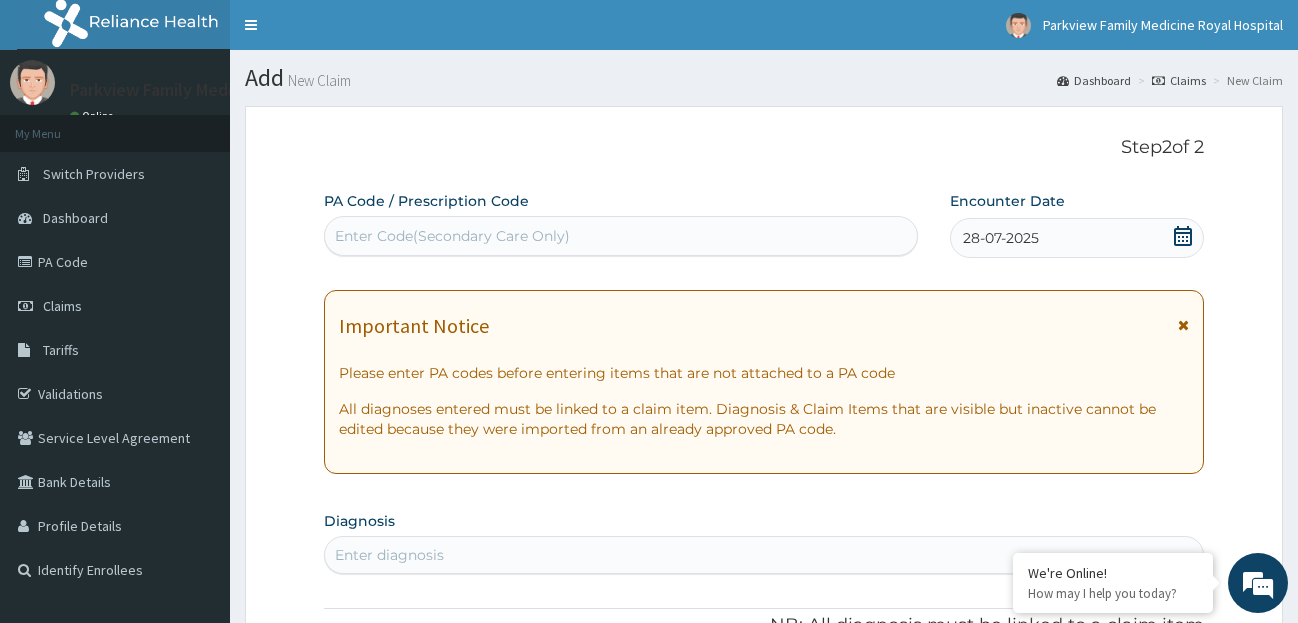 click on "Enter diagnosis" at bounding box center [764, 555] 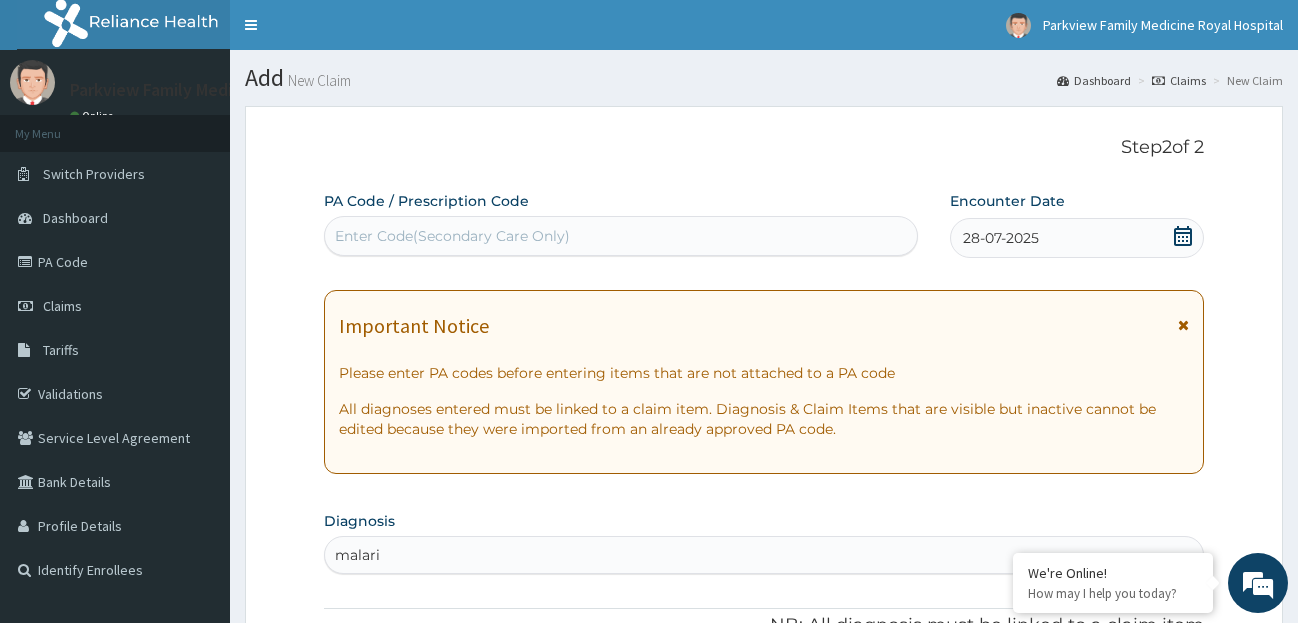 type on "malaria" 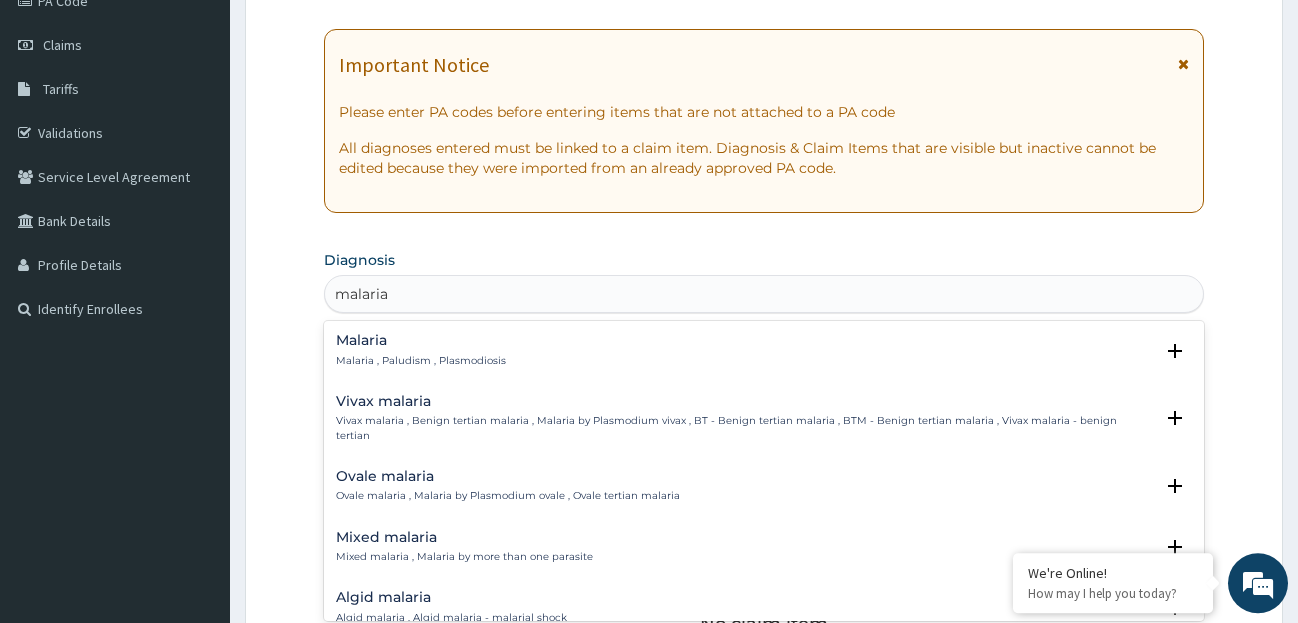scroll, scrollTop: 313, scrollLeft: 0, axis: vertical 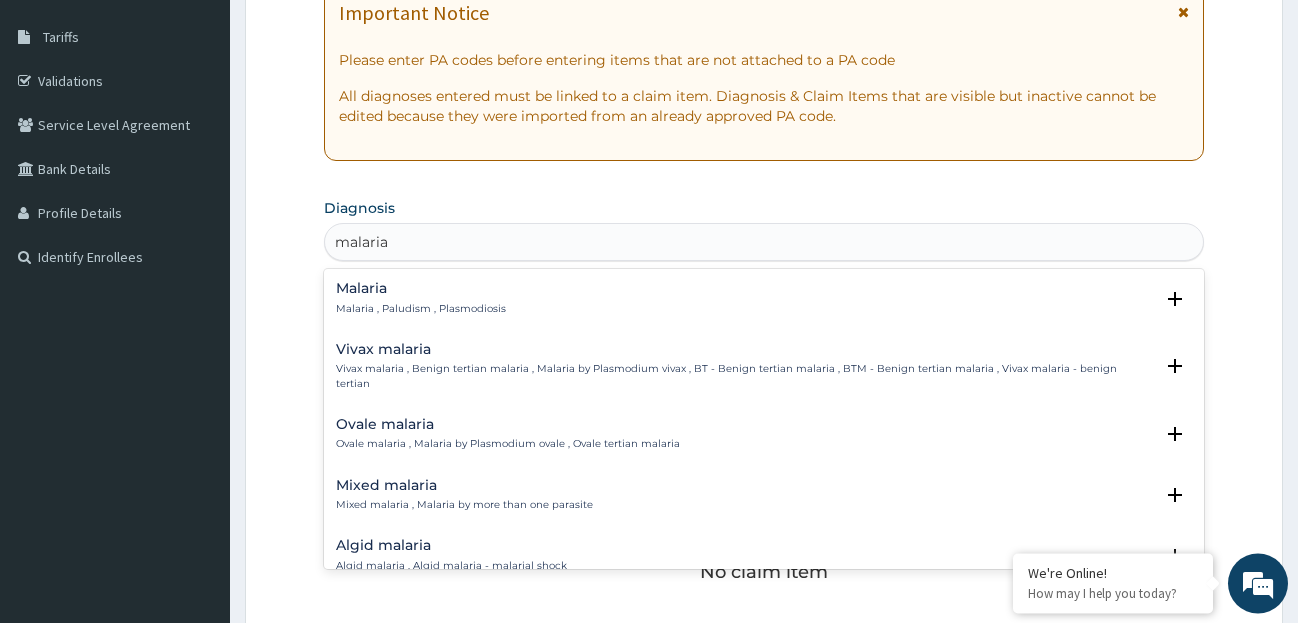 click on "Malaria Malaria , Paludism , Plasmodiosis" at bounding box center [764, 298] 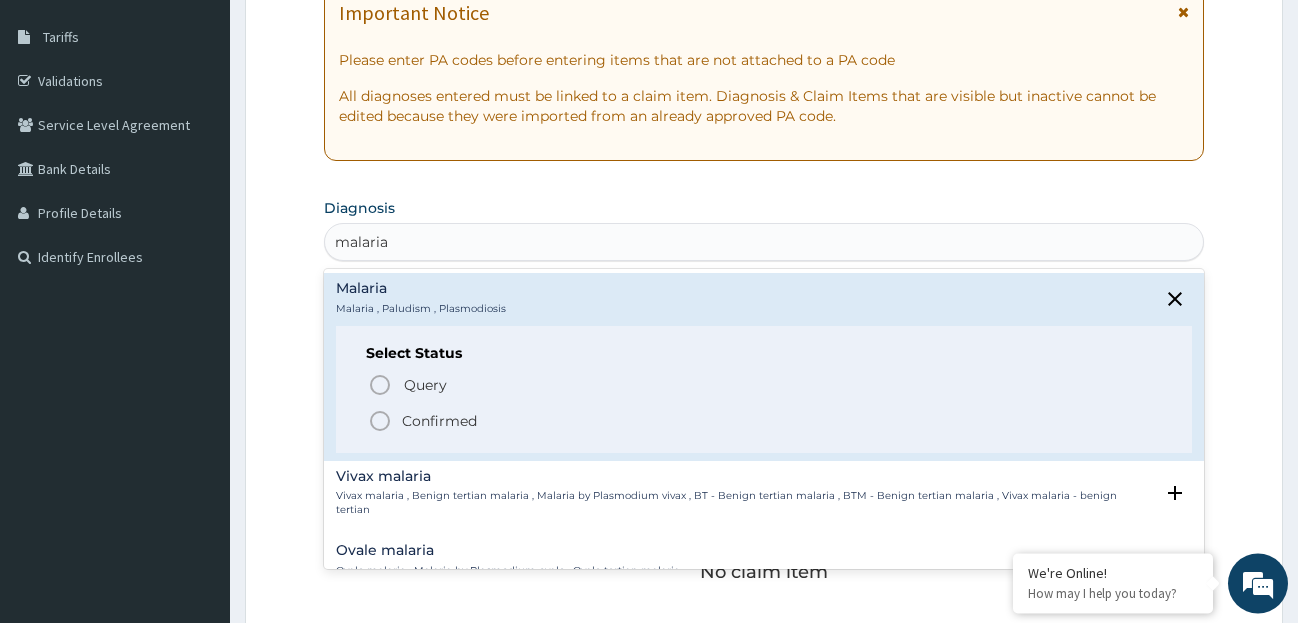 click 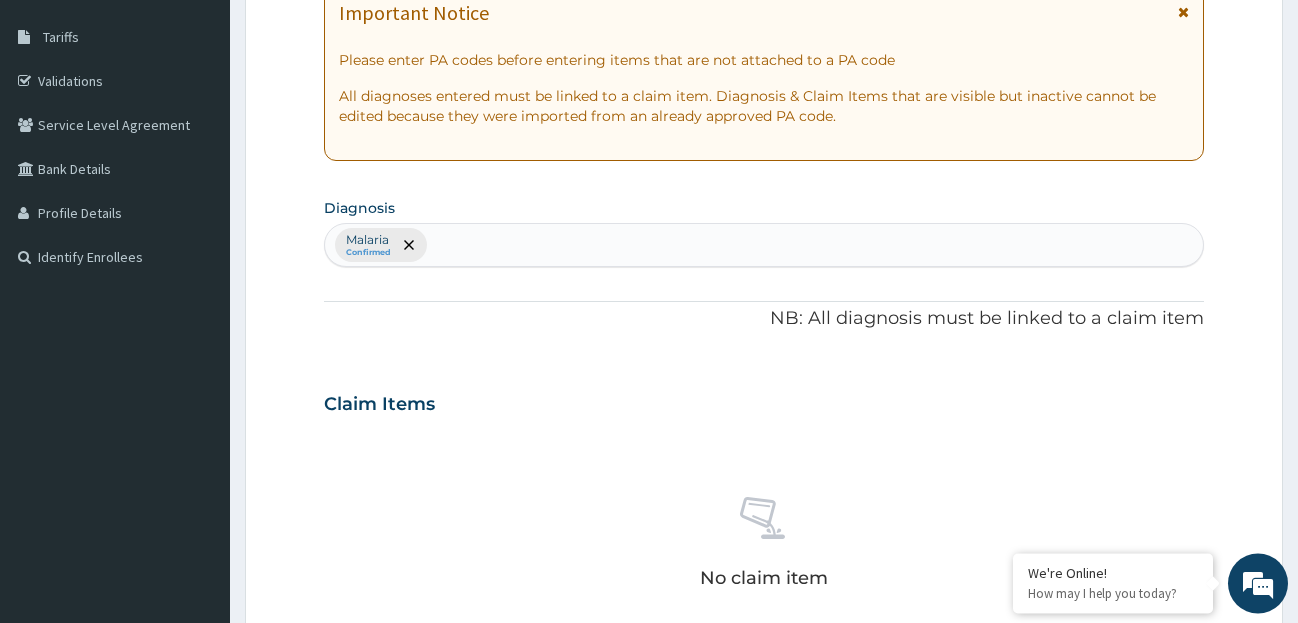 click on "Malaria Confirmed" at bounding box center [764, 245] 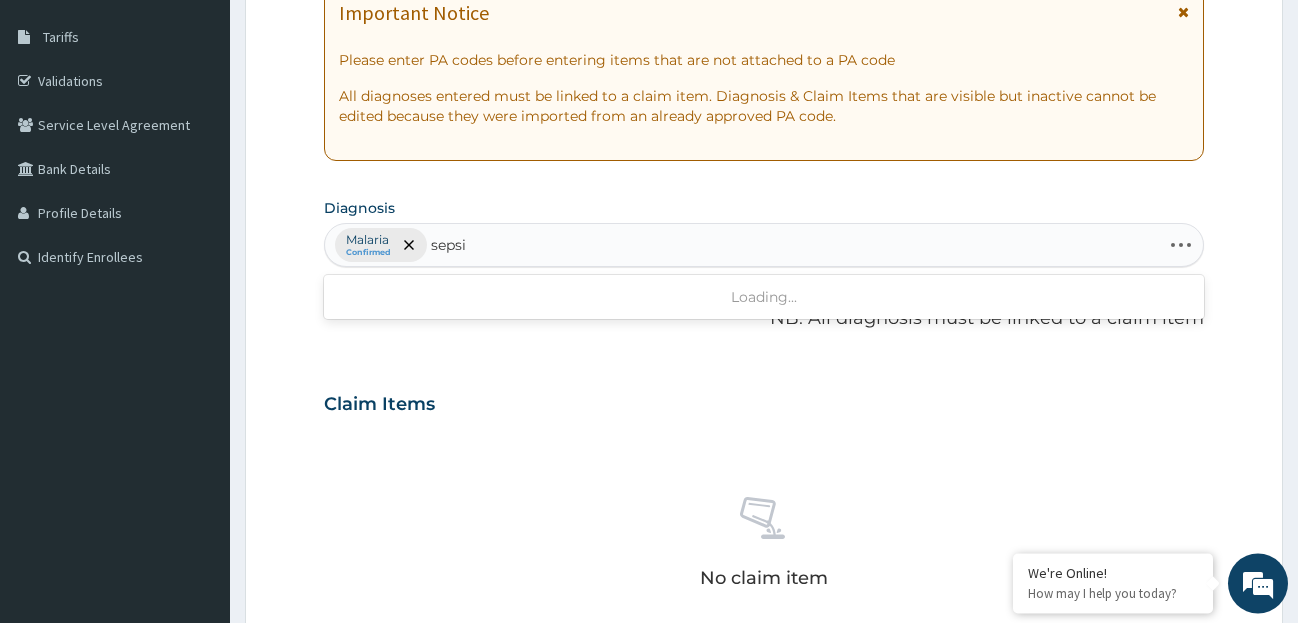 type on "sepsis" 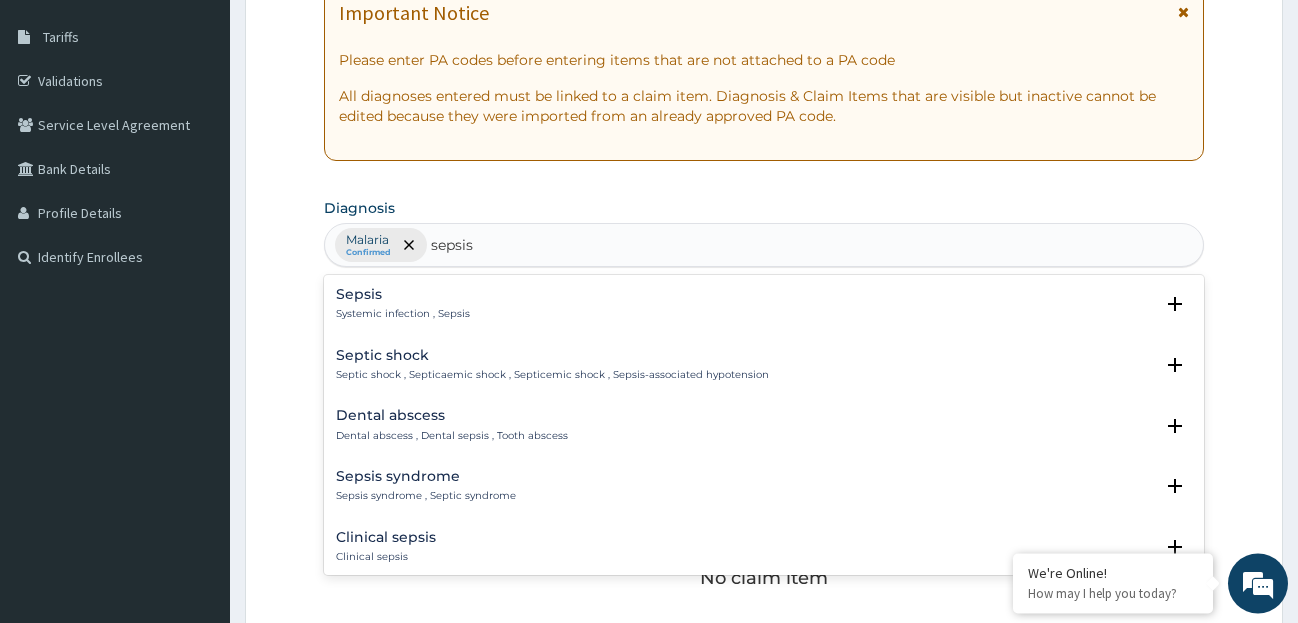 click on "Systemic infection , Sepsis" at bounding box center [403, 314] 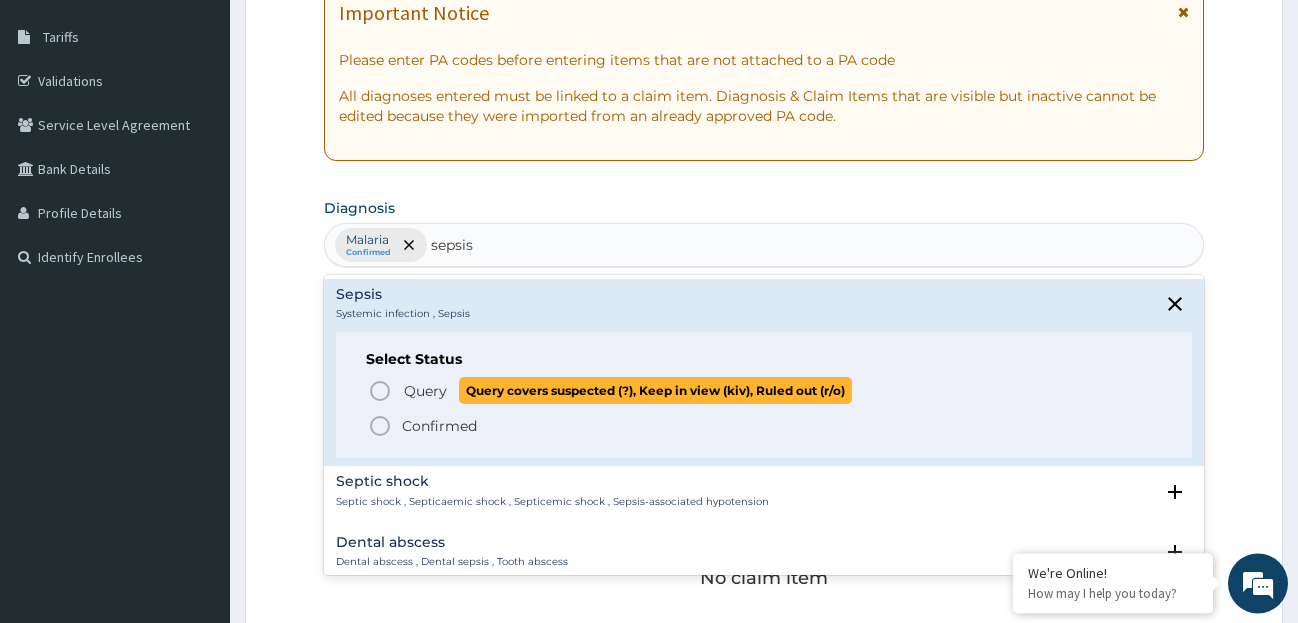 click 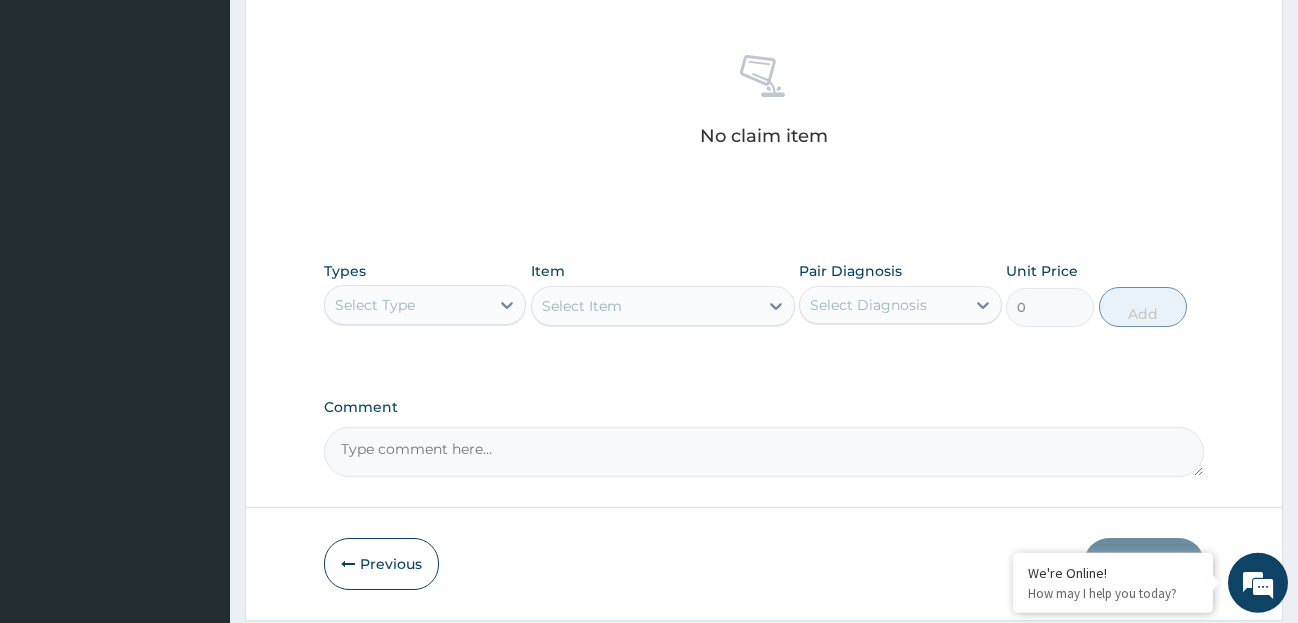 scroll, scrollTop: 819, scrollLeft: 0, axis: vertical 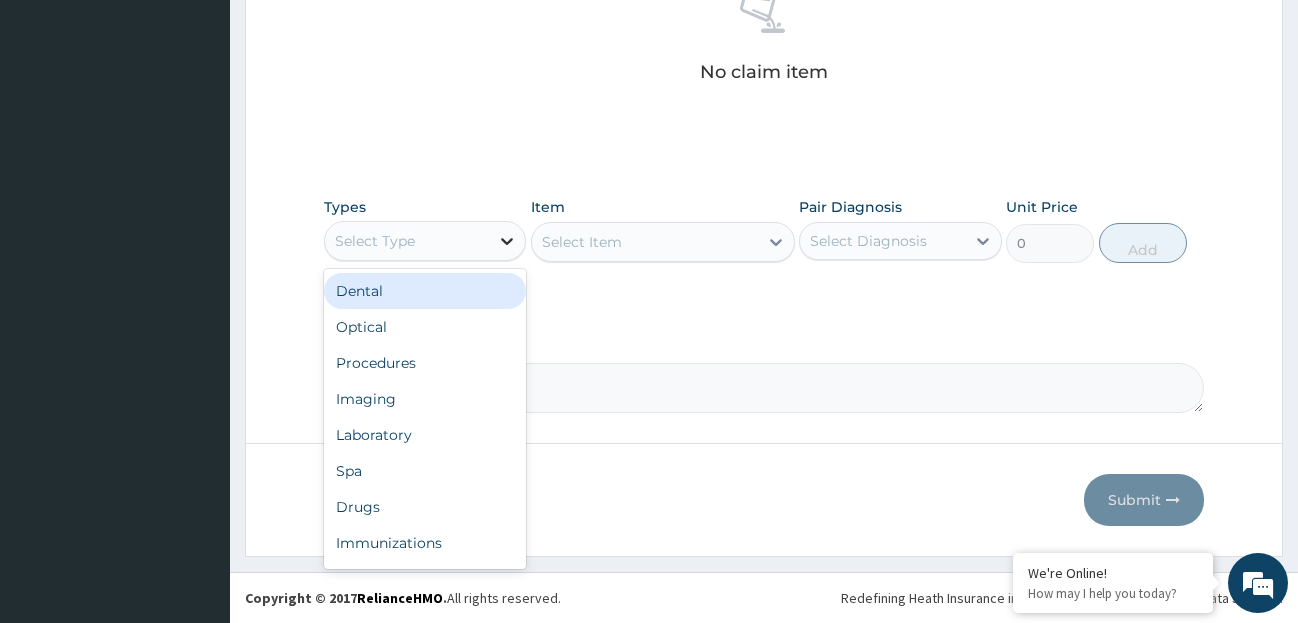 click 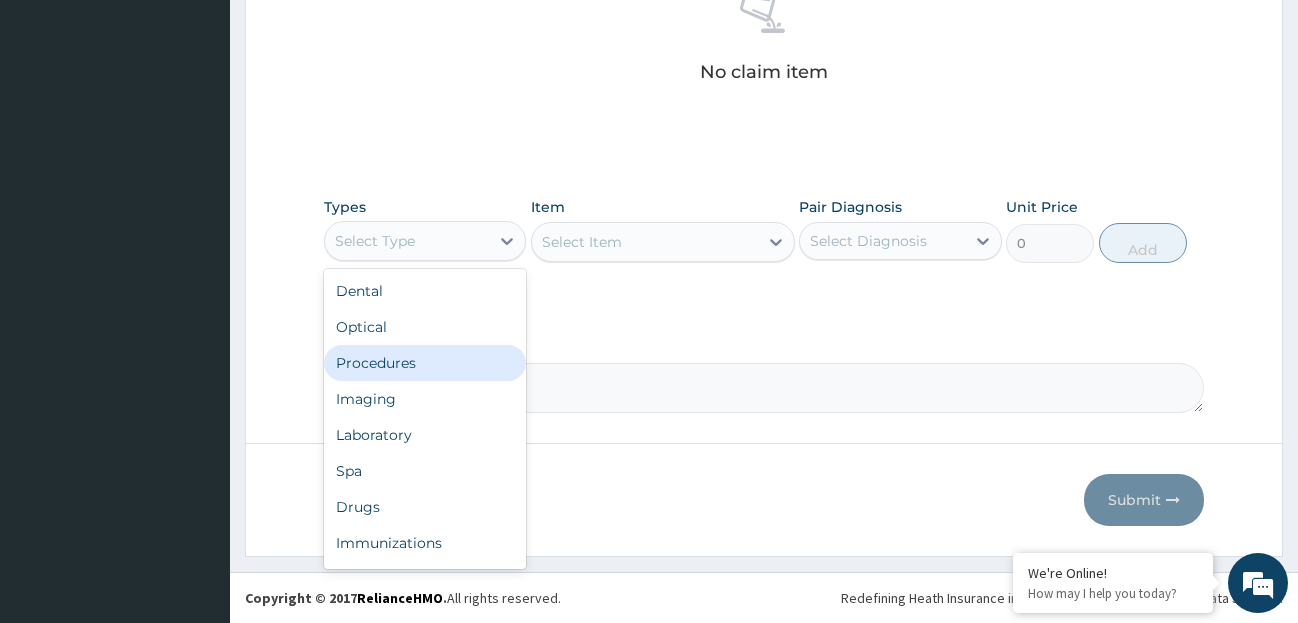 click on "Procedures" at bounding box center (425, 363) 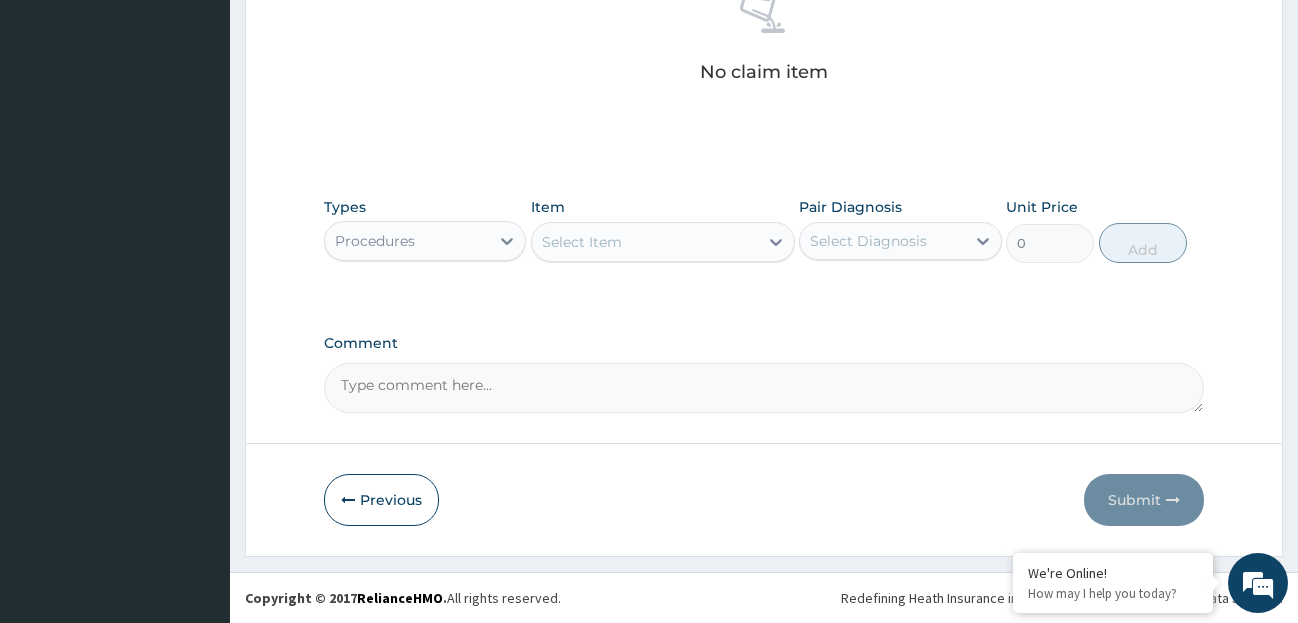 click 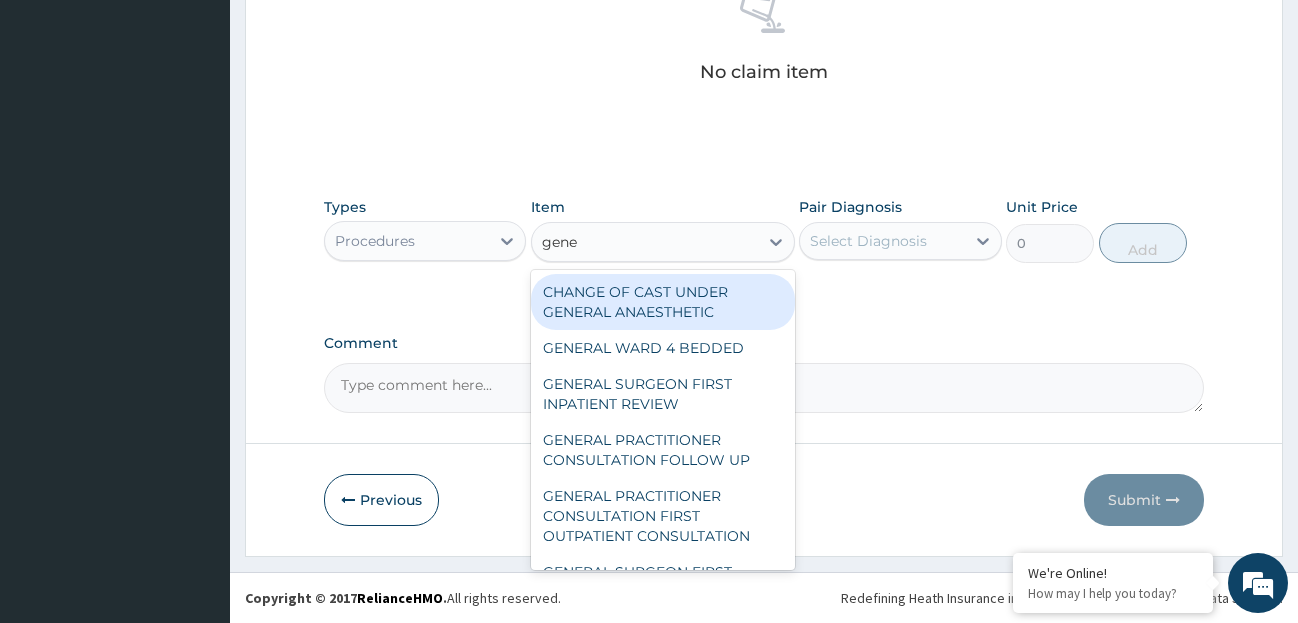 type on "gener" 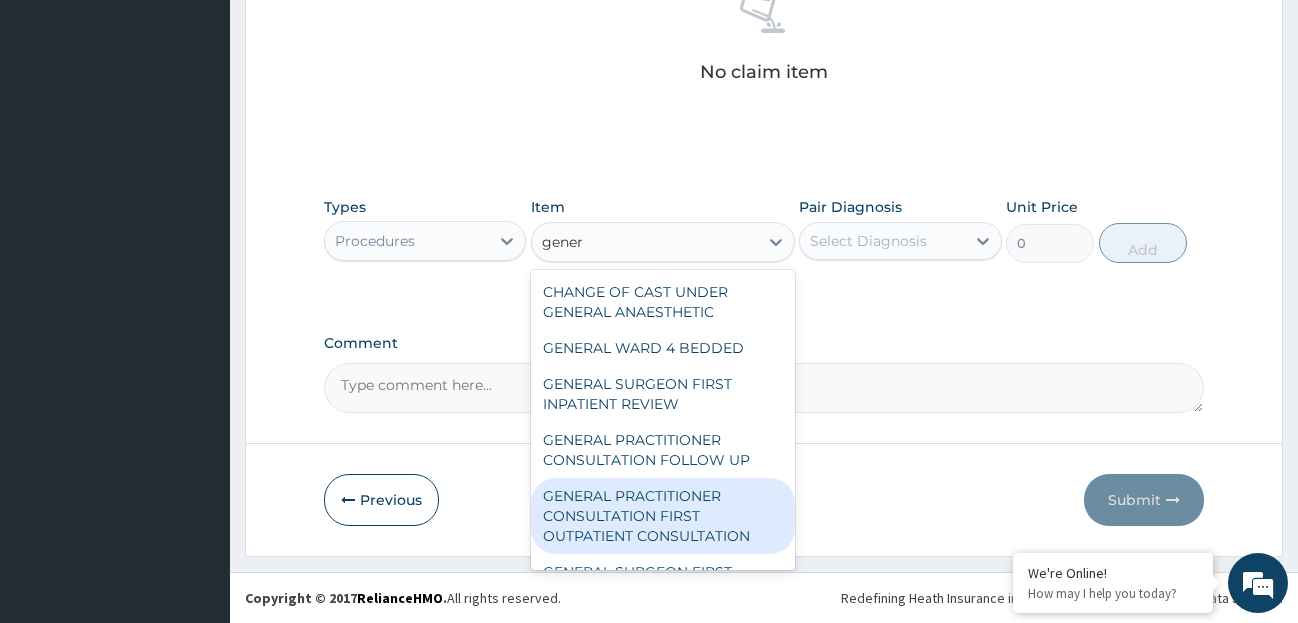 click on "GENERAL PRACTITIONER CONSULTATION FIRST OUTPATIENT CONSULTATION" at bounding box center [663, 516] 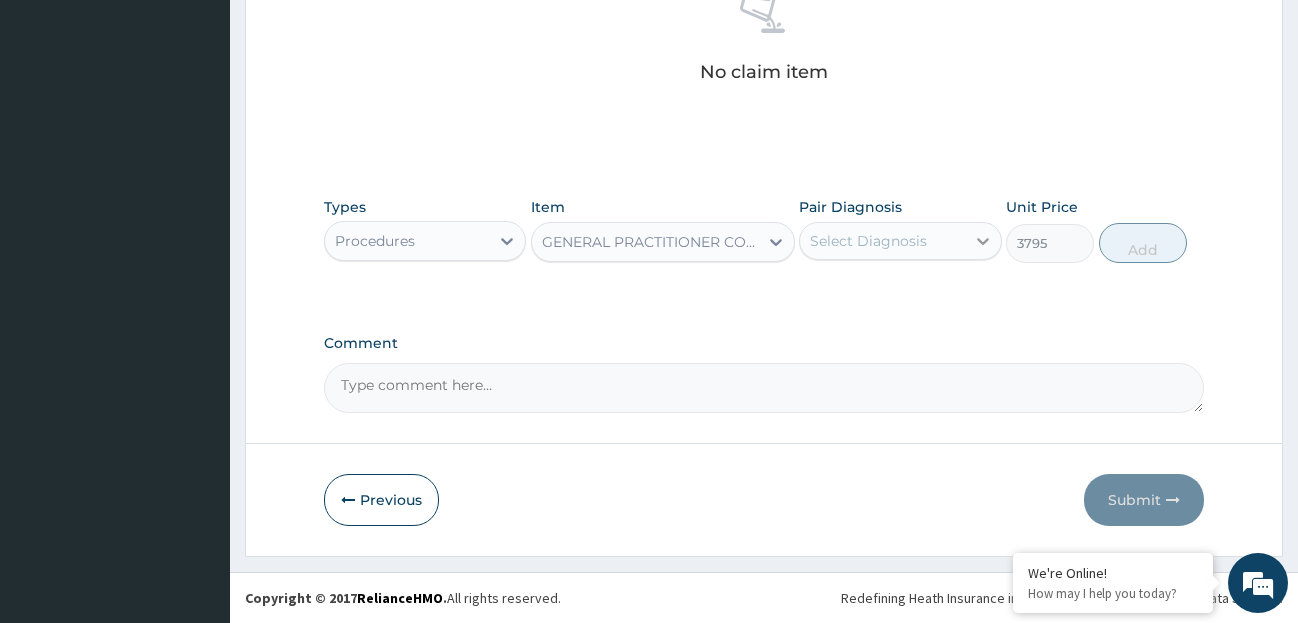click 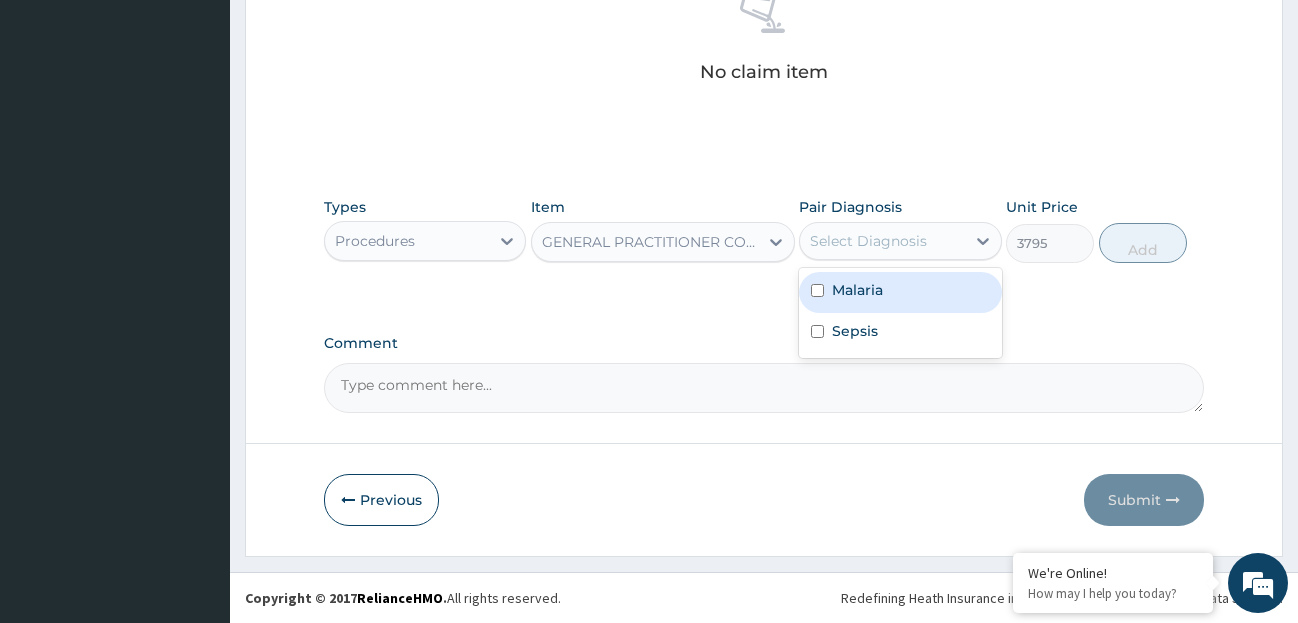 click on "Malaria" at bounding box center (857, 290) 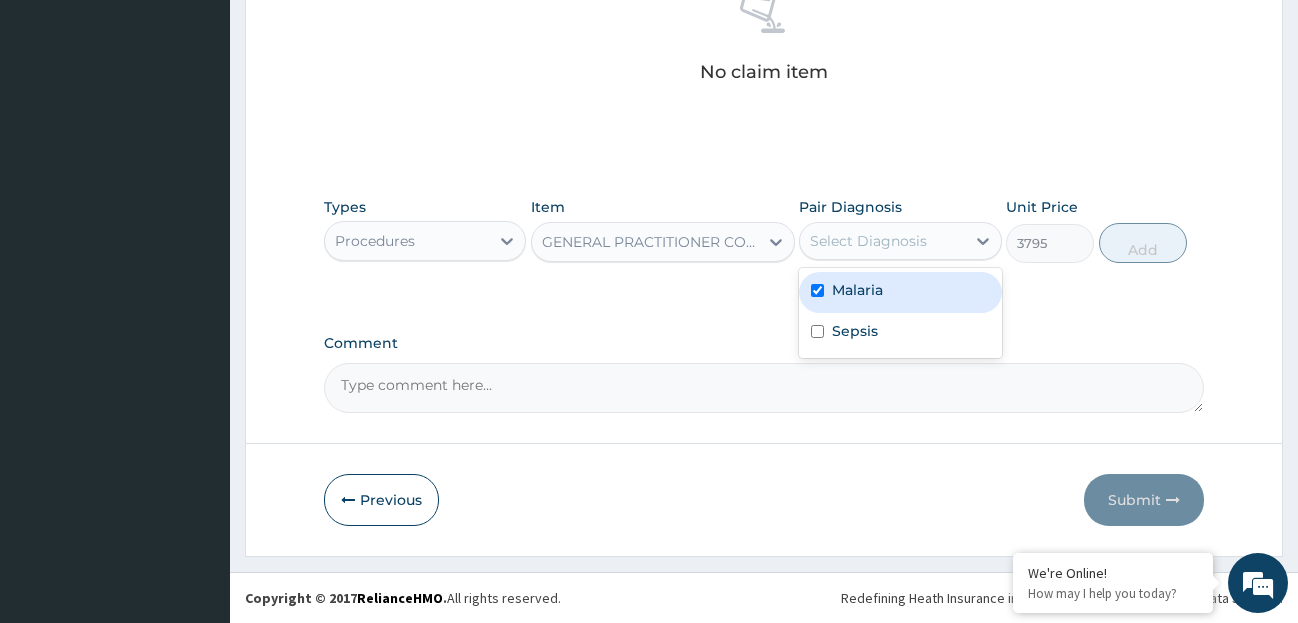 checkbox on "true" 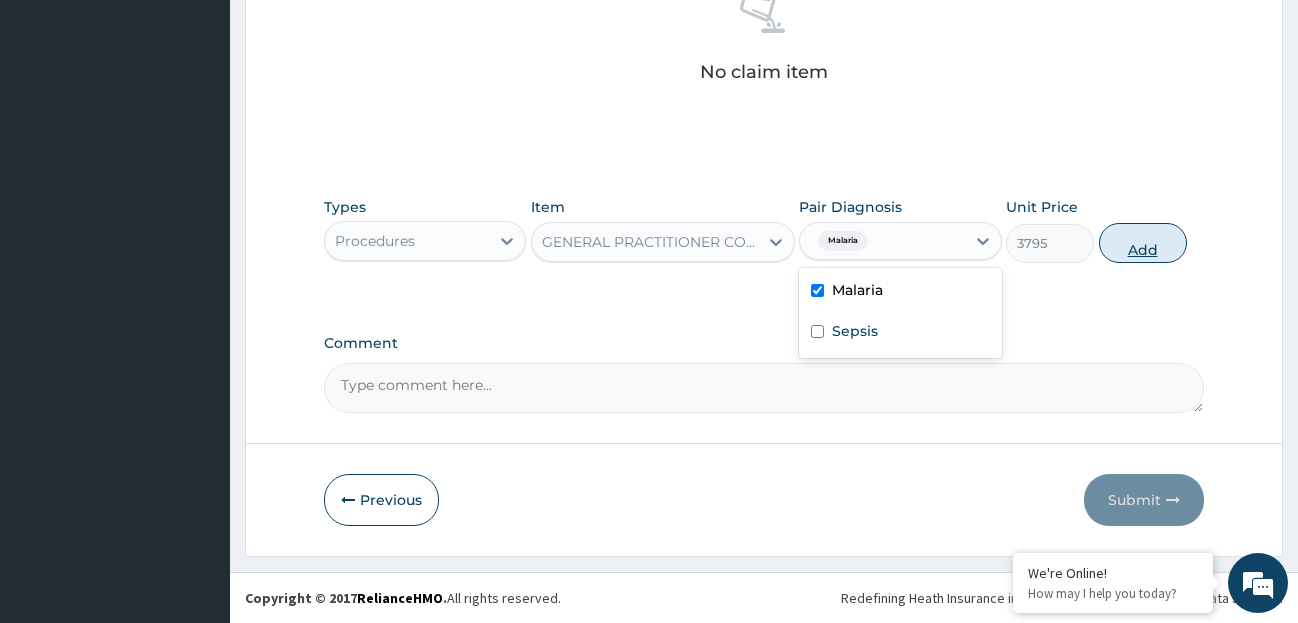 click on "Add" at bounding box center (1143, 243) 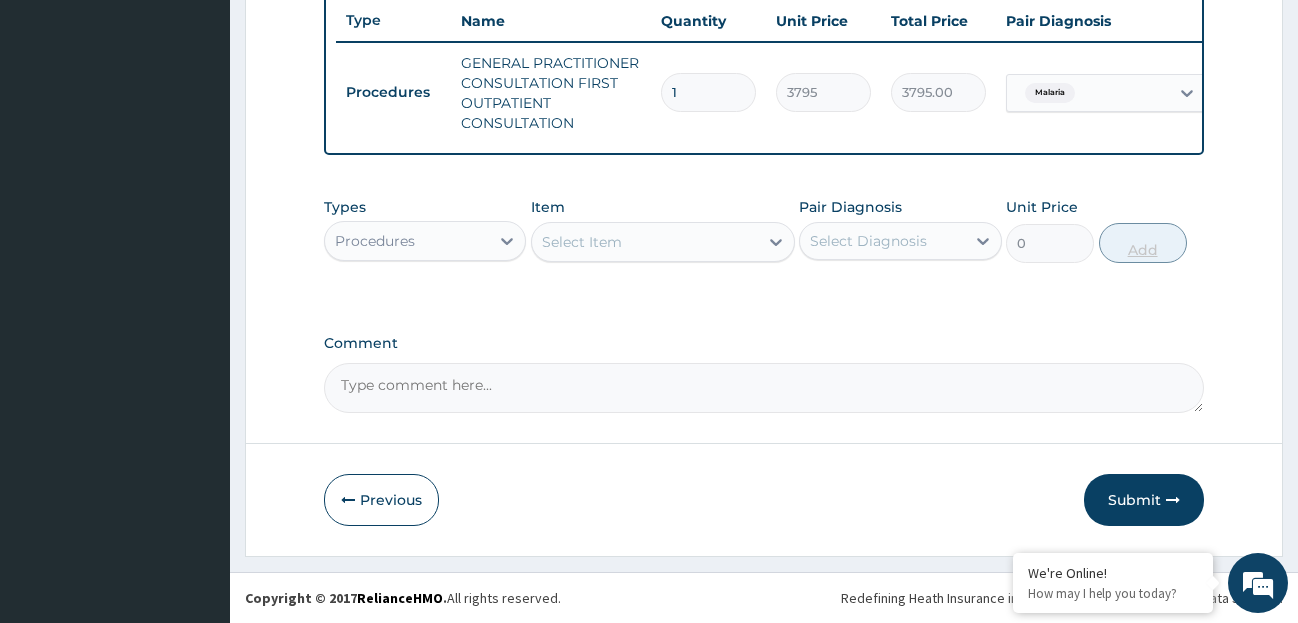 scroll, scrollTop: 772, scrollLeft: 0, axis: vertical 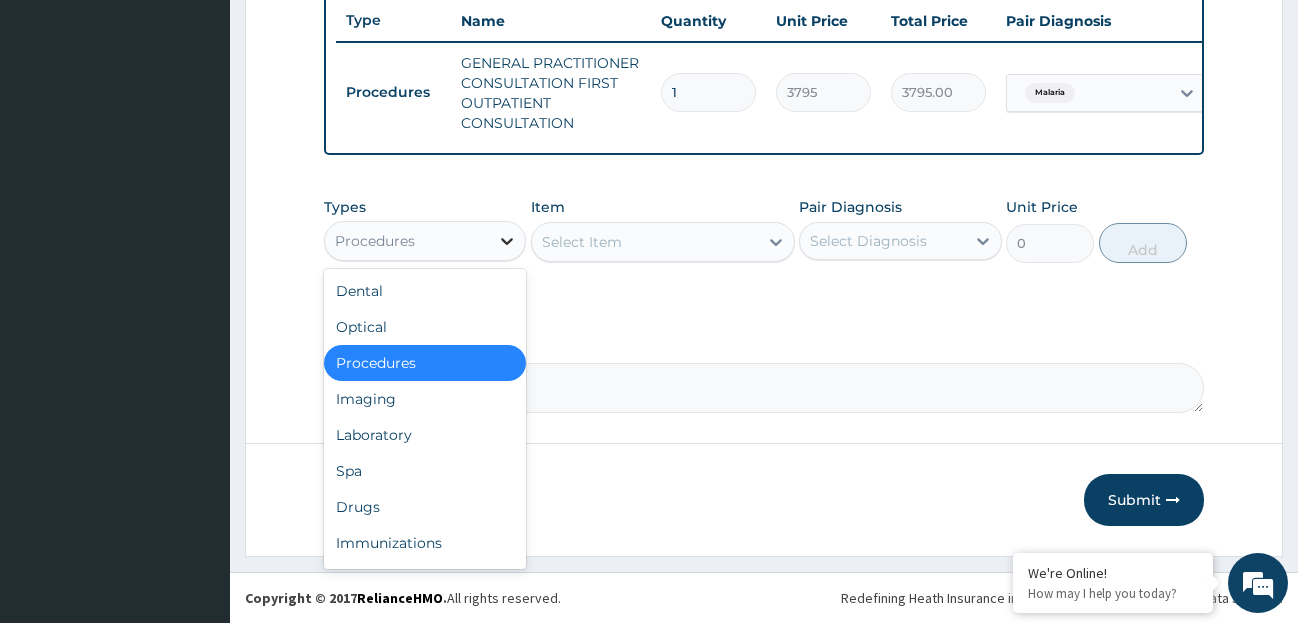 click 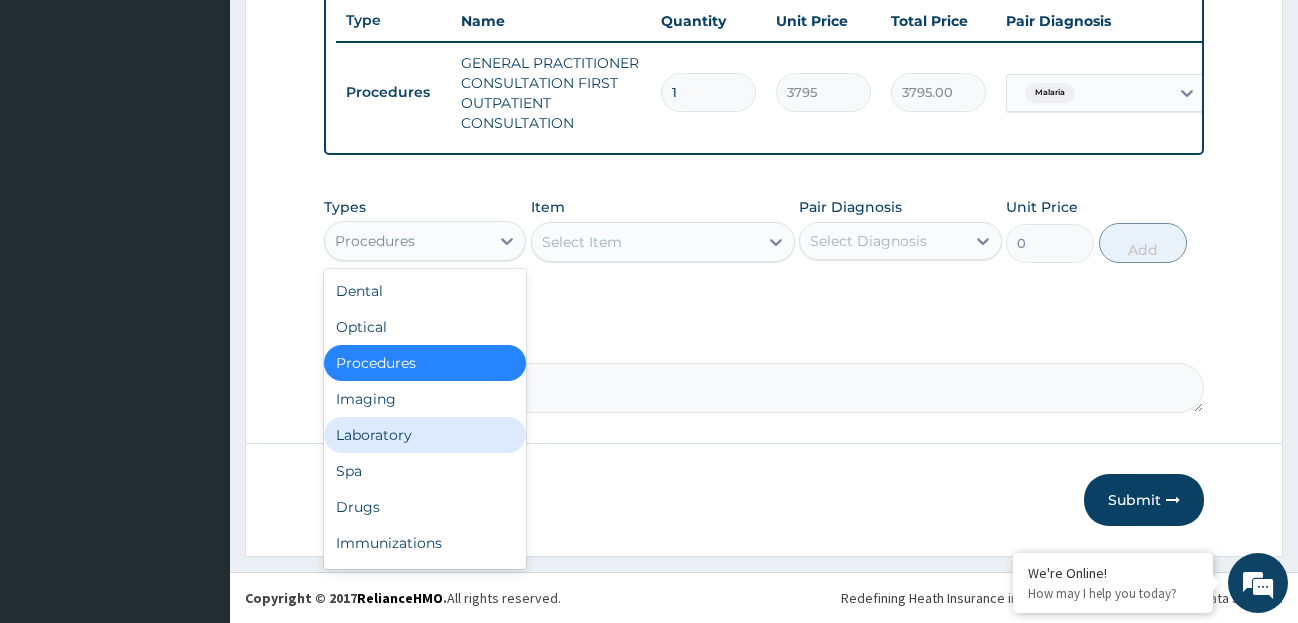 click on "Laboratory" at bounding box center [425, 435] 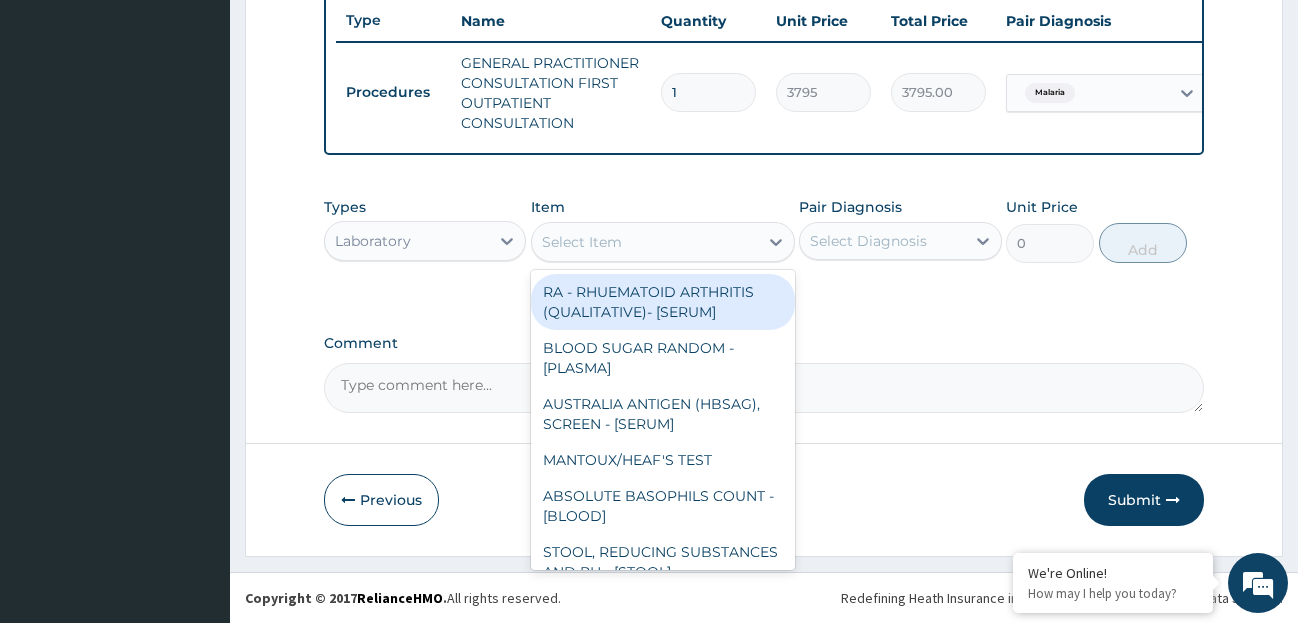 click 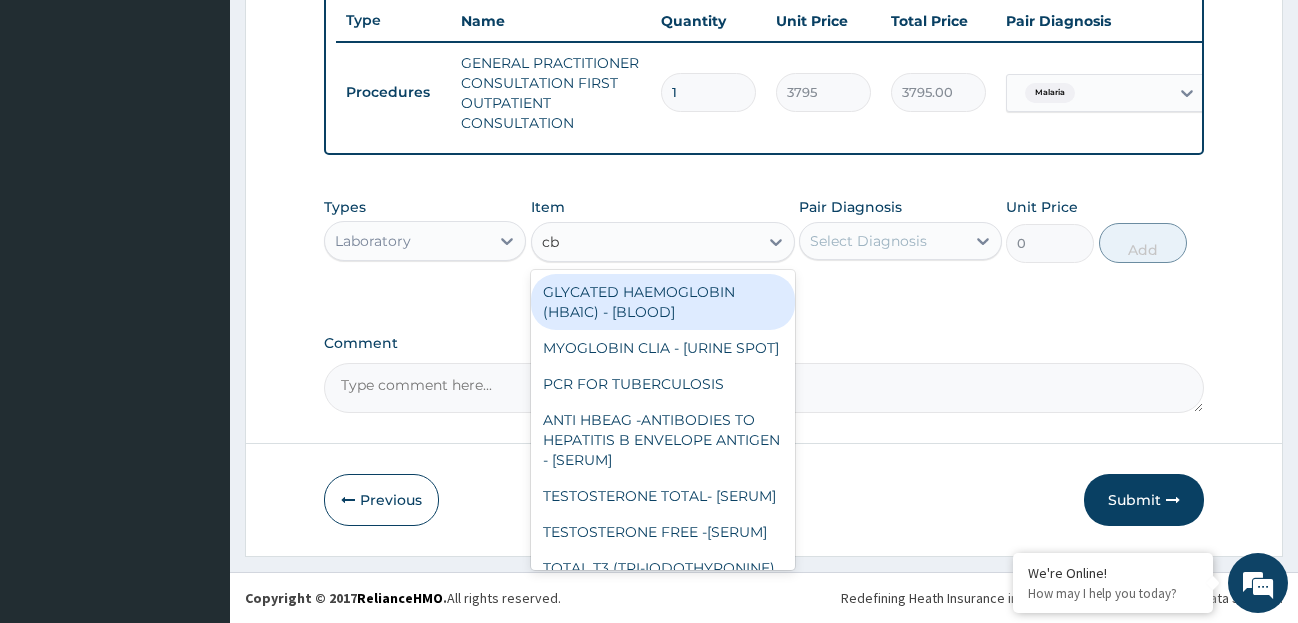 type on "cbc" 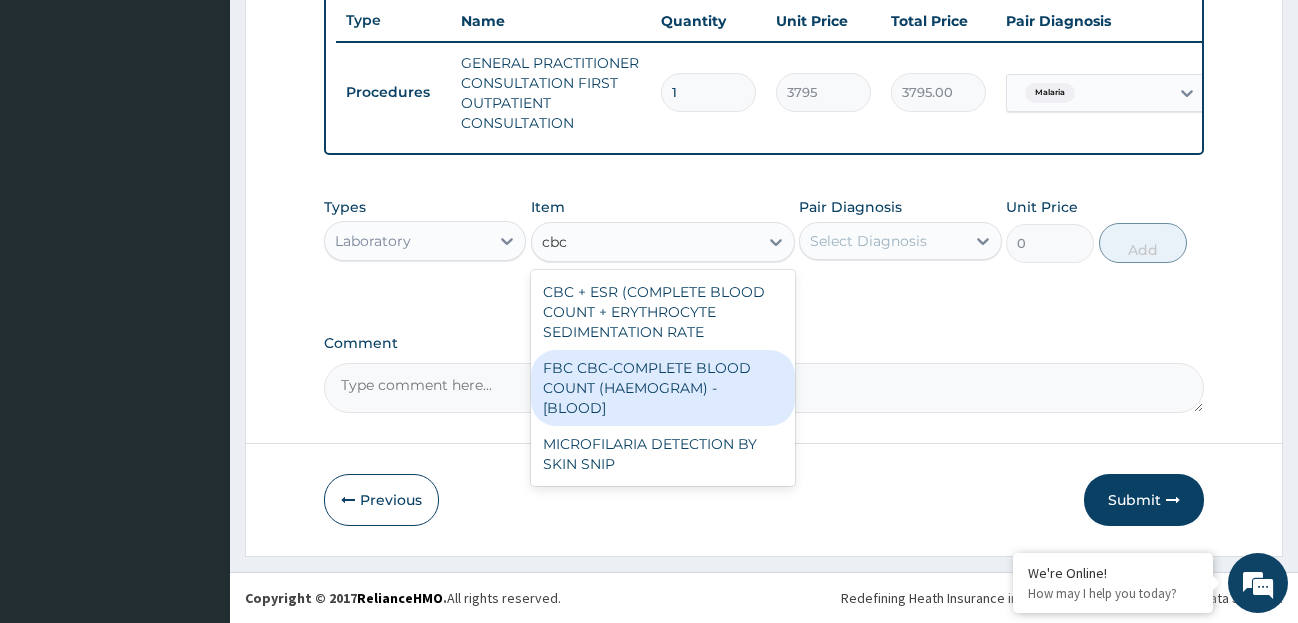 click on "FBC CBC-COMPLETE BLOOD COUNT (HAEMOGRAM) - [BLOOD]" at bounding box center (663, 388) 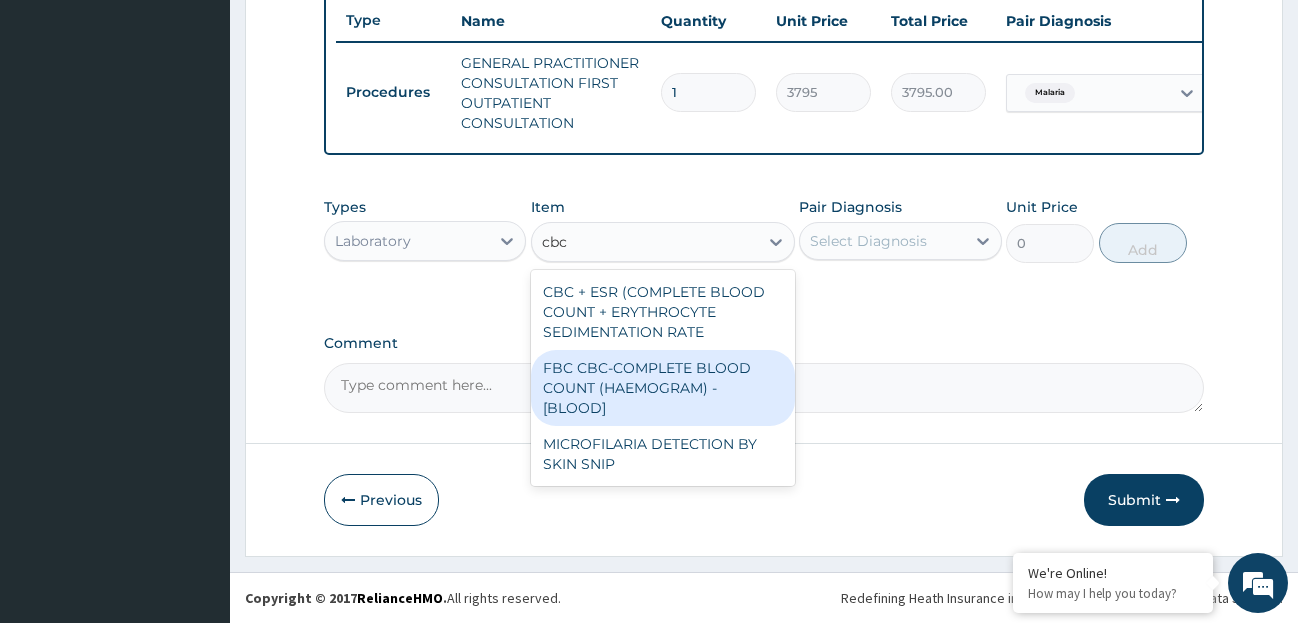 type 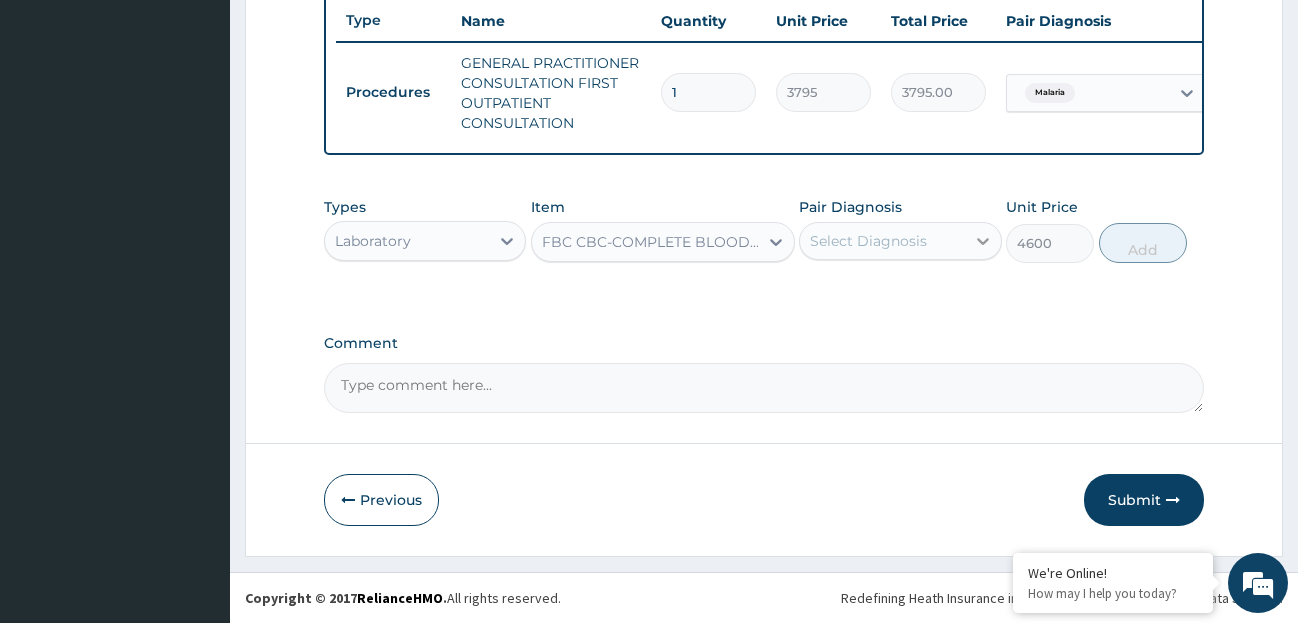 click 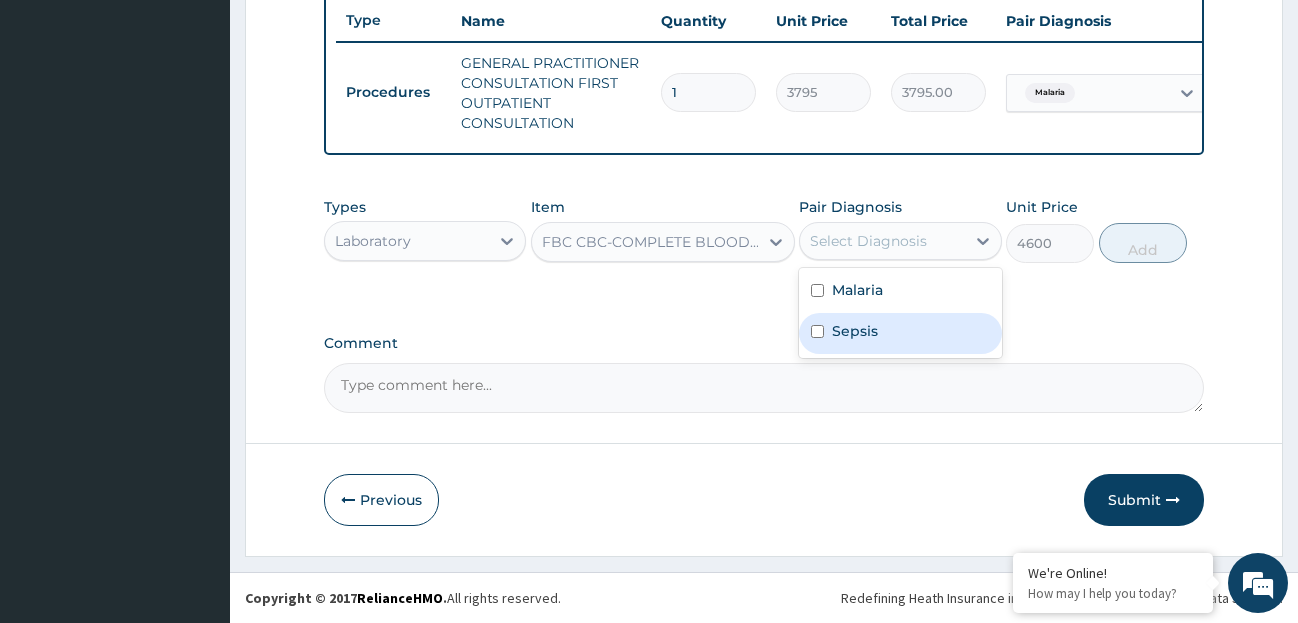 click on "Sepsis" at bounding box center [900, 333] 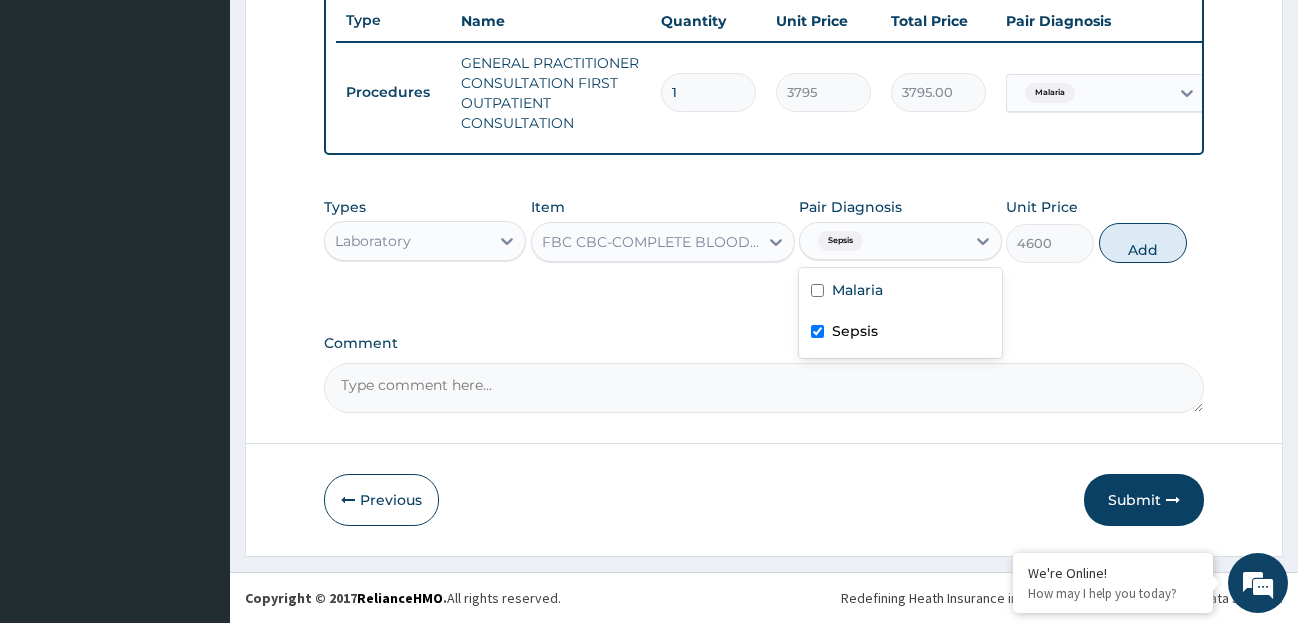 checkbox on "true" 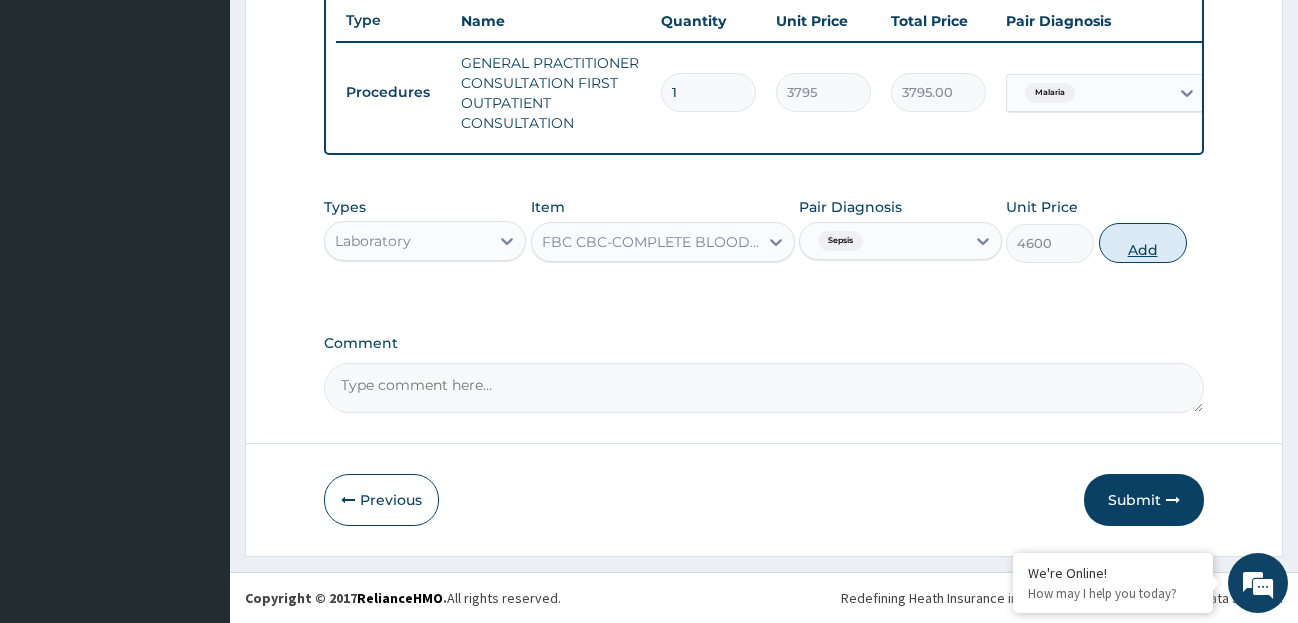 click on "Add" at bounding box center (1143, 243) 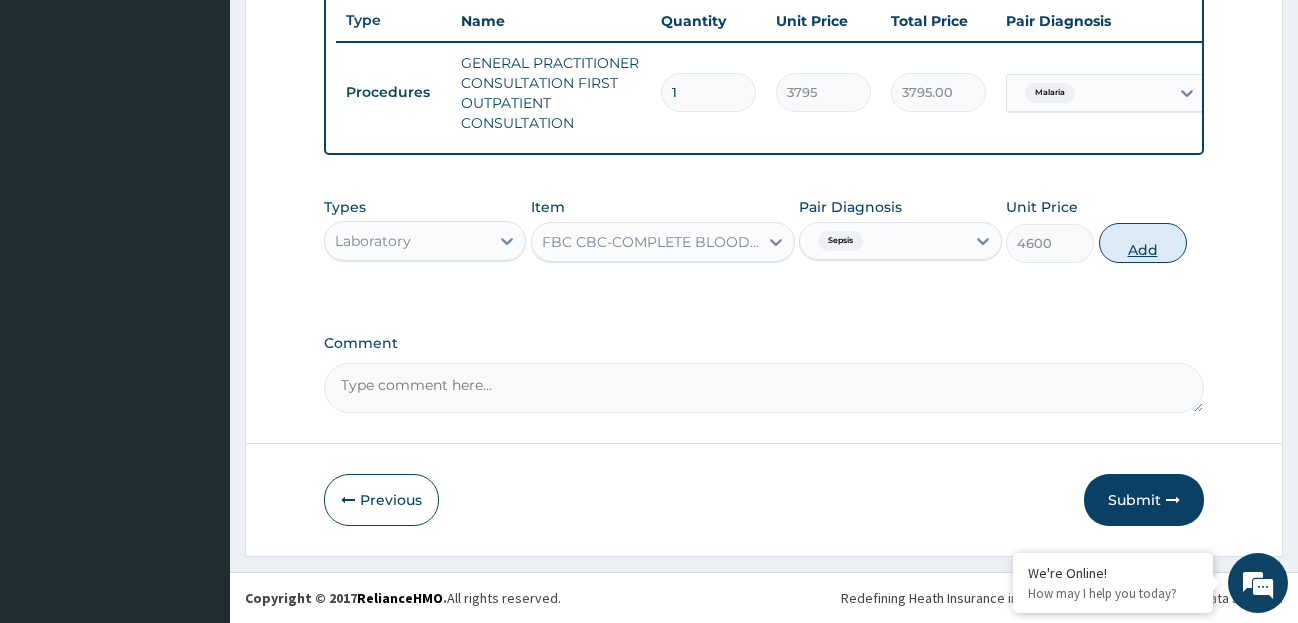 type on "0" 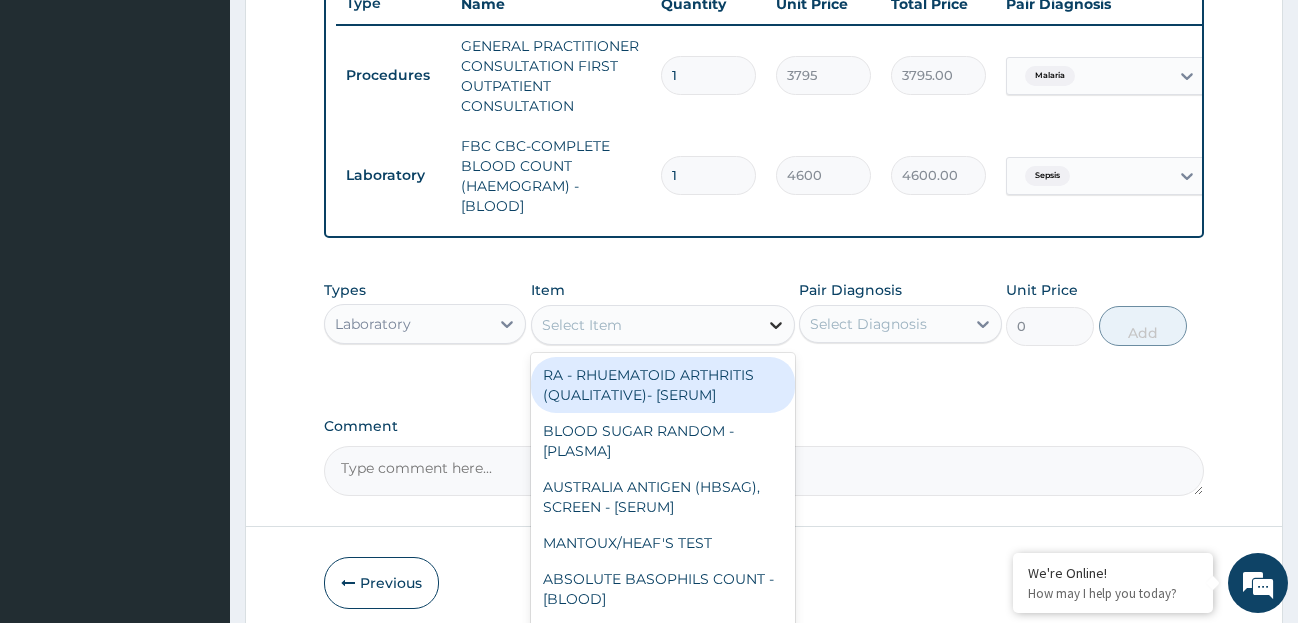 click 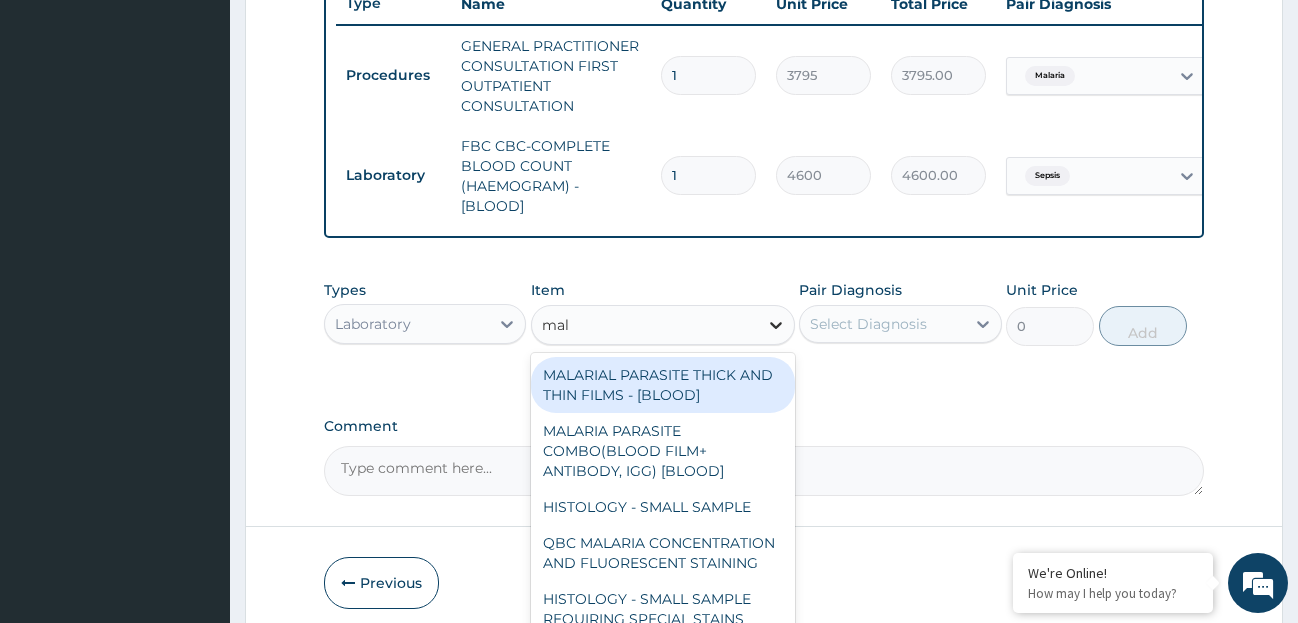 type on "mala" 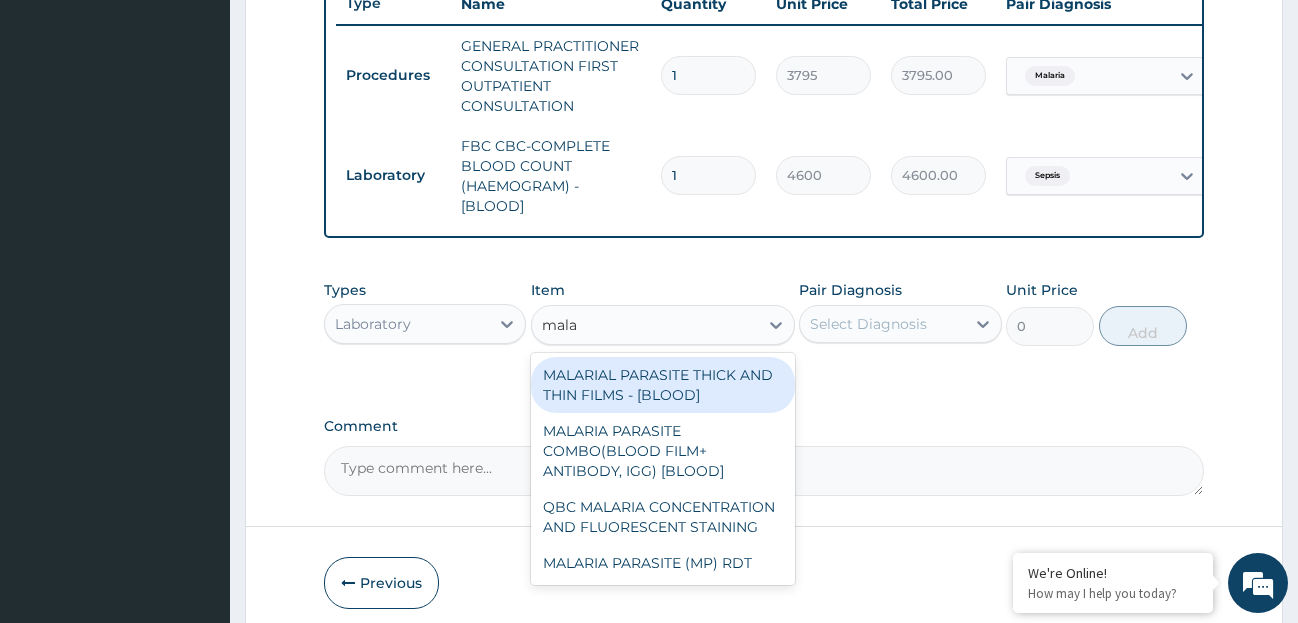 click on "MALARIAL PARASITE THICK AND THIN FILMS - [BLOOD]" at bounding box center (663, 385) 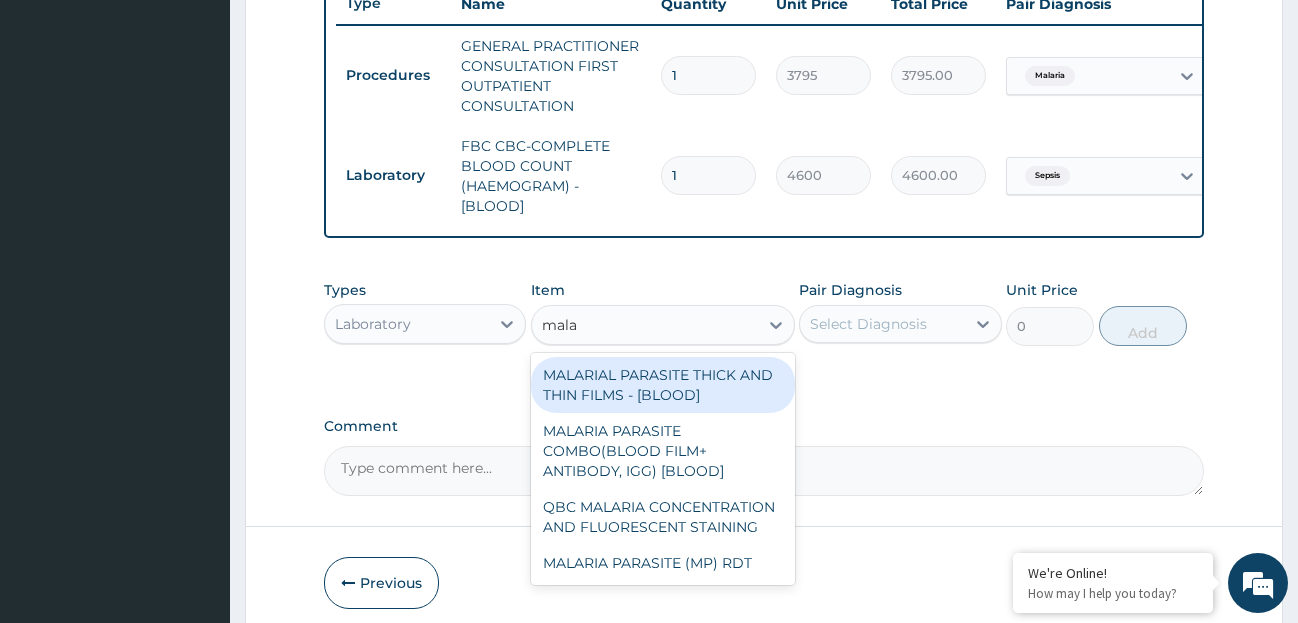 type 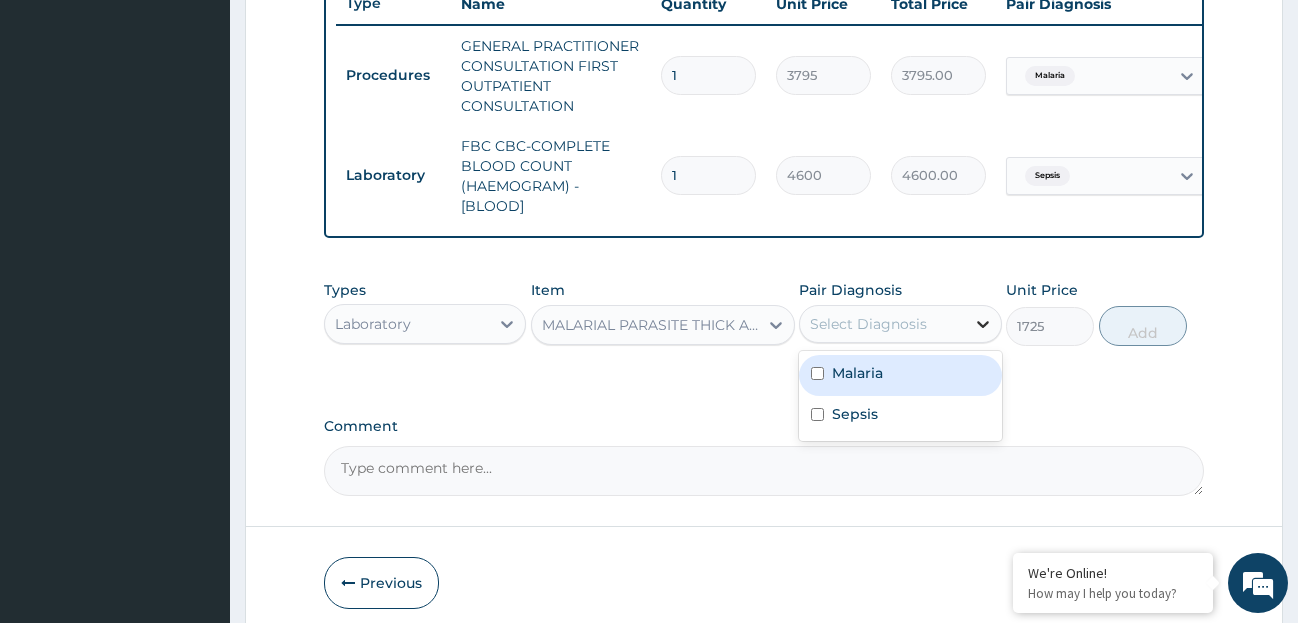 click at bounding box center [983, 324] 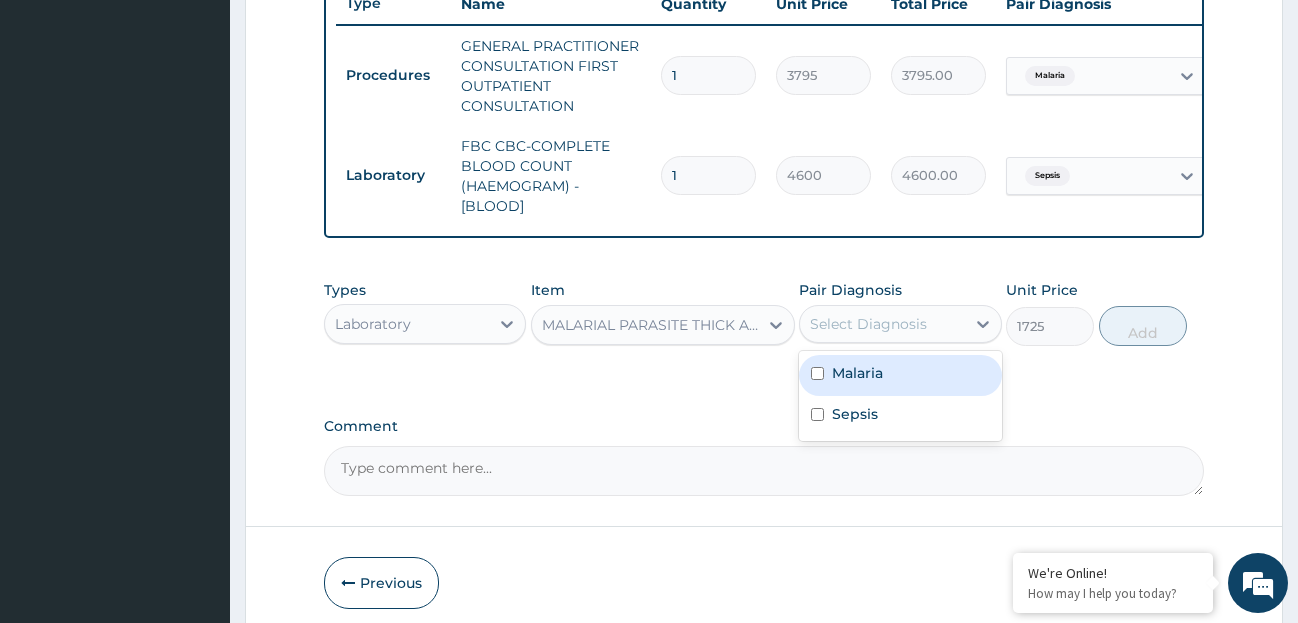 click on "Malaria" at bounding box center [857, 373] 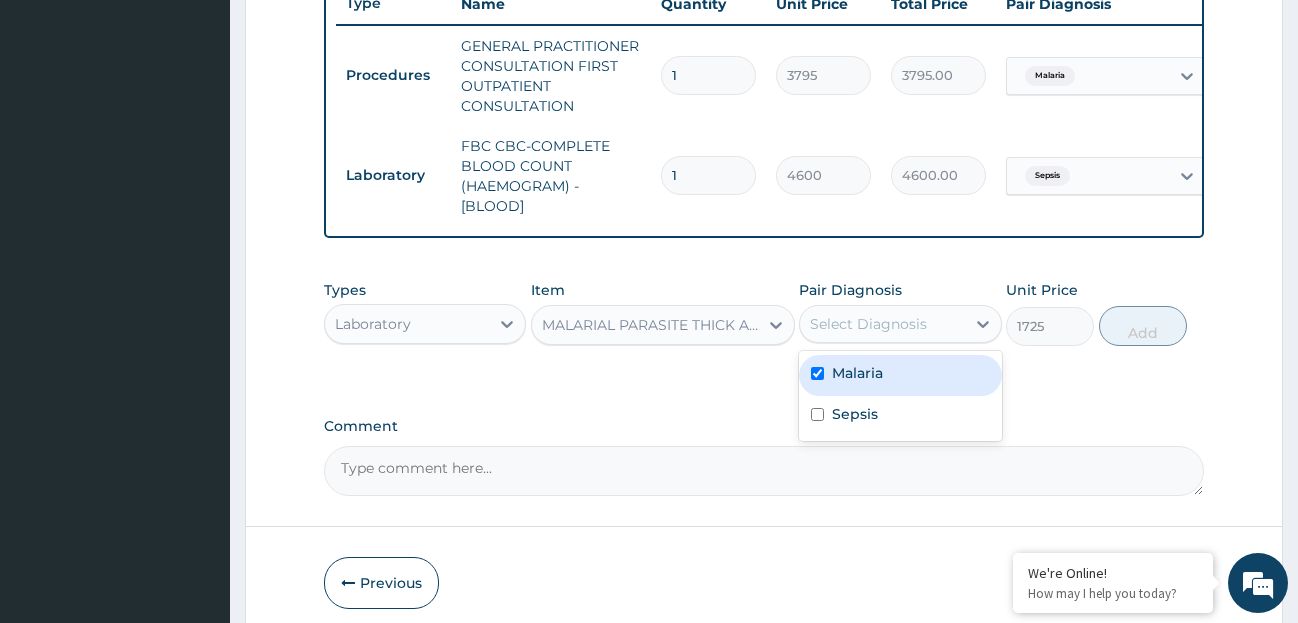 checkbox on "true" 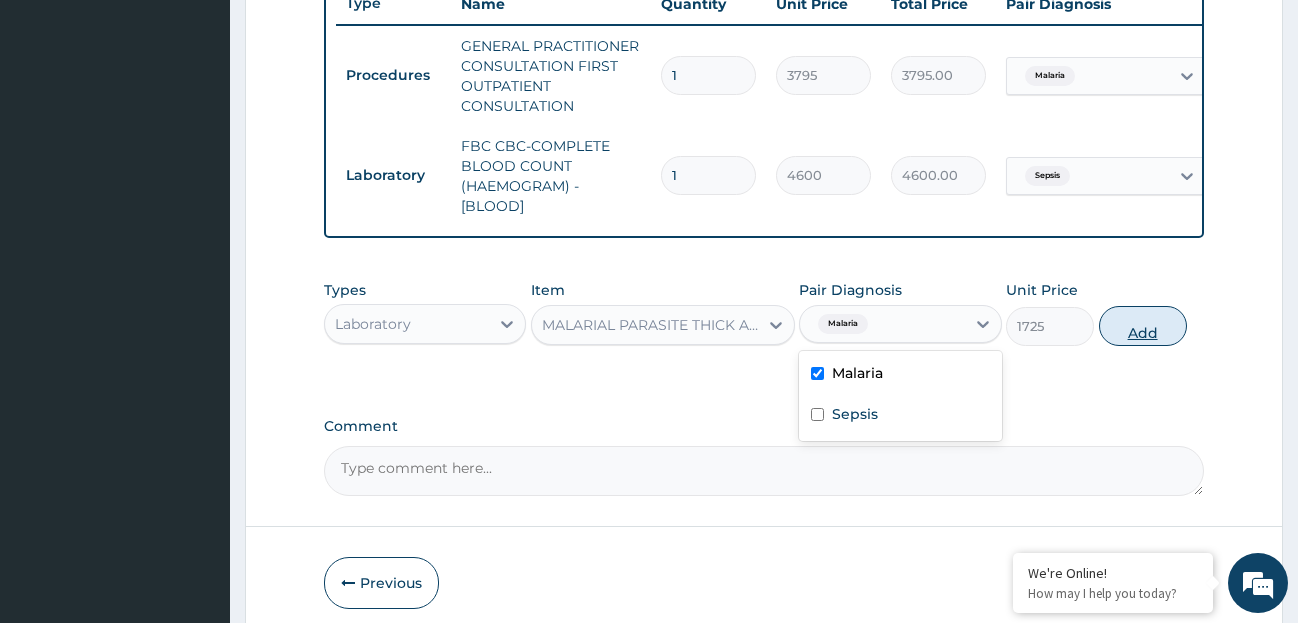 click on "Add" at bounding box center (1143, 326) 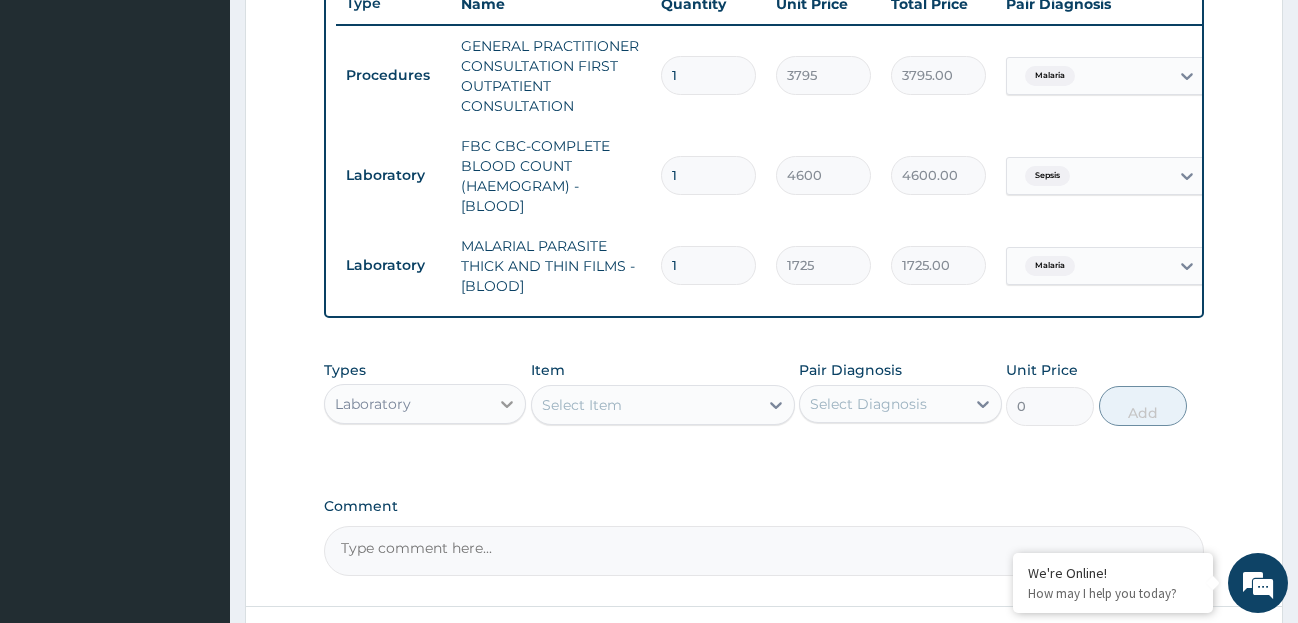 click 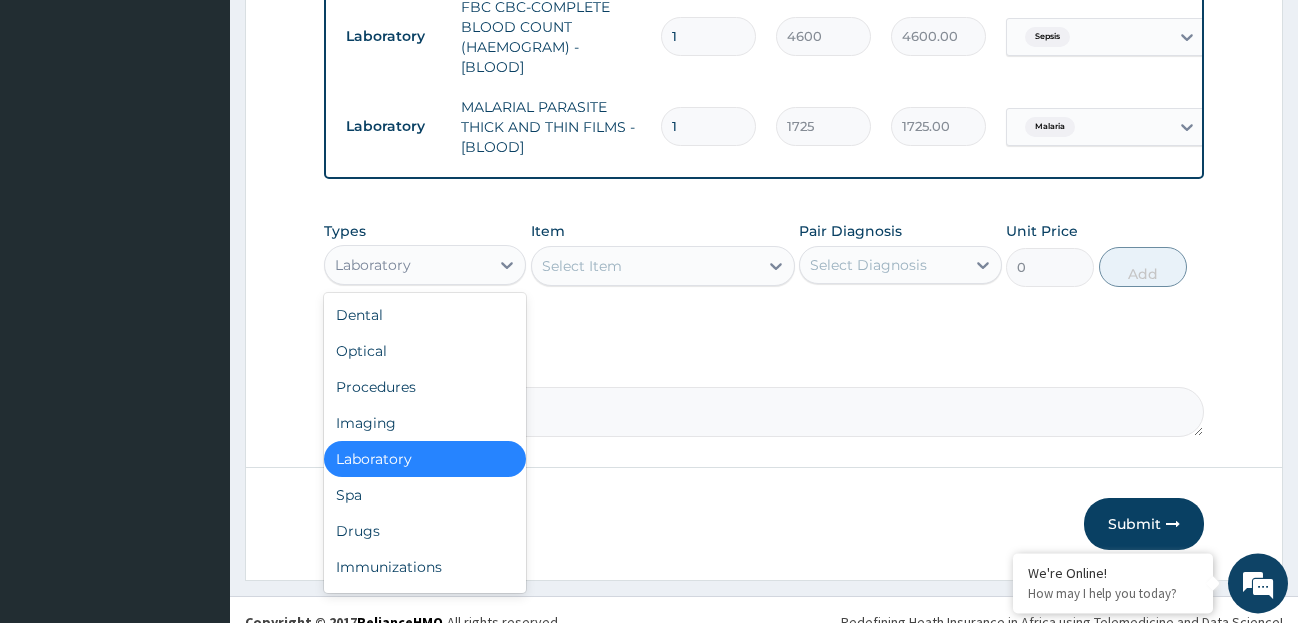 scroll, scrollTop: 952, scrollLeft: 0, axis: vertical 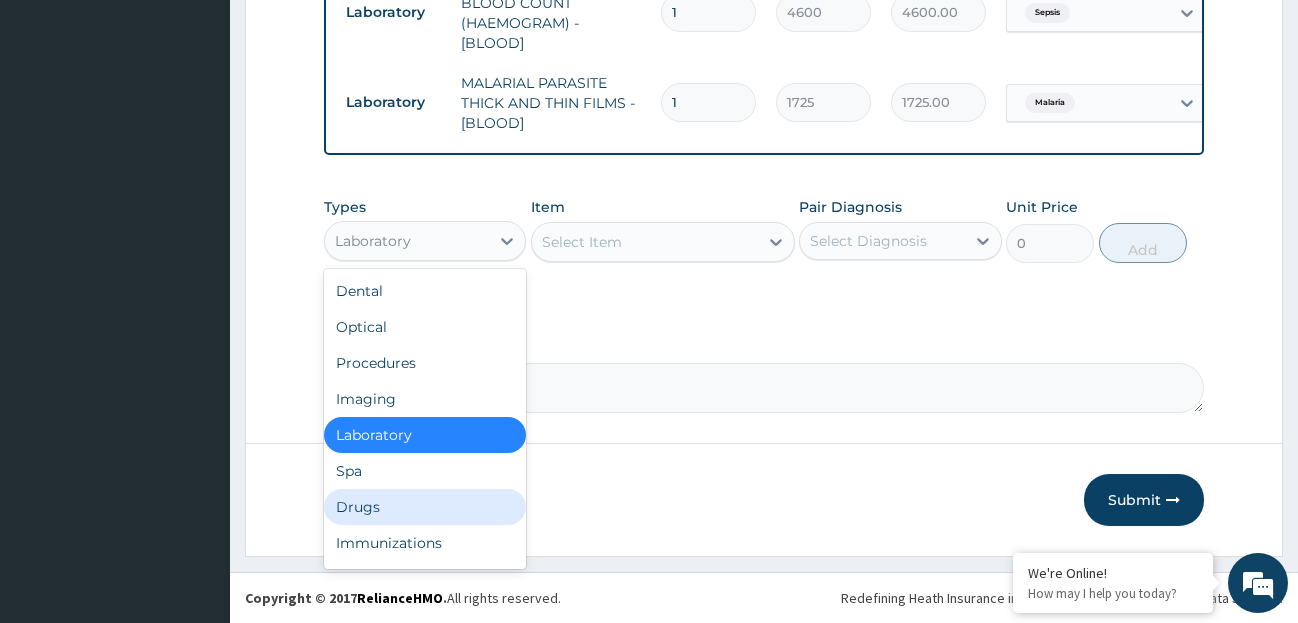 click on "Drugs" at bounding box center [425, 507] 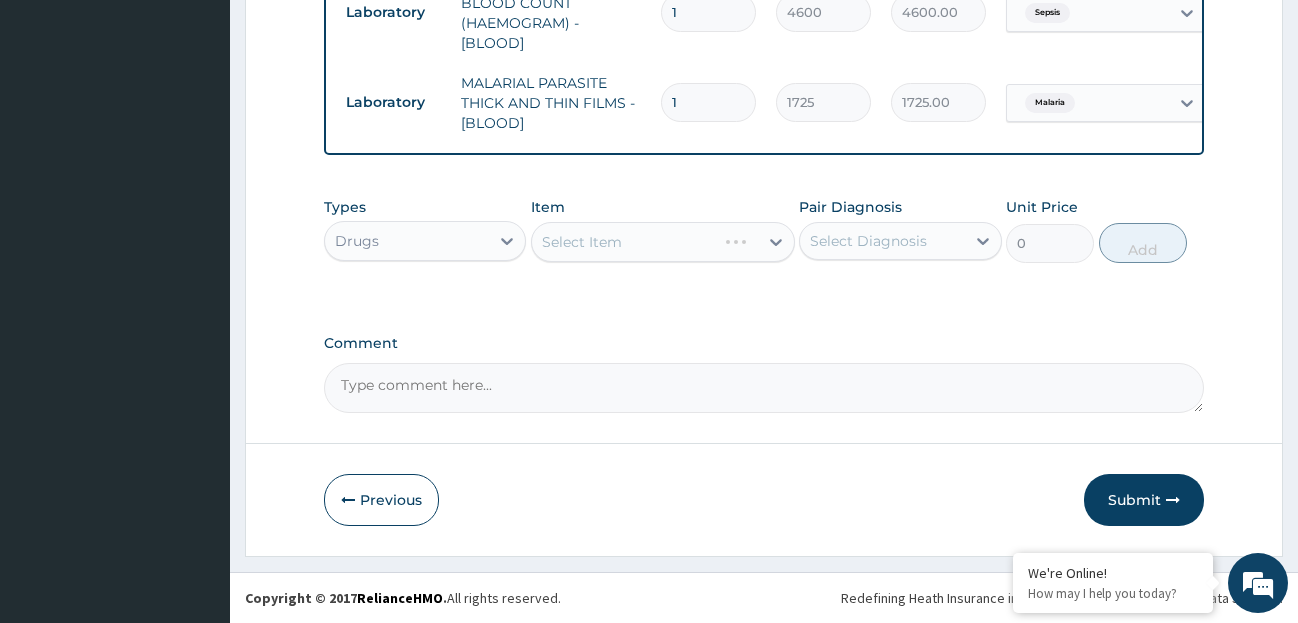 click on "Select Item" at bounding box center (663, 242) 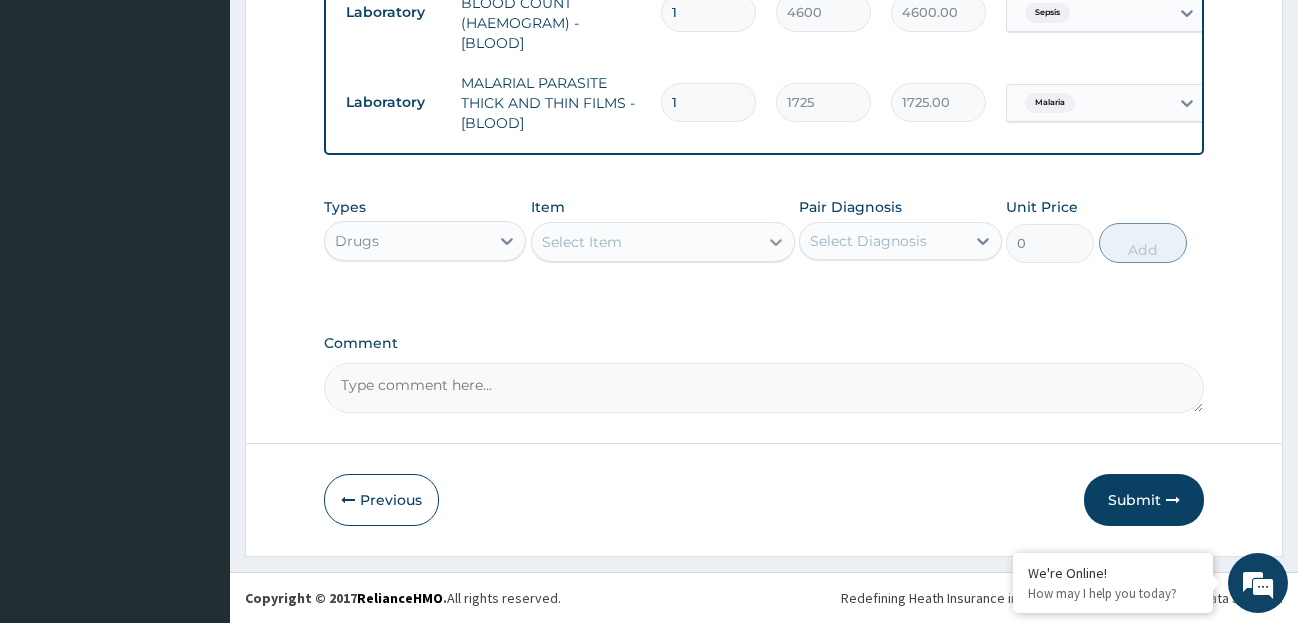 click 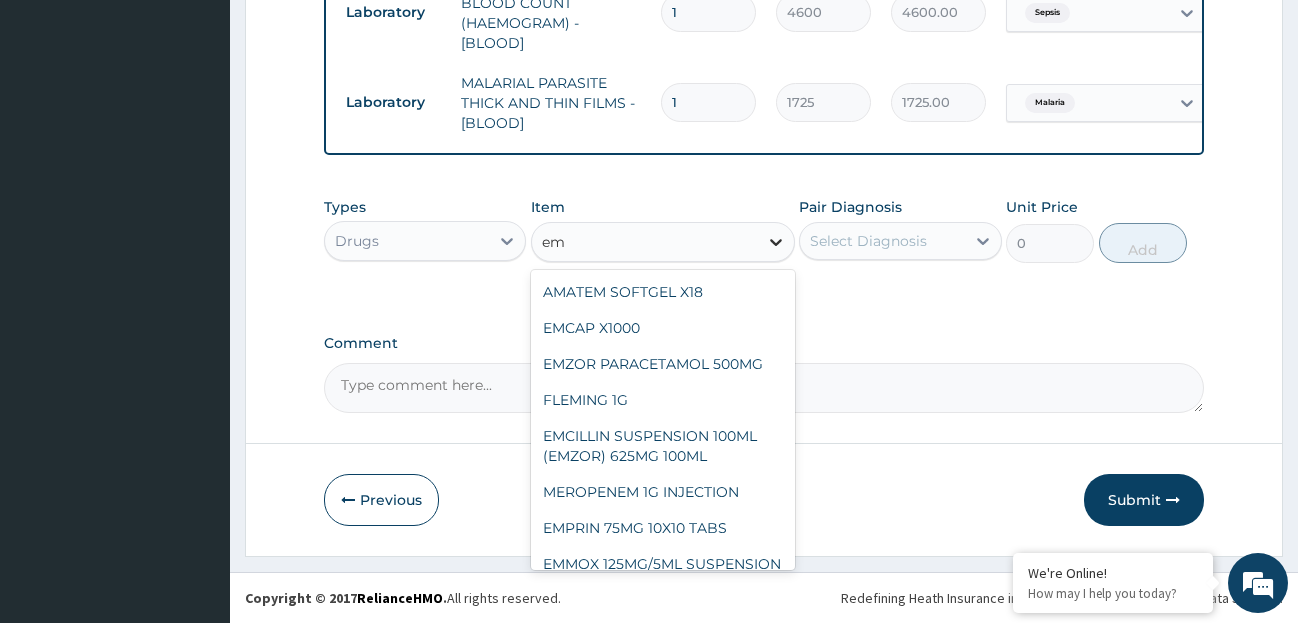 type on "e" 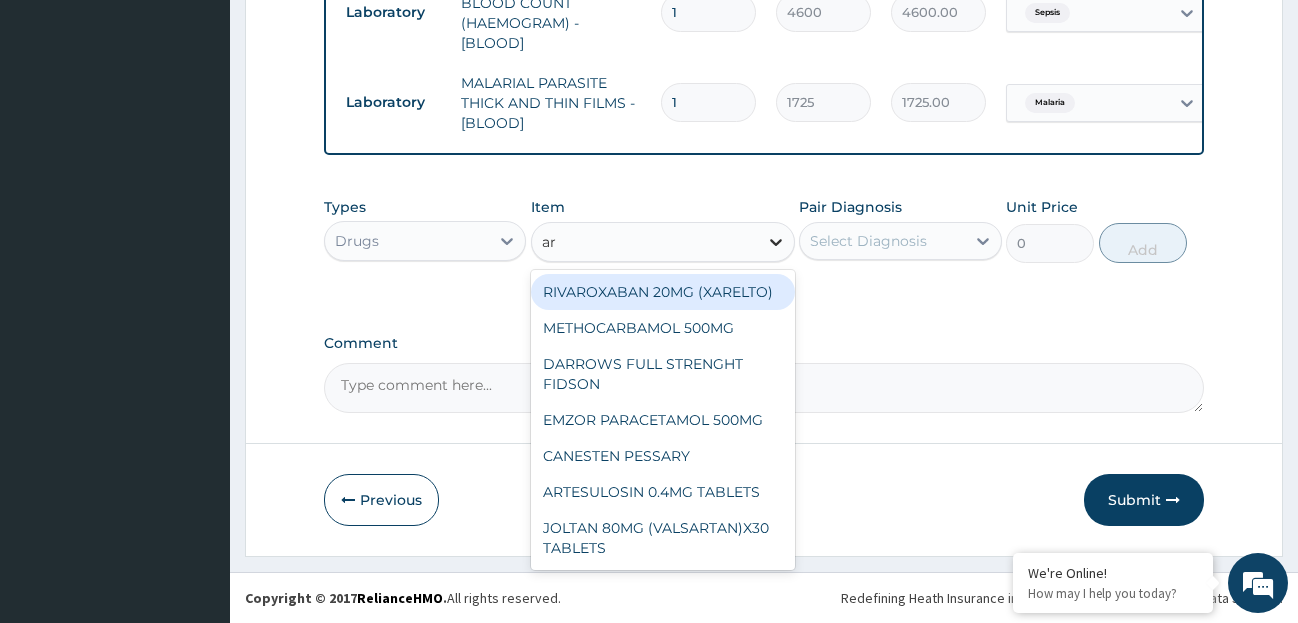 type on "art" 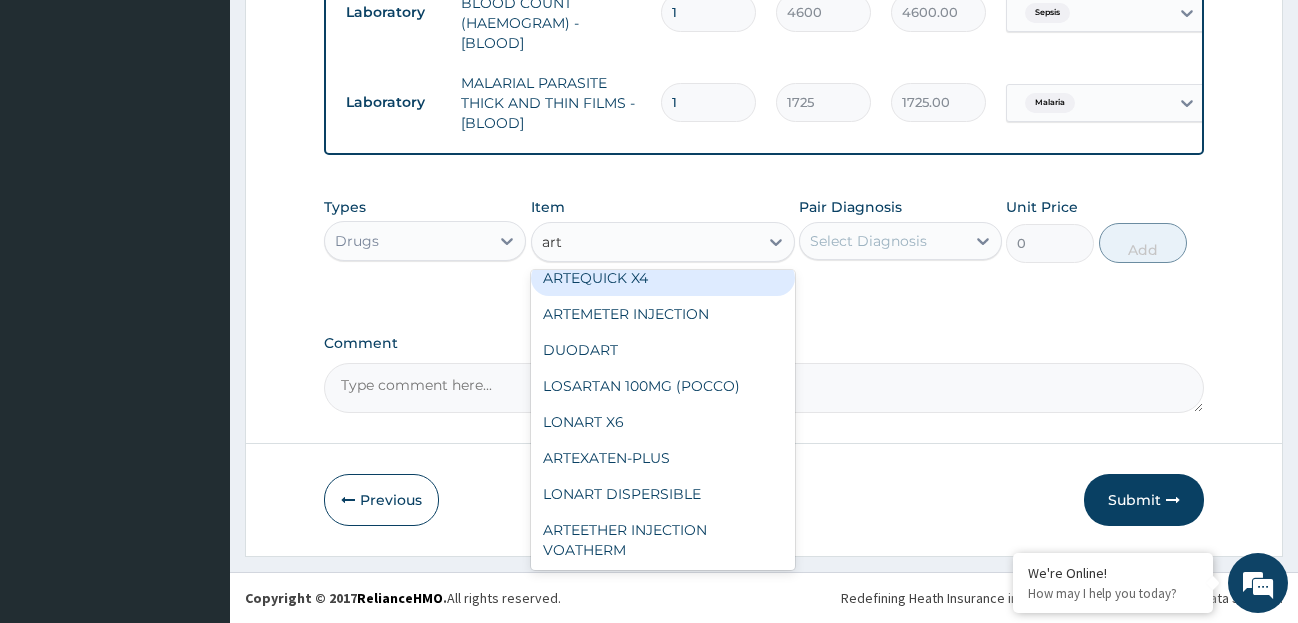 scroll, scrollTop: 324, scrollLeft: 0, axis: vertical 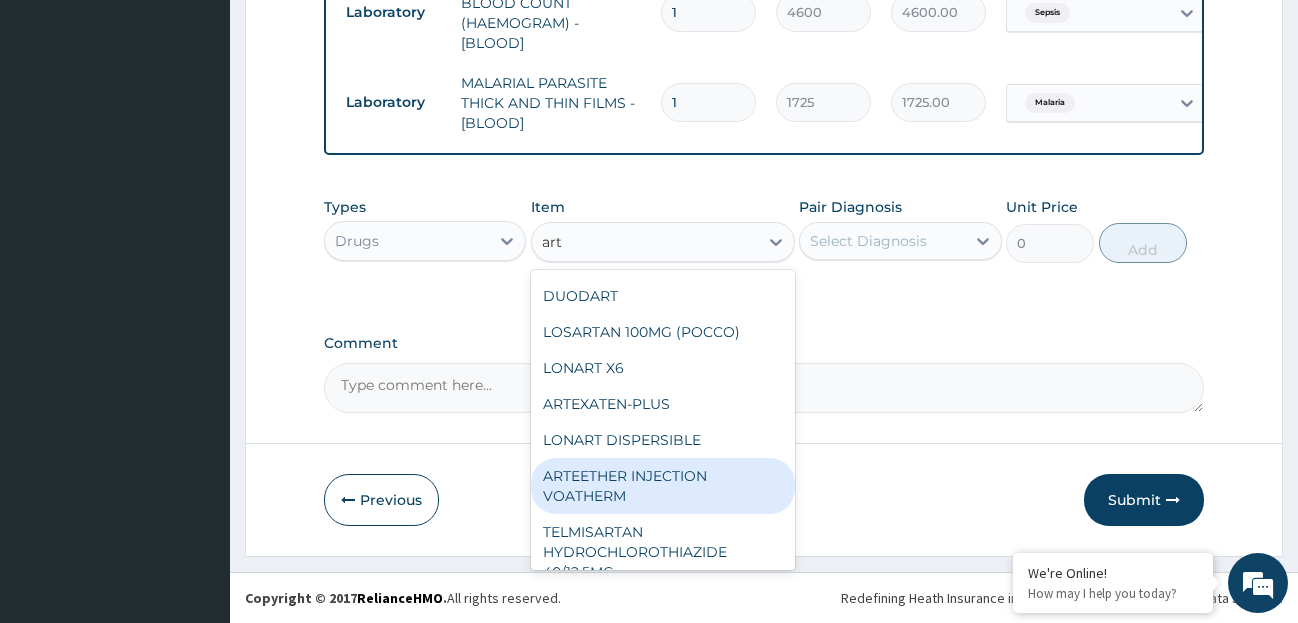 click on "ARTEETHER INJECTION VOATHERM" at bounding box center (663, 486) 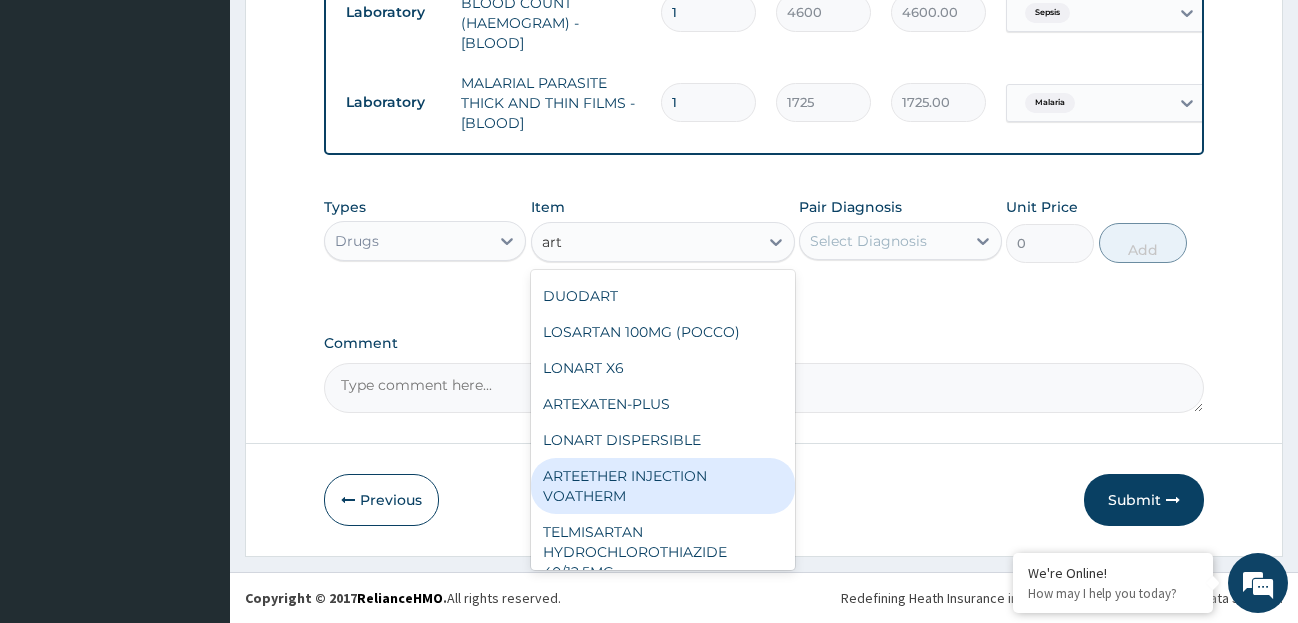 type 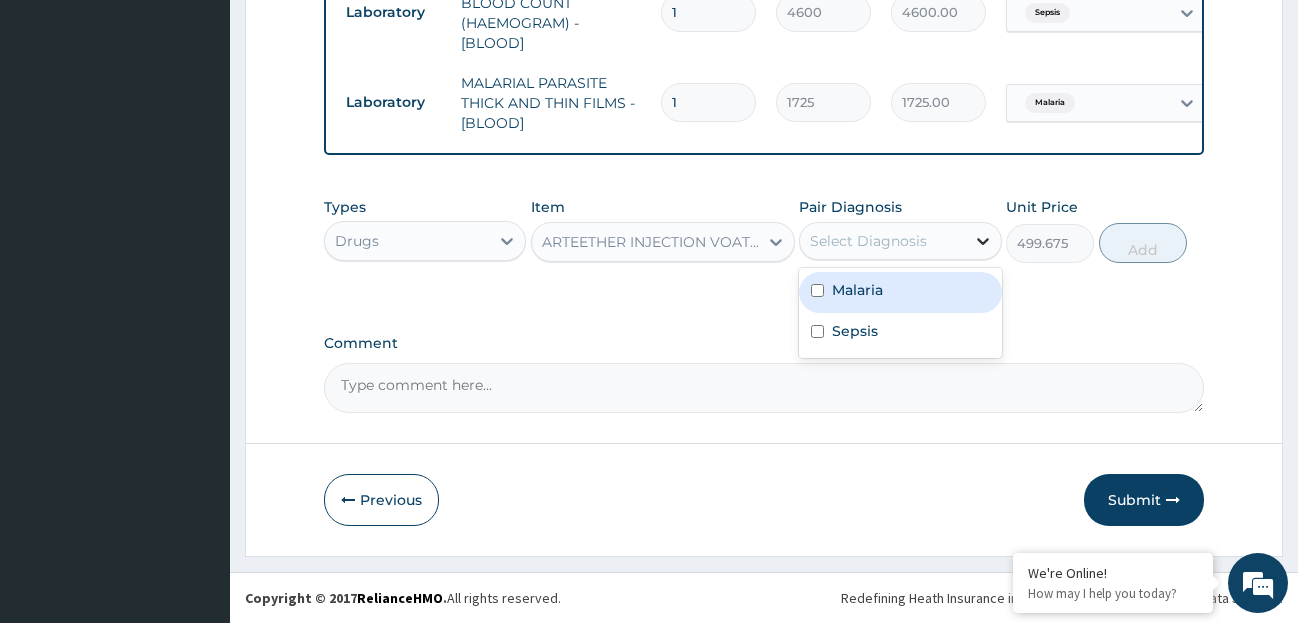 click 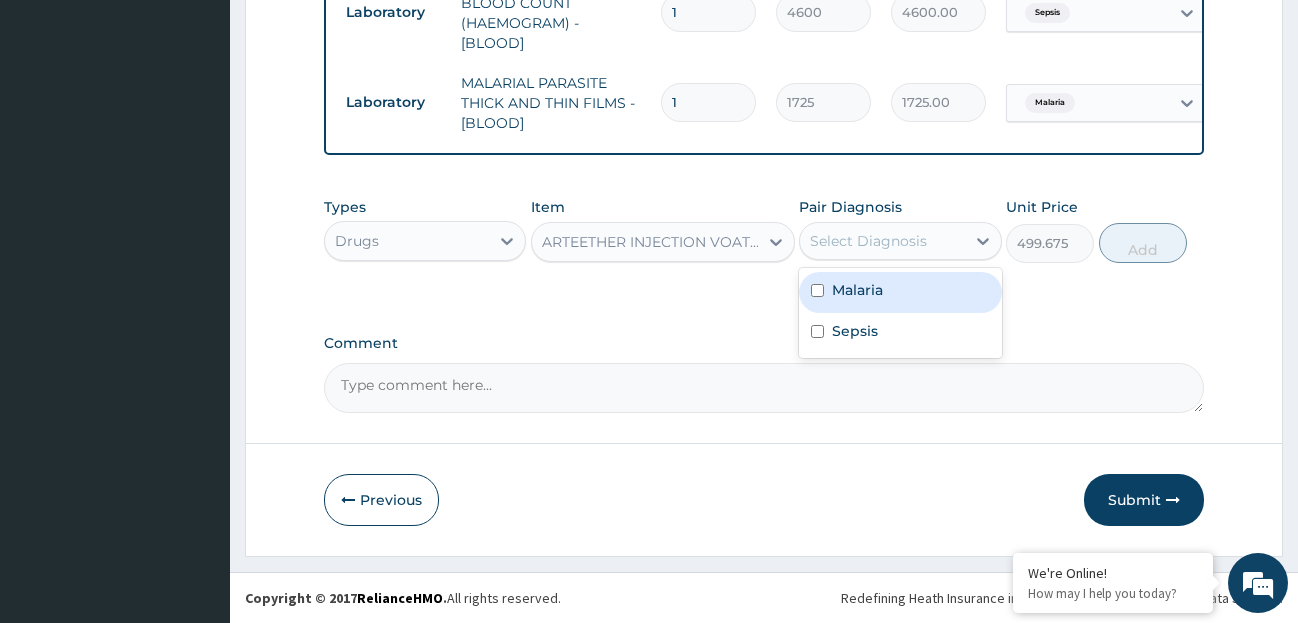 click on "Malaria" at bounding box center [900, 292] 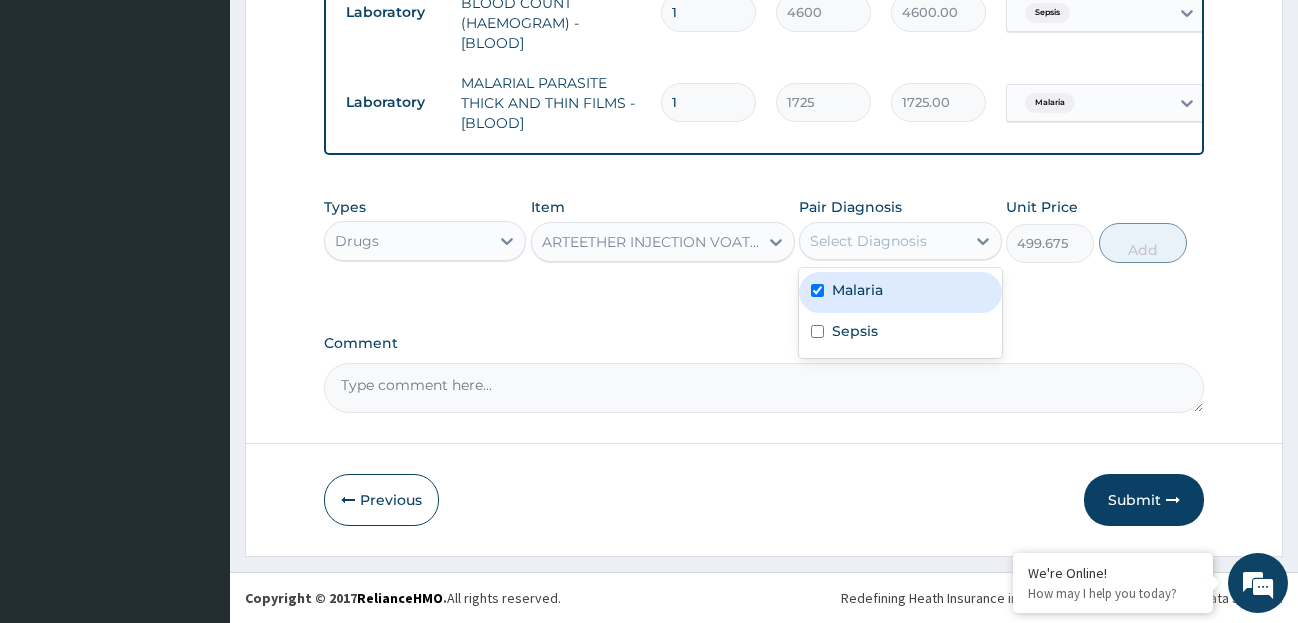checkbox on "true" 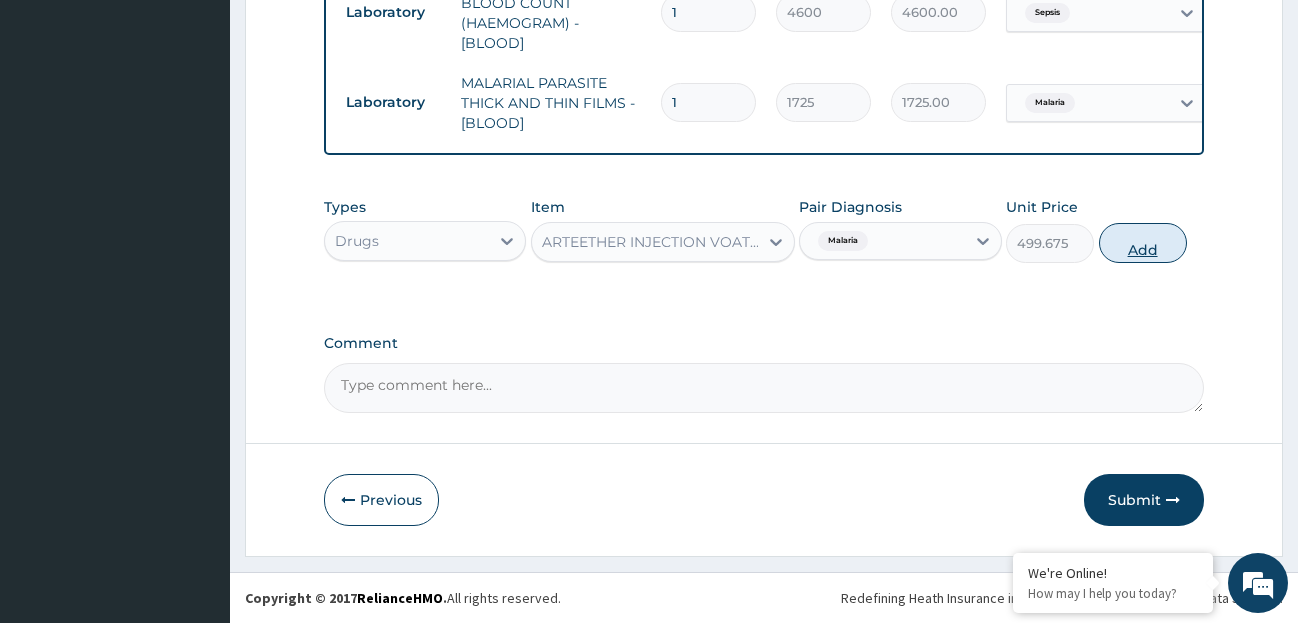 click on "Add" at bounding box center (1143, 243) 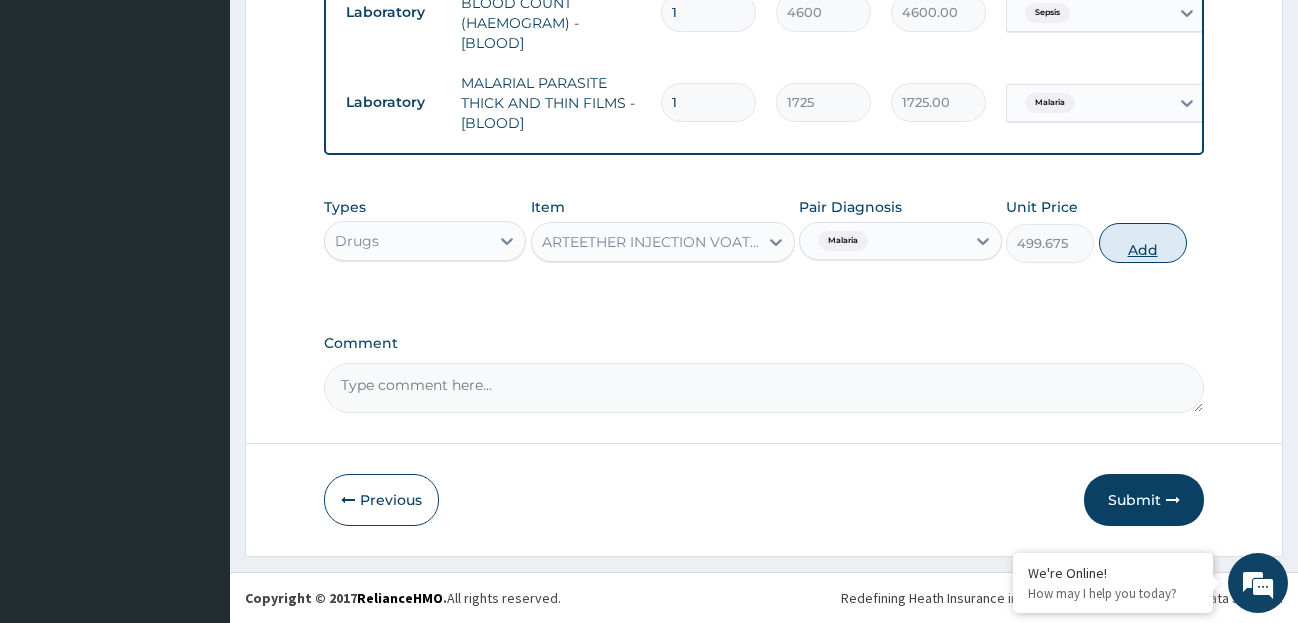 type on "0" 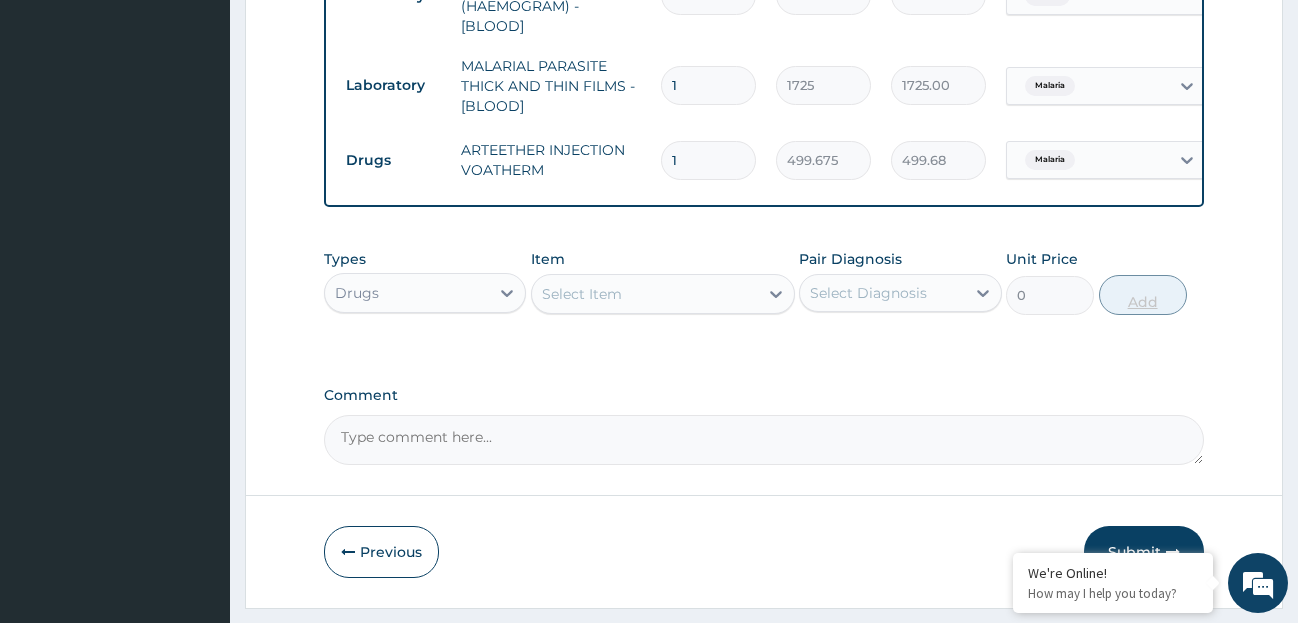 type 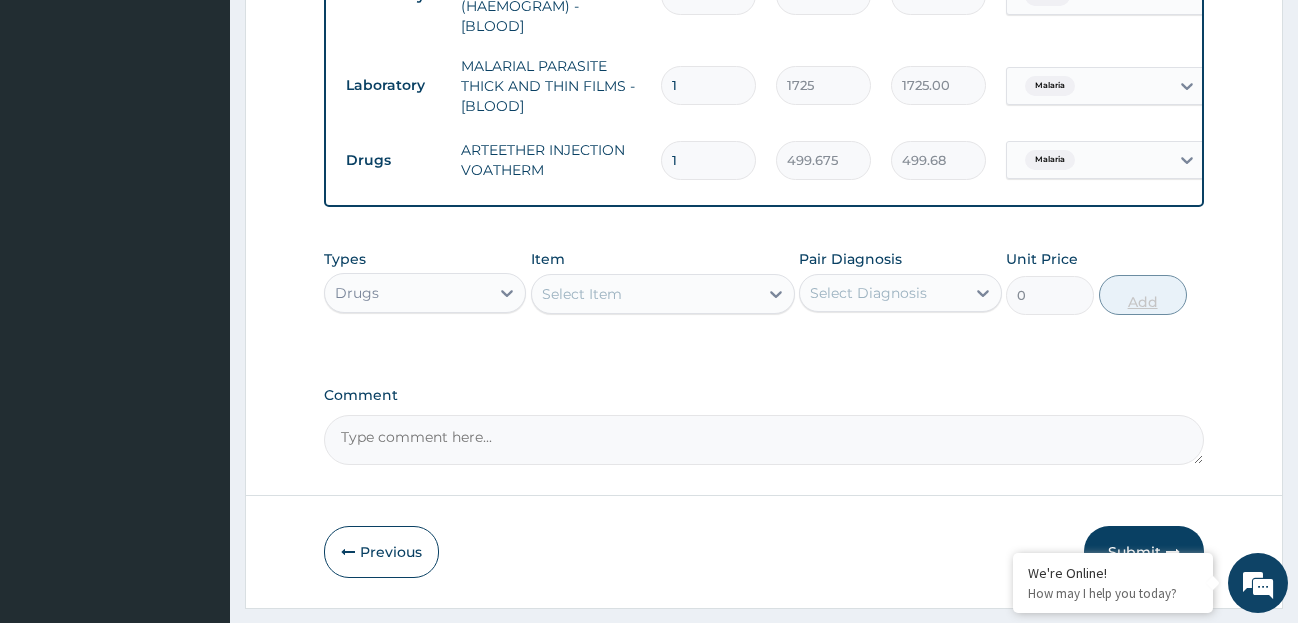 type on "0.00" 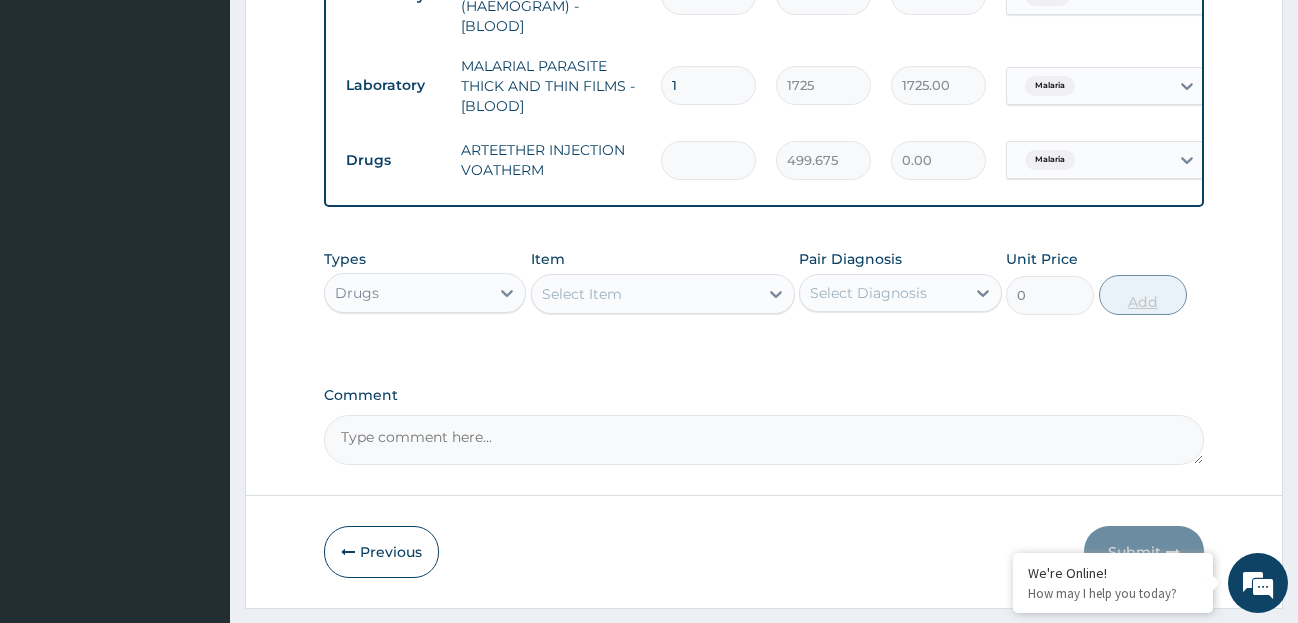 type on "3" 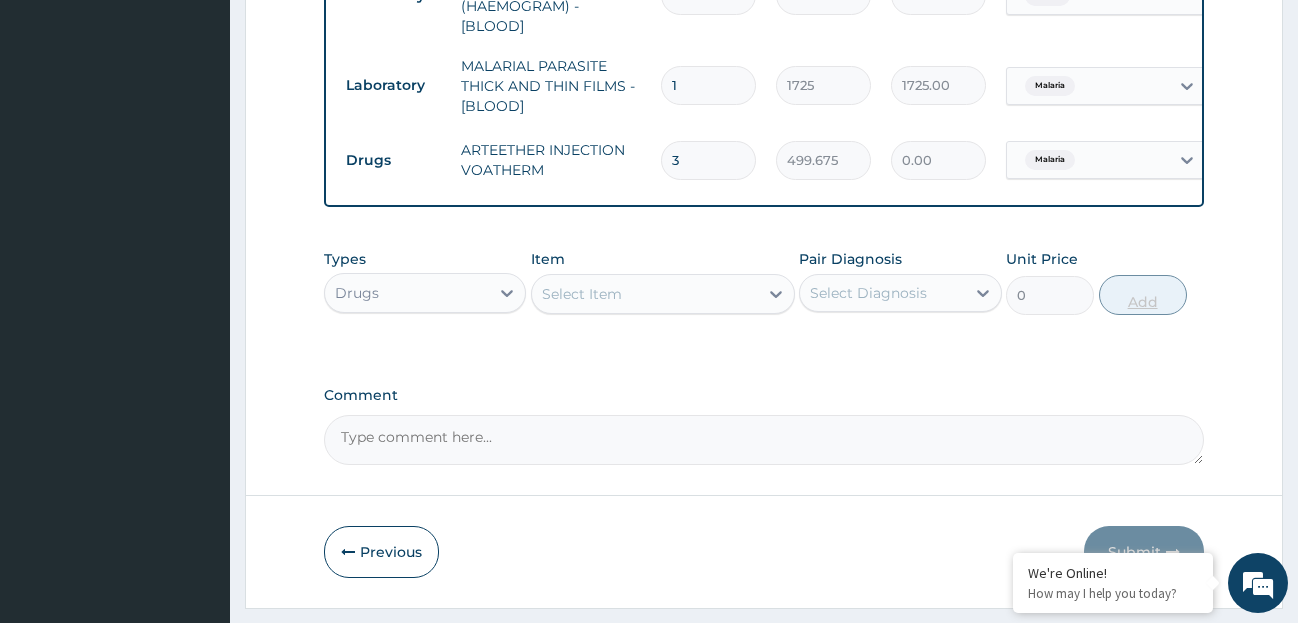 type on "1499.03" 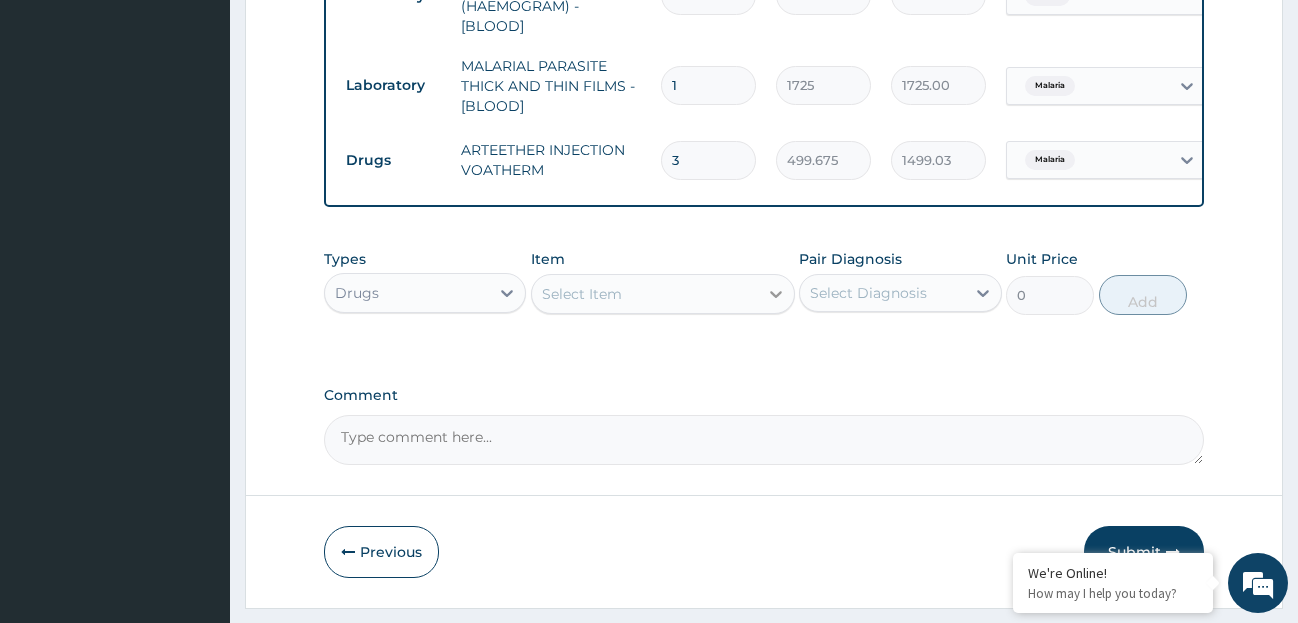 type on "3" 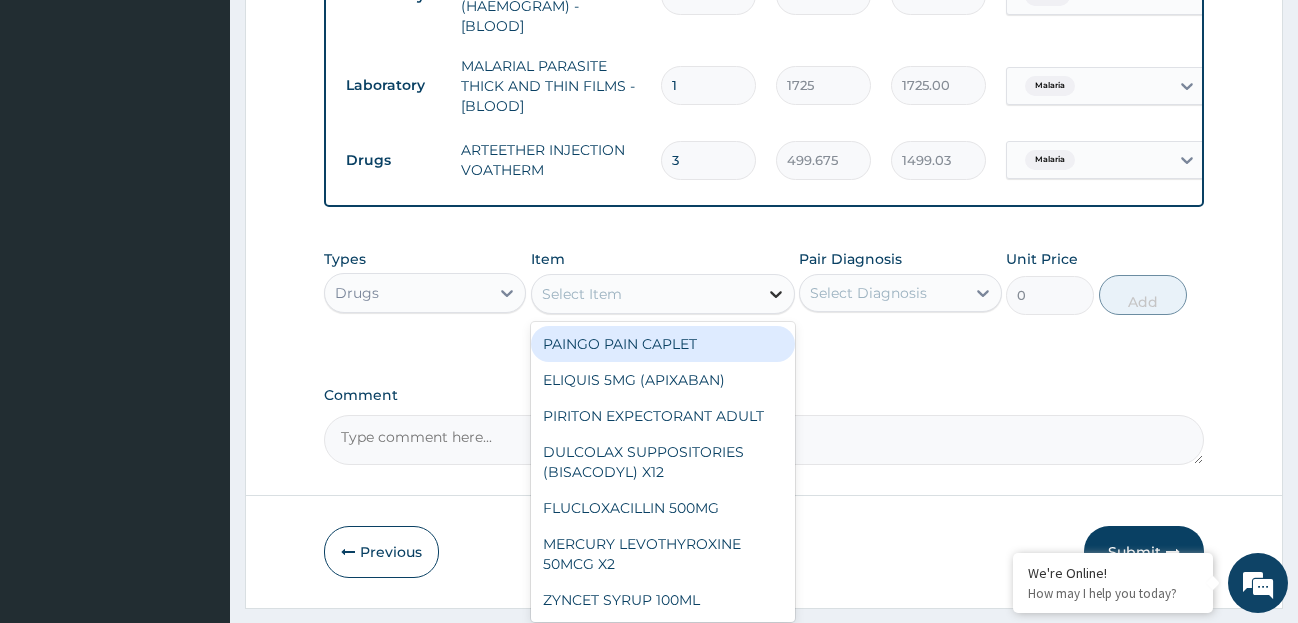 click 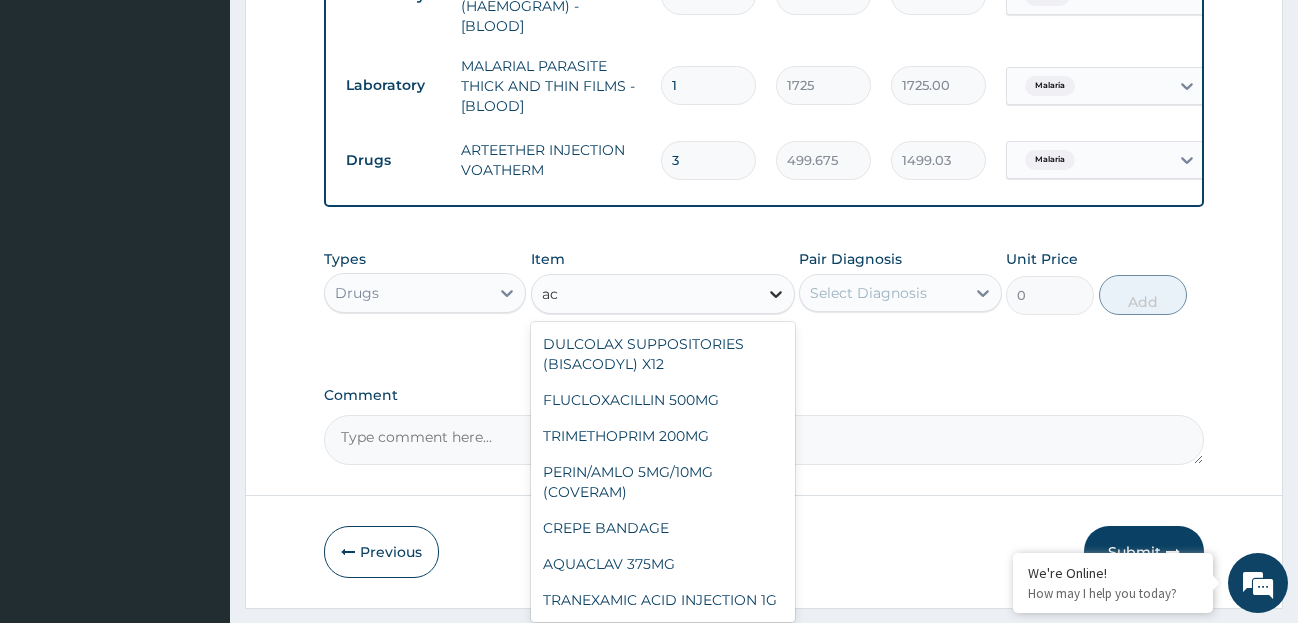 type on "a" 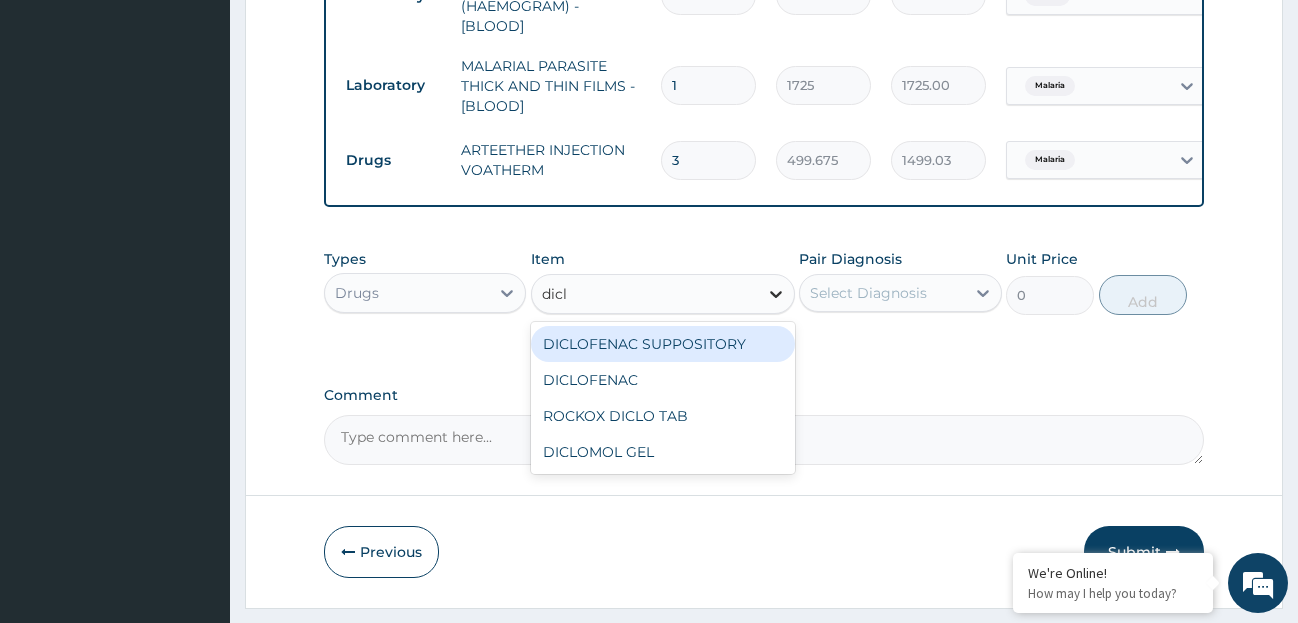 type on "diclo" 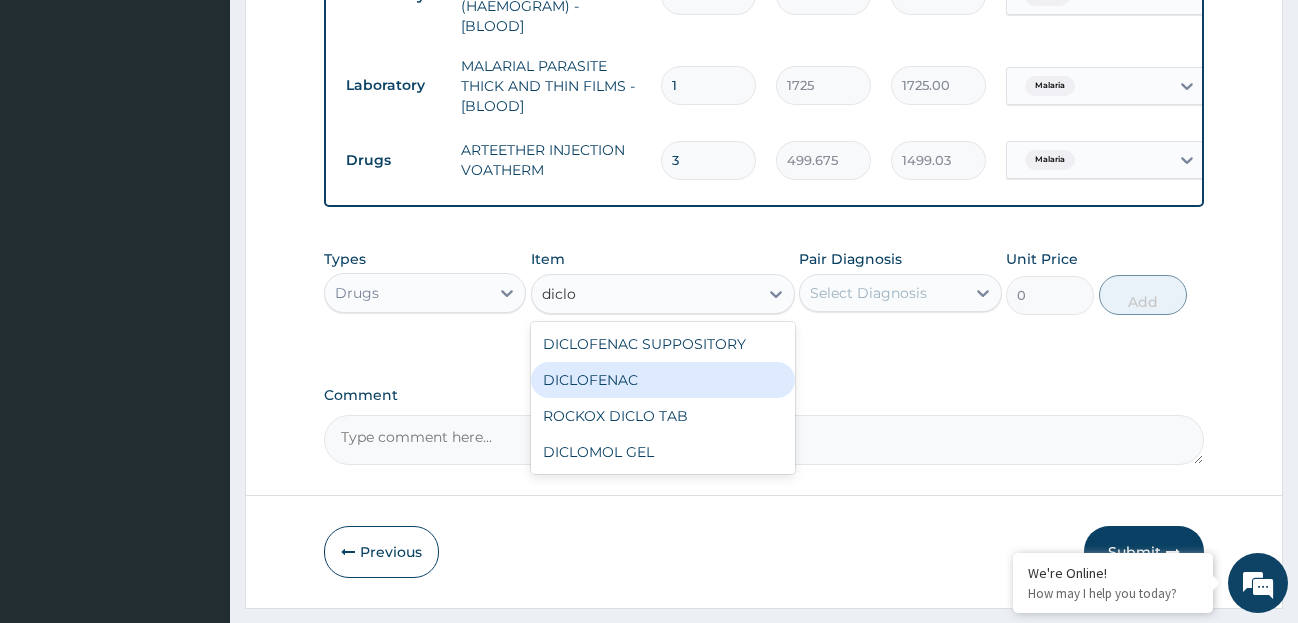 click on "DICLOFENAC" at bounding box center [663, 380] 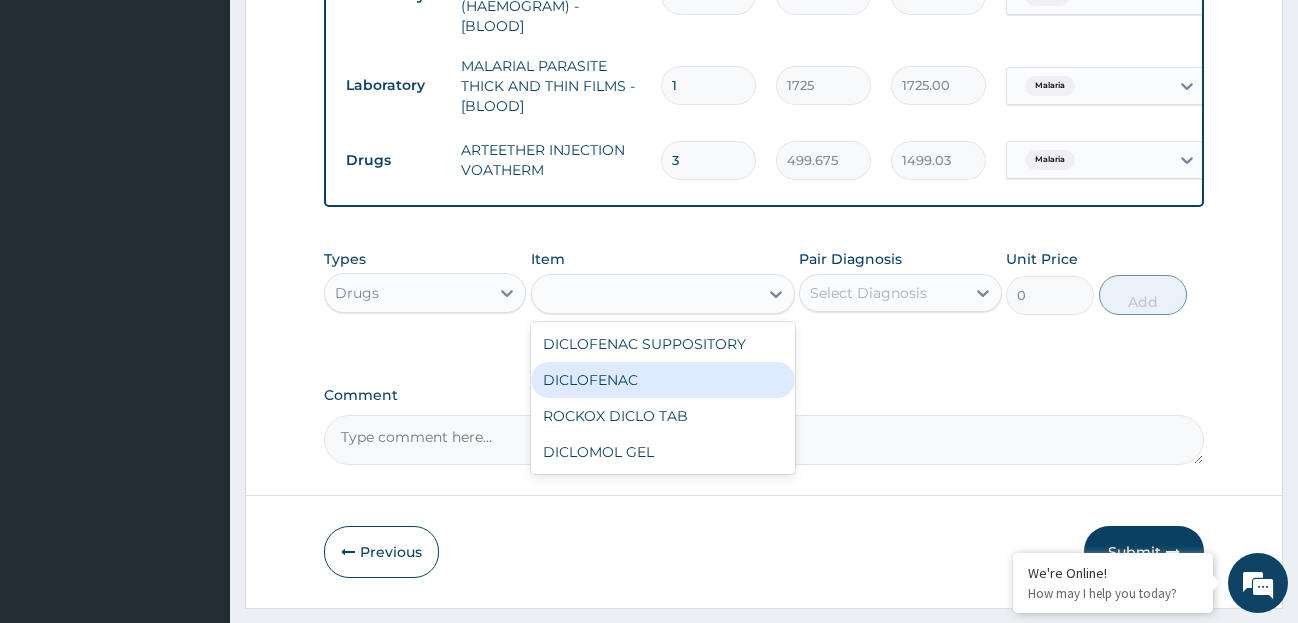 type on "632.5" 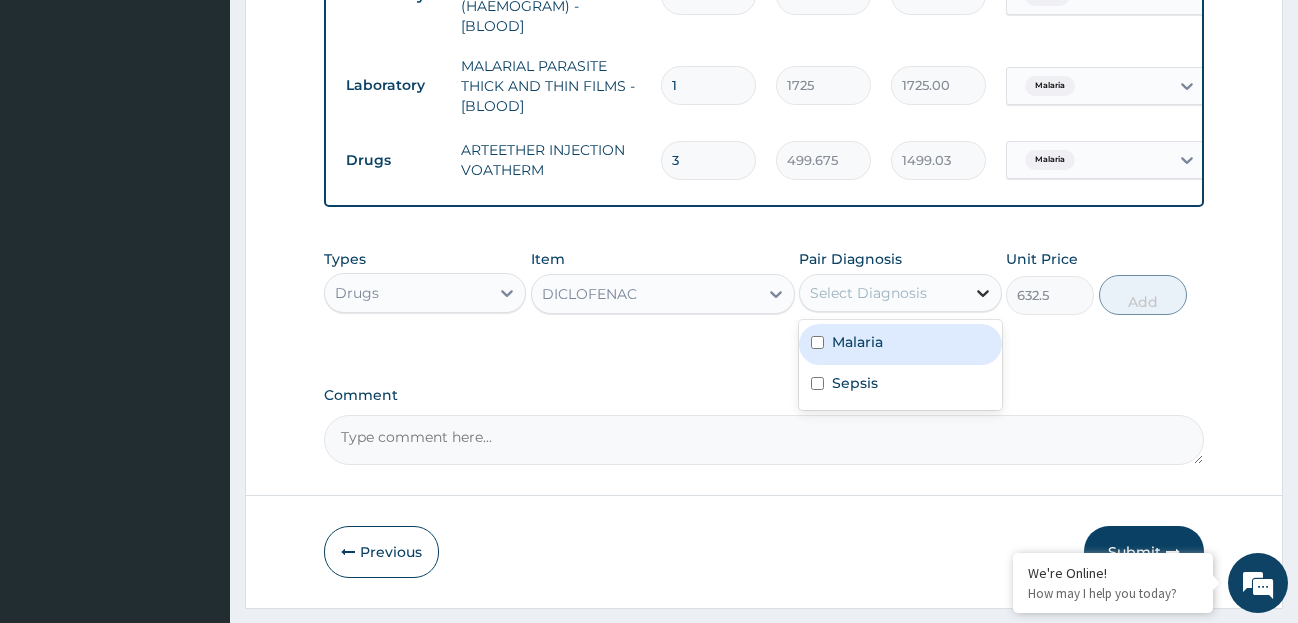 click at bounding box center (983, 293) 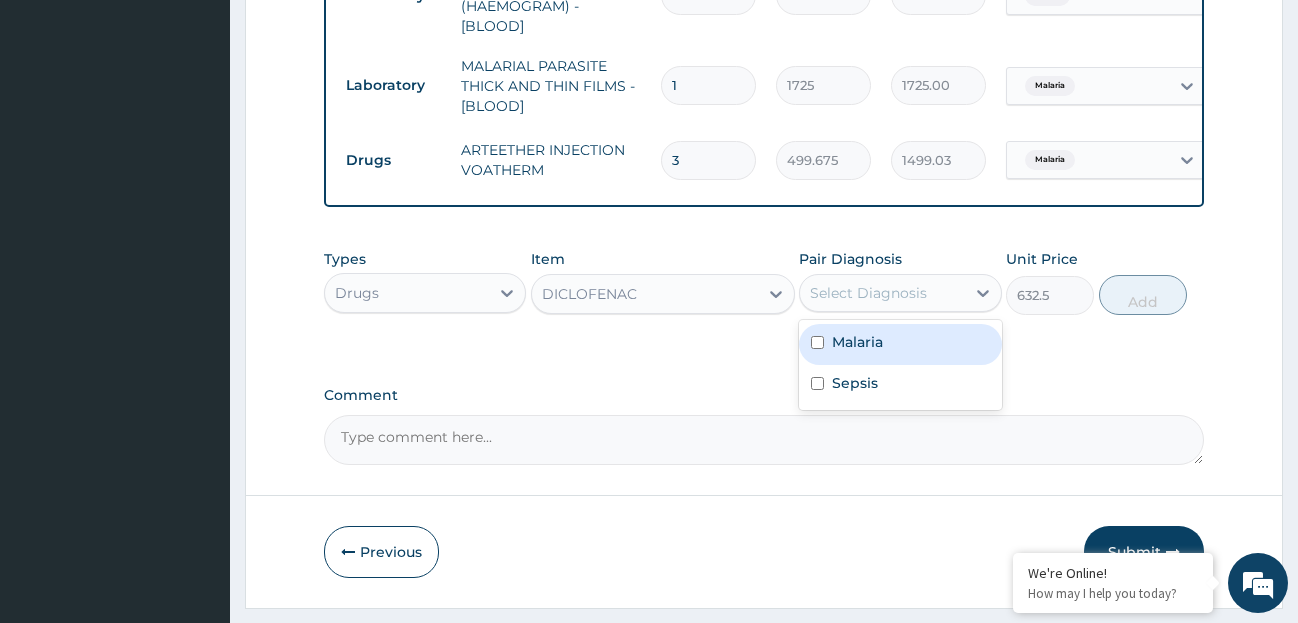 click on "Malaria" at bounding box center (900, 344) 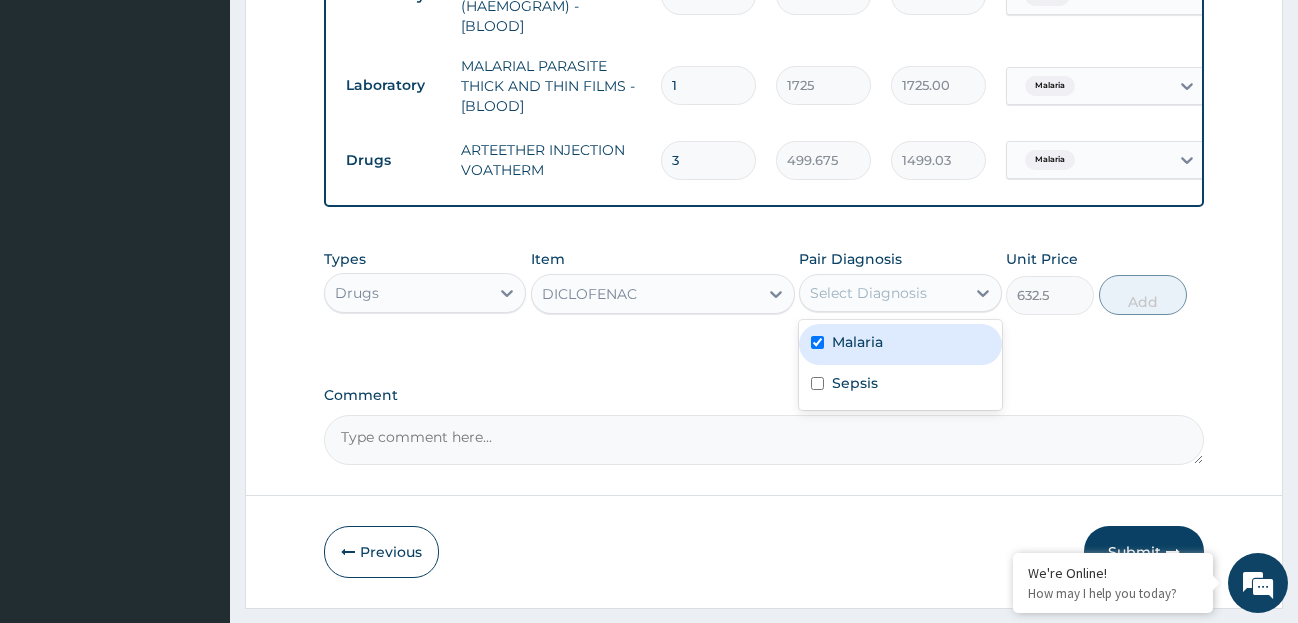 checkbox on "true" 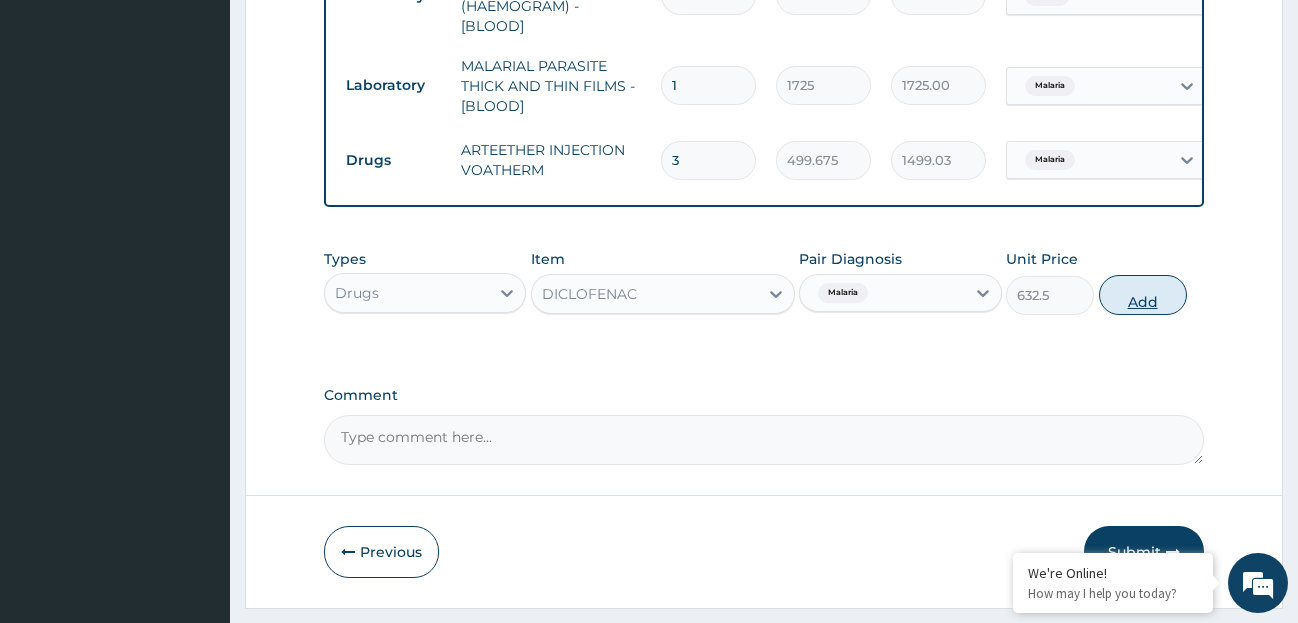click on "Add" at bounding box center (1143, 295) 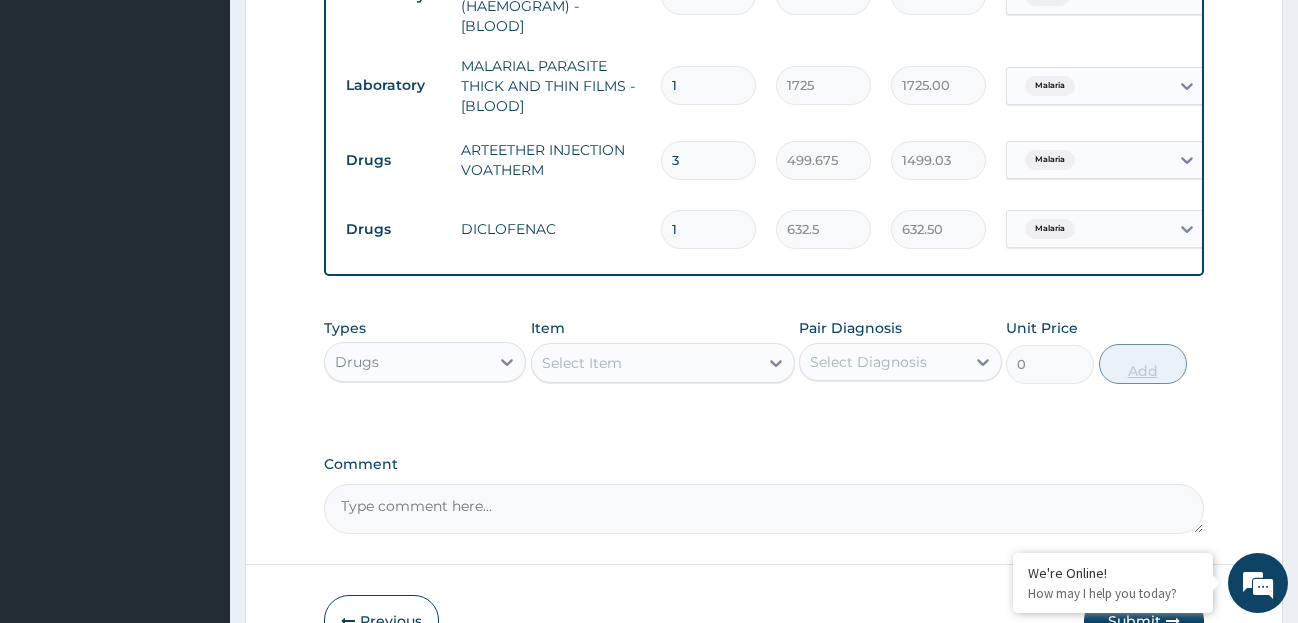 type on "10" 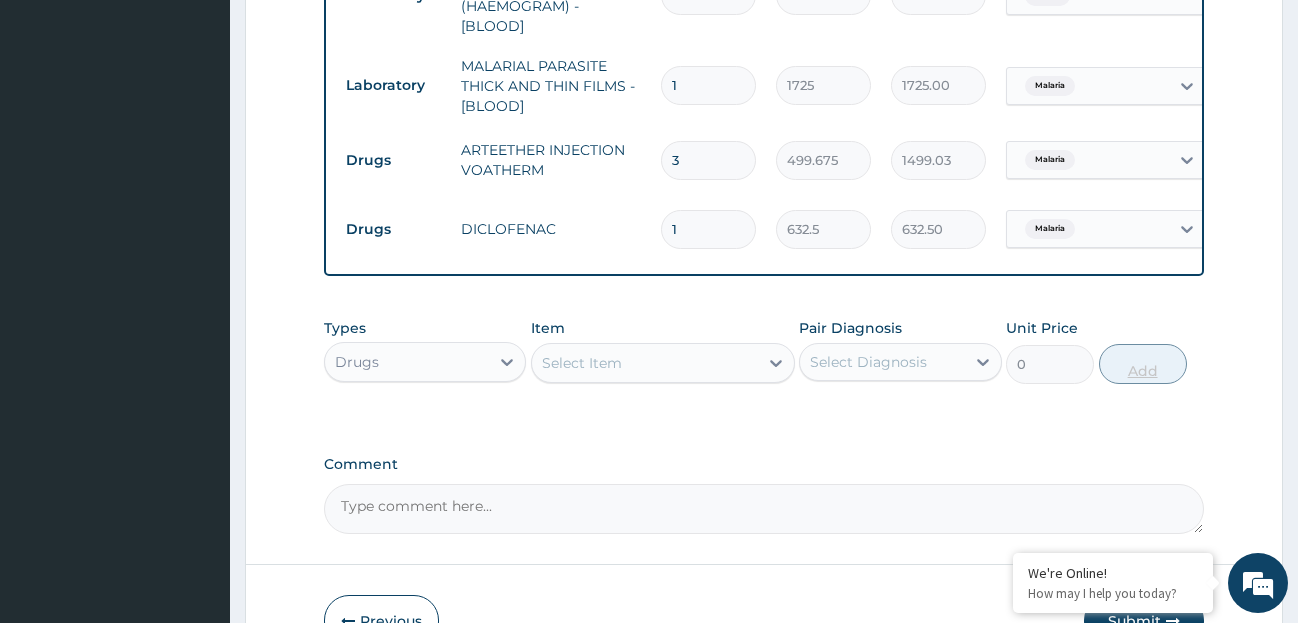 type on "6325.00" 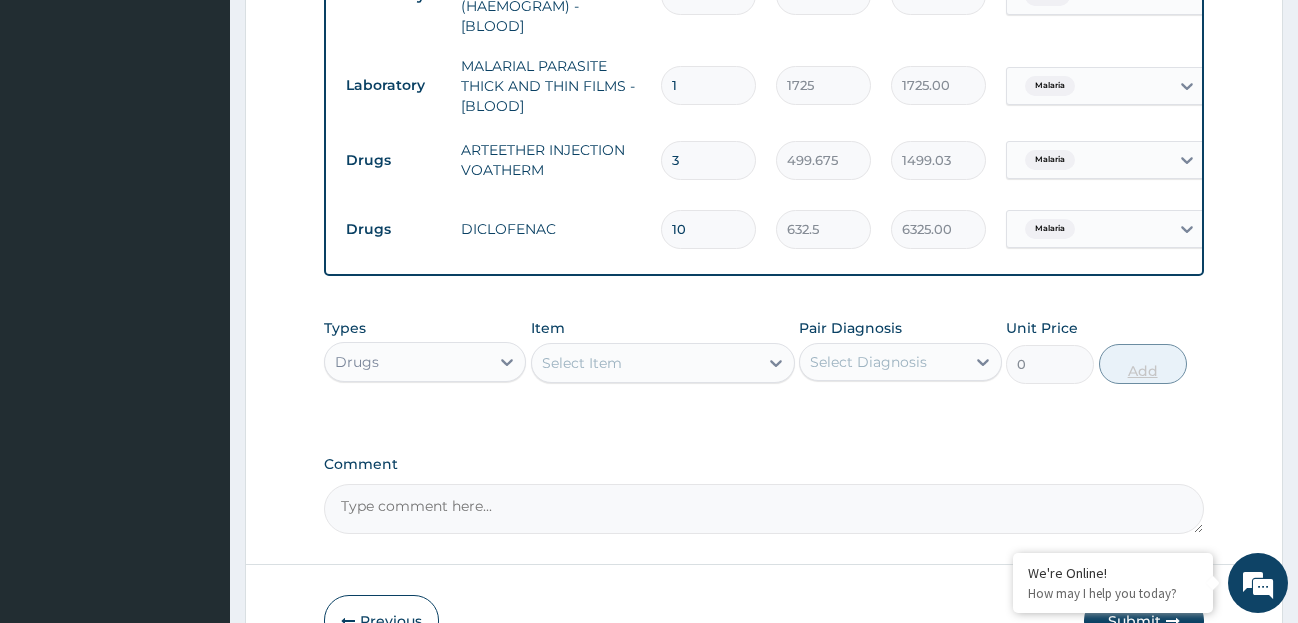 type on "1" 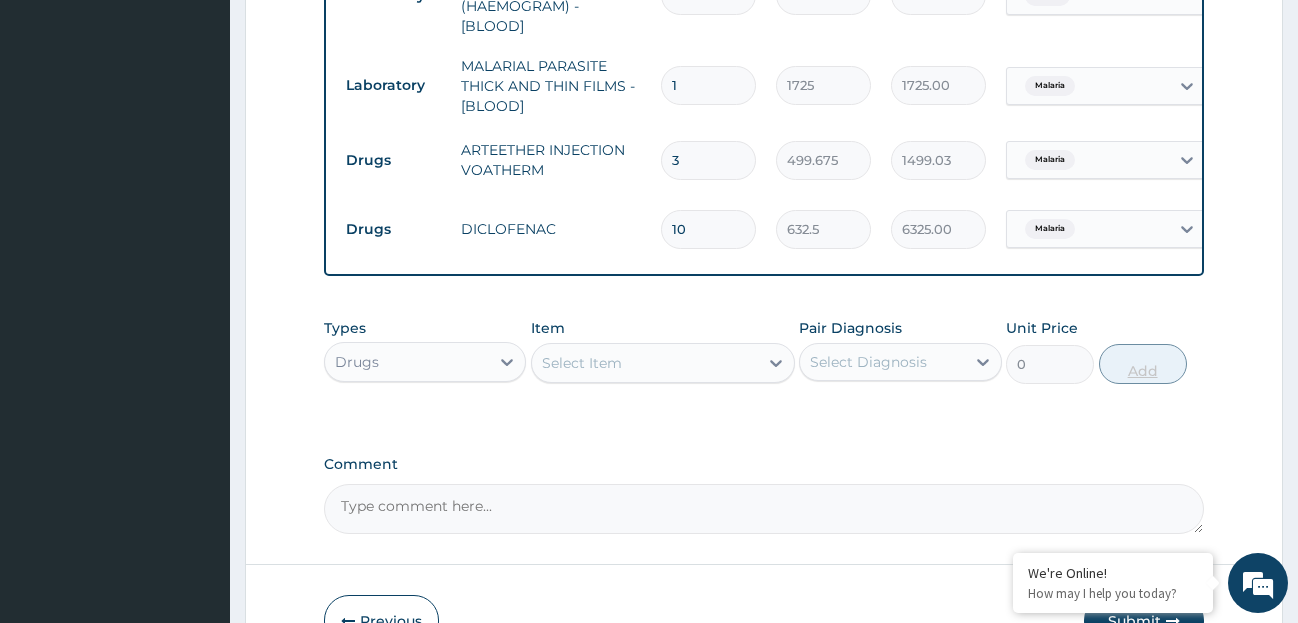 type on "632.50" 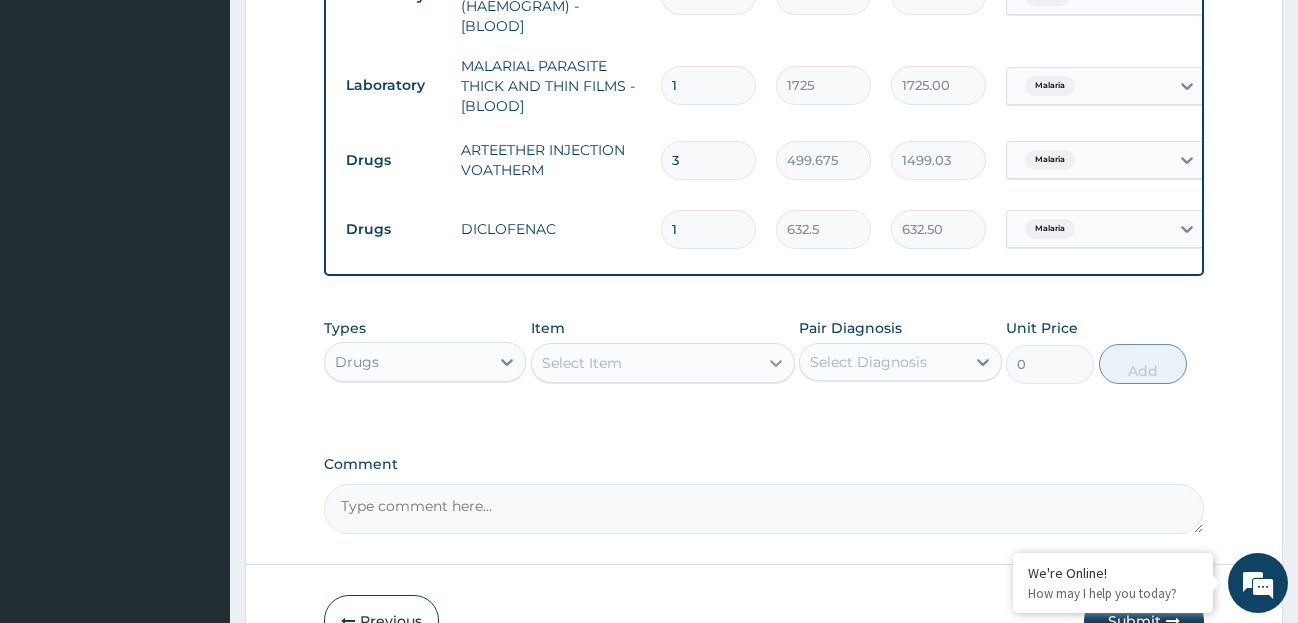 click 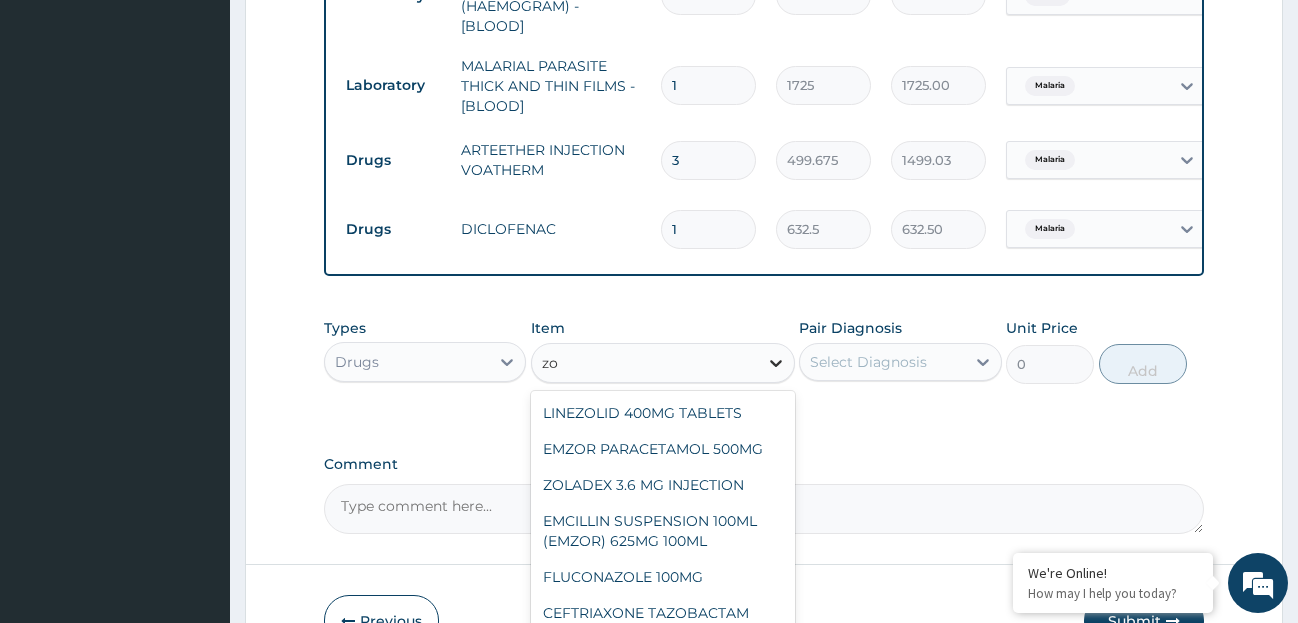 type on "z" 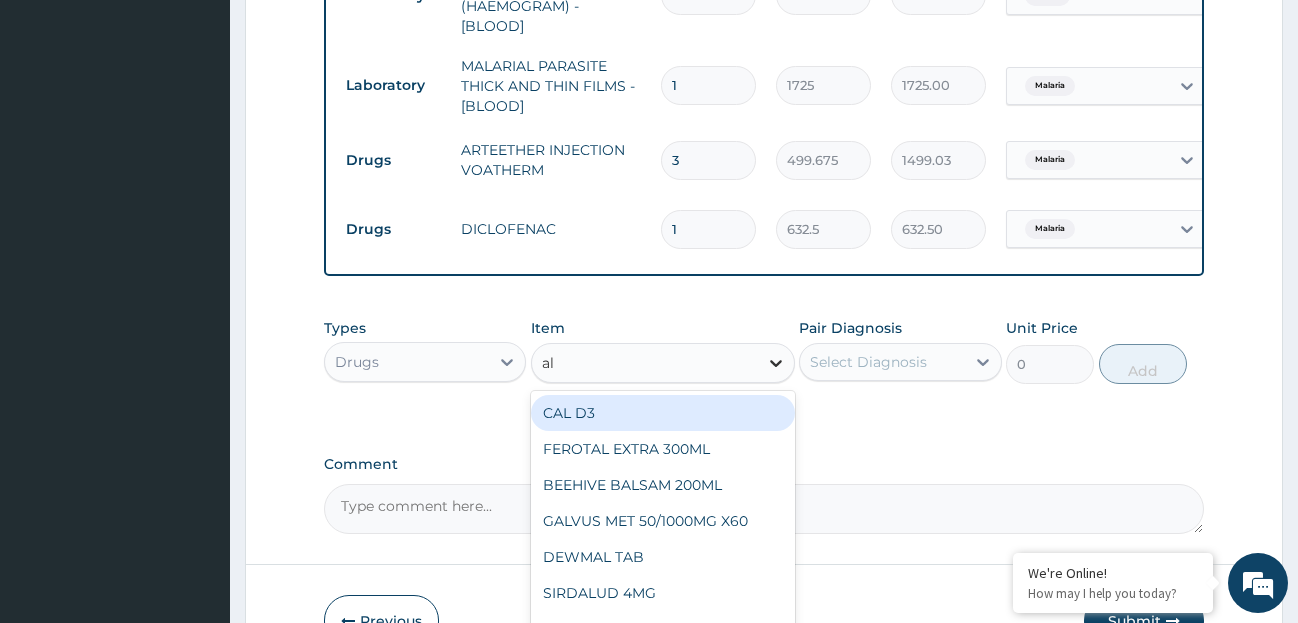 type on "ala" 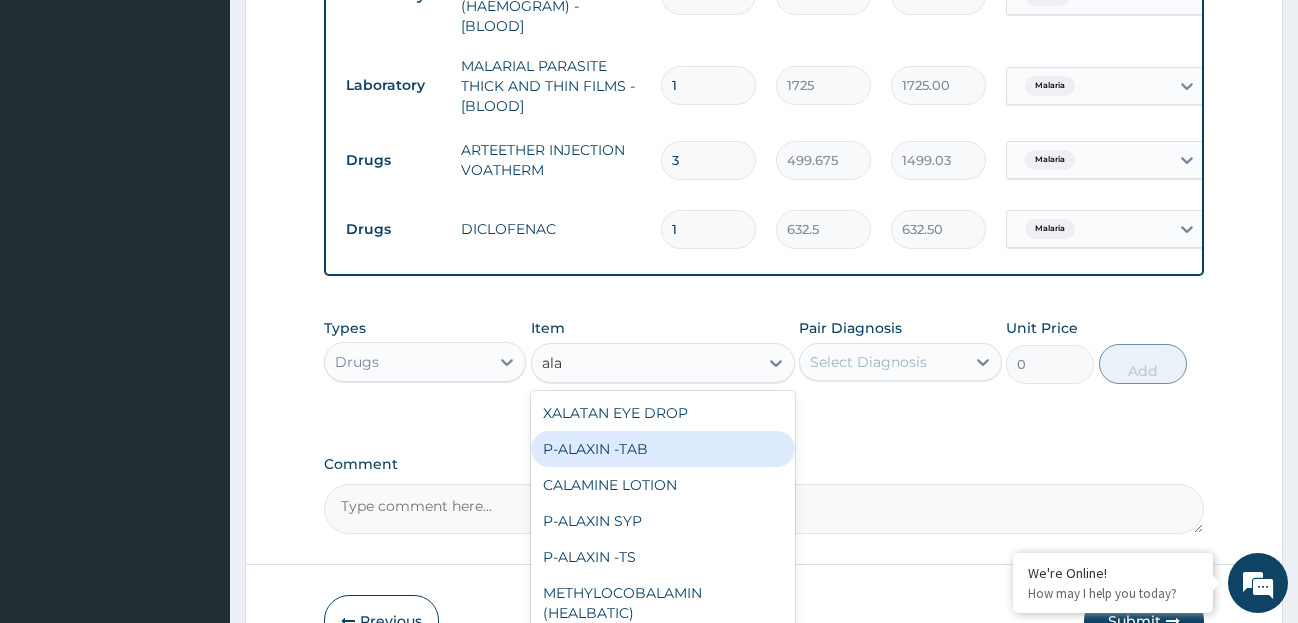 click on "P-ALAXIN -TAB" at bounding box center [663, 449] 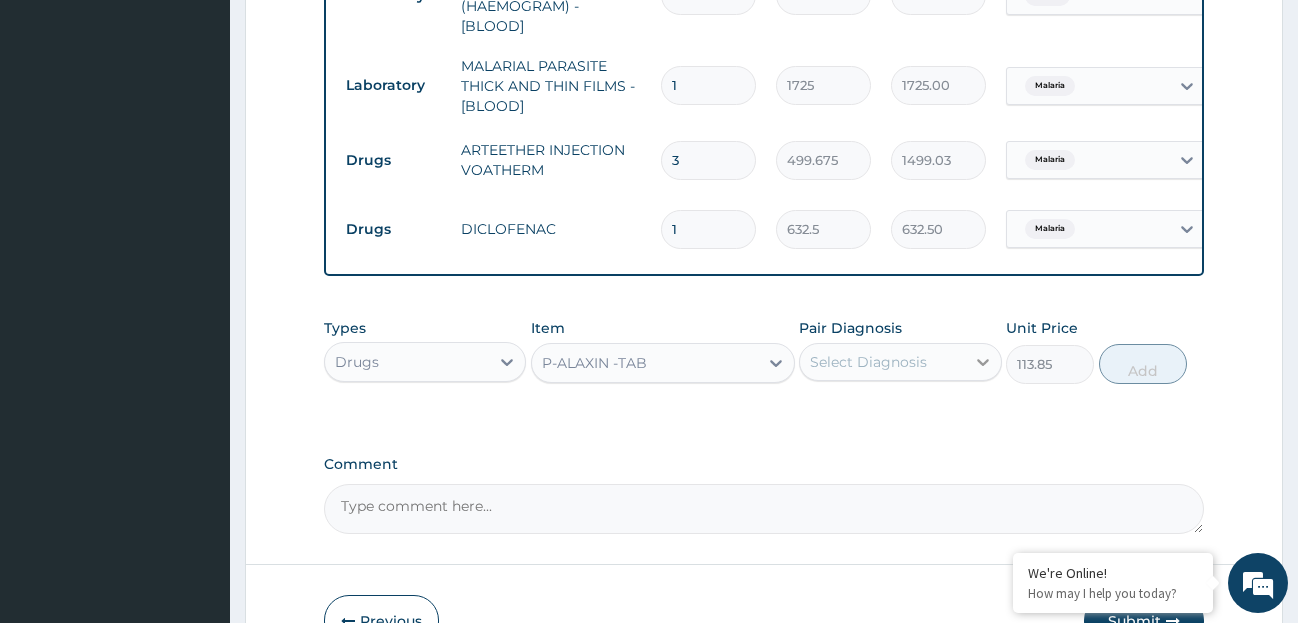 click 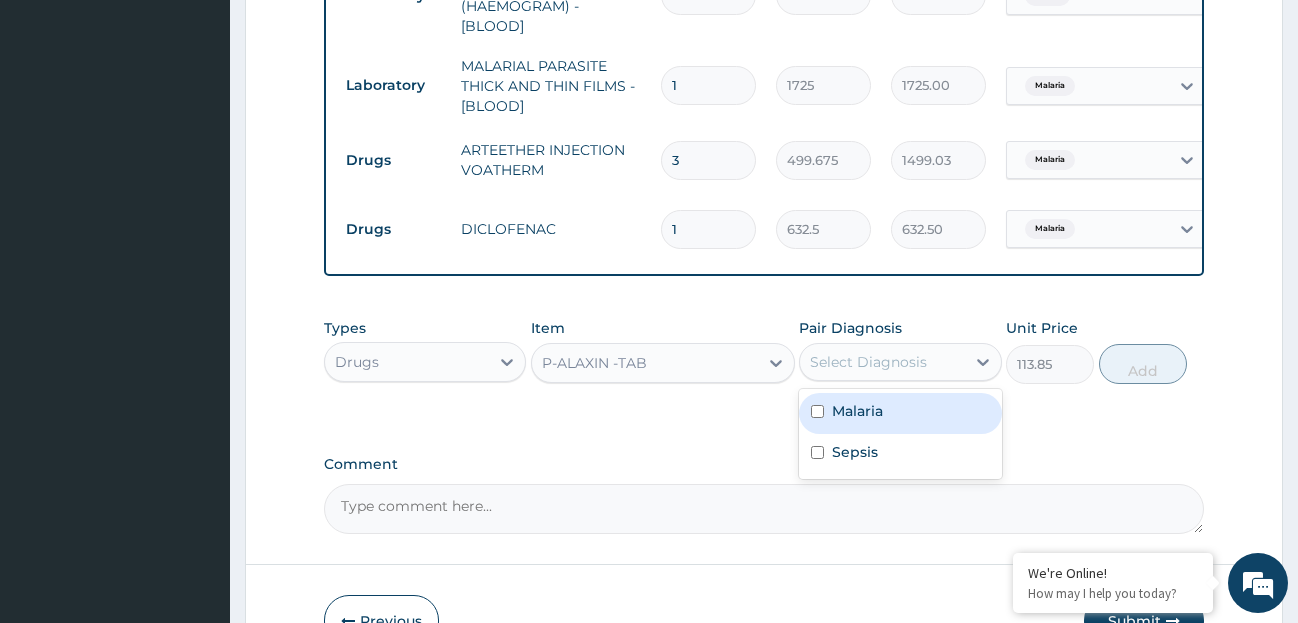 click on "Malaria" at bounding box center [900, 413] 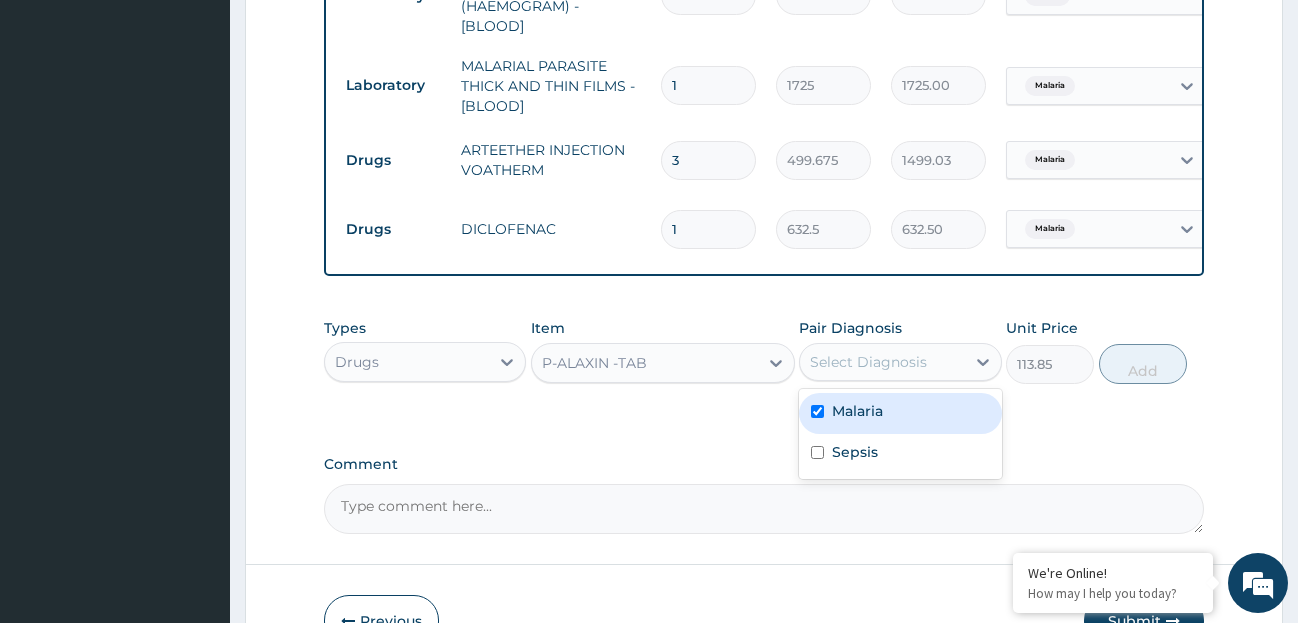 checkbox on "true" 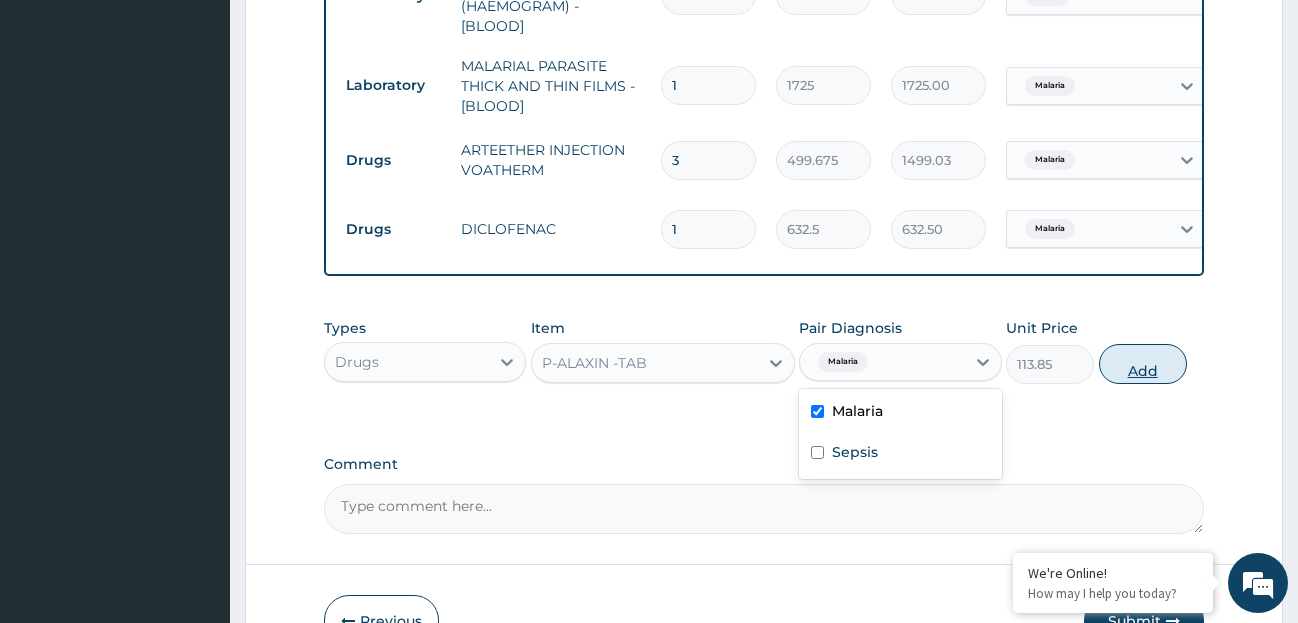 click on "Add" at bounding box center (1143, 364) 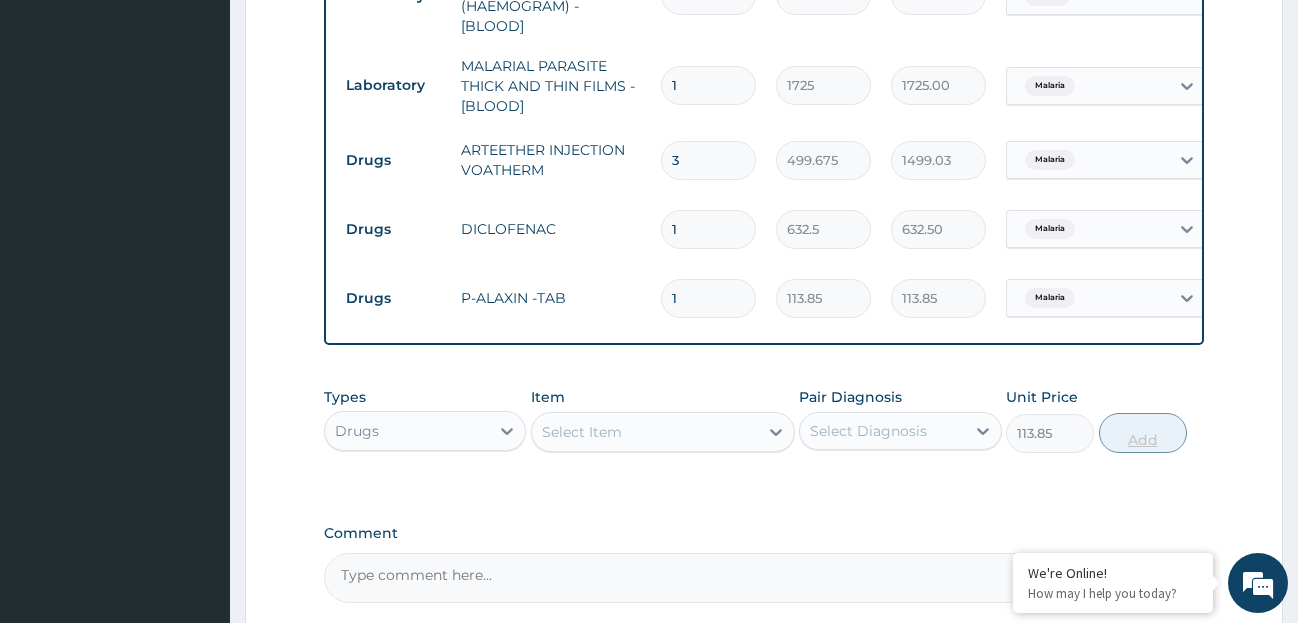 type on "0" 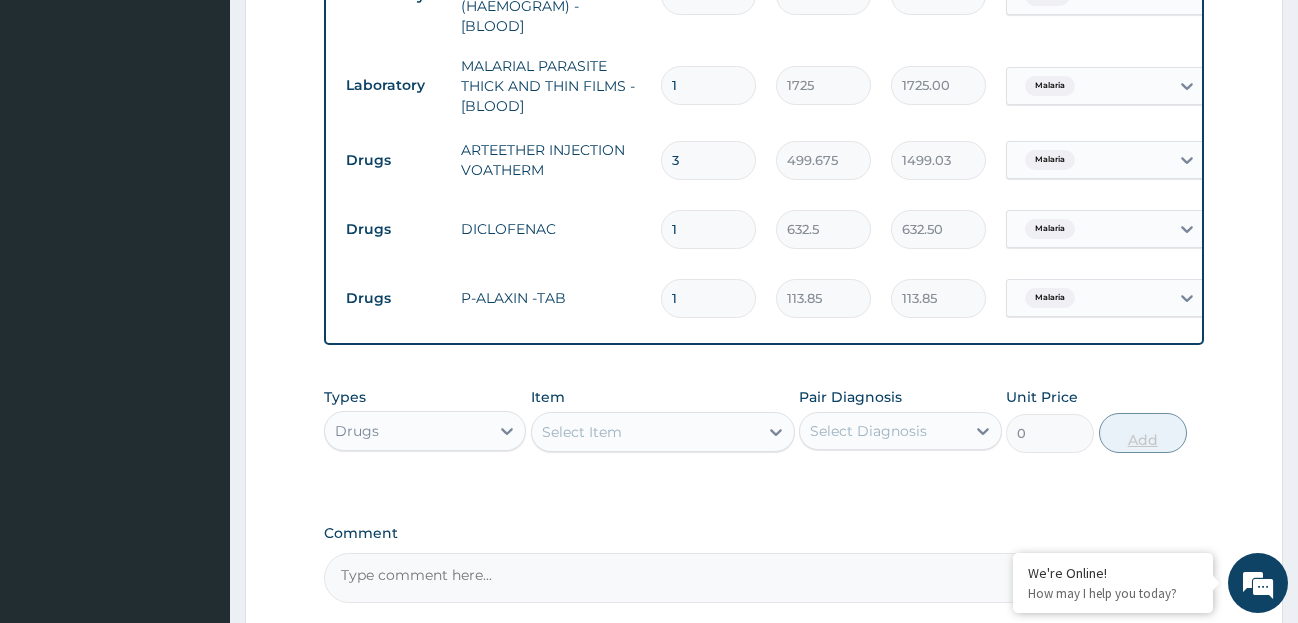 type 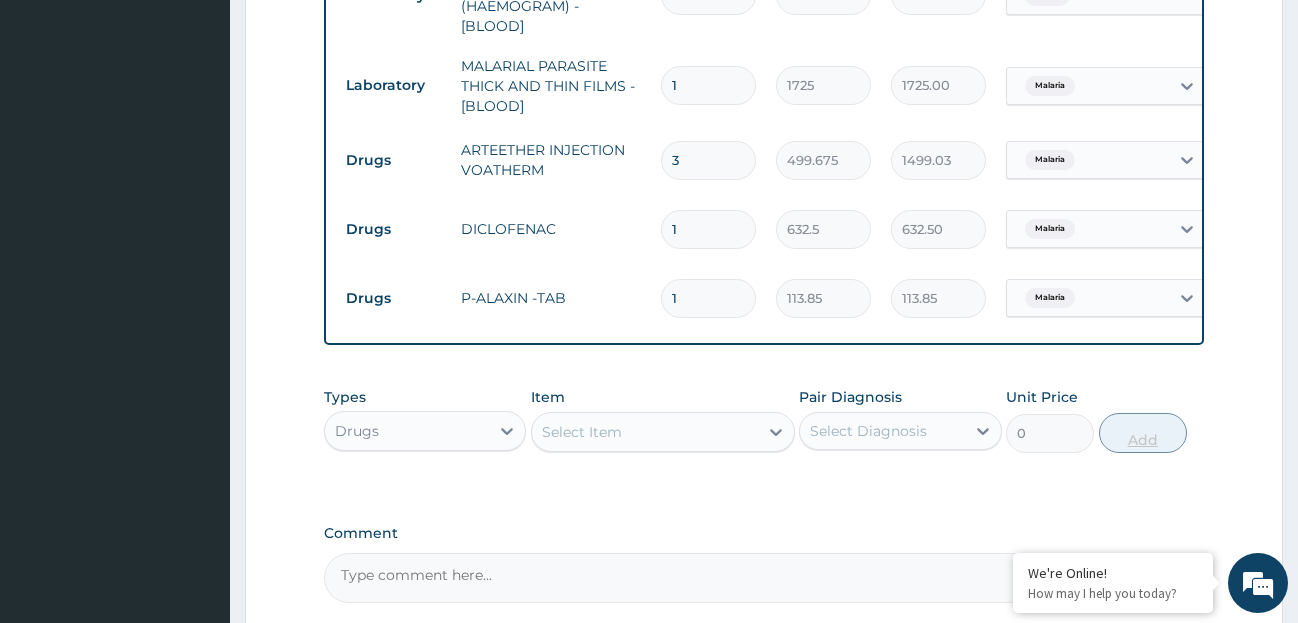 type on "0.00" 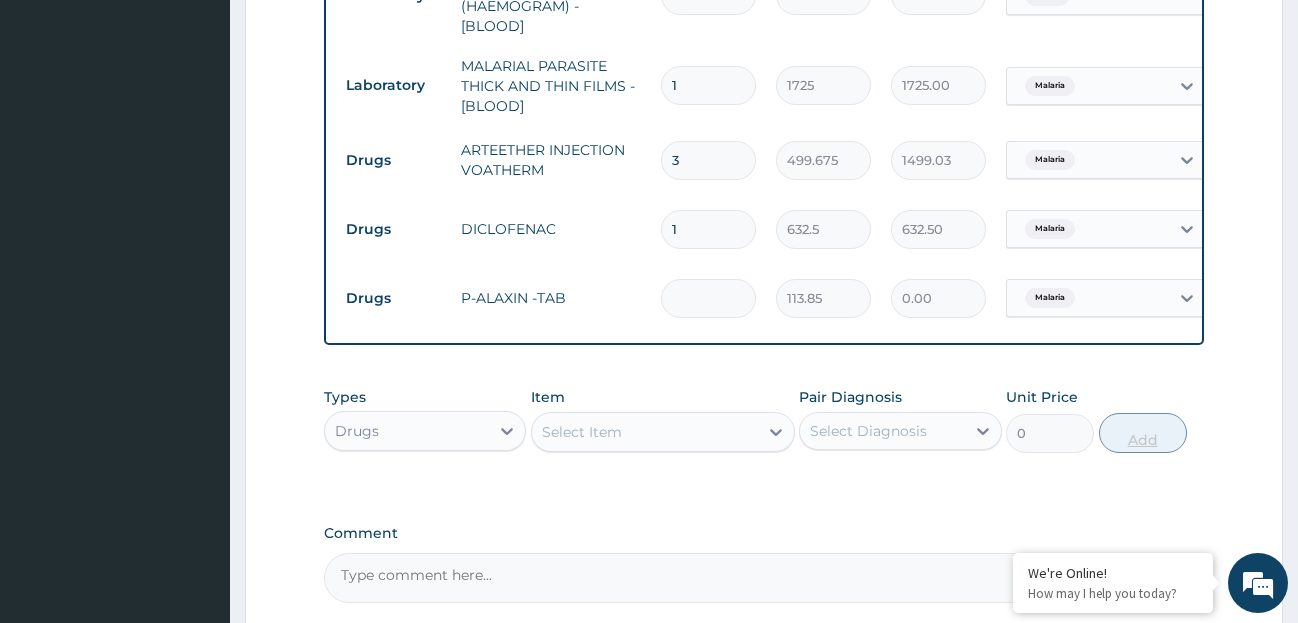 type on "6" 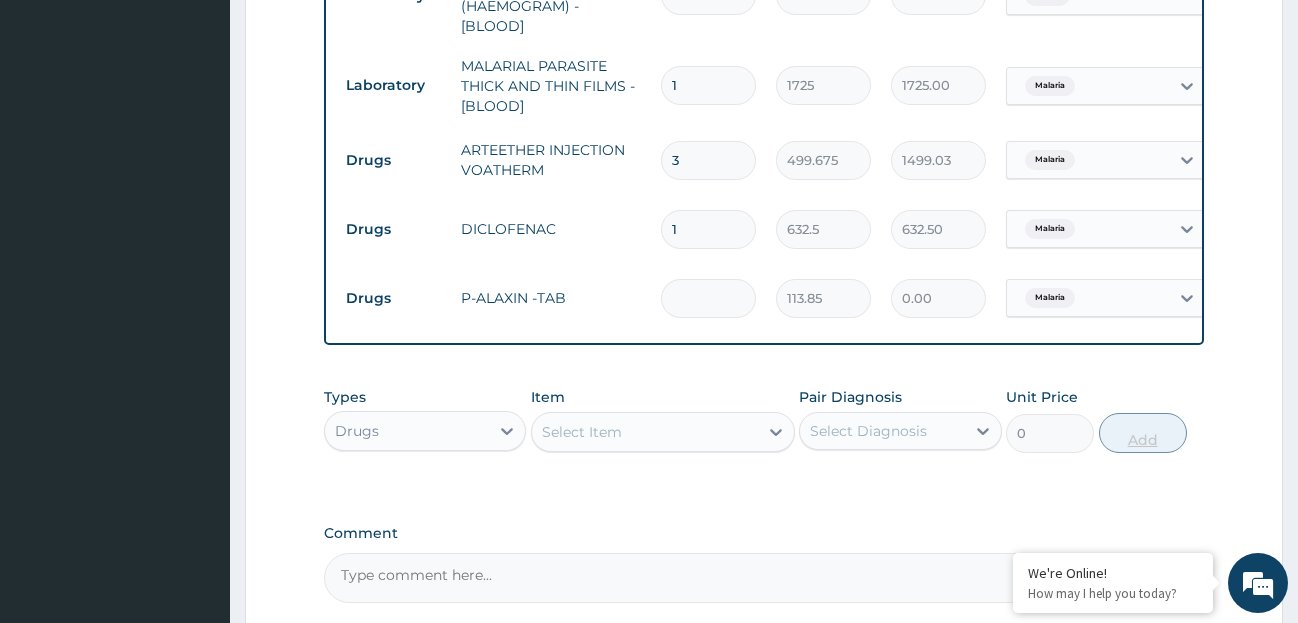 type on "683.10" 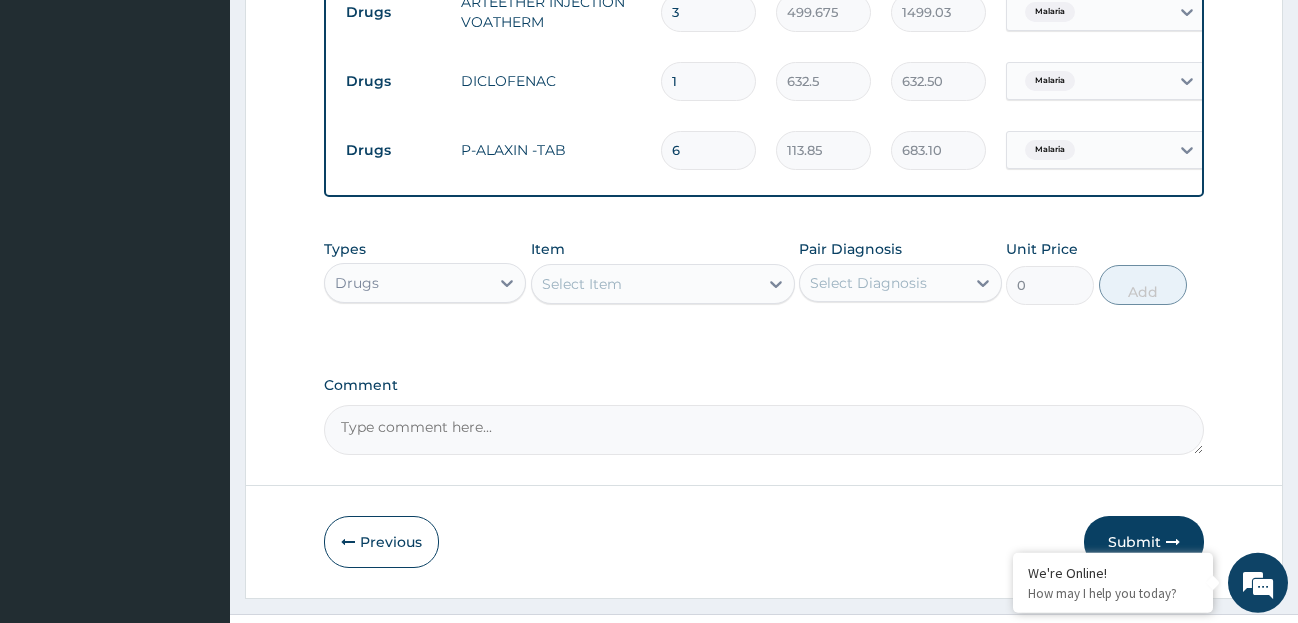 scroll, scrollTop: 1159, scrollLeft: 0, axis: vertical 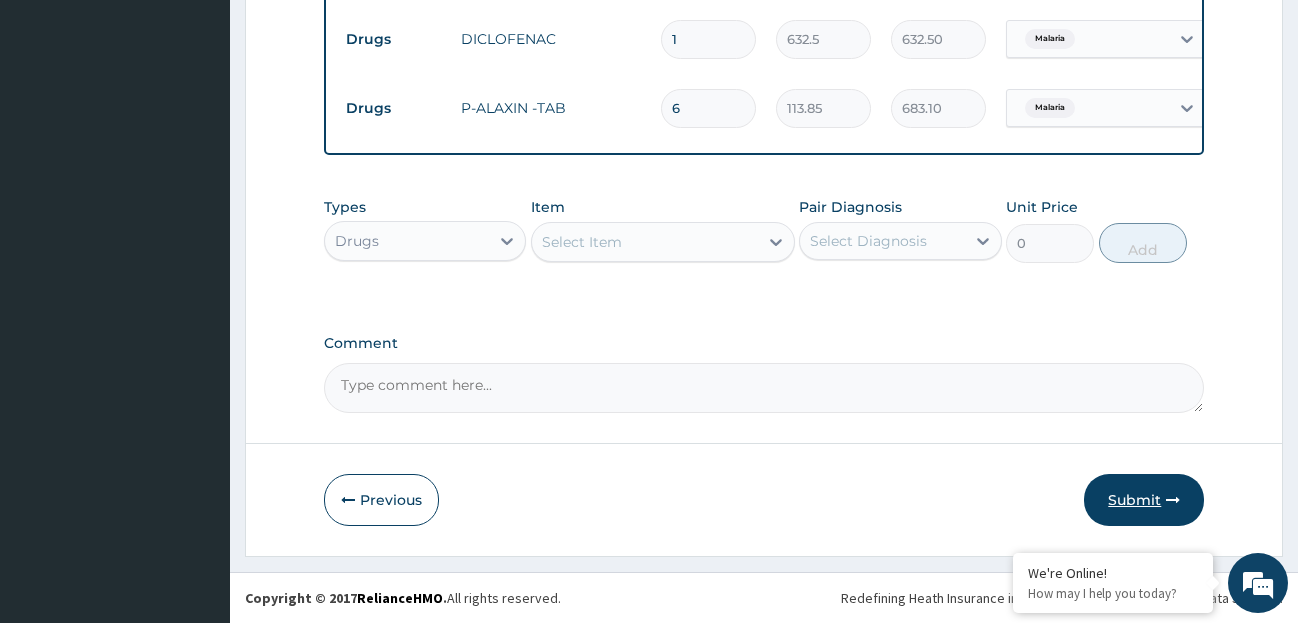 type on "6" 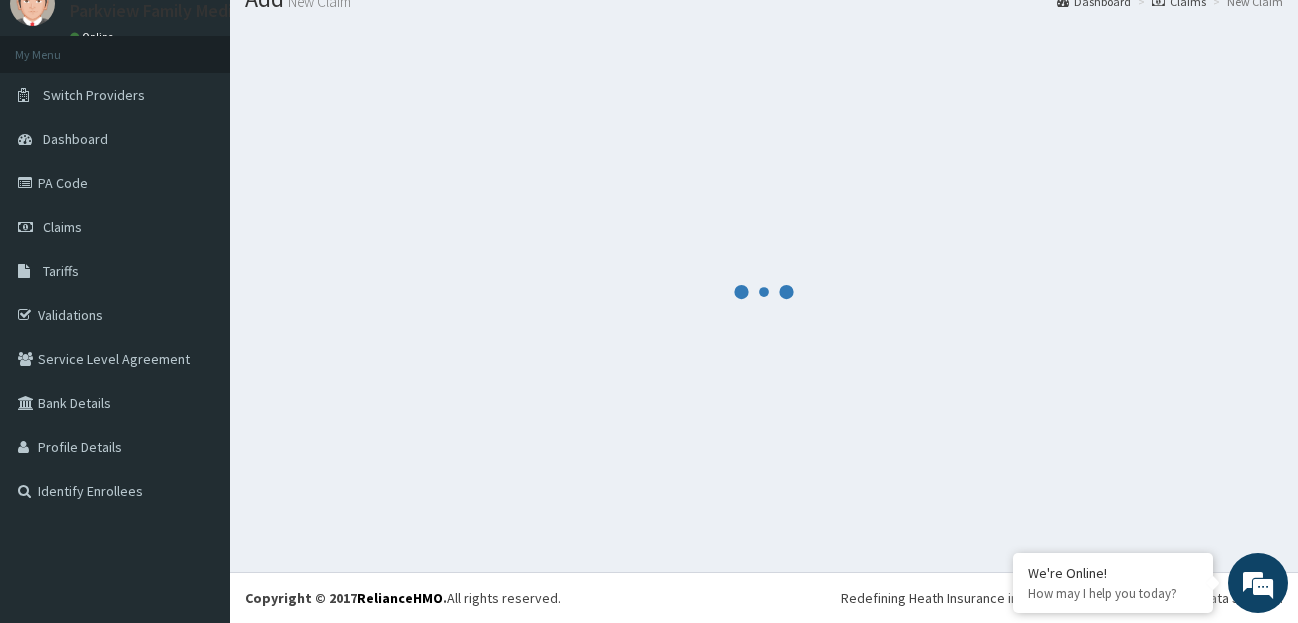 scroll, scrollTop: 79, scrollLeft: 0, axis: vertical 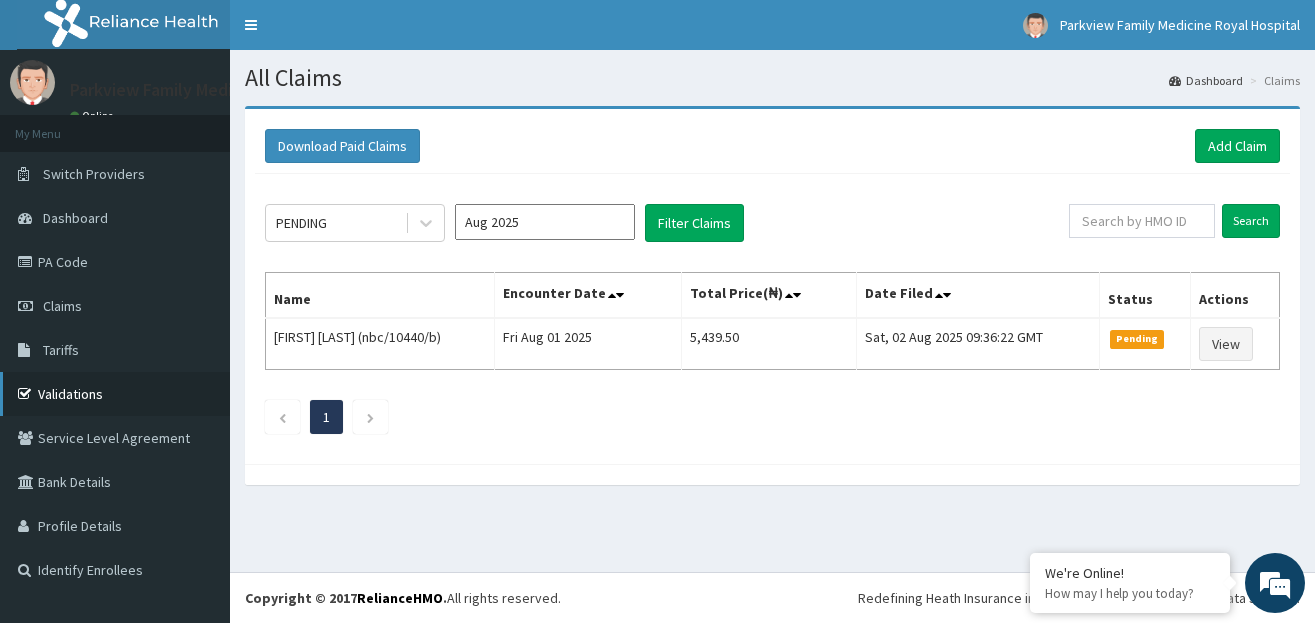 click on "Validations" at bounding box center (115, 394) 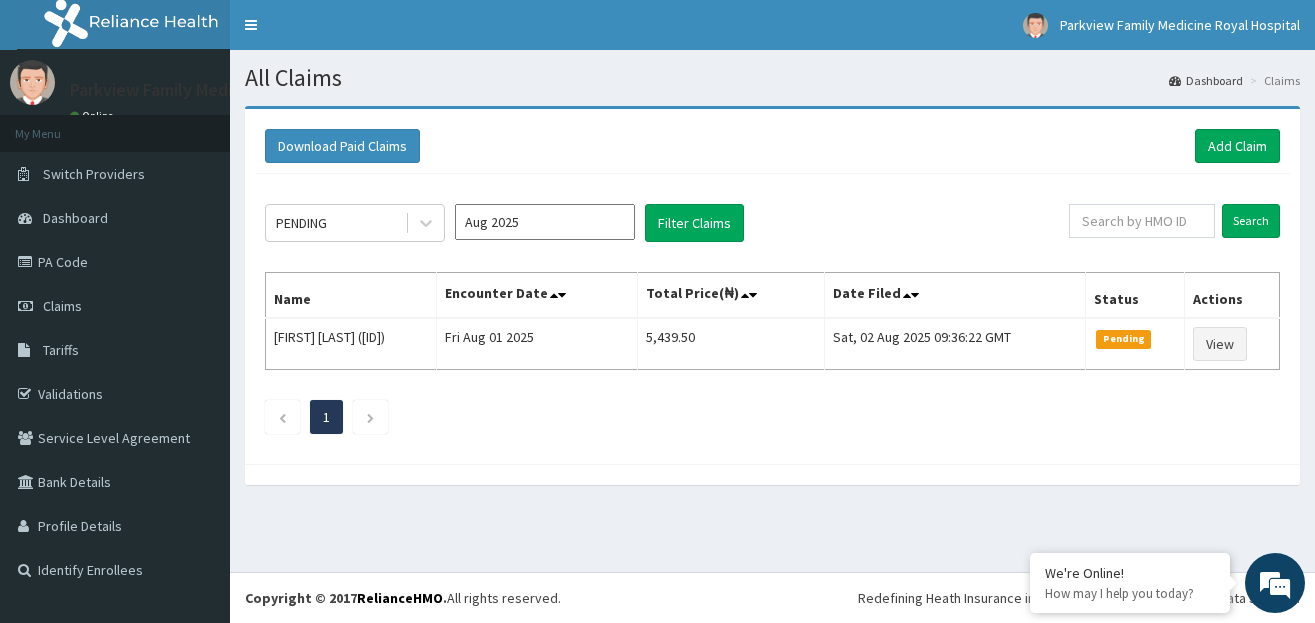 scroll, scrollTop: 0, scrollLeft: 0, axis: both 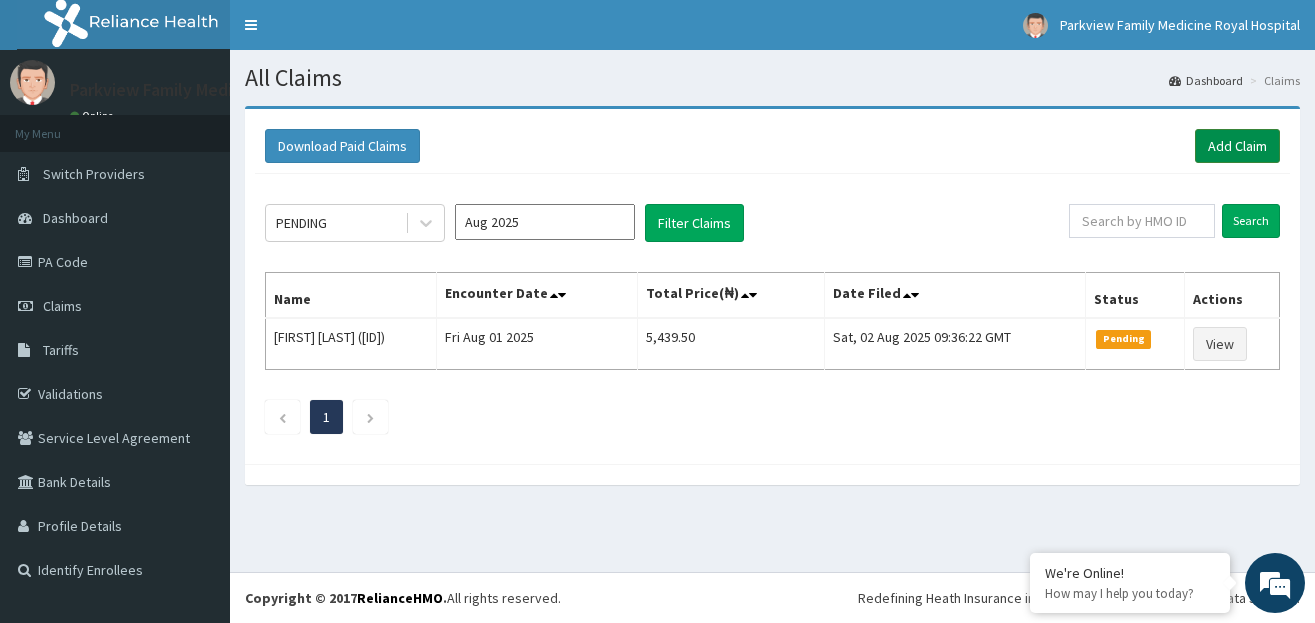 click on "Add Claim" at bounding box center [1237, 146] 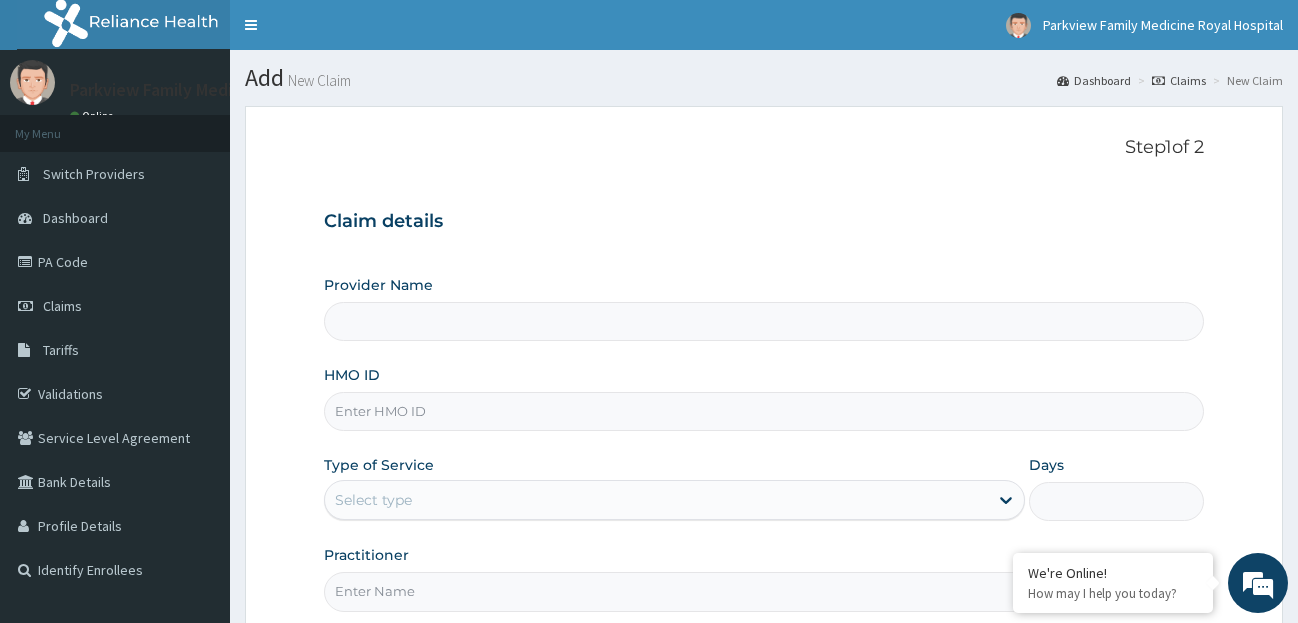 scroll, scrollTop: 0, scrollLeft: 0, axis: both 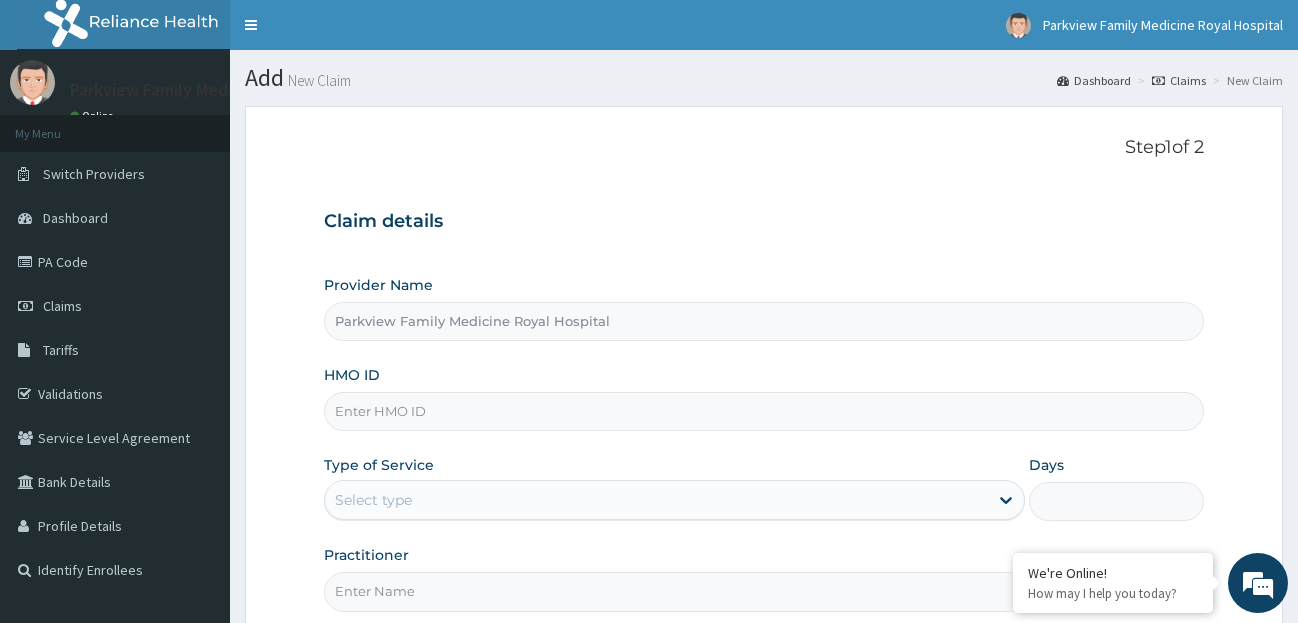 click on "HMO ID" at bounding box center (764, 411) 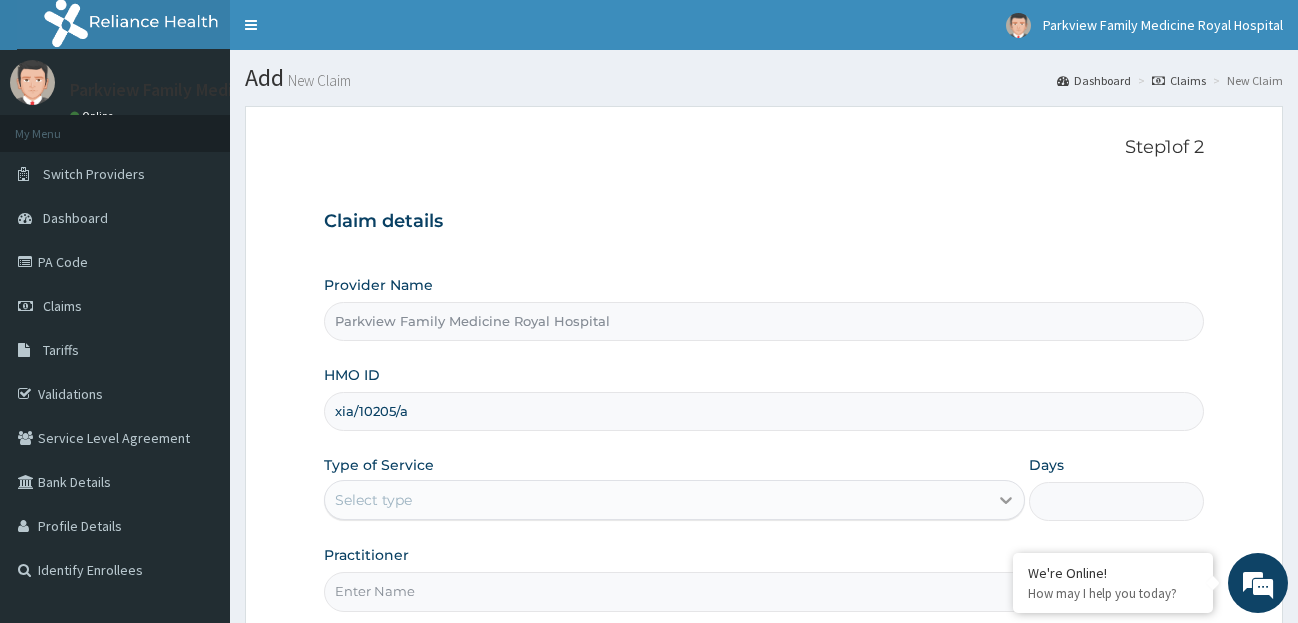 type on "xia/10205/a" 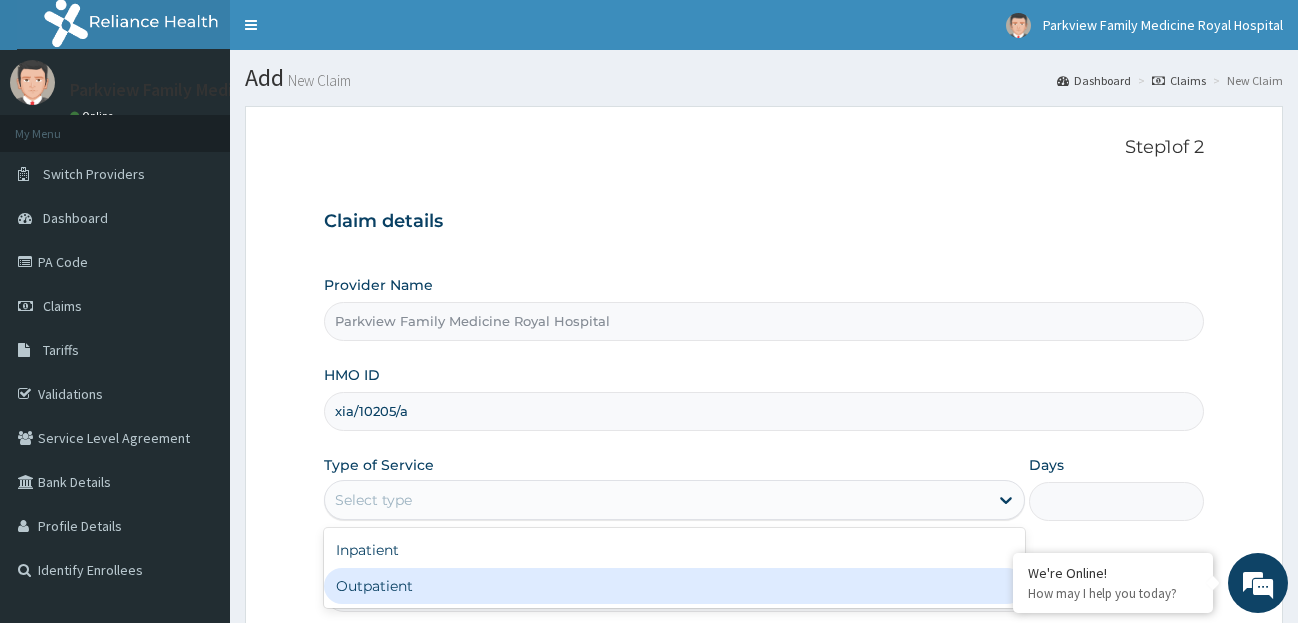 click on "Outpatient" at bounding box center [674, 586] 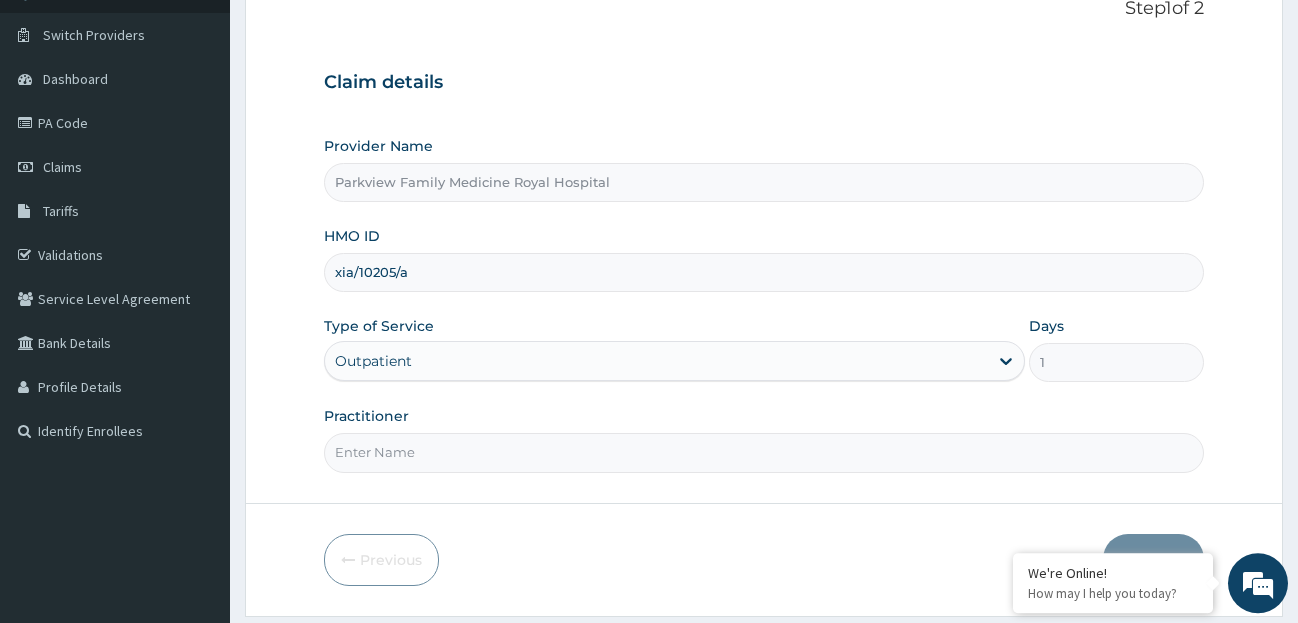 scroll, scrollTop: 143, scrollLeft: 0, axis: vertical 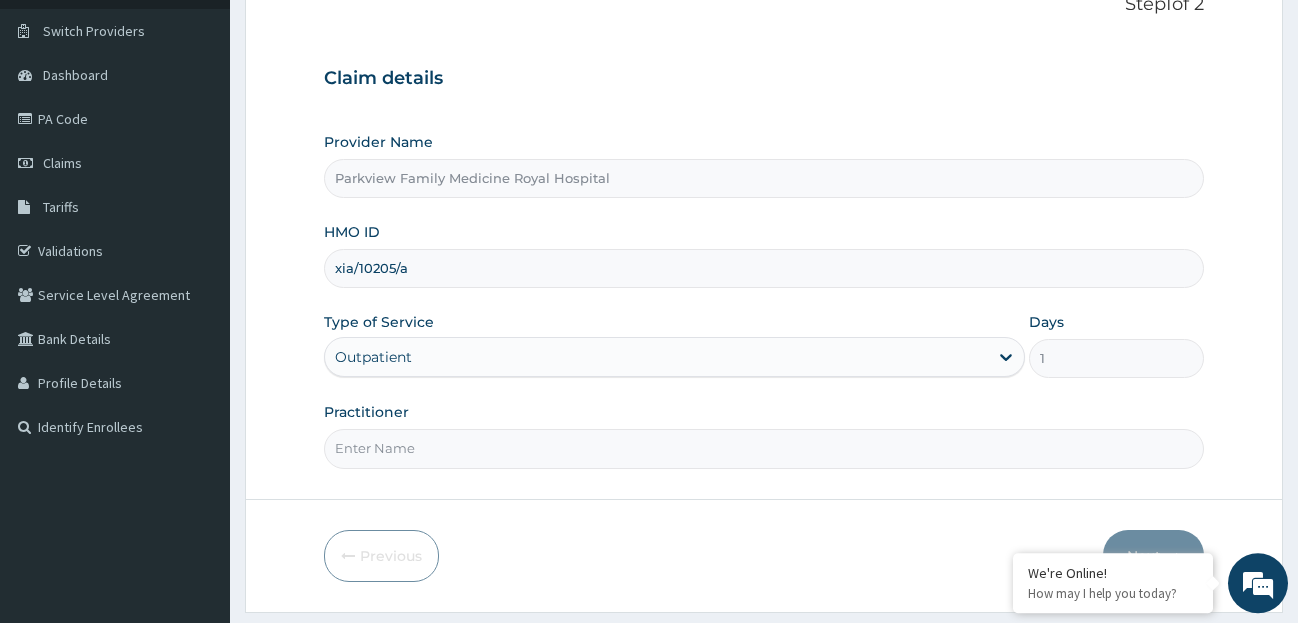 click on "Practitioner" at bounding box center (764, 448) 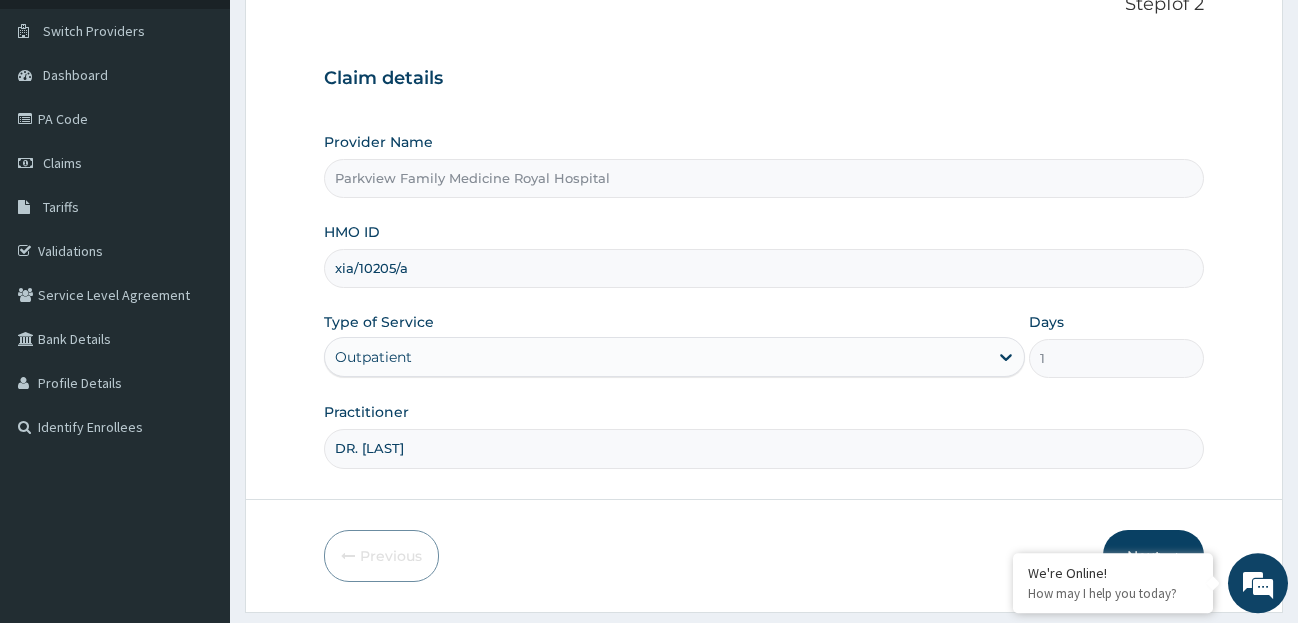 scroll, scrollTop: 199, scrollLeft: 0, axis: vertical 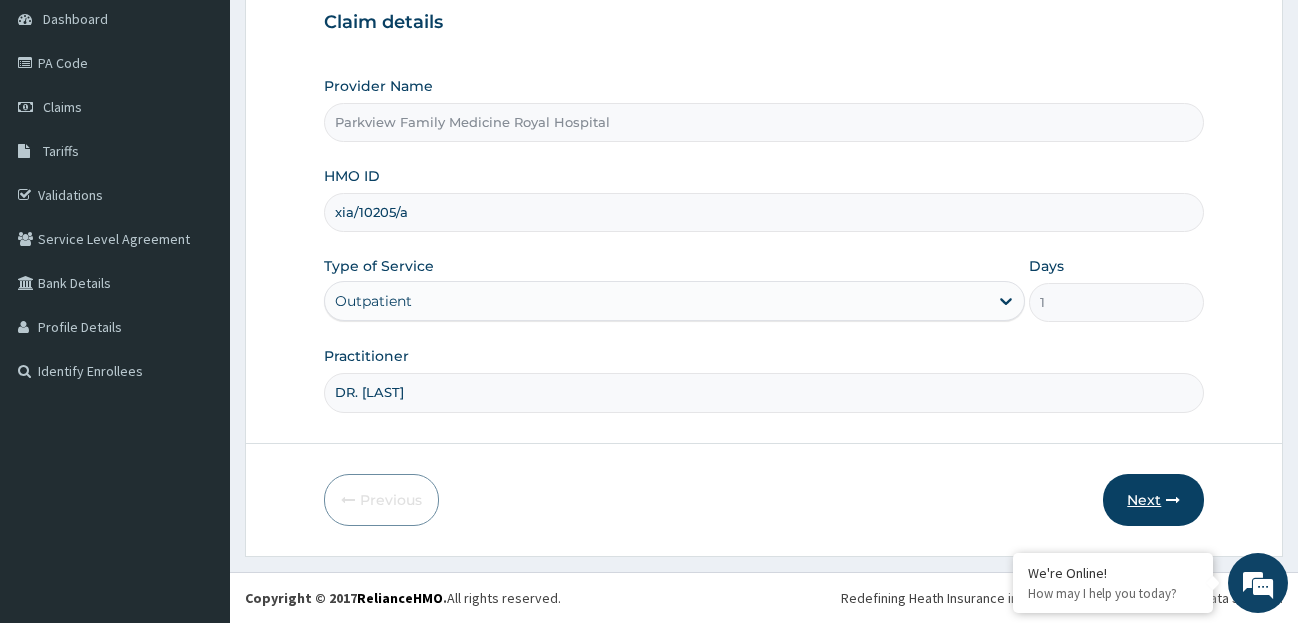 type on "DR. OLOJA" 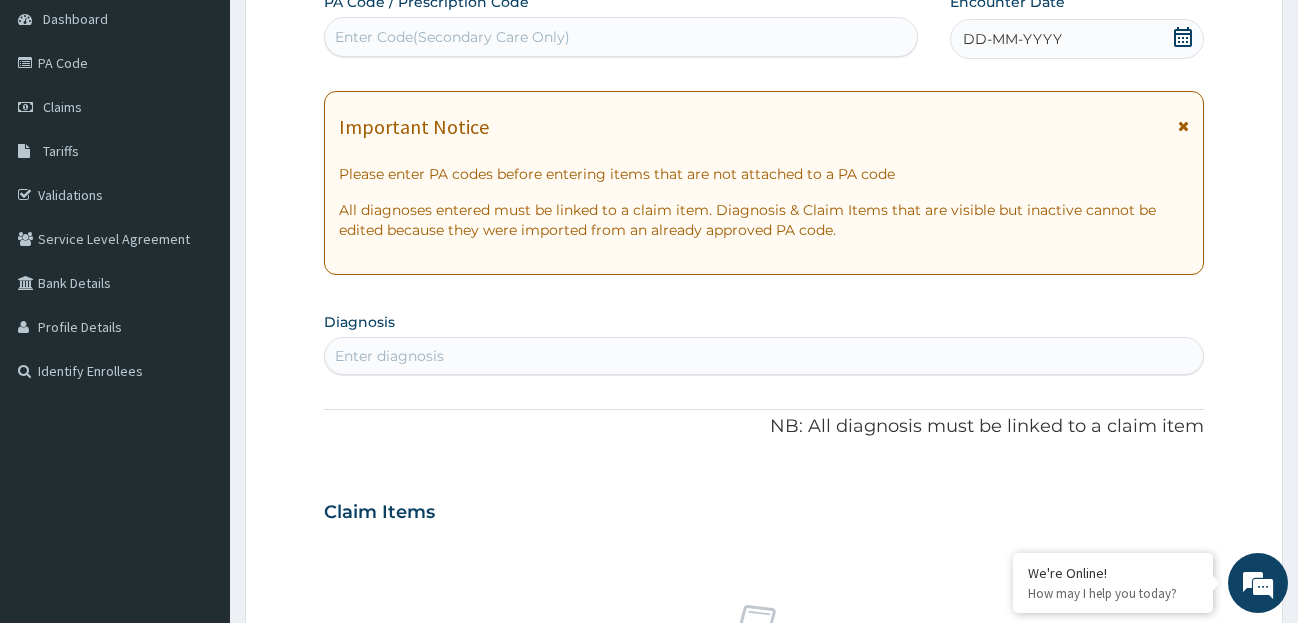 click 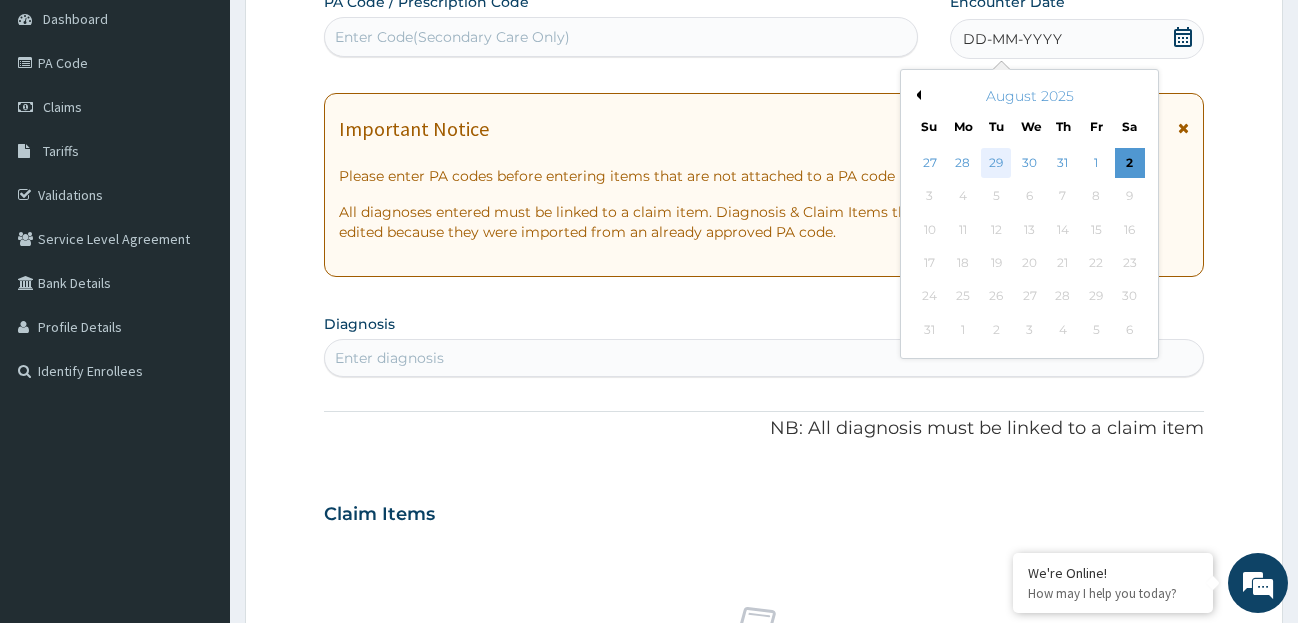 click on "29" at bounding box center (996, 163) 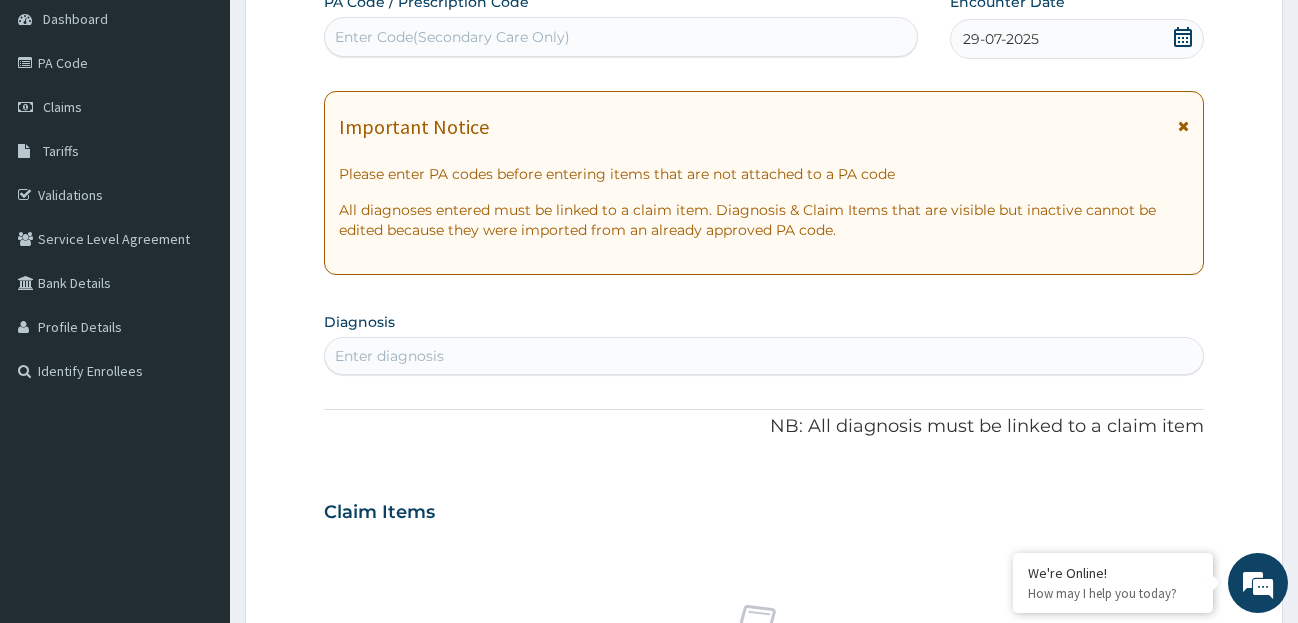 click on "Enter diagnosis" at bounding box center [764, 356] 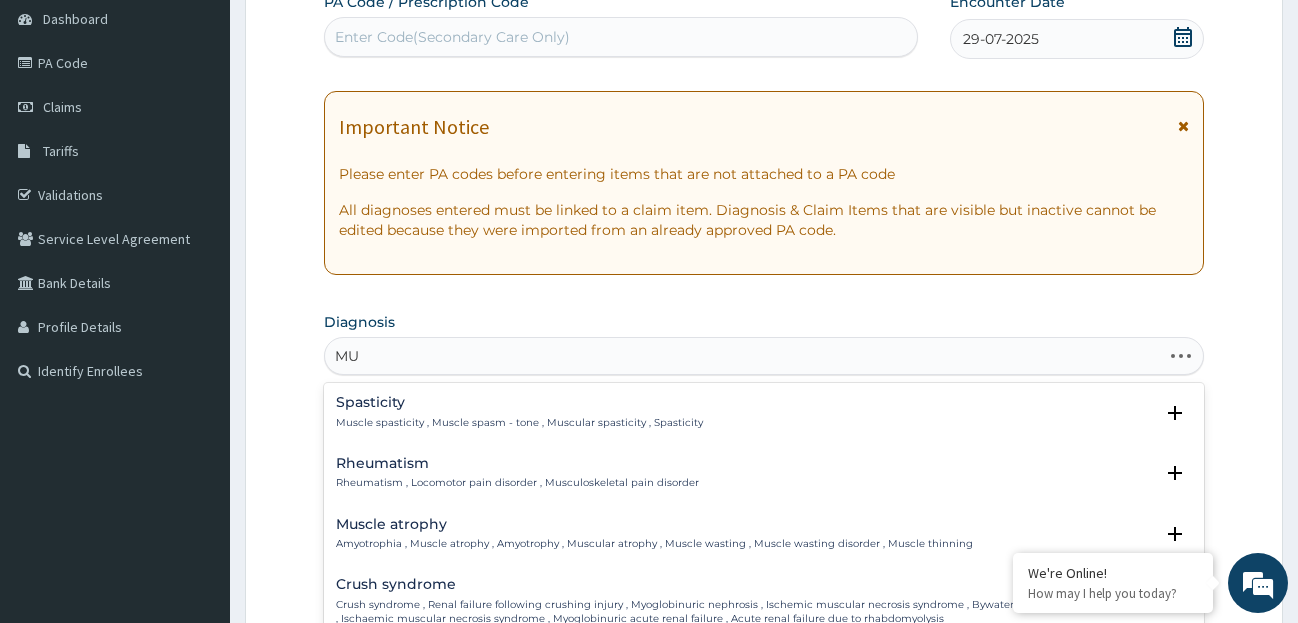 type on "M" 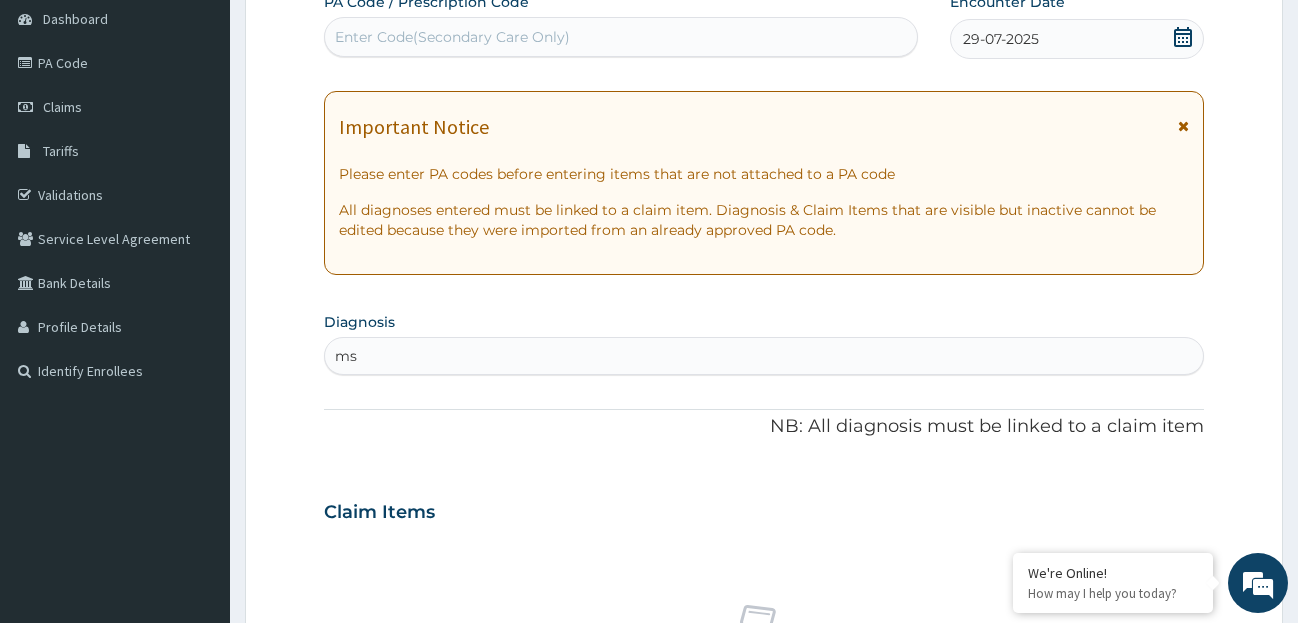 type on "m" 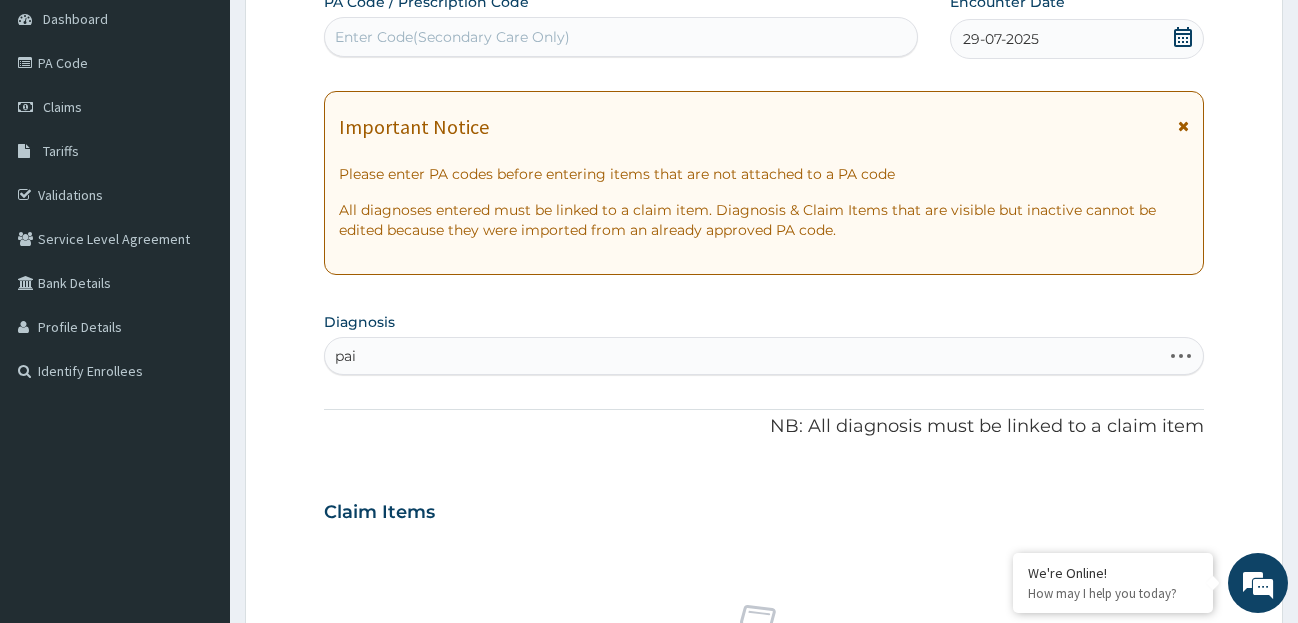 type on "pain" 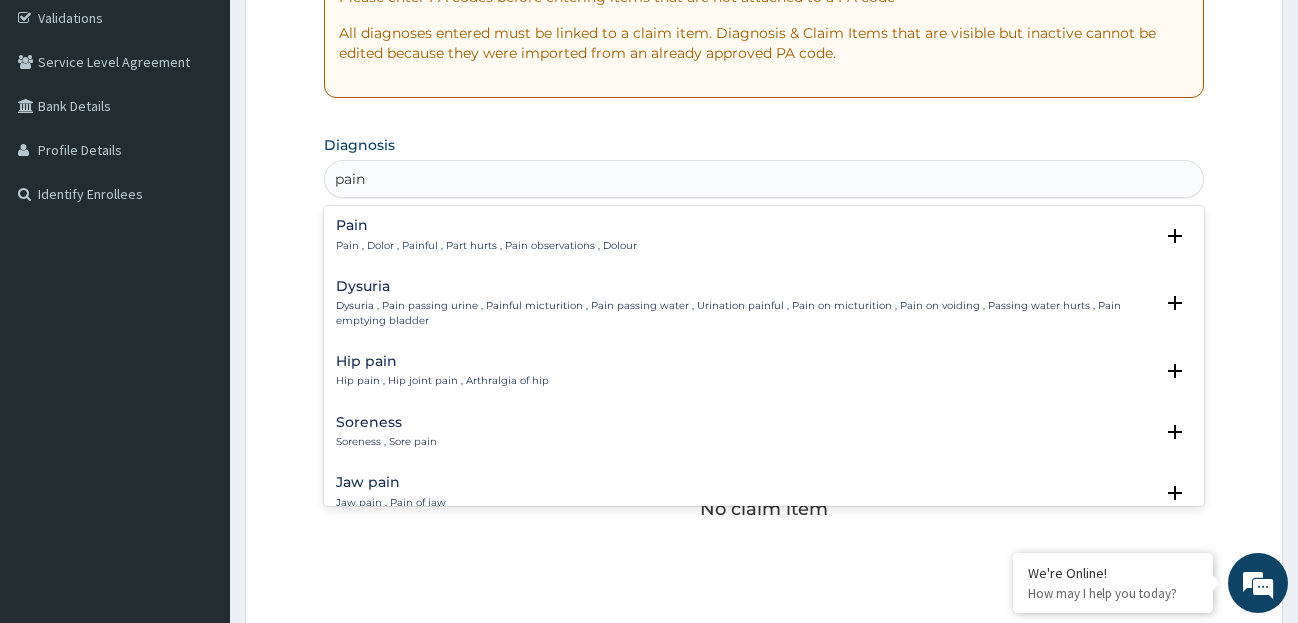 scroll, scrollTop: 378, scrollLeft: 0, axis: vertical 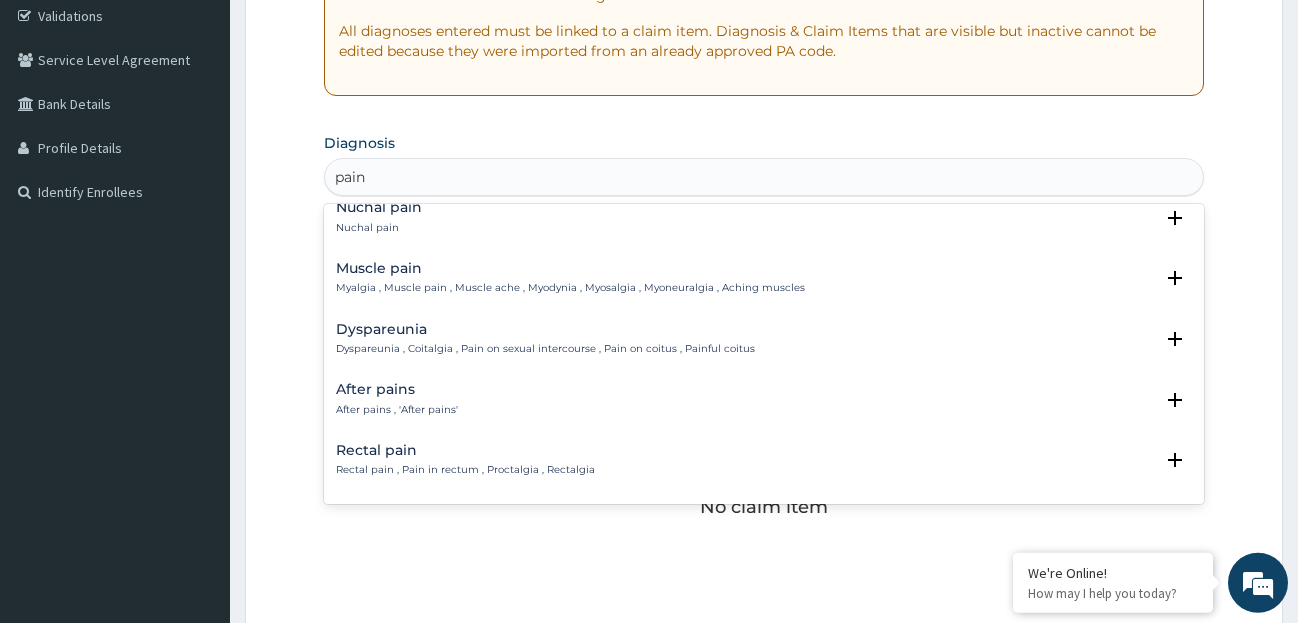 click on "Muscle pain Myalgia , Muscle pain , Muscle ache , Myodynia , Myosalgia , Myoneuralgia , Aching muscles" at bounding box center [570, 278] 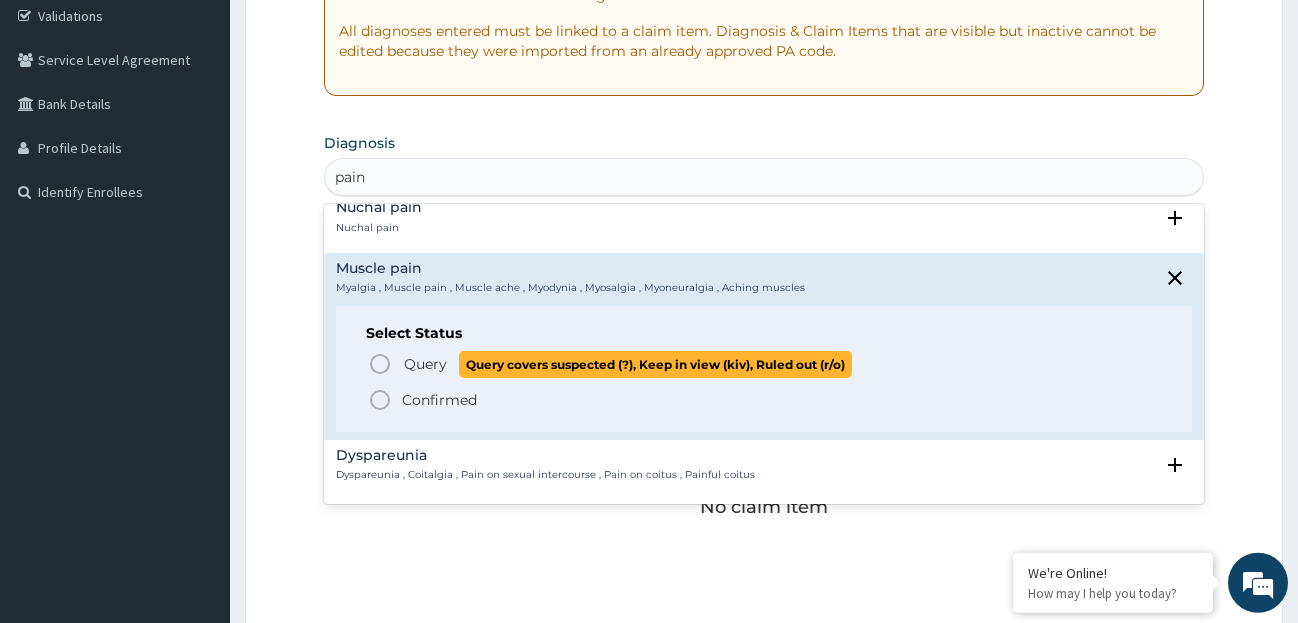 click 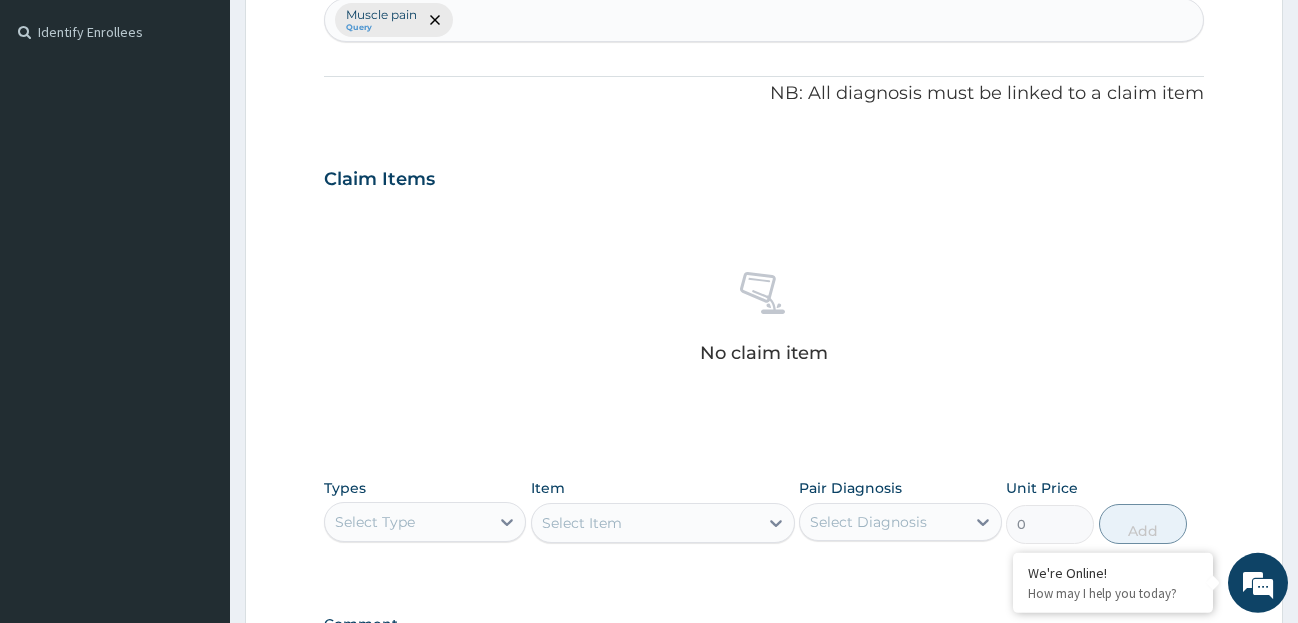 scroll, scrollTop: 647, scrollLeft: 0, axis: vertical 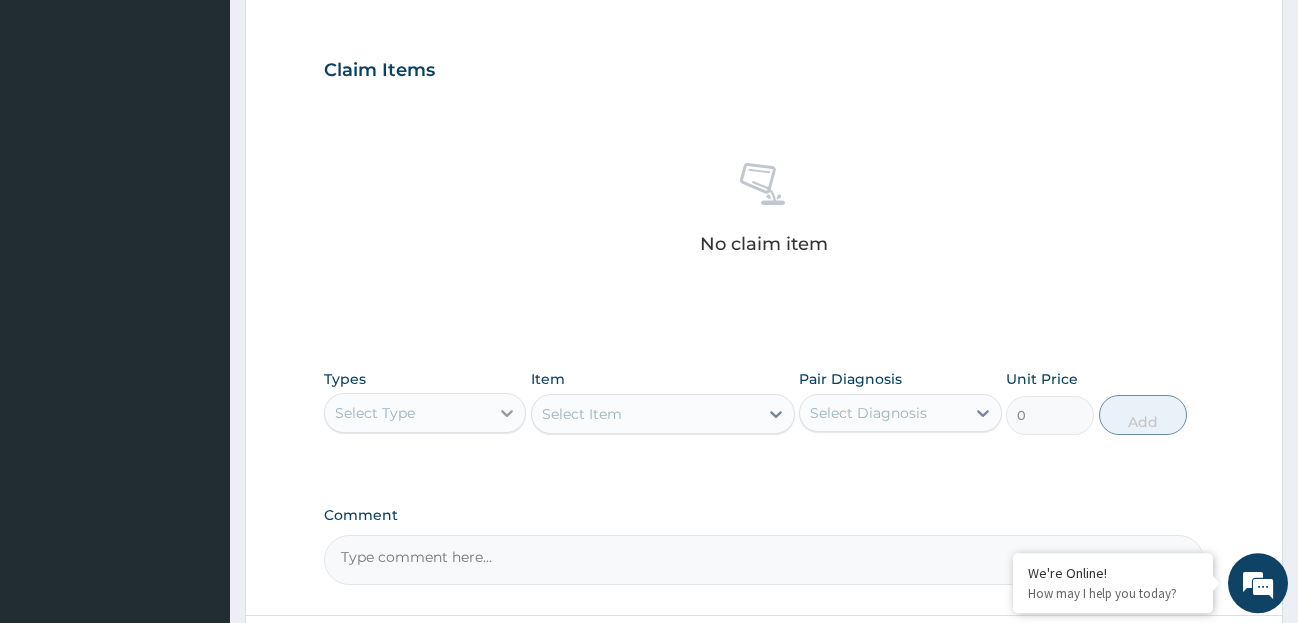 click 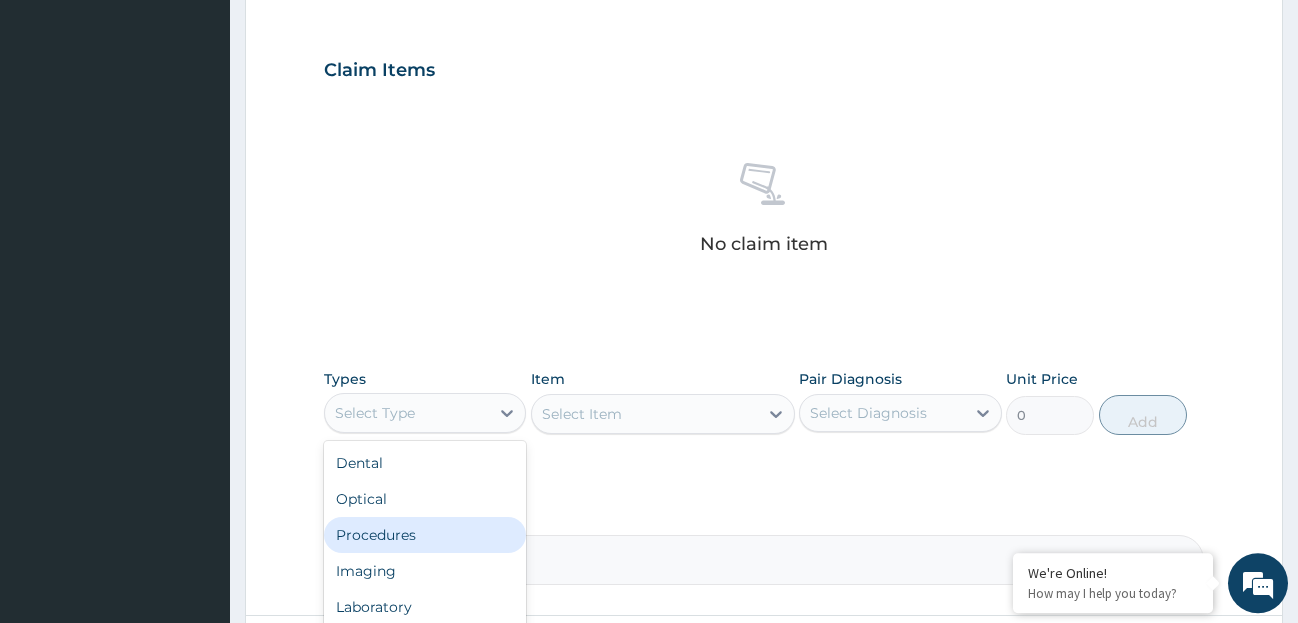 click on "Procedures" at bounding box center [425, 535] 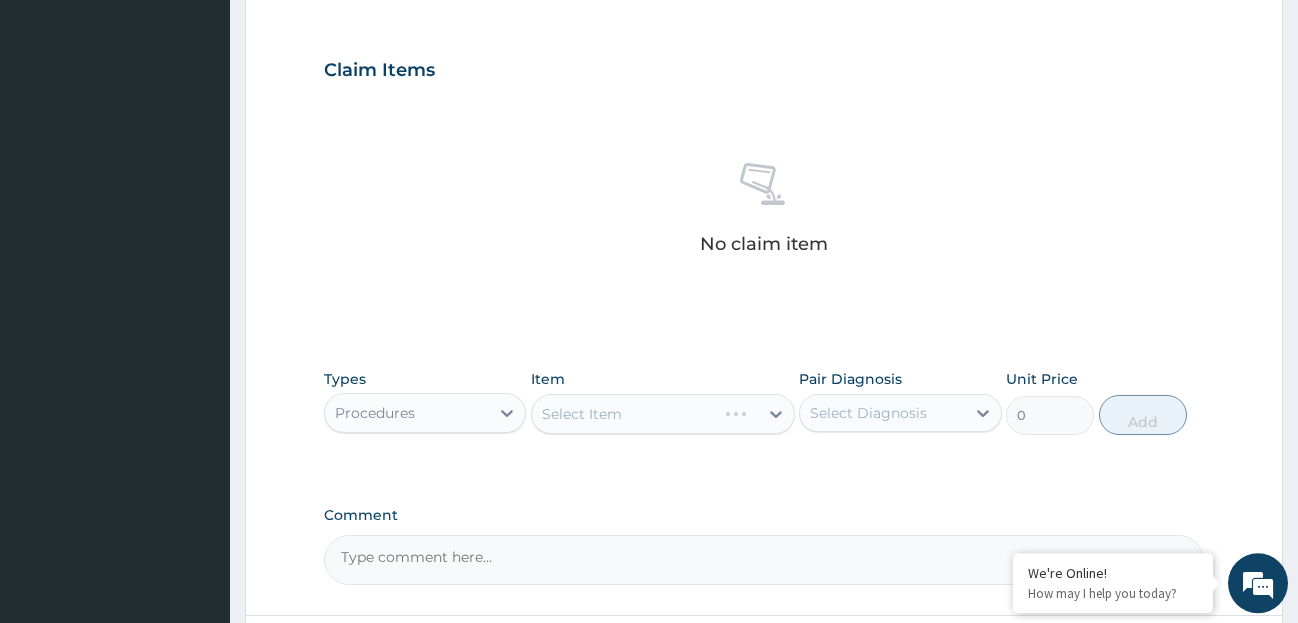 click on "Select Item" at bounding box center [663, 414] 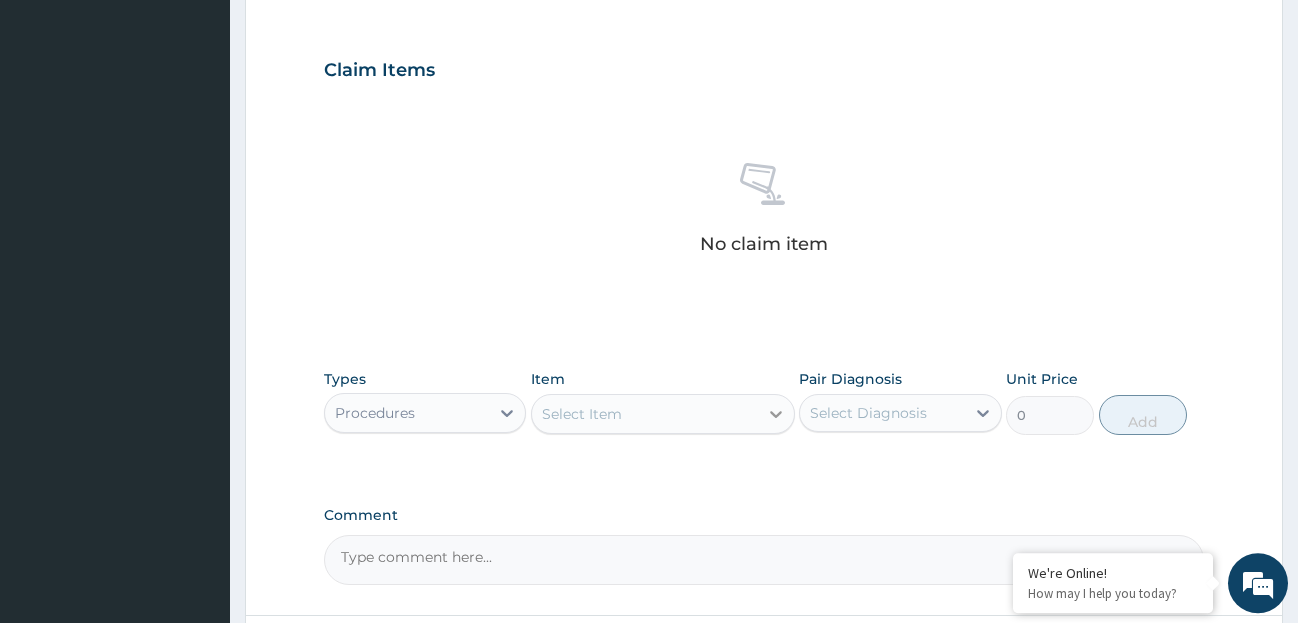 click 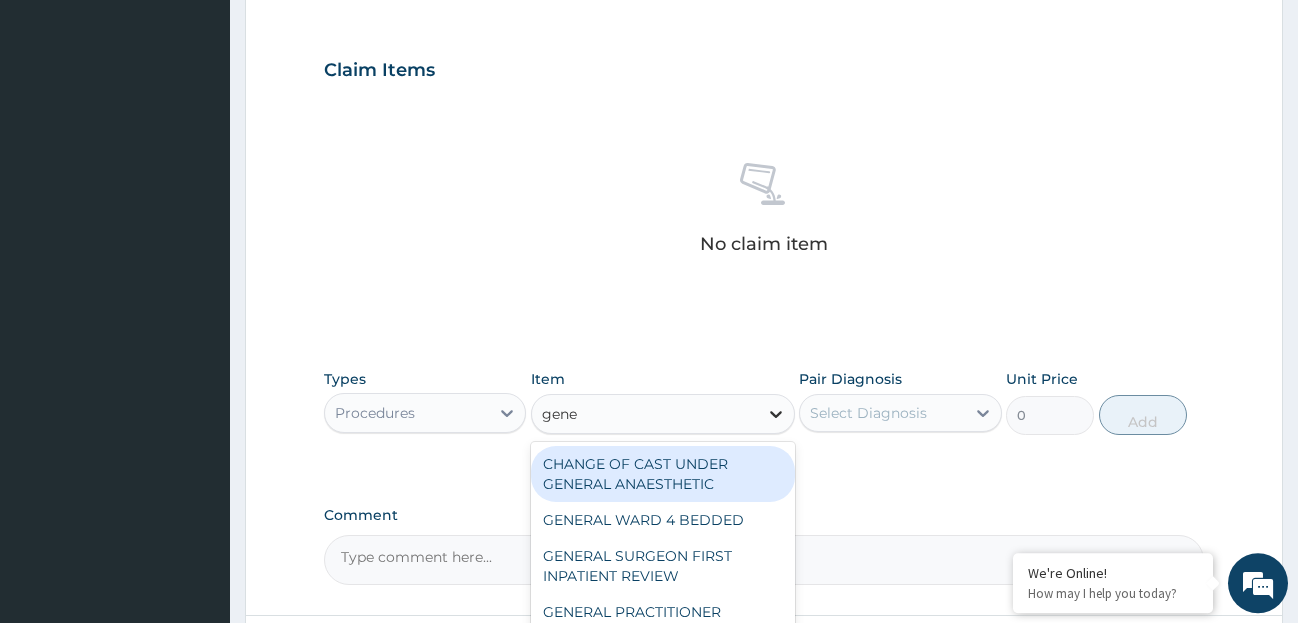 type on "gener" 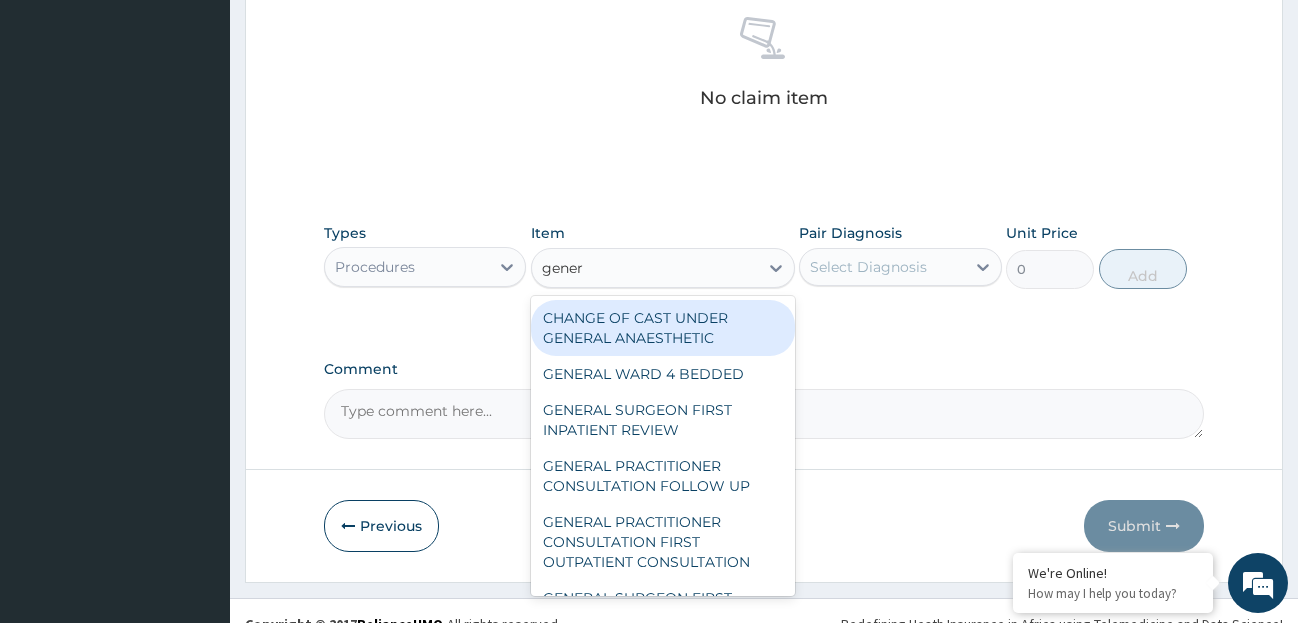 scroll, scrollTop: 819, scrollLeft: 0, axis: vertical 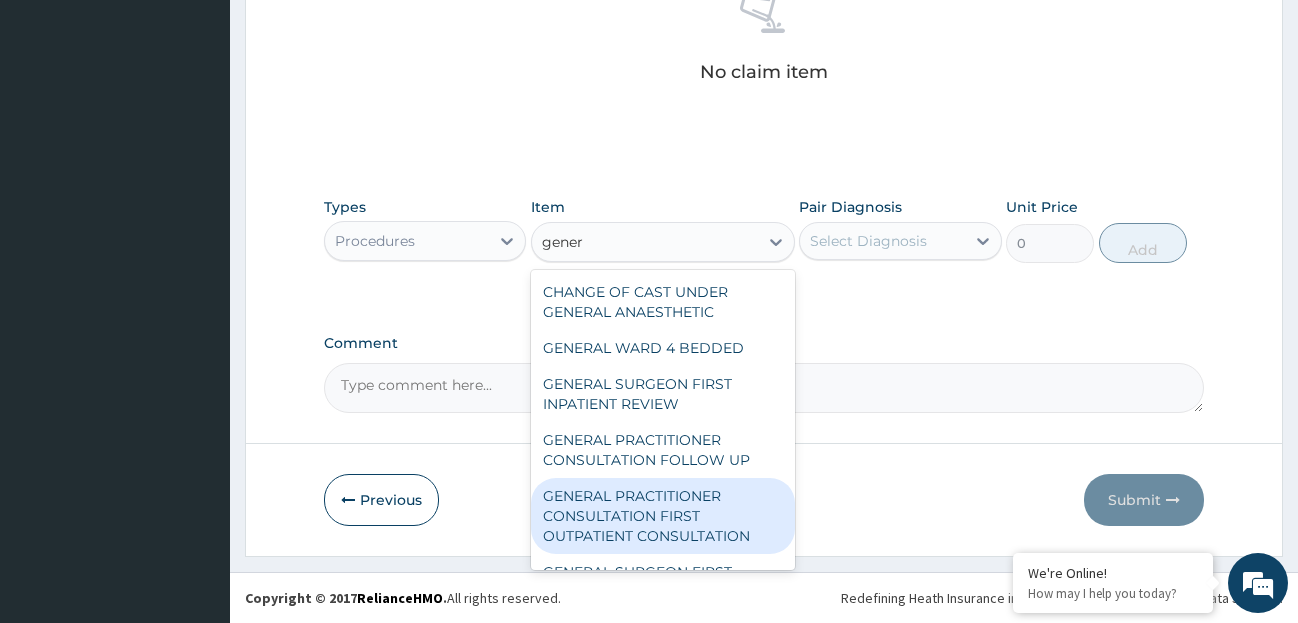 click on "GENERAL PRACTITIONER CONSULTATION FIRST OUTPATIENT CONSULTATION" at bounding box center (663, 516) 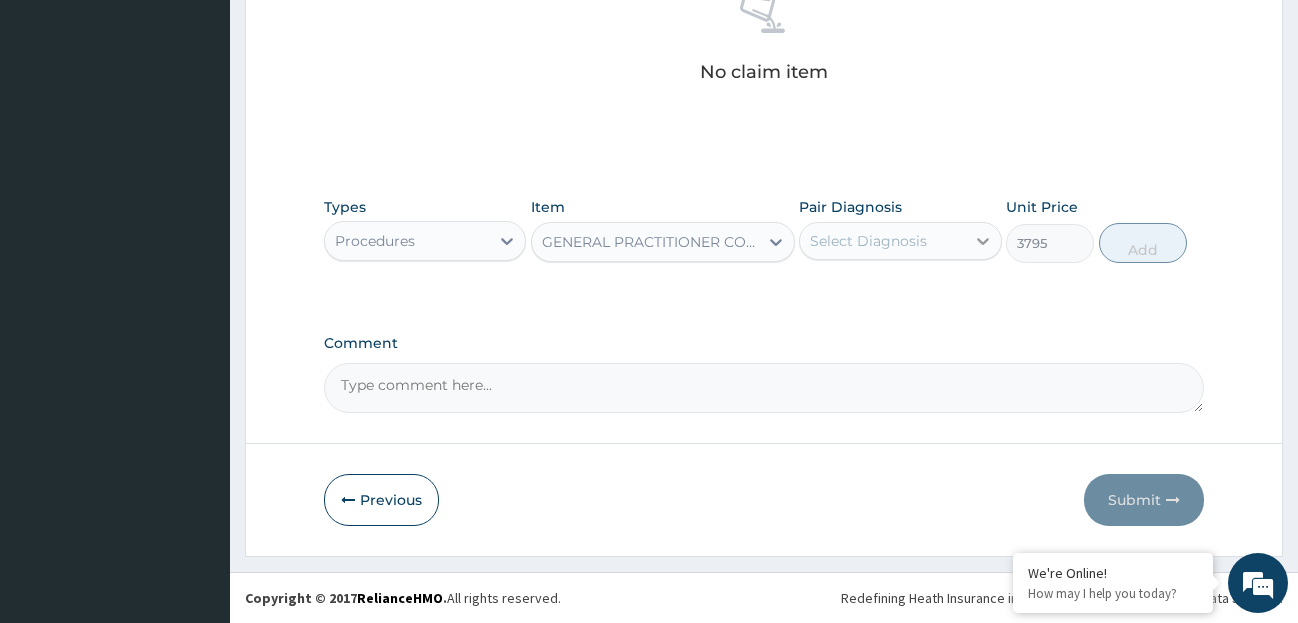 click 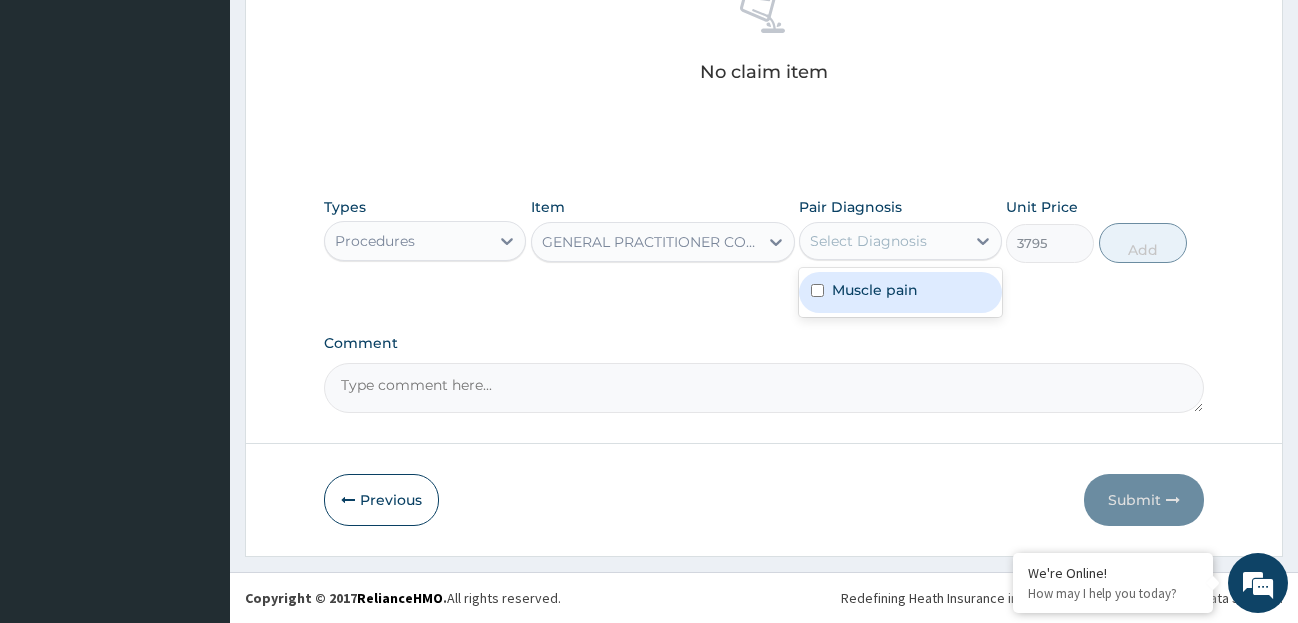 click on "Muscle pain" at bounding box center (900, 292) 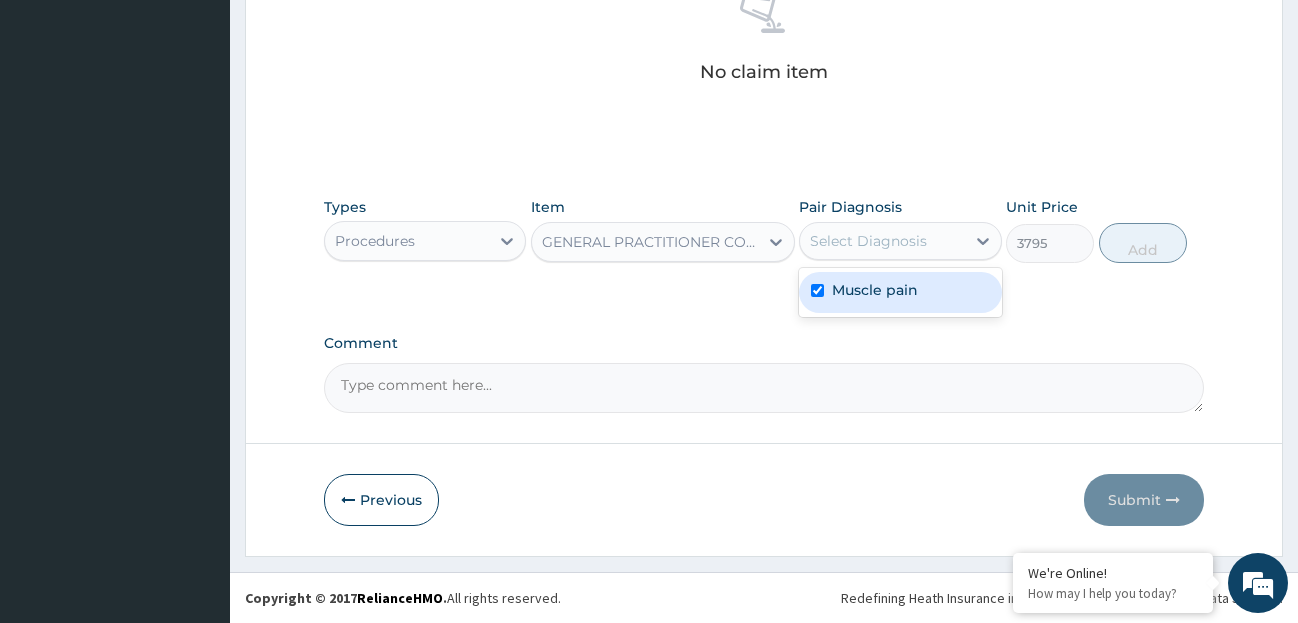 checkbox on "true" 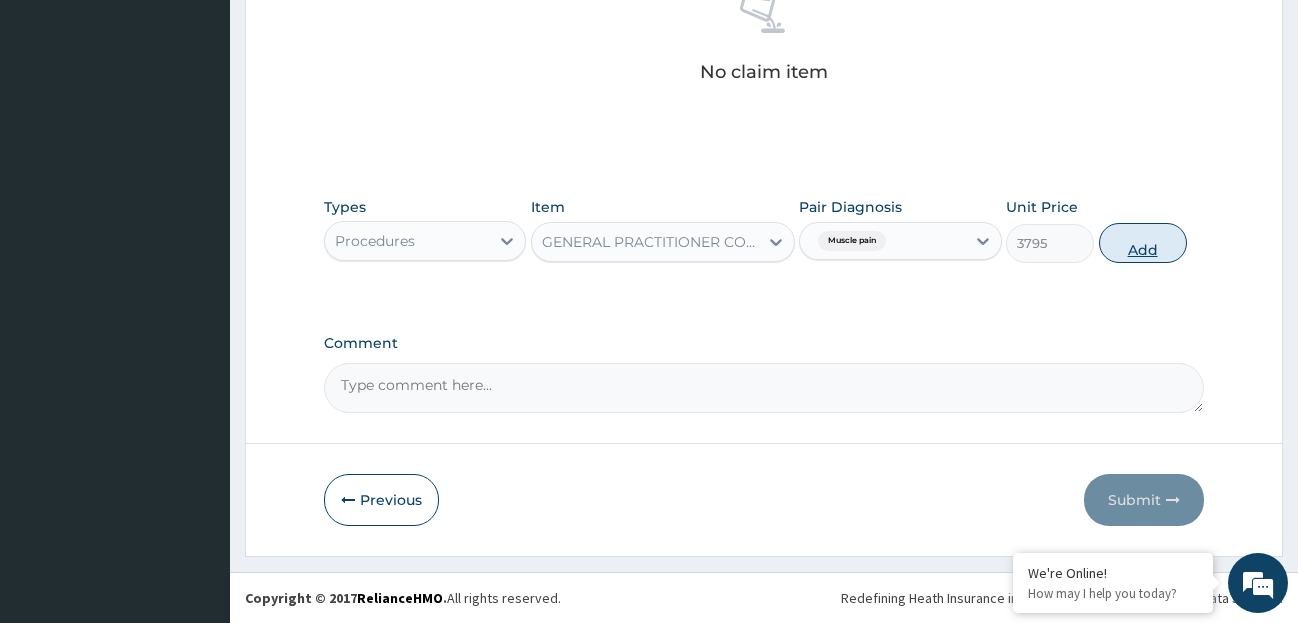 click on "Add" at bounding box center (1143, 243) 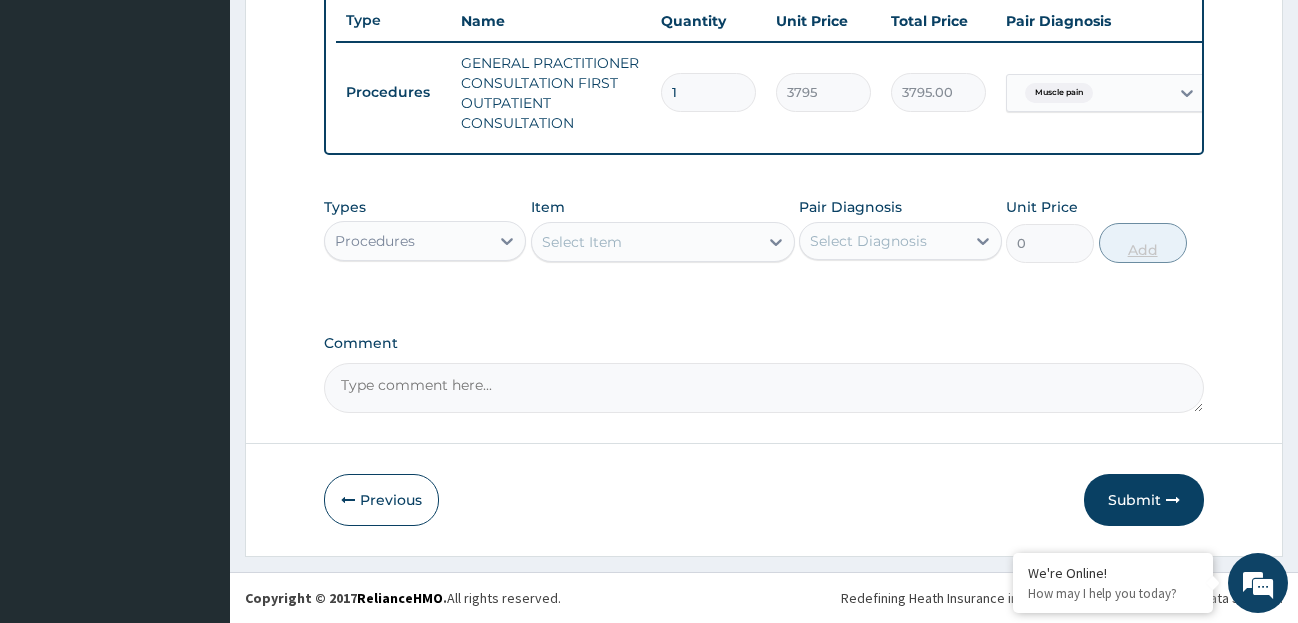 scroll, scrollTop: 772, scrollLeft: 0, axis: vertical 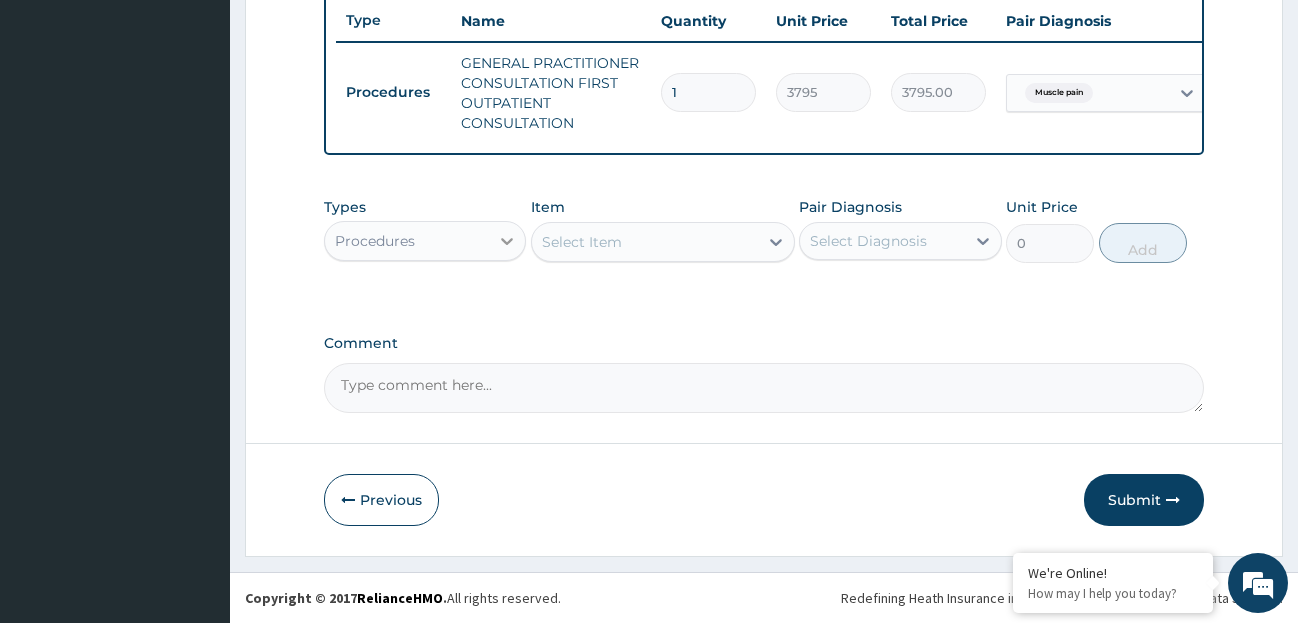 click 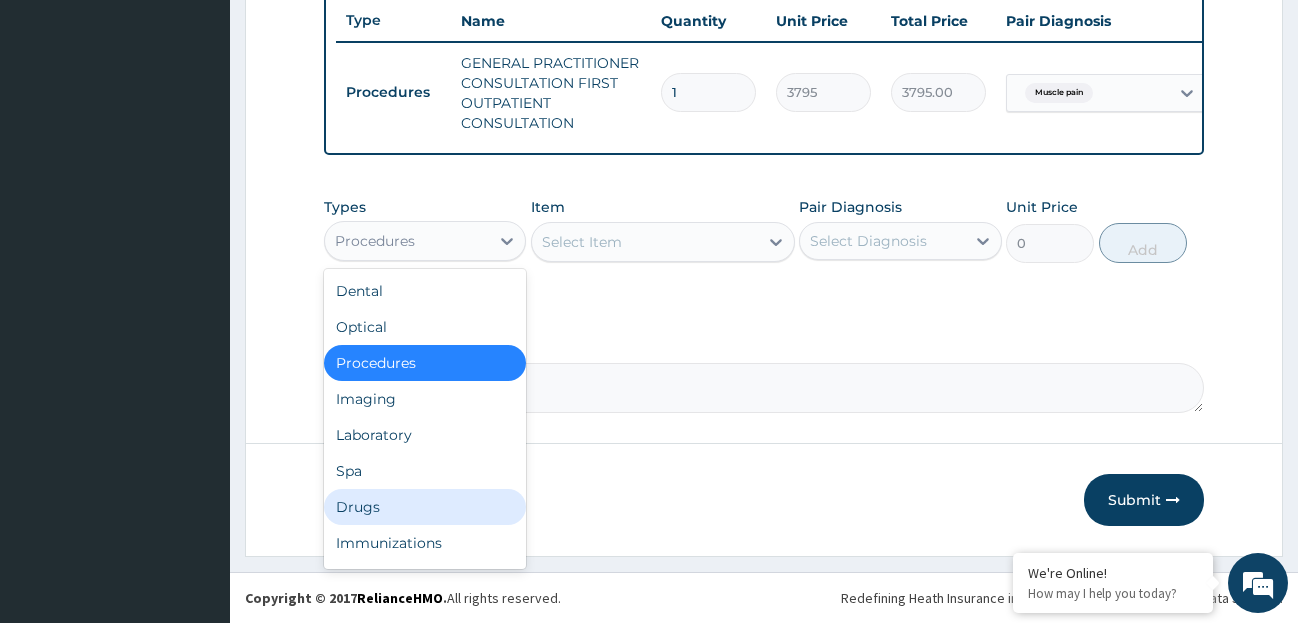 click on "Drugs" at bounding box center (425, 507) 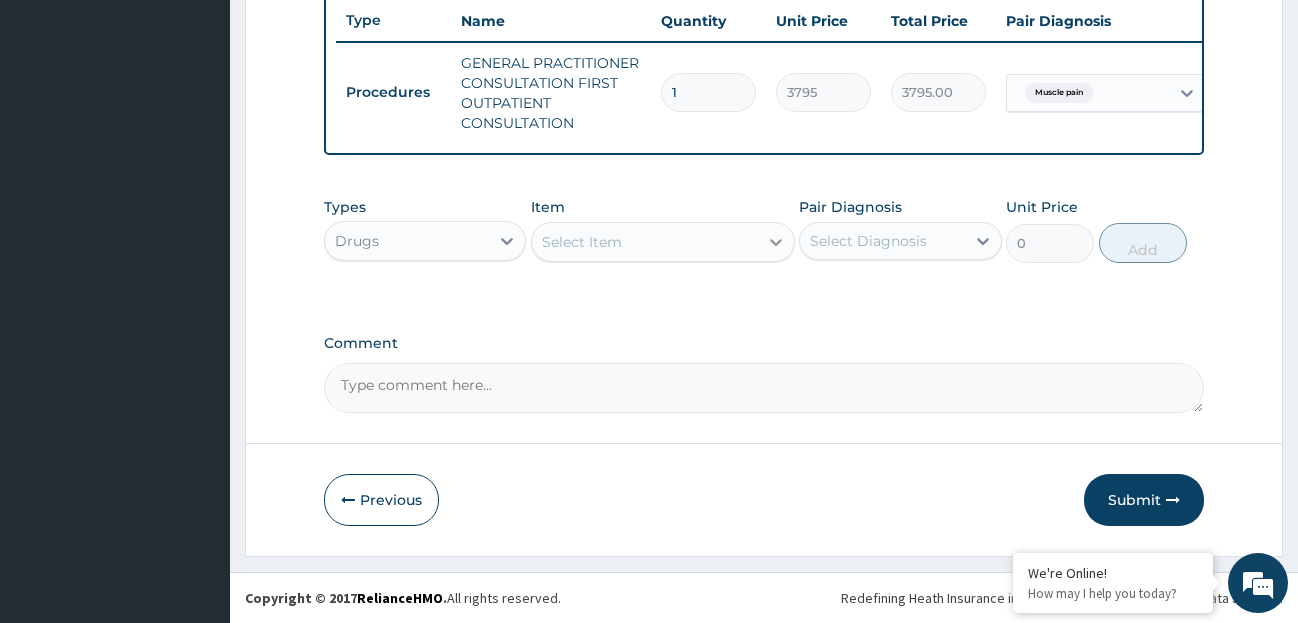 click 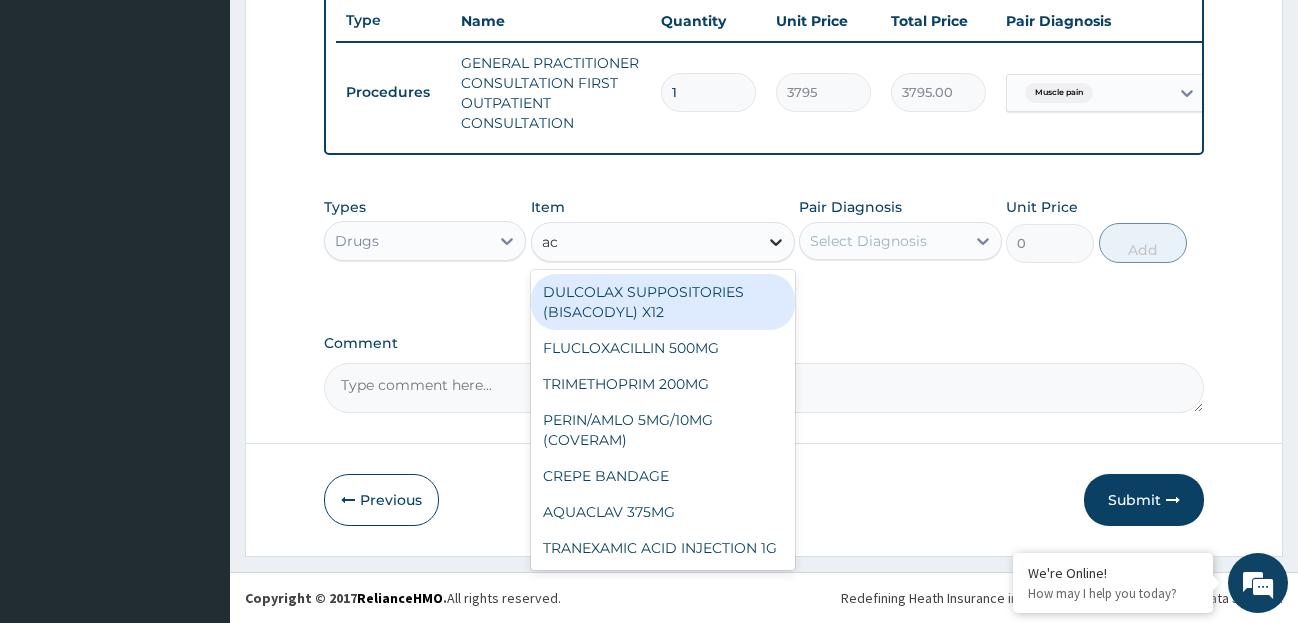 type on "acy" 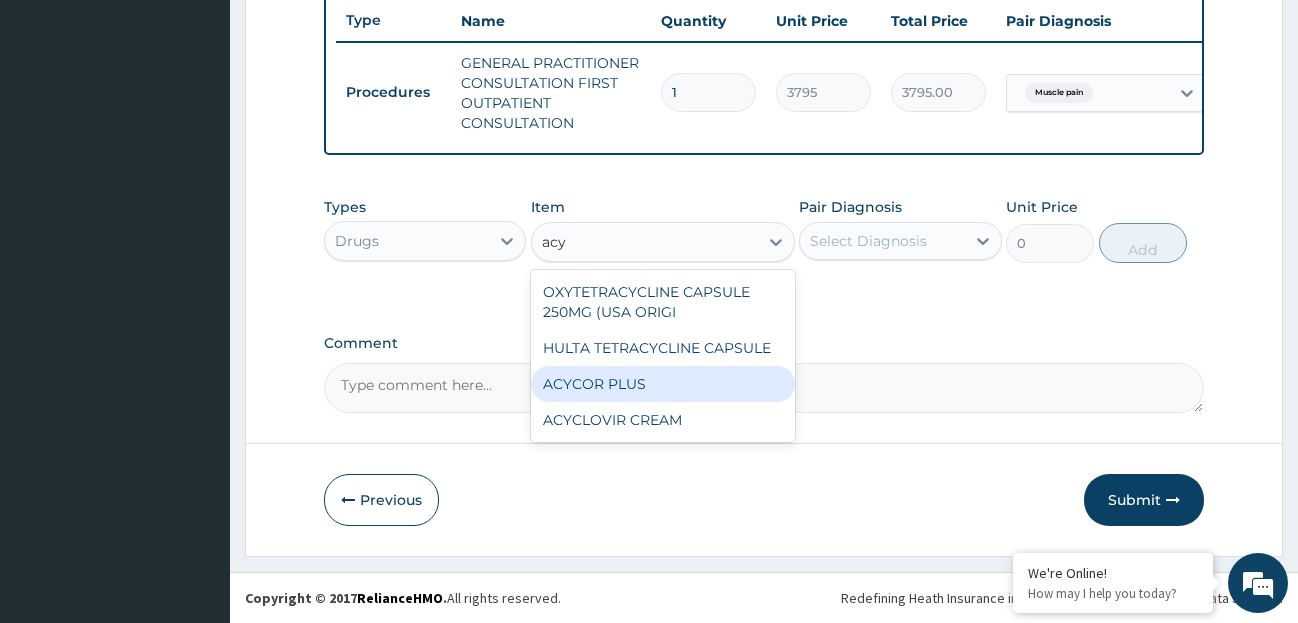 click on "ACYCOR PLUS" at bounding box center (663, 384) 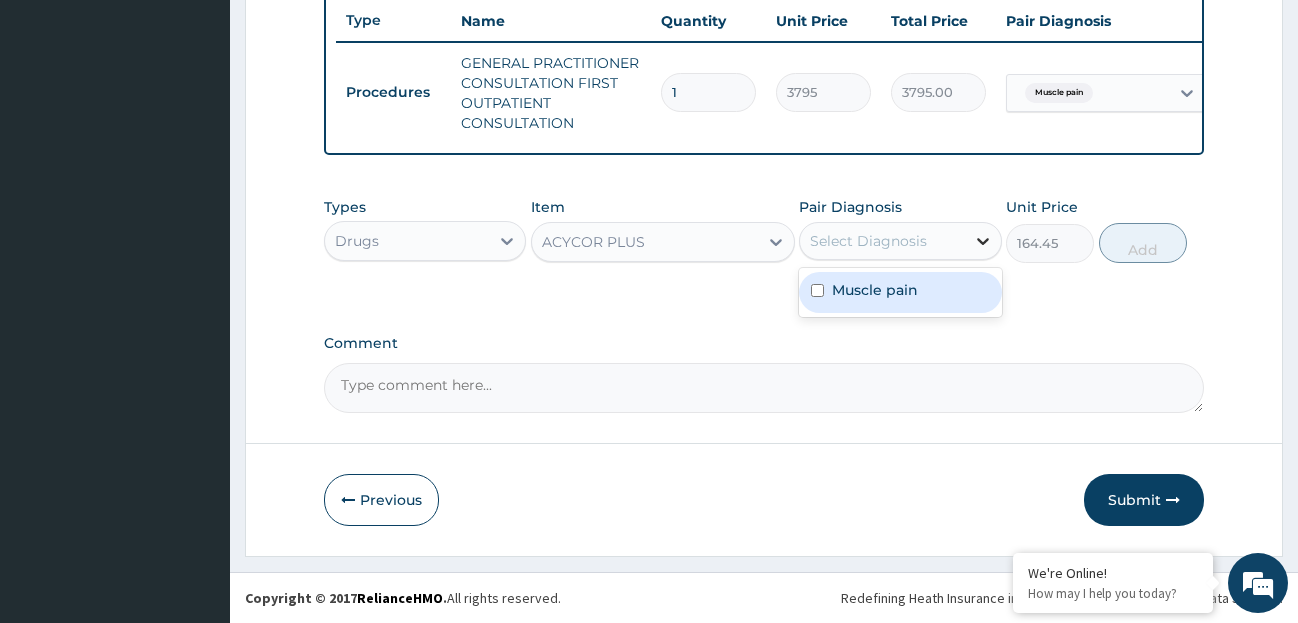 click 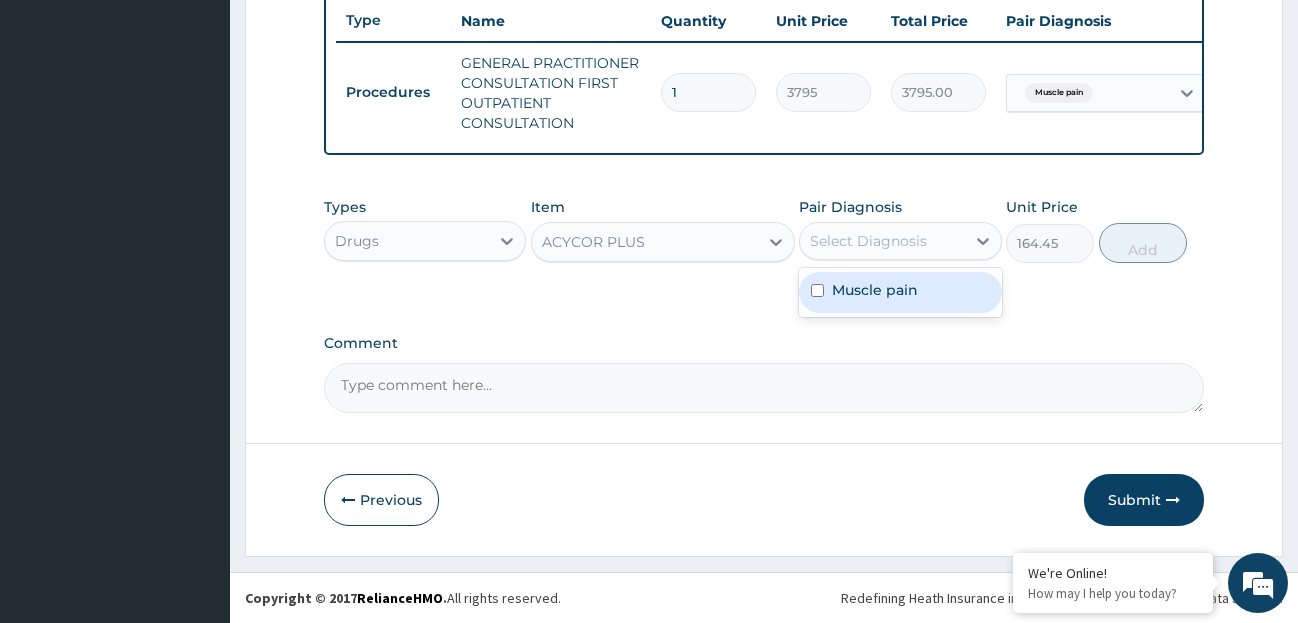 click on "Muscle pain" at bounding box center (900, 292) 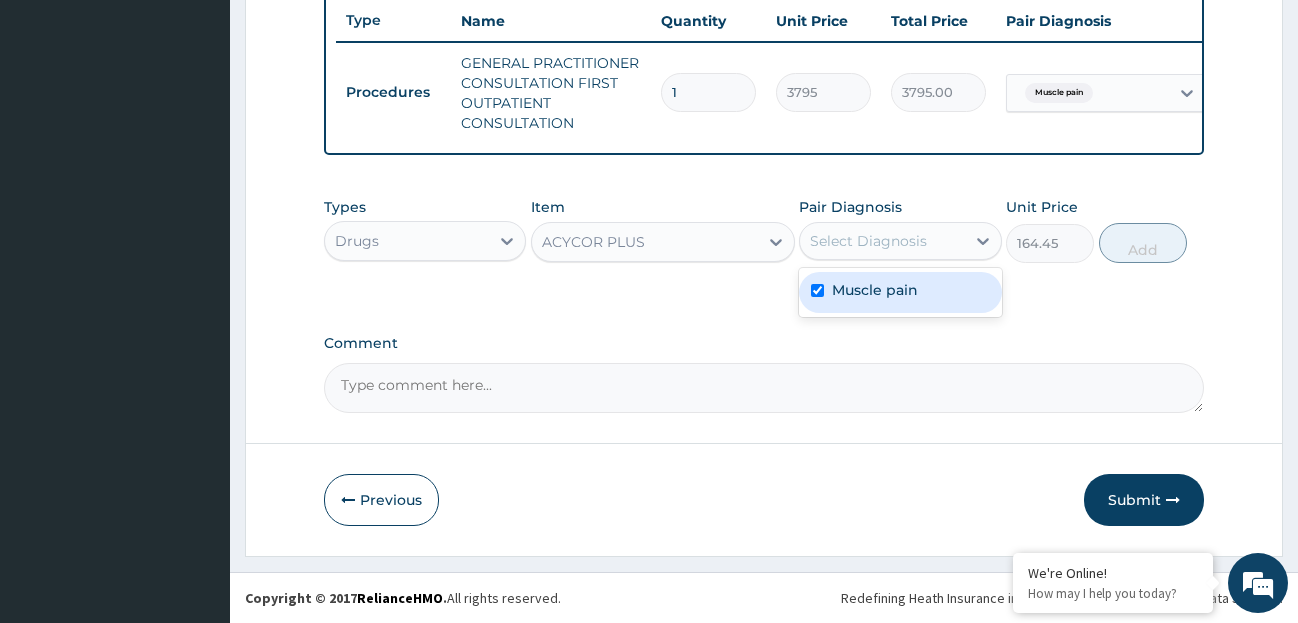 checkbox on "true" 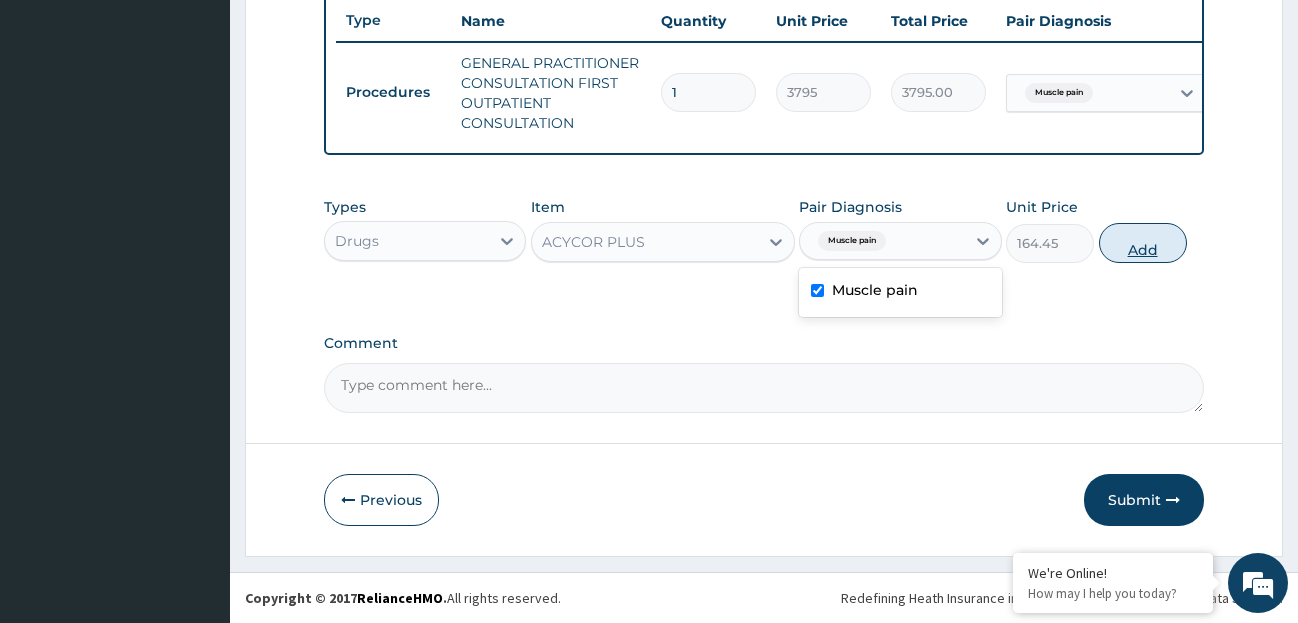 click on "Add" at bounding box center (1143, 243) 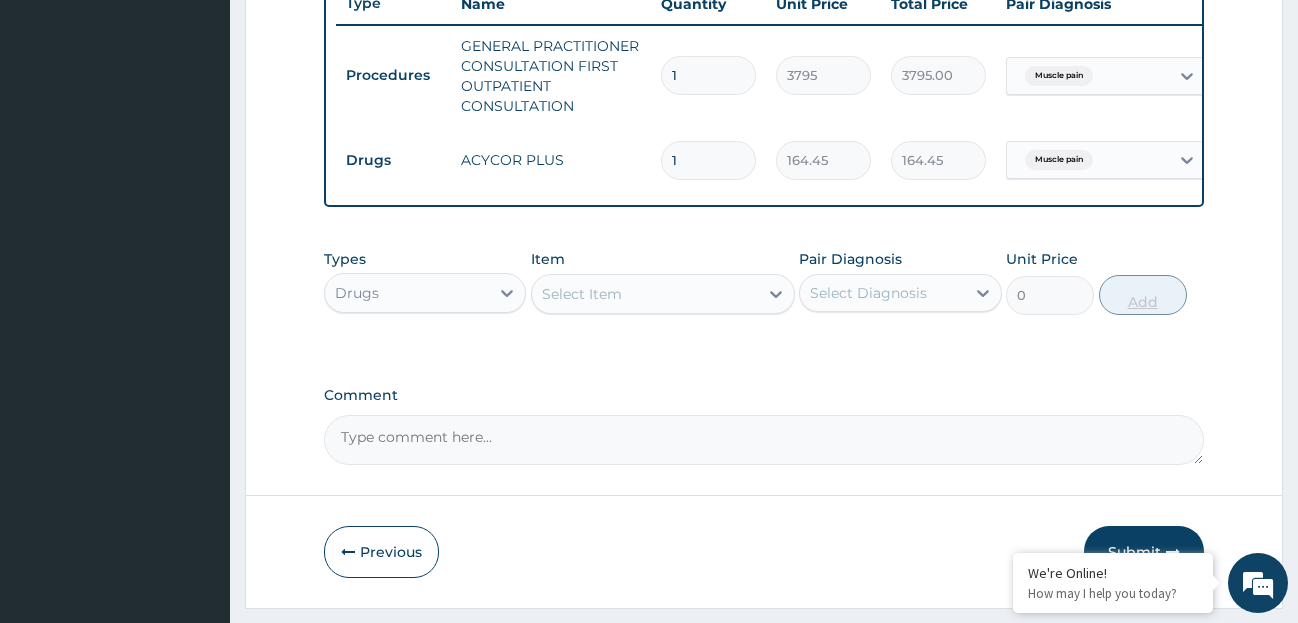 type on "10" 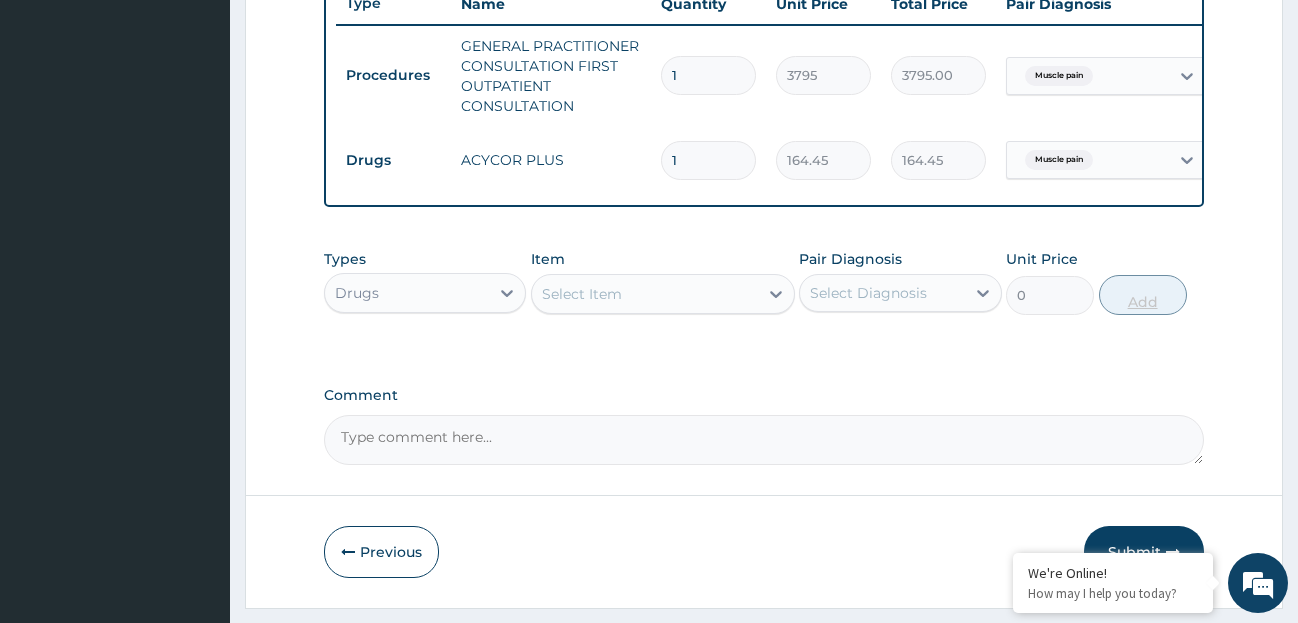 type on "1644.50" 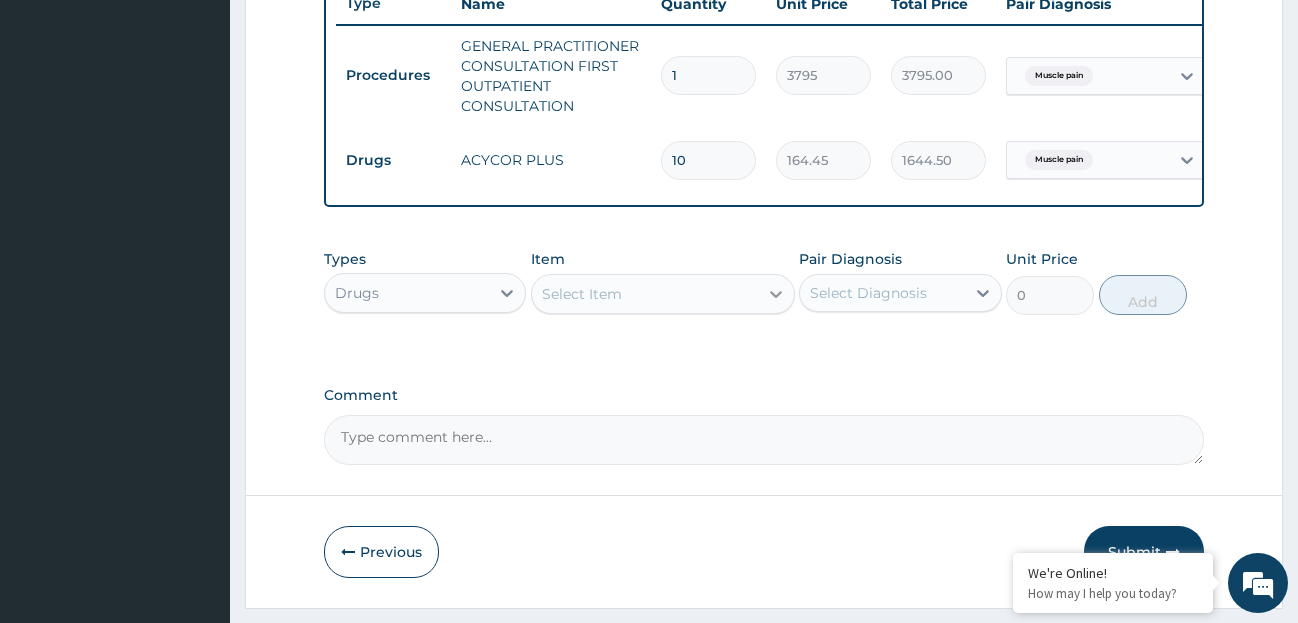 type on "10" 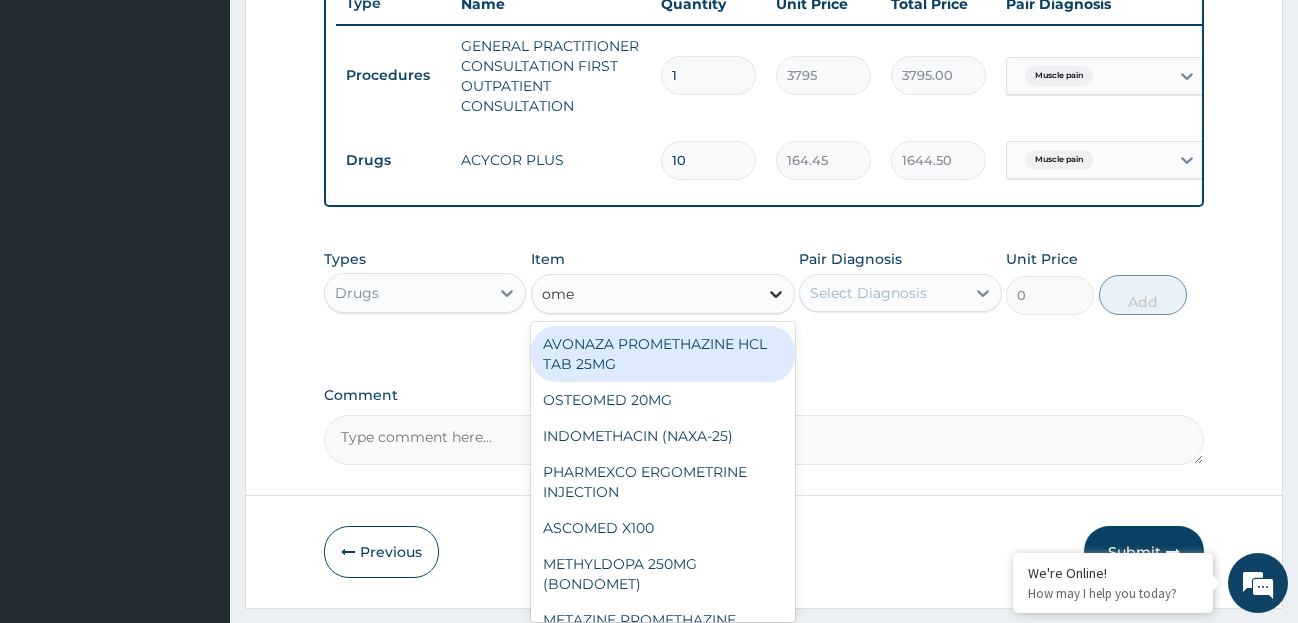 type on "omep" 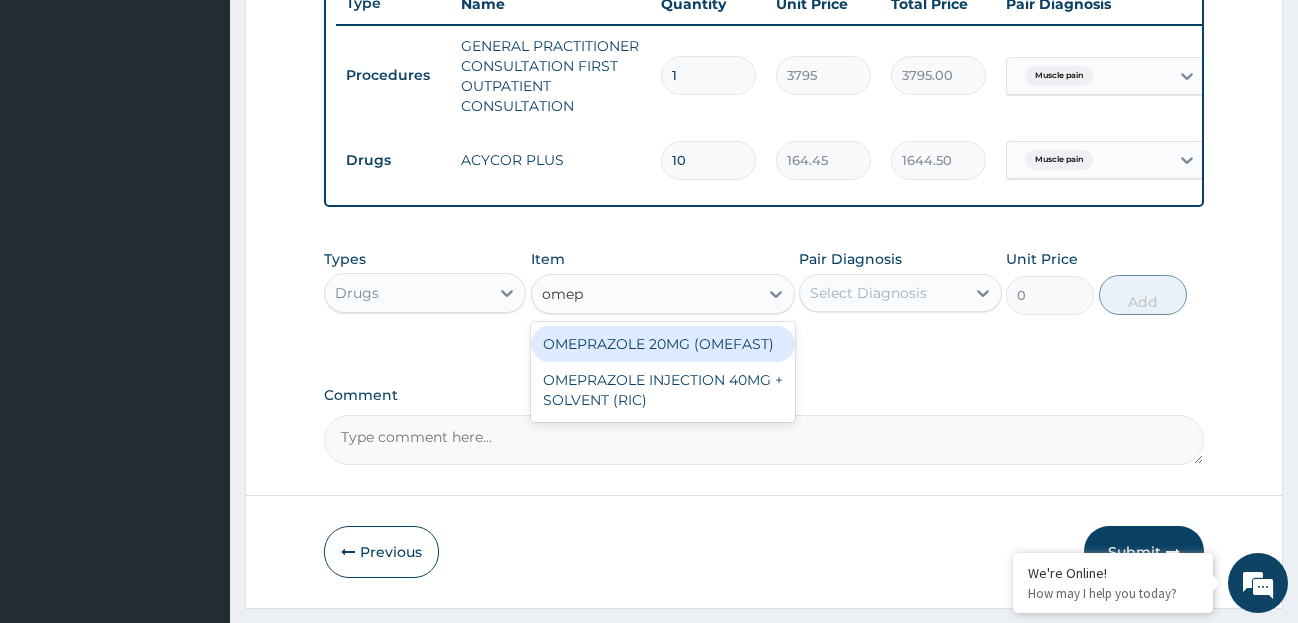 click on "OMEPRAZOLE 20MG (OMEFAST)" at bounding box center [663, 344] 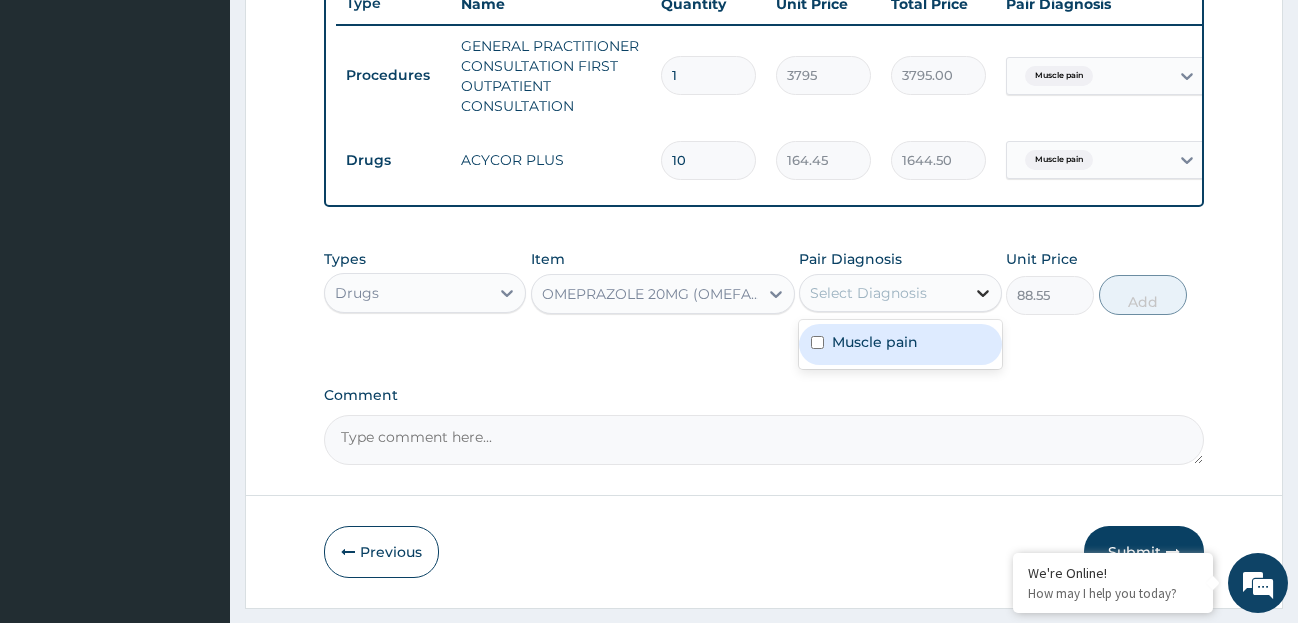 click 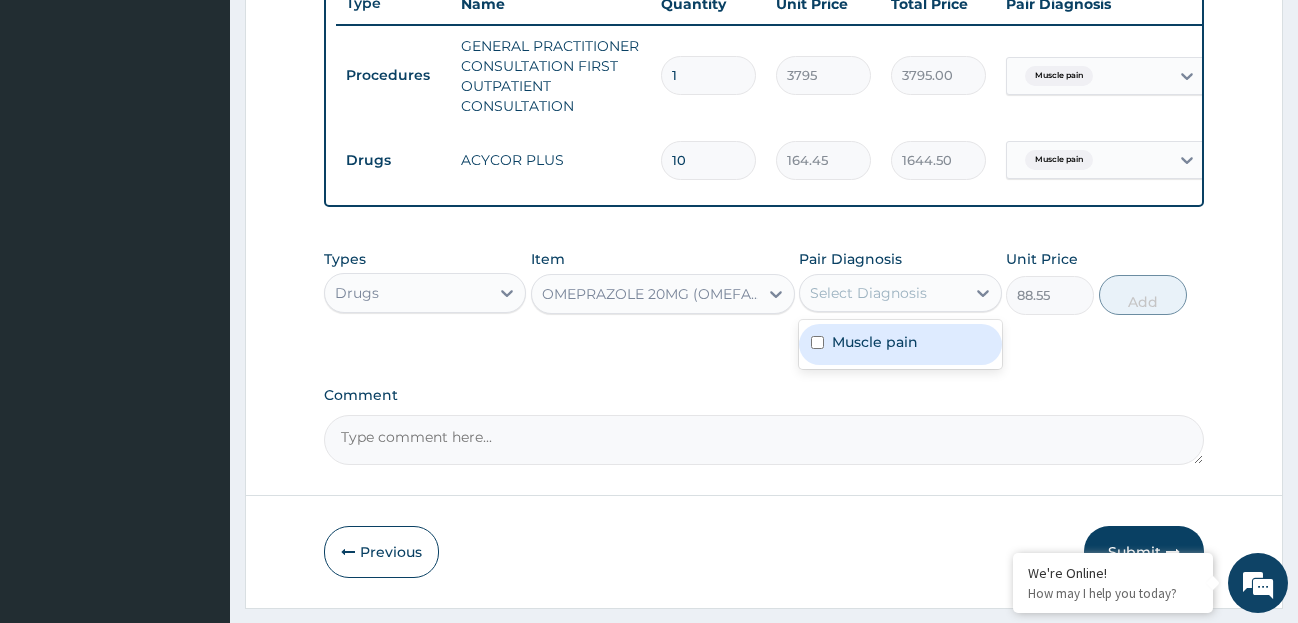 click on "Muscle pain" at bounding box center (900, 344) 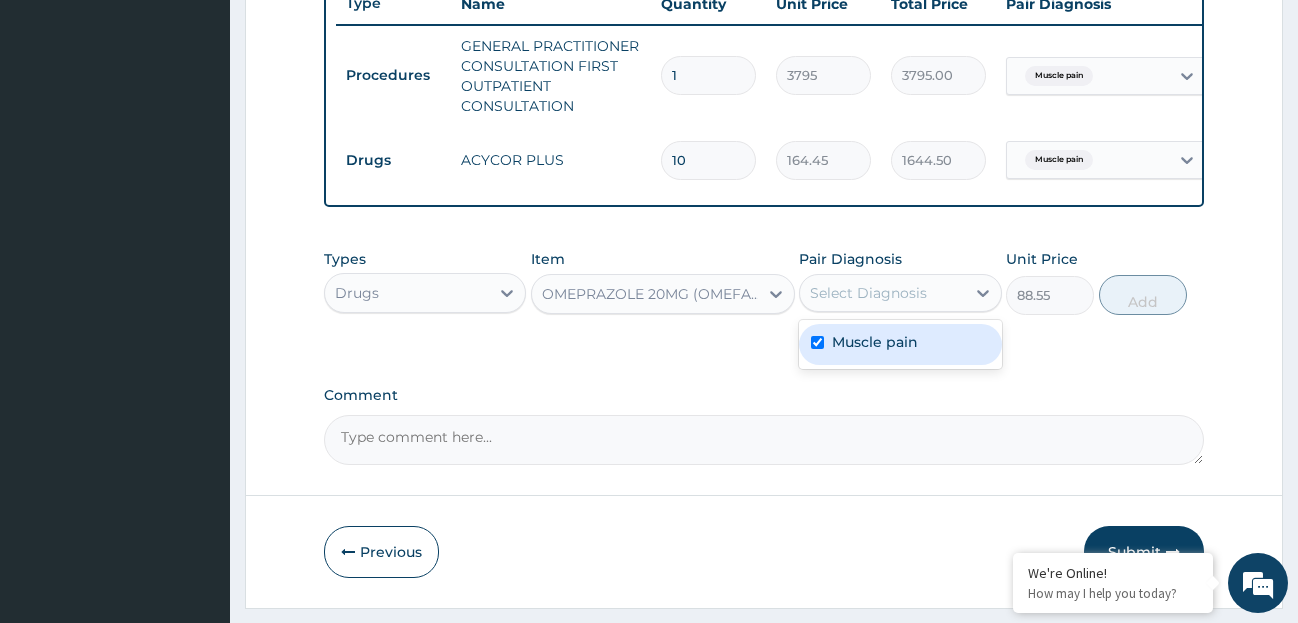 checkbox on "true" 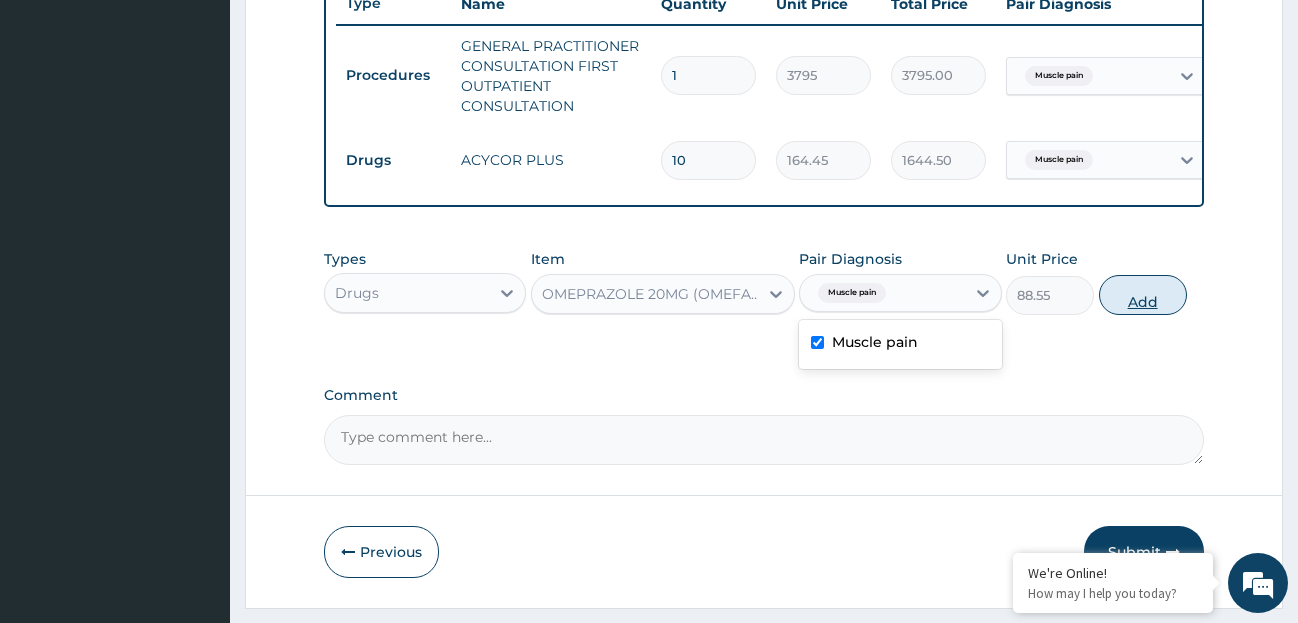 click on "Add" at bounding box center (1143, 295) 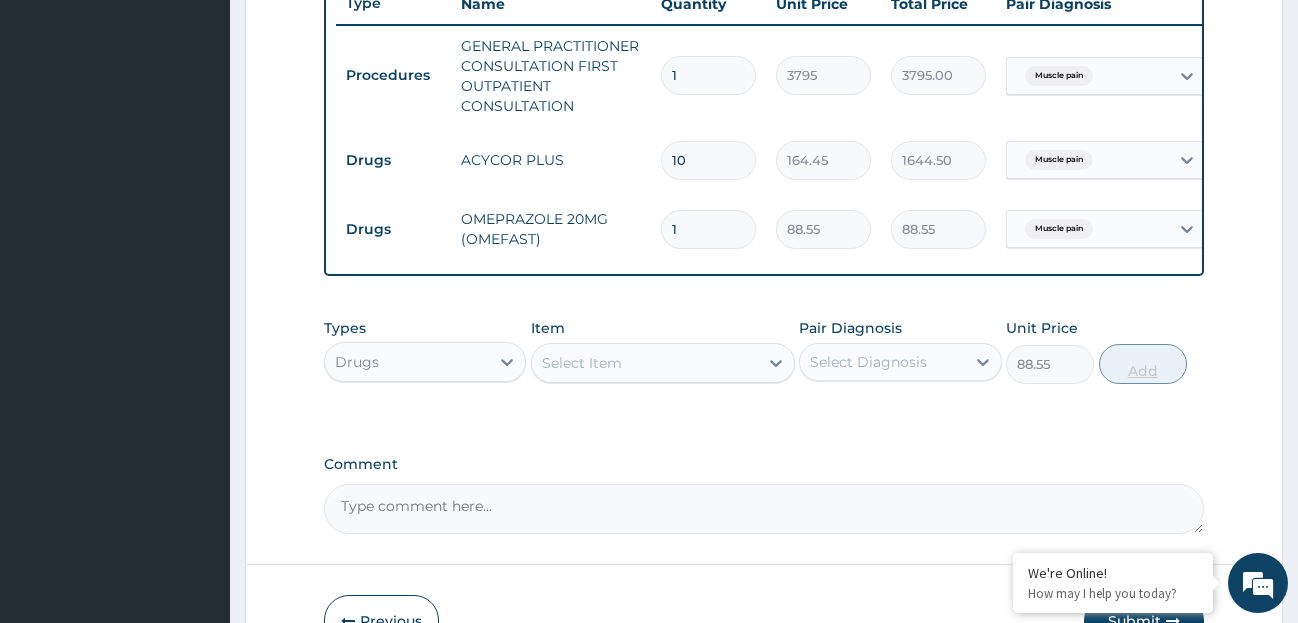 type on "0" 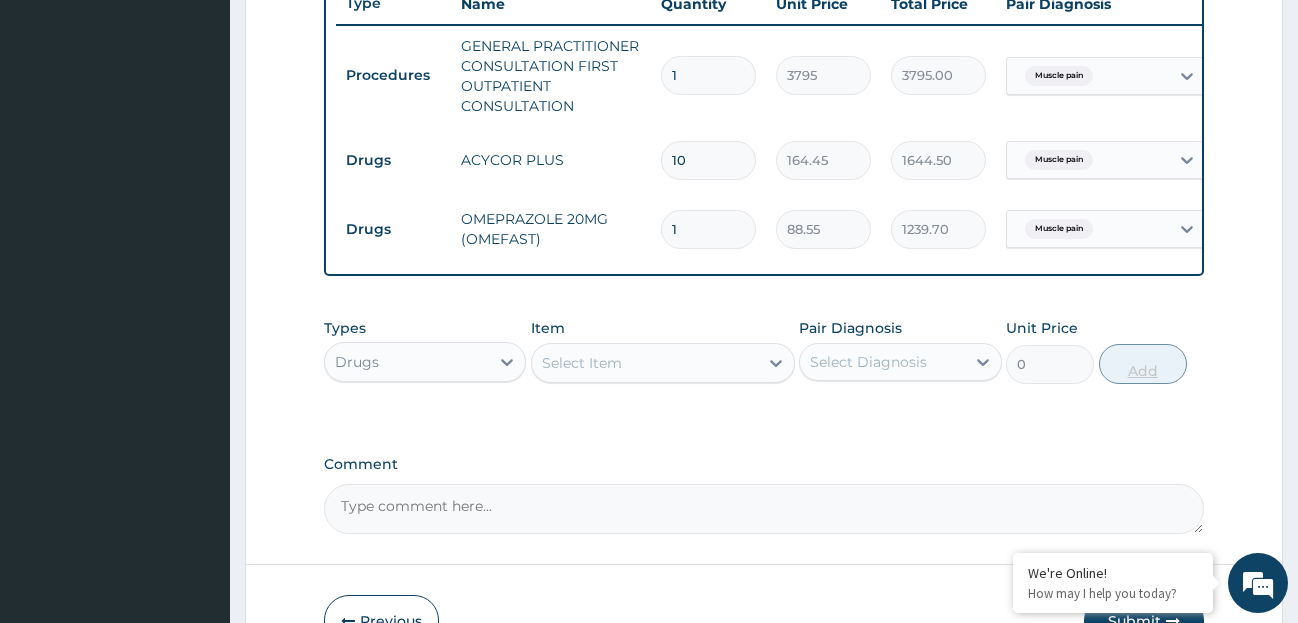 type on "14" 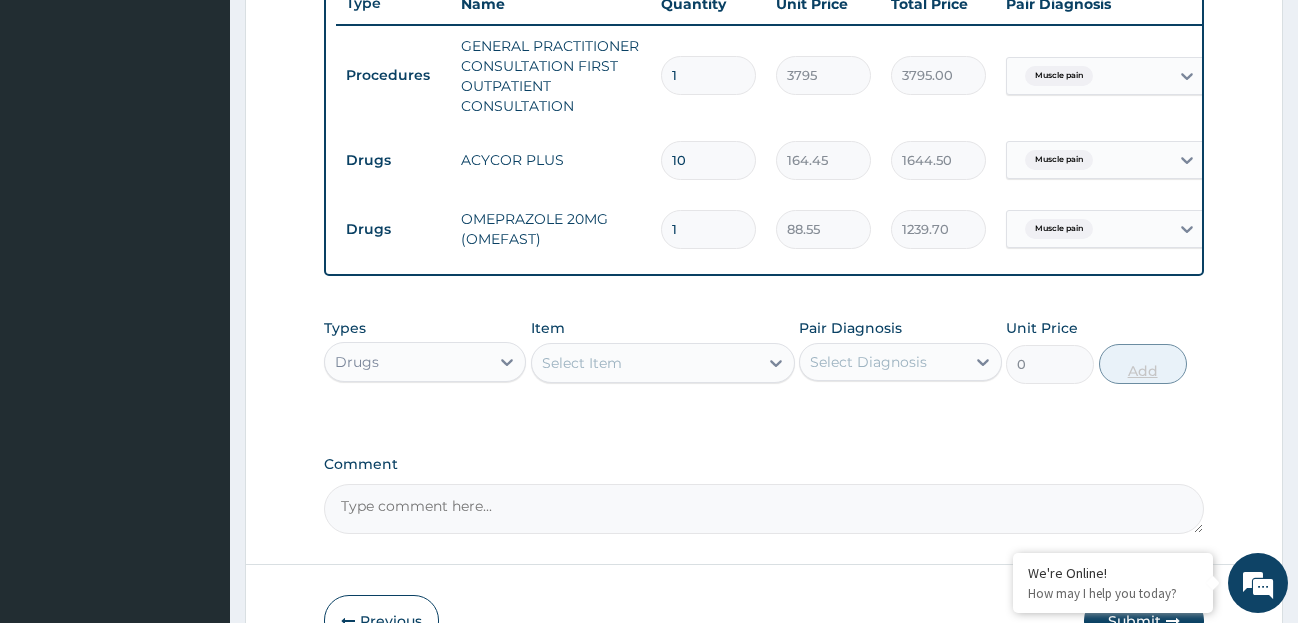 type on "1239.70" 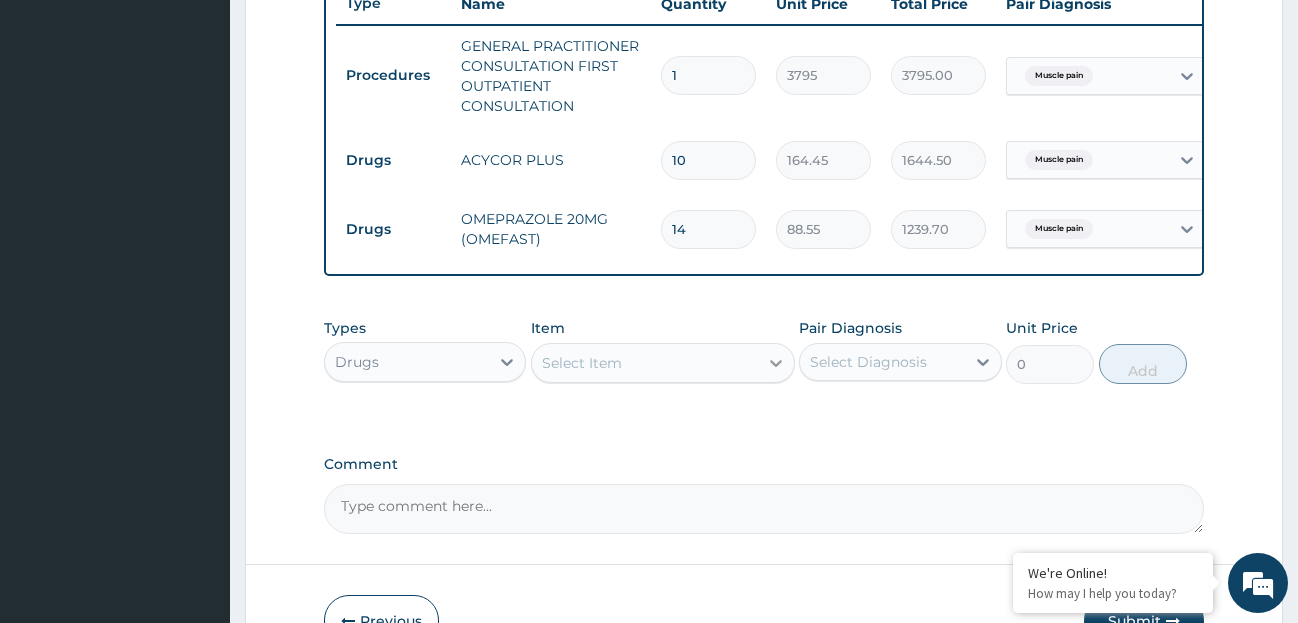 type on "14" 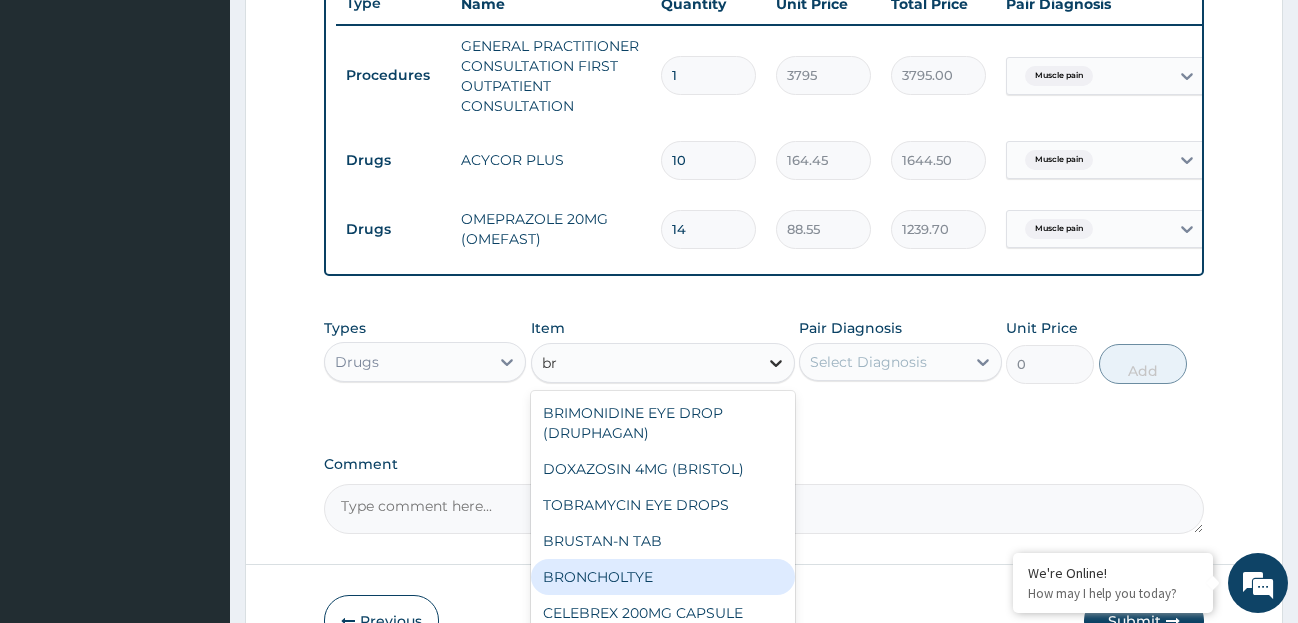type on "b" 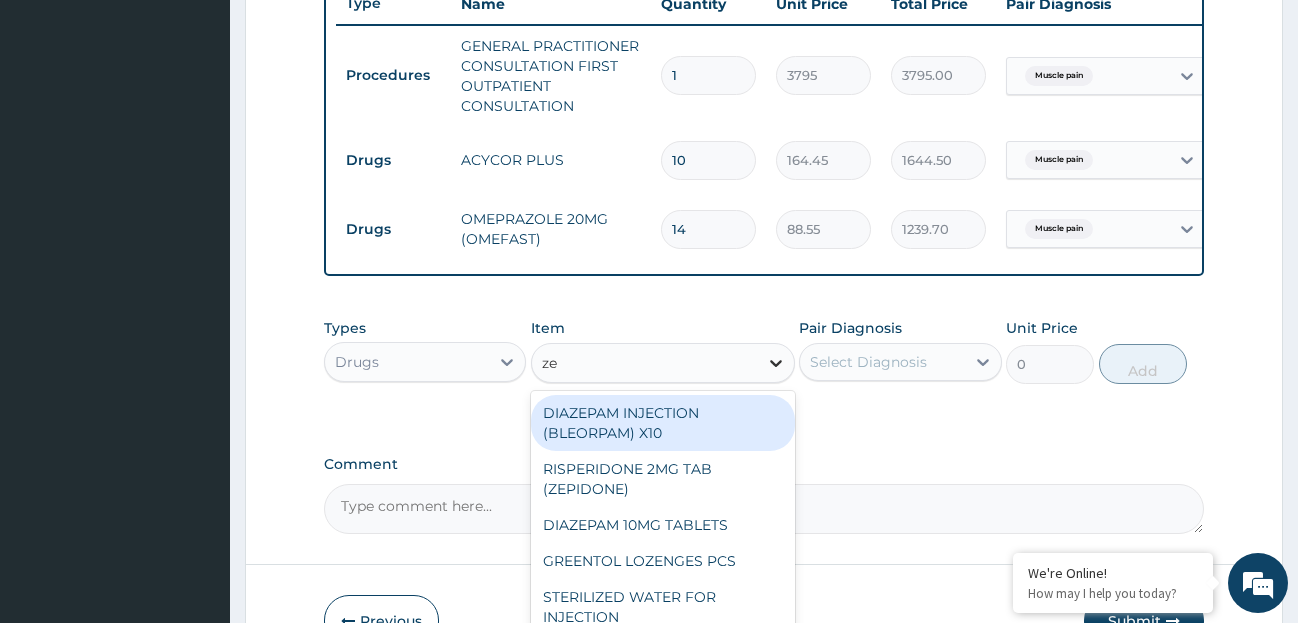 type on "zep" 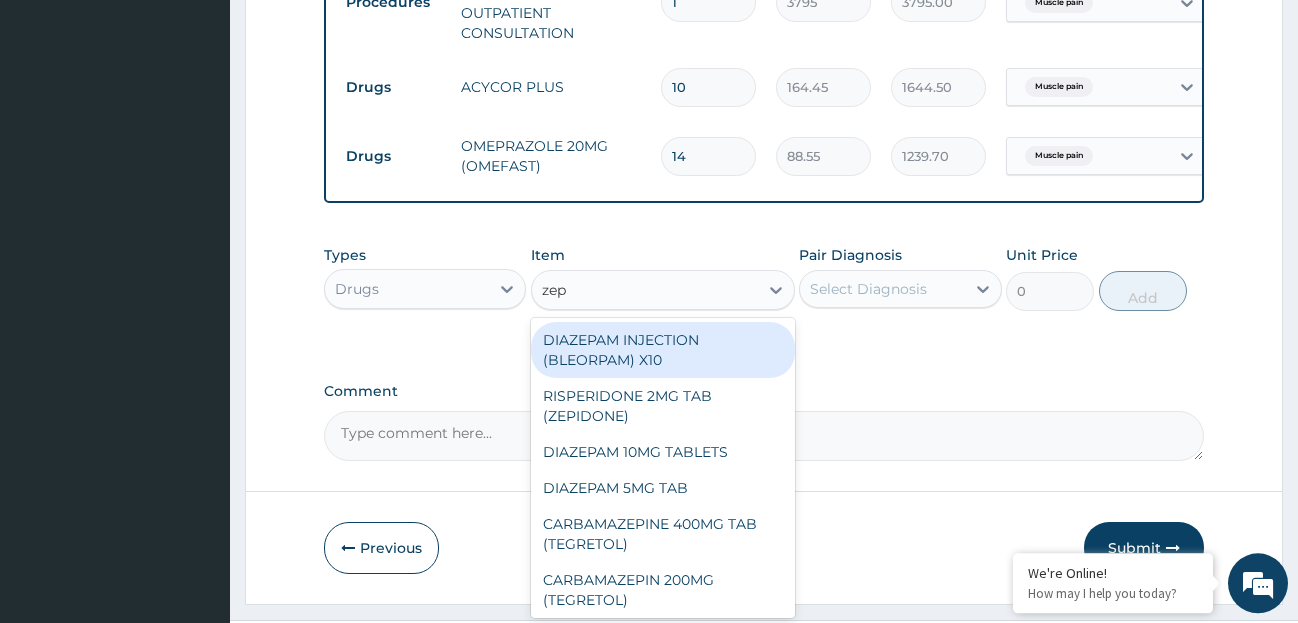 scroll, scrollTop: 910, scrollLeft: 0, axis: vertical 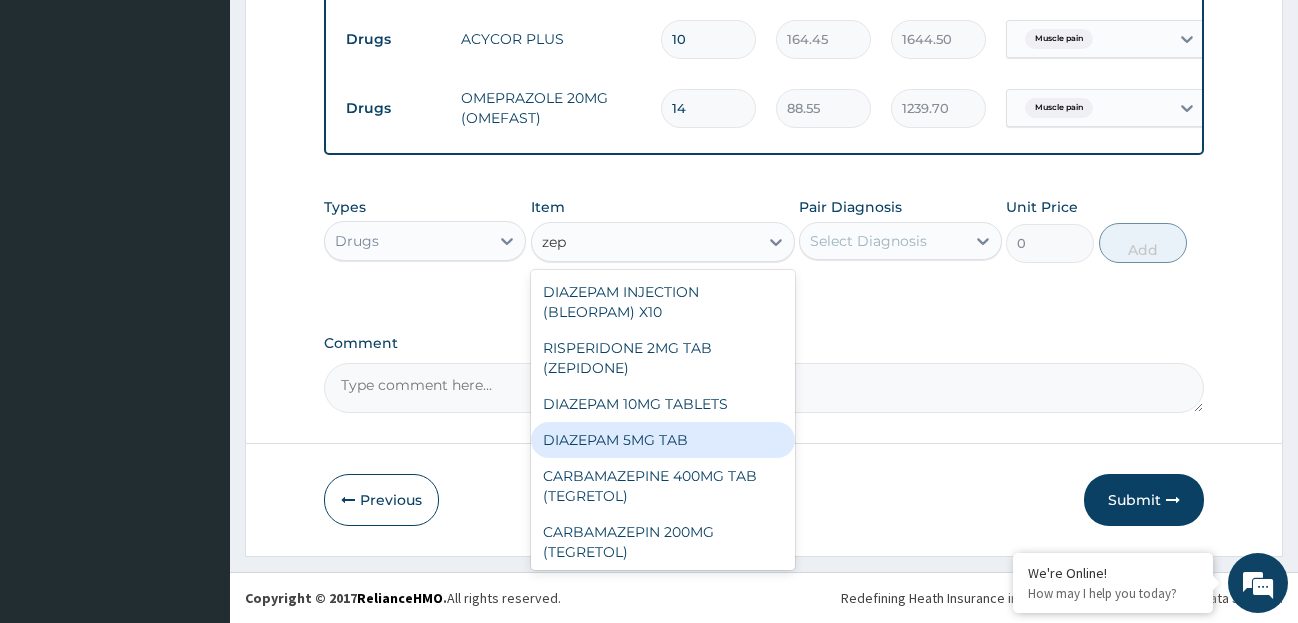 click on "DIAZEPAM 5MG TAB" at bounding box center [663, 440] 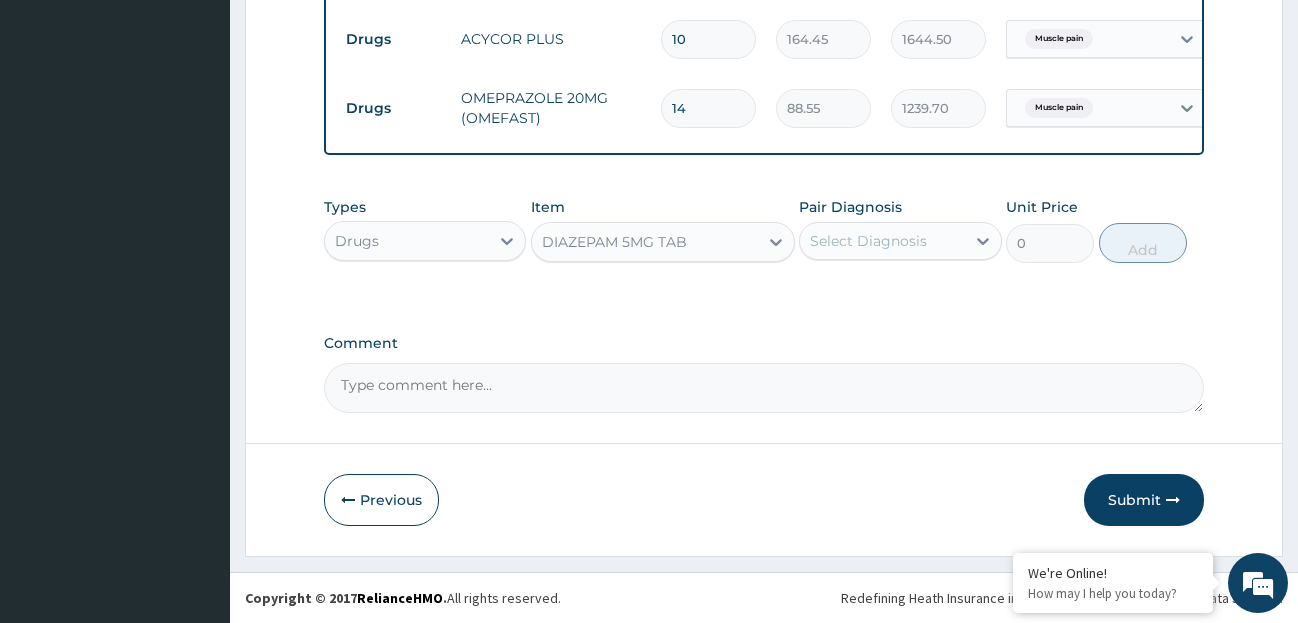 type 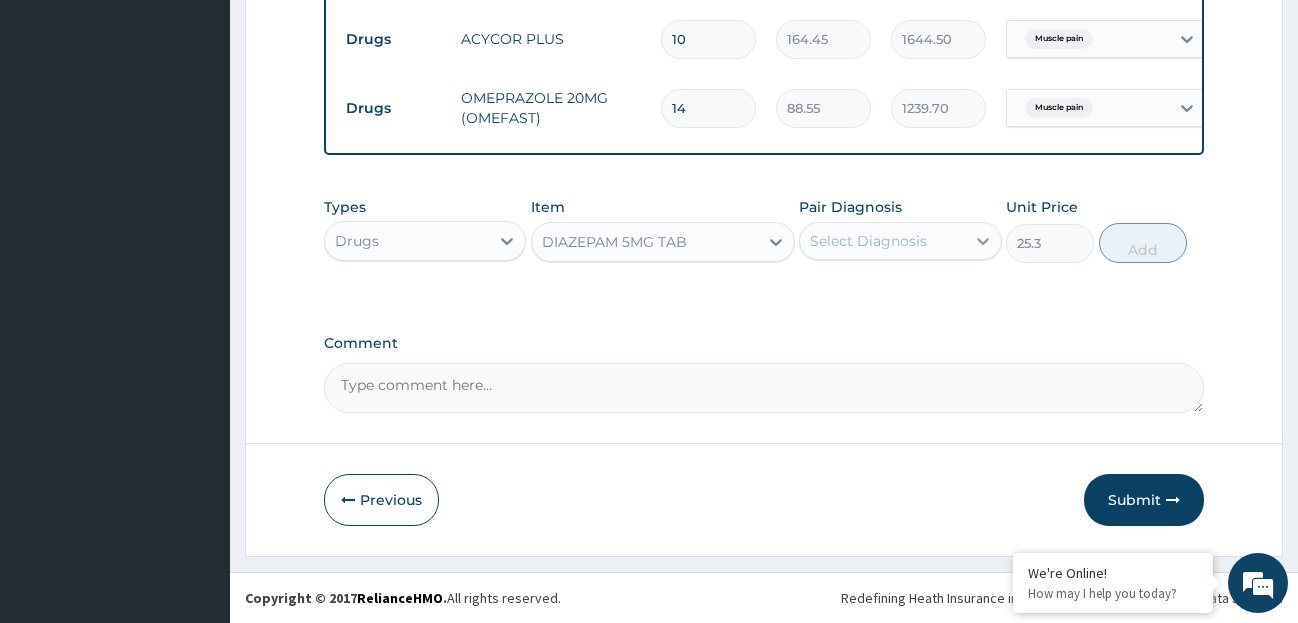 click 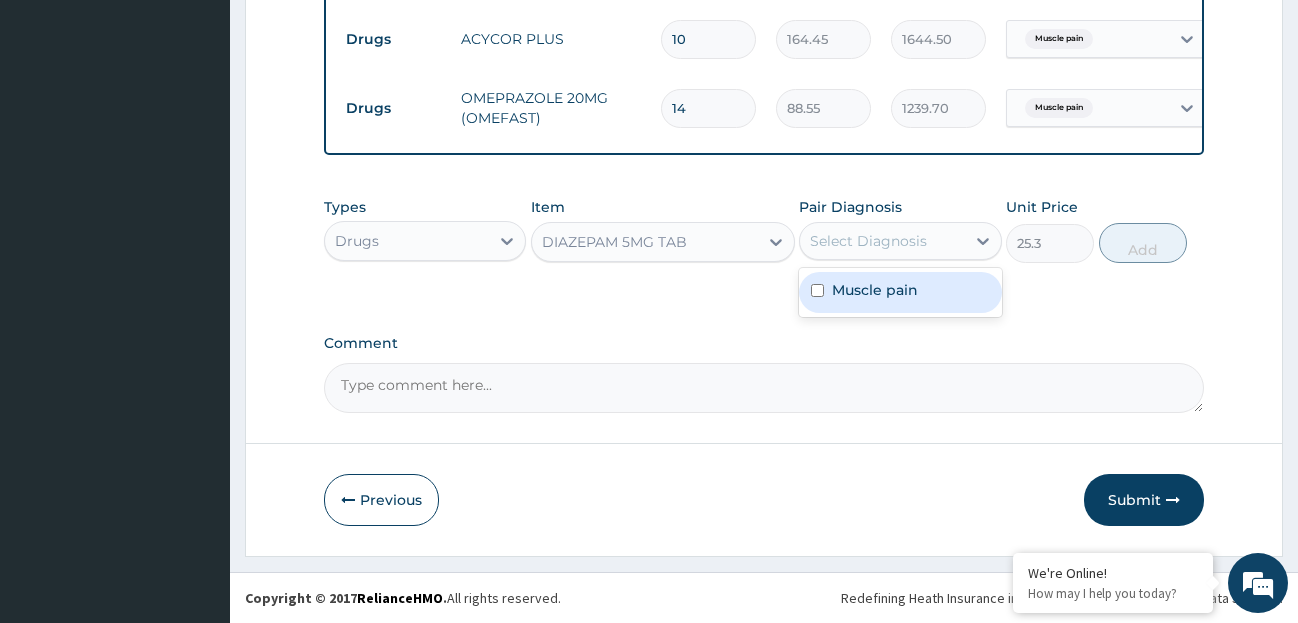 click on "Muscle pain" at bounding box center [875, 290] 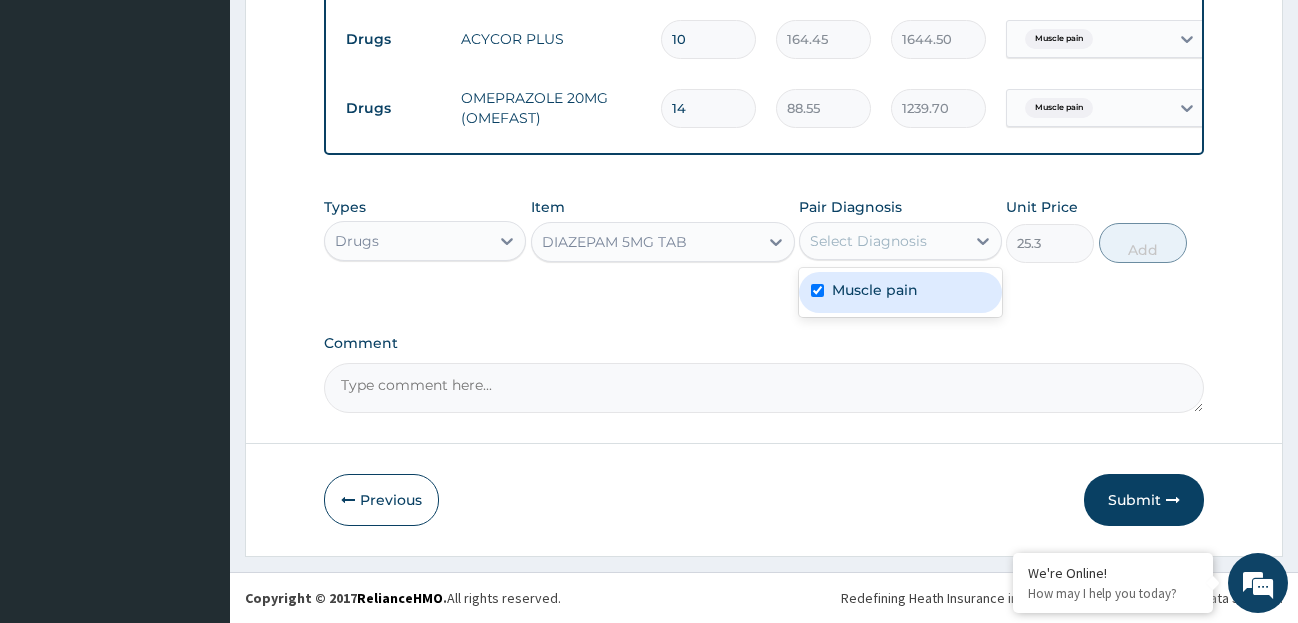 checkbox on "true" 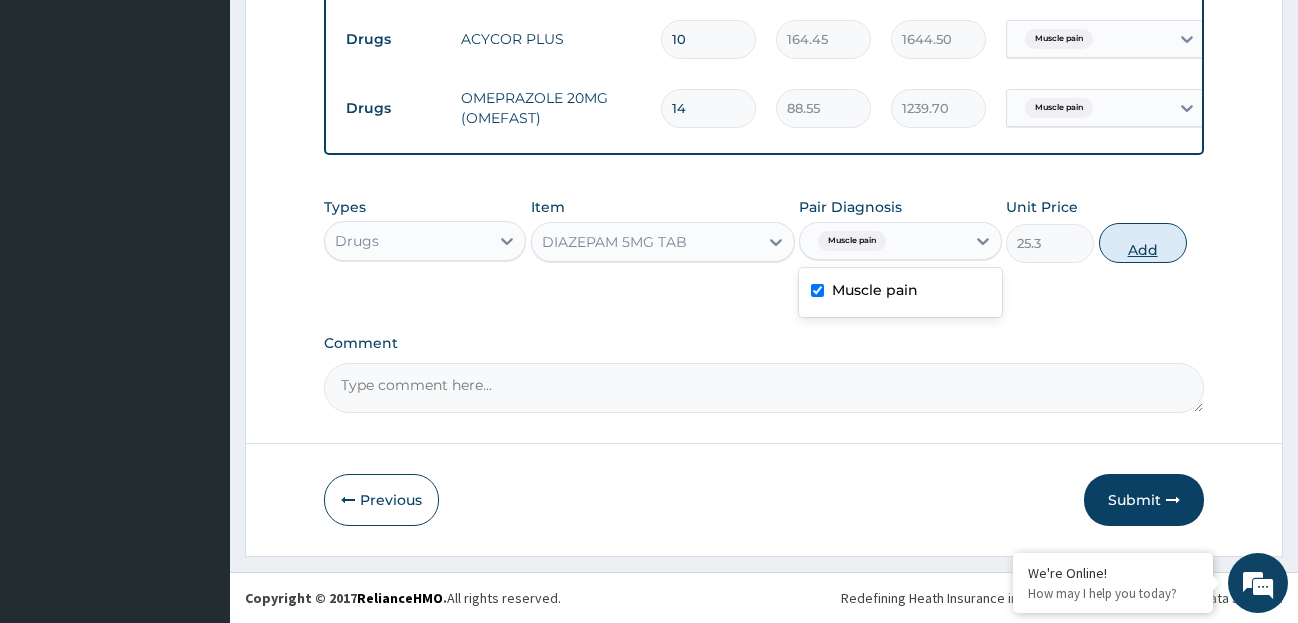 click on "Add" at bounding box center [1143, 243] 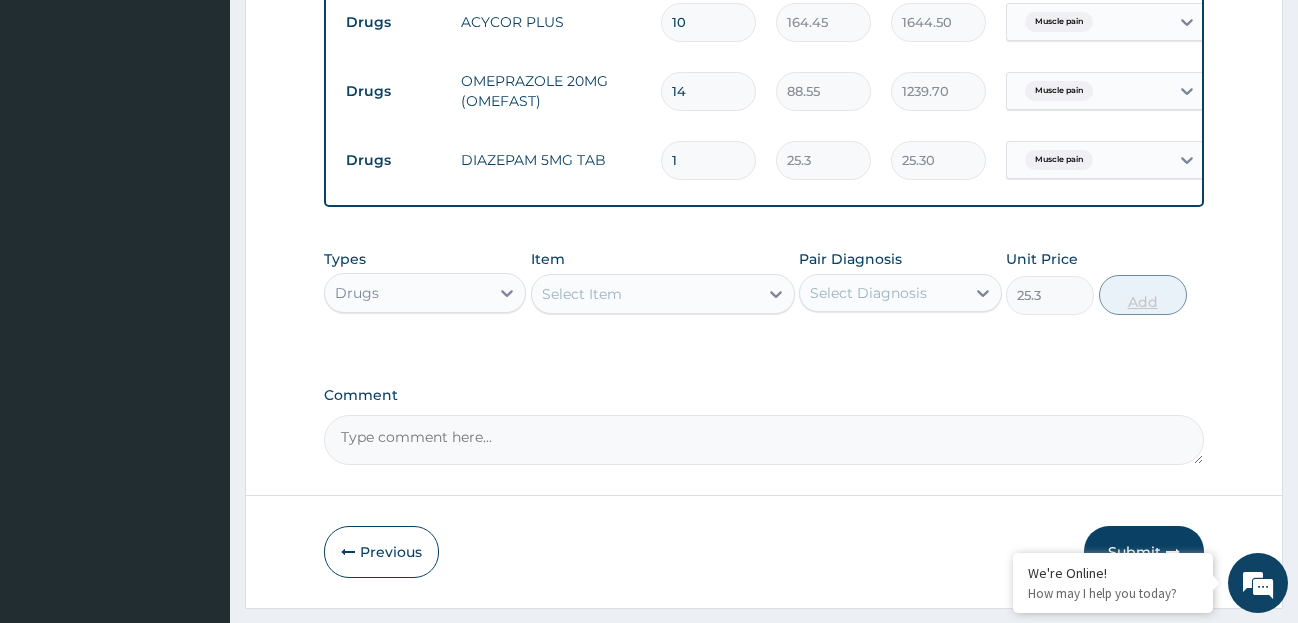type on "0" 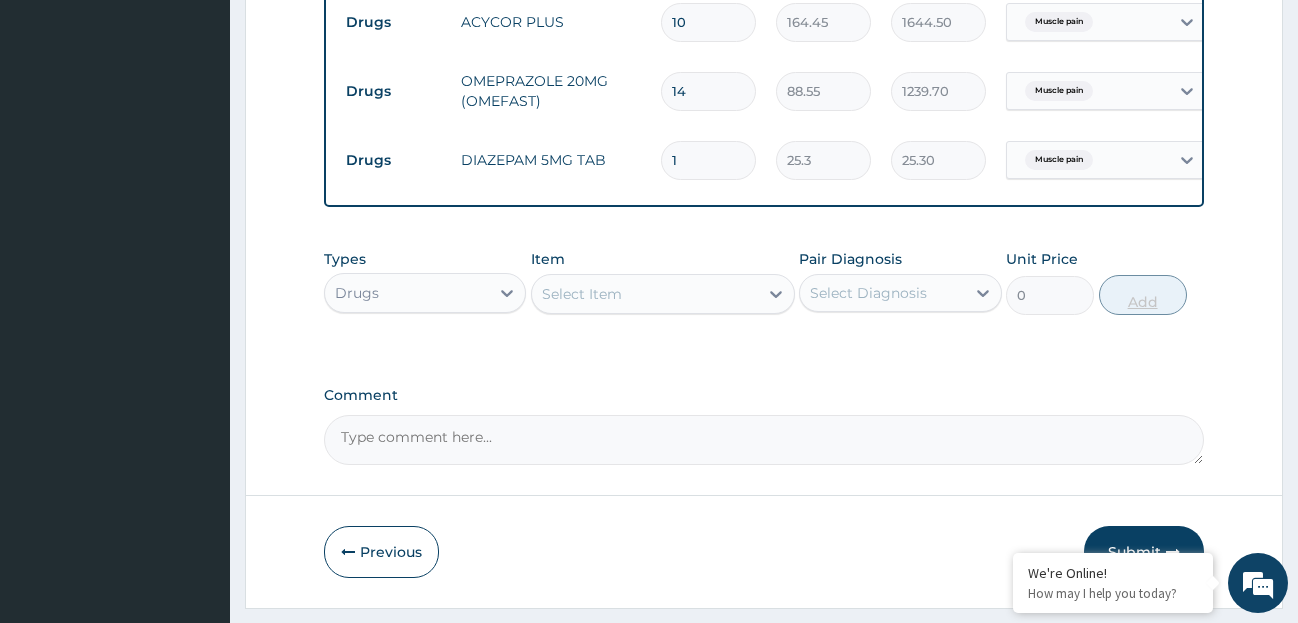 type 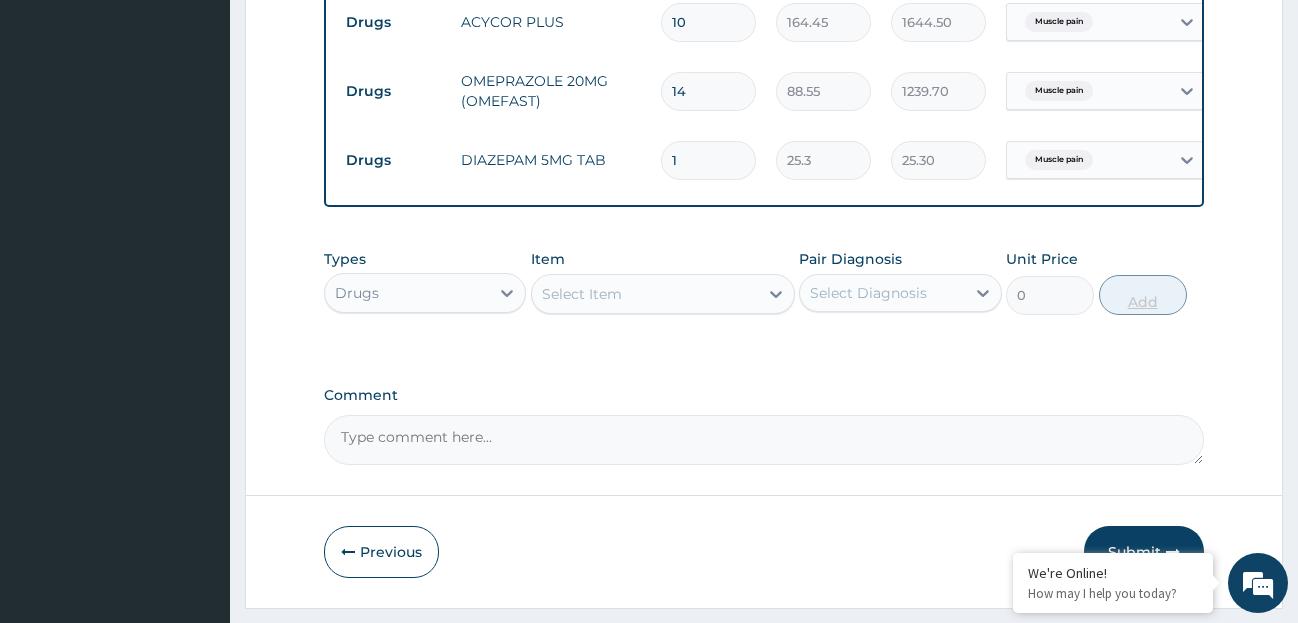 type on "0.00" 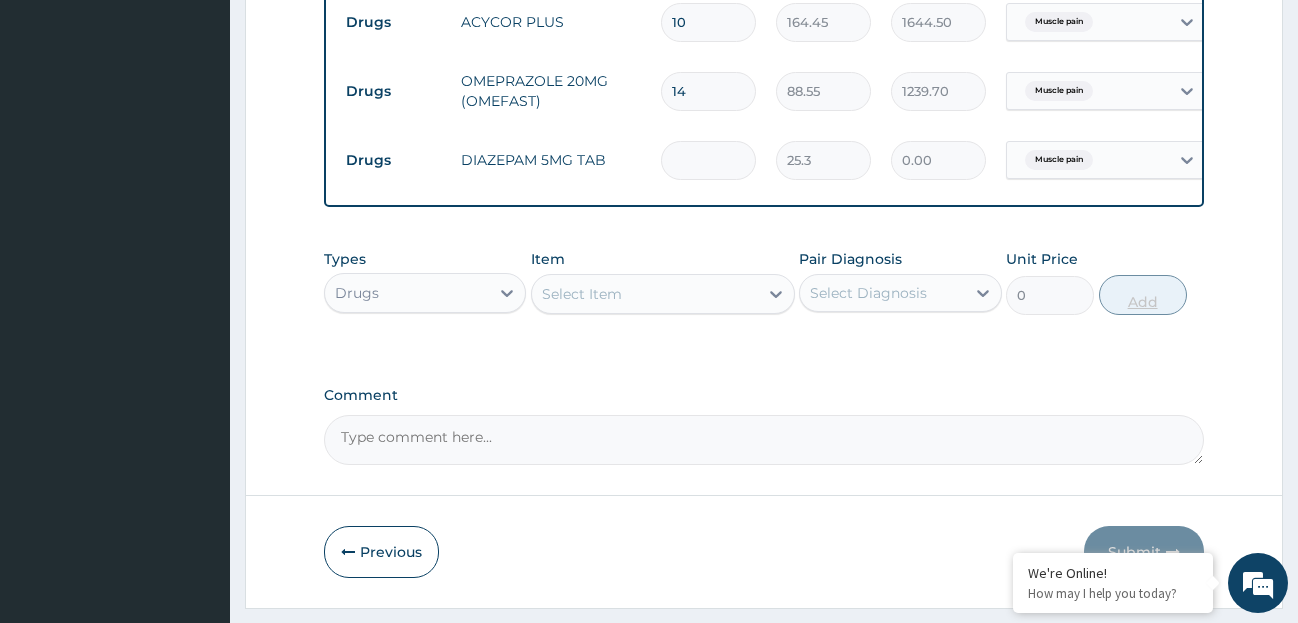 type on "5" 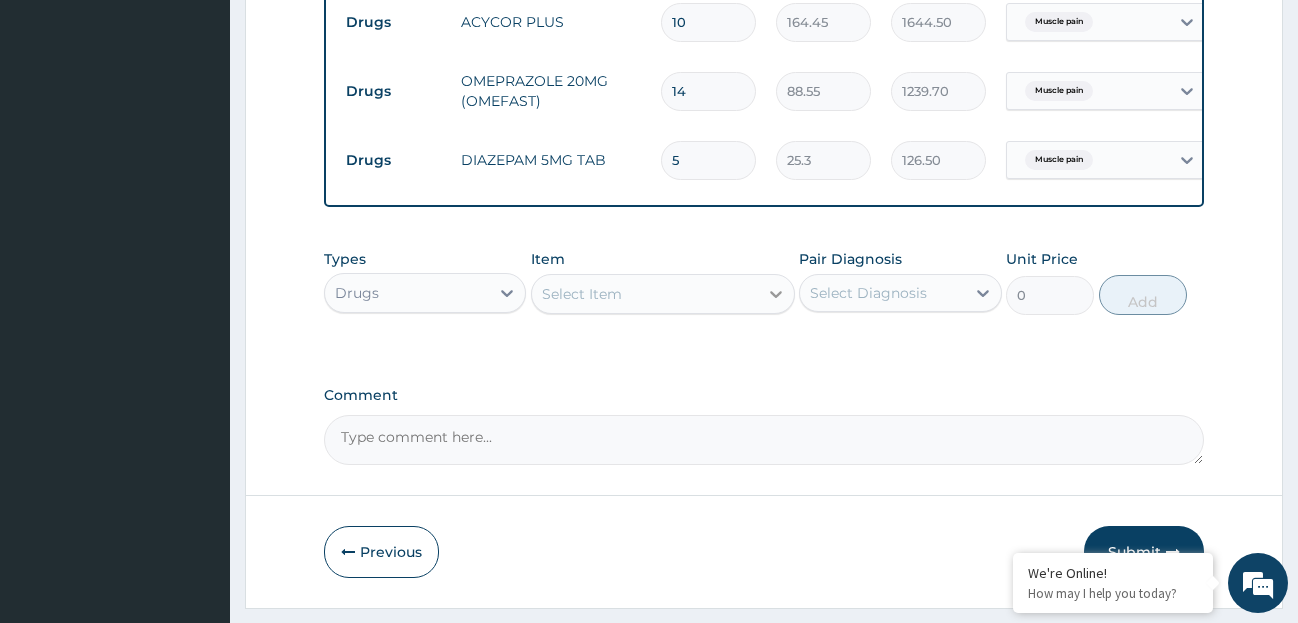 type on "5" 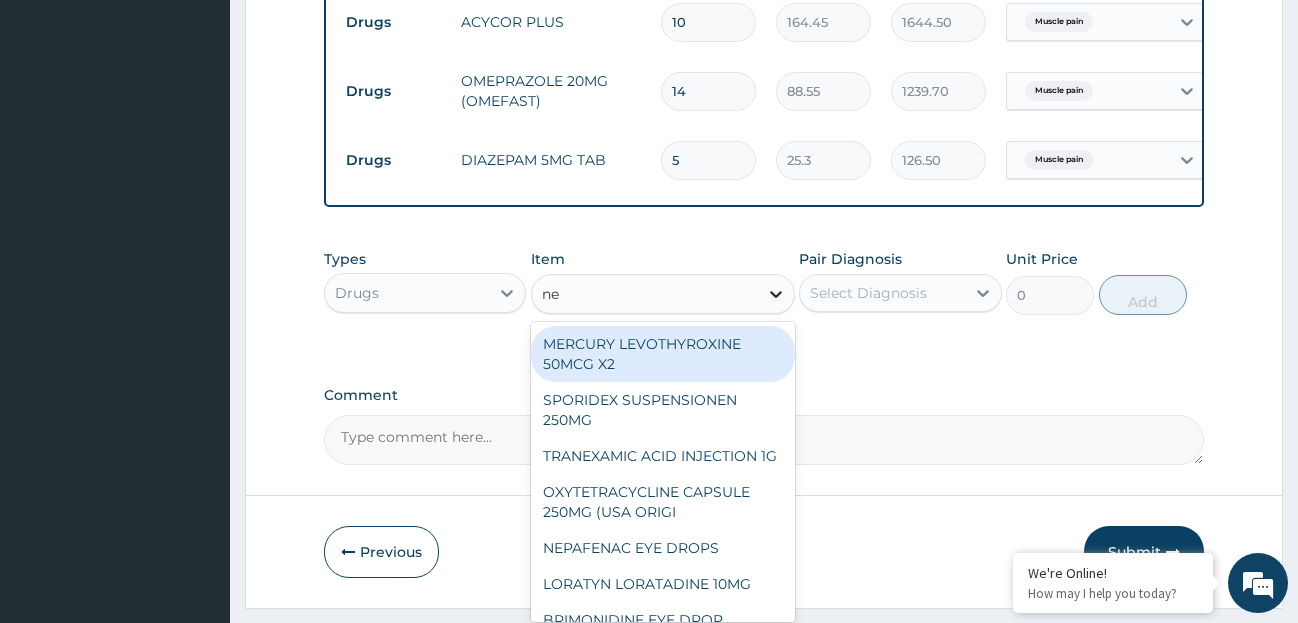 type on "neu" 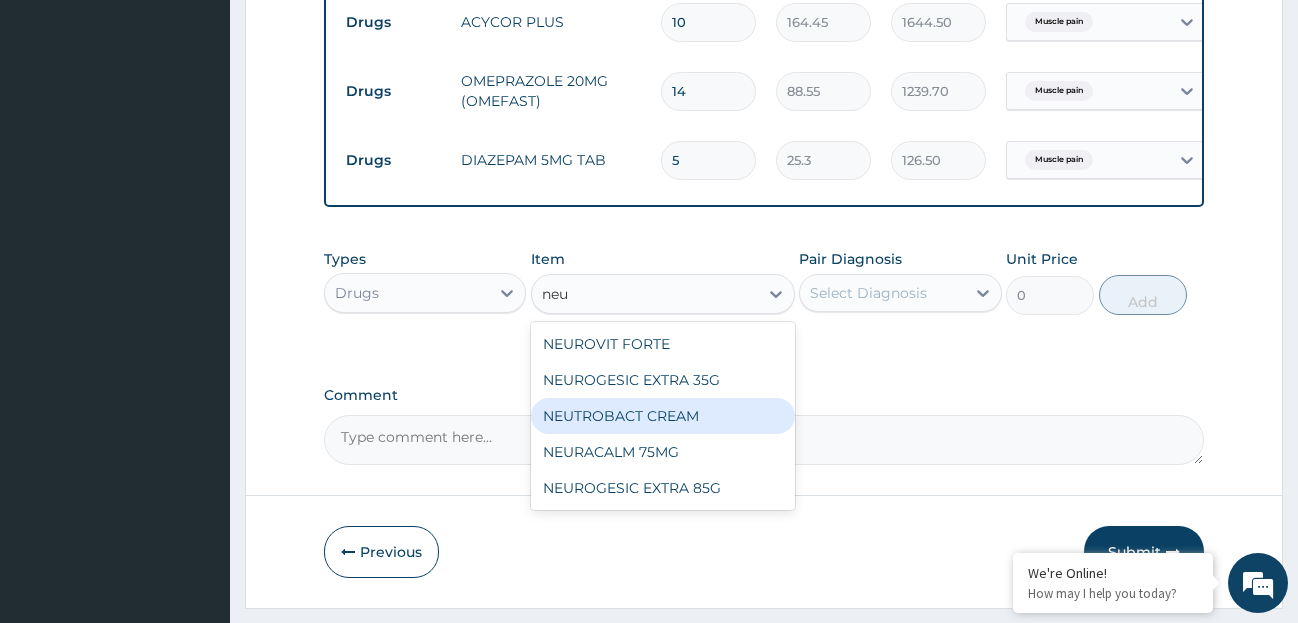 click on "NEUTROBACT CREAM" at bounding box center [663, 416] 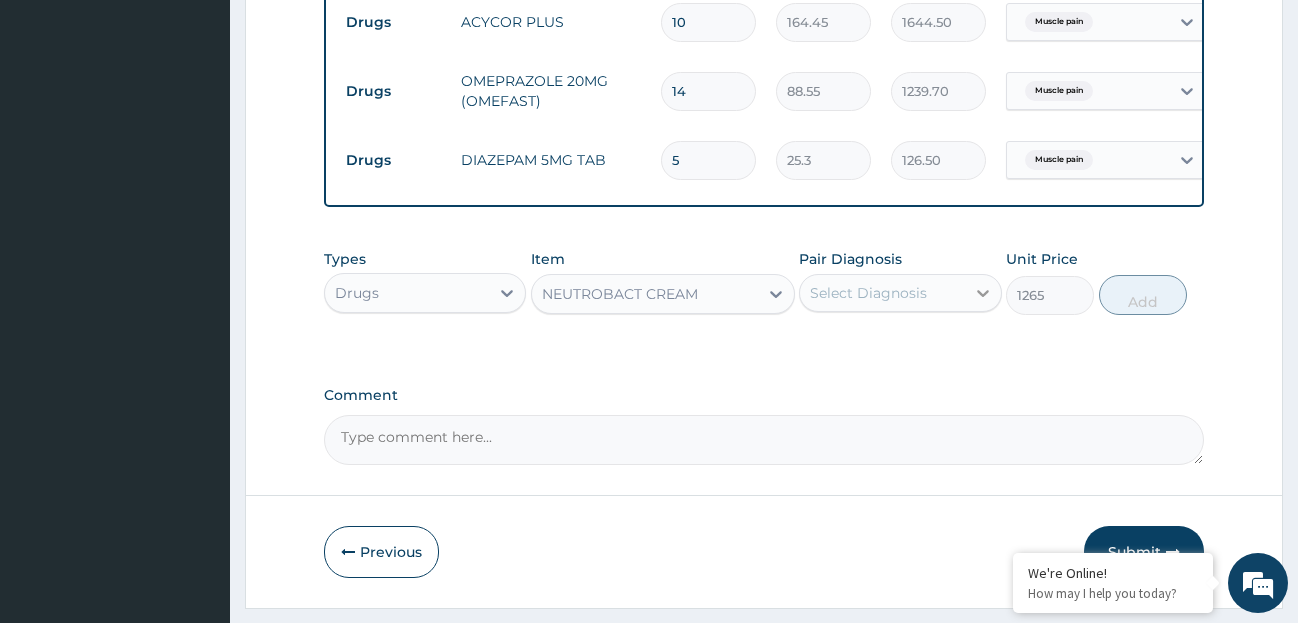 click 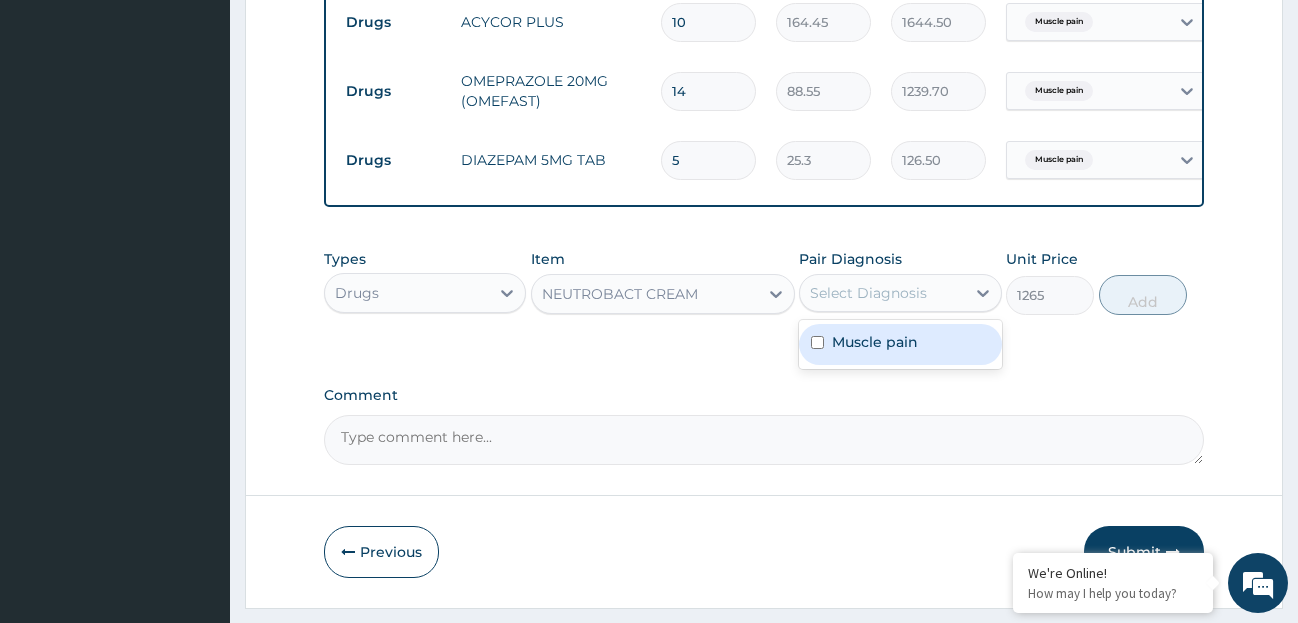 click on "Muscle pain" at bounding box center (875, 342) 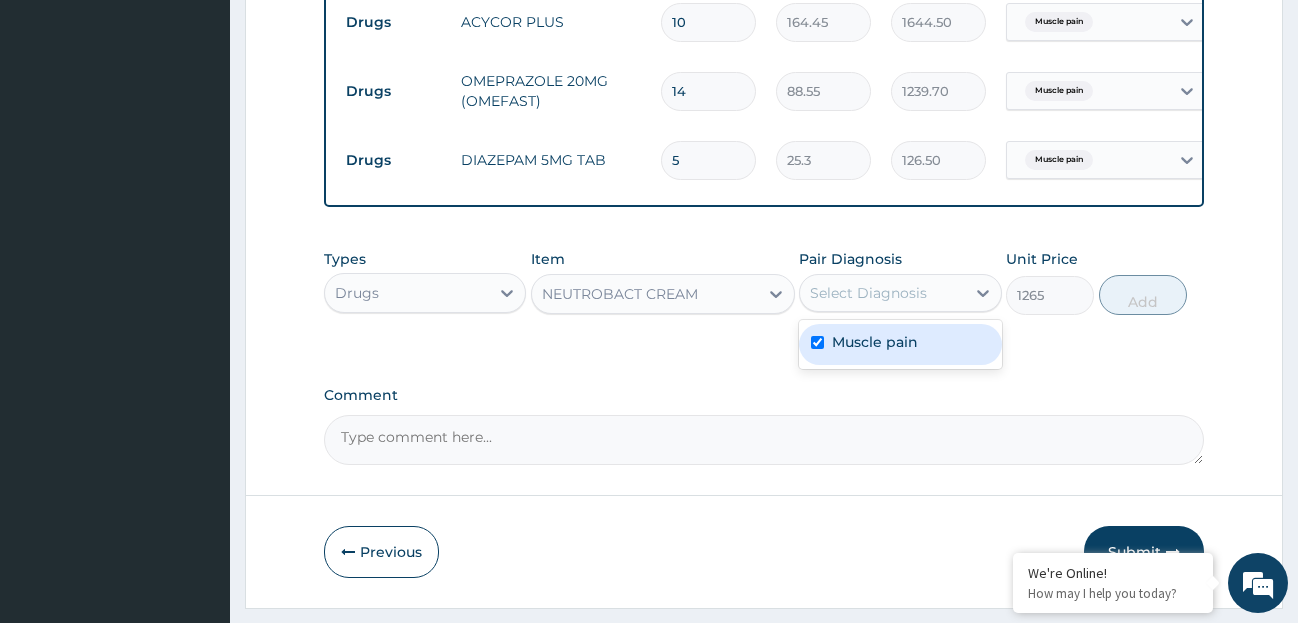 checkbox on "true" 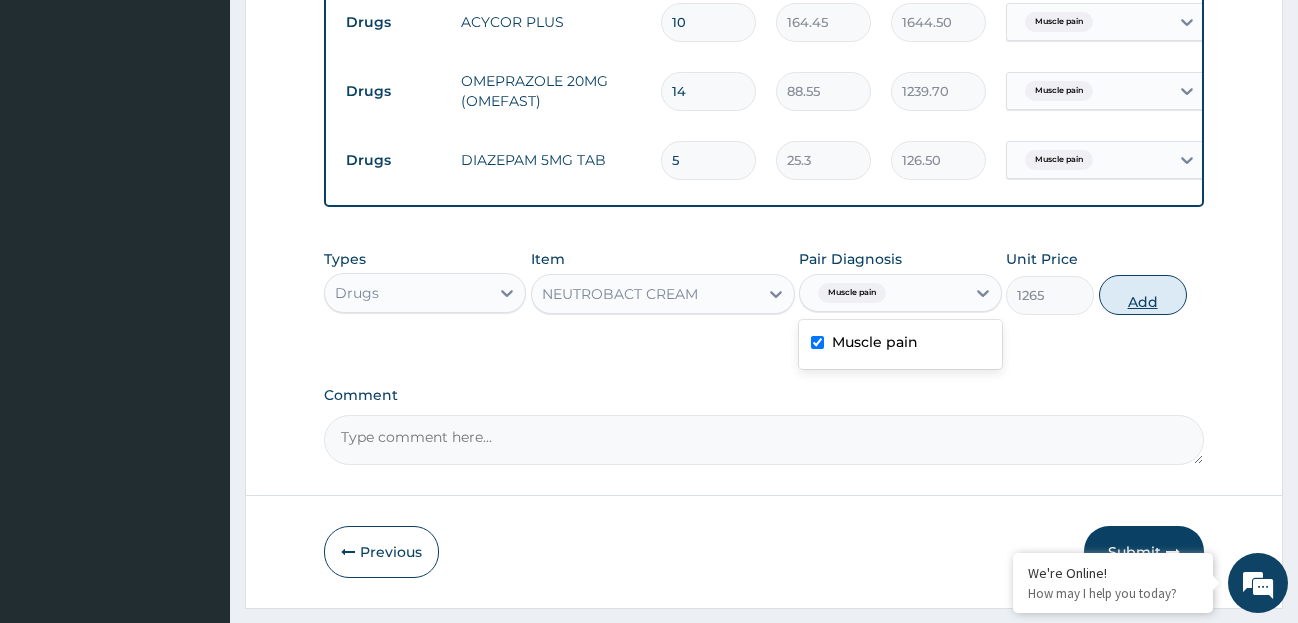click on "Add" at bounding box center [1143, 295] 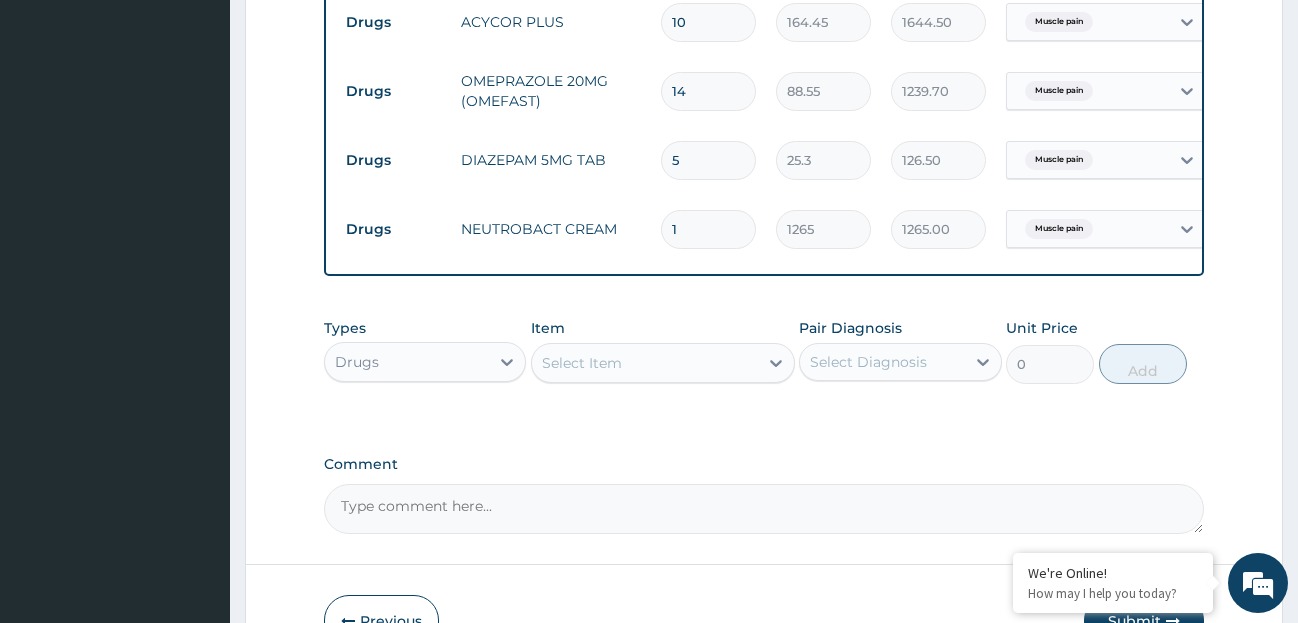 scroll, scrollTop: 1048, scrollLeft: 0, axis: vertical 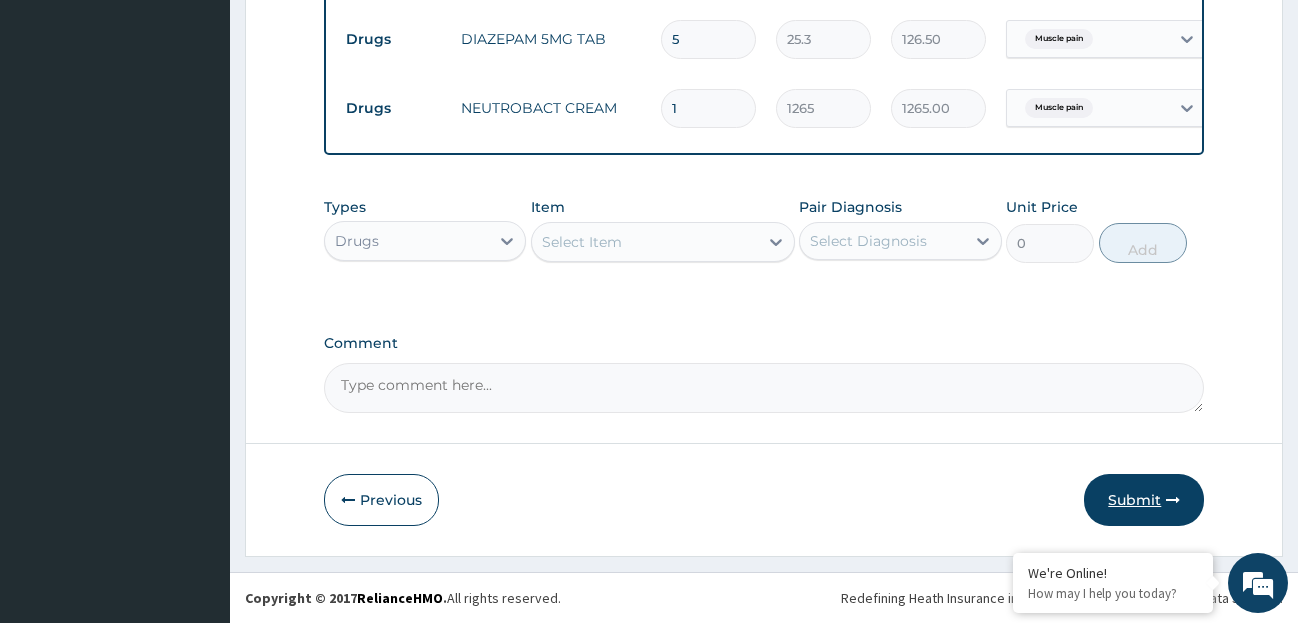 click on "Submit" at bounding box center [1144, 500] 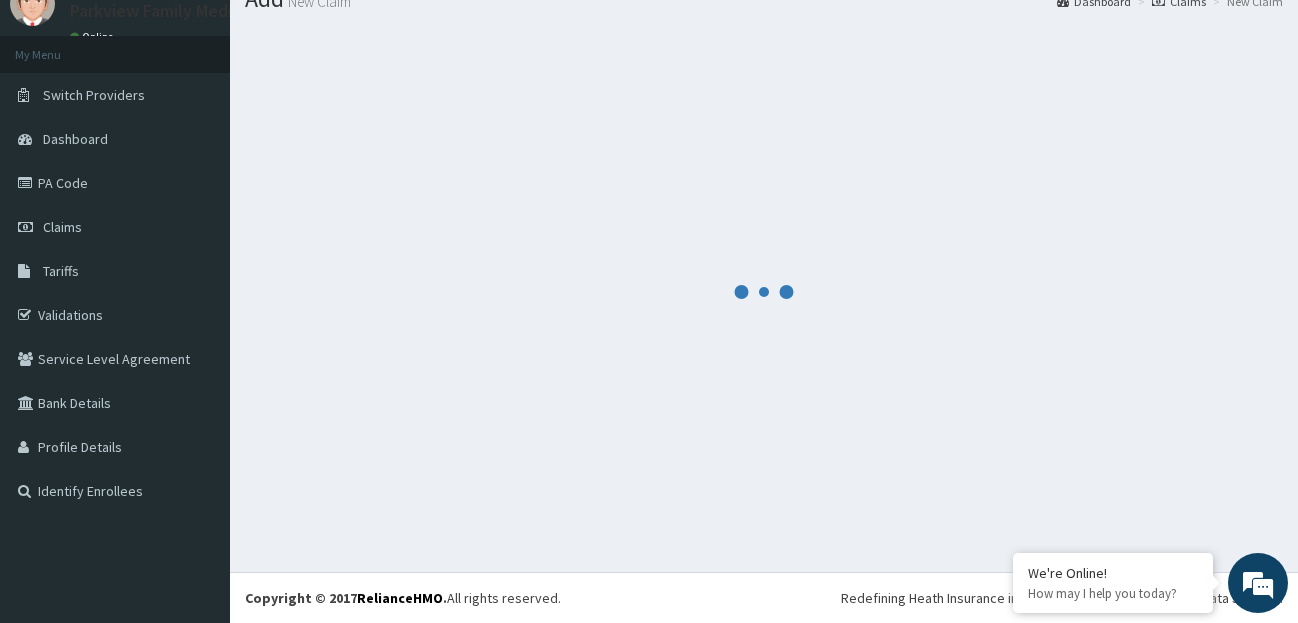 scroll, scrollTop: 79, scrollLeft: 0, axis: vertical 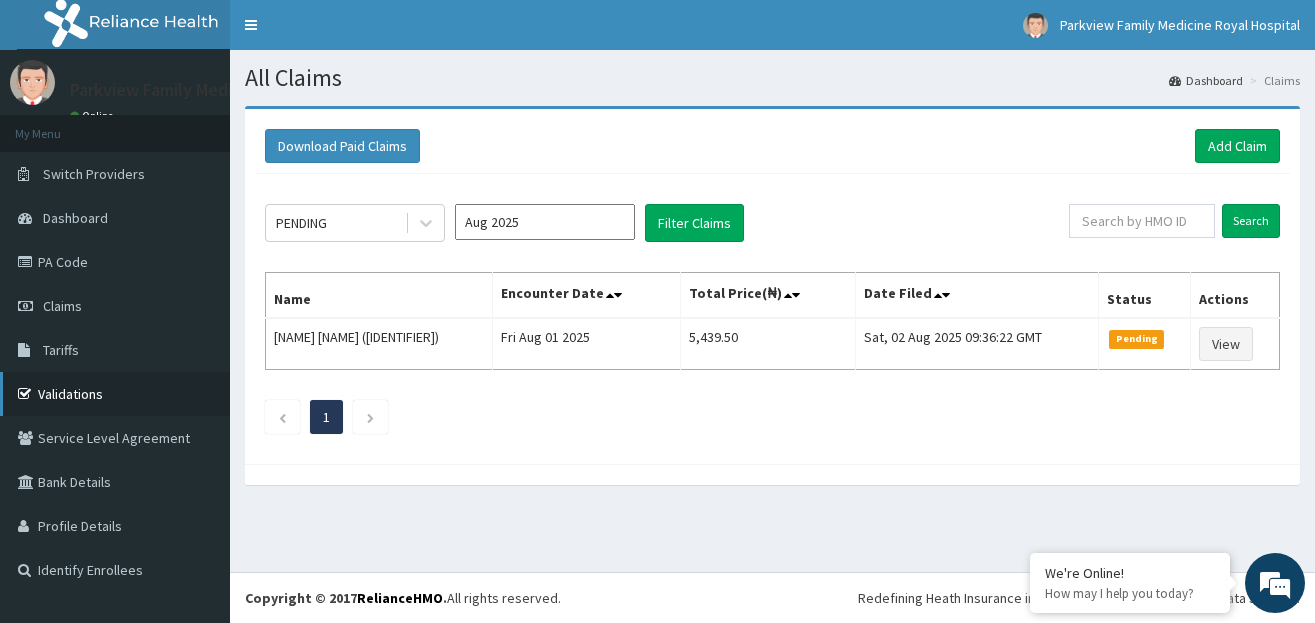 click on "Validations" at bounding box center [115, 394] 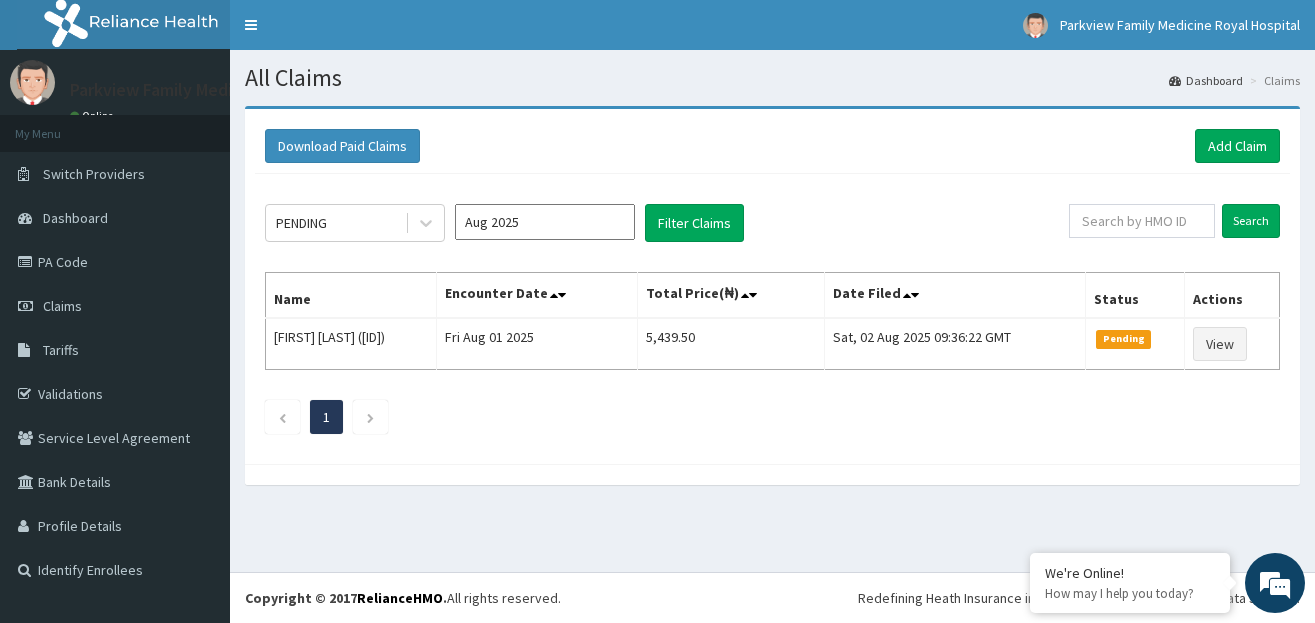 scroll, scrollTop: 0, scrollLeft: 0, axis: both 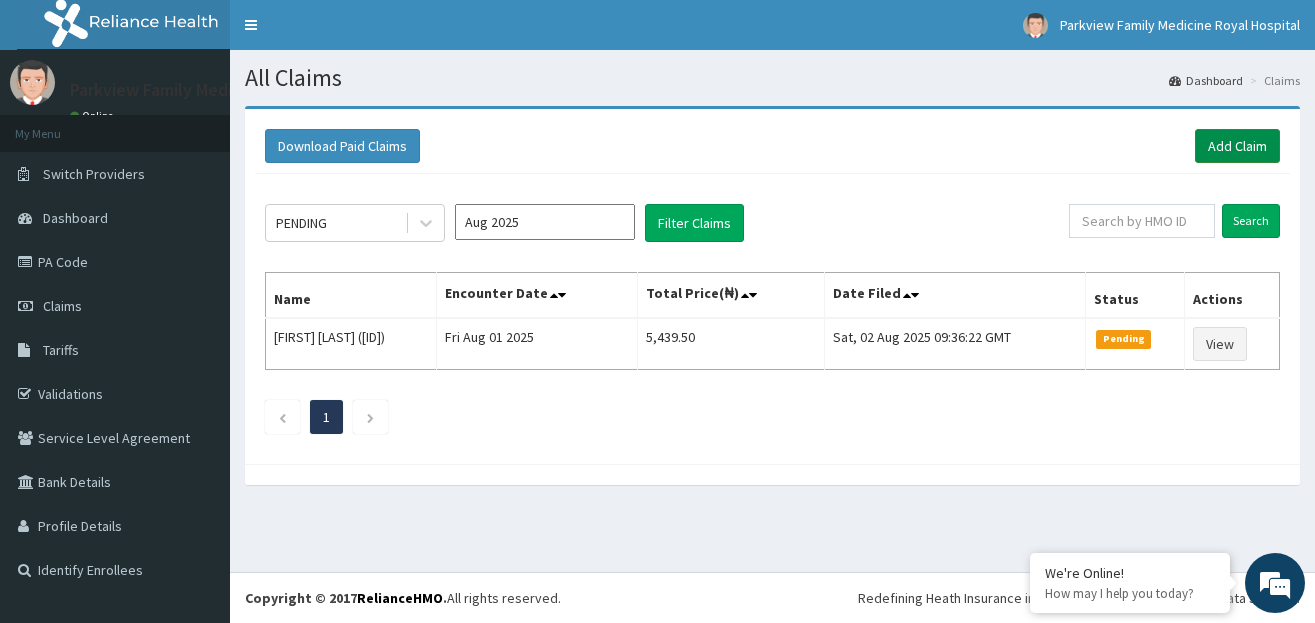click on "Add Claim" at bounding box center (1237, 146) 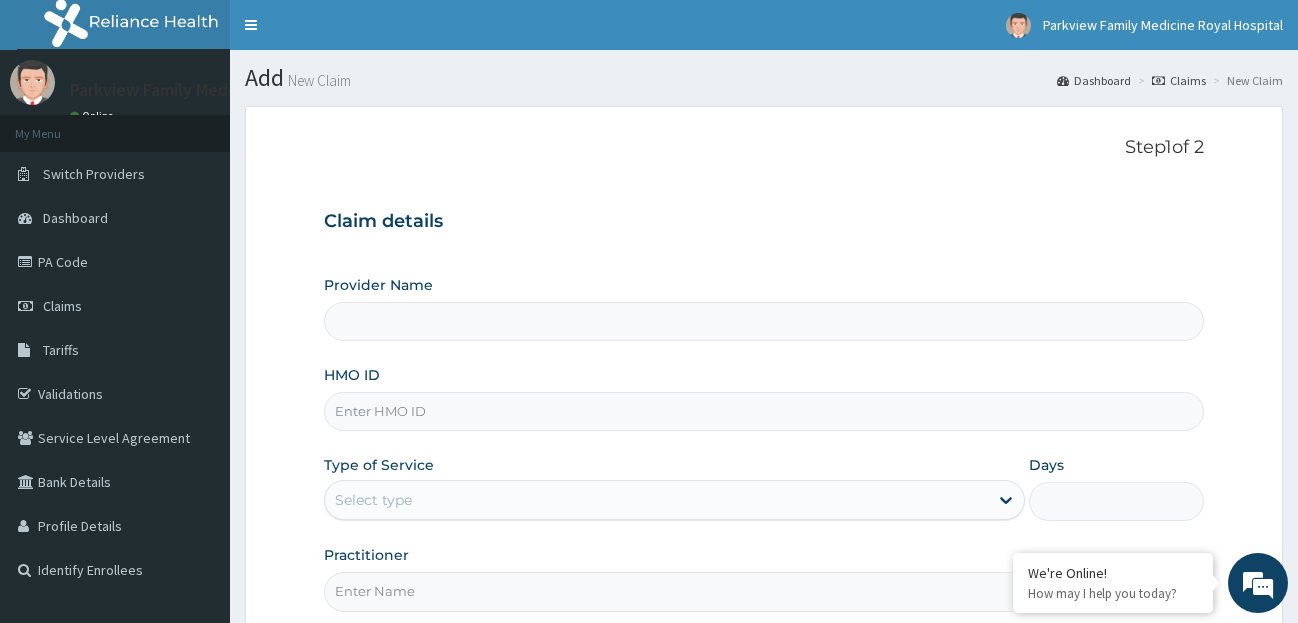 scroll, scrollTop: 0, scrollLeft: 0, axis: both 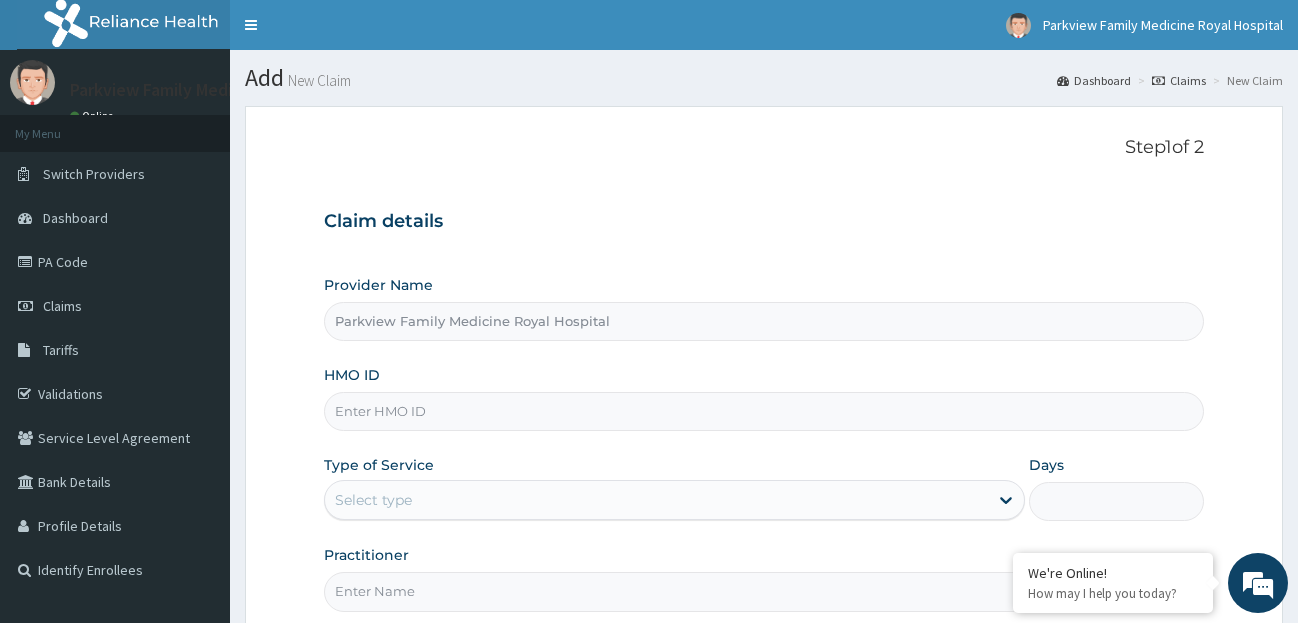 click on "HMO ID" at bounding box center (764, 411) 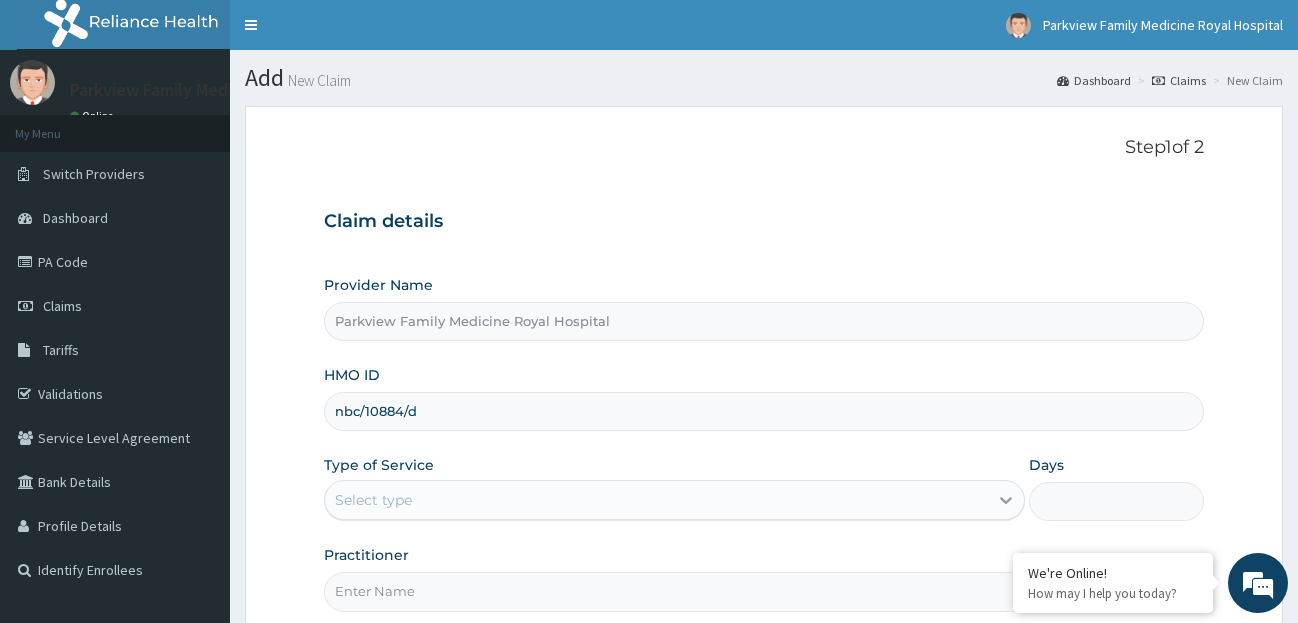 type on "nbc/10884/d" 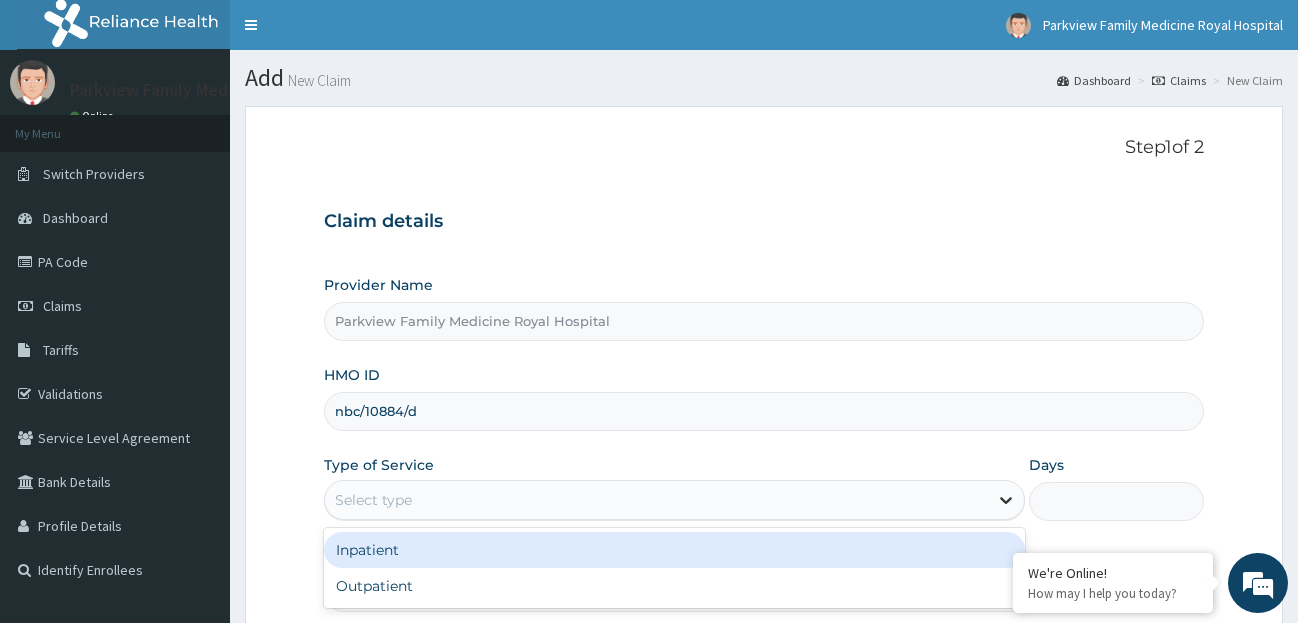 click 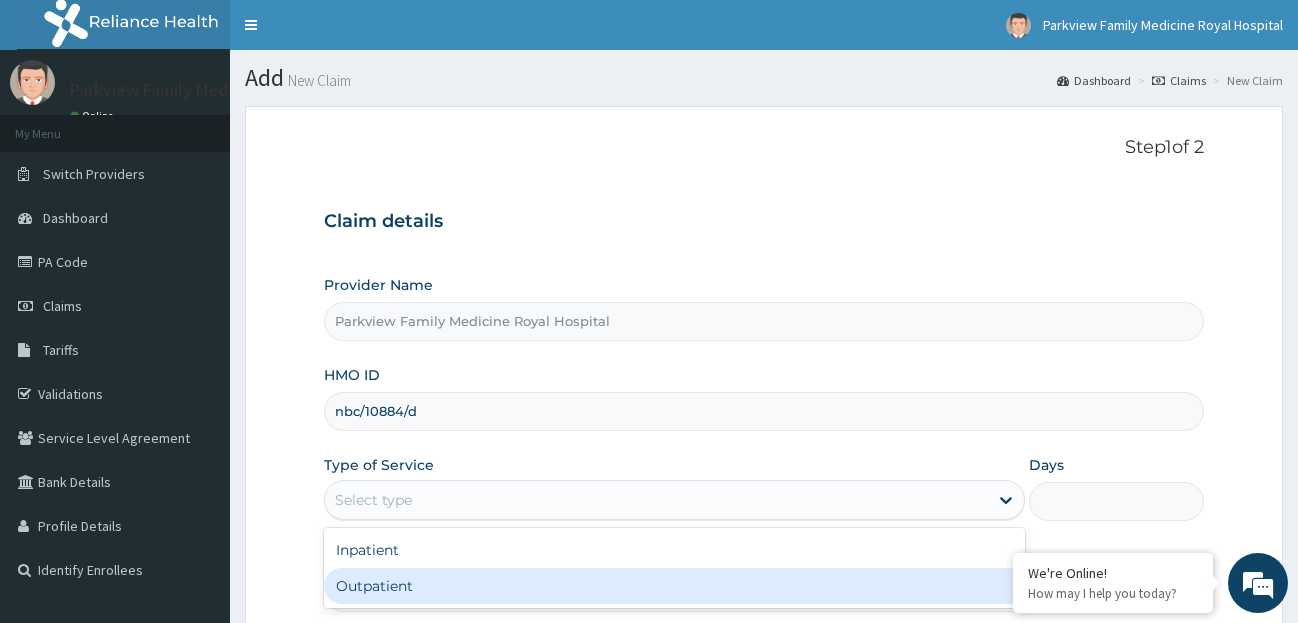 click on "Outpatient" at bounding box center (674, 586) 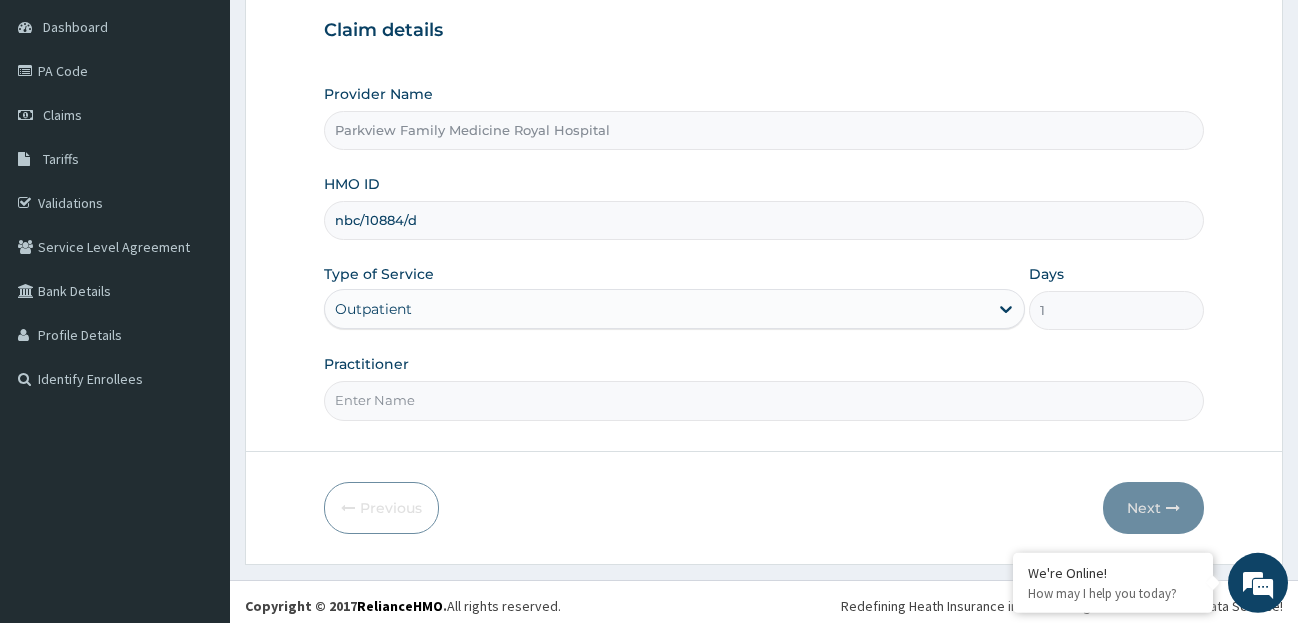 scroll, scrollTop: 192, scrollLeft: 0, axis: vertical 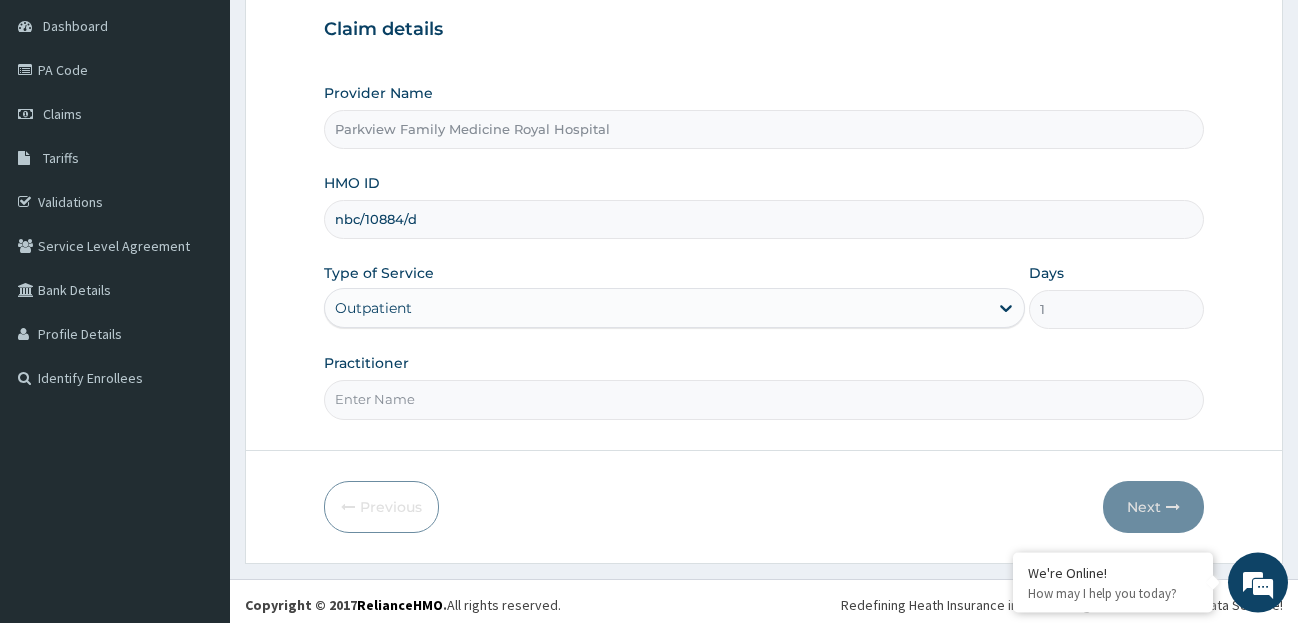click on "Practitioner" at bounding box center [764, 399] 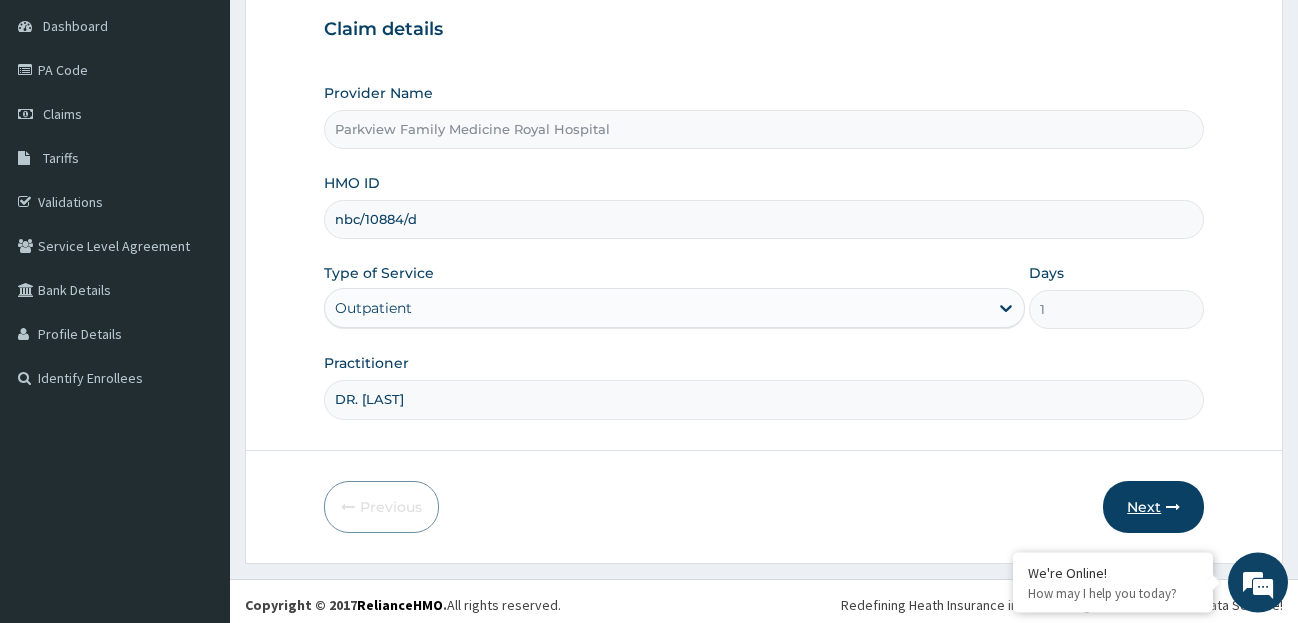type on "DR. [LAST]" 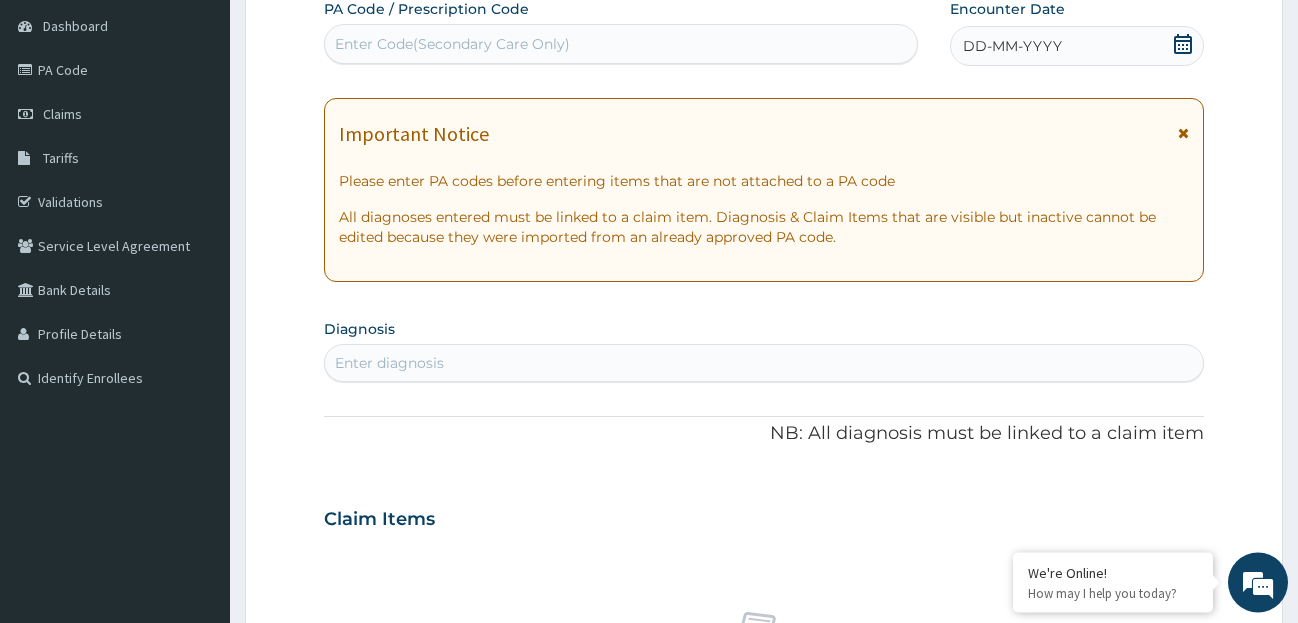 click 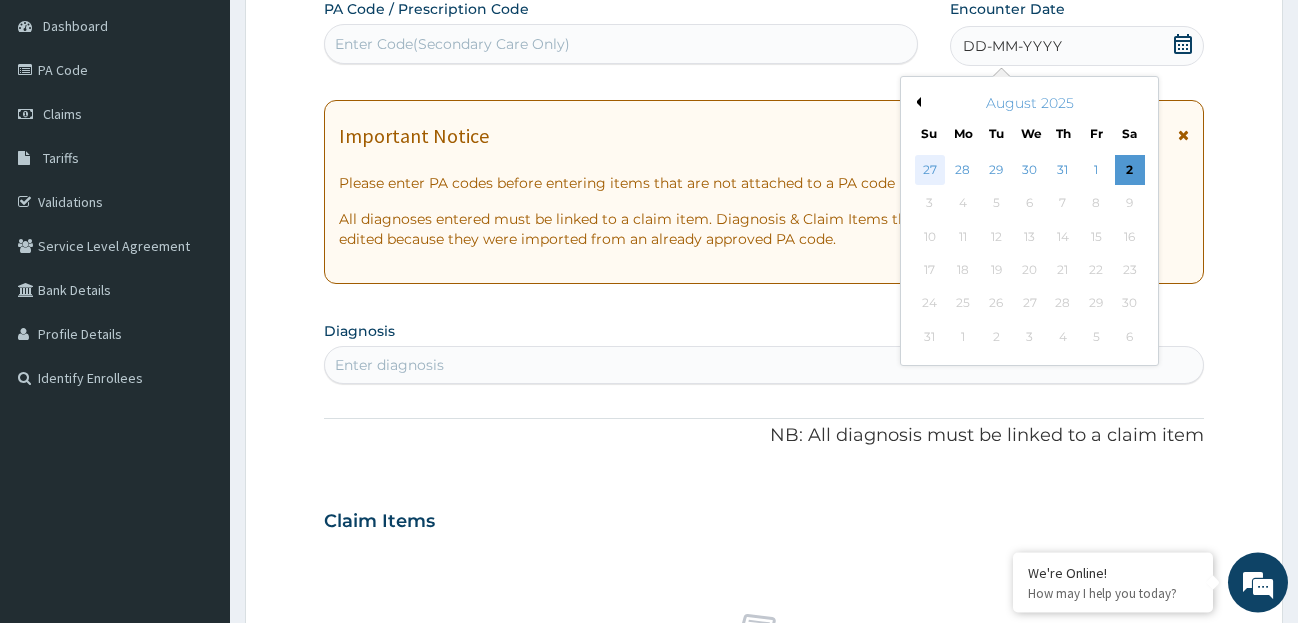 click on "27" at bounding box center (929, 170) 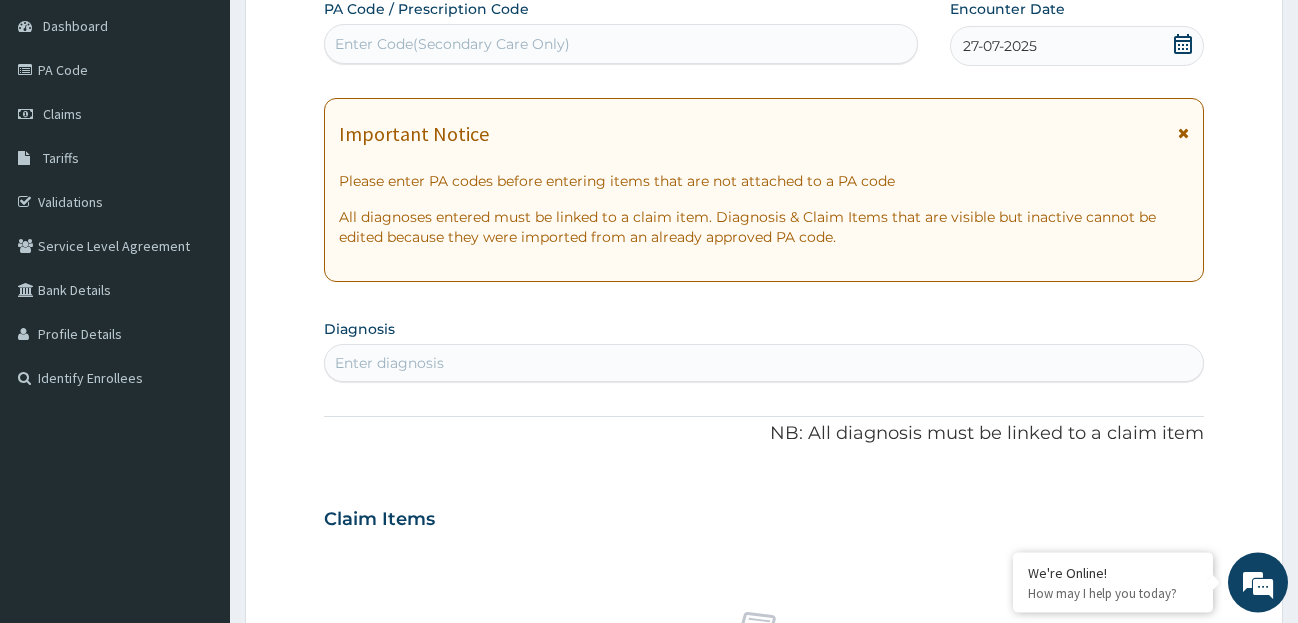 click on "Enter diagnosis" at bounding box center [764, 363] 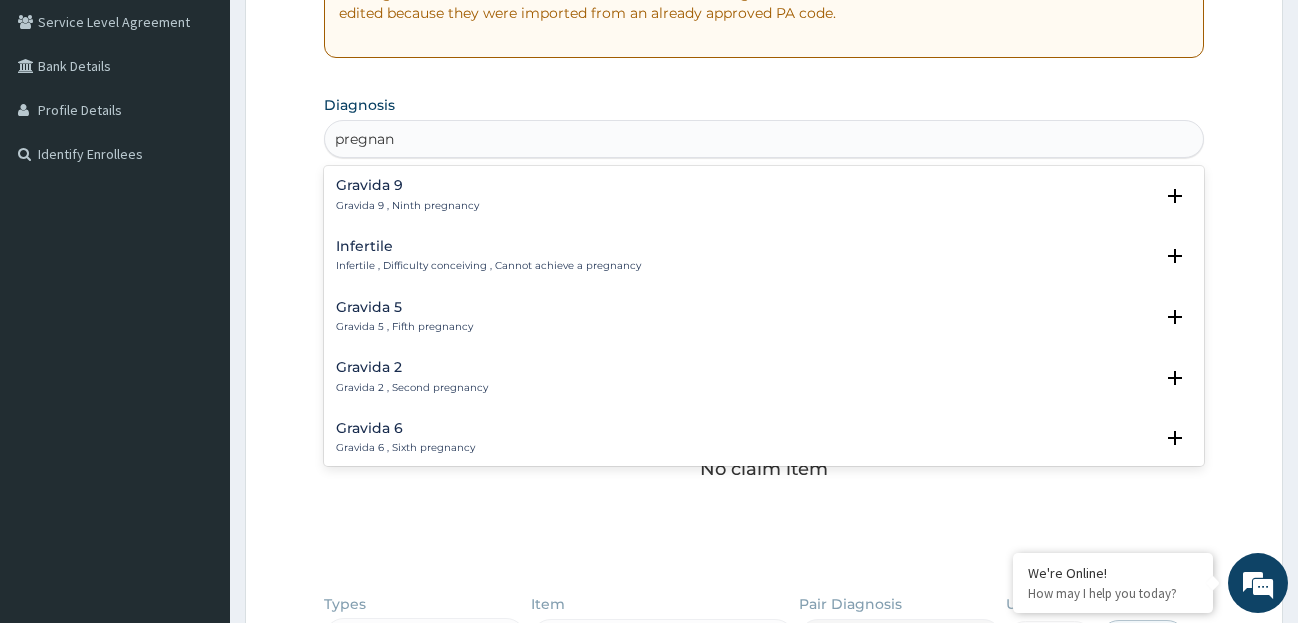 scroll, scrollTop: 418, scrollLeft: 0, axis: vertical 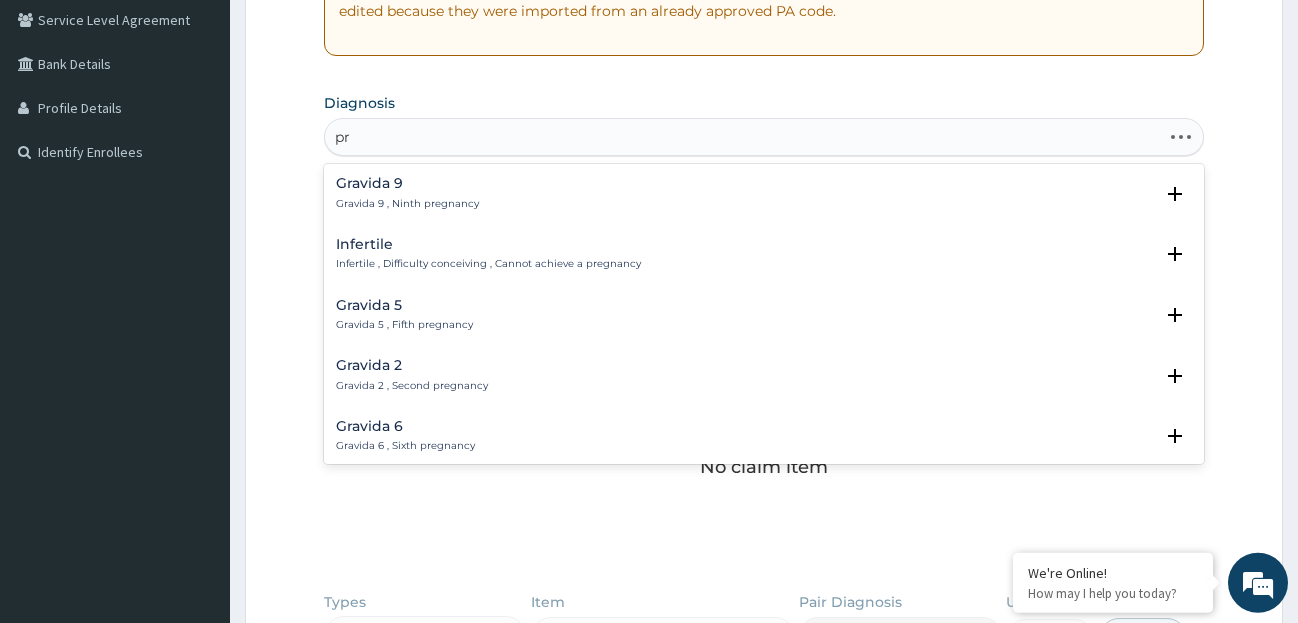 type on "p" 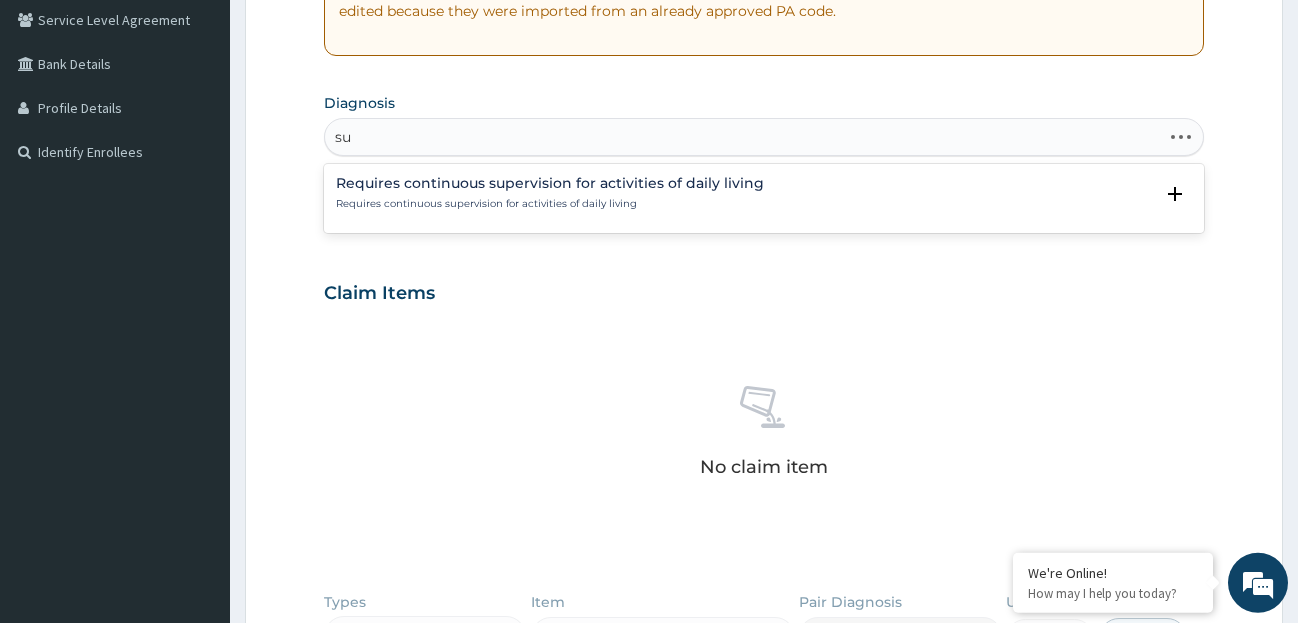 type on "s" 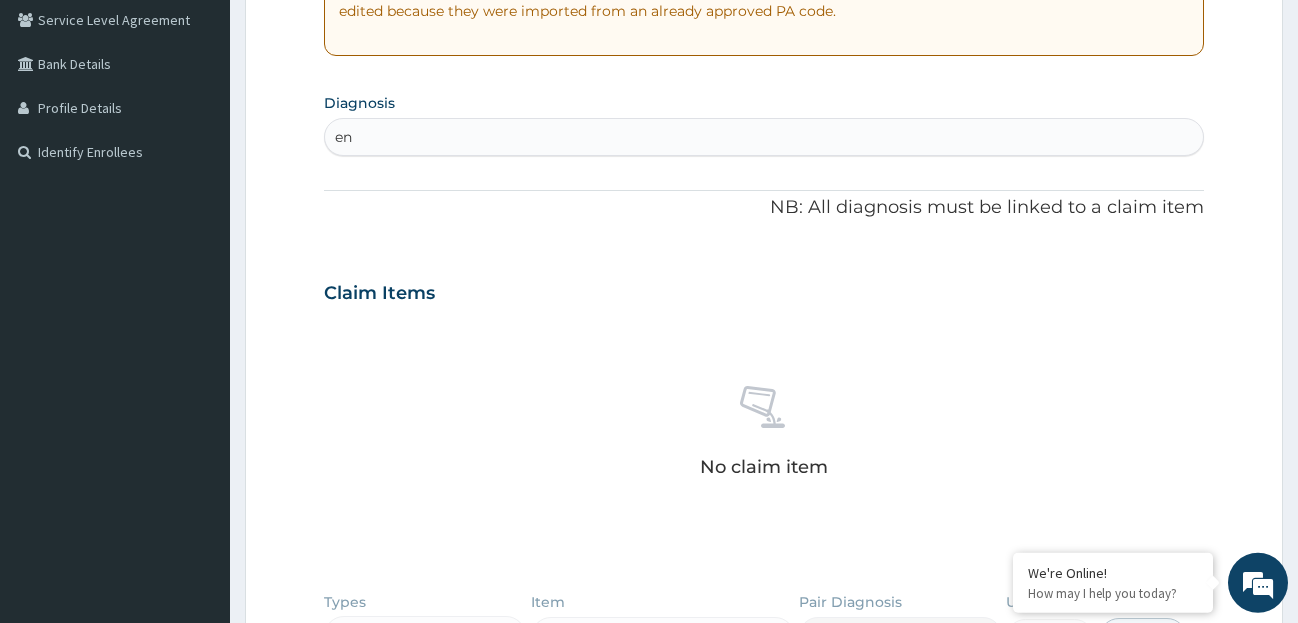 type on "e" 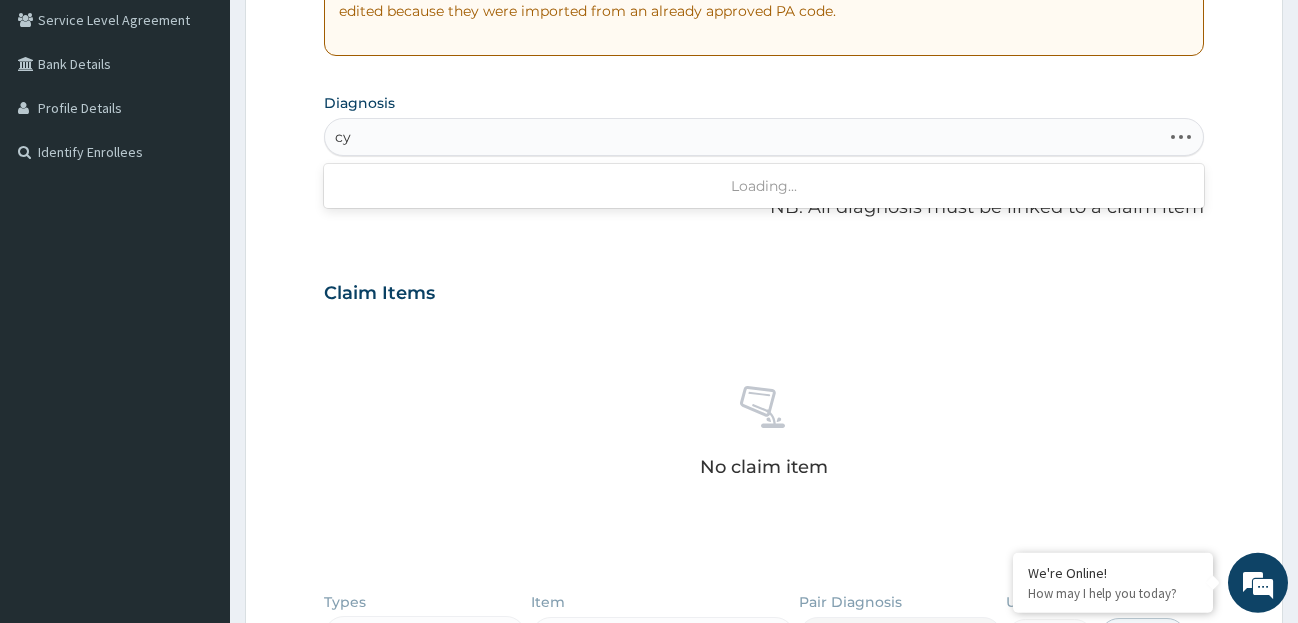 type on "c" 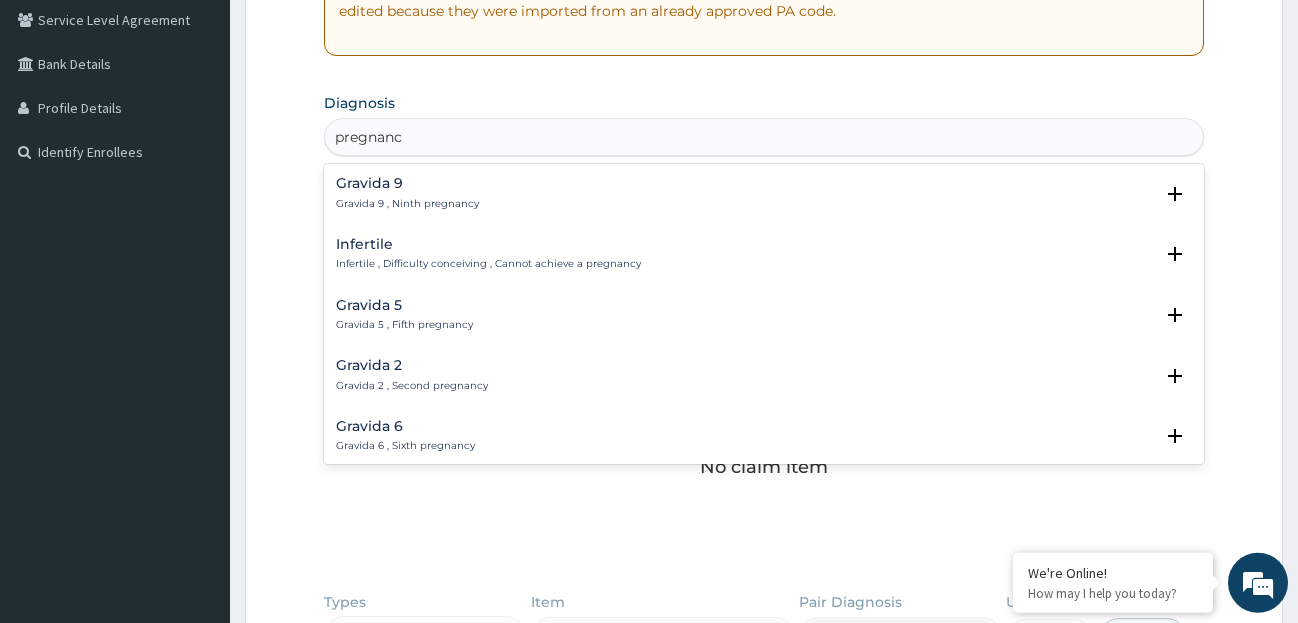 type on "pregnancy" 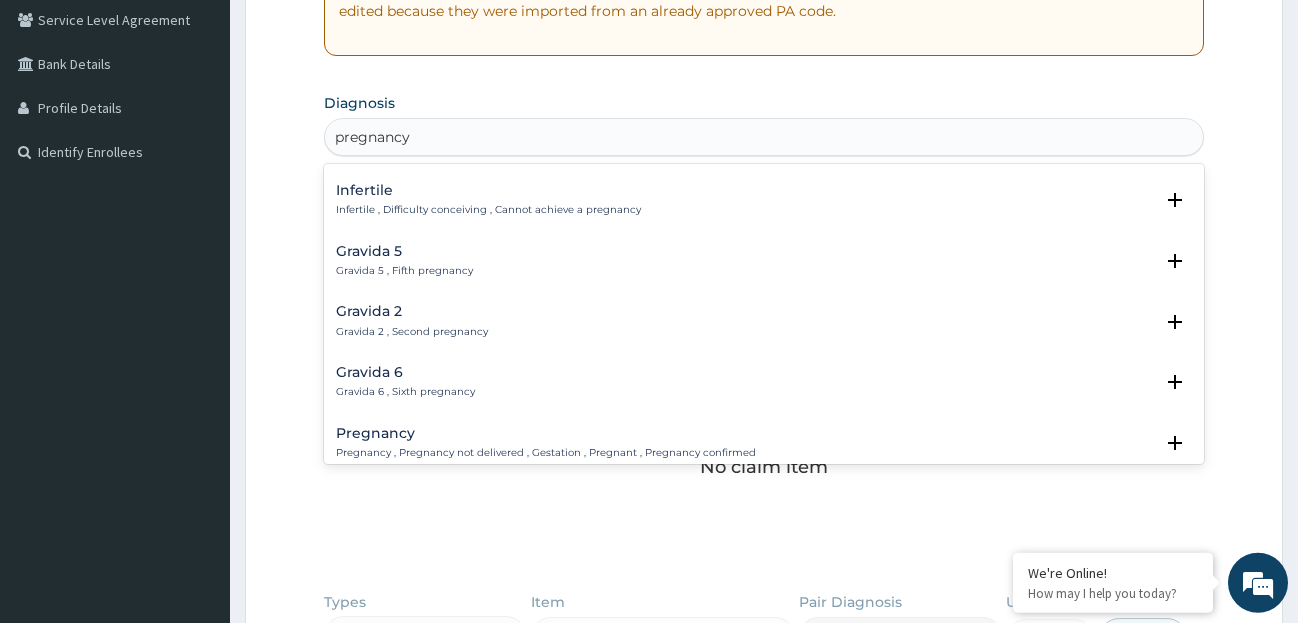 scroll, scrollTop: 108, scrollLeft: 0, axis: vertical 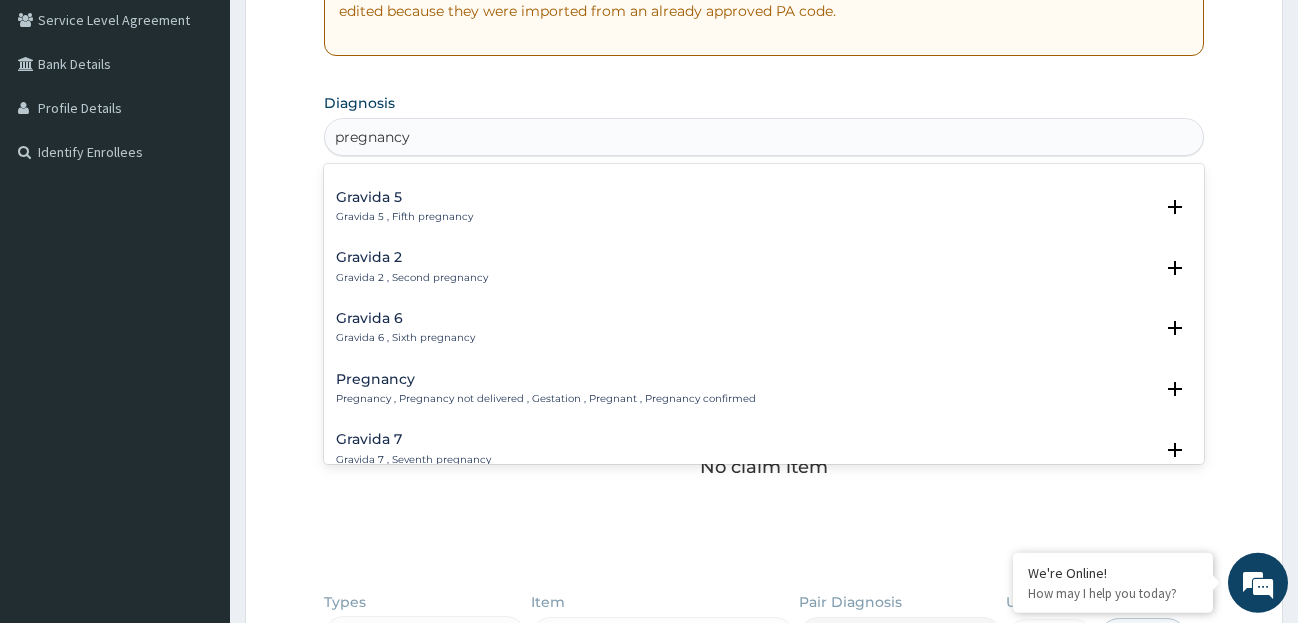 click on "Pregnancy Pregnancy , Pregnancy not delivered , Gestation , Pregnant , Pregnancy confirmed" at bounding box center (546, 389) 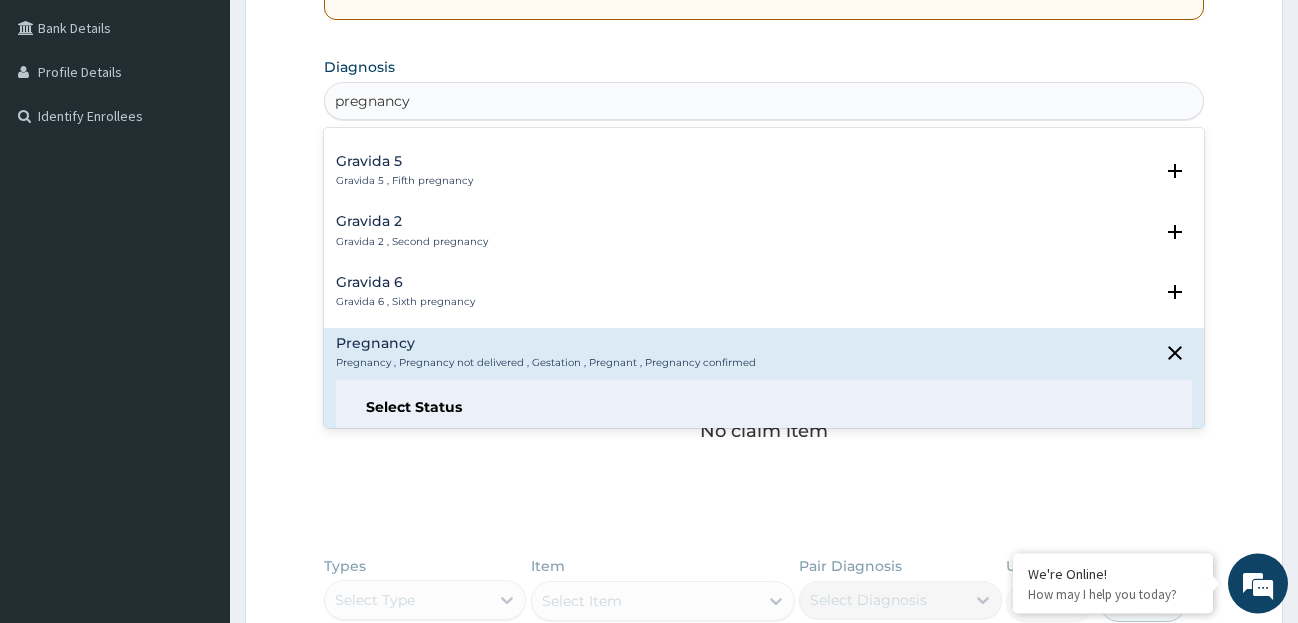 scroll, scrollTop: 470, scrollLeft: 0, axis: vertical 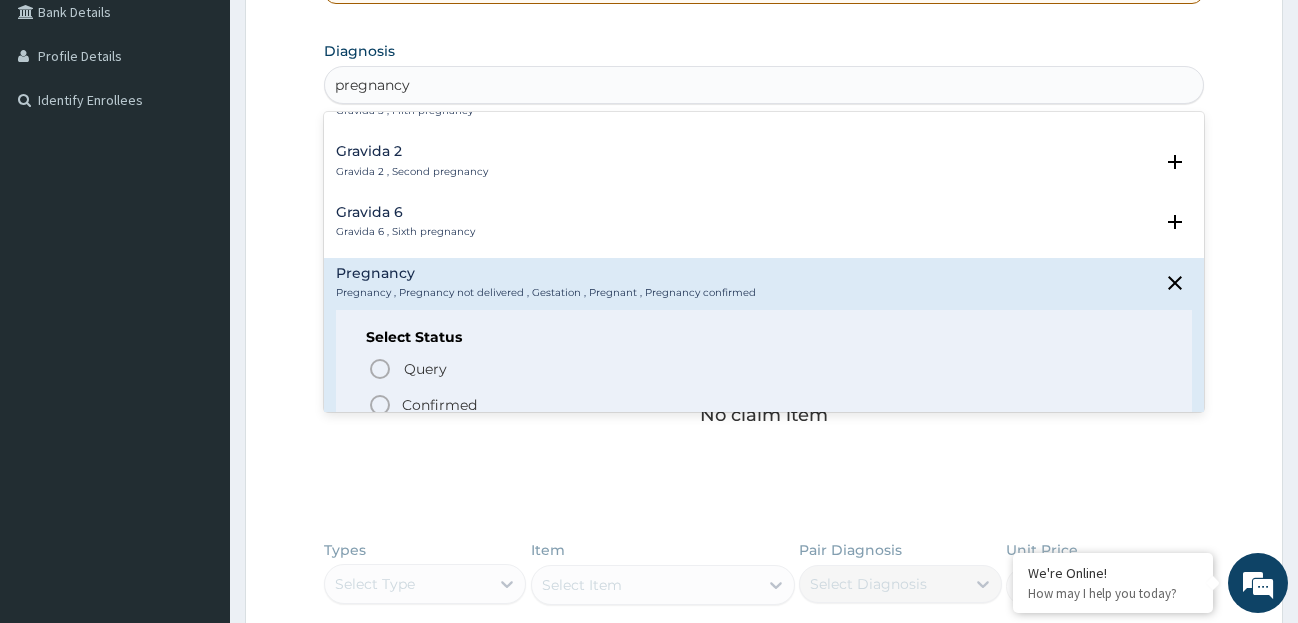 click 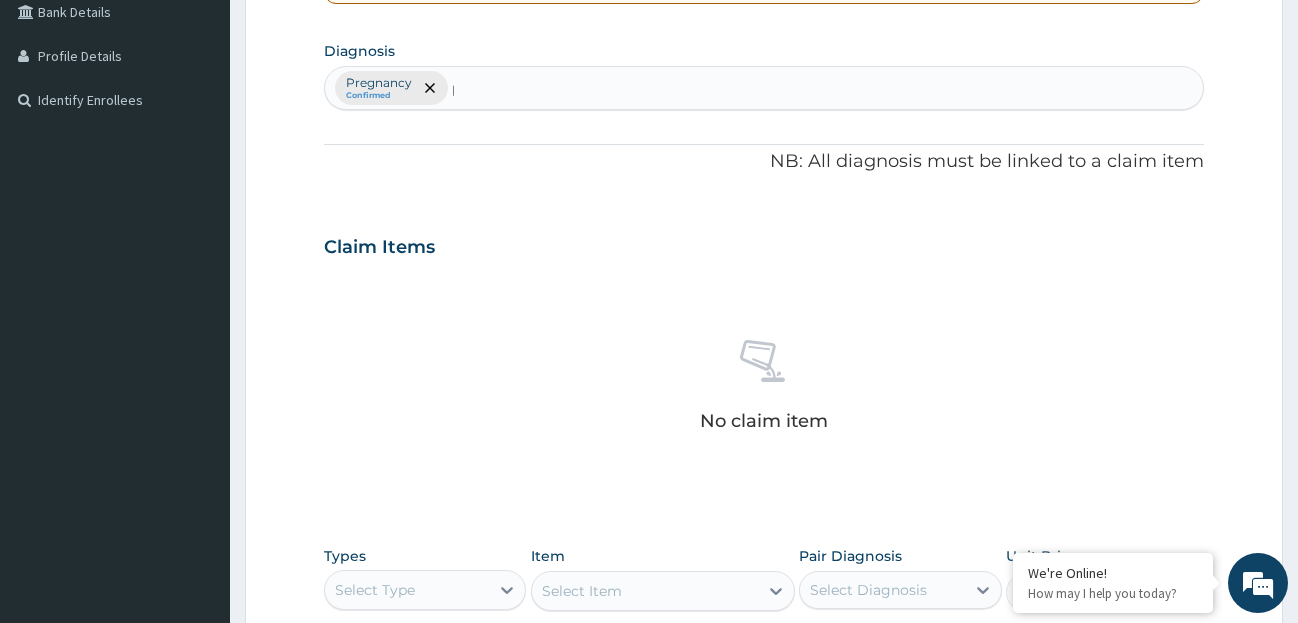 type 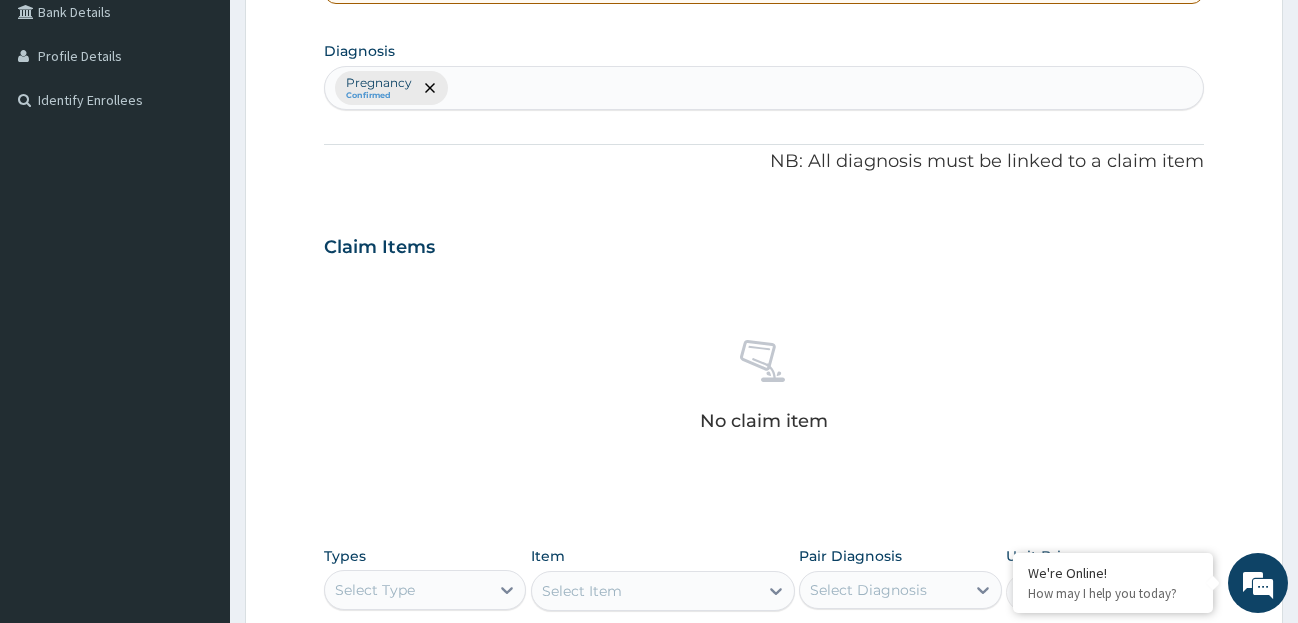 scroll, scrollTop: 819, scrollLeft: 0, axis: vertical 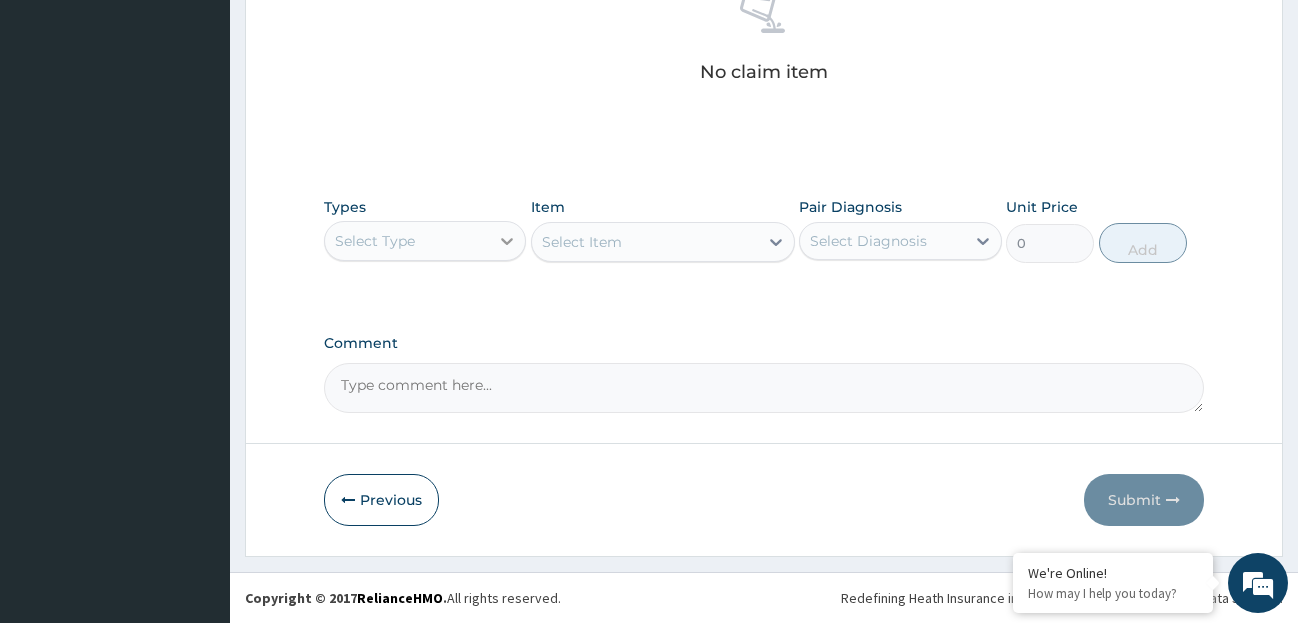 click 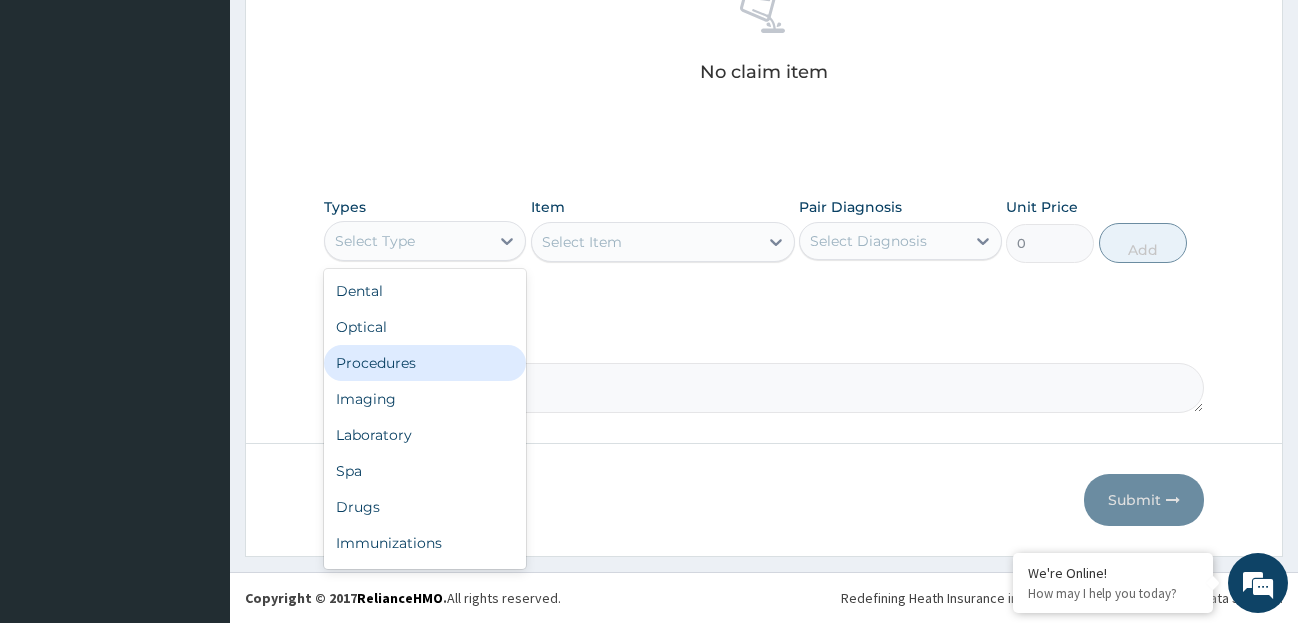 click on "Procedures" at bounding box center [425, 363] 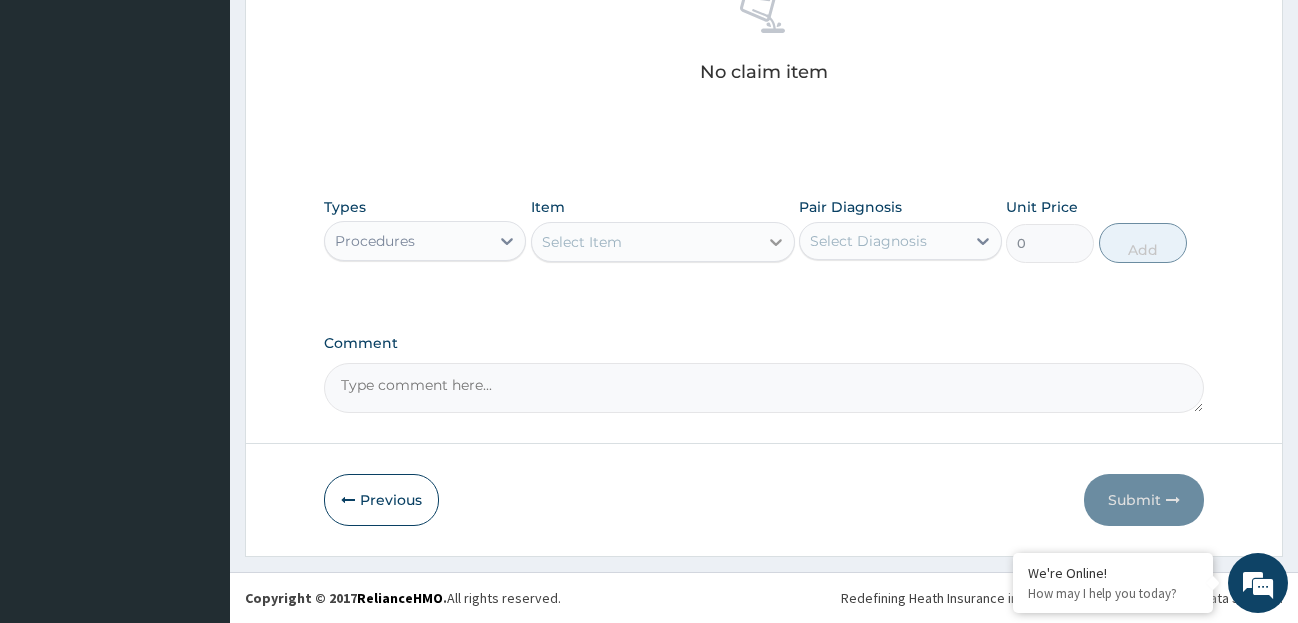 click 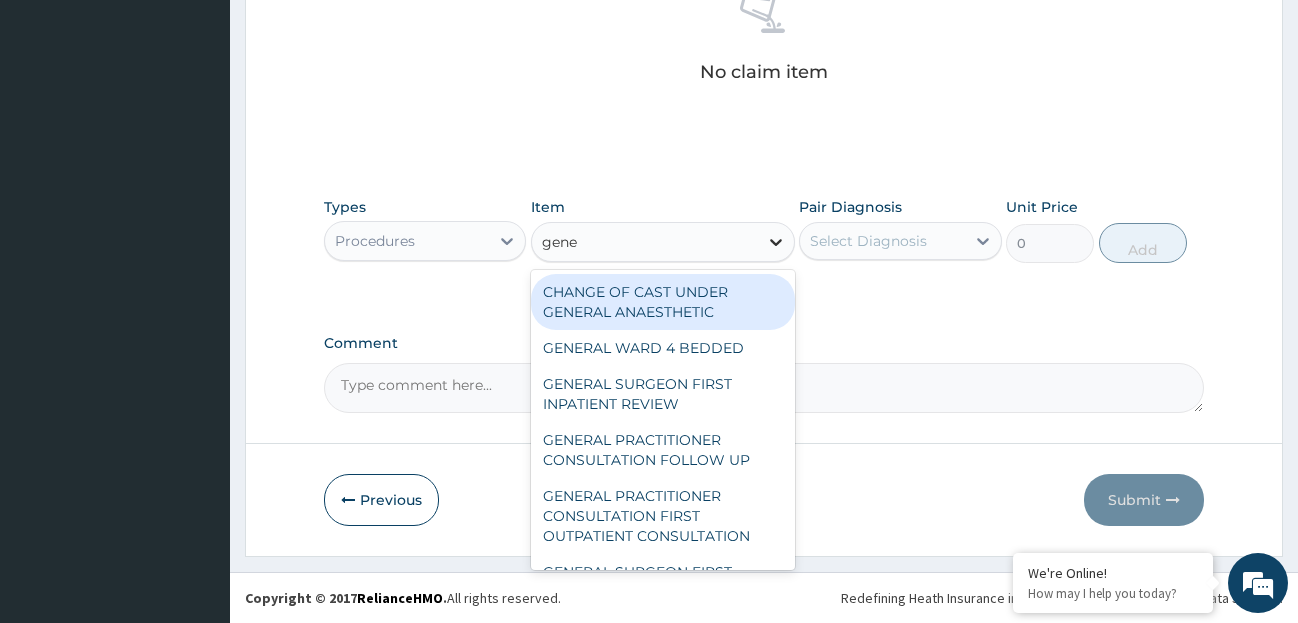 type on "gener" 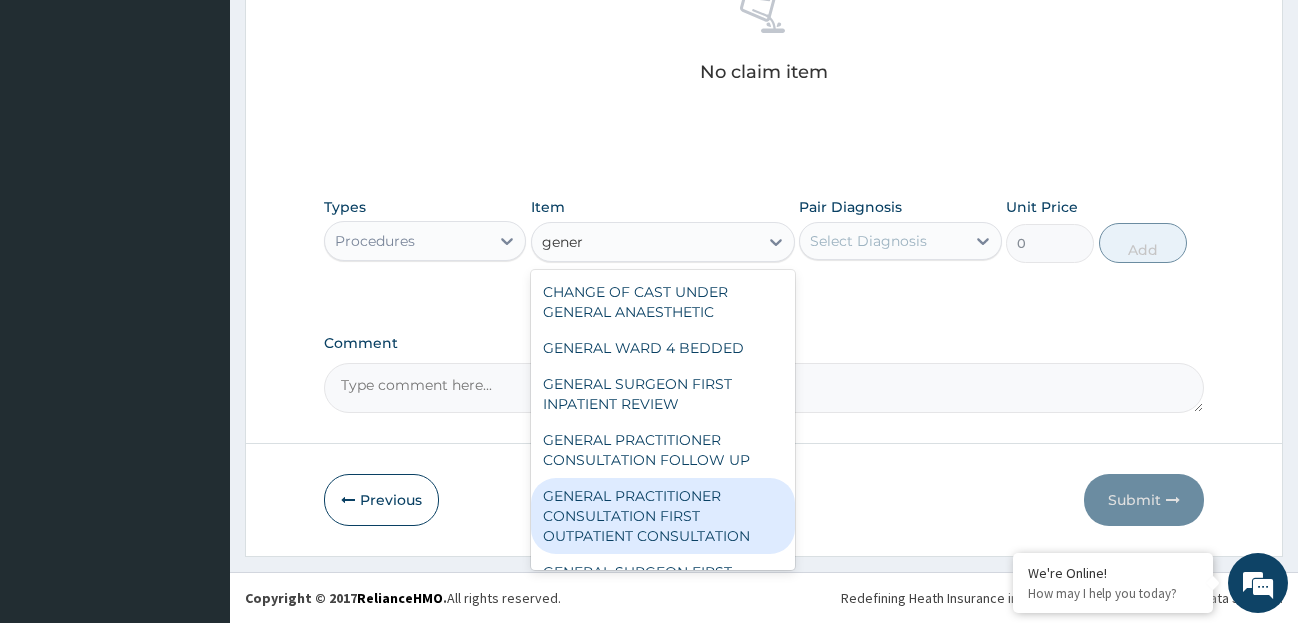 click on "GENERAL PRACTITIONER CONSULTATION FIRST OUTPATIENT CONSULTATION" at bounding box center [663, 516] 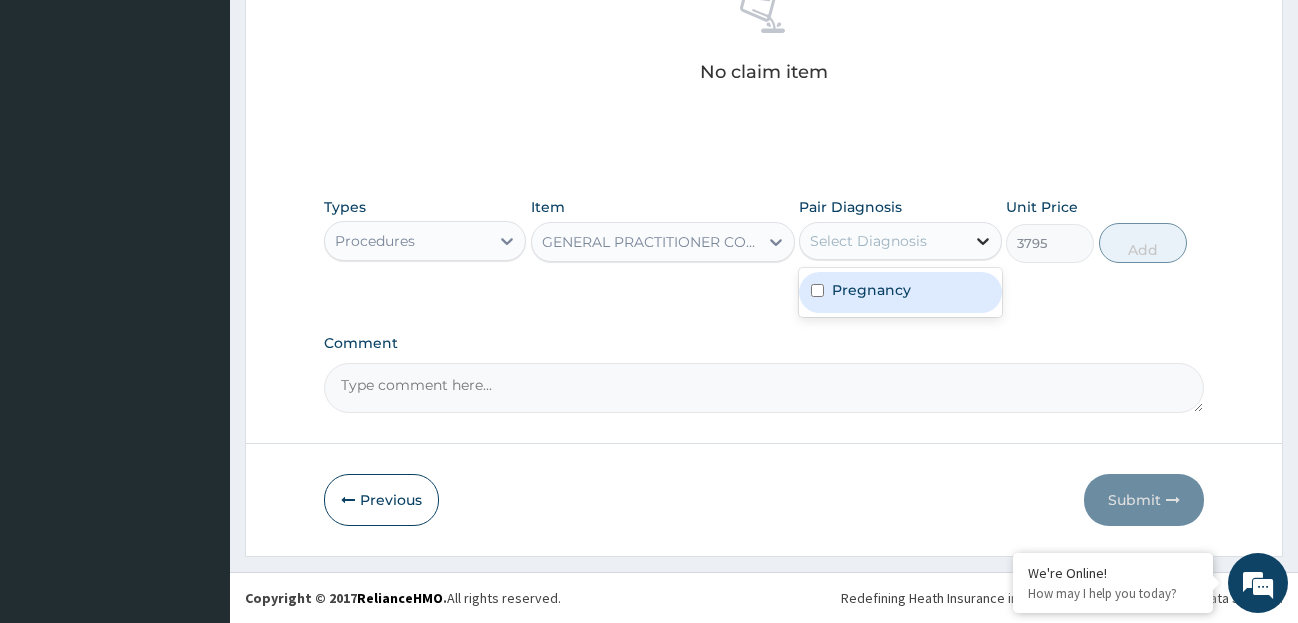 click 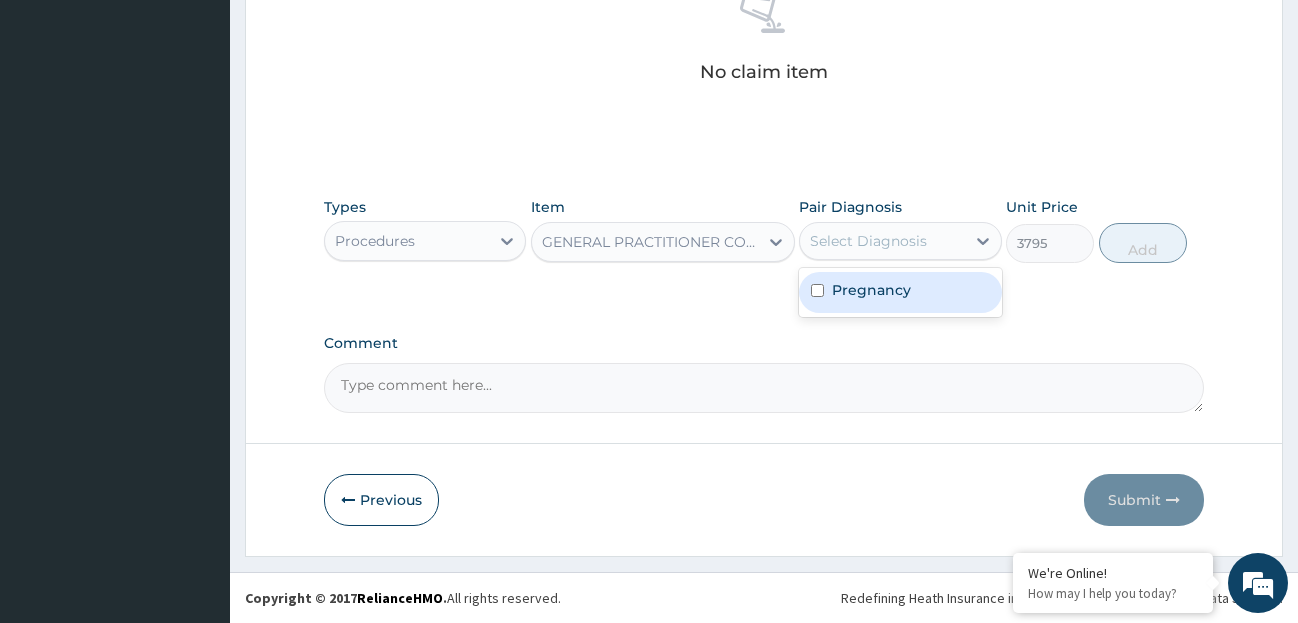 click on "Pregnancy" at bounding box center (900, 292) 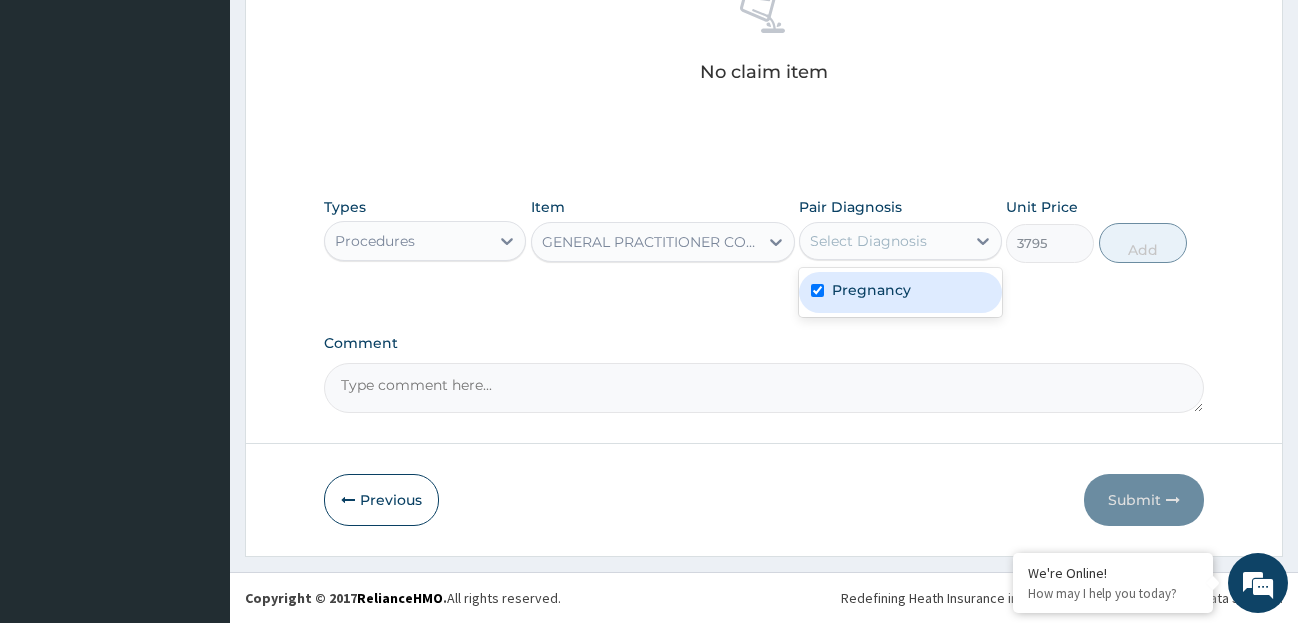 checkbox on "true" 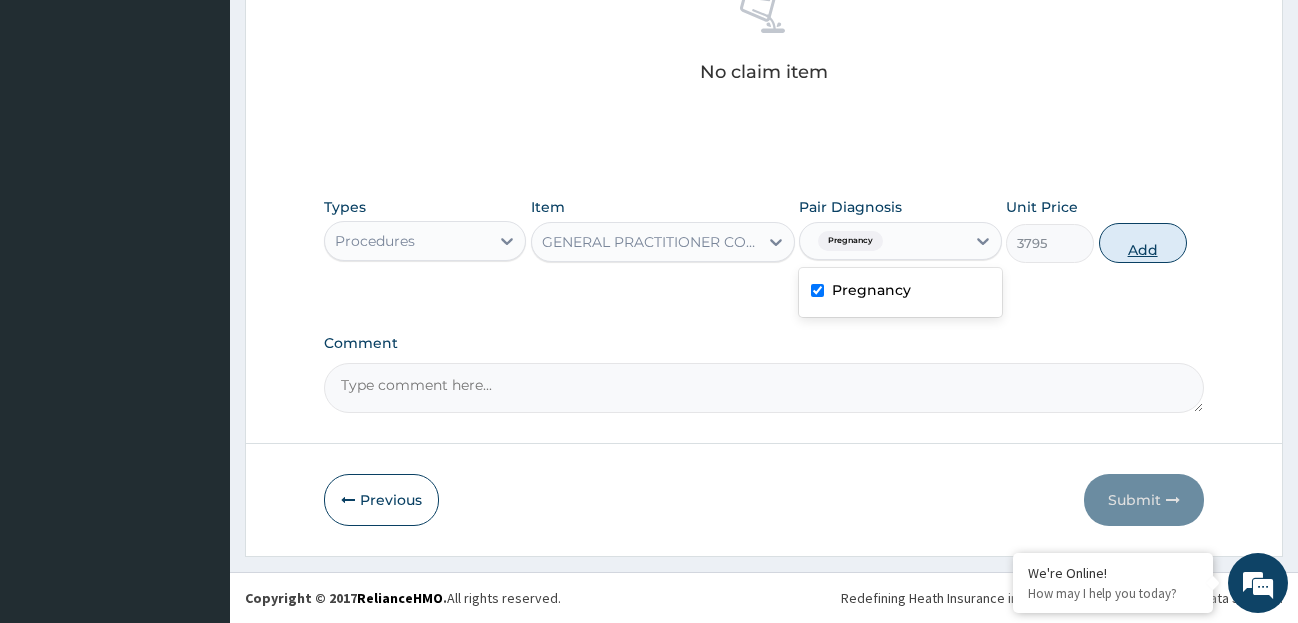 click on "Add" at bounding box center [1143, 243] 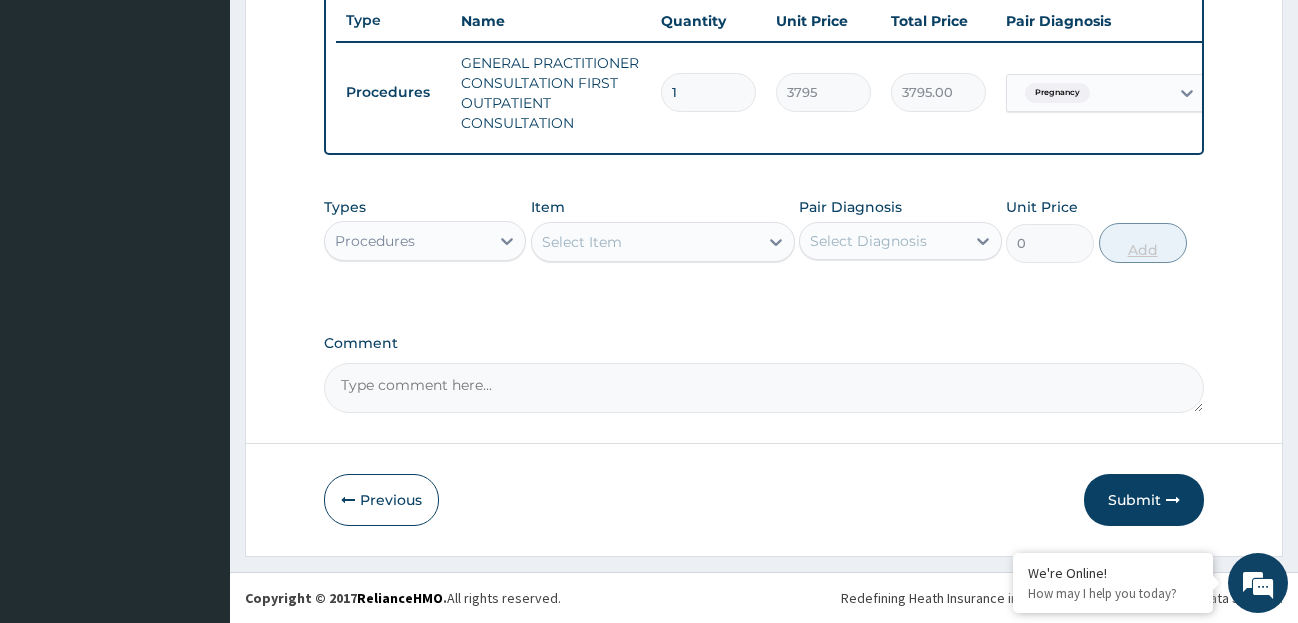 scroll, scrollTop: 772, scrollLeft: 0, axis: vertical 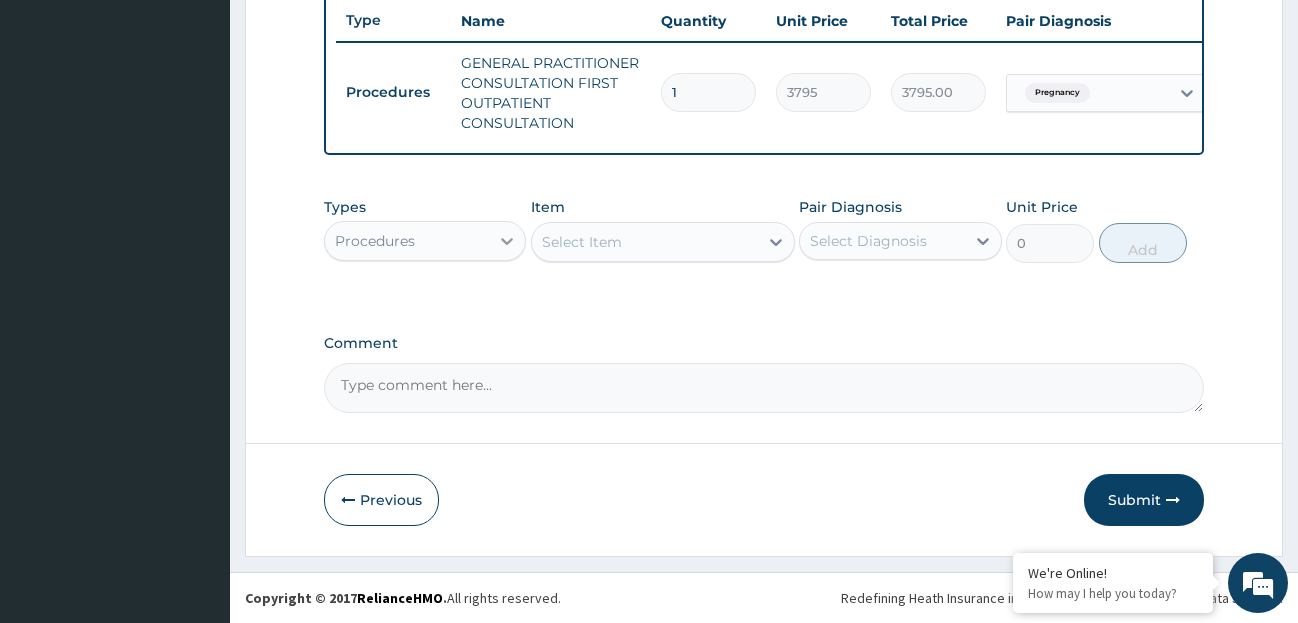 click 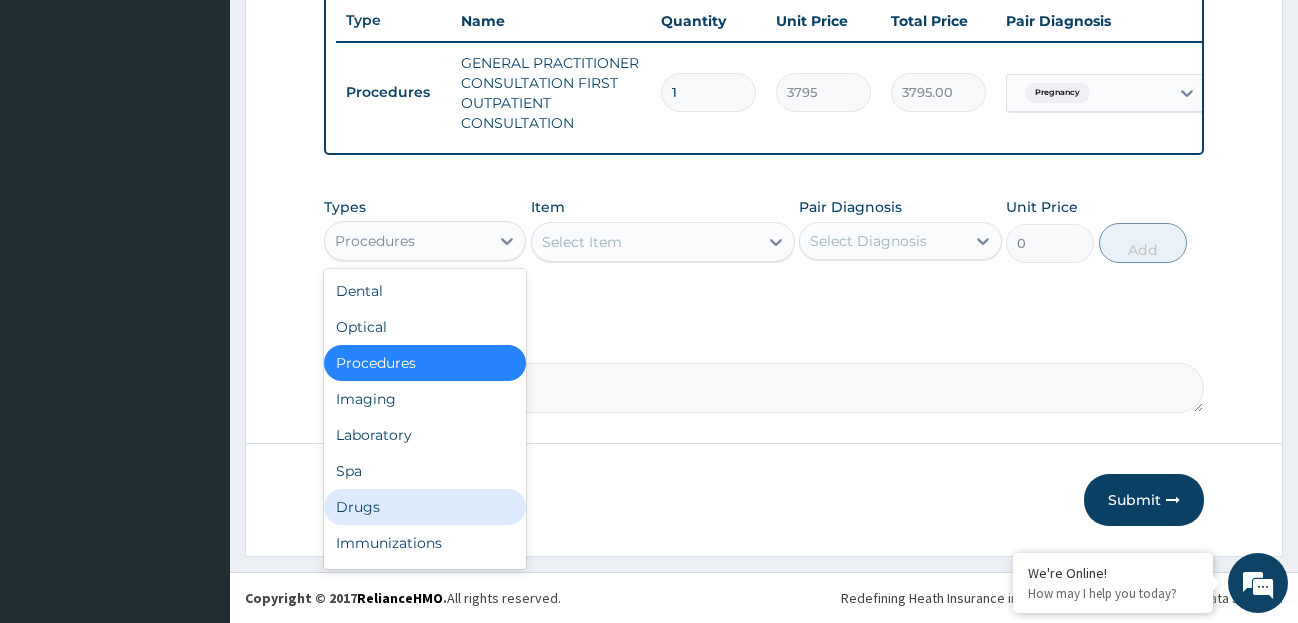 click on "Drugs" at bounding box center [425, 507] 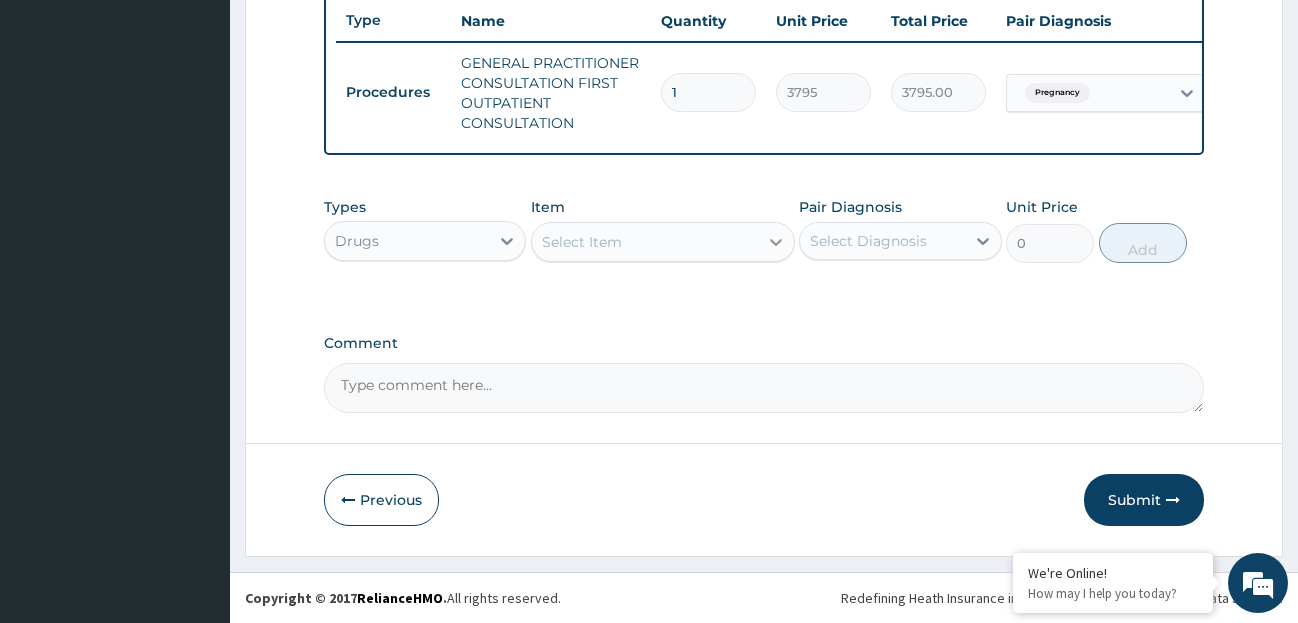 click 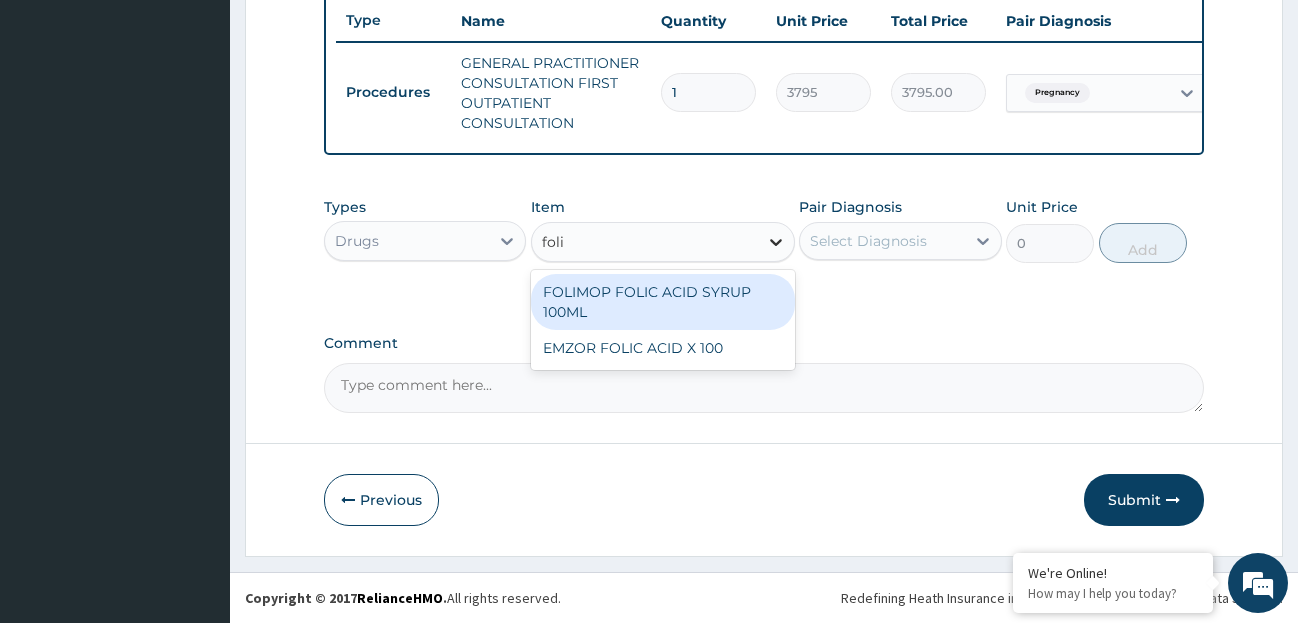 type on "folic" 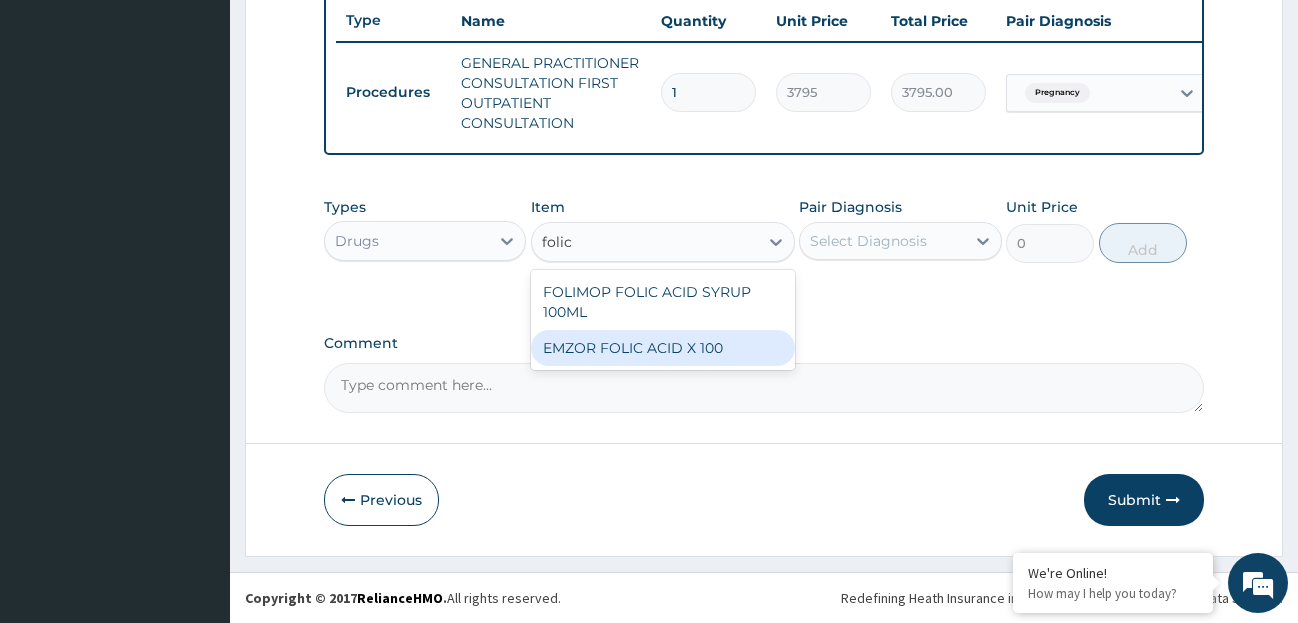 click on "EMZOR FOLIC ACID X 100" at bounding box center [663, 348] 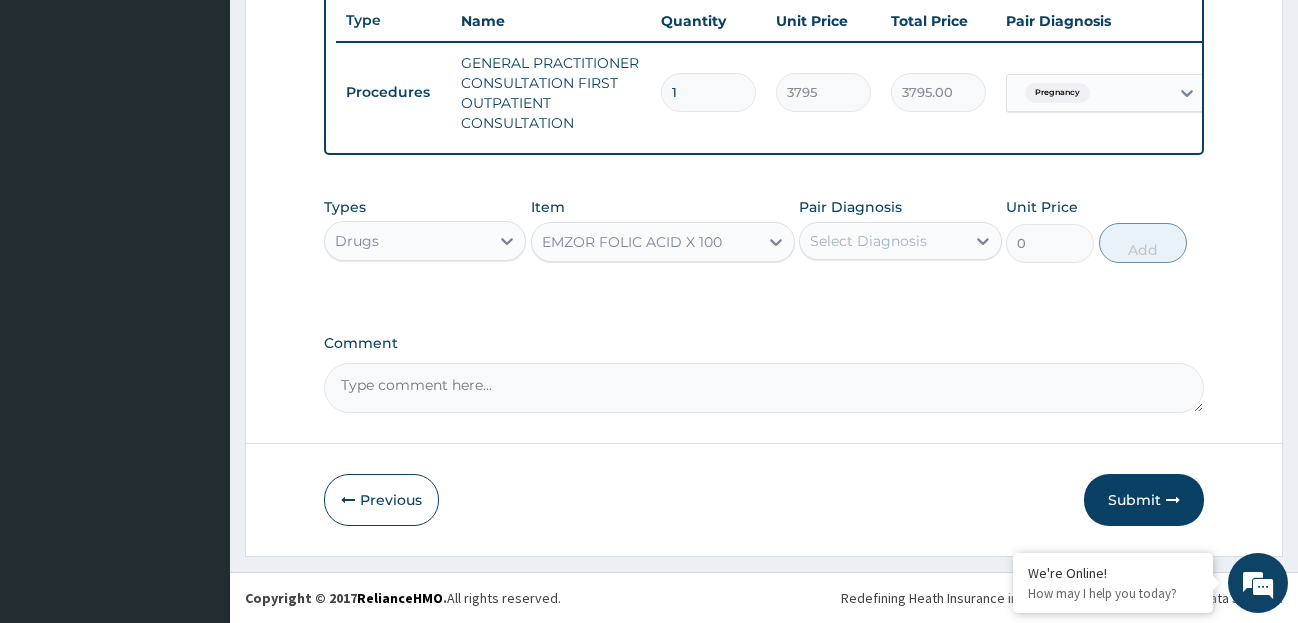 type 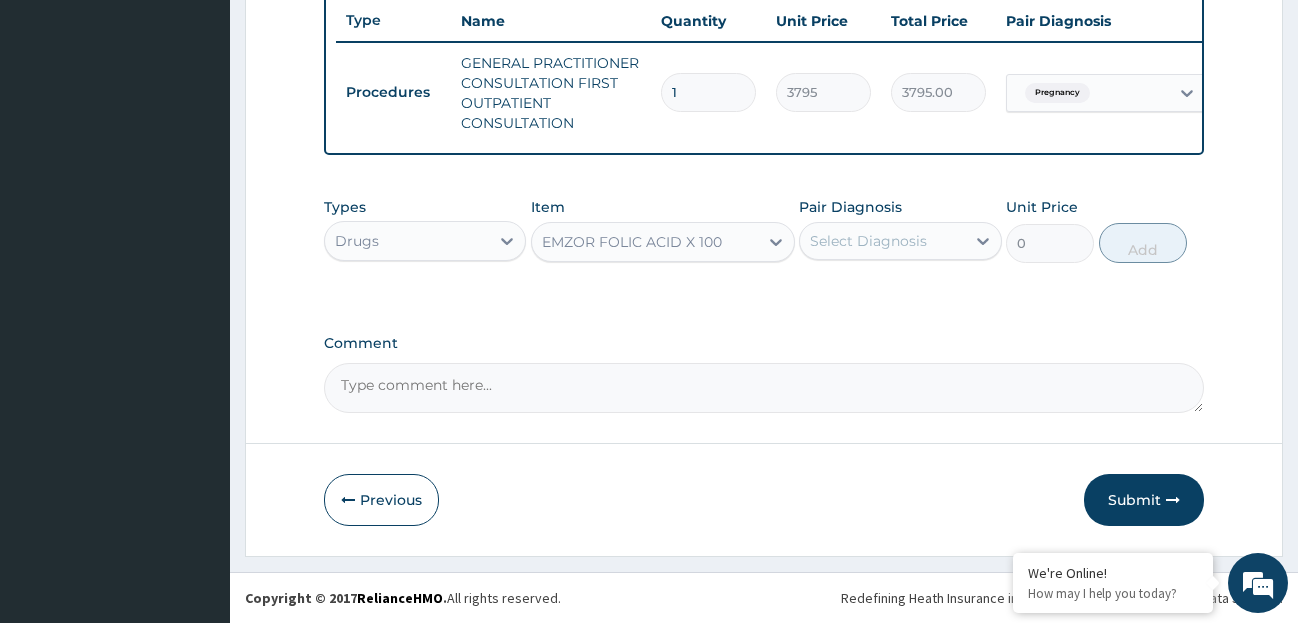 type on "25.3" 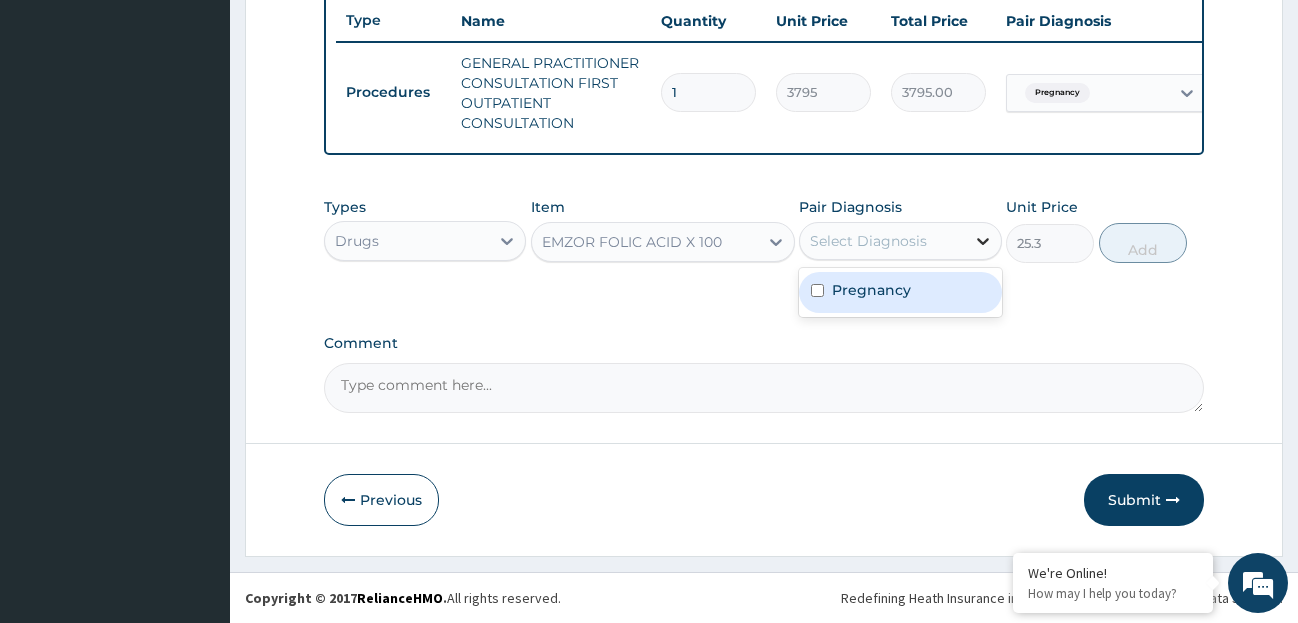 click 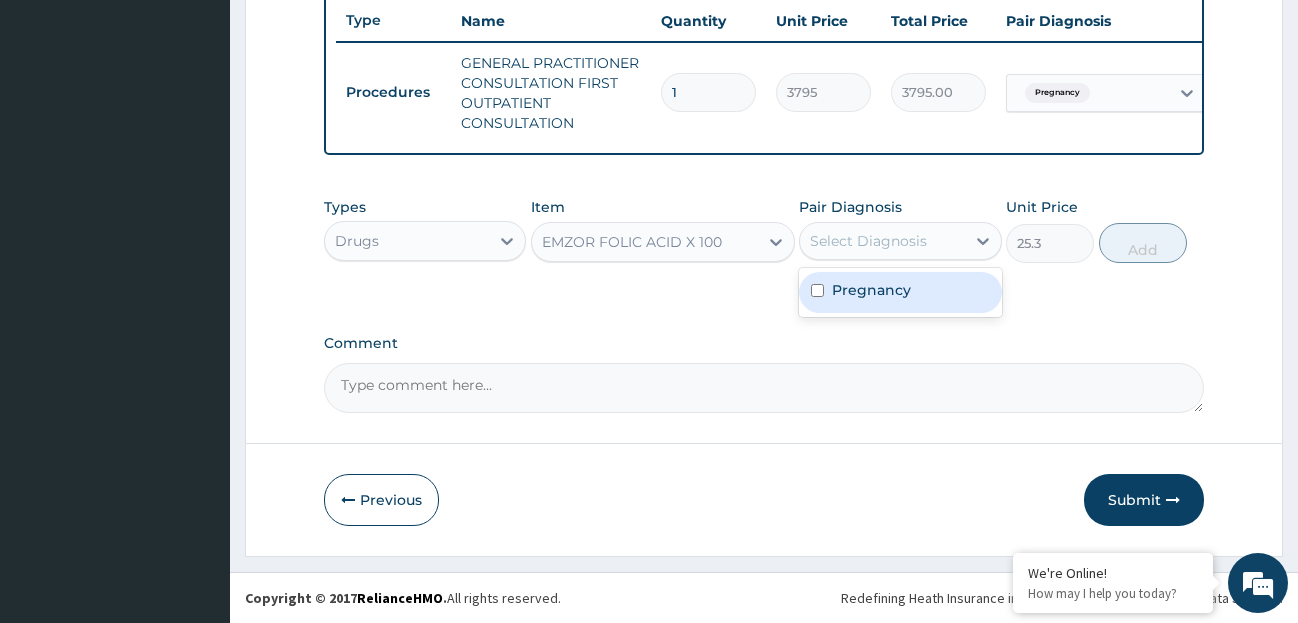 click on "Pregnancy" at bounding box center [900, 292] 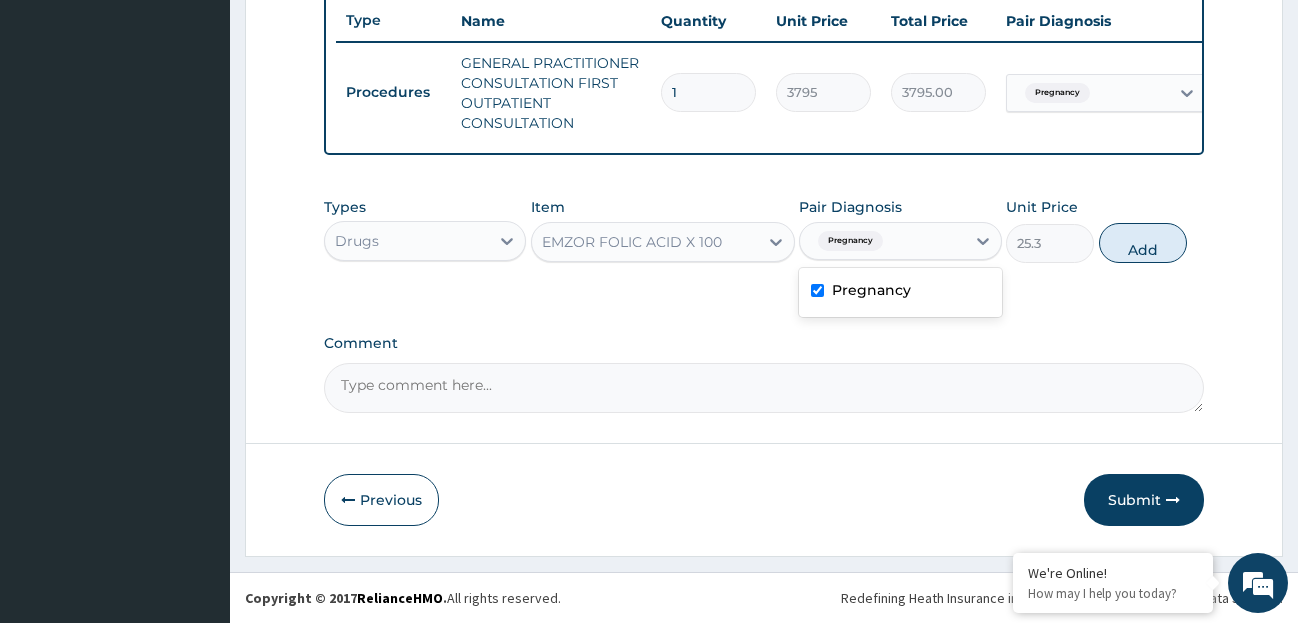 checkbox on "true" 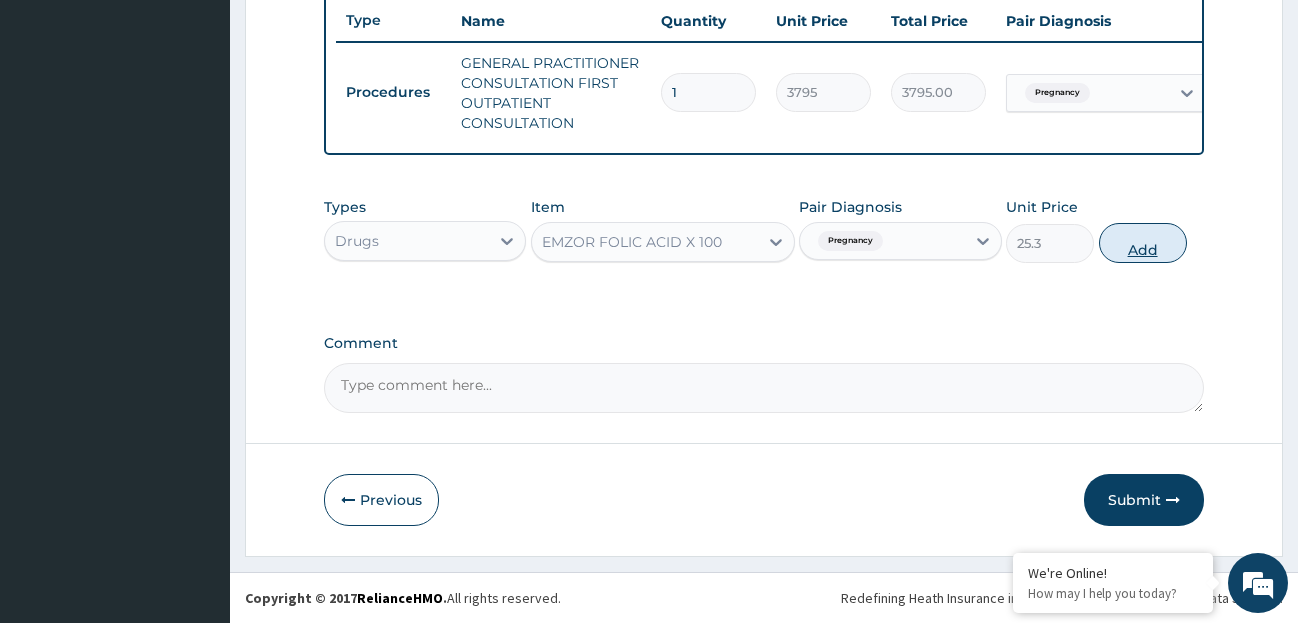click on "Add" at bounding box center (1143, 243) 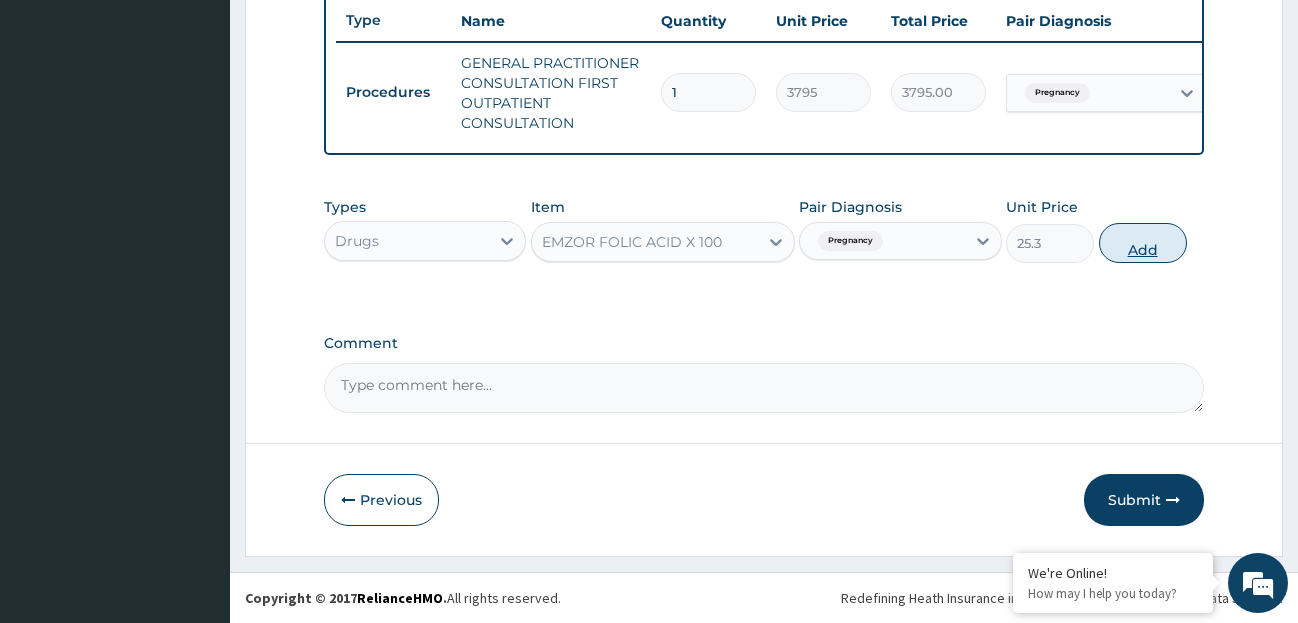 type on "0" 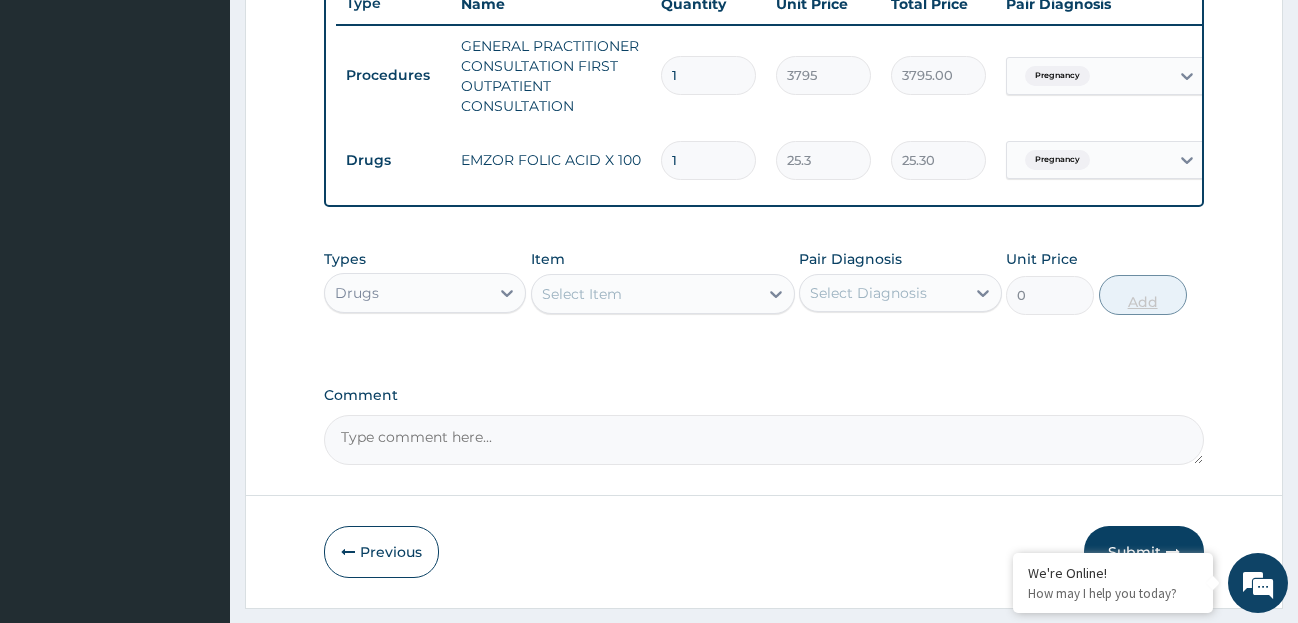 type 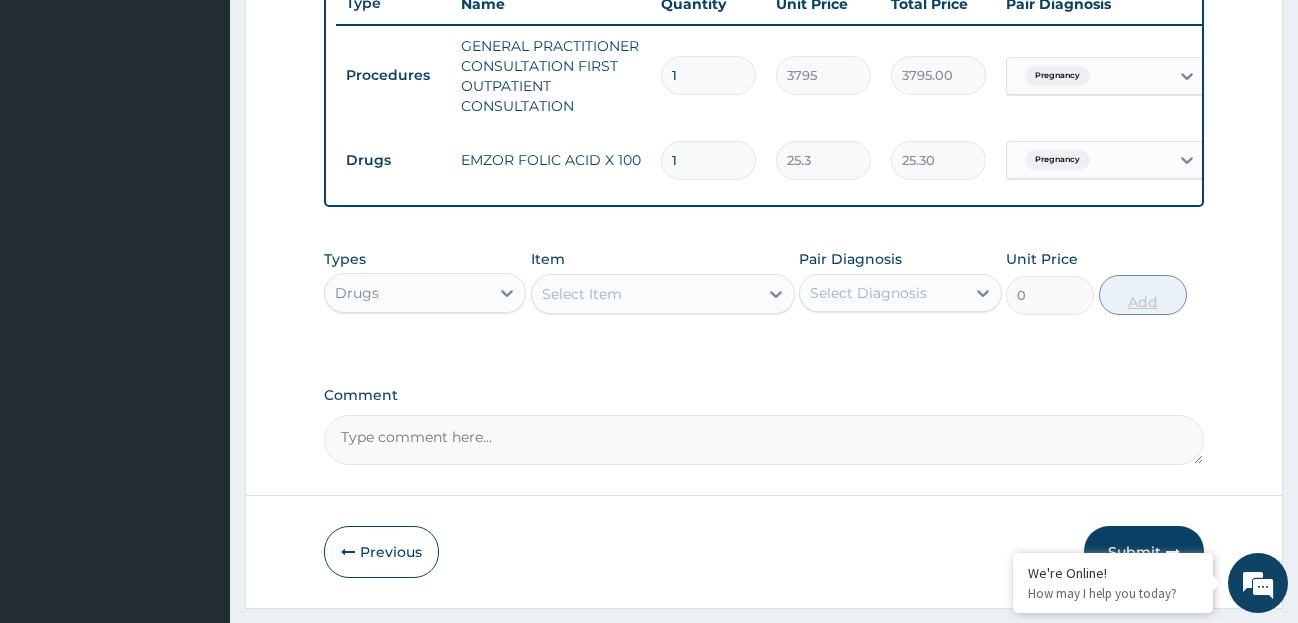 type on "0.00" 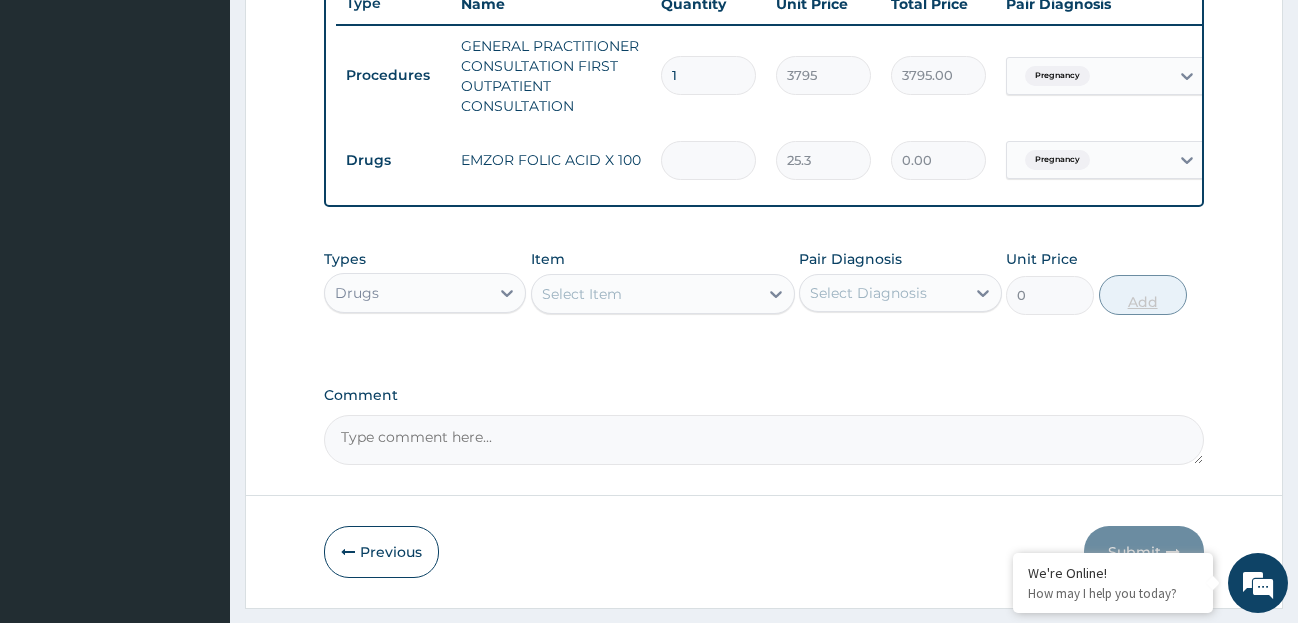 type on "3" 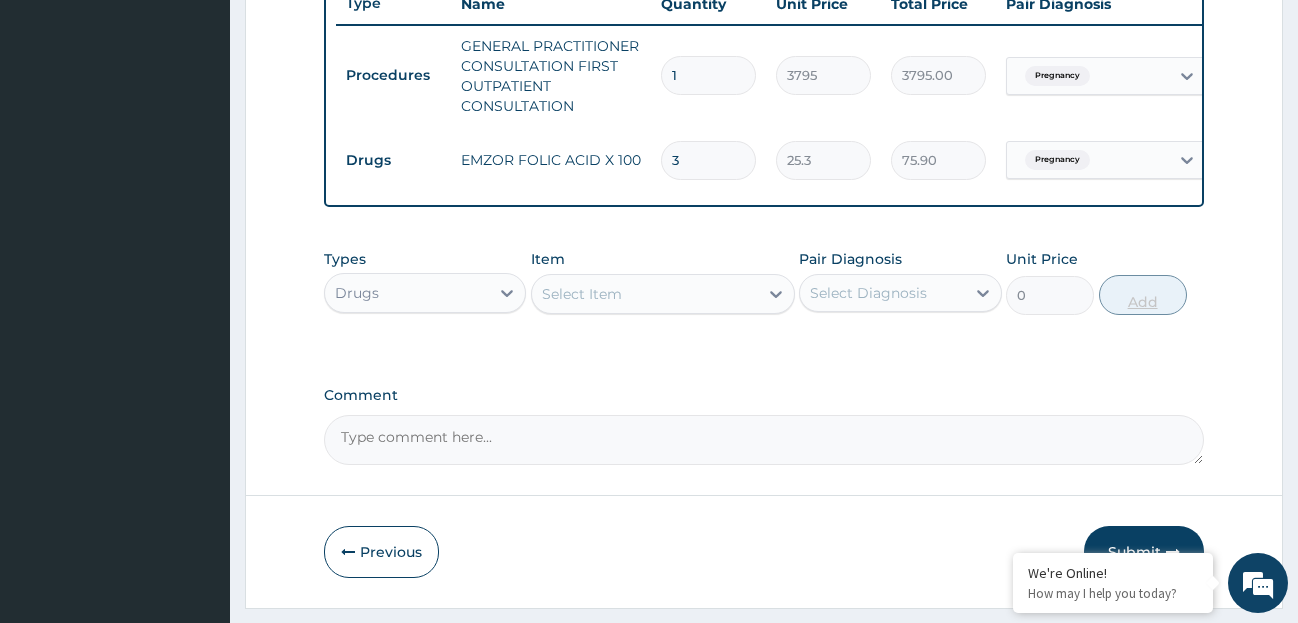 type on "30" 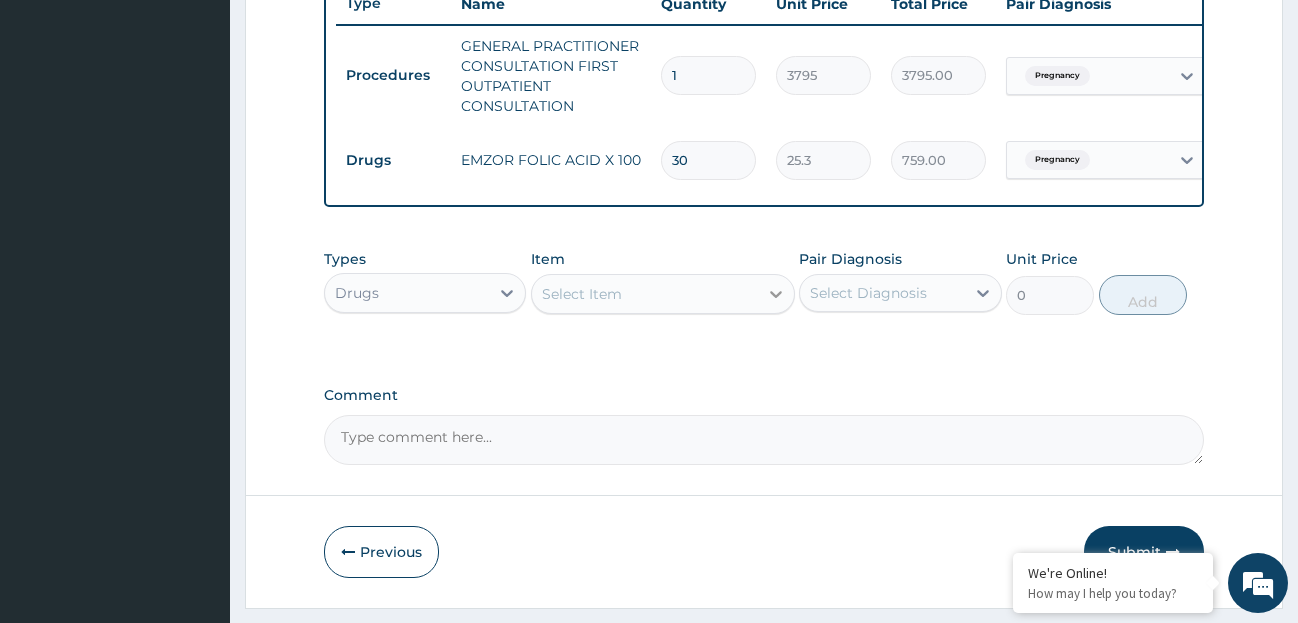 type on "30" 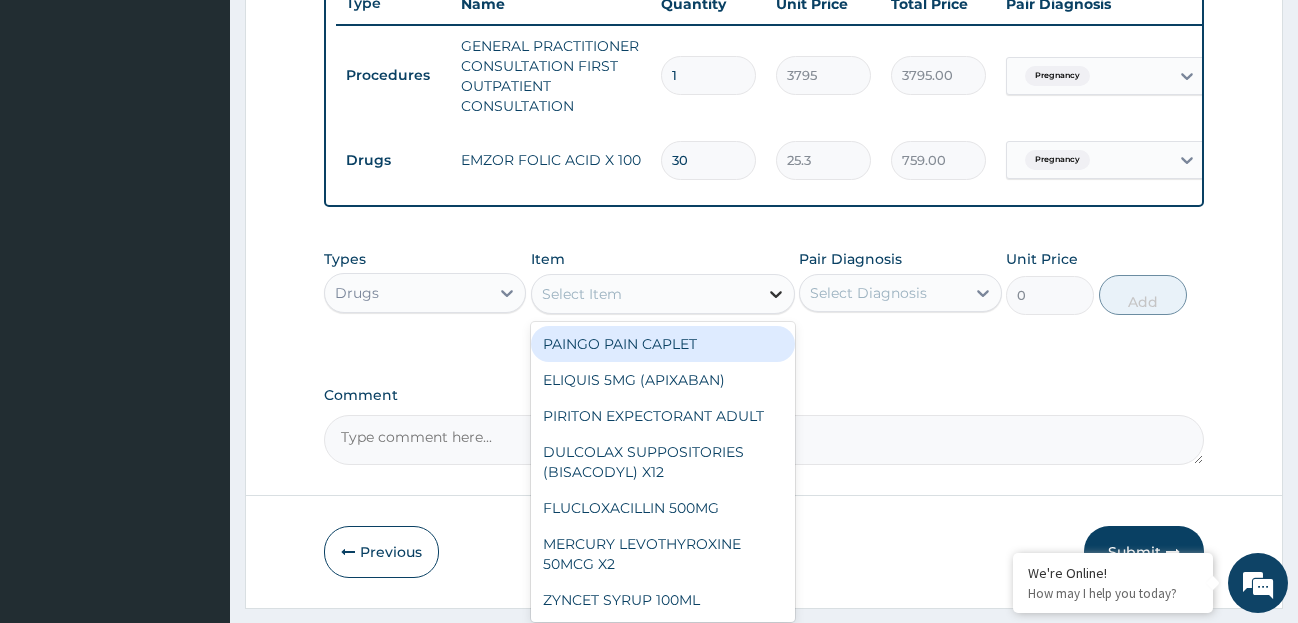 click 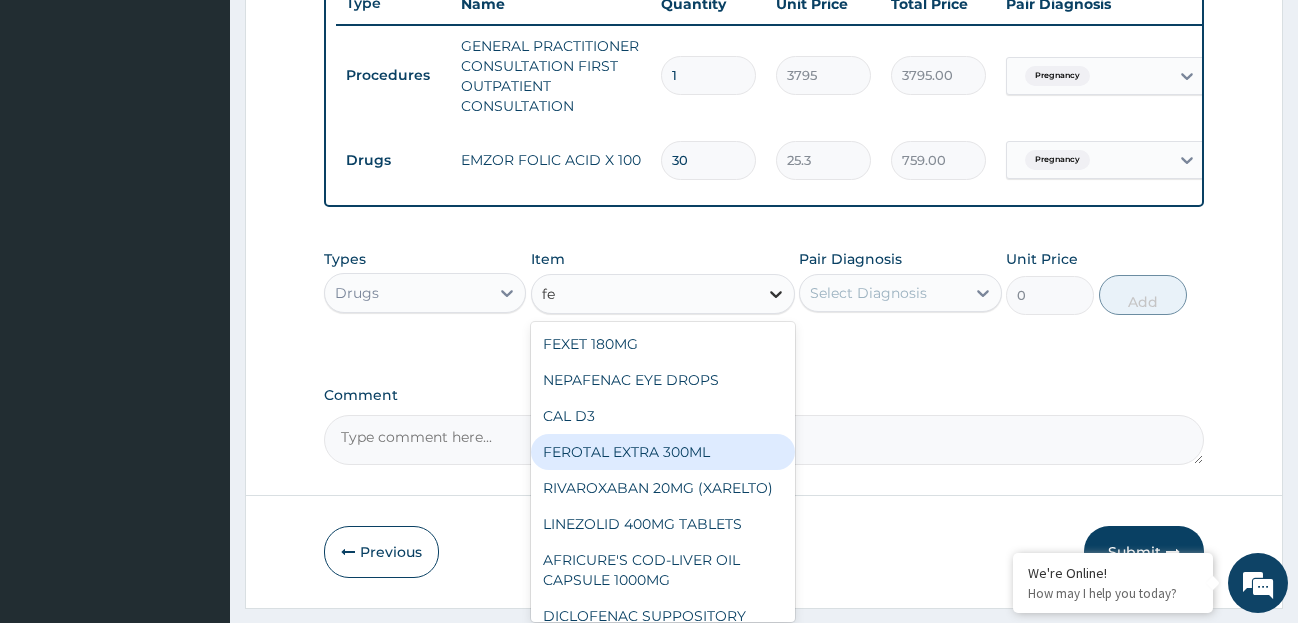 type on "f" 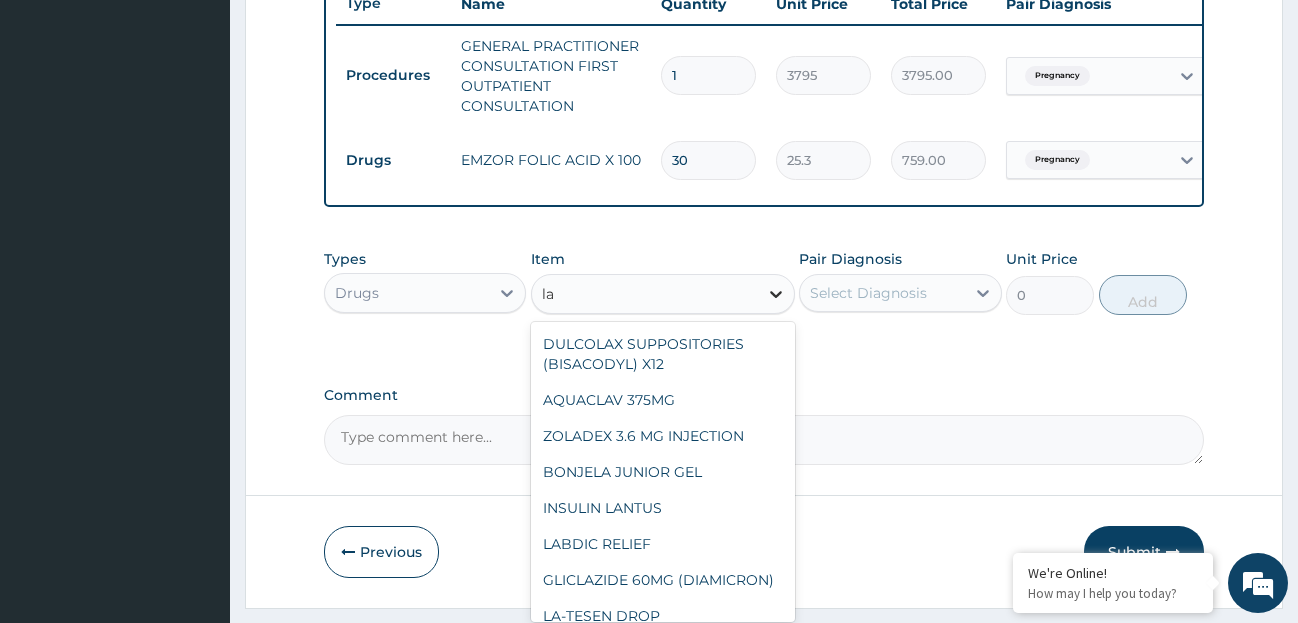 type on "l" 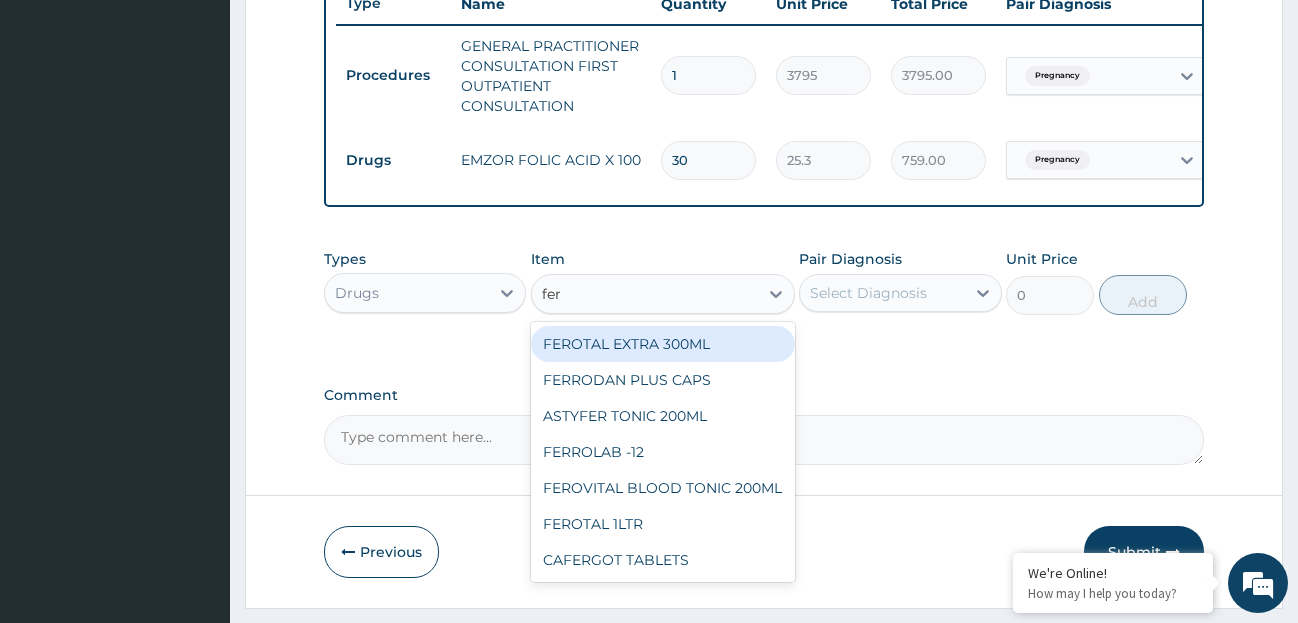 scroll, scrollTop: 841, scrollLeft: 0, axis: vertical 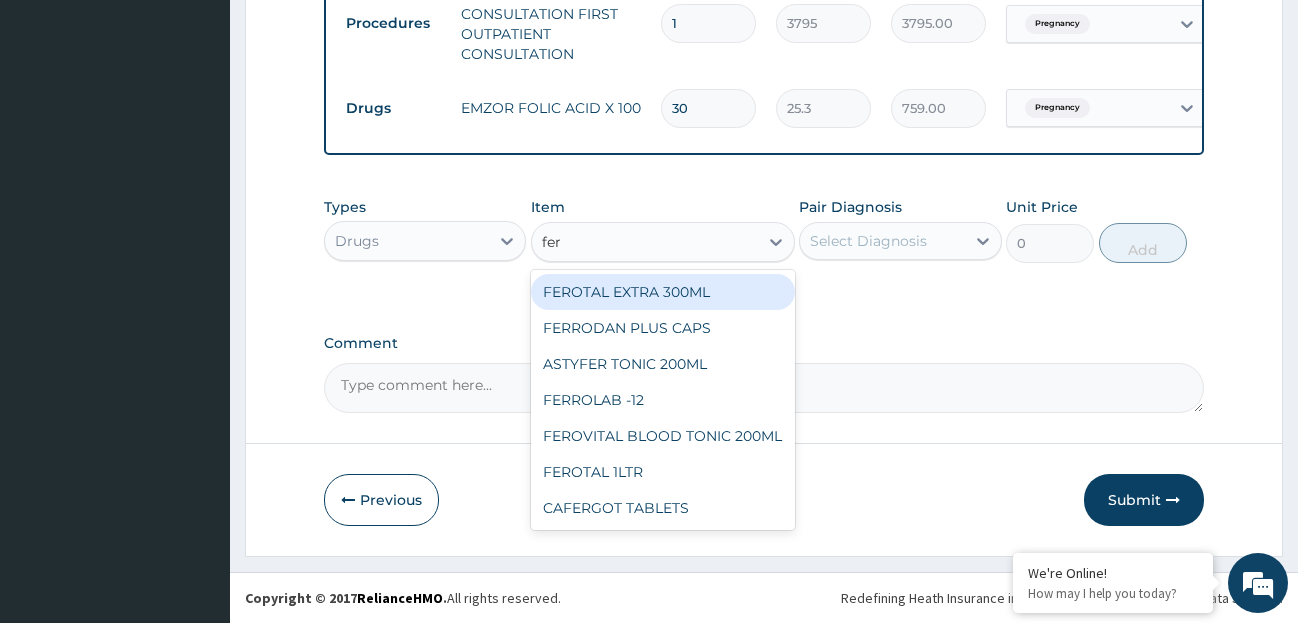 type on "ferr" 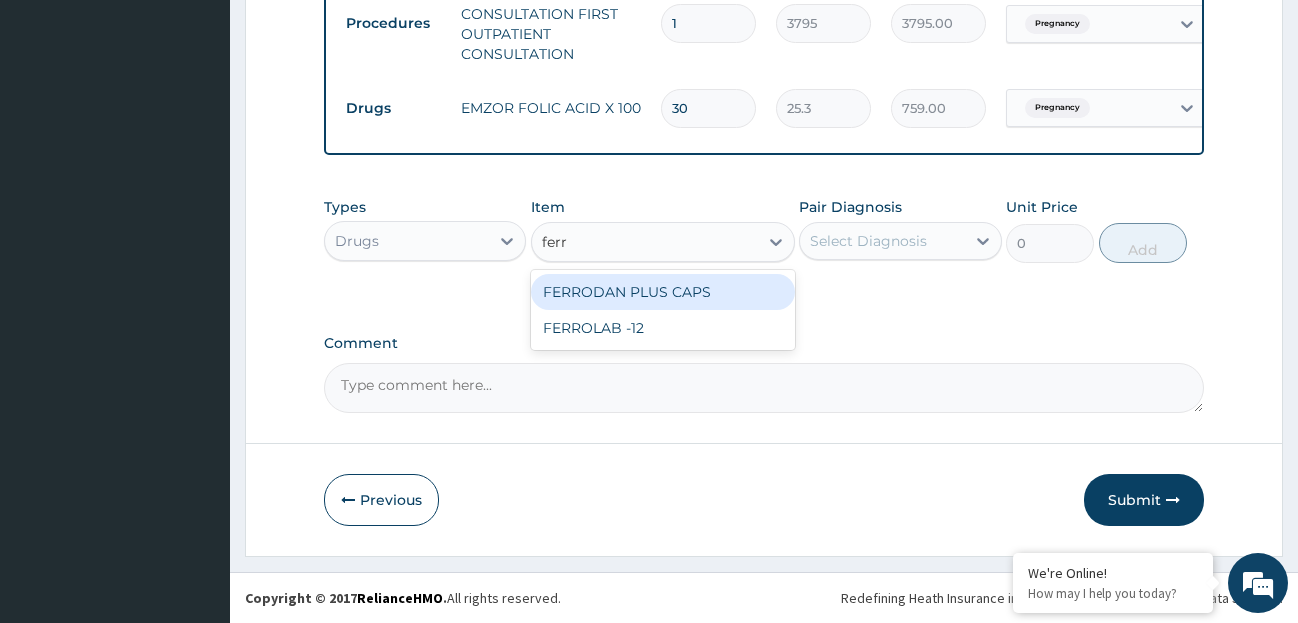click on "FERRODAN PLUS CAPS" at bounding box center [663, 292] 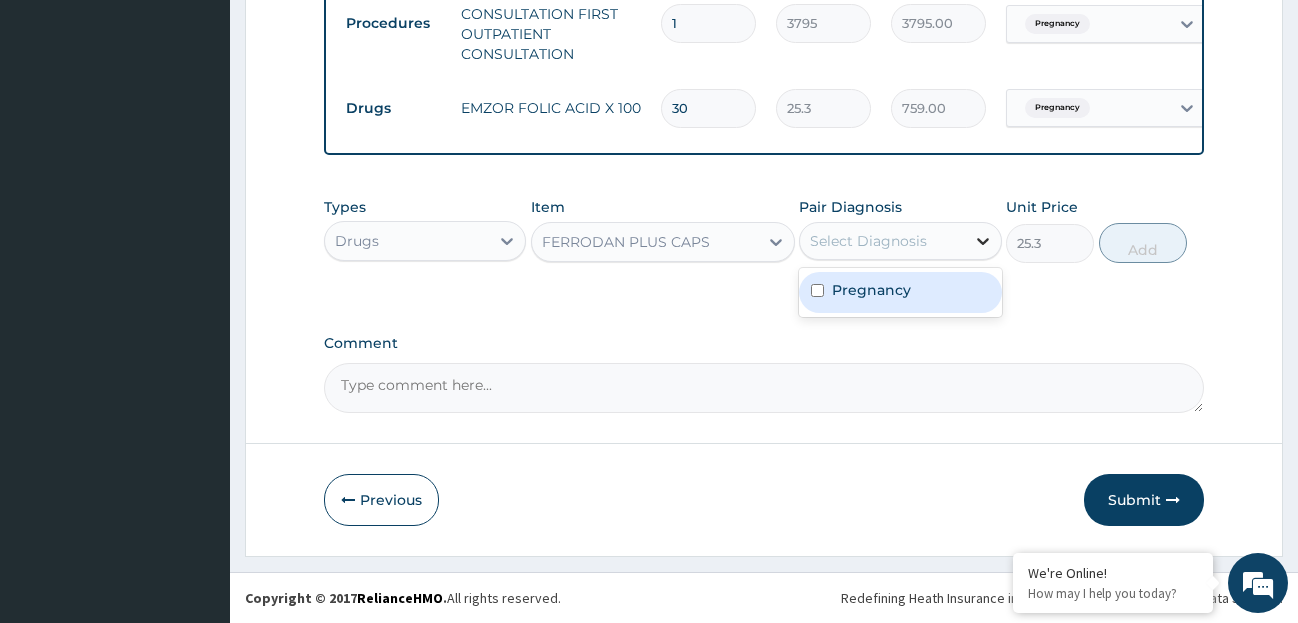 click 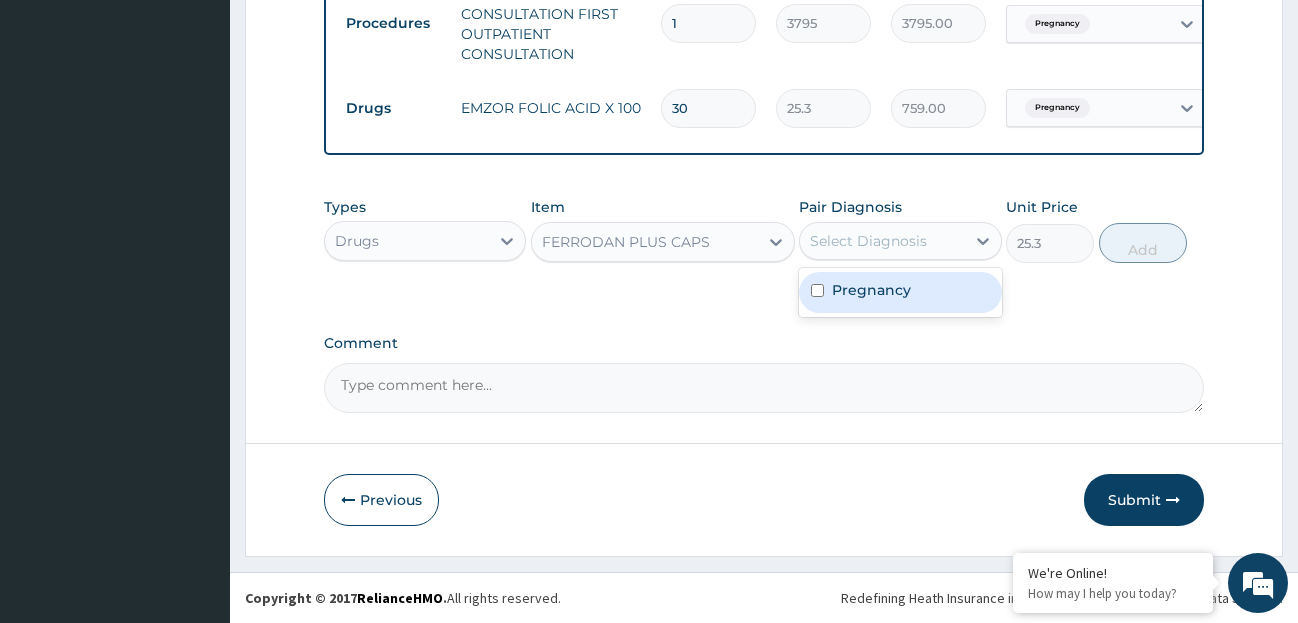 click on "Pregnancy" at bounding box center [871, 290] 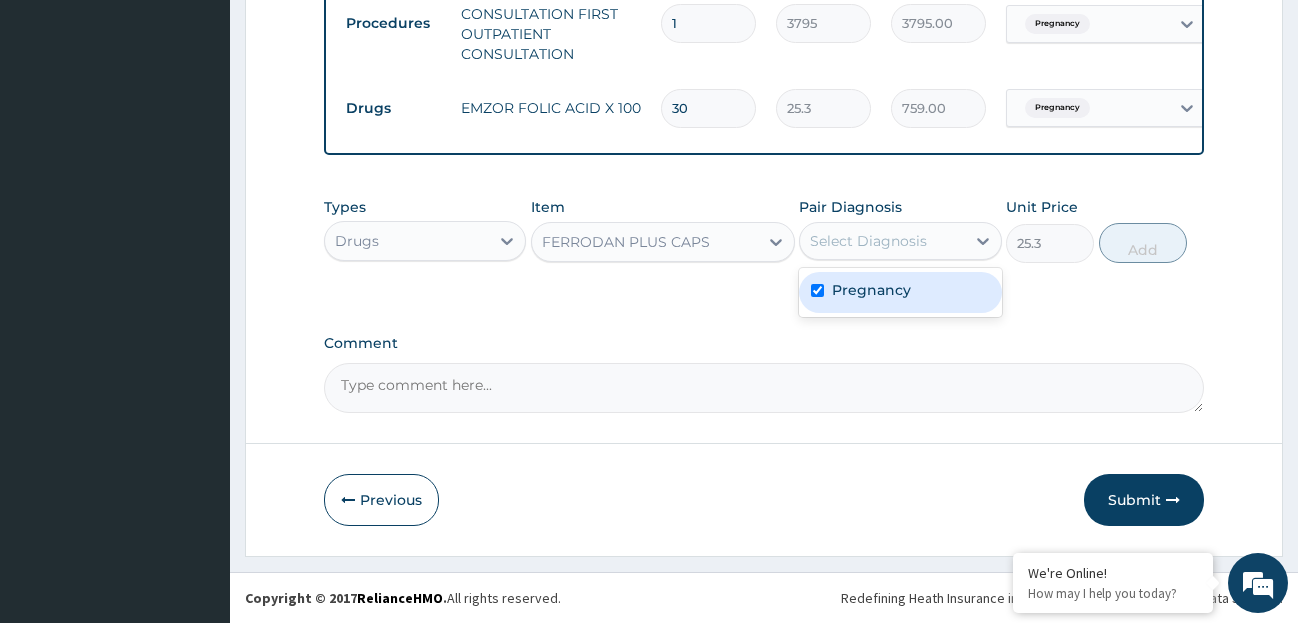 checkbox on "true" 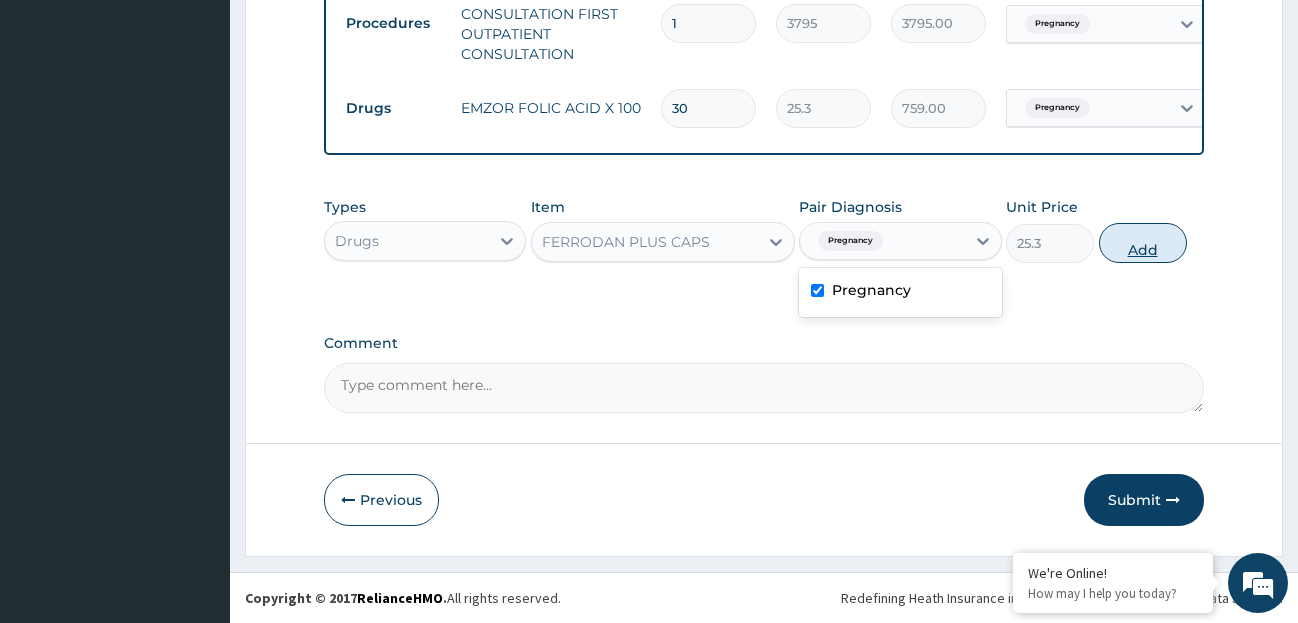 click on "Add" at bounding box center (1143, 243) 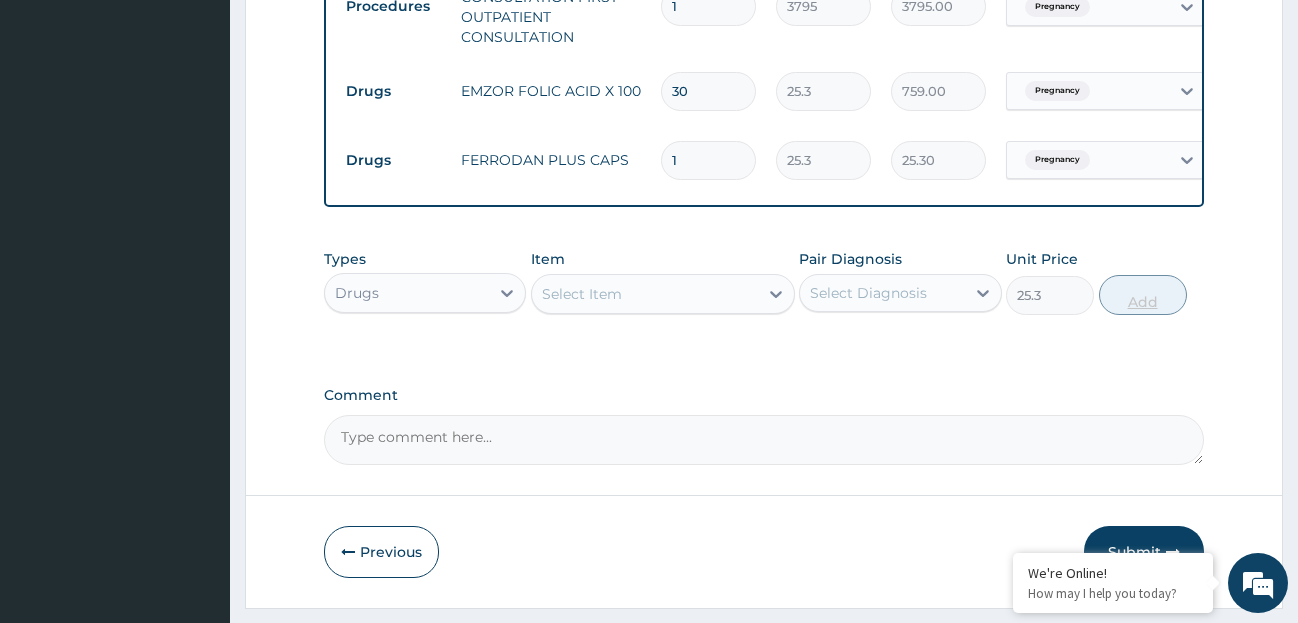 type on "0" 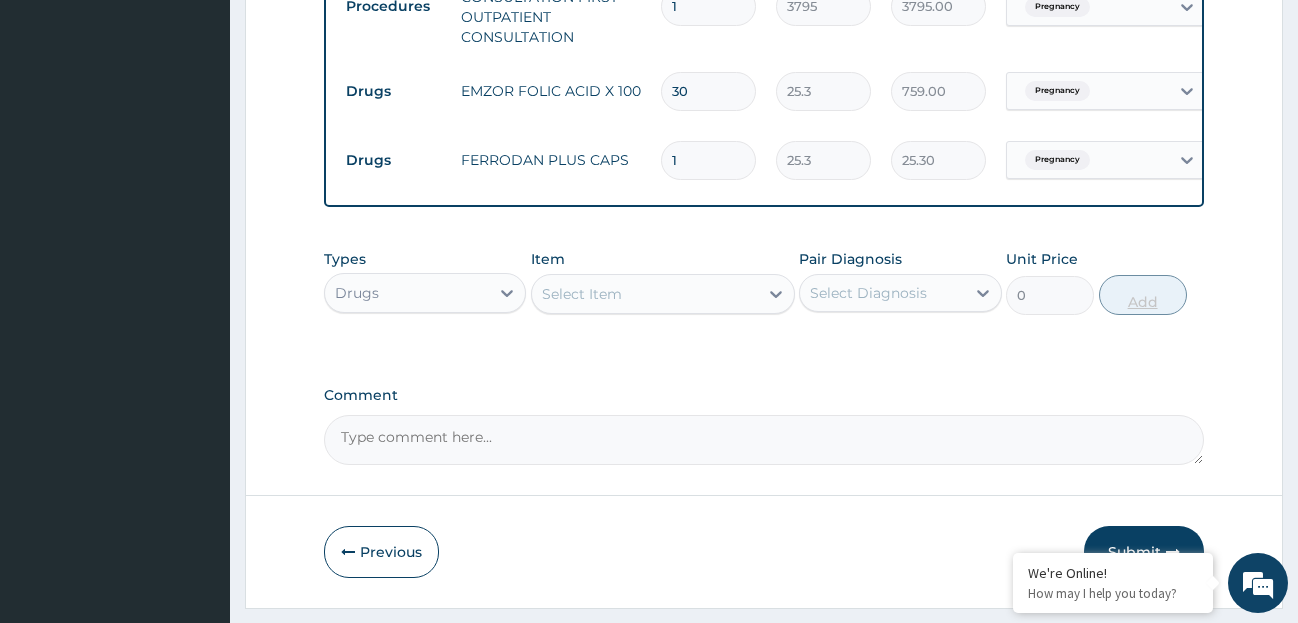 type 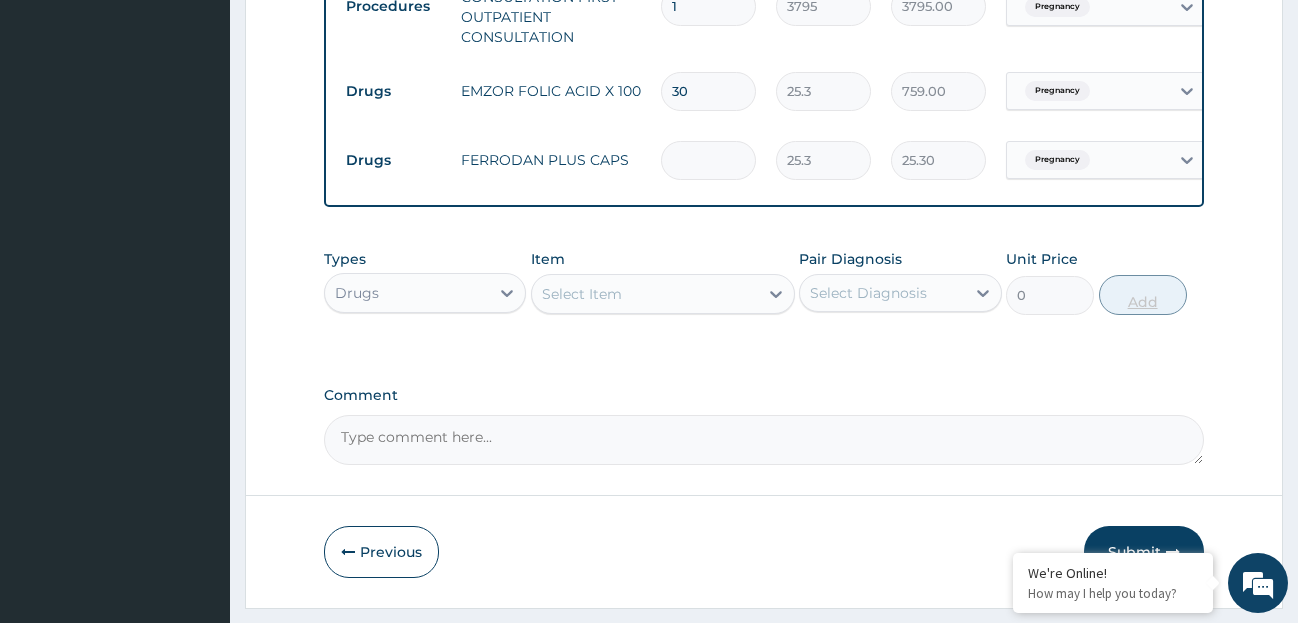 type on "0.00" 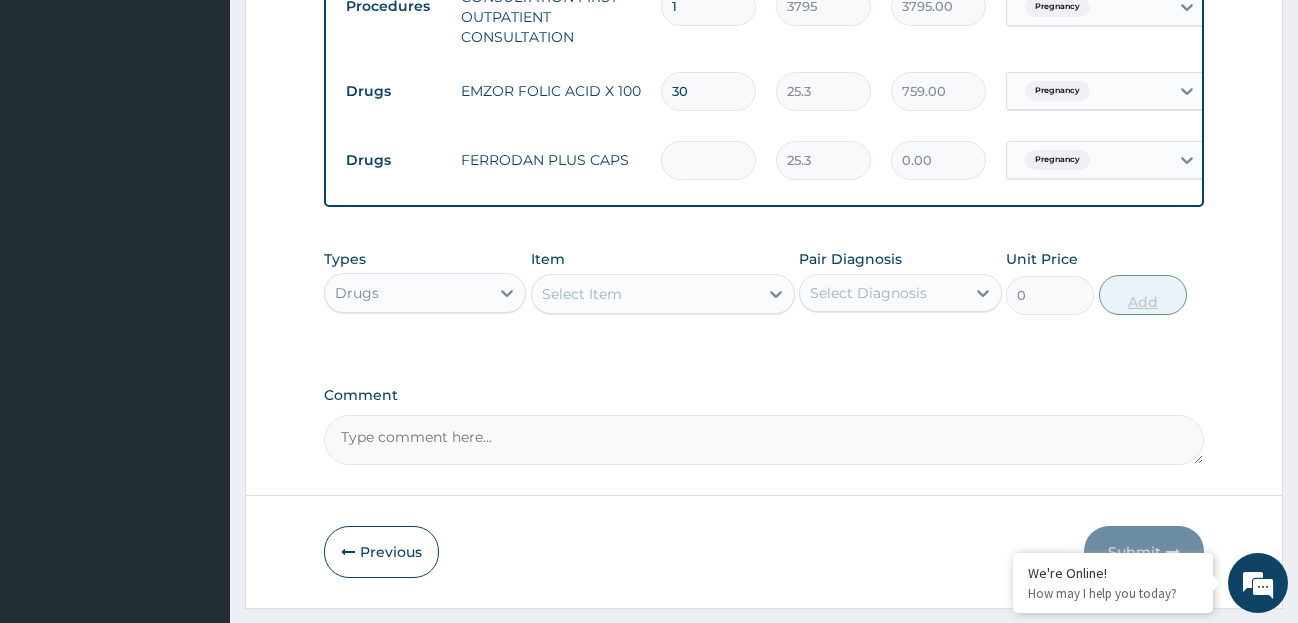 type on "3" 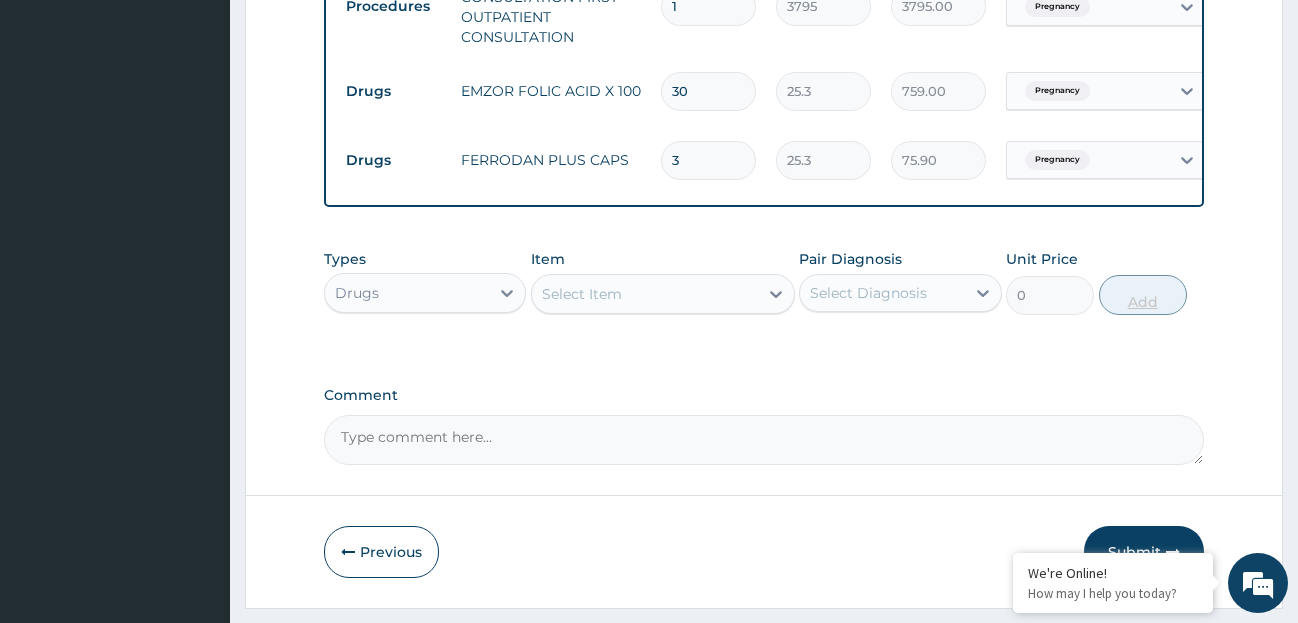 type on "30" 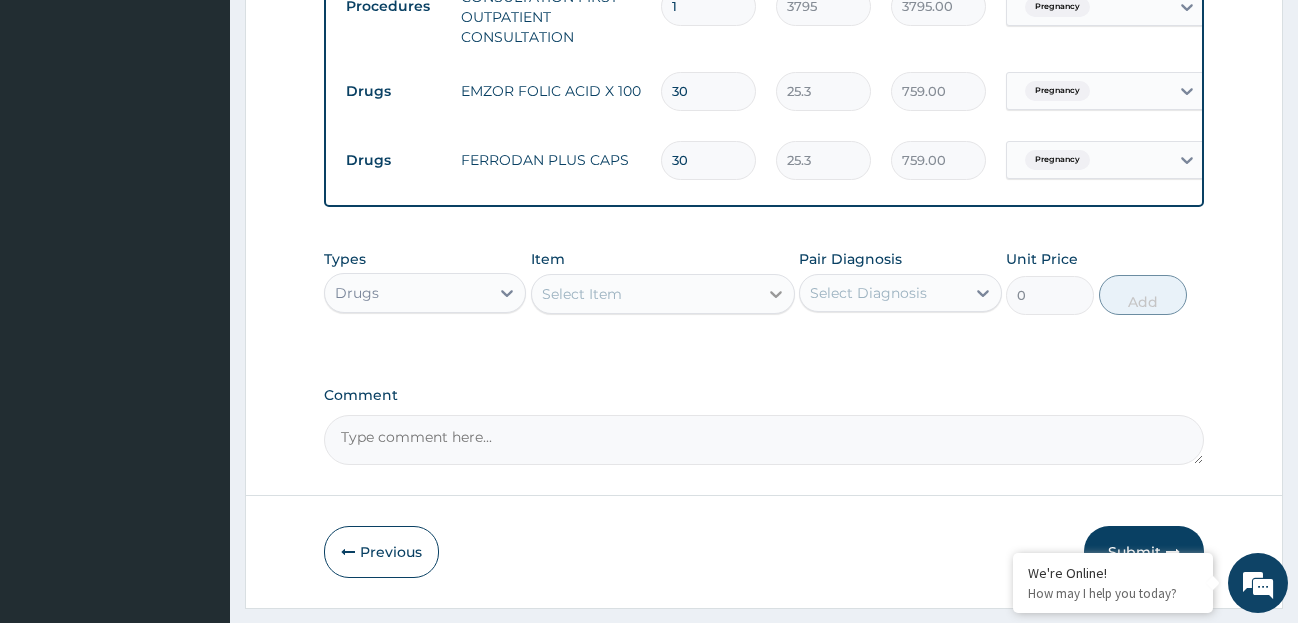 type on "30" 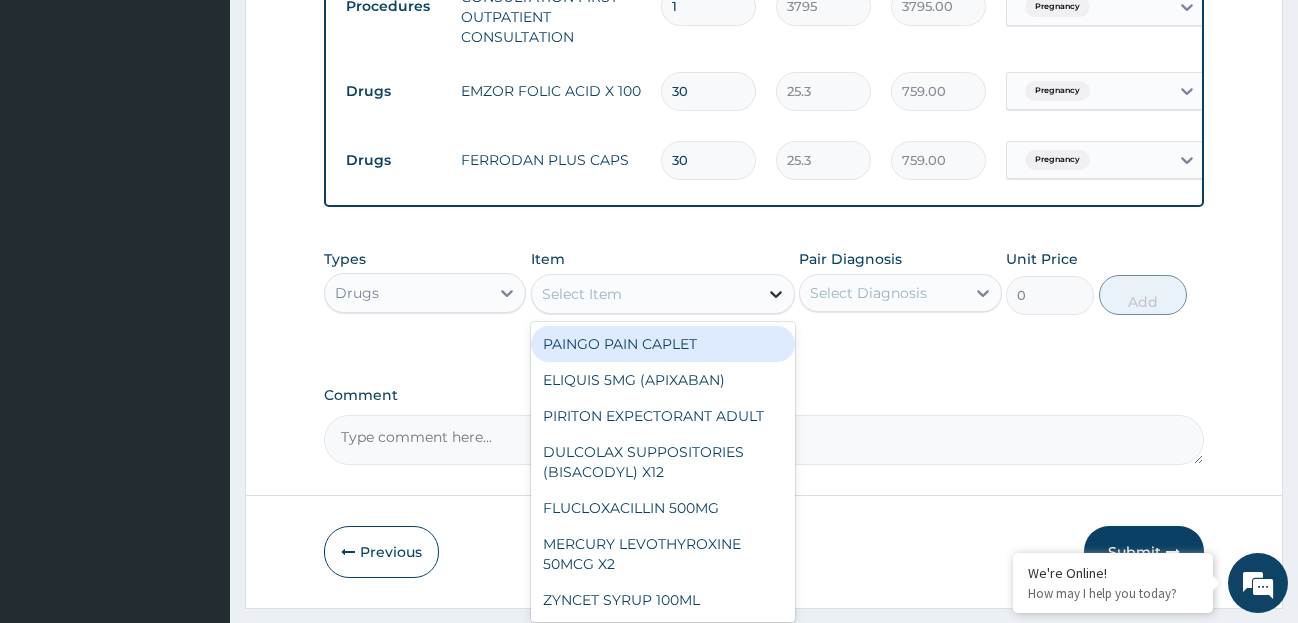 click 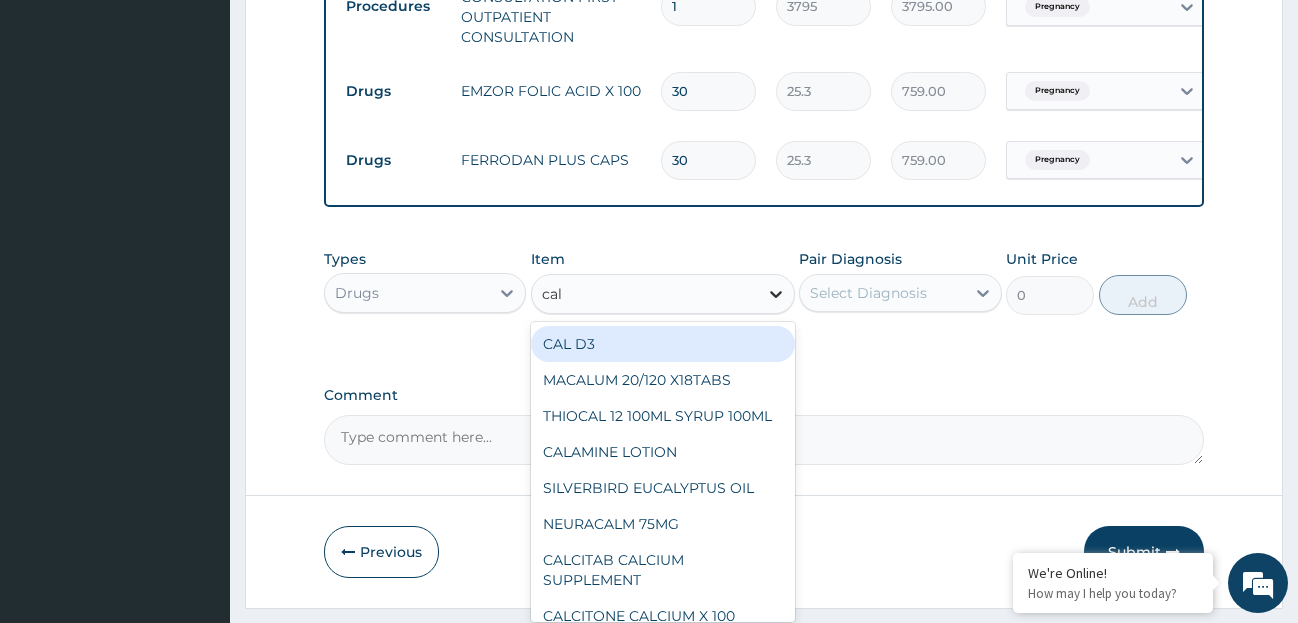 type on "calc" 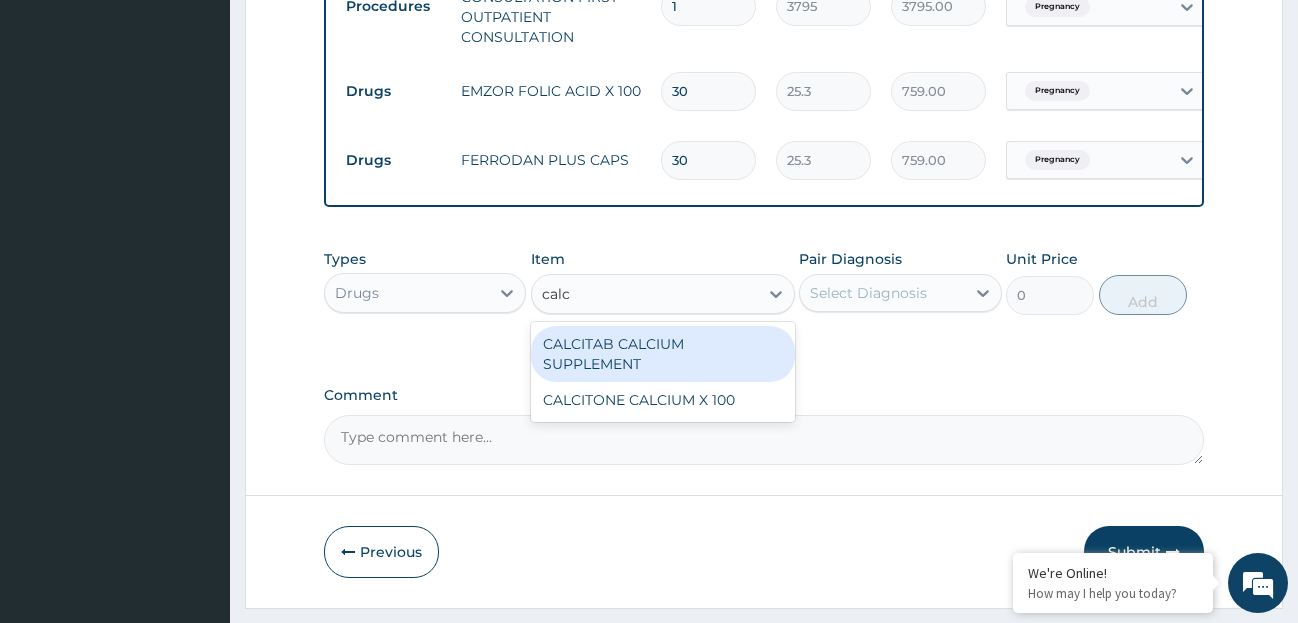 click on "CALCITAB CALCIUM SUPPLEMENT" at bounding box center (663, 354) 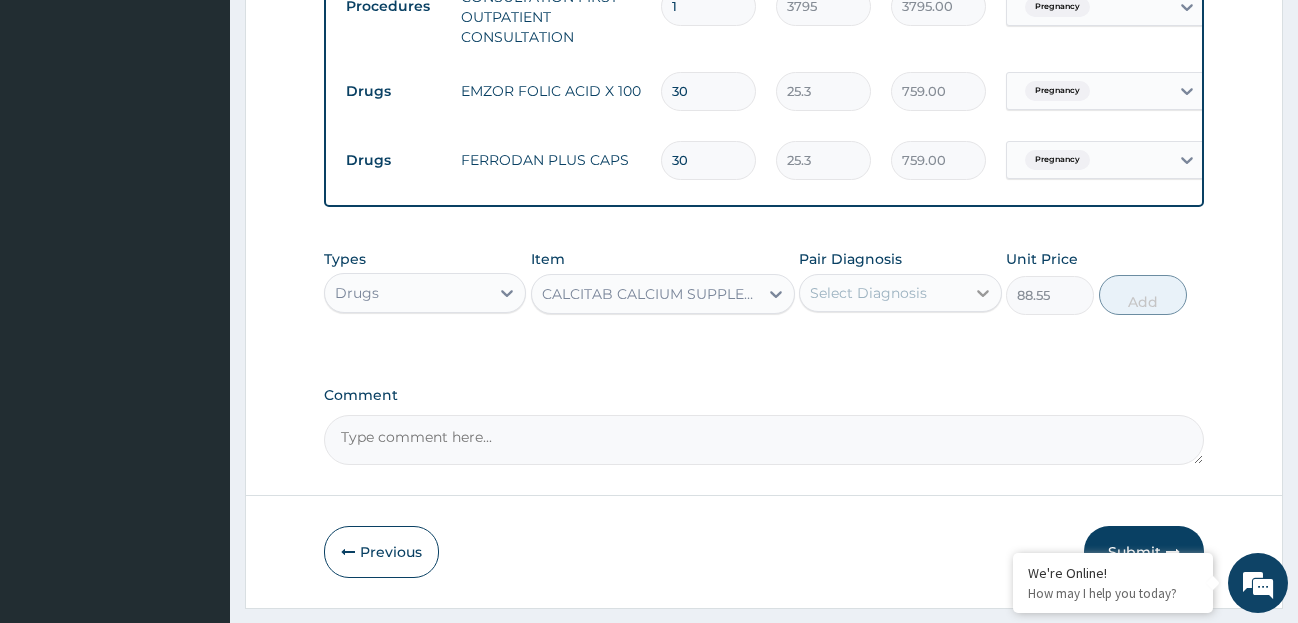 click 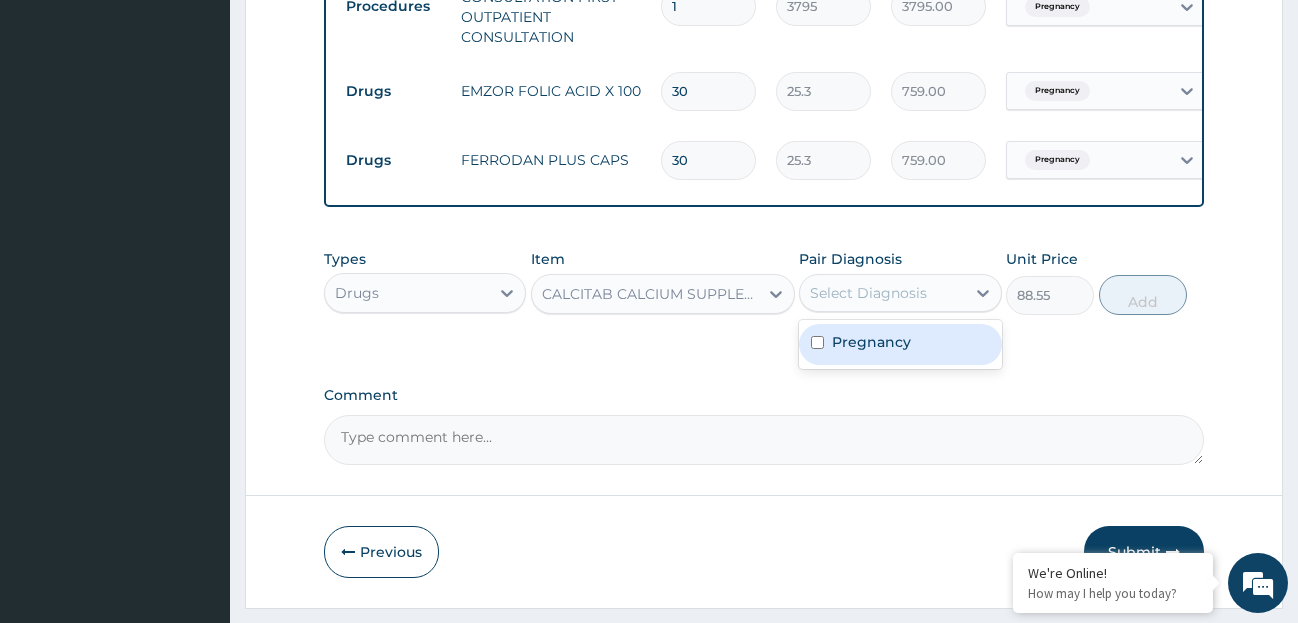click on "Pregnancy" at bounding box center (871, 342) 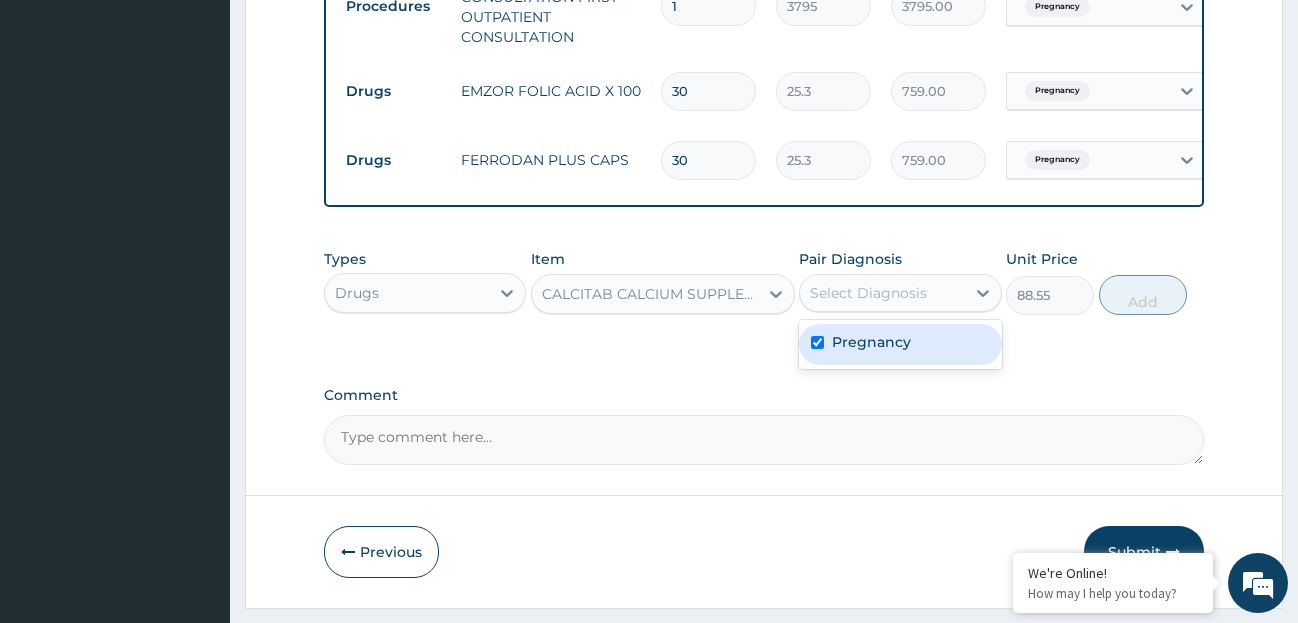 checkbox on "true" 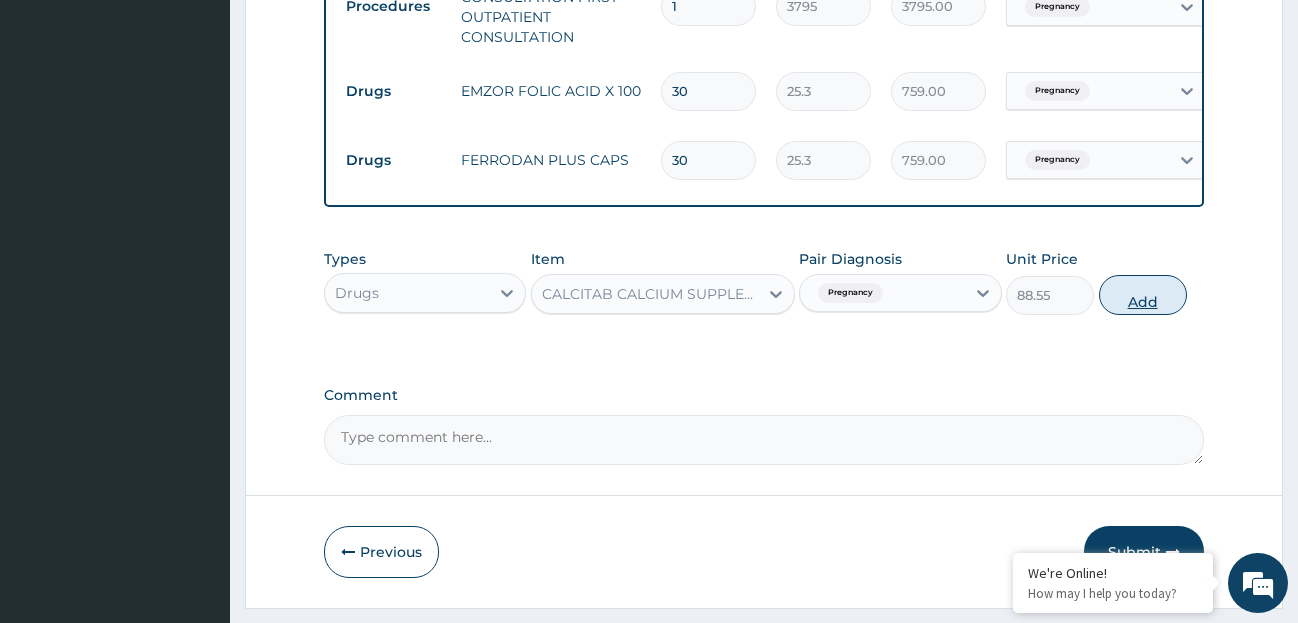 click on "Add" at bounding box center [1143, 295] 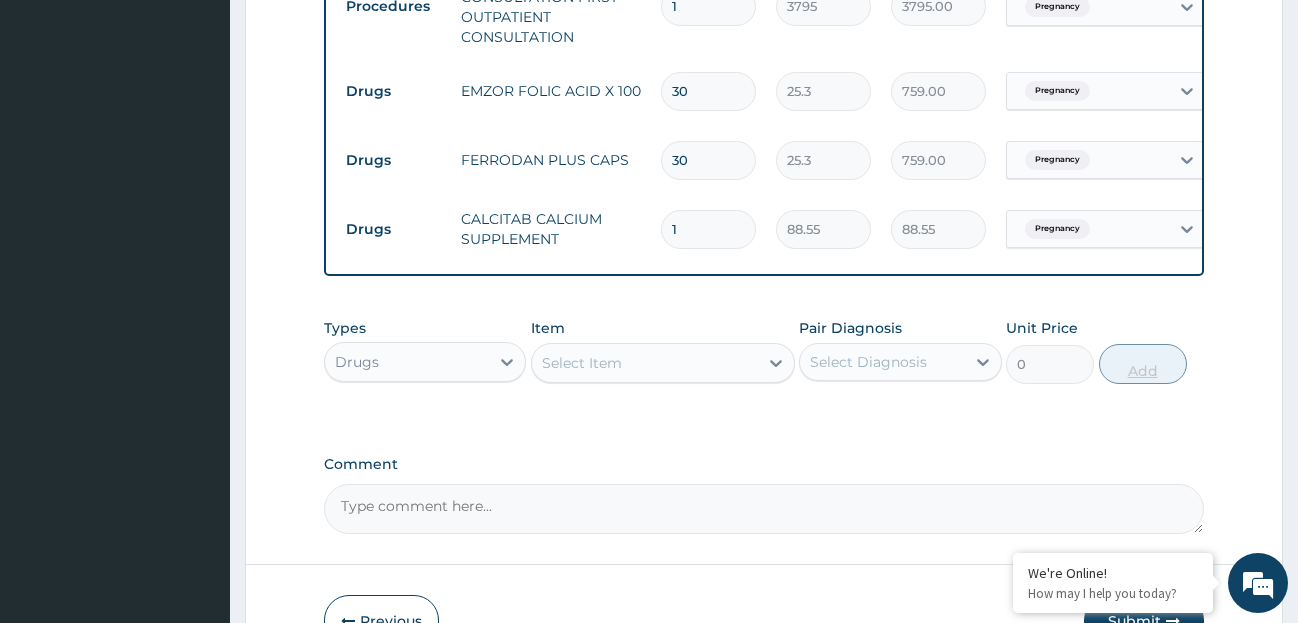 type 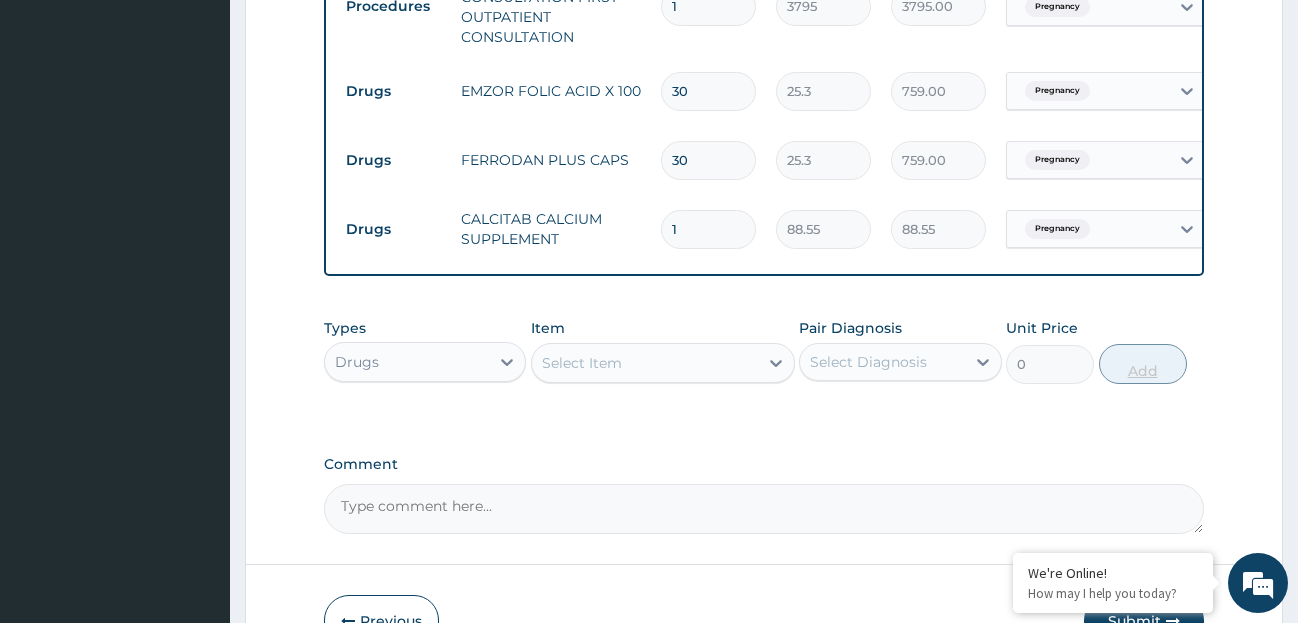 type on "0.00" 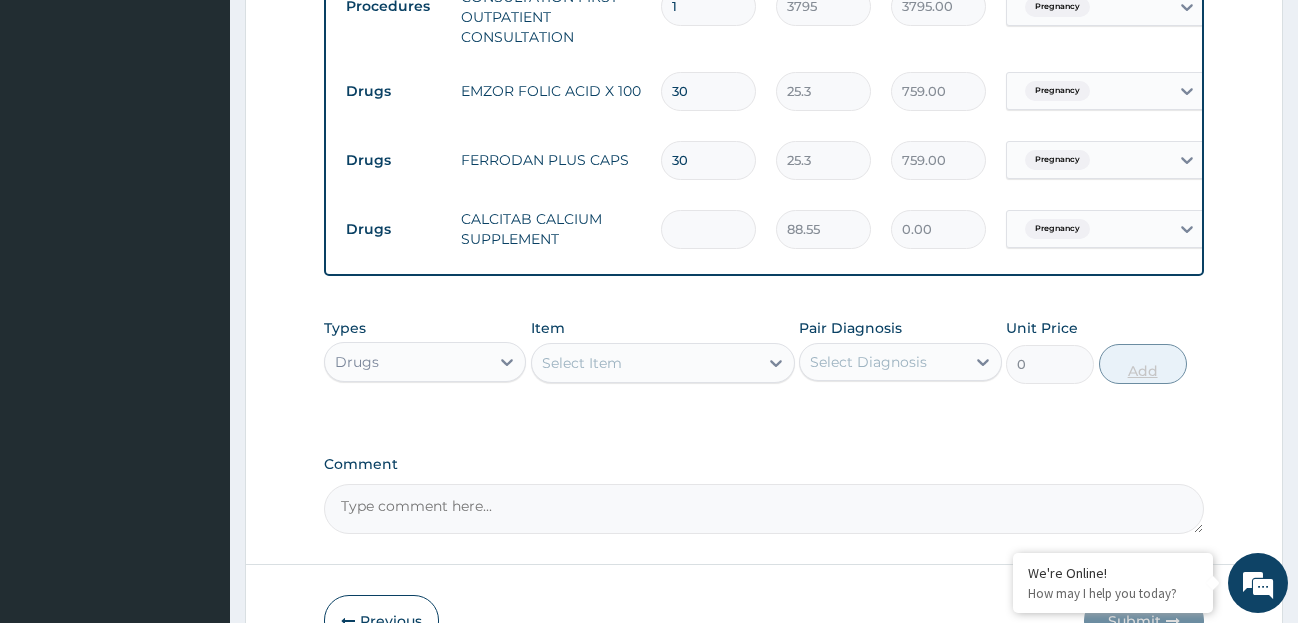 type on "3" 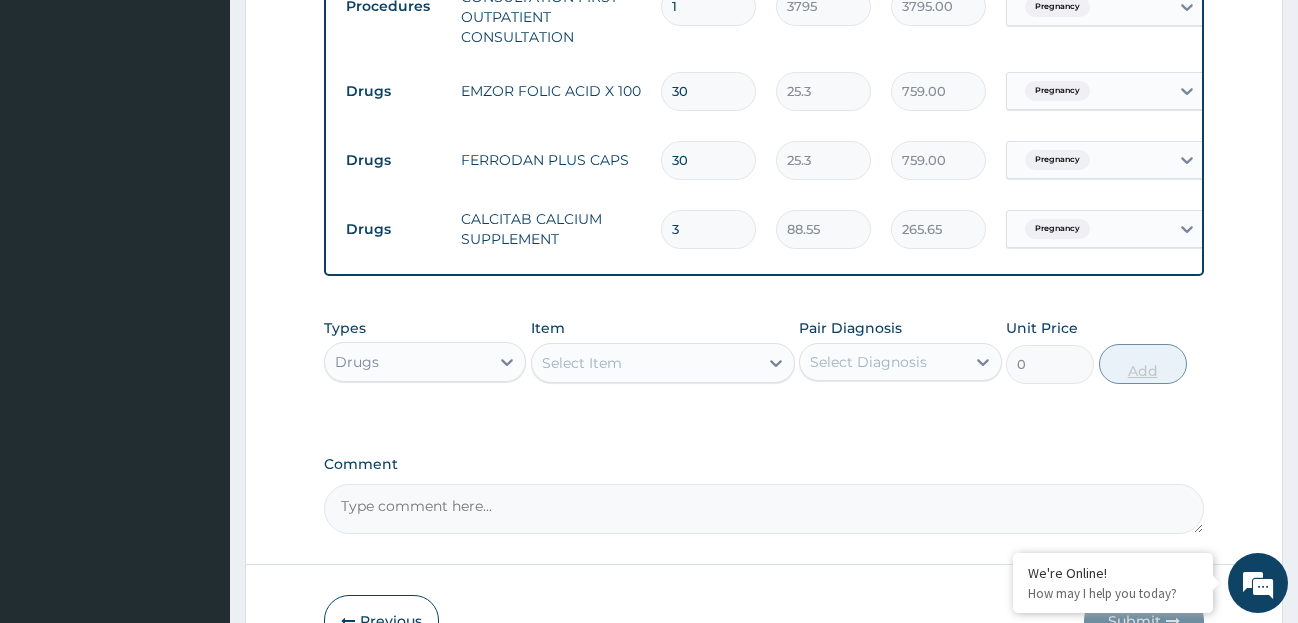 type on "30" 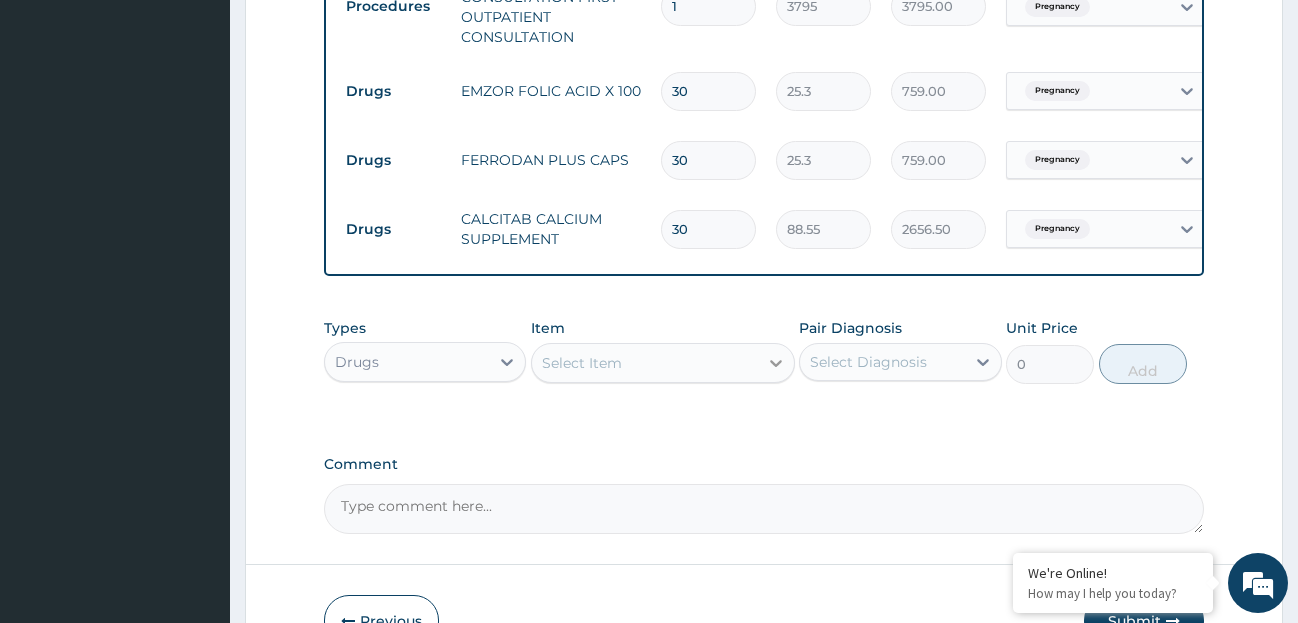 type on "30" 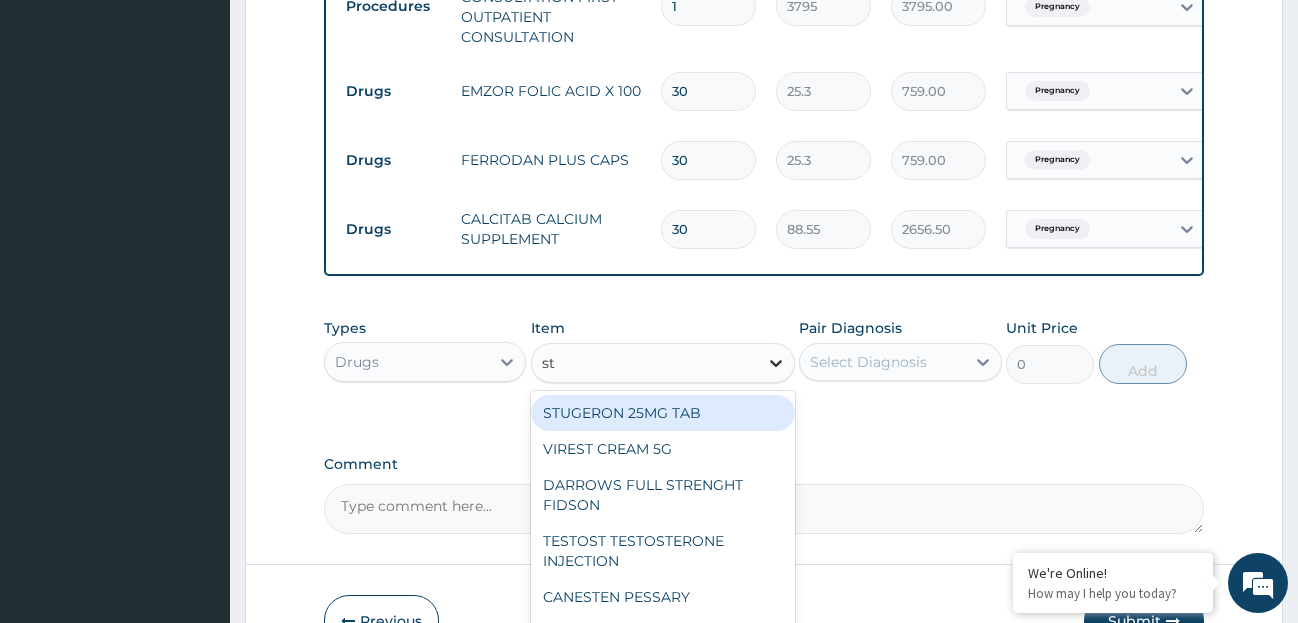 type on "s" 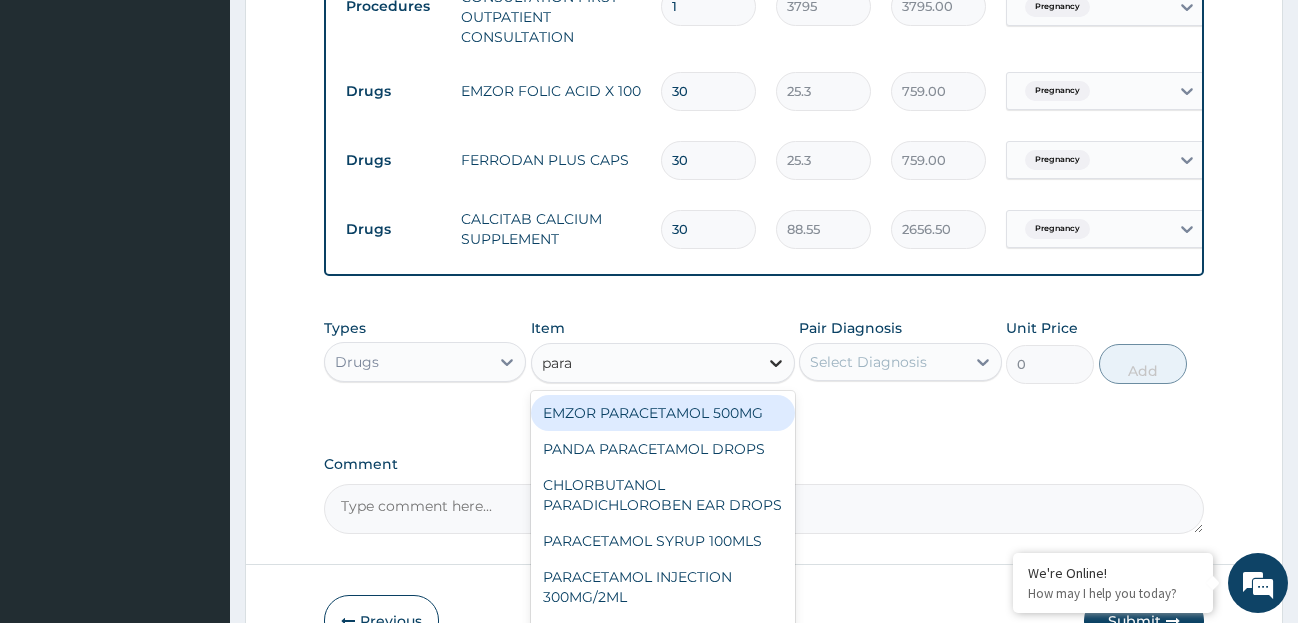 type on "parac" 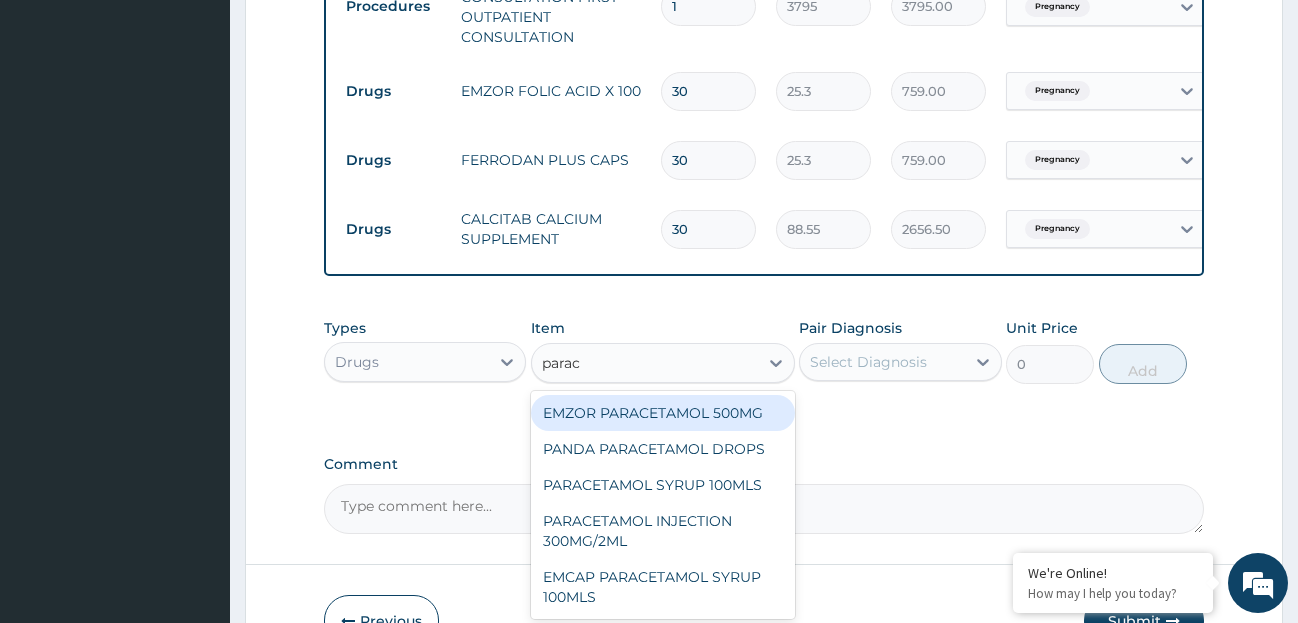 click on "EMZOR PARACETAMOL 500MG" at bounding box center (663, 413) 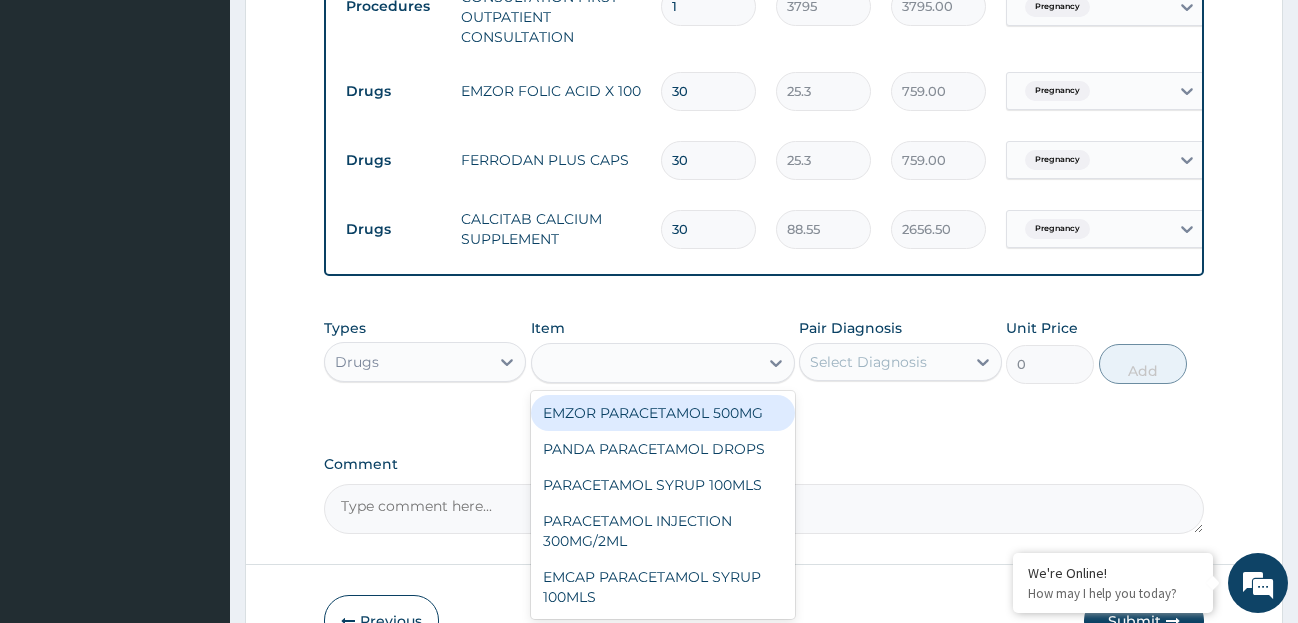 type on "25.3" 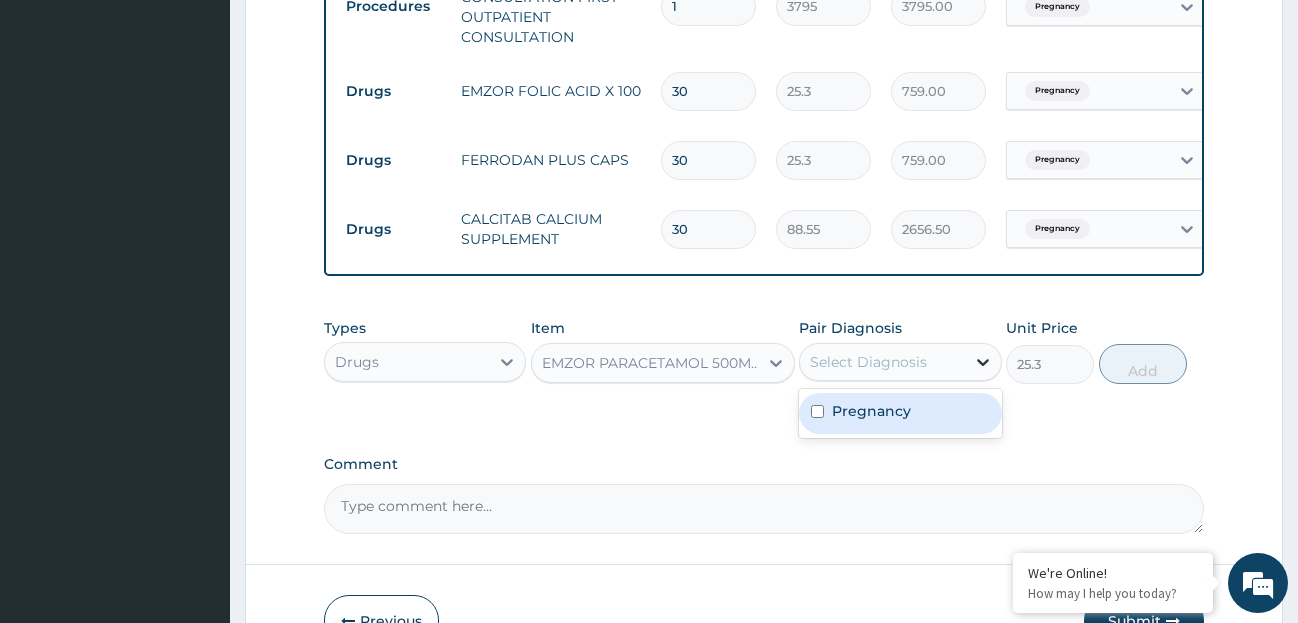 click 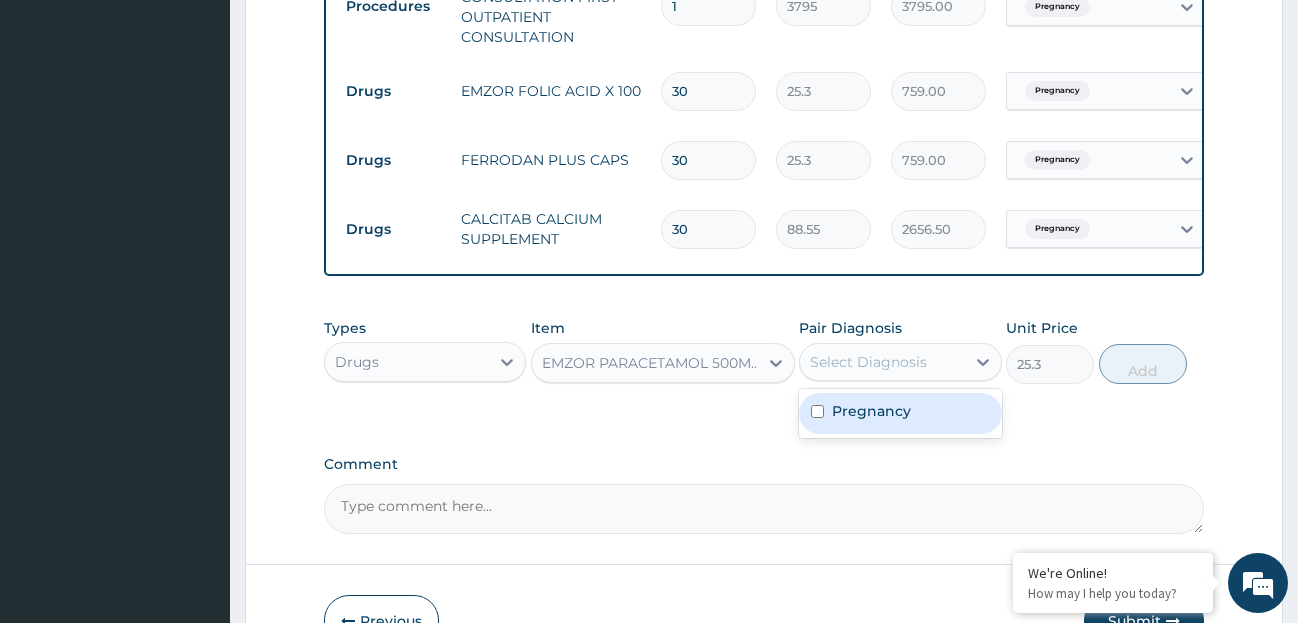 click on "Pregnancy" at bounding box center [871, 411] 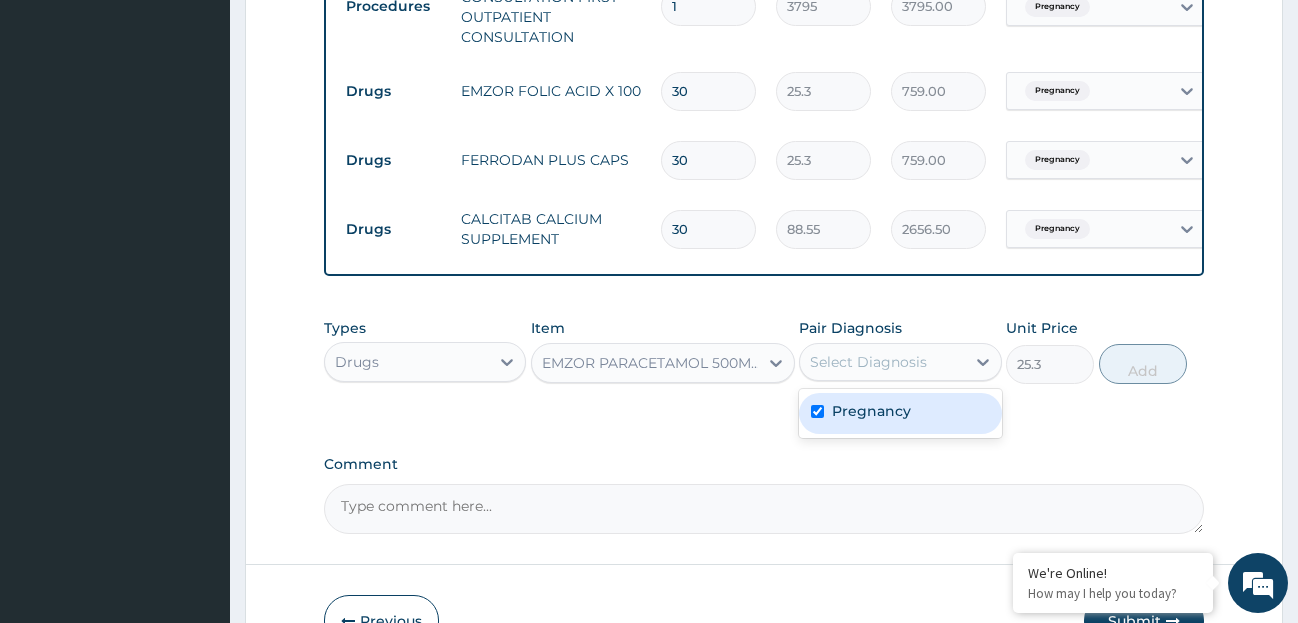 checkbox on "true" 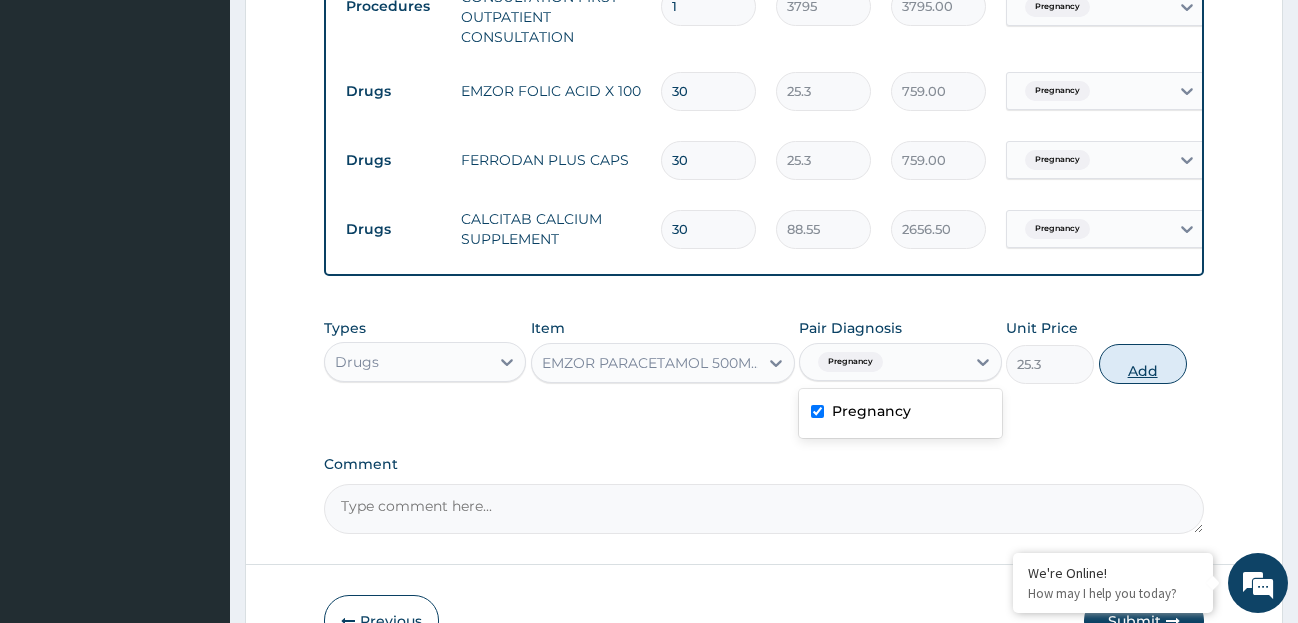 click on "Add" at bounding box center (1143, 364) 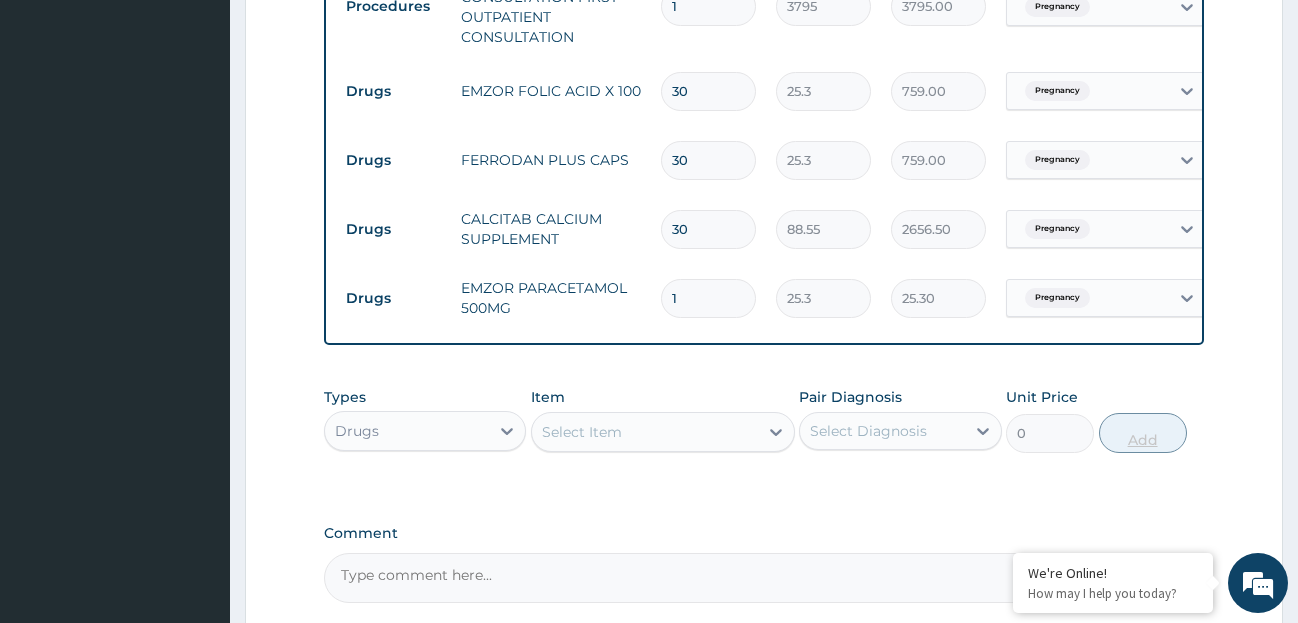 type on "18" 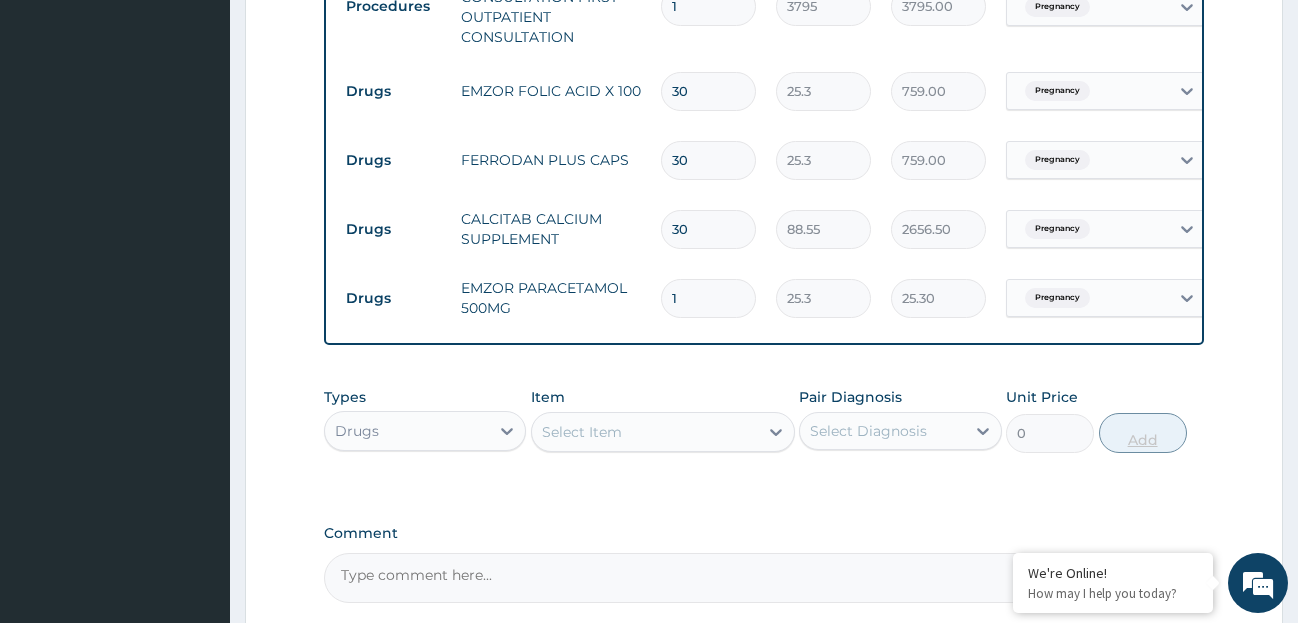 type on "455.40" 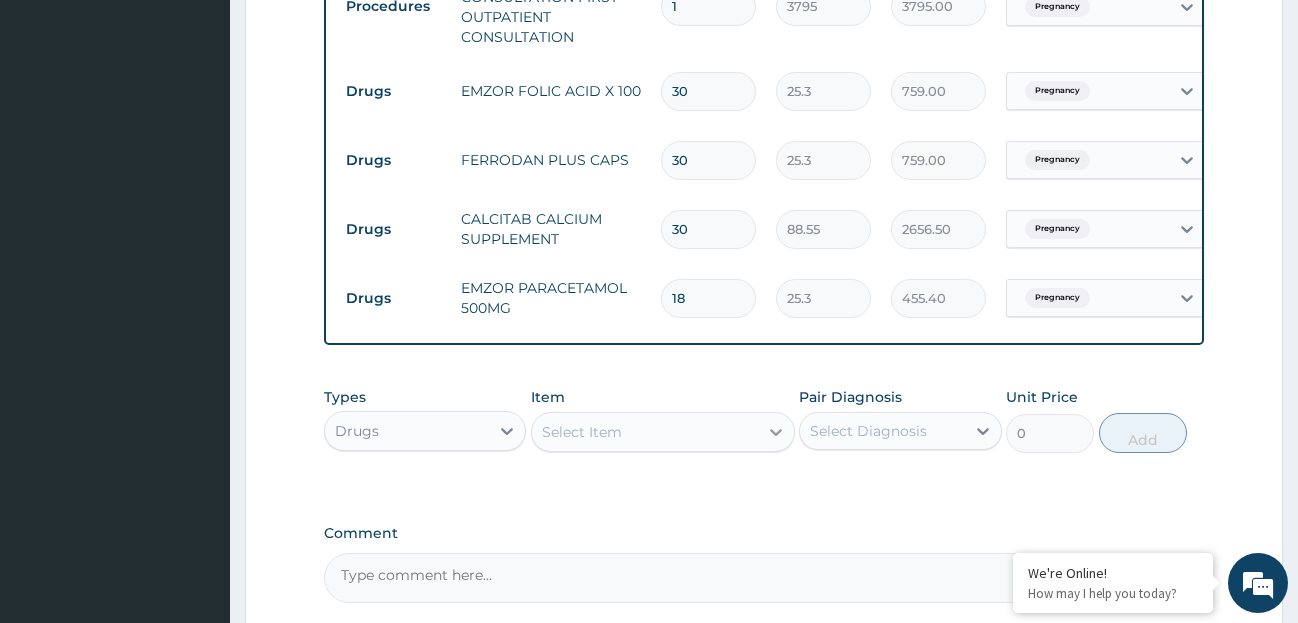 type on "18" 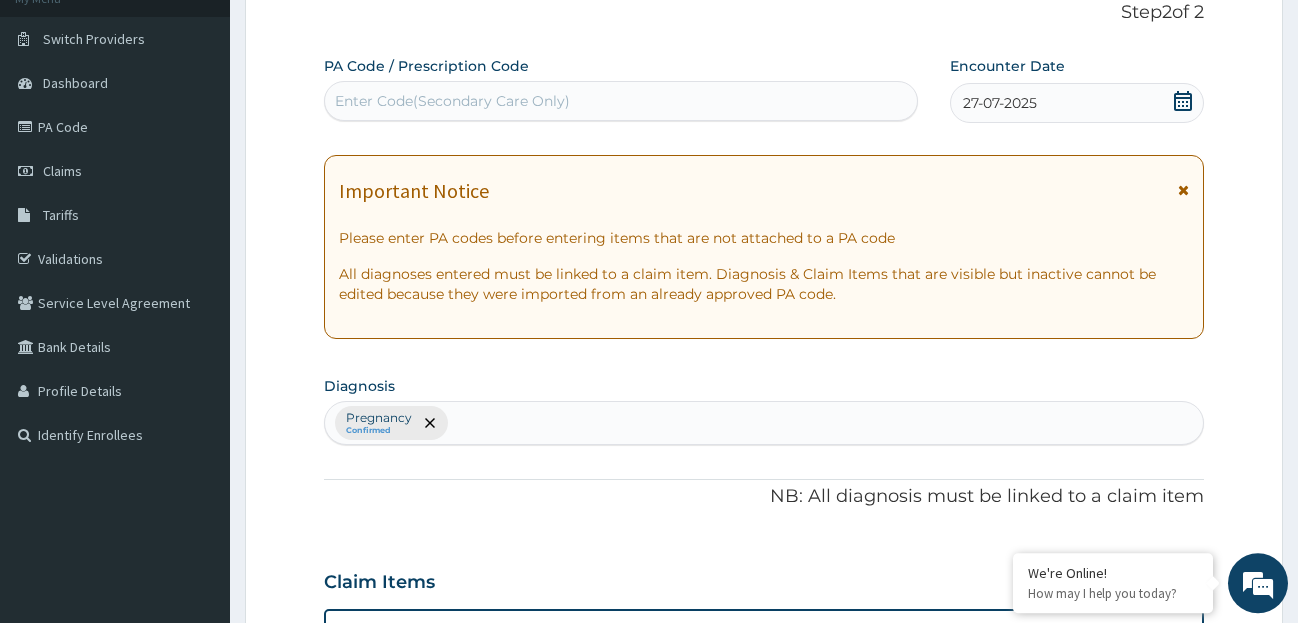 scroll, scrollTop: 146, scrollLeft: 0, axis: vertical 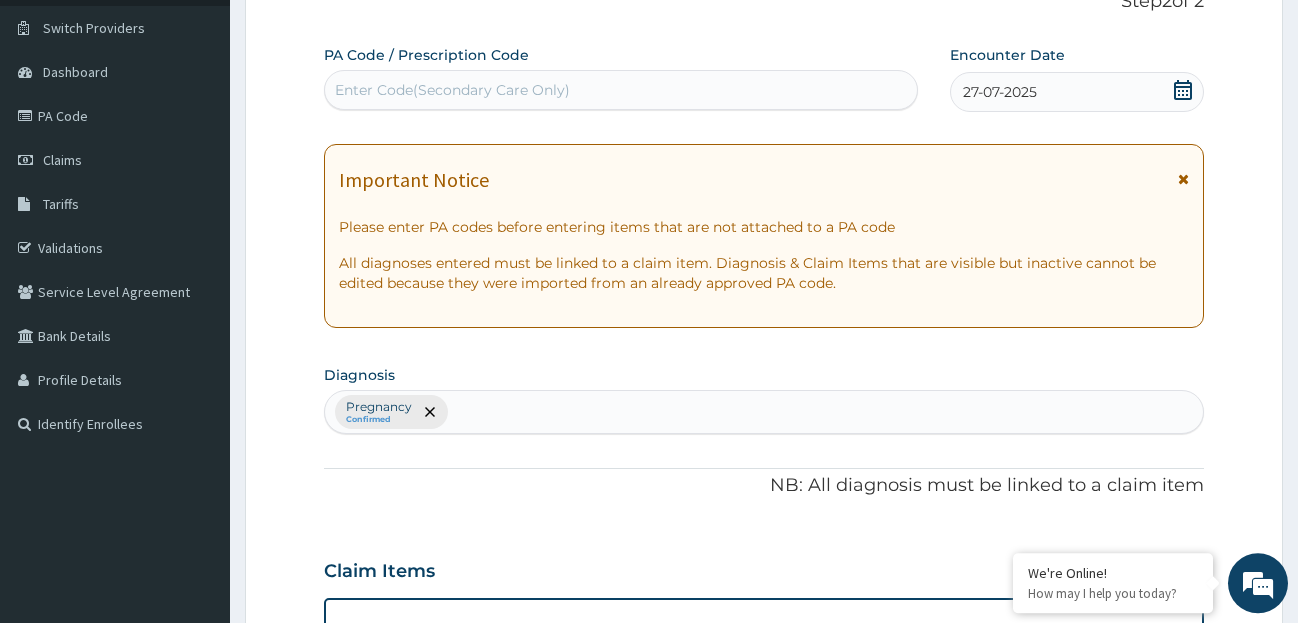 type on "tds" 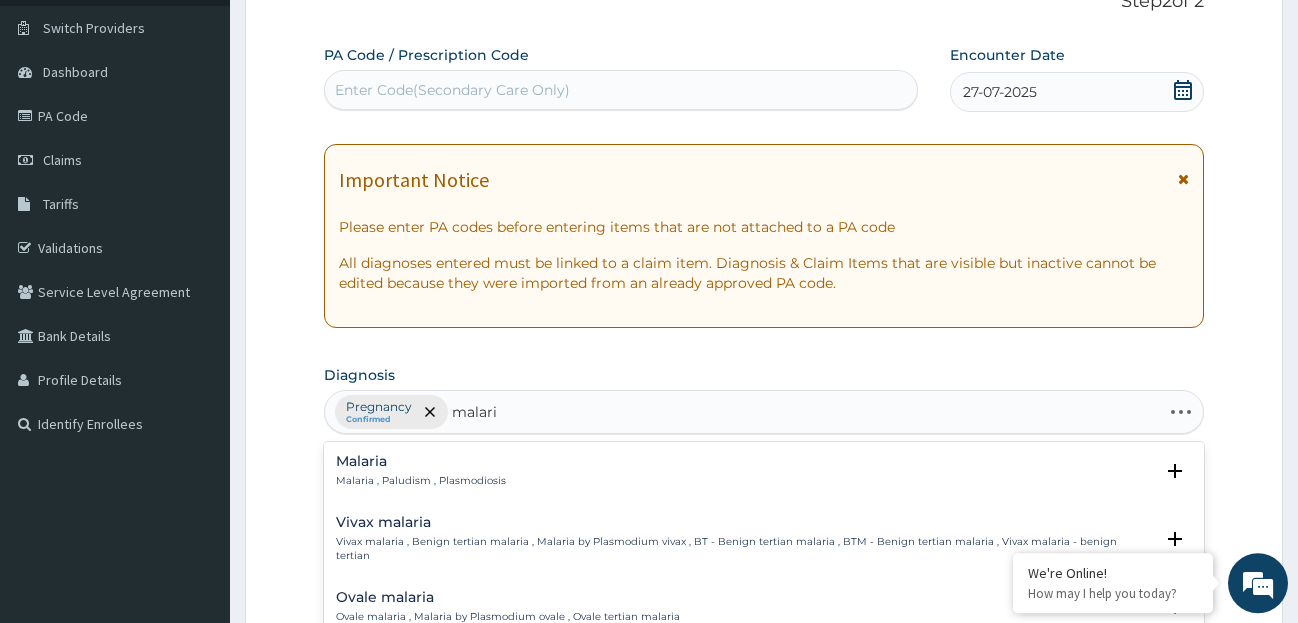 type on "malaria" 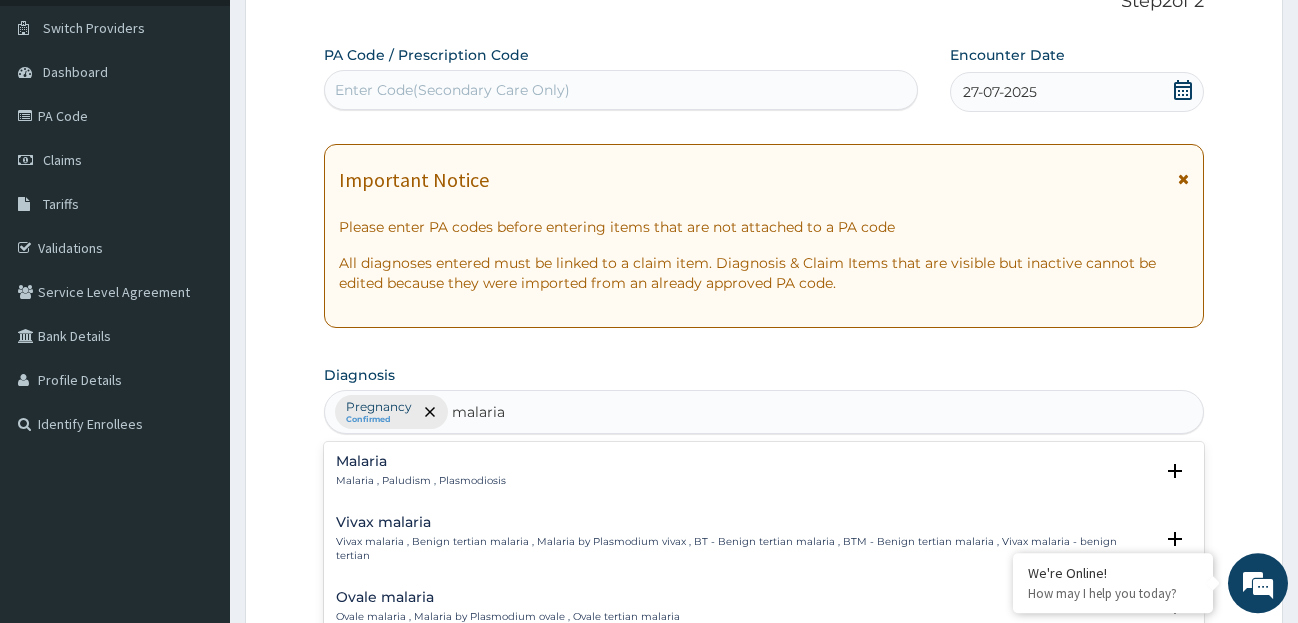 click on "Malaria Malaria , Paludism , Plasmodiosis" at bounding box center (421, 471) 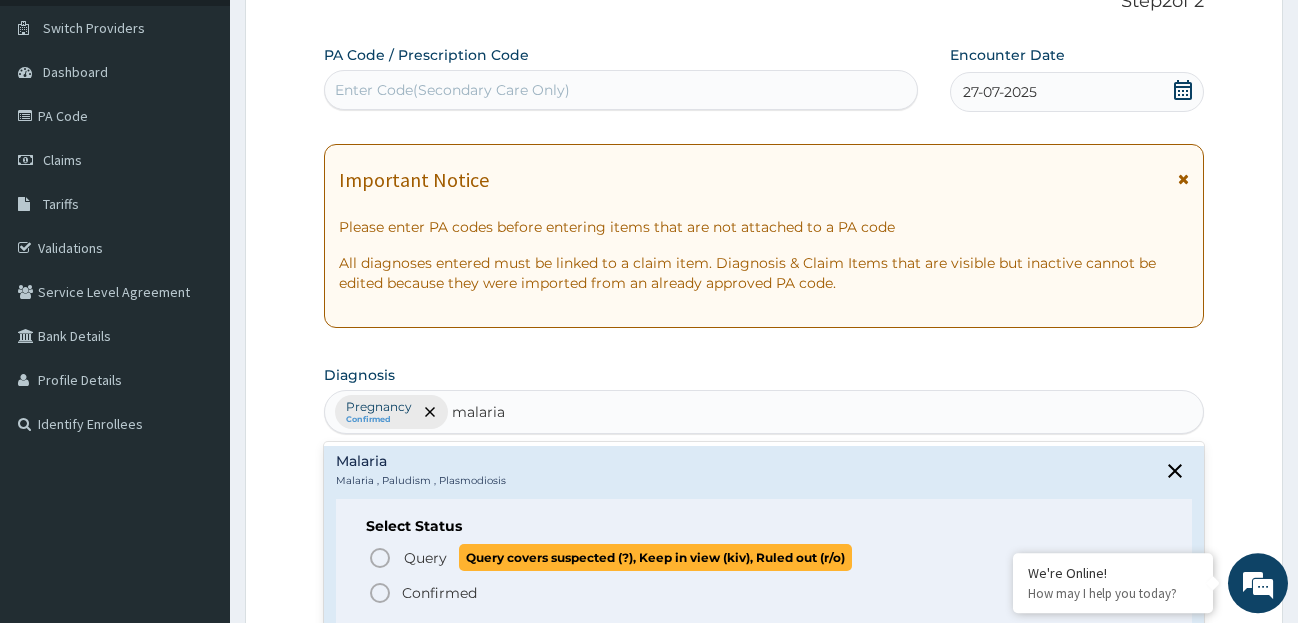 click 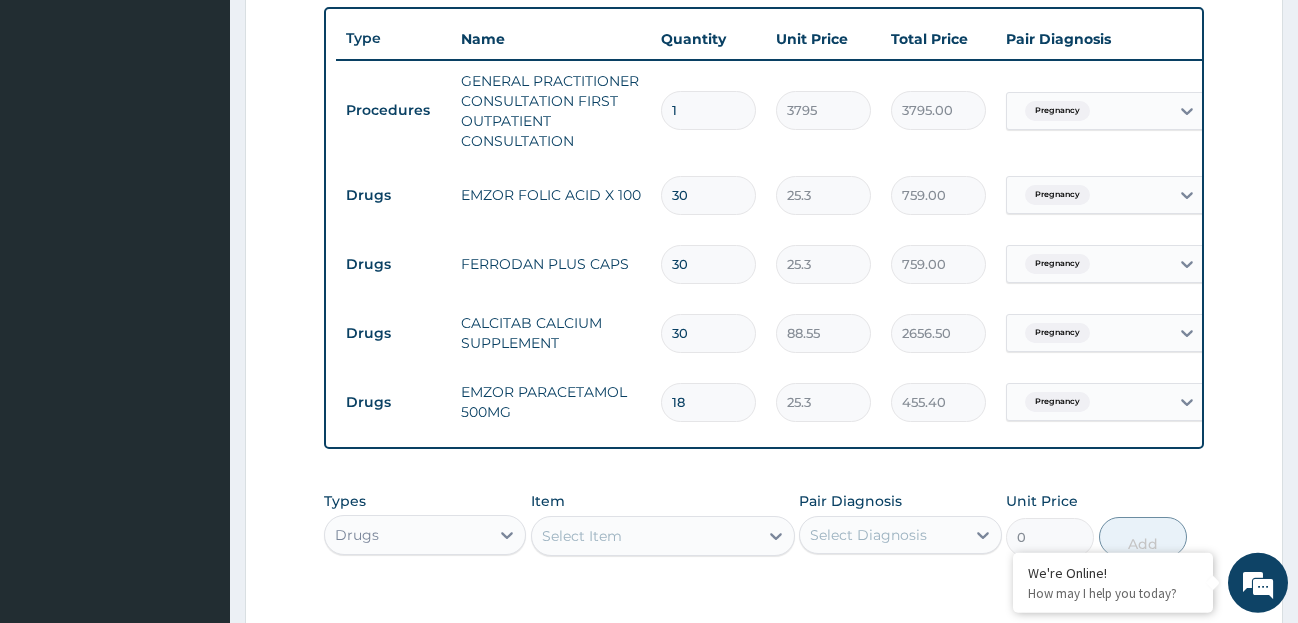 scroll, scrollTop: 773, scrollLeft: 0, axis: vertical 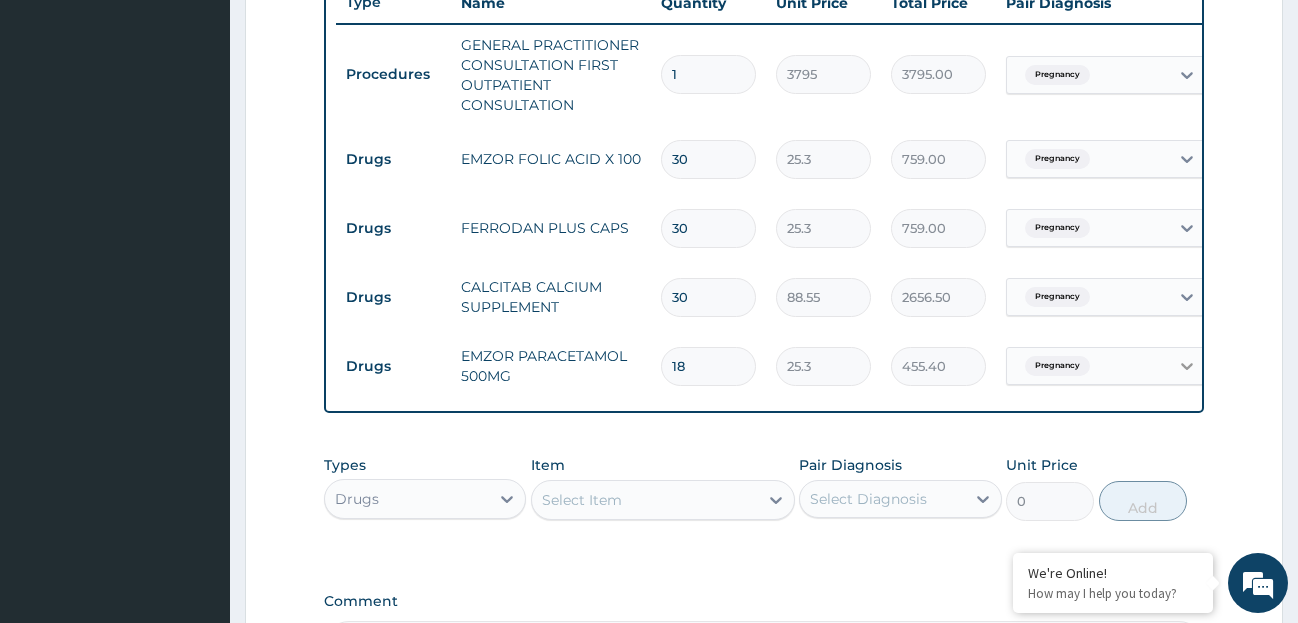 click 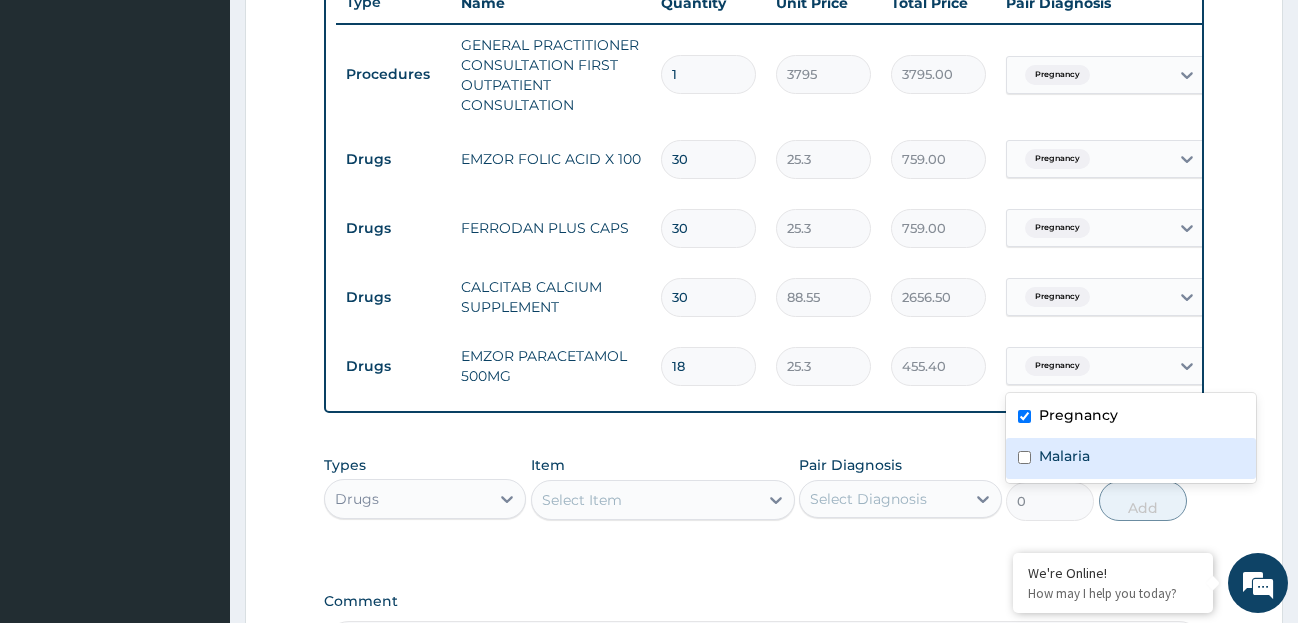 click at bounding box center [1024, 457] 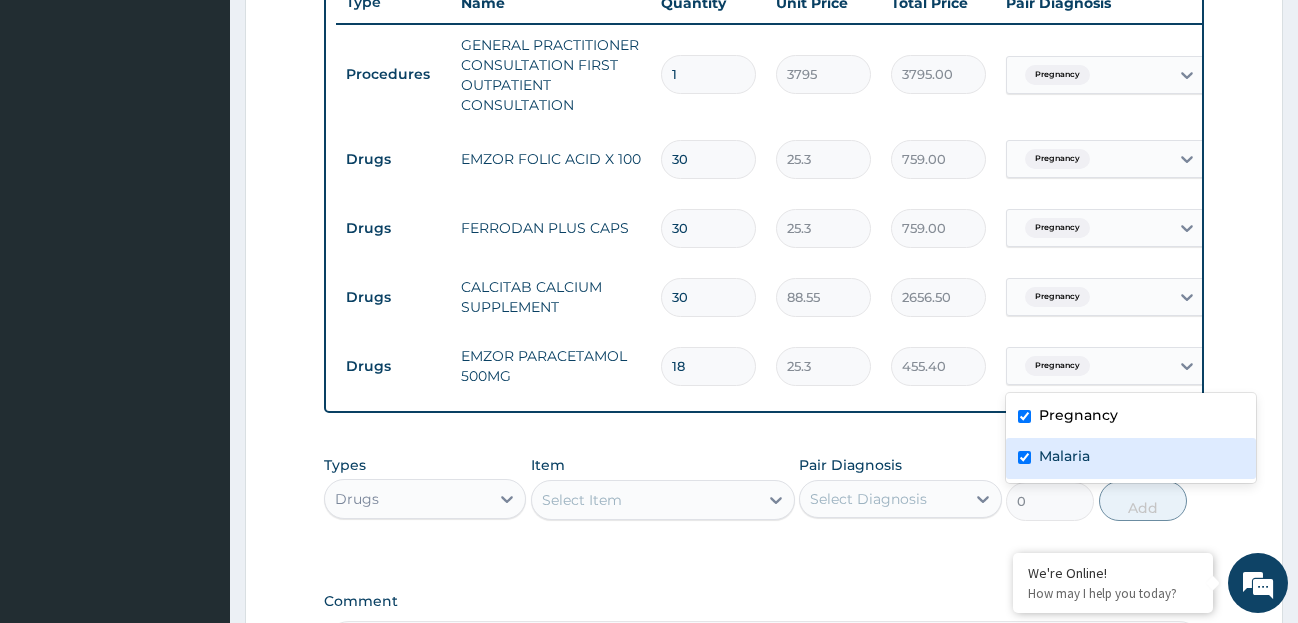 checkbox on "true" 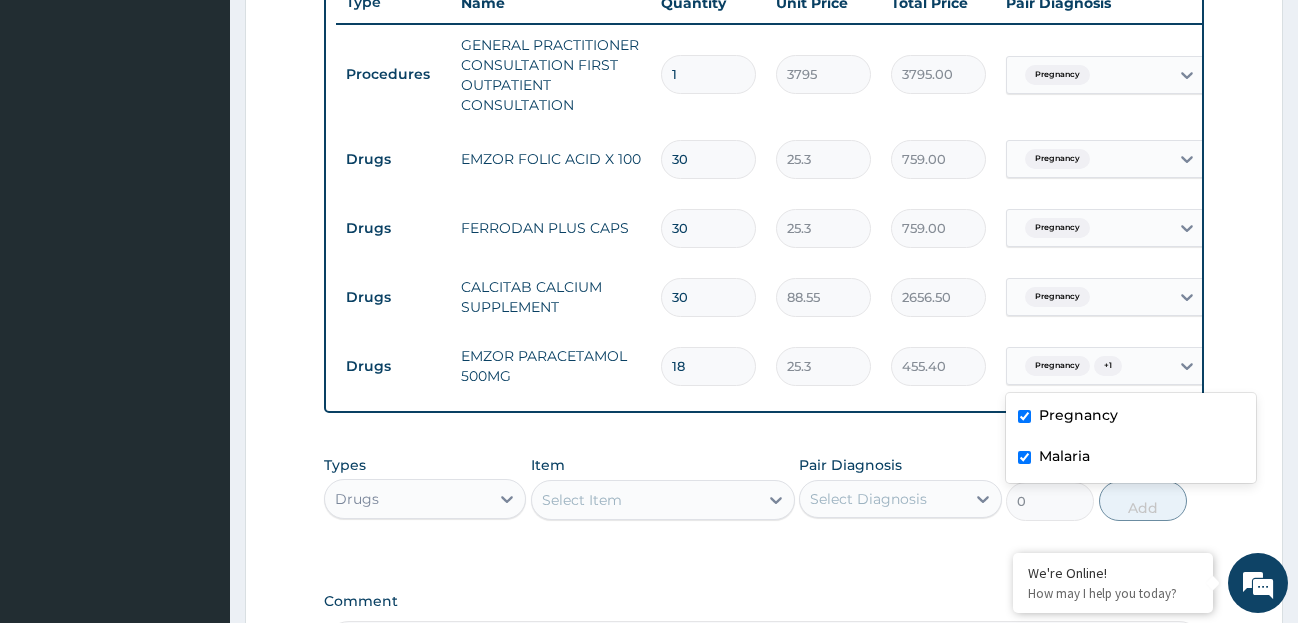 click at bounding box center [1024, 416] 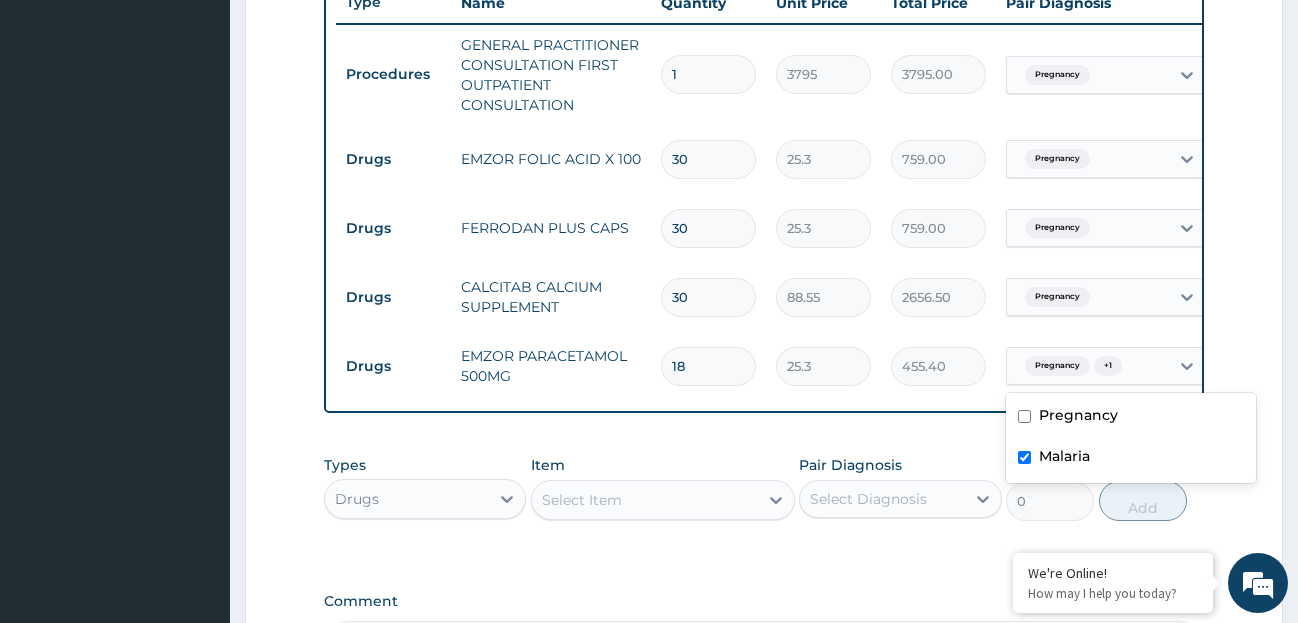 checkbox on "false" 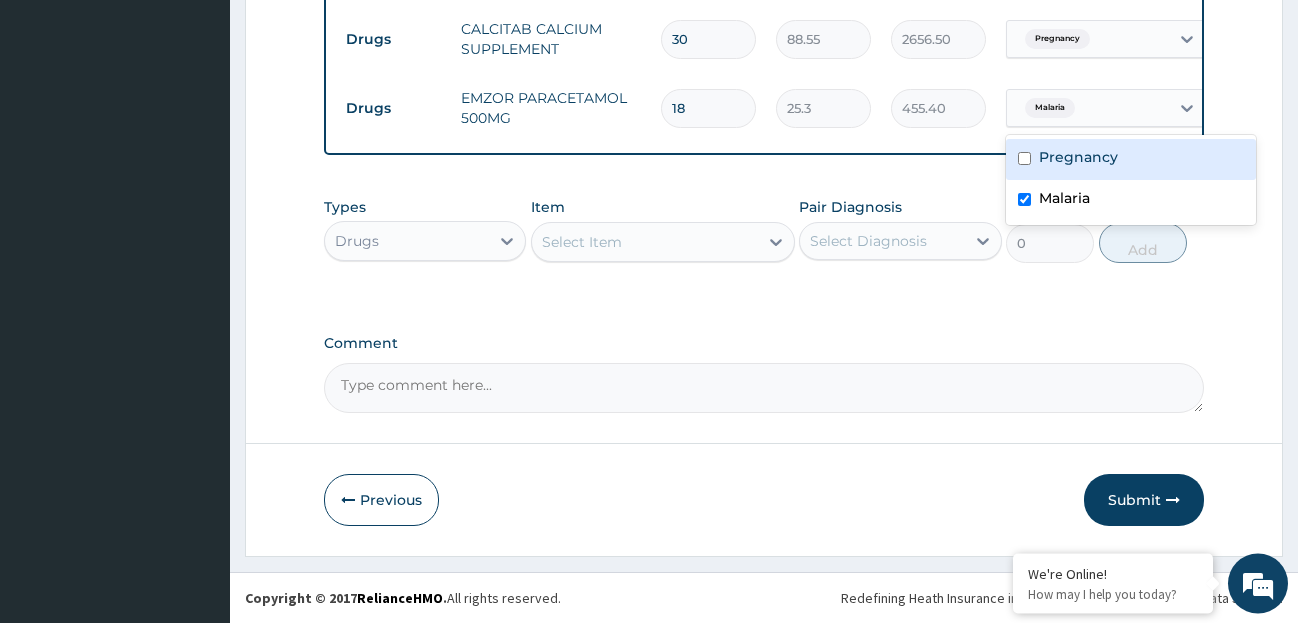 scroll, scrollTop: 1034, scrollLeft: 0, axis: vertical 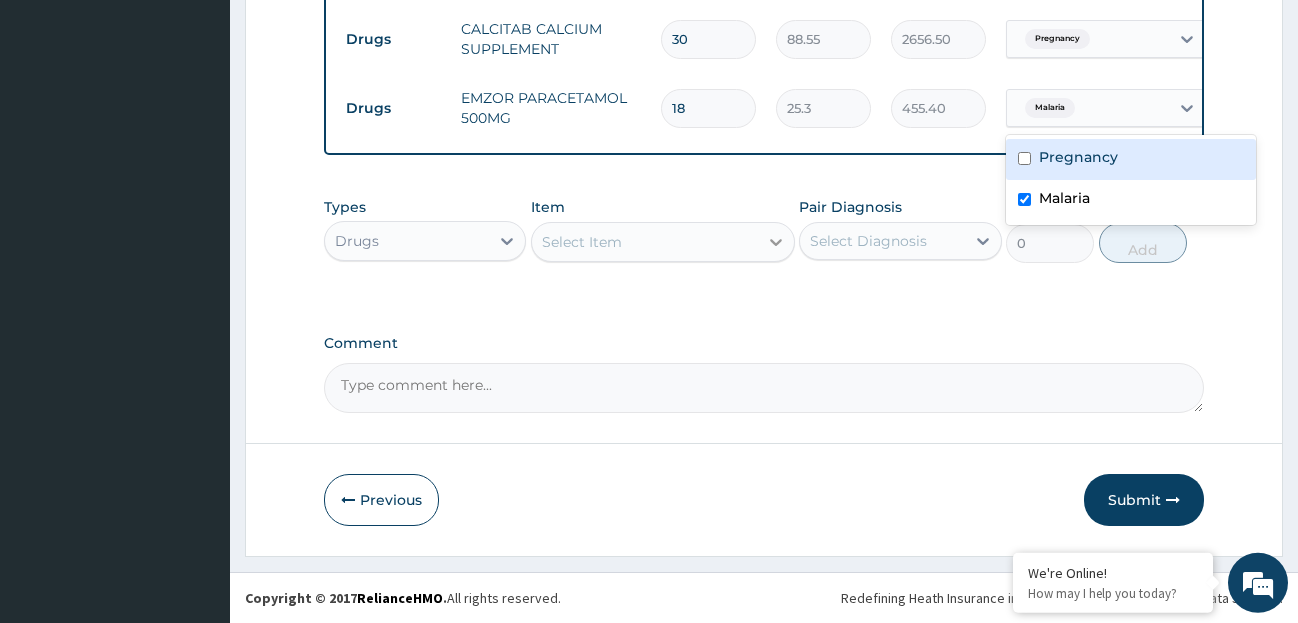 click 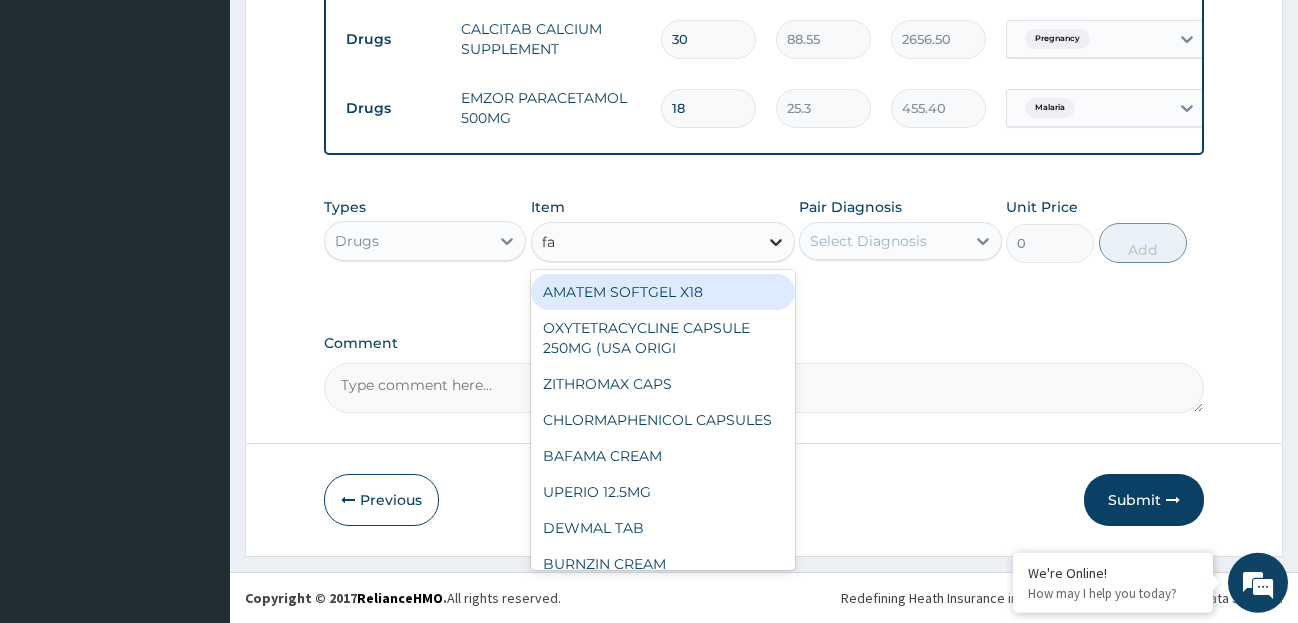 type on "fan" 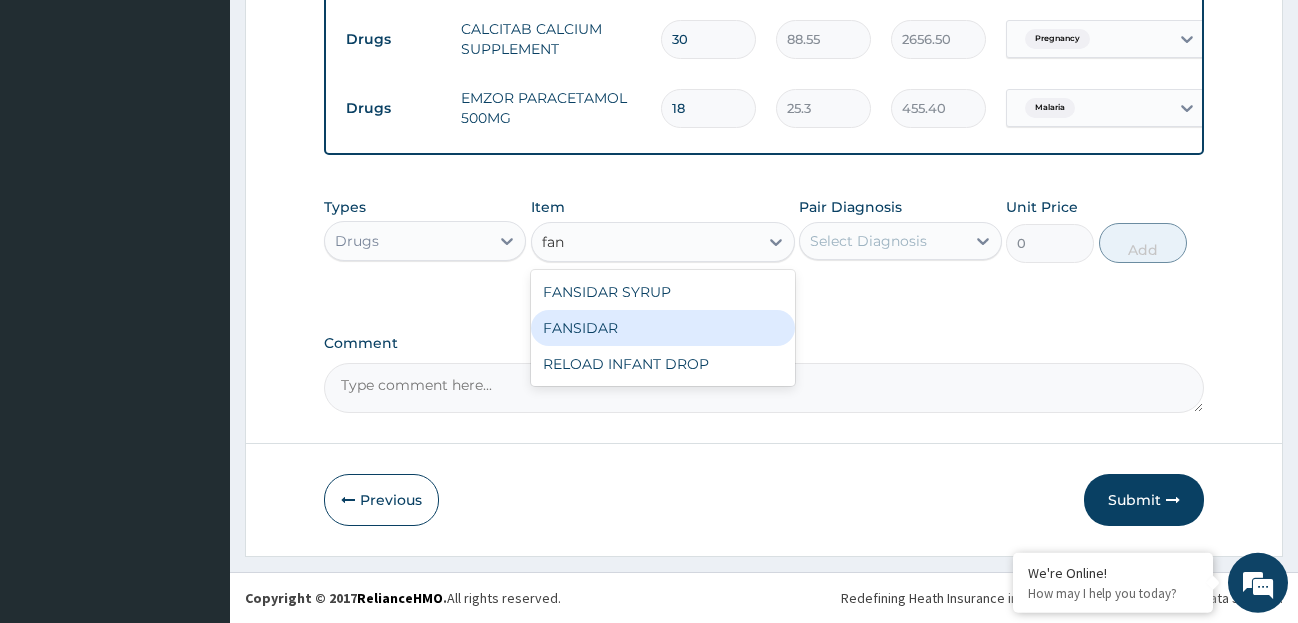 click on "FANSIDAR" at bounding box center [663, 328] 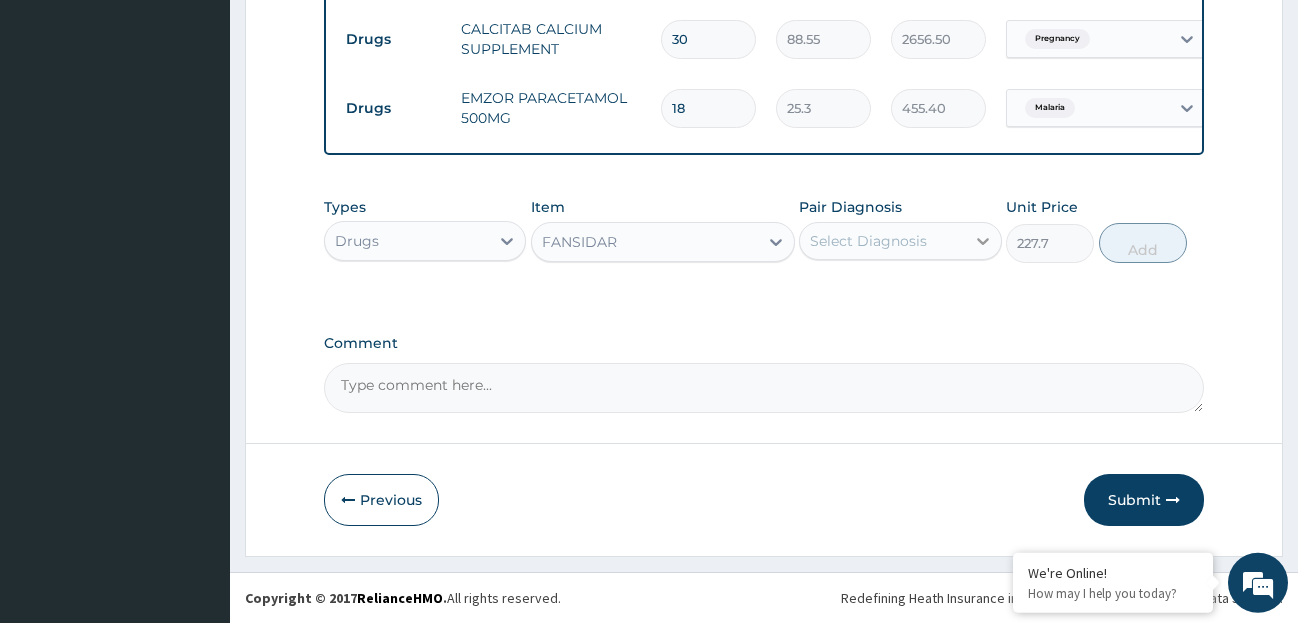 click 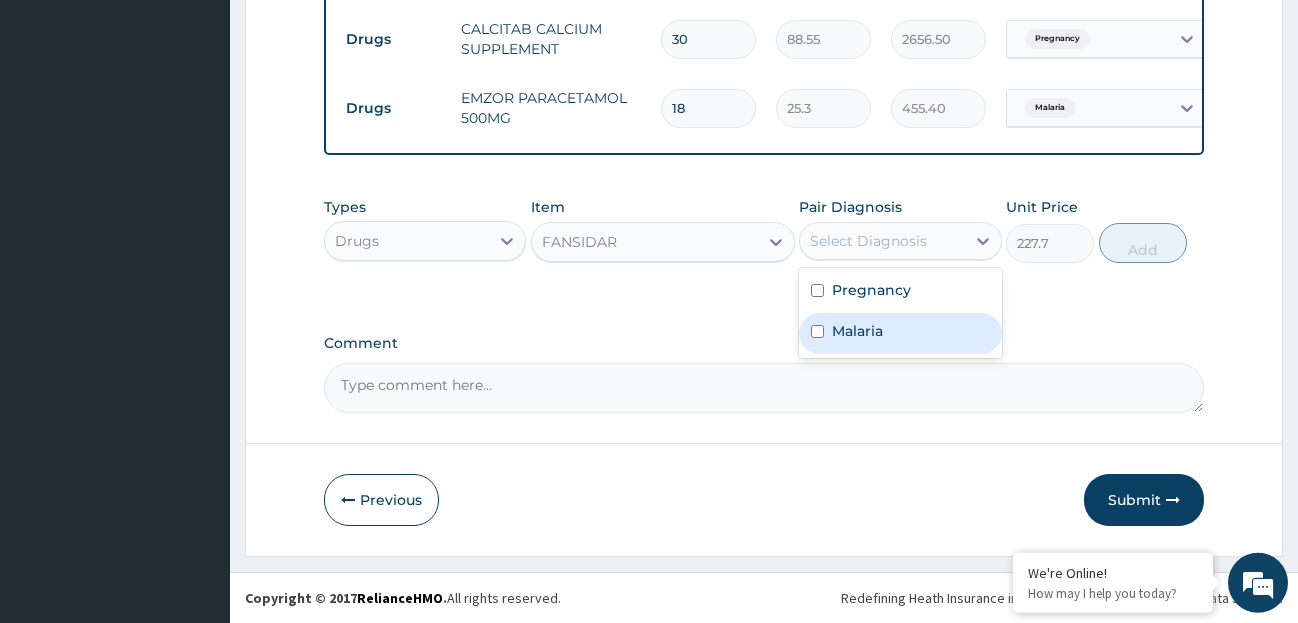 click on "Malaria" at bounding box center (857, 331) 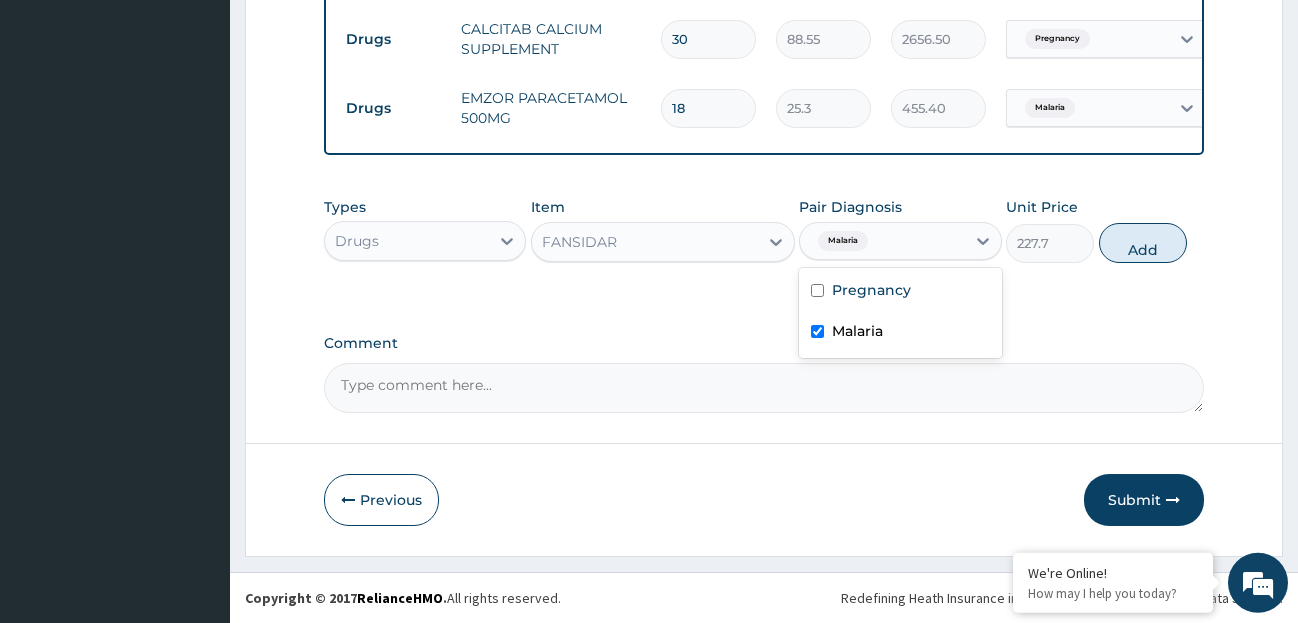 checkbox on "true" 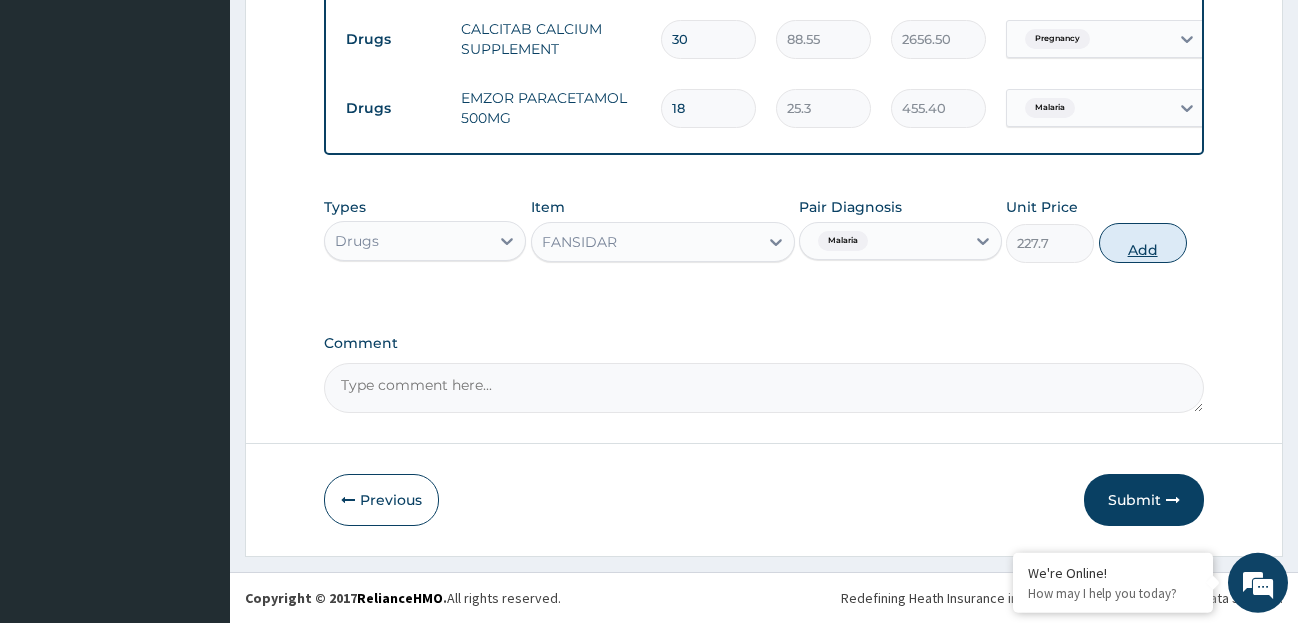 click on "Add" at bounding box center [1143, 243] 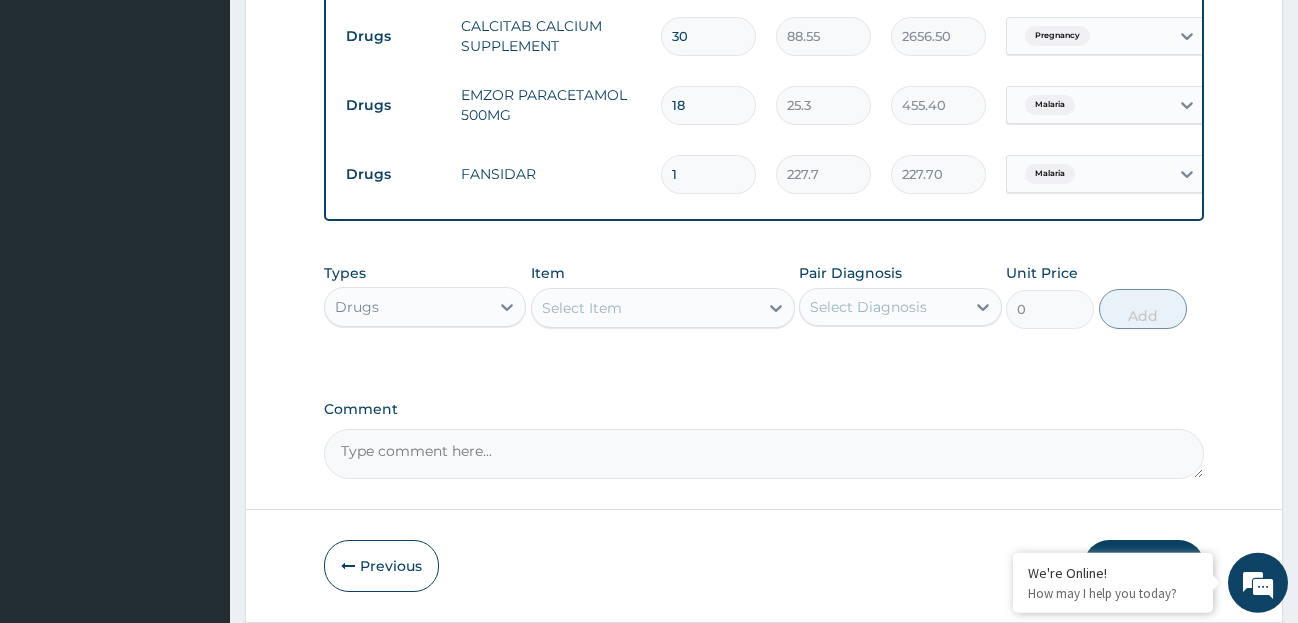 type 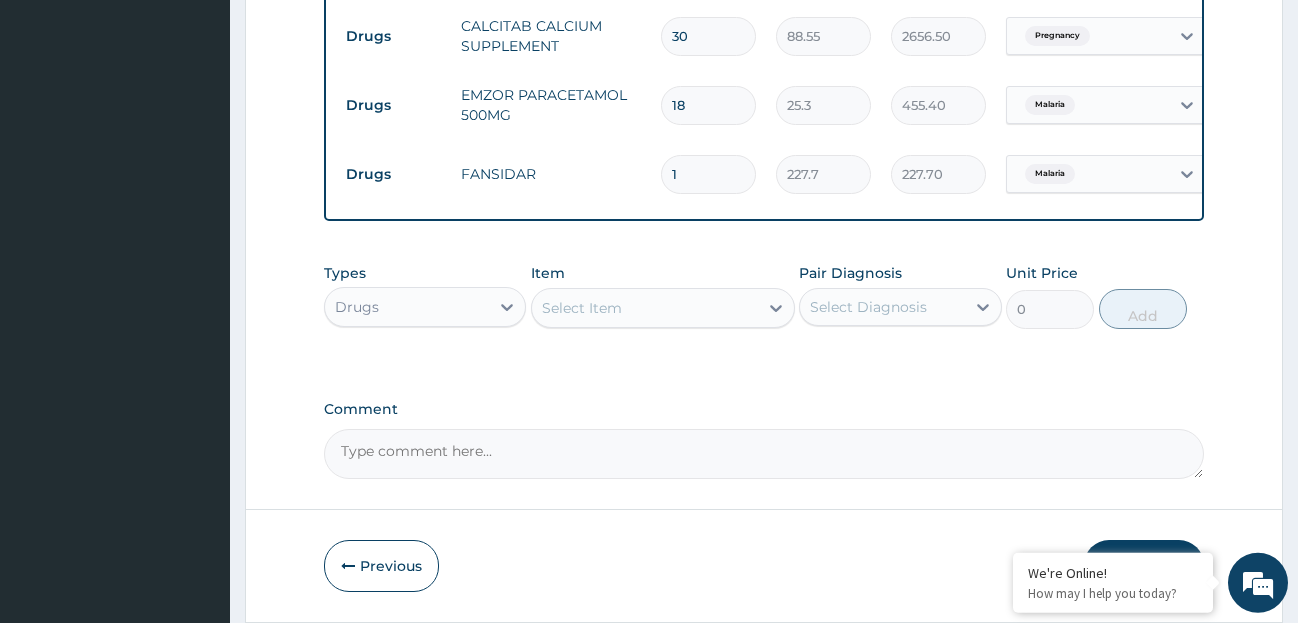 type on "0.00" 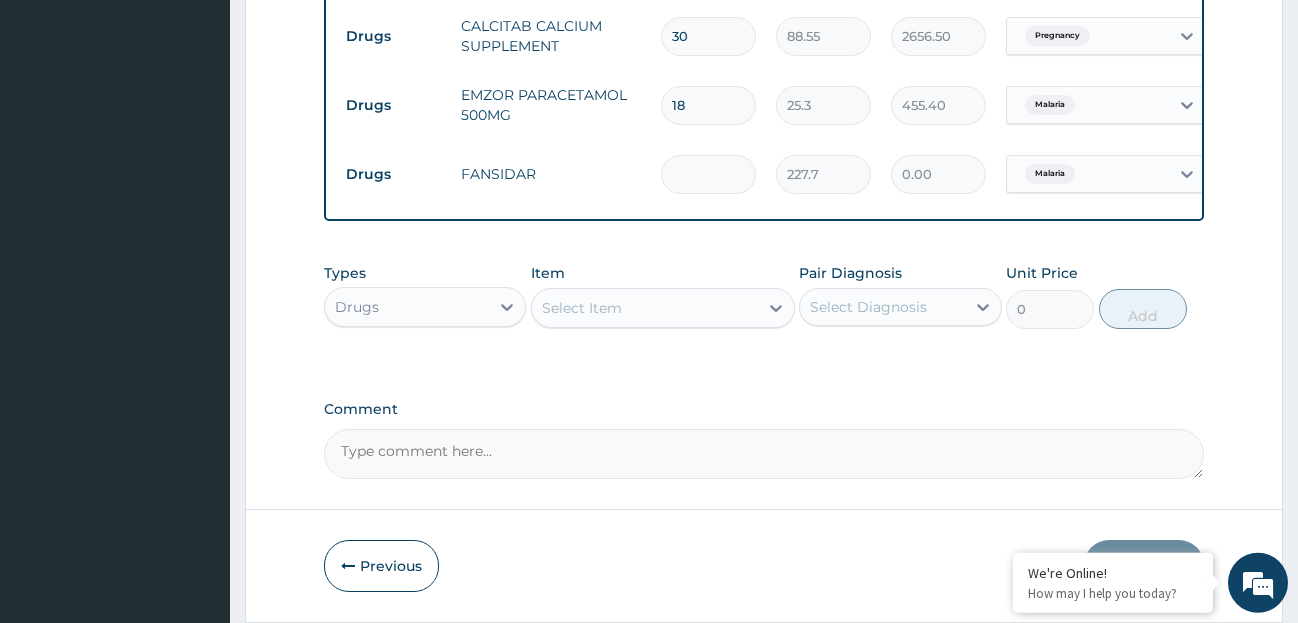type on "3" 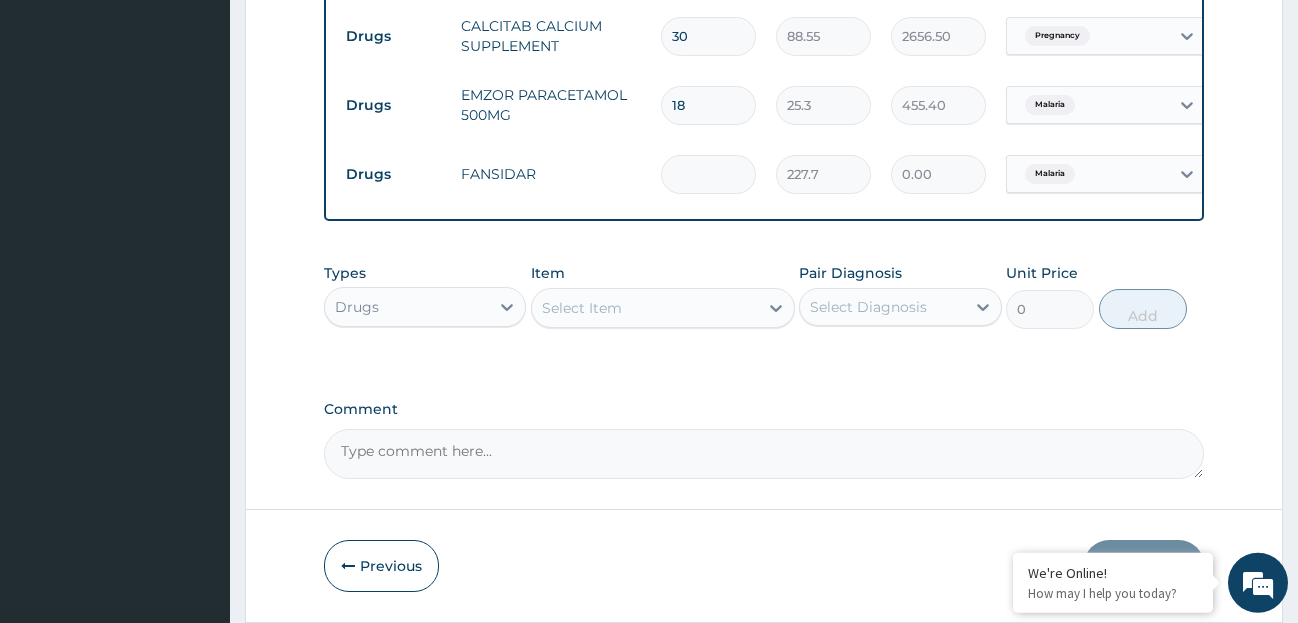 type on "683.10" 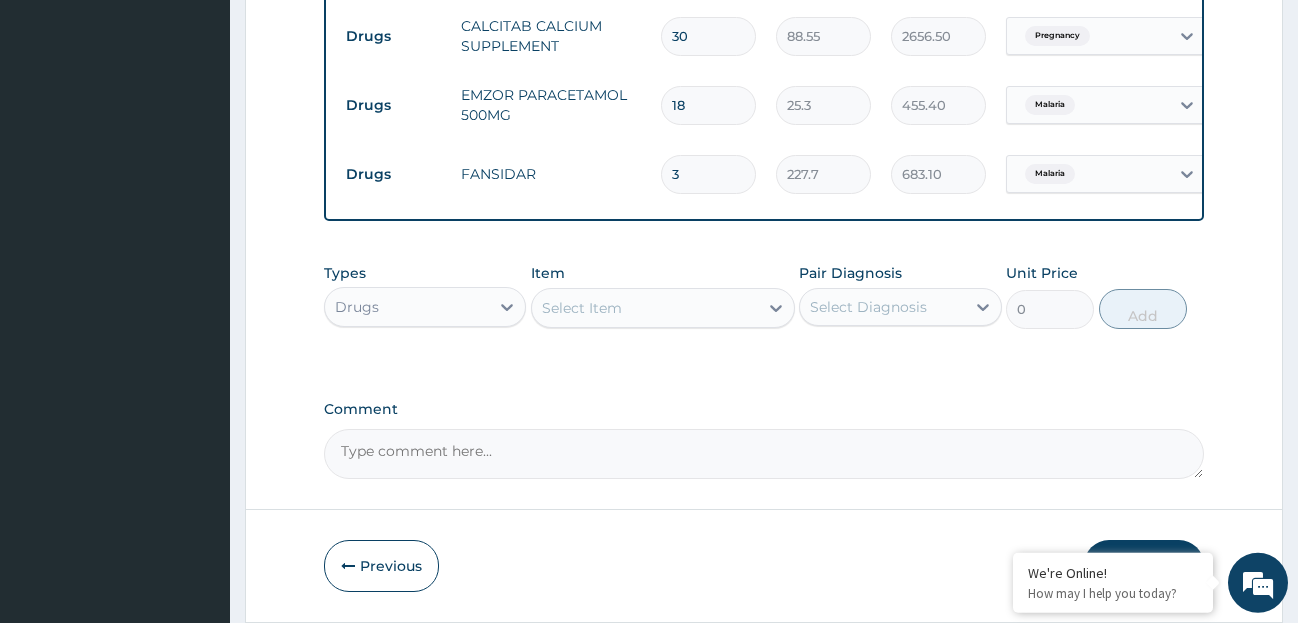 type 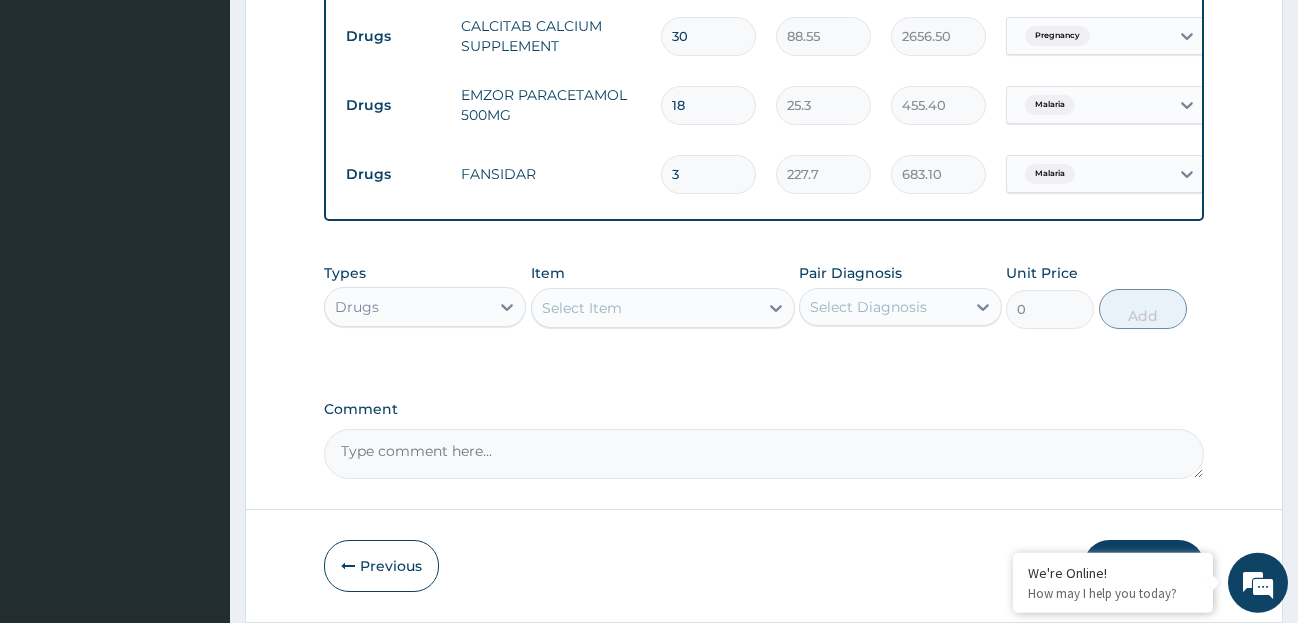 type on "0.00" 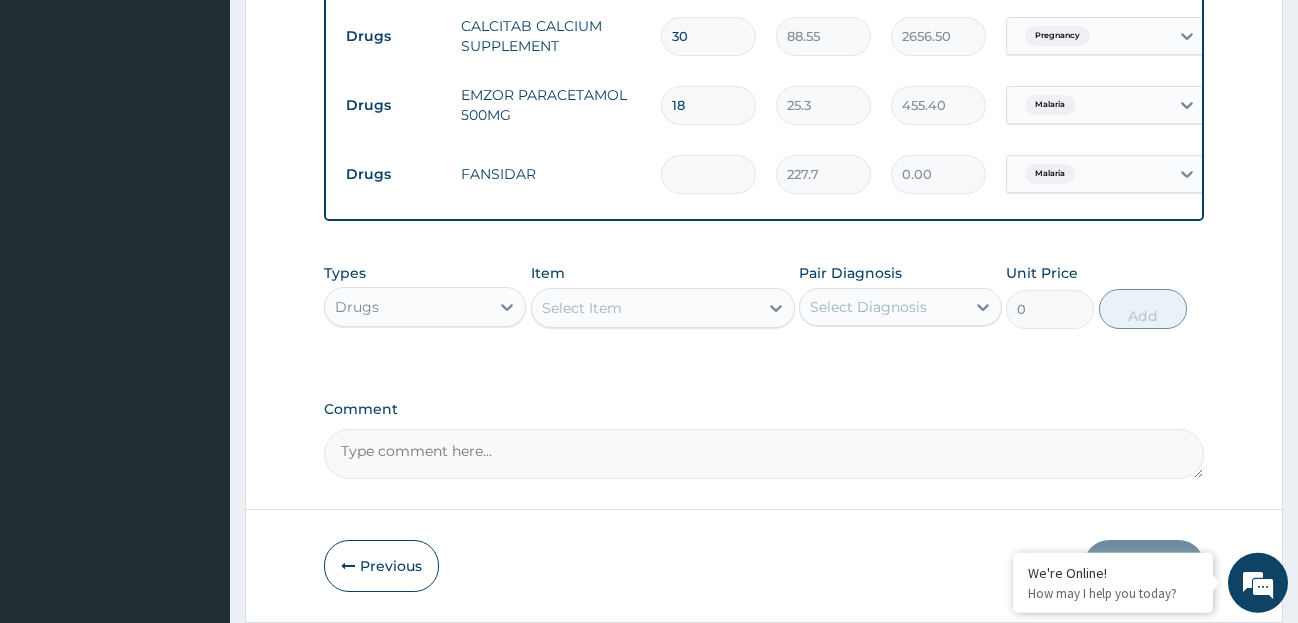 type on "6" 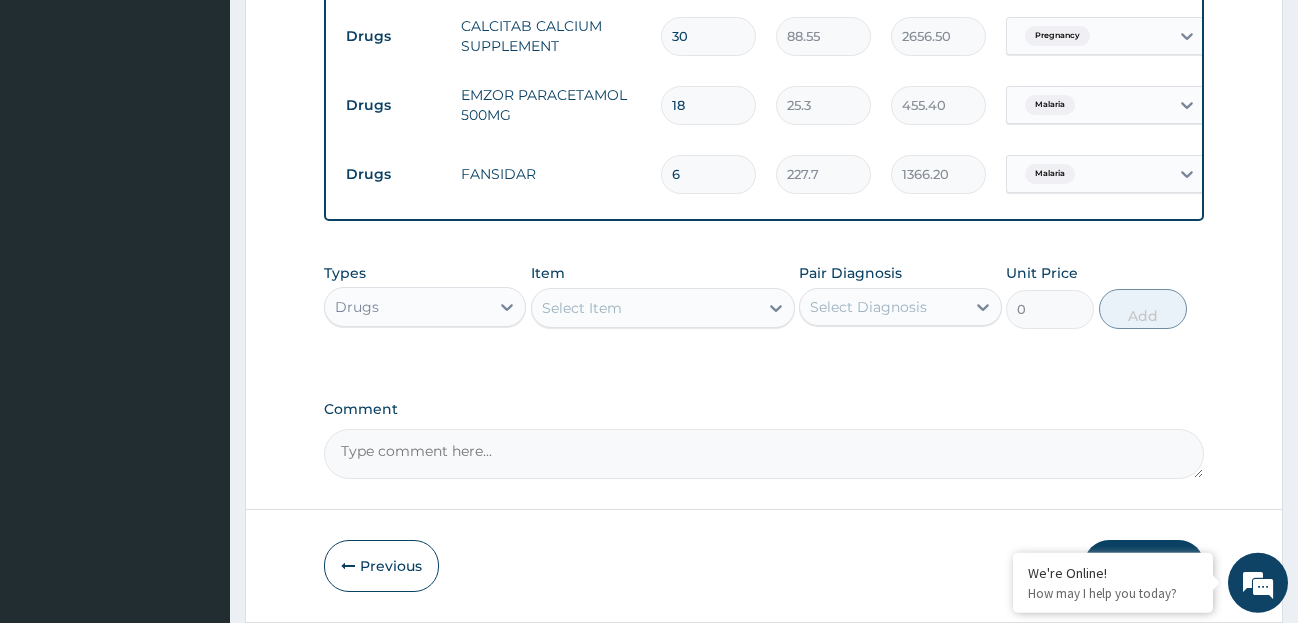 type on "6" 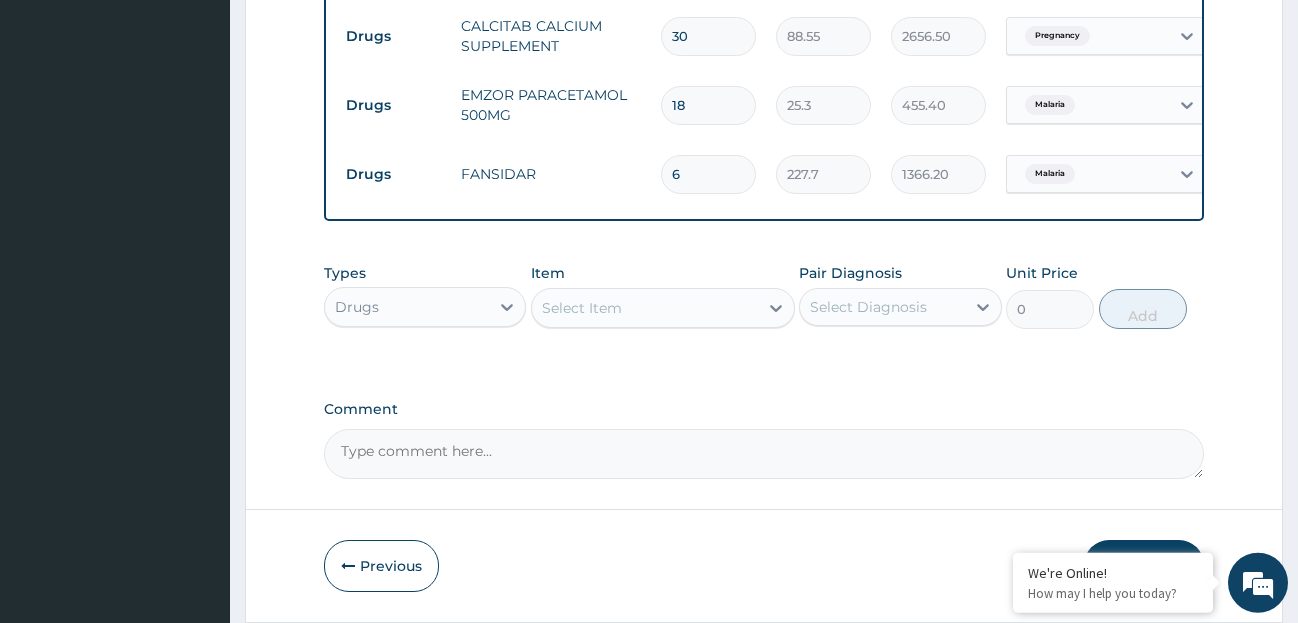 type on "0.00" 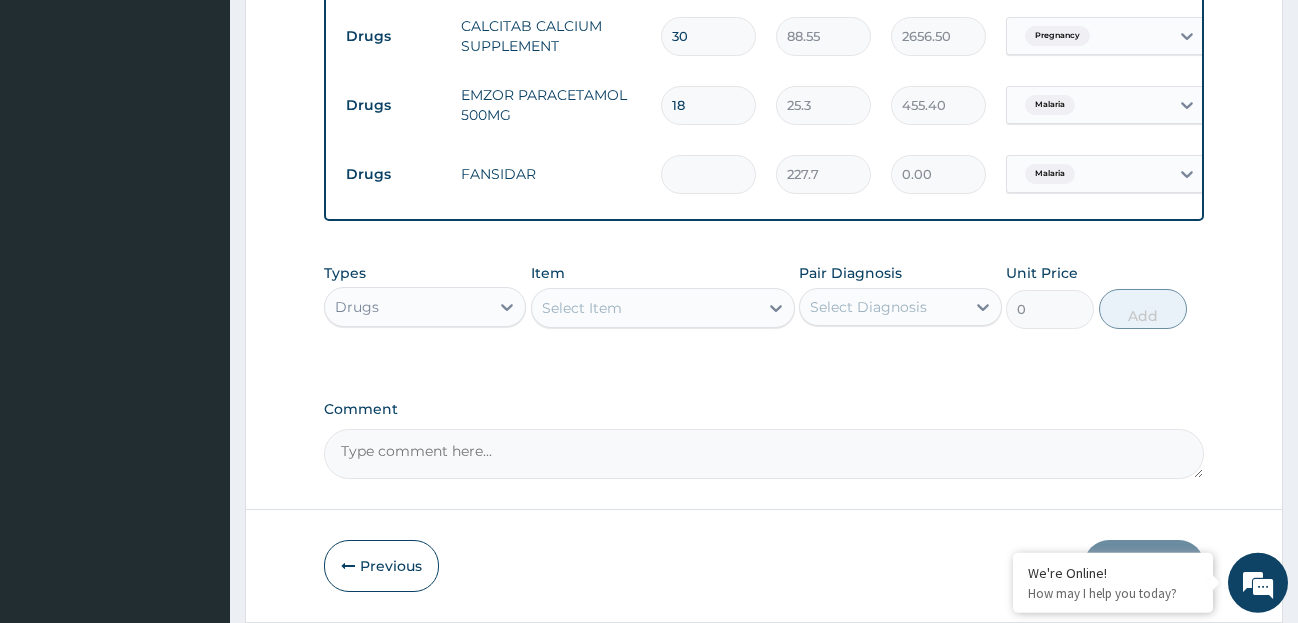 type on "3" 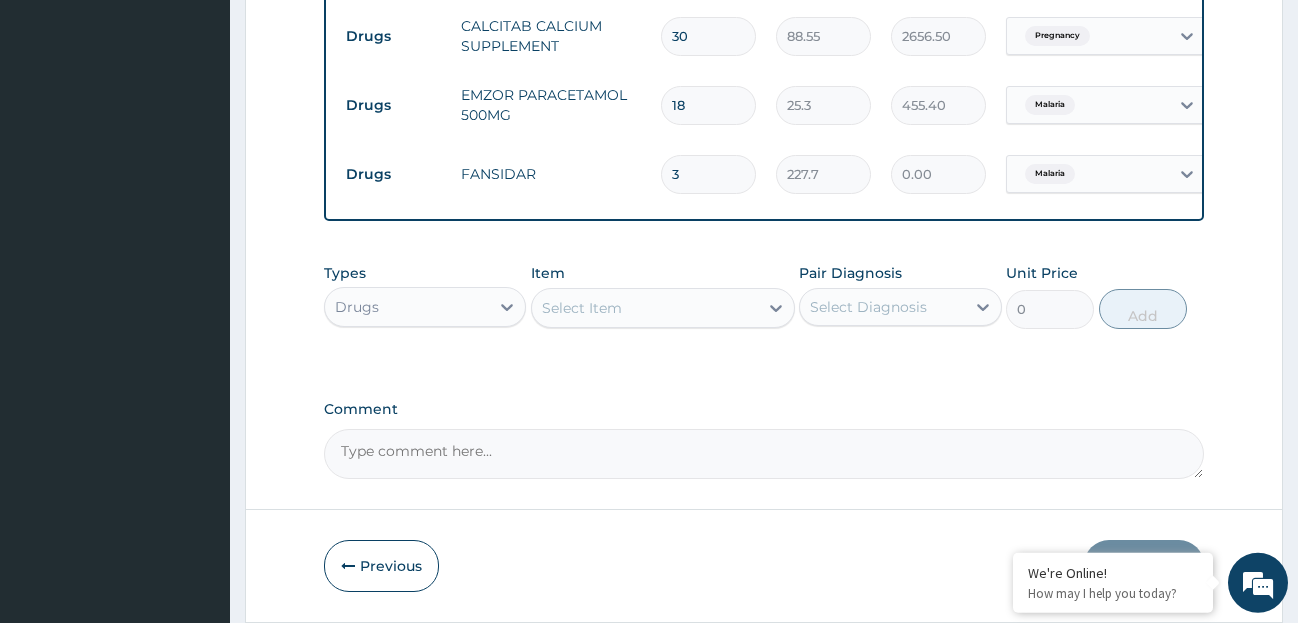 type on "683.10" 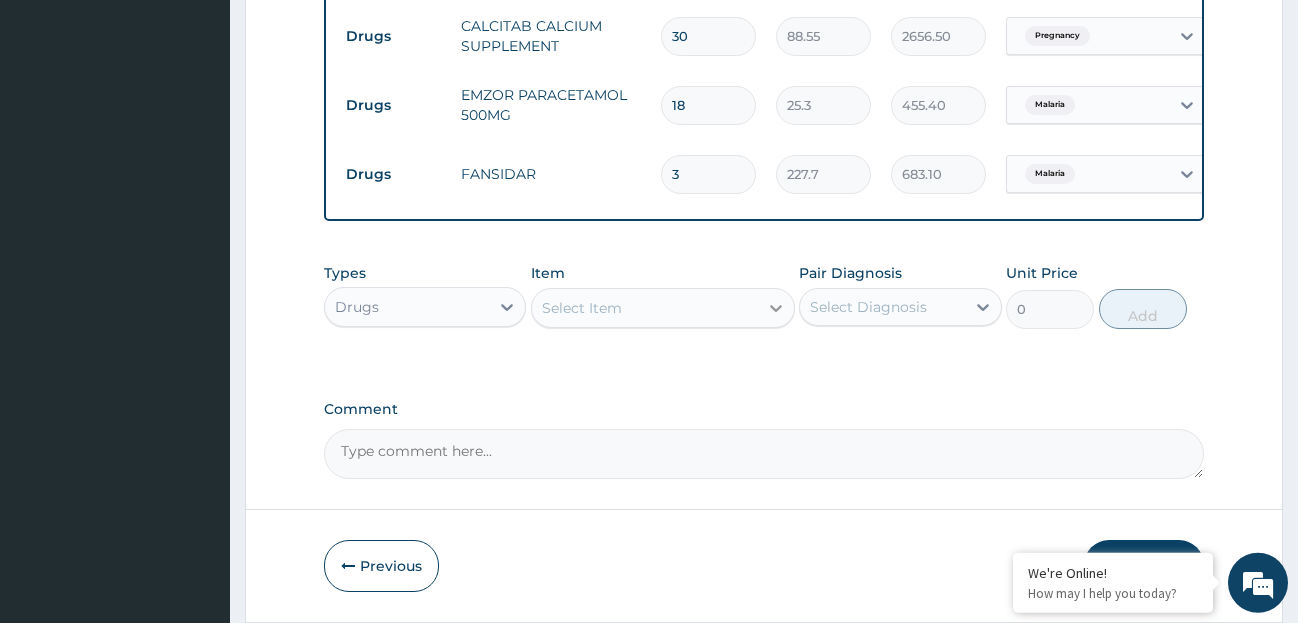 type on "3" 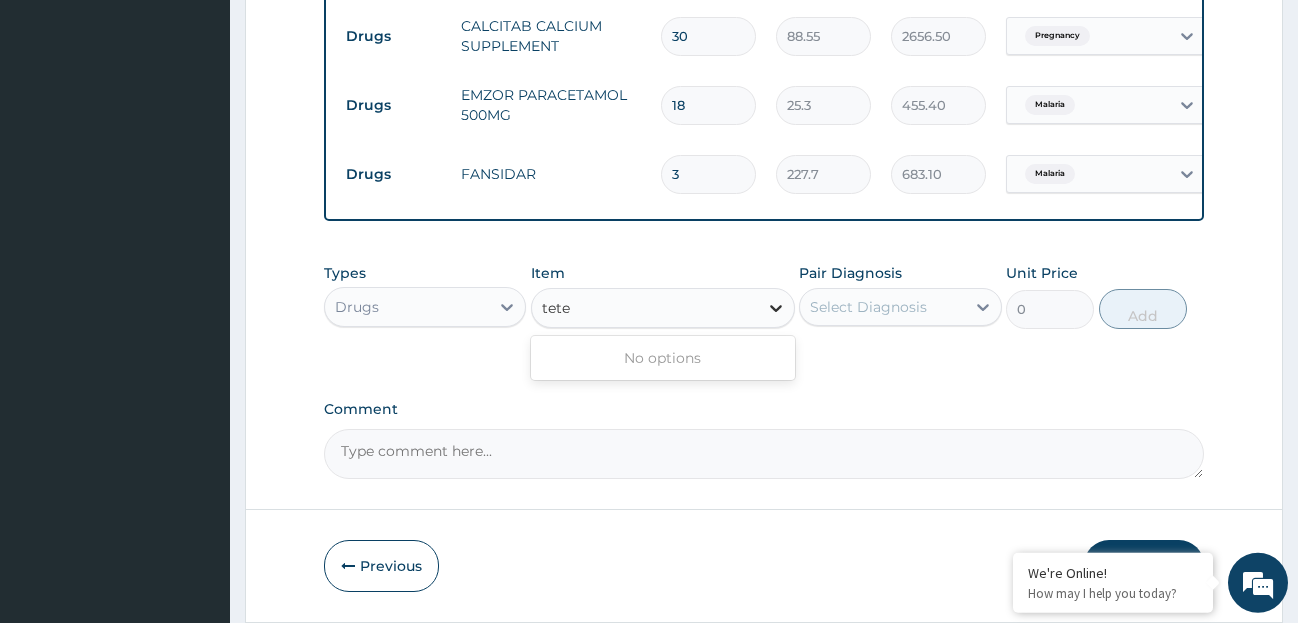 type on "tet" 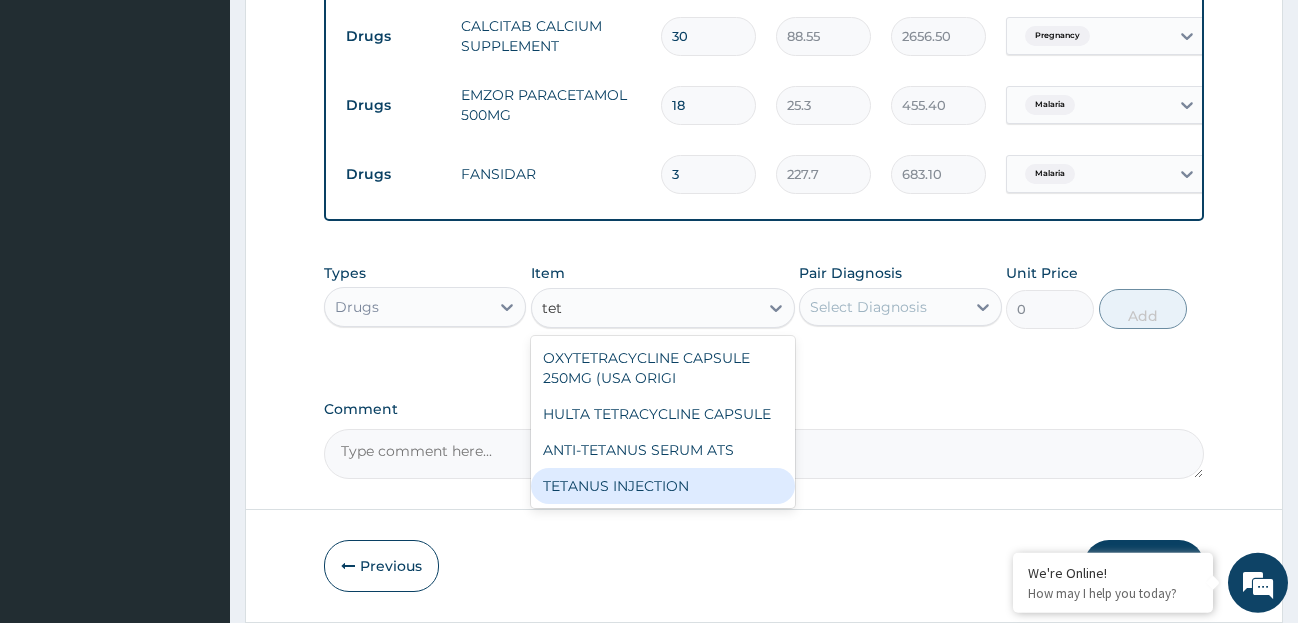 click on "TETANUS INJECTION" at bounding box center [663, 486] 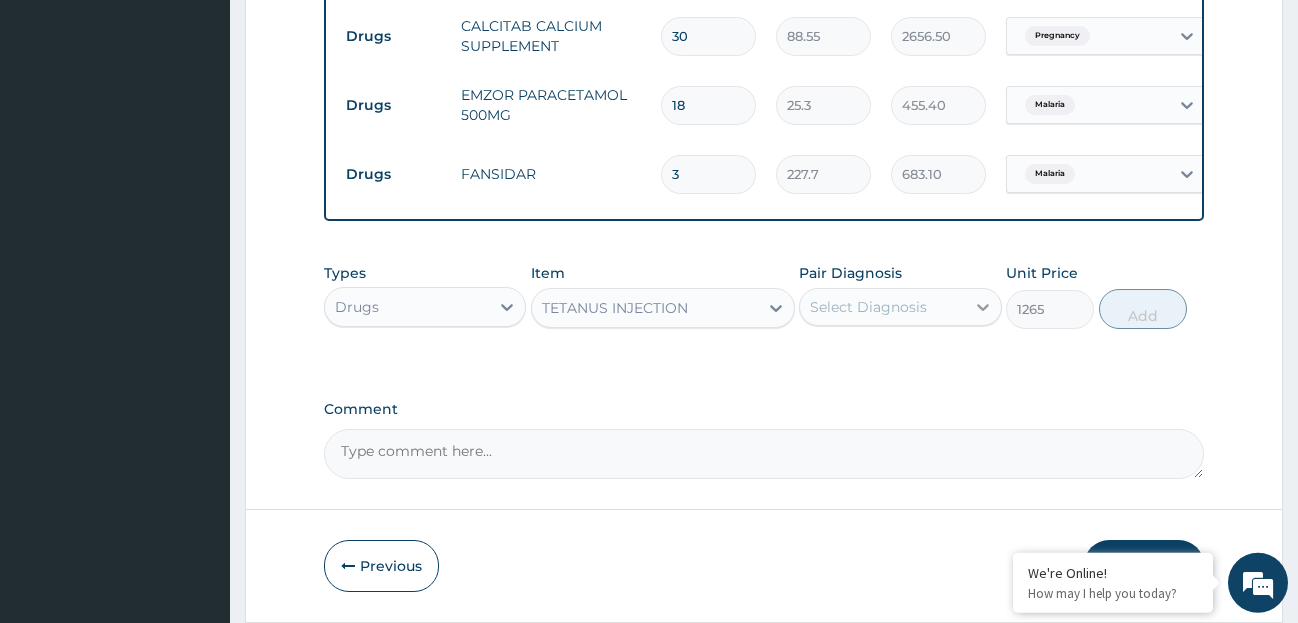 click 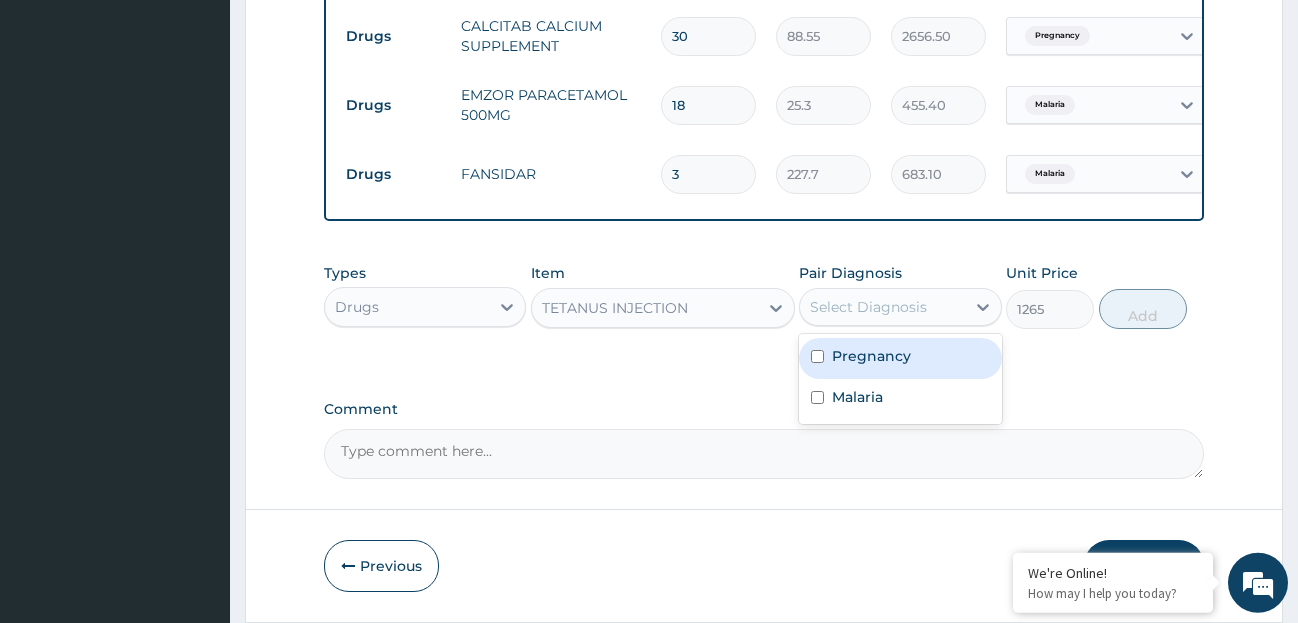 click on "Pregnancy" at bounding box center [900, 358] 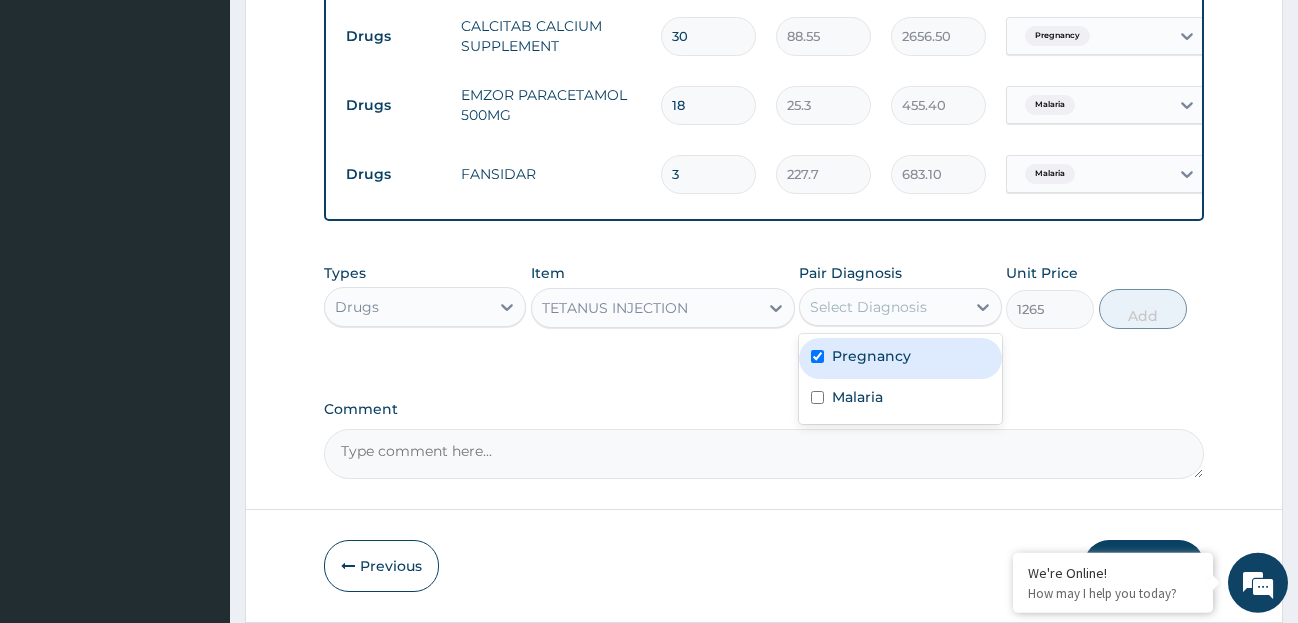 checkbox on "true" 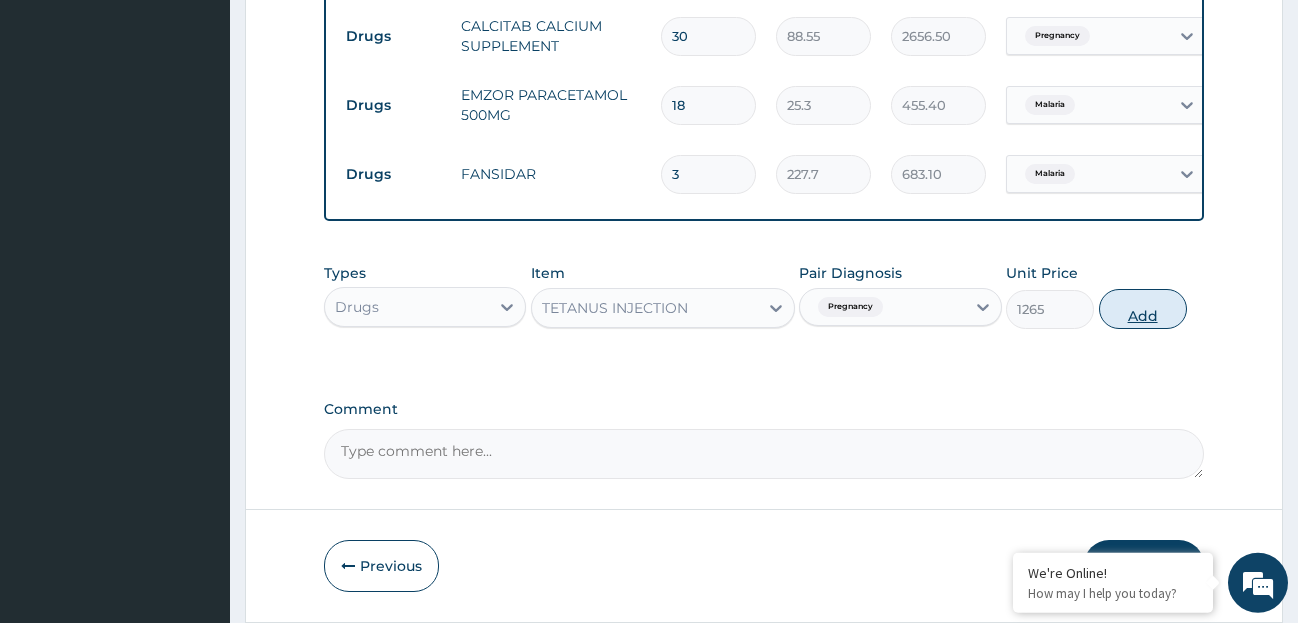 click on "Add" at bounding box center [1143, 309] 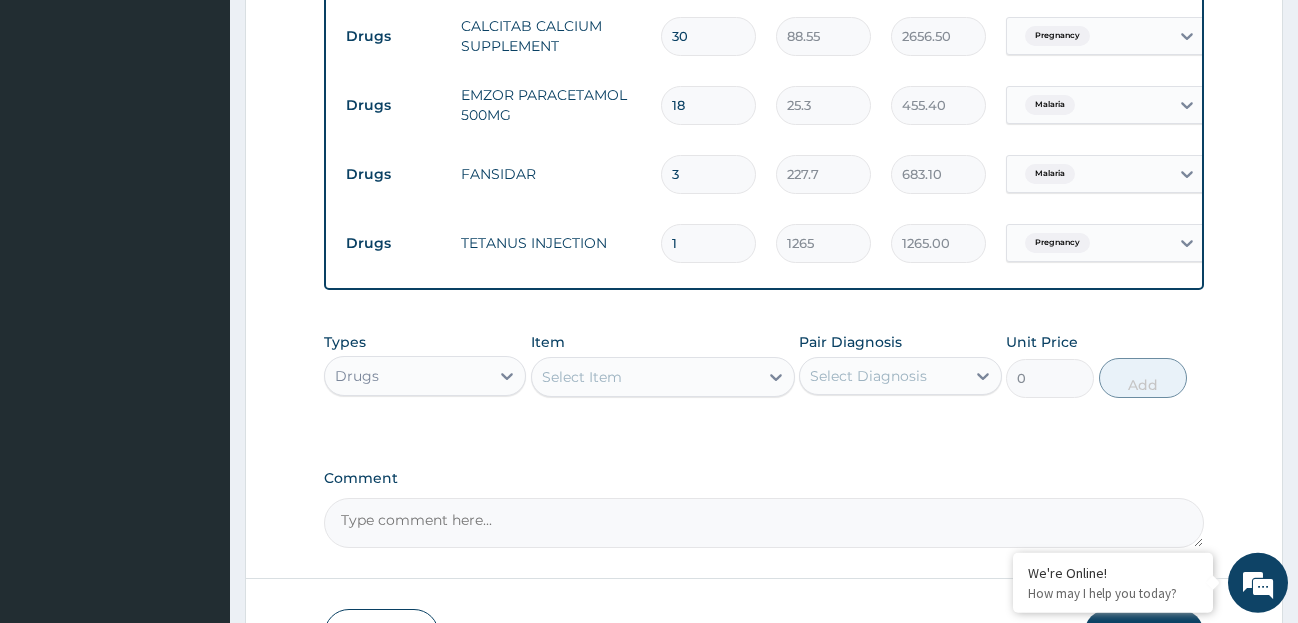 scroll, scrollTop: 1186, scrollLeft: 0, axis: vertical 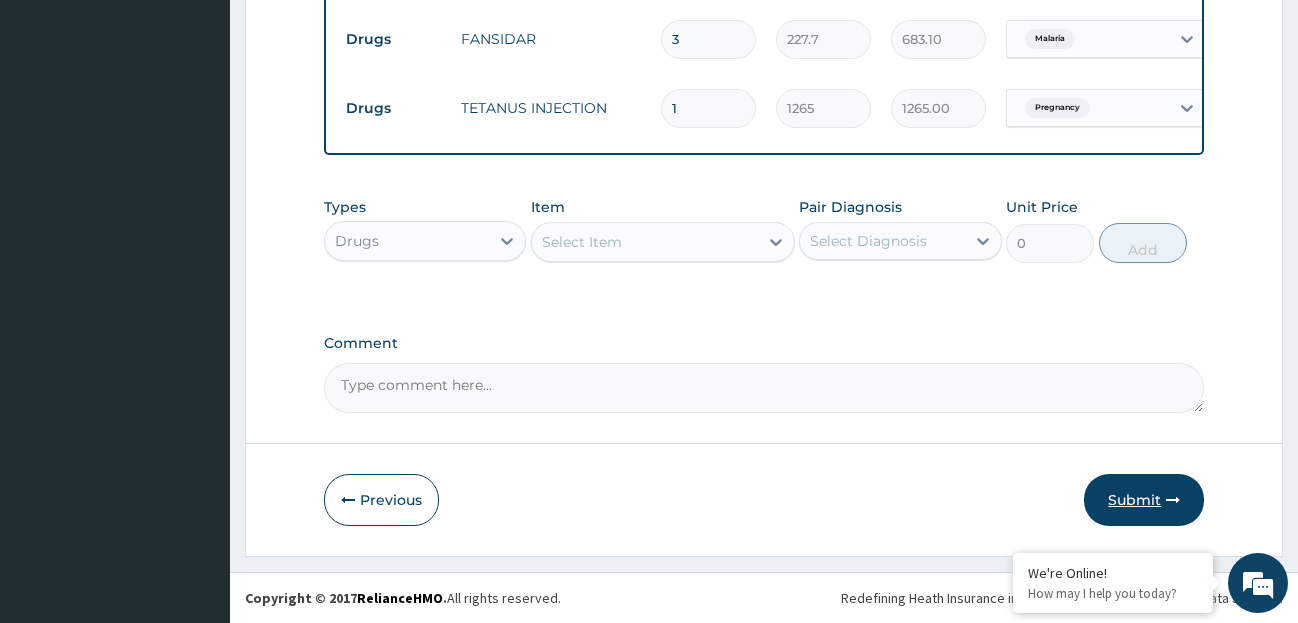 click on "Submit" at bounding box center (1144, 500) 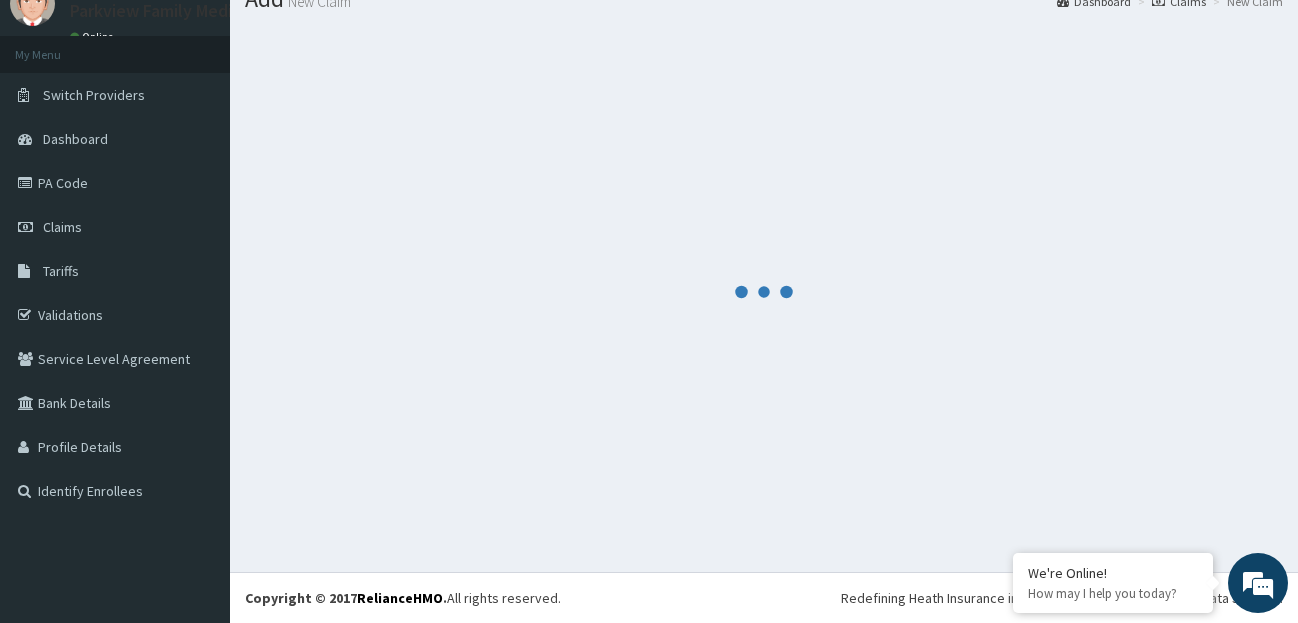 scroll, scrollTop: 79, scrollLeft: 0, axis: vertical 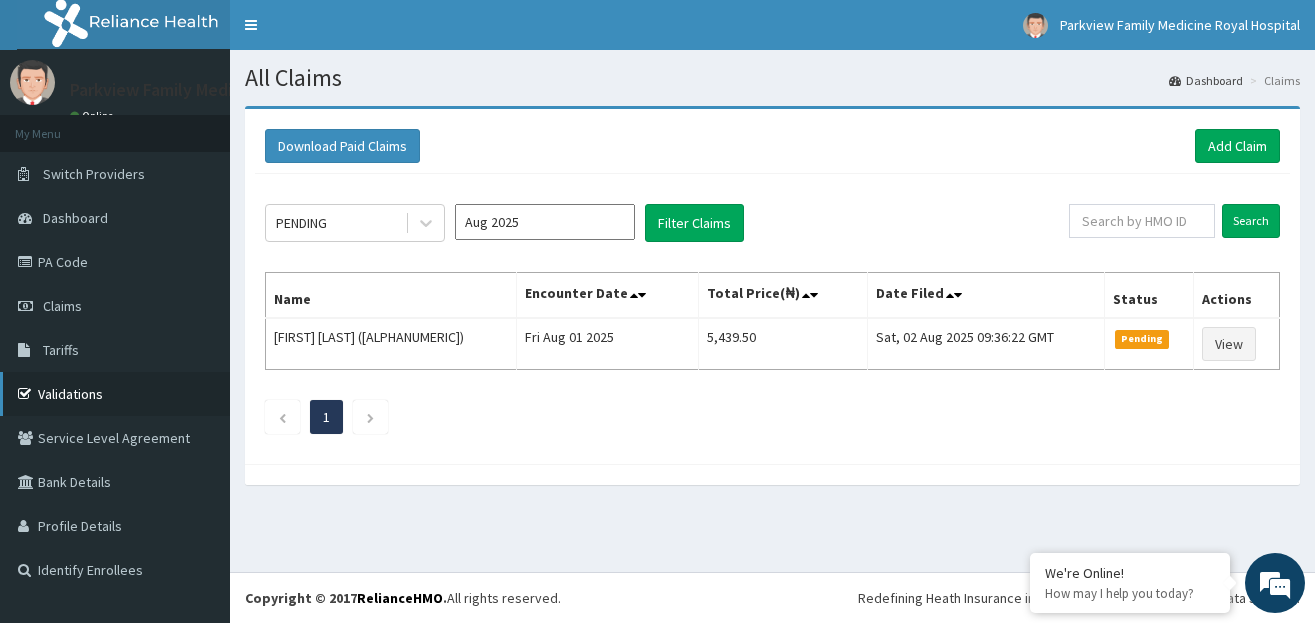 click on "Validations" at bounding box center (115, 394) 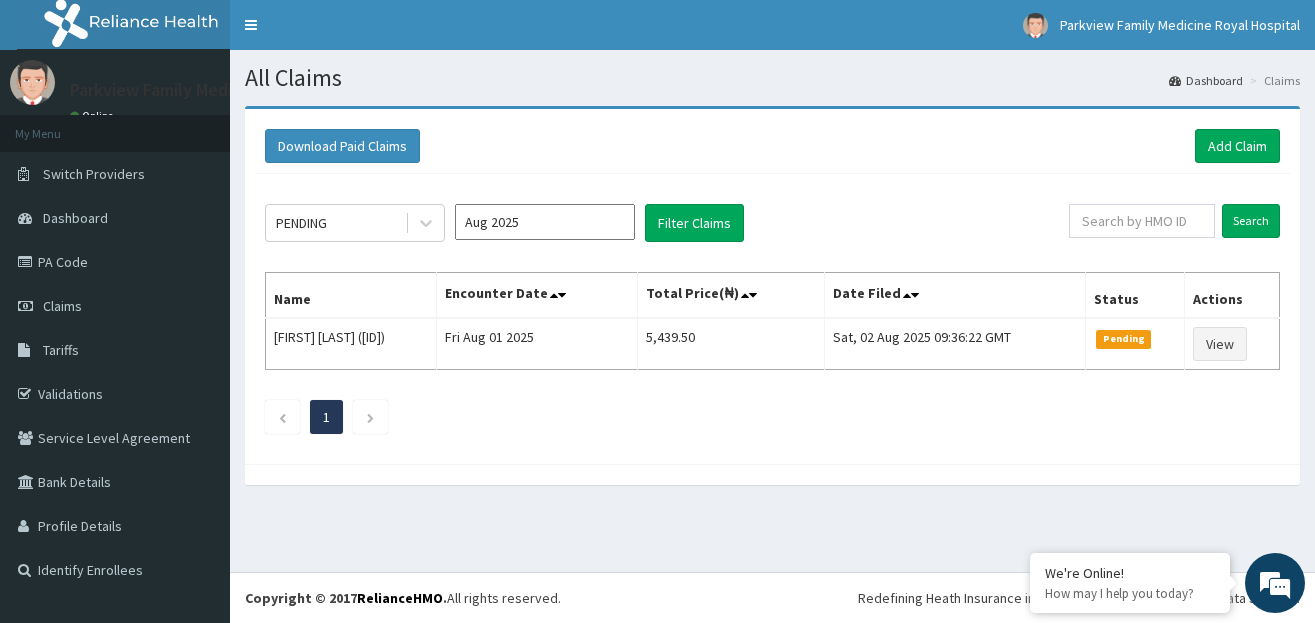 scroll, scrollTop: 0, scrollLeft: 0, axis: both 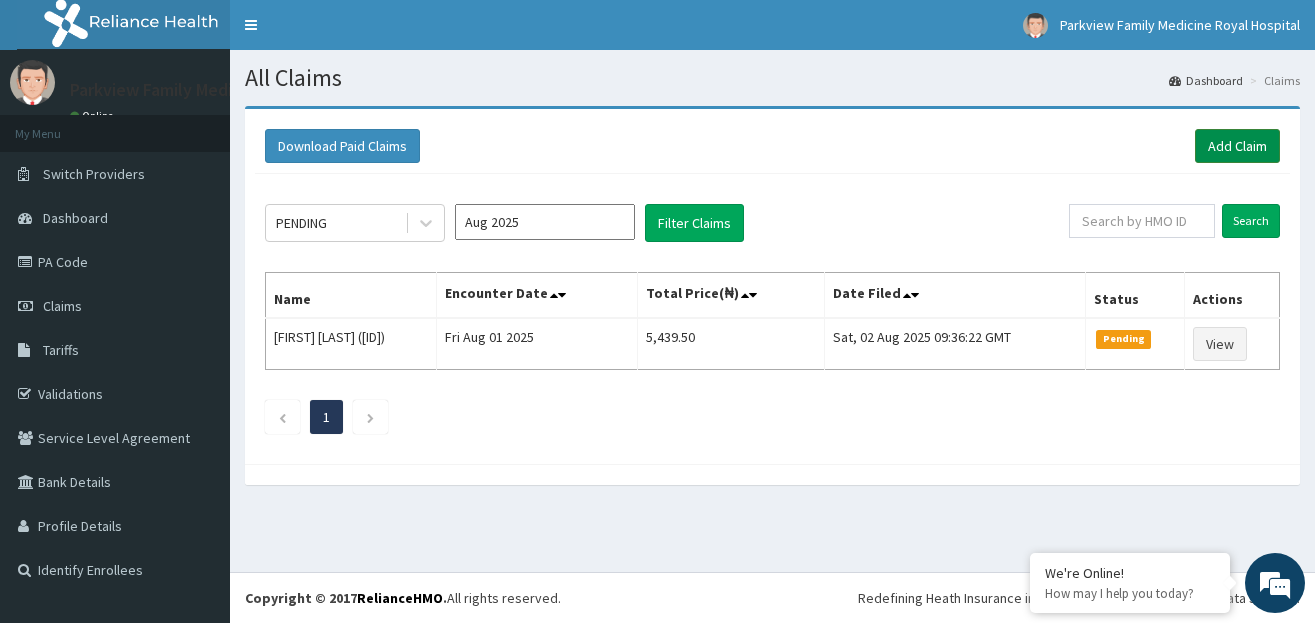 click on "Add Claim" at bounding box center (1237, 146) 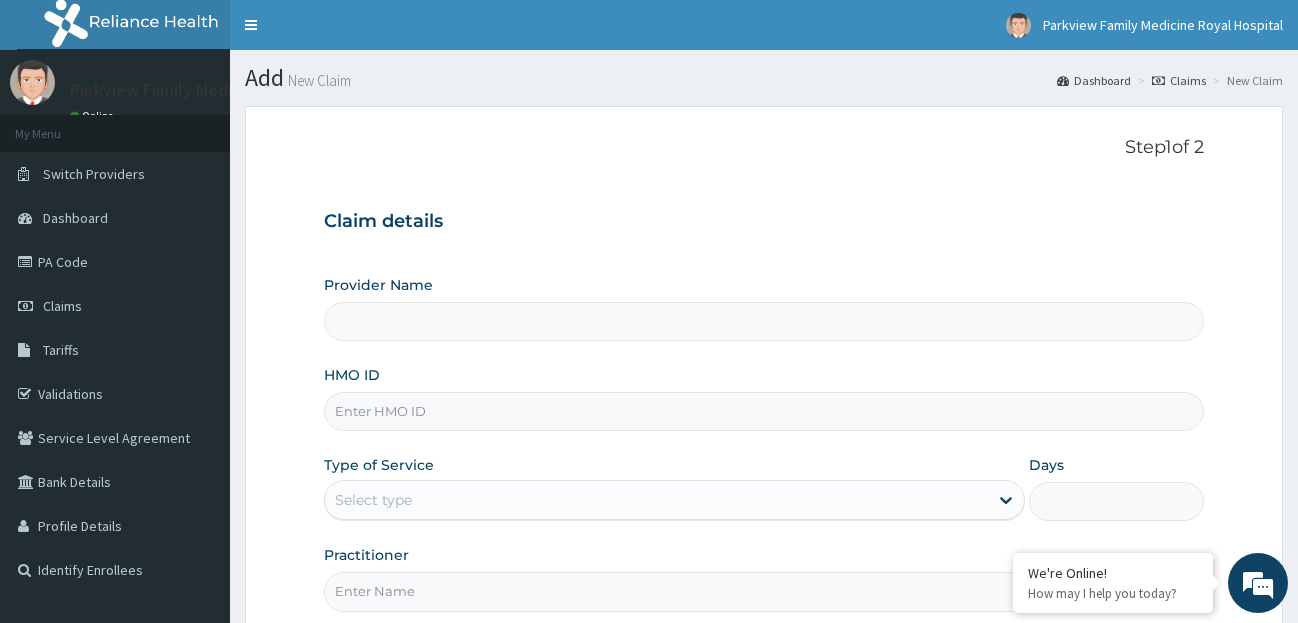 scroll, scrollTop: 0, scrollLeft: 0, axis: both 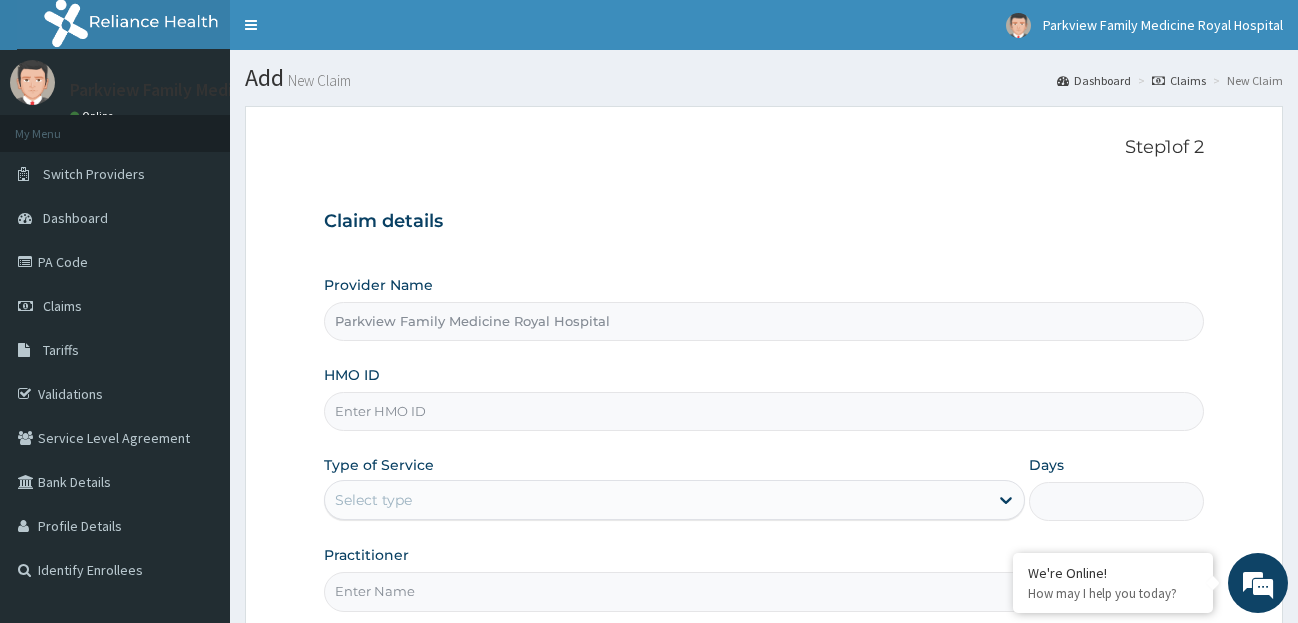 click on "HMO ID" at bounding box center [764, 411] 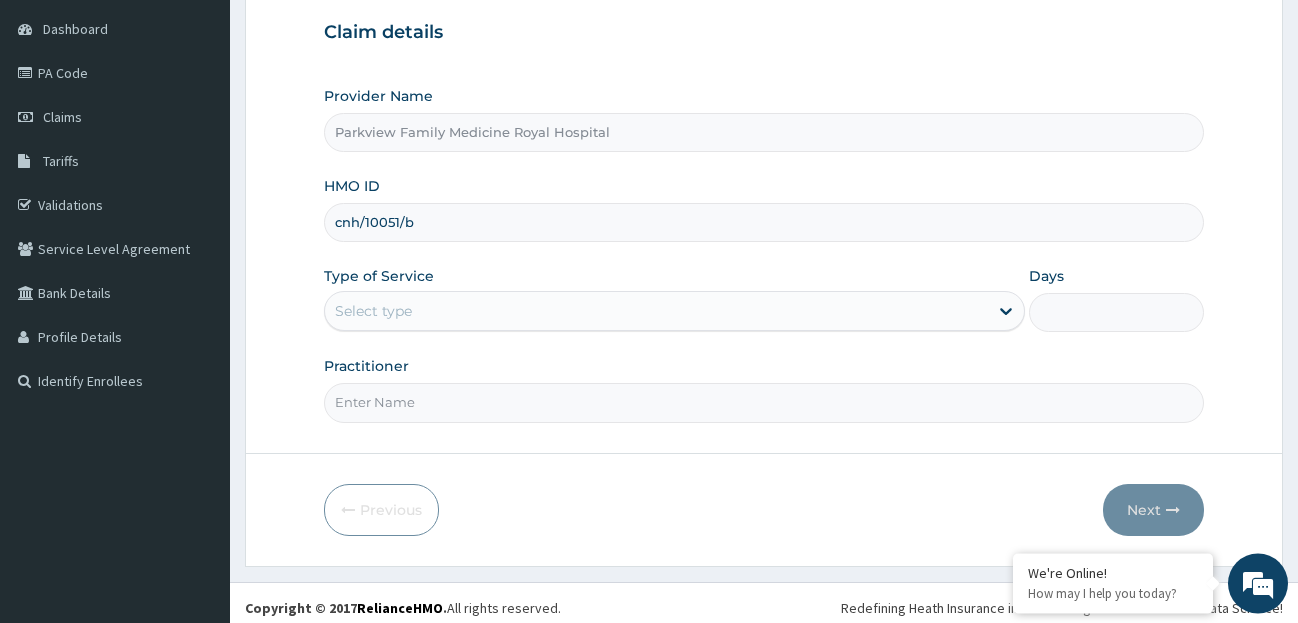 scroll, scrollTop: 199, scrollLeft: 0, axis: vertical 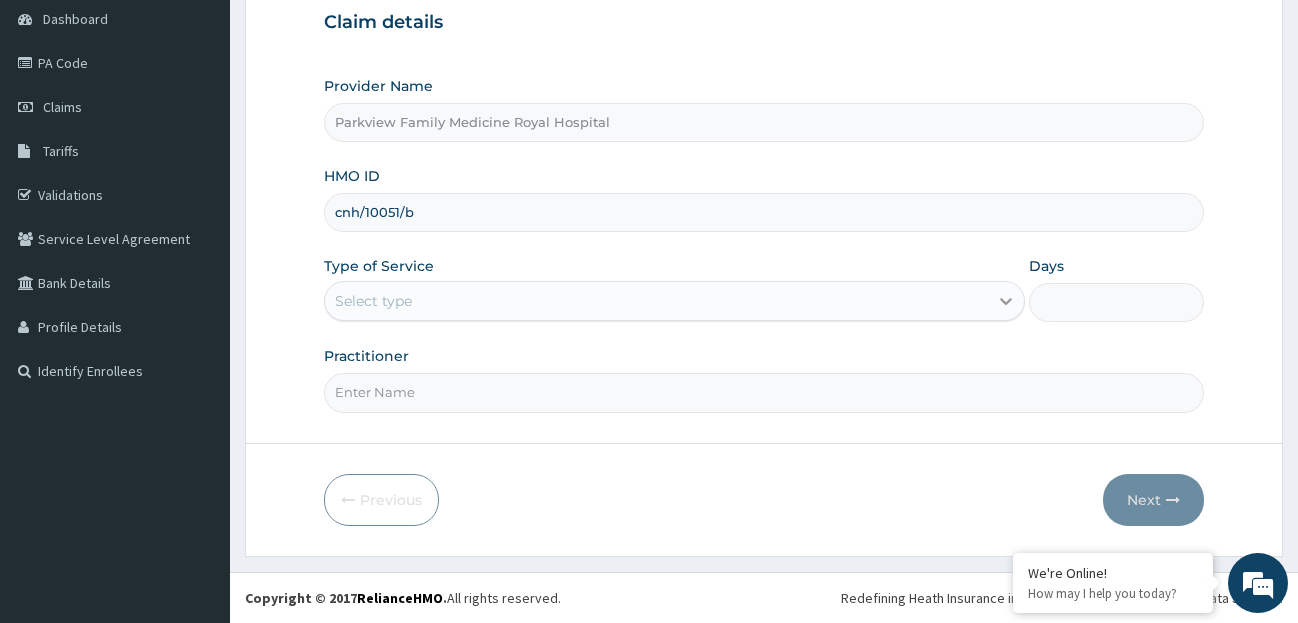 type on "cnh/10051/b" 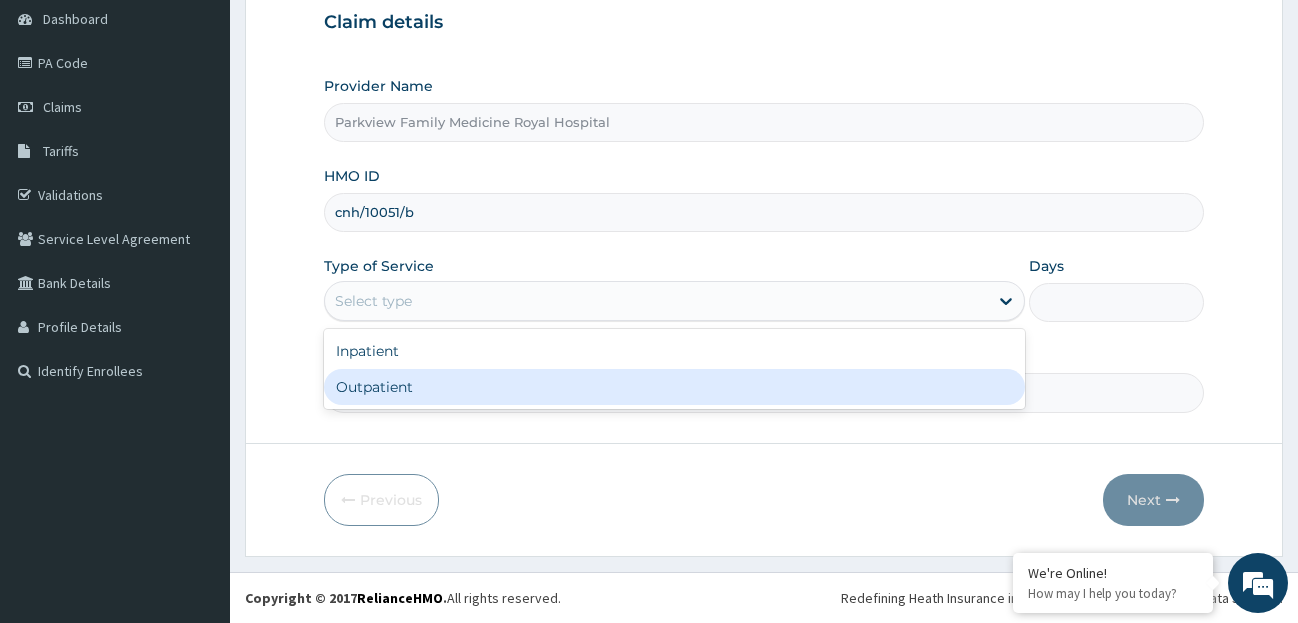 click on "Outpatient" at bounding box center [674, 387] 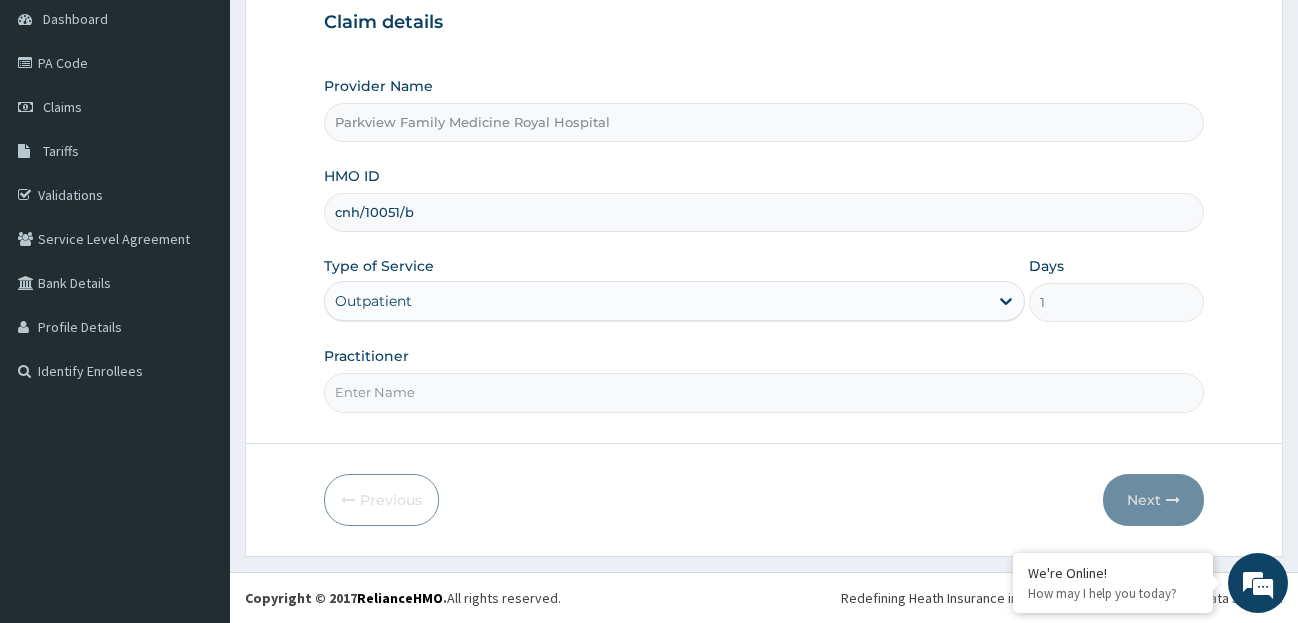 scroll, scrollTop: 0, scrollLeft: 0, axis: both 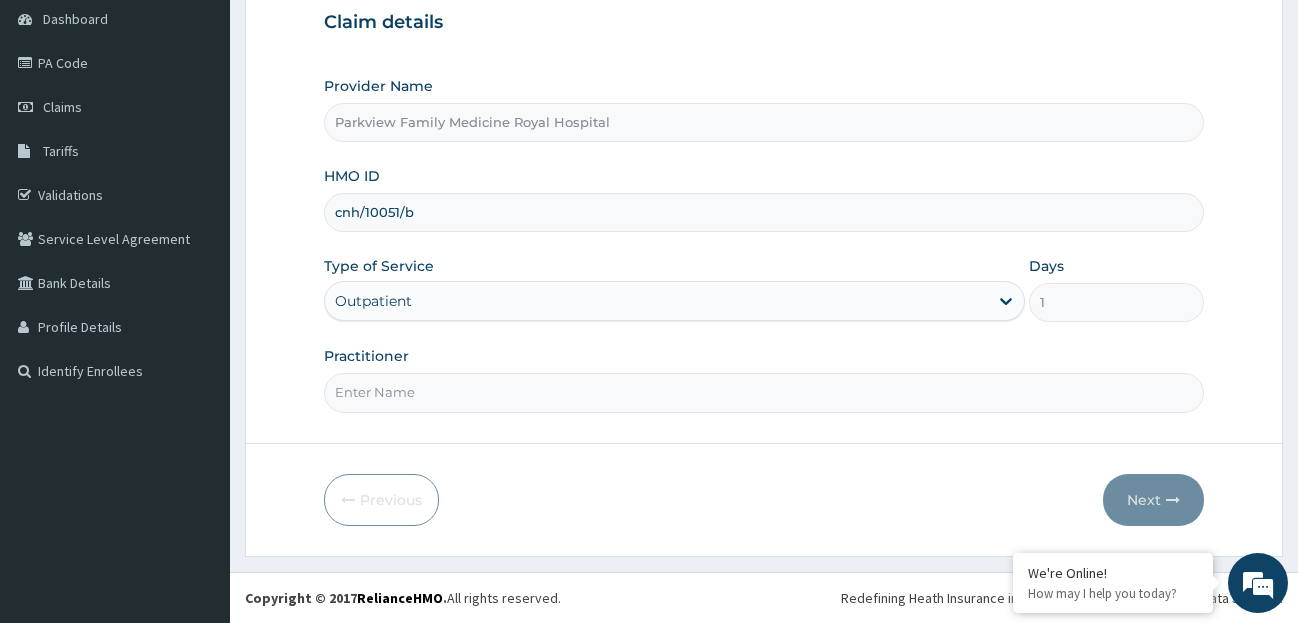 click on "Practitioner" at bounding box center [764, 392] 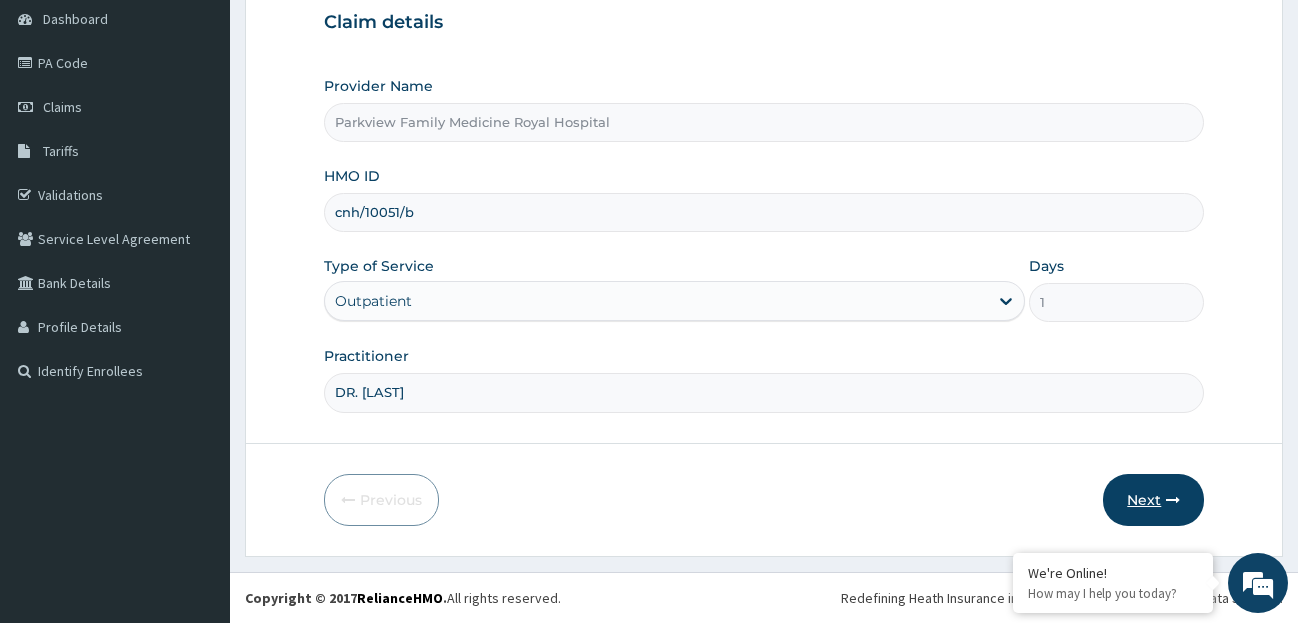 type on "DR. [LAST]" 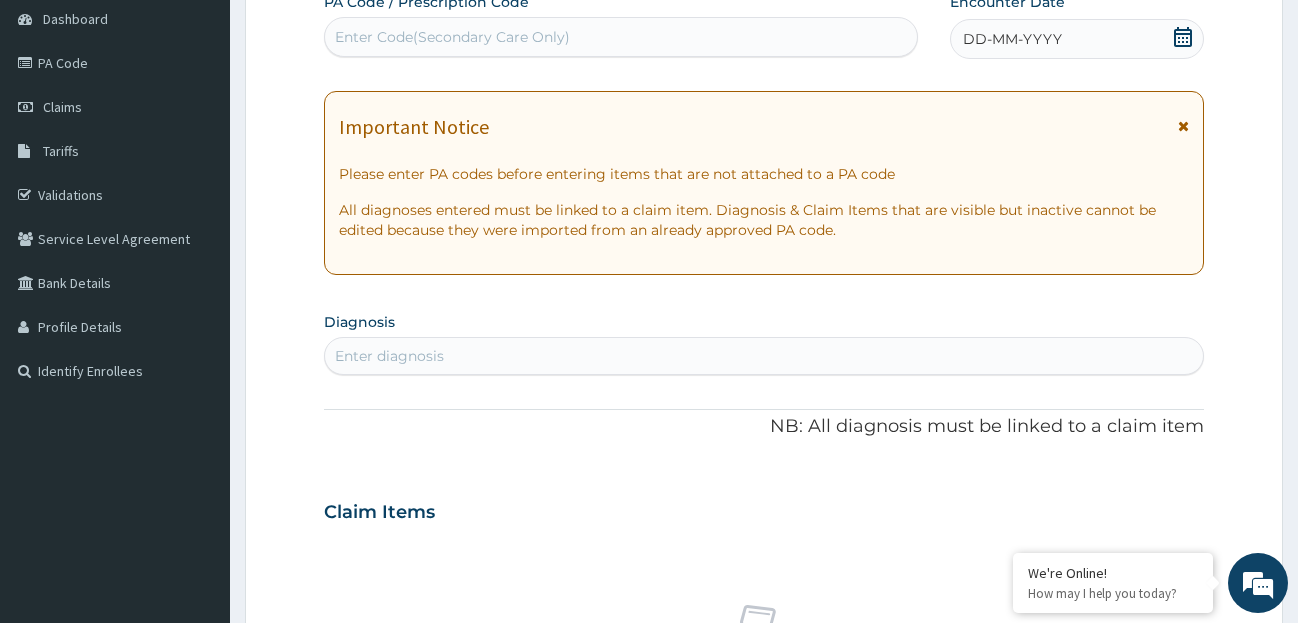 click on "Enter diagnosis" at bounding box center [764, 356] 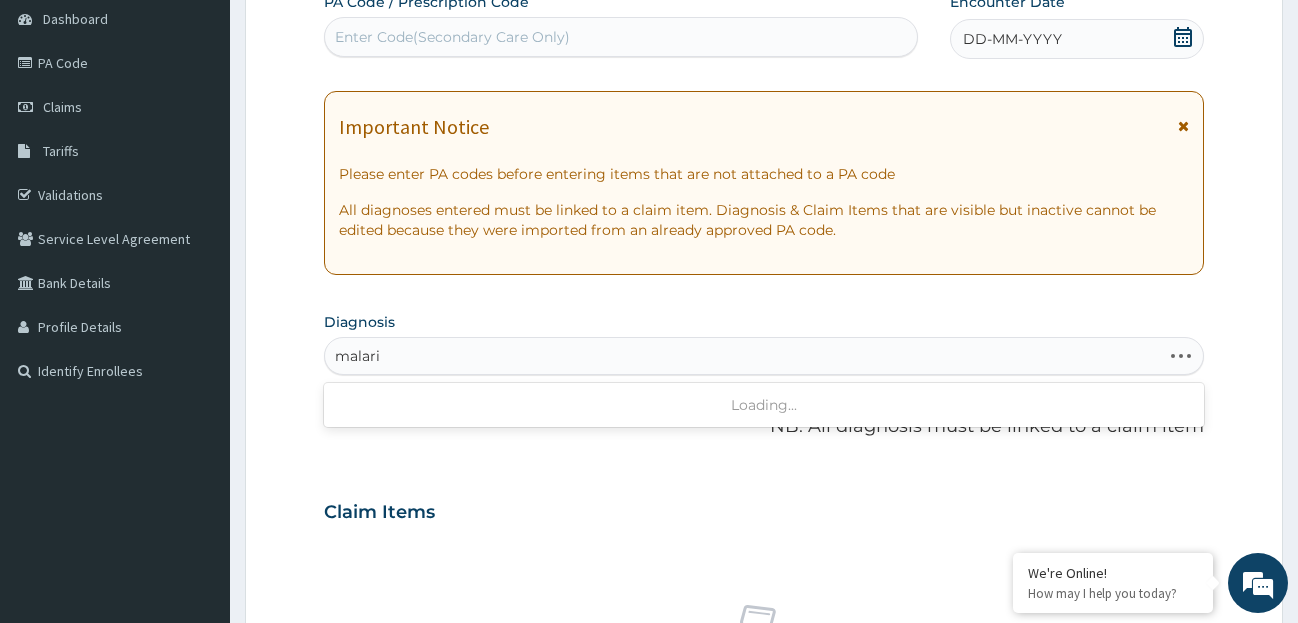 type on "malaria" 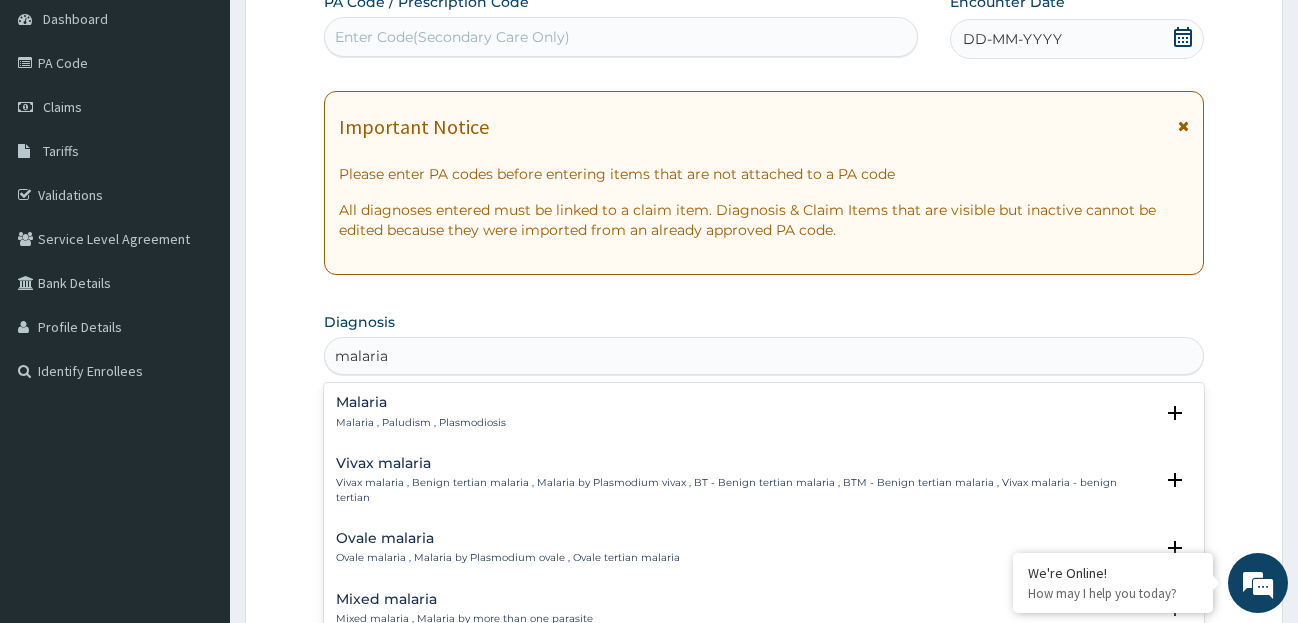 click on "Malaria , Paludism , Plasmodiosis" at bounding box center [421, 423] 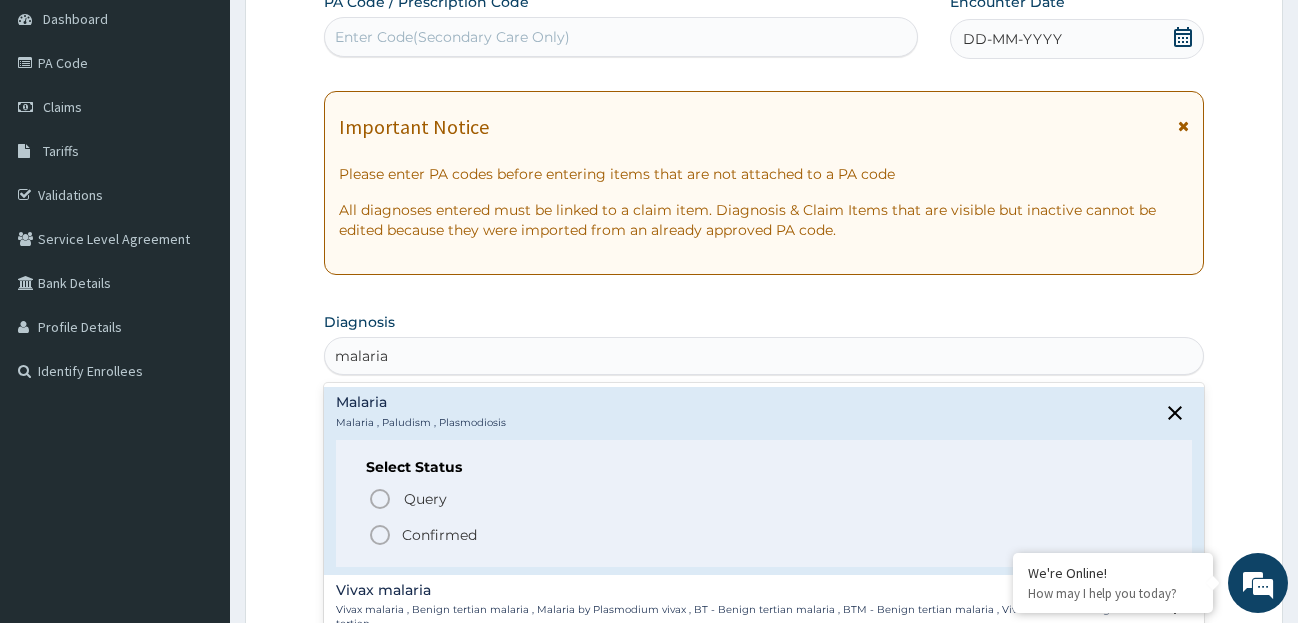 click 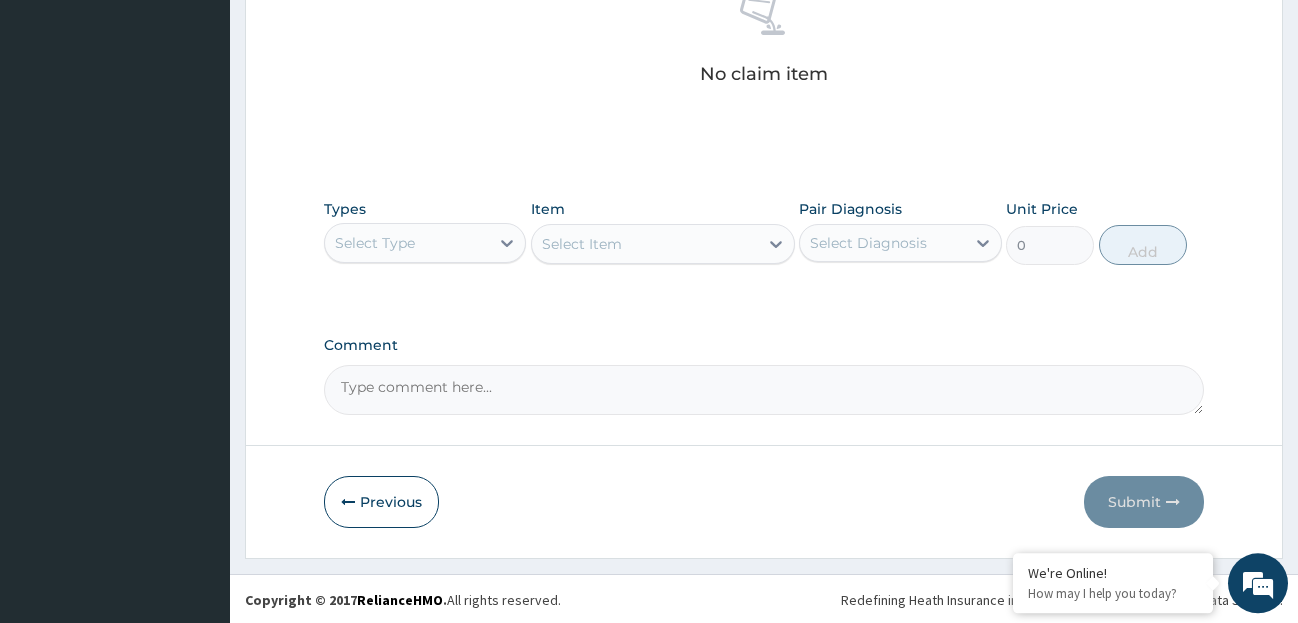 scroll, scrollTop: 819, scrollLeft: 0, axis: vertical 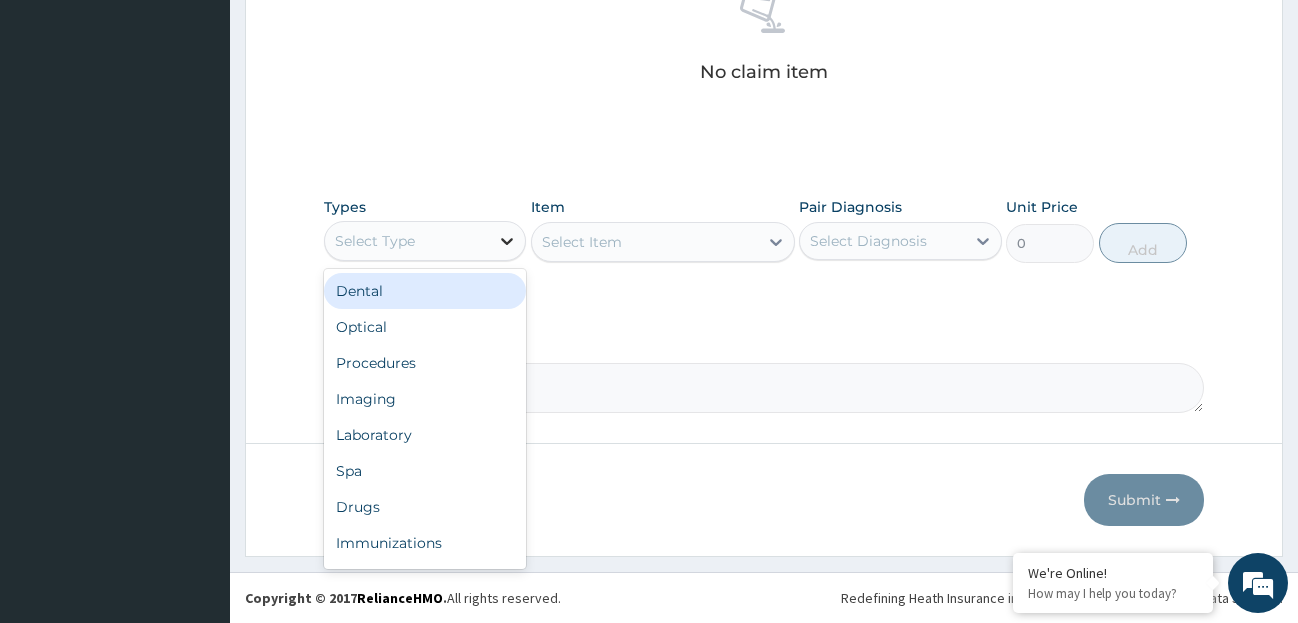 click 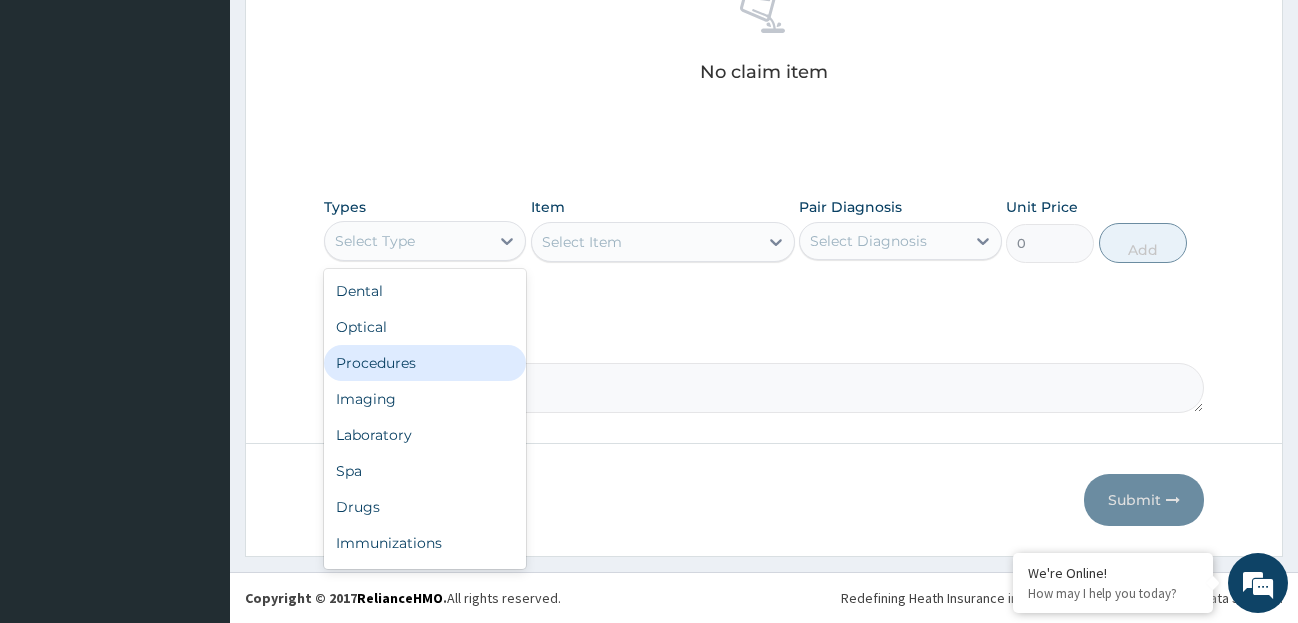 click on "Procedures" at bounding box center [425, 363] 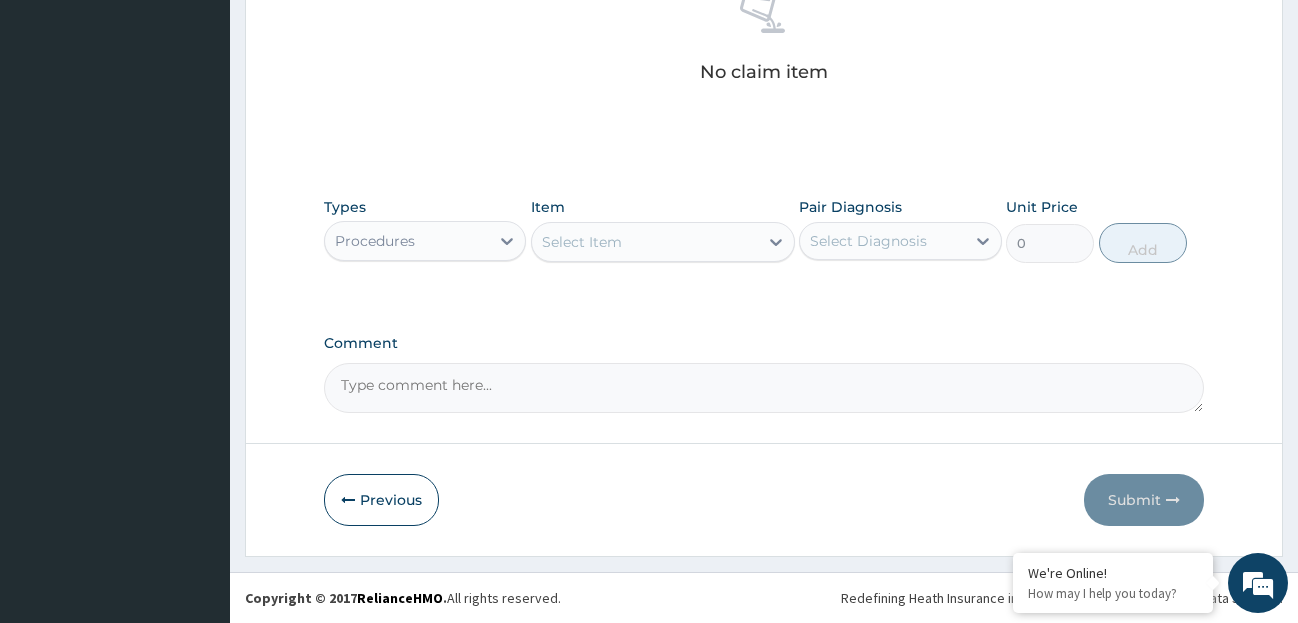 click 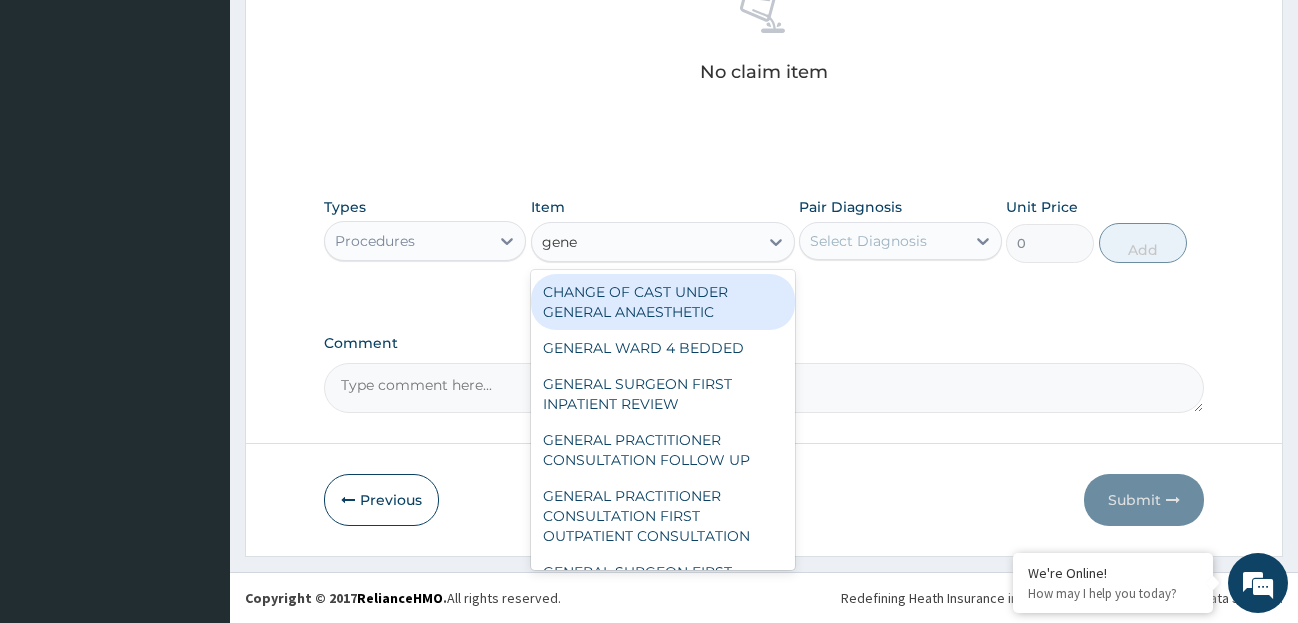 type on "gener" 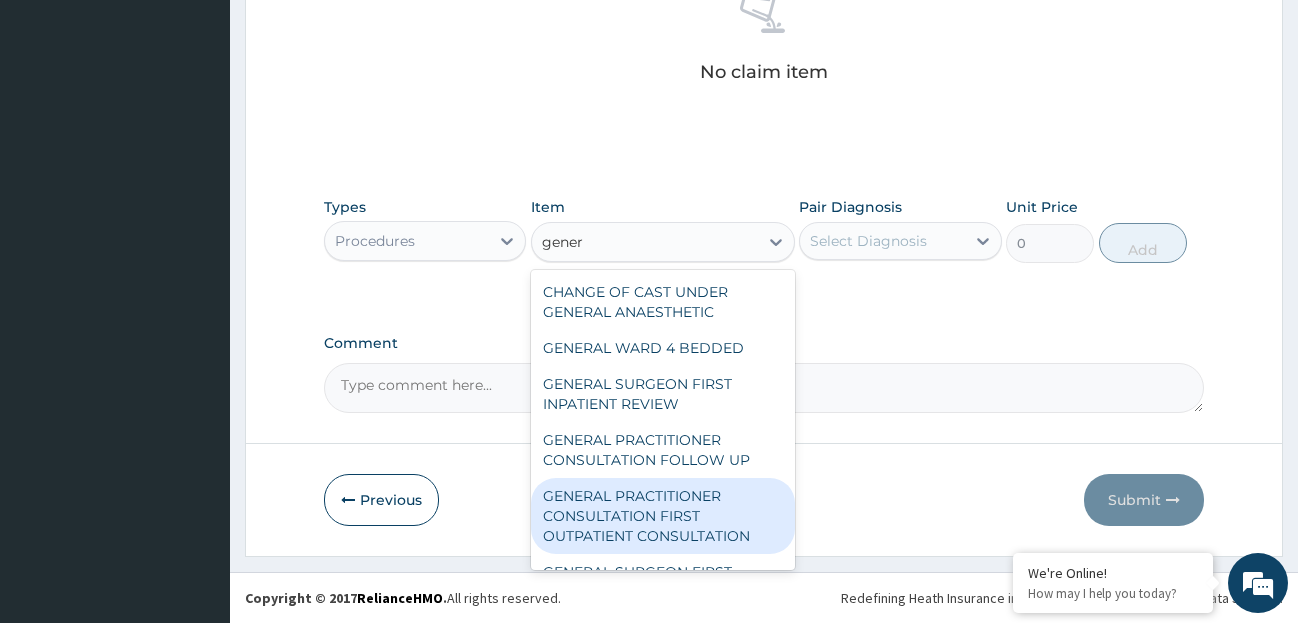 click on "GENERAL PRACTITIONER CONSULTATION FIRST OUTPATIENT CONSULTATION" at bounding box center [663, 516] 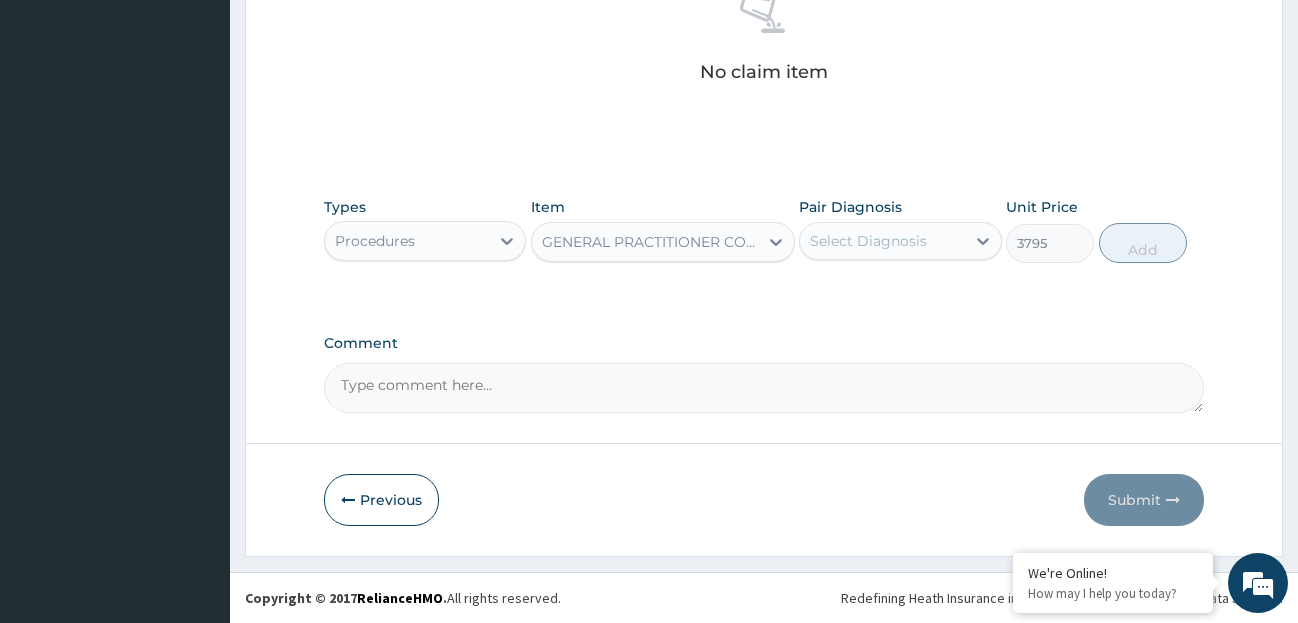 type 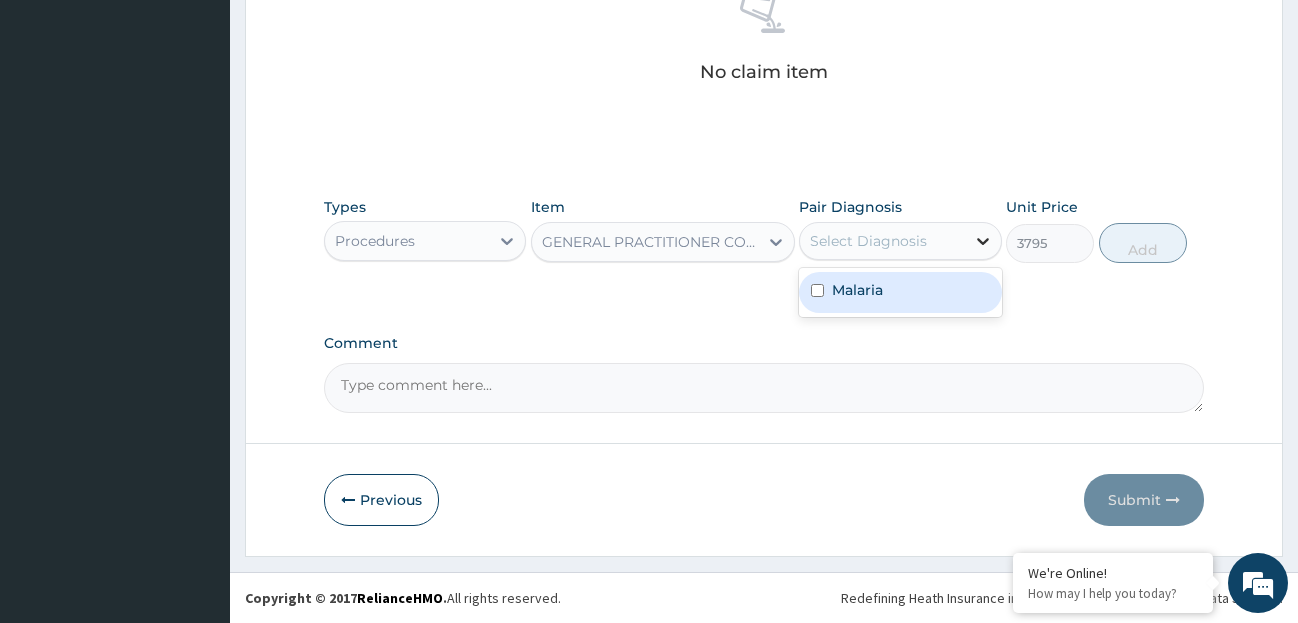 click 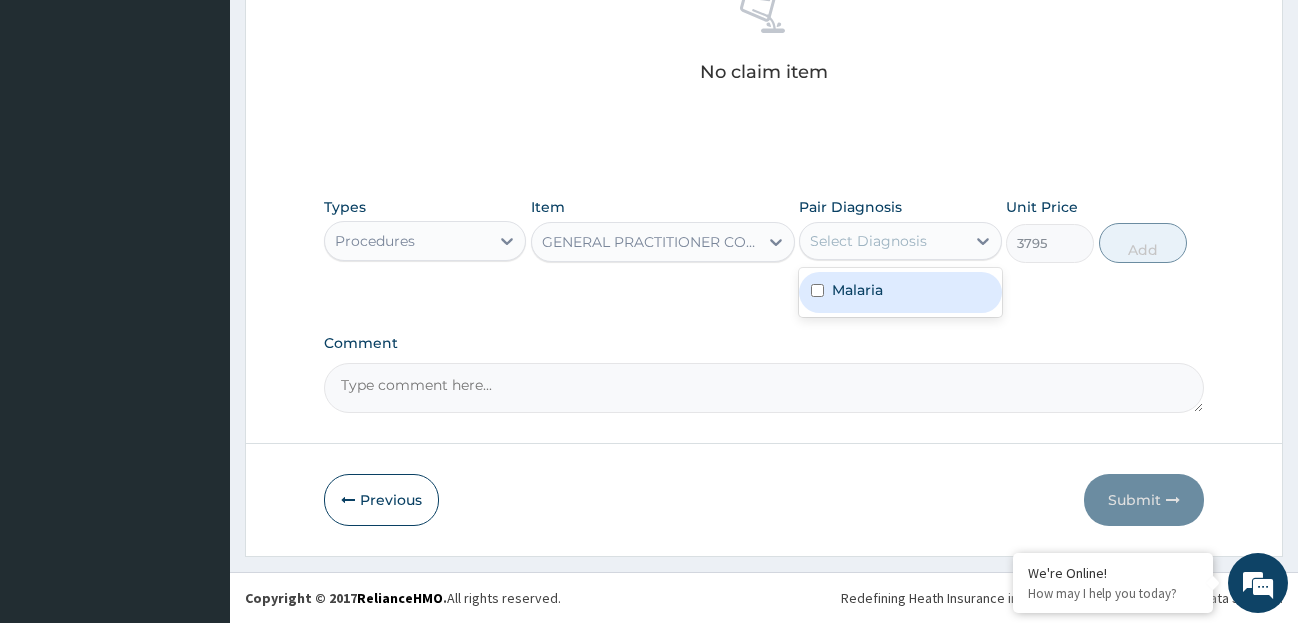 click on "Malaria" at bounding box center (900, 292) 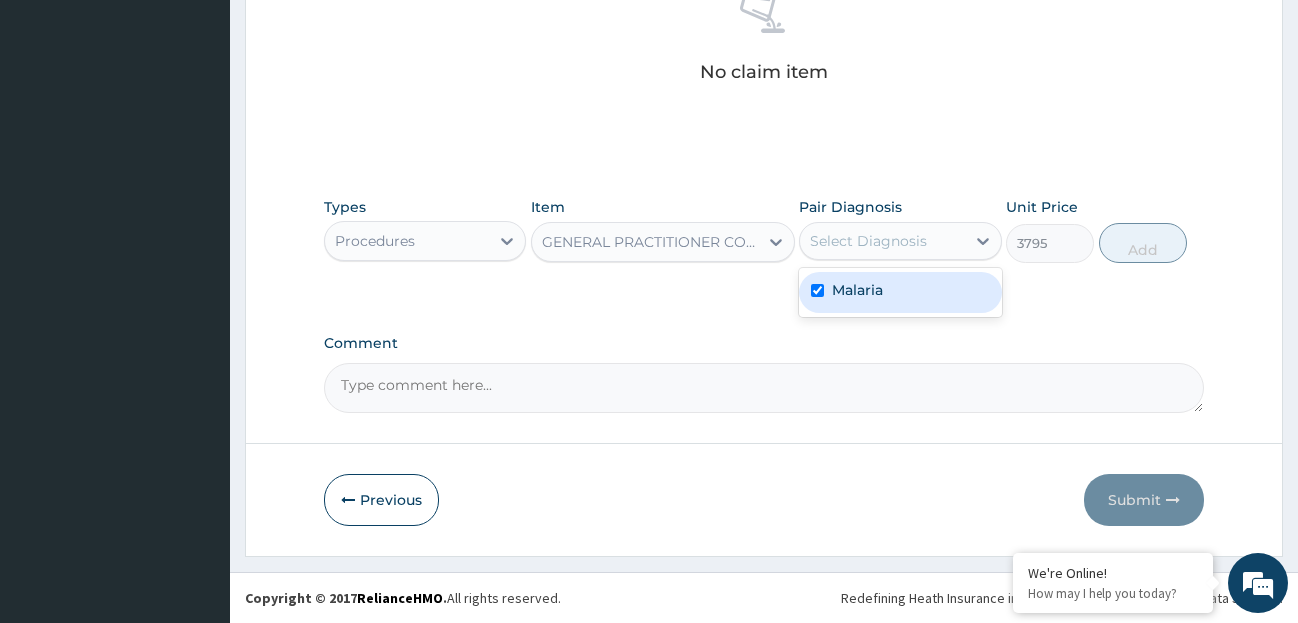 checkbox on "true" 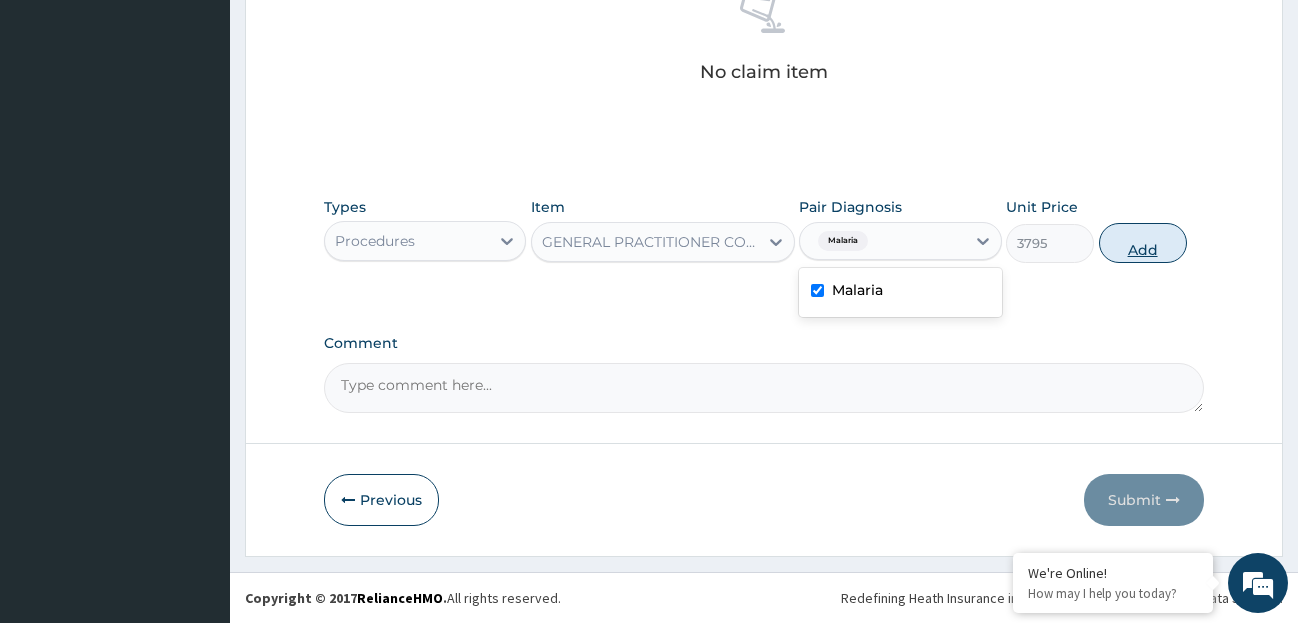 click on "Add" at bounding box center [1143, 243] 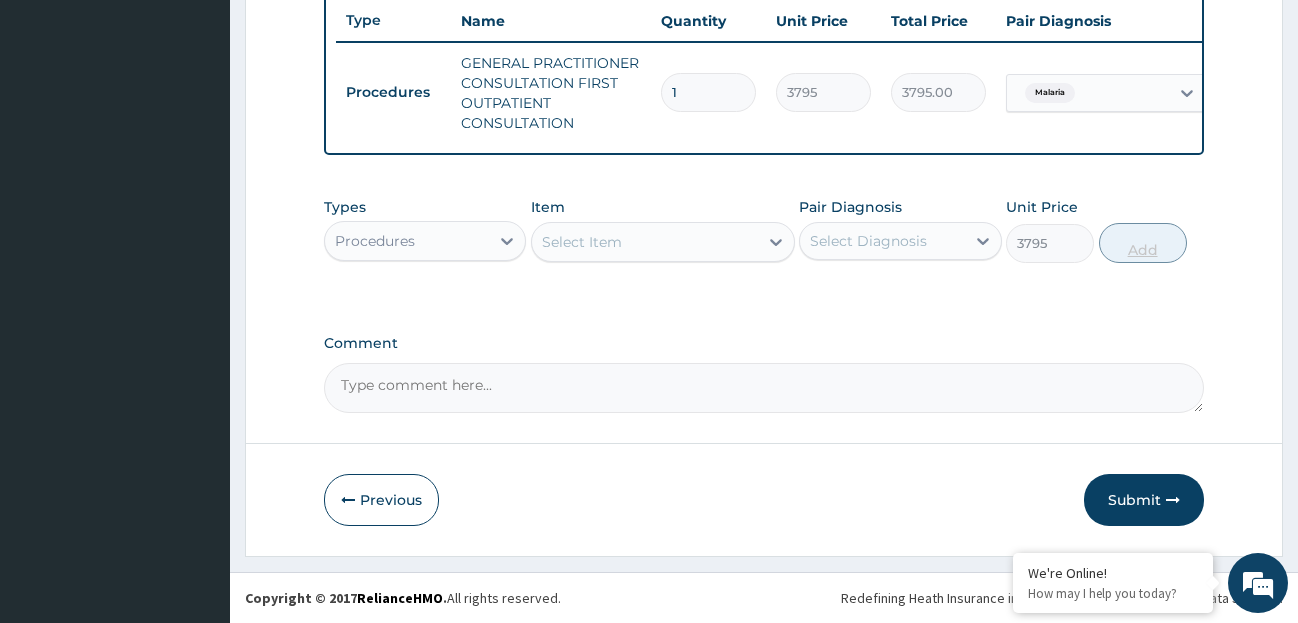 type on "0" 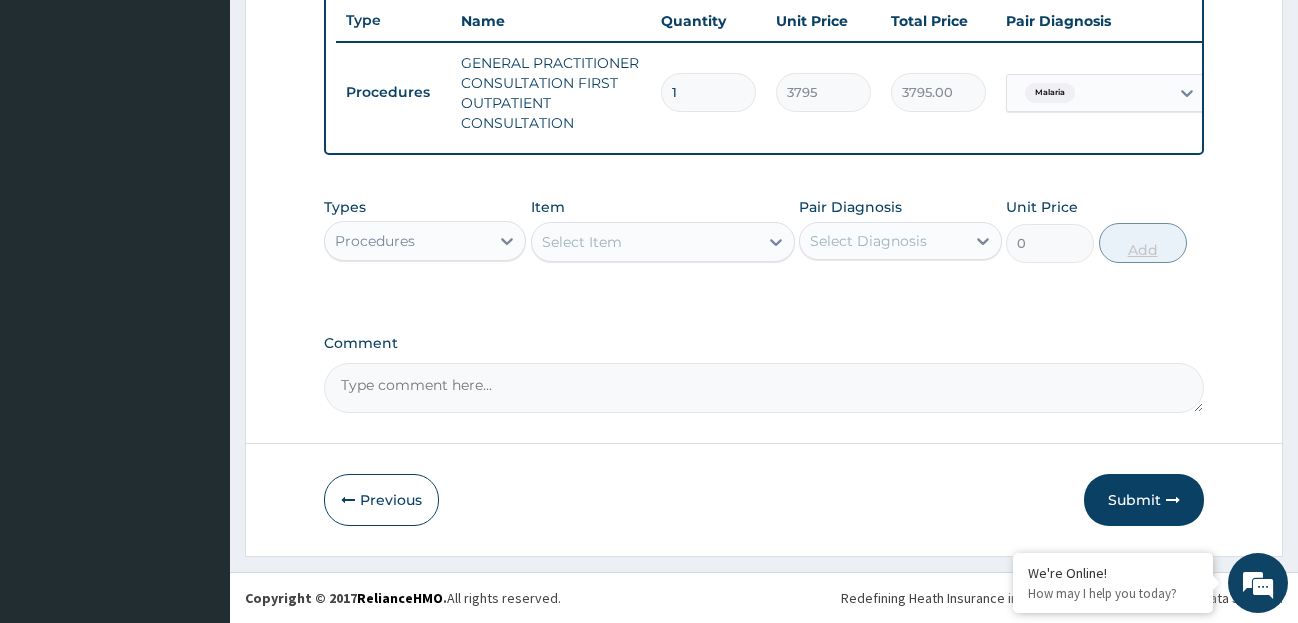 scroll, scrollTop: 772, scrollLeft: 0, axis: vertical 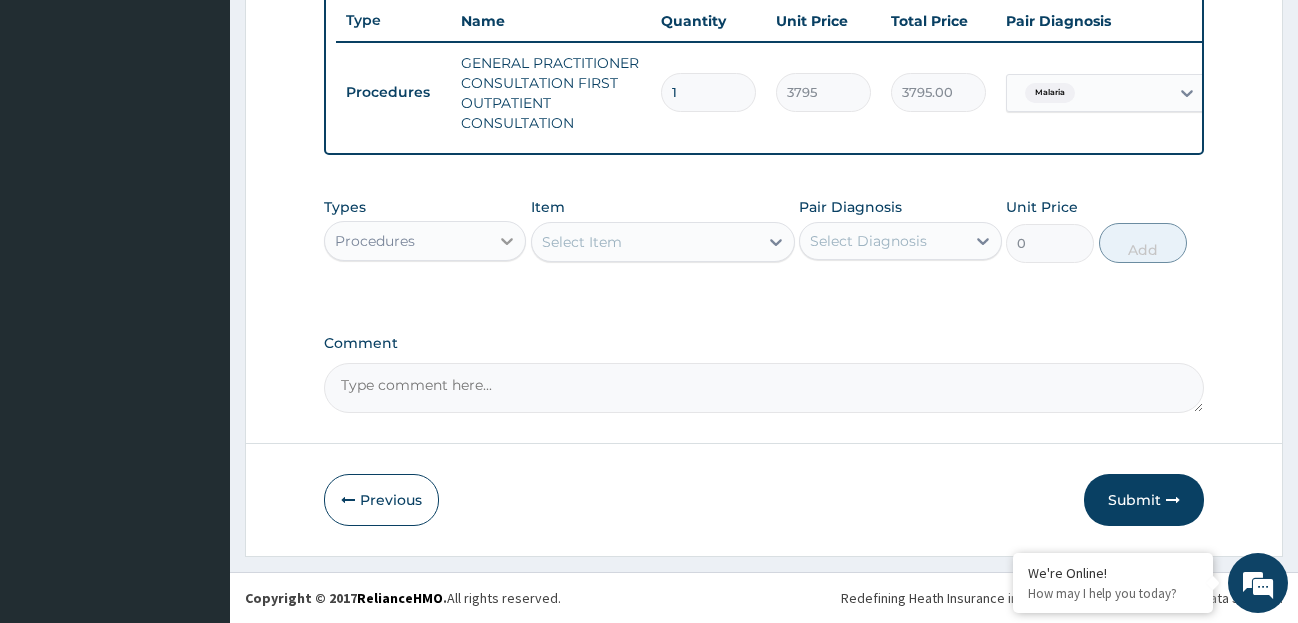 click 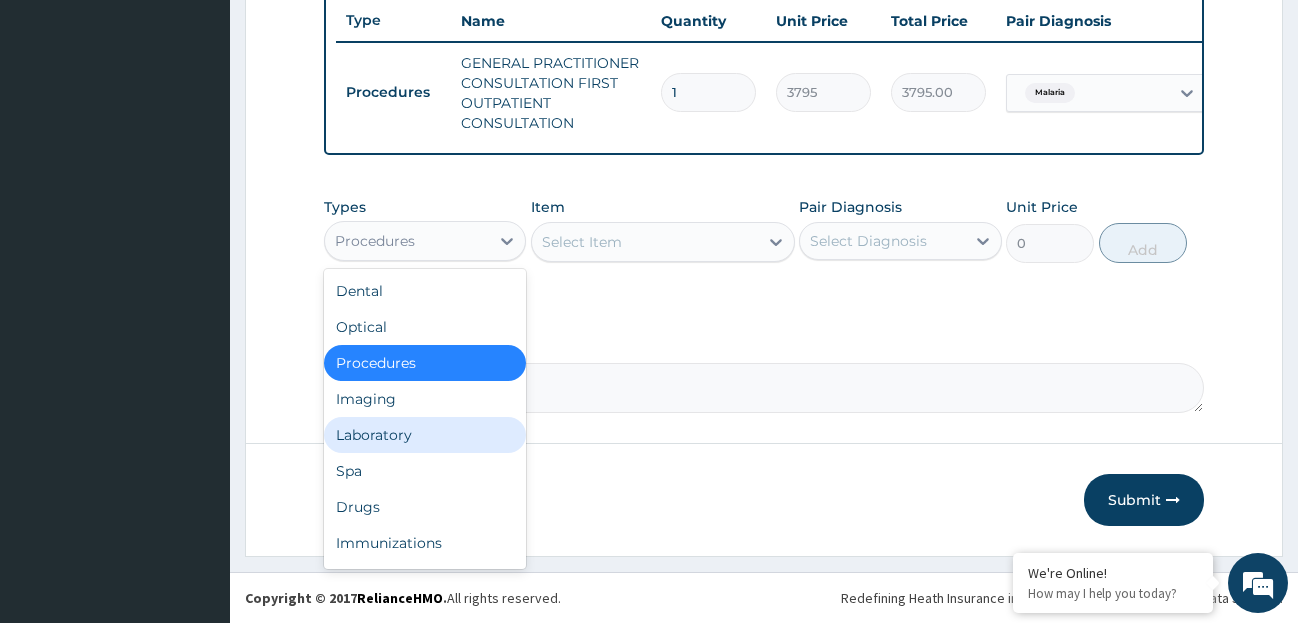 click on "Laboratory" at bounding box center (425, 435) 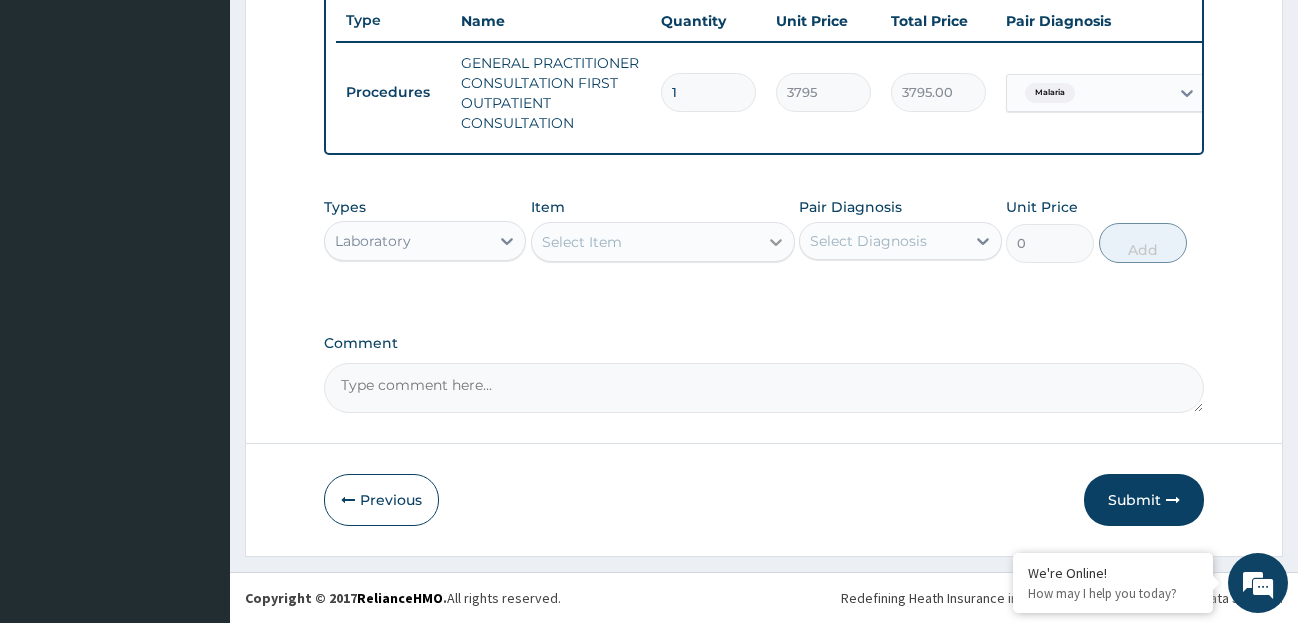 click 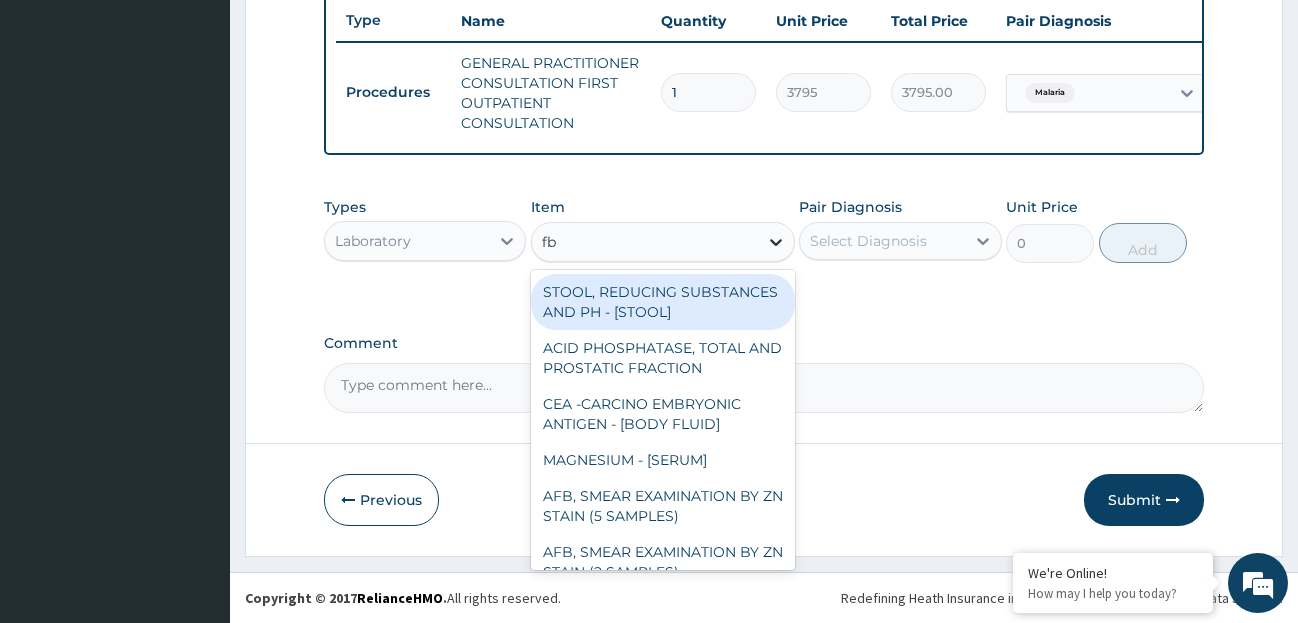 type on "fbc" 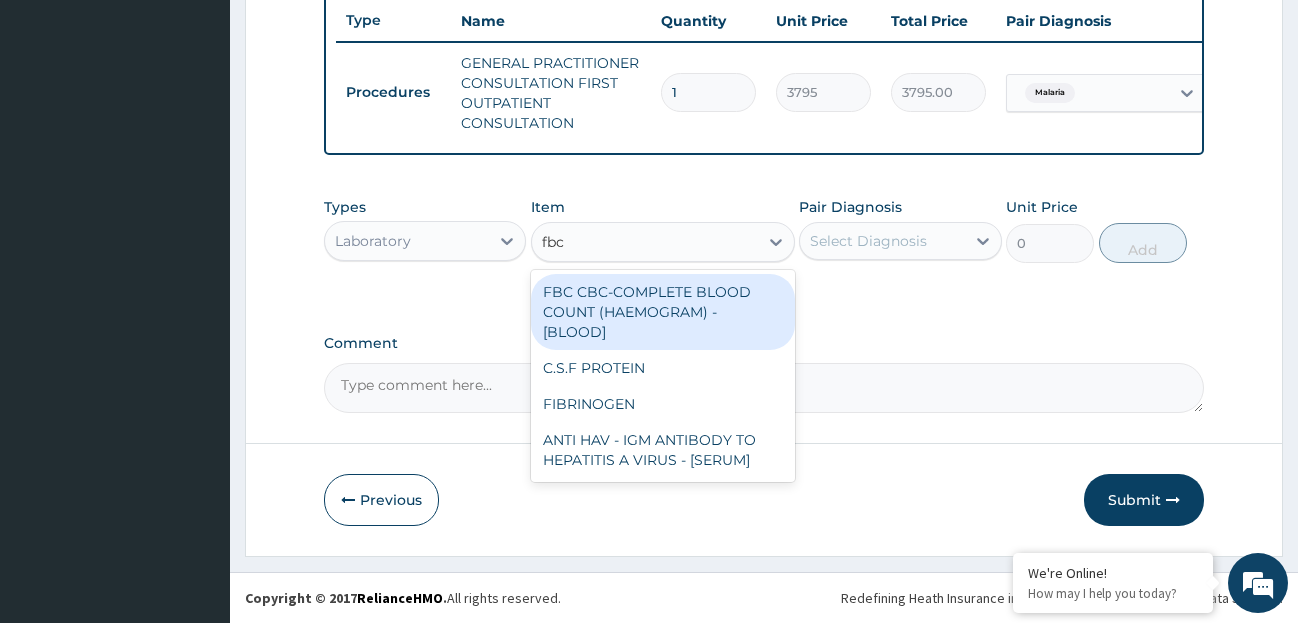 click on "FBC CBC-COMPLETE BLOOD COUNT (HAEMOGRAM) - [BLOOD]" at bounding box center (663, 312) 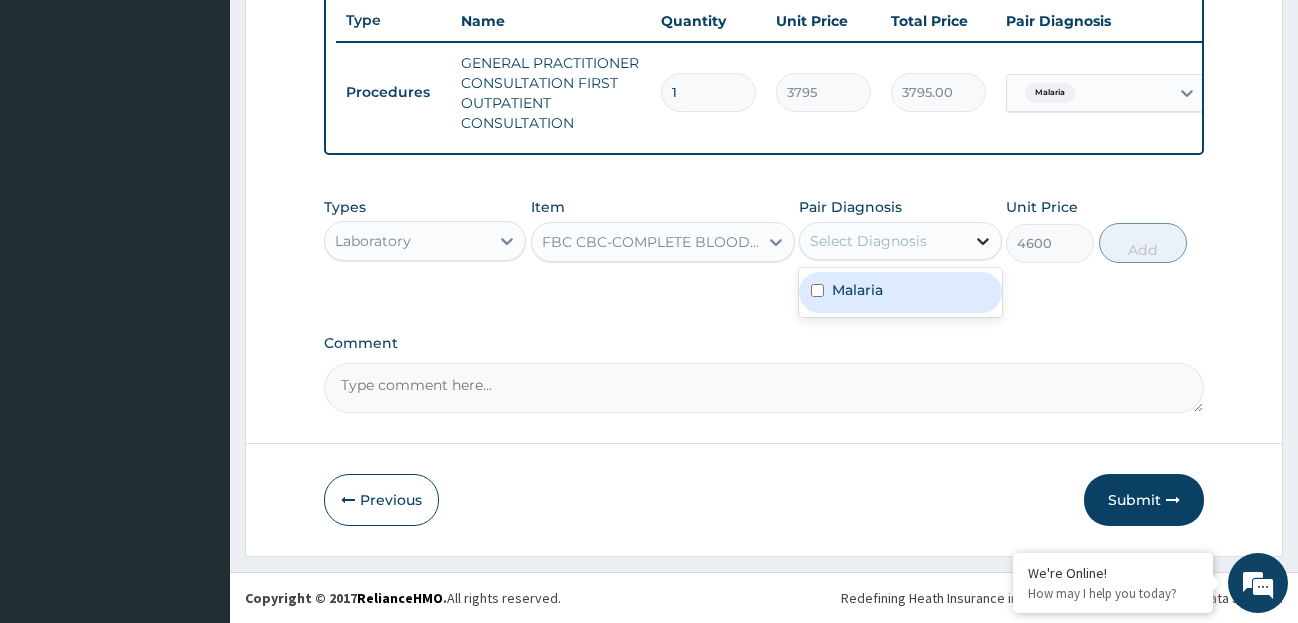 click 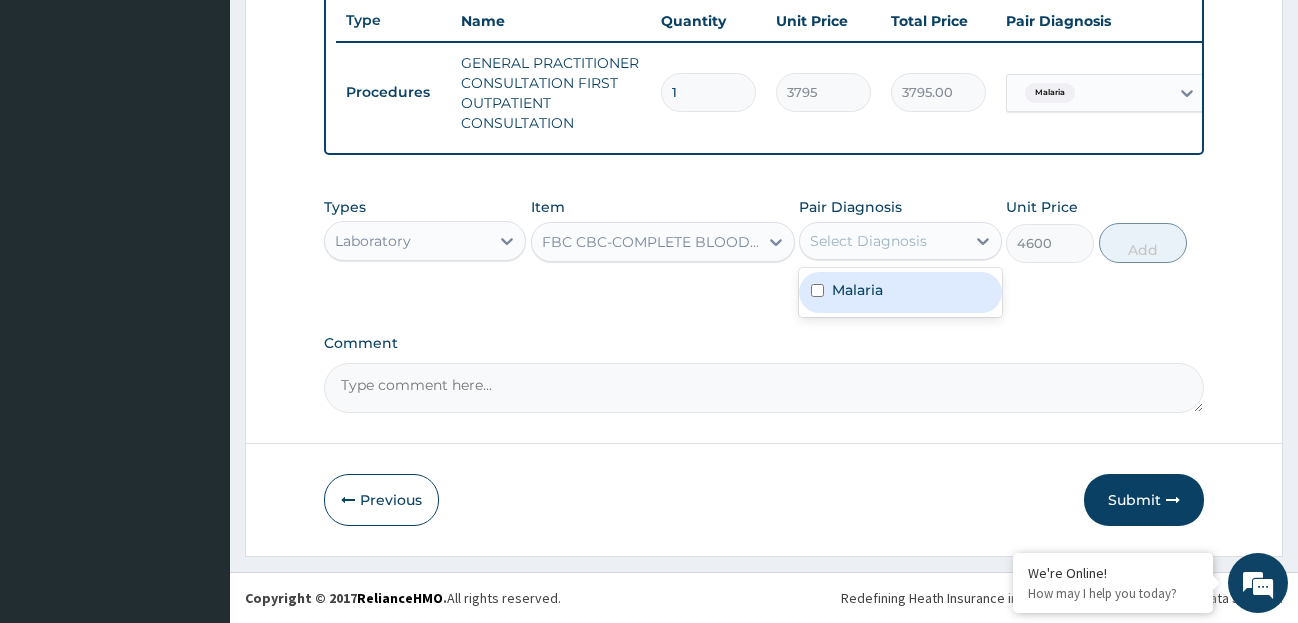 click on "Malaria" at bounding box center [857, 290] 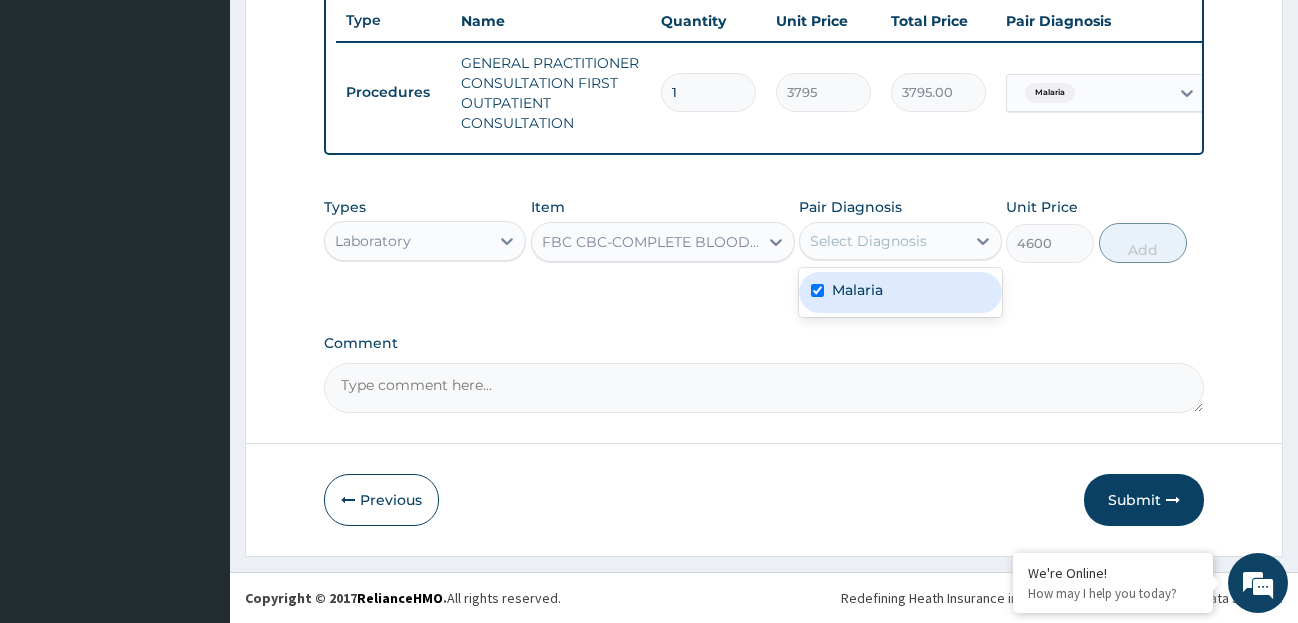 checkbox on "true" 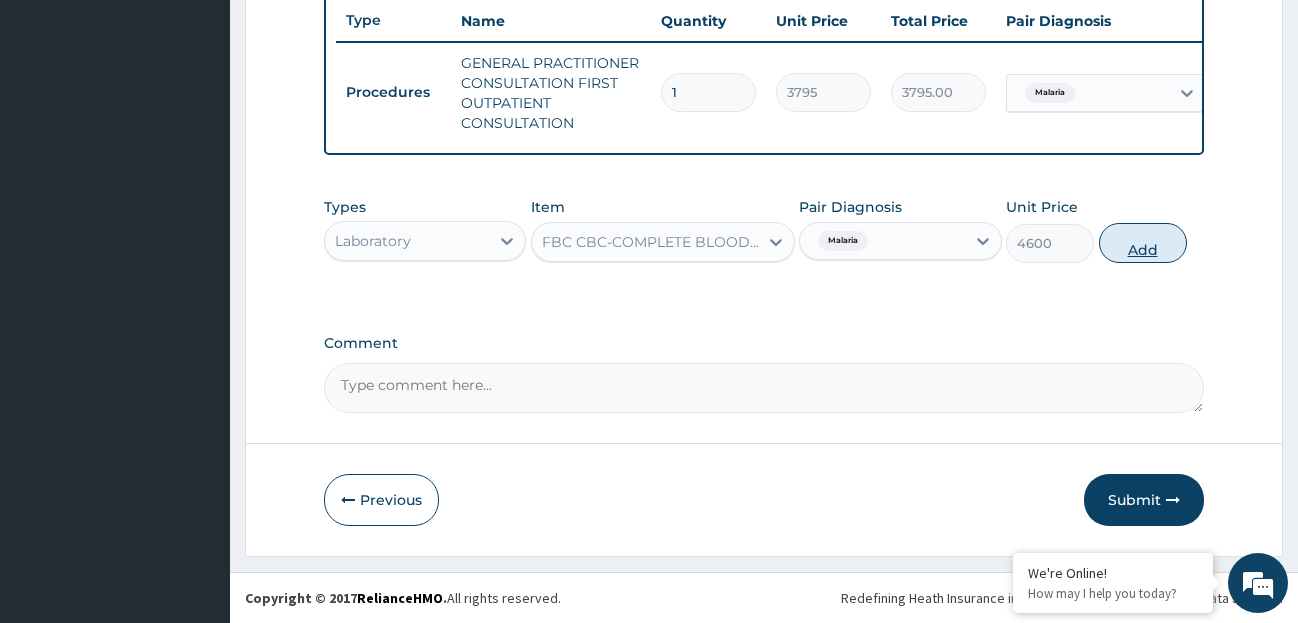 click on "Add" at bounding box center [1143, 243] 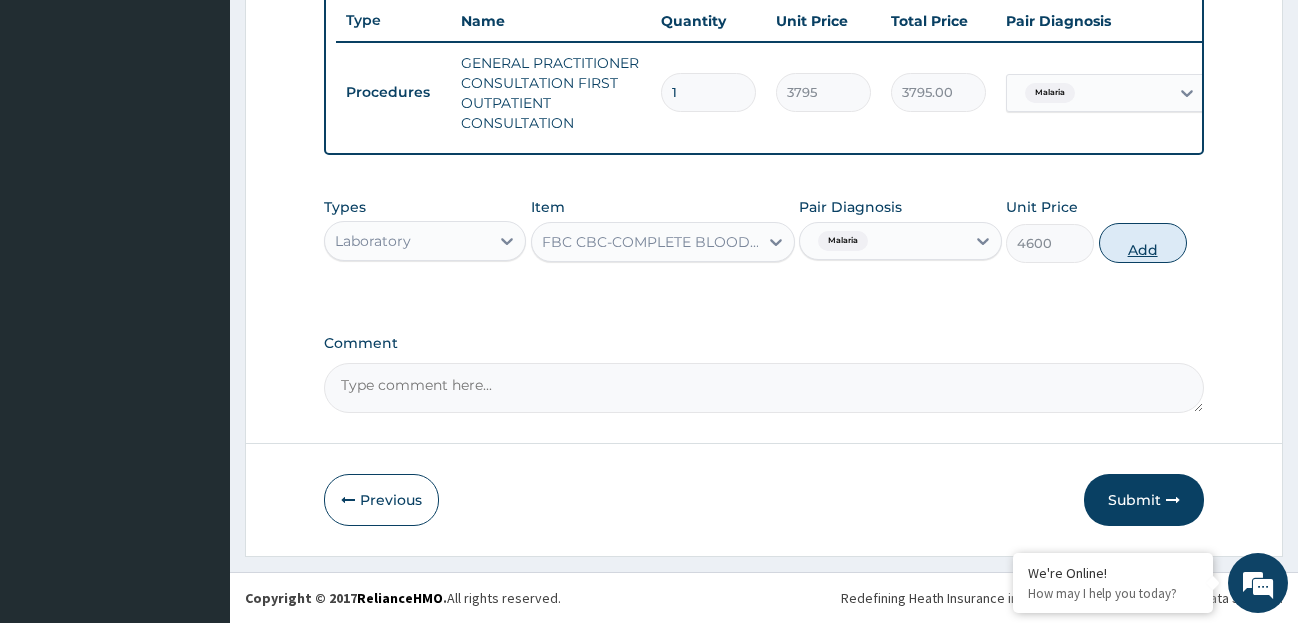 type on "0" 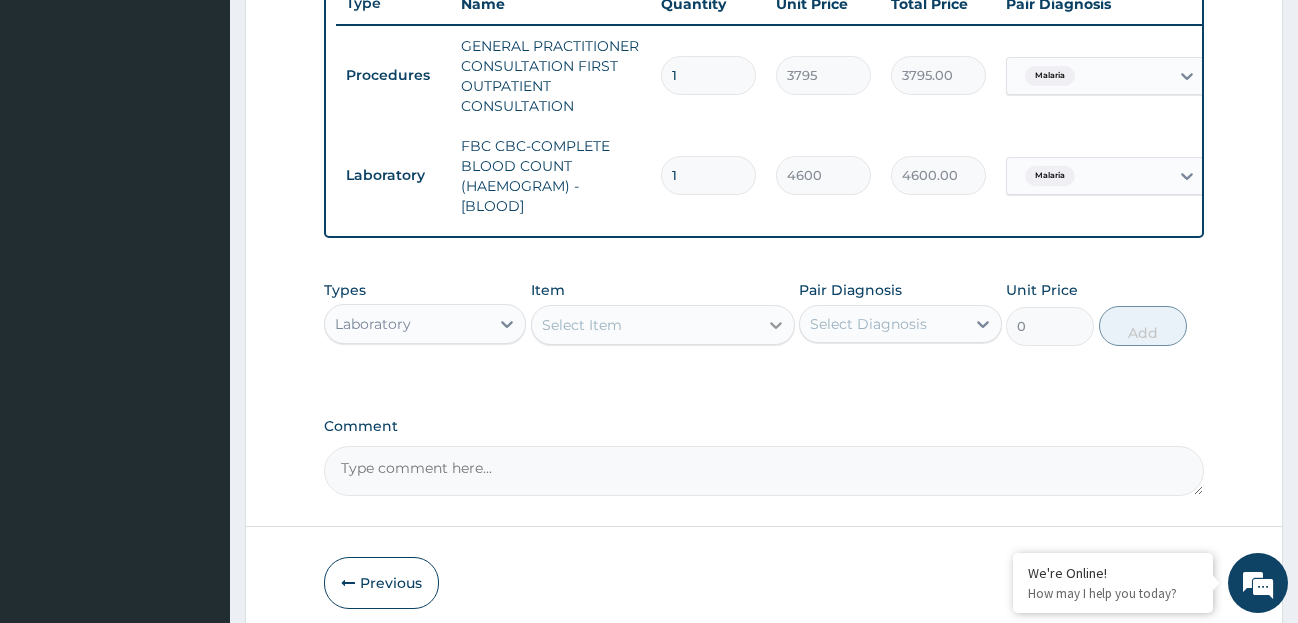click 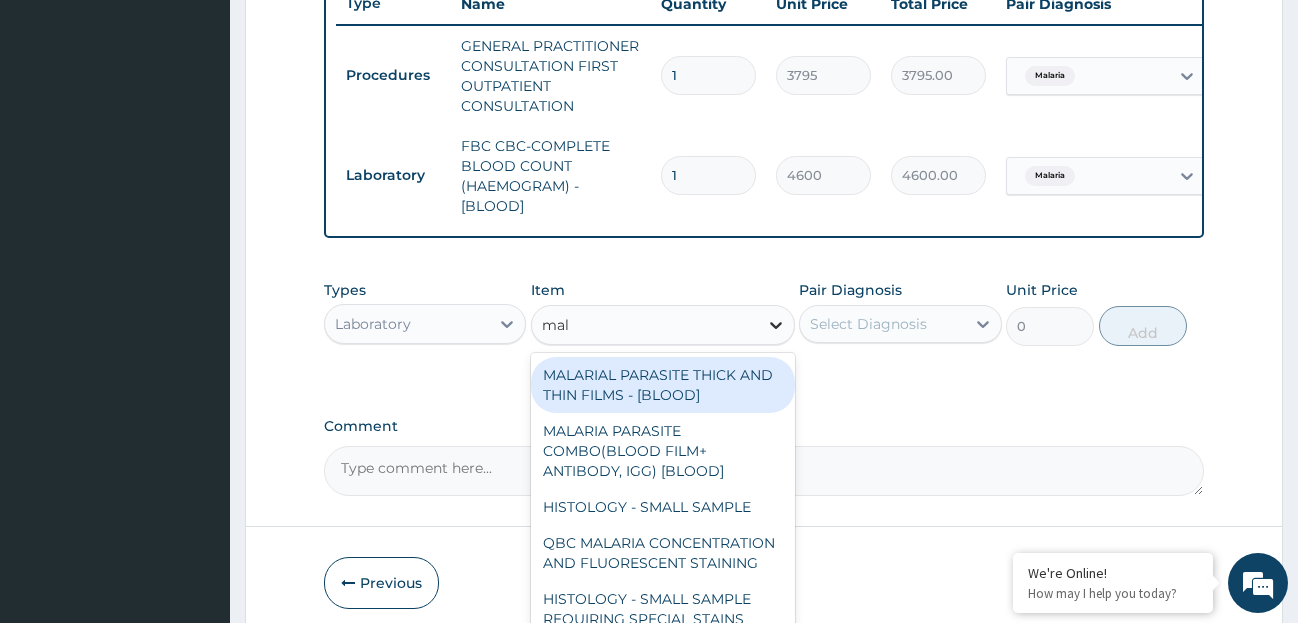 type on "mala" 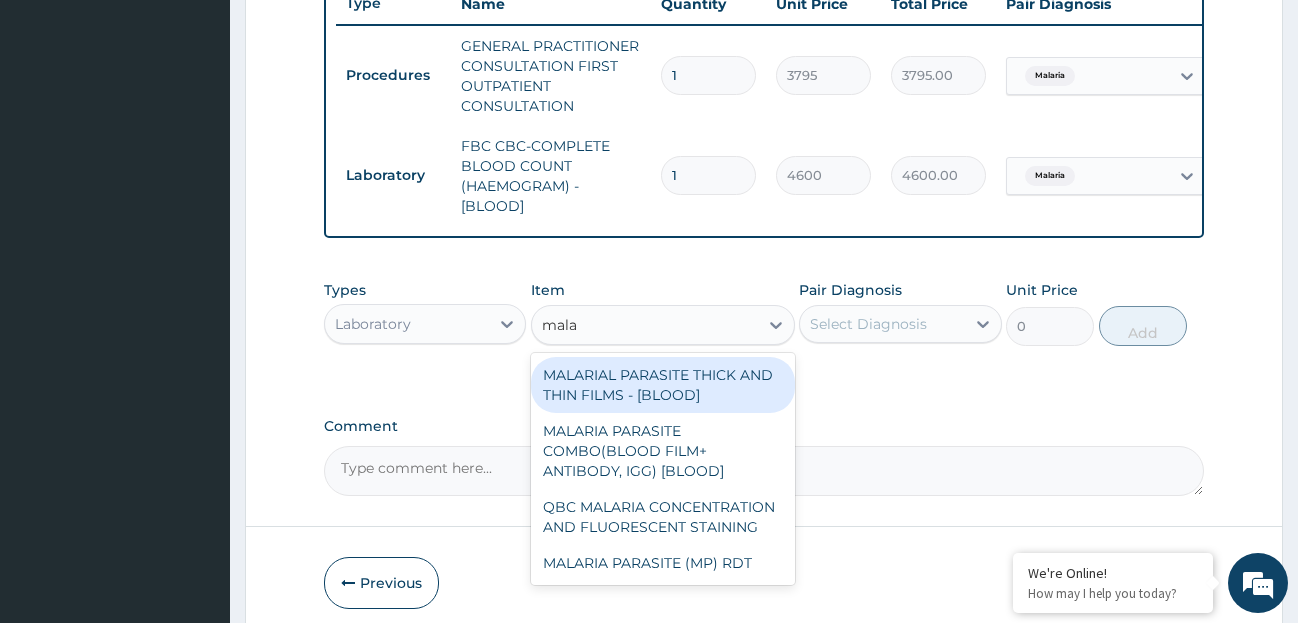 click on "MALARIAL PARASITE THICK AND THIN FILMS - [BLOOD]" at bounding box center [663, 385] 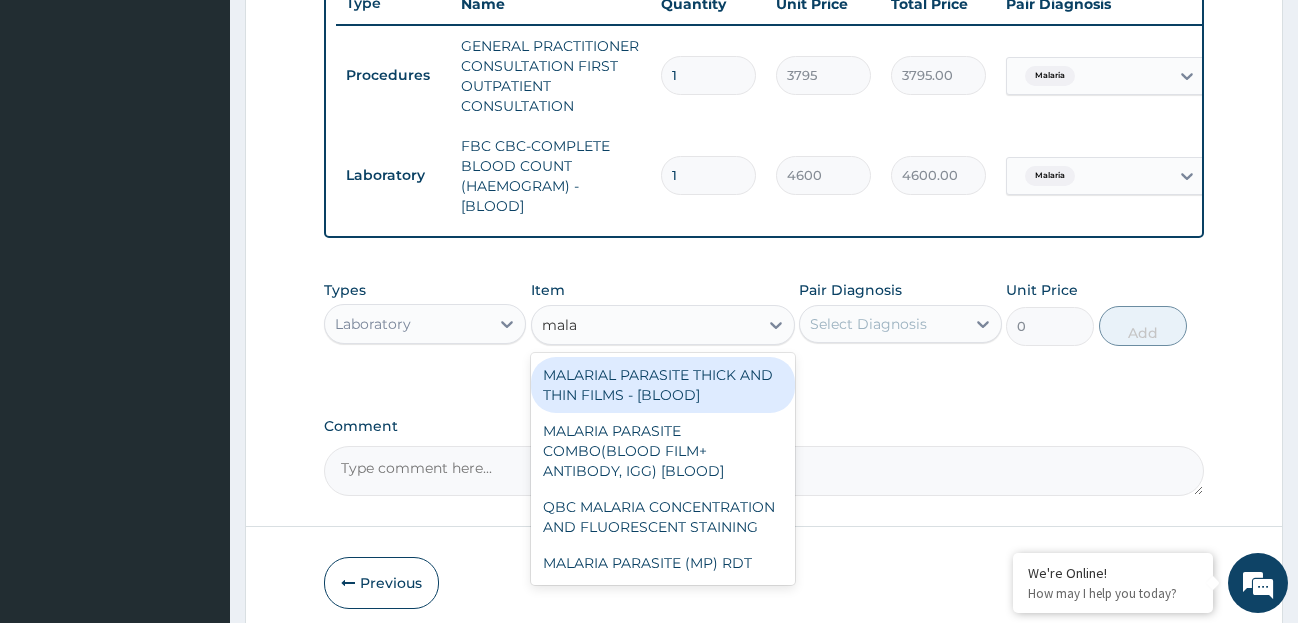 type 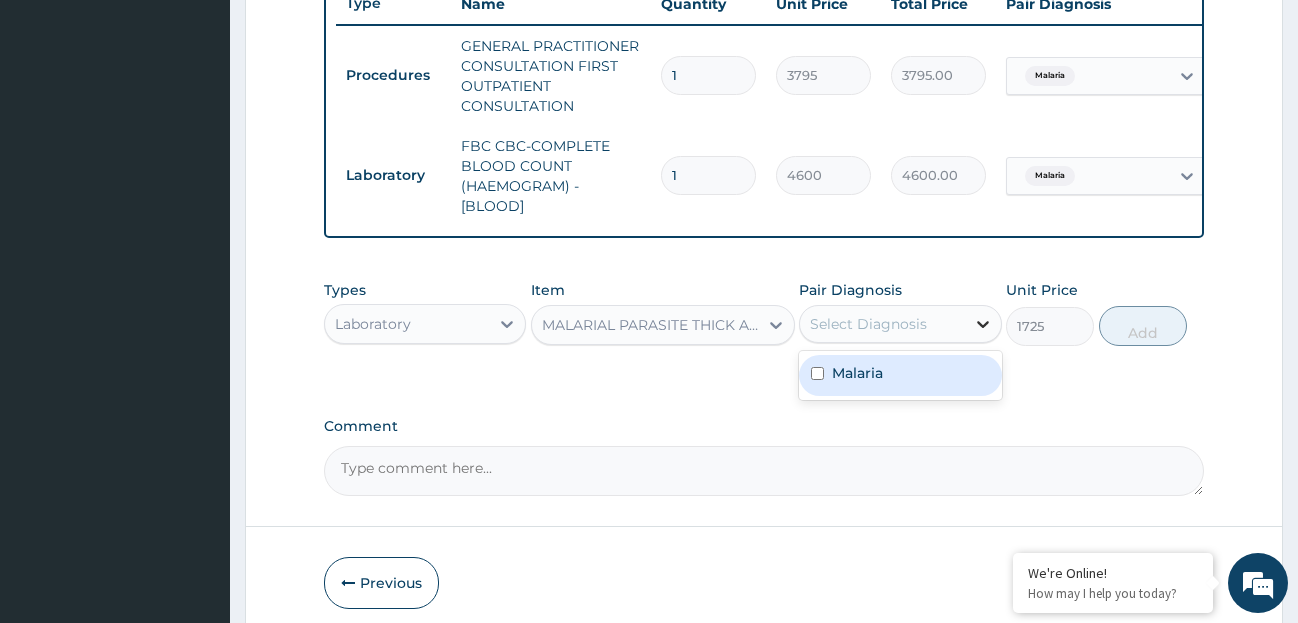 click 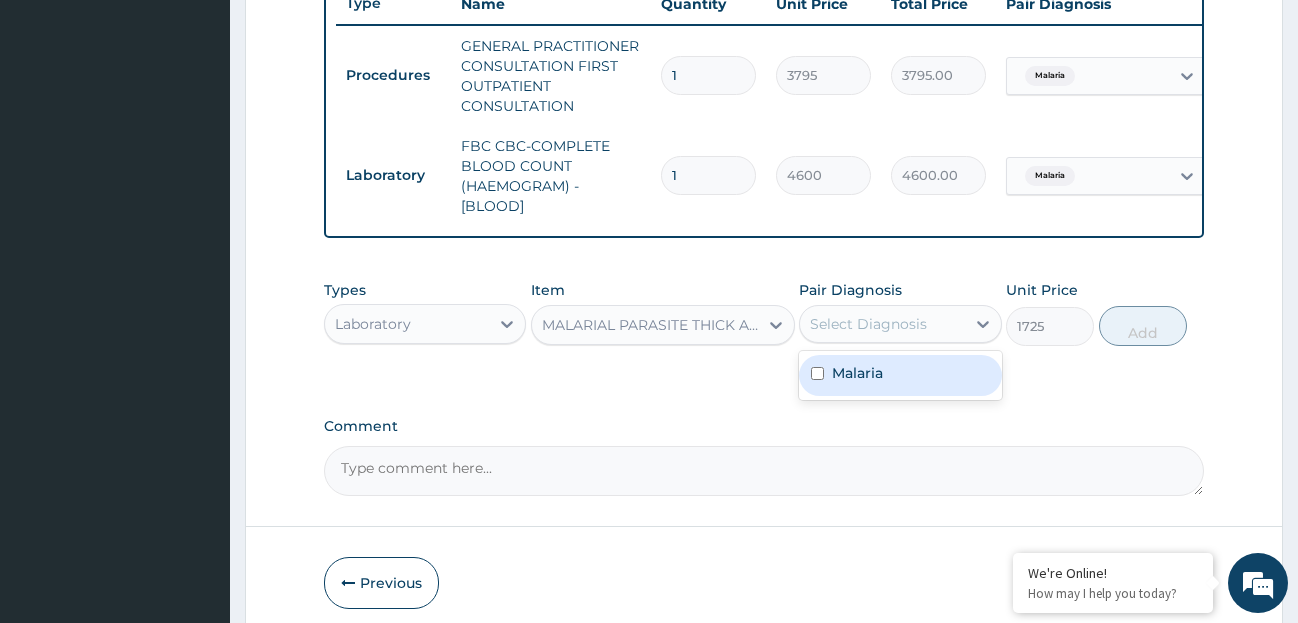 click on "Malaria" at bounding box center [900, 375] 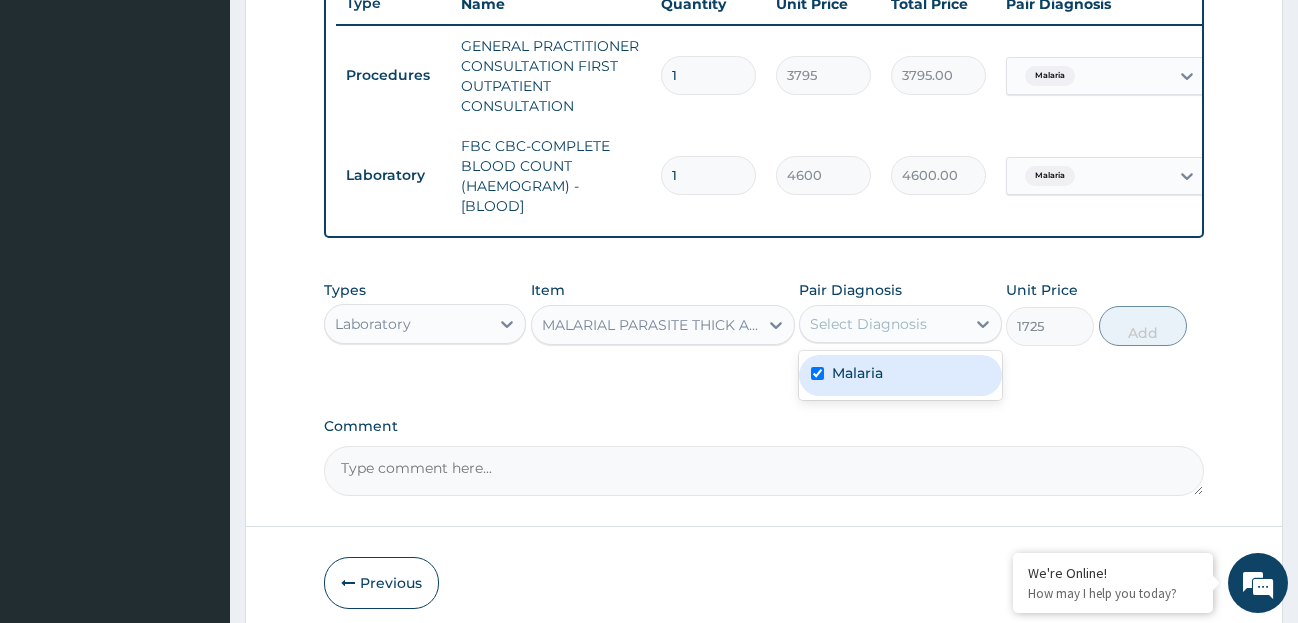 checkbox on "true" 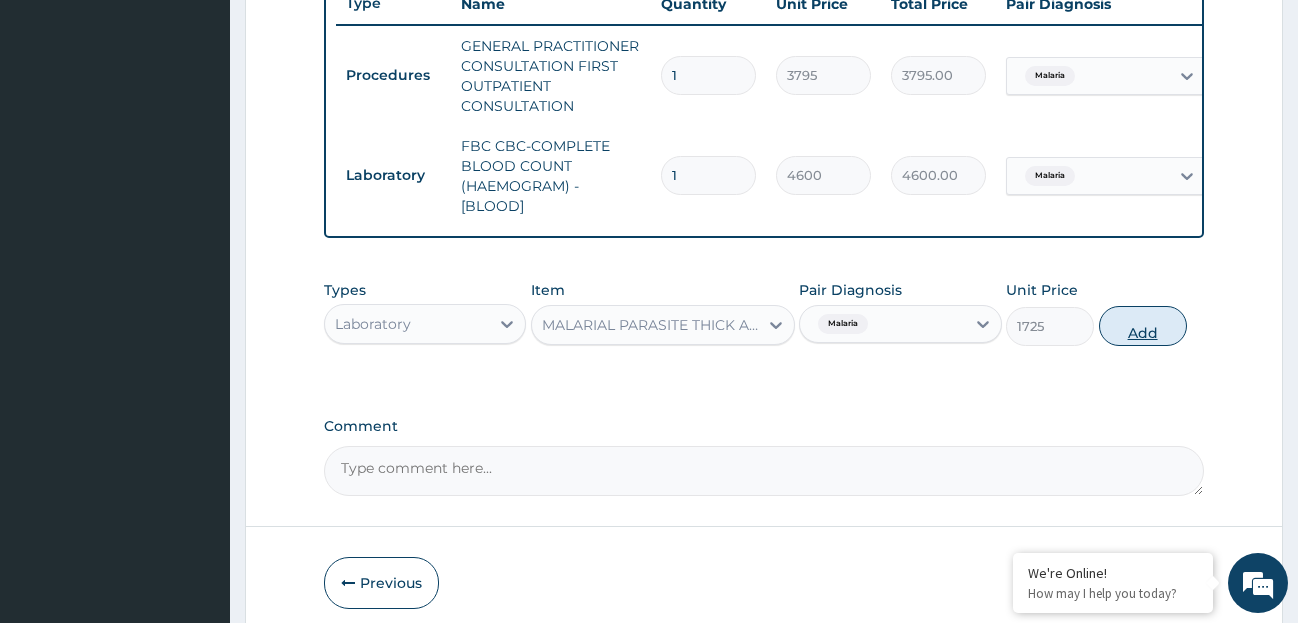 click on "Add" at bounding box center (1143, 326) 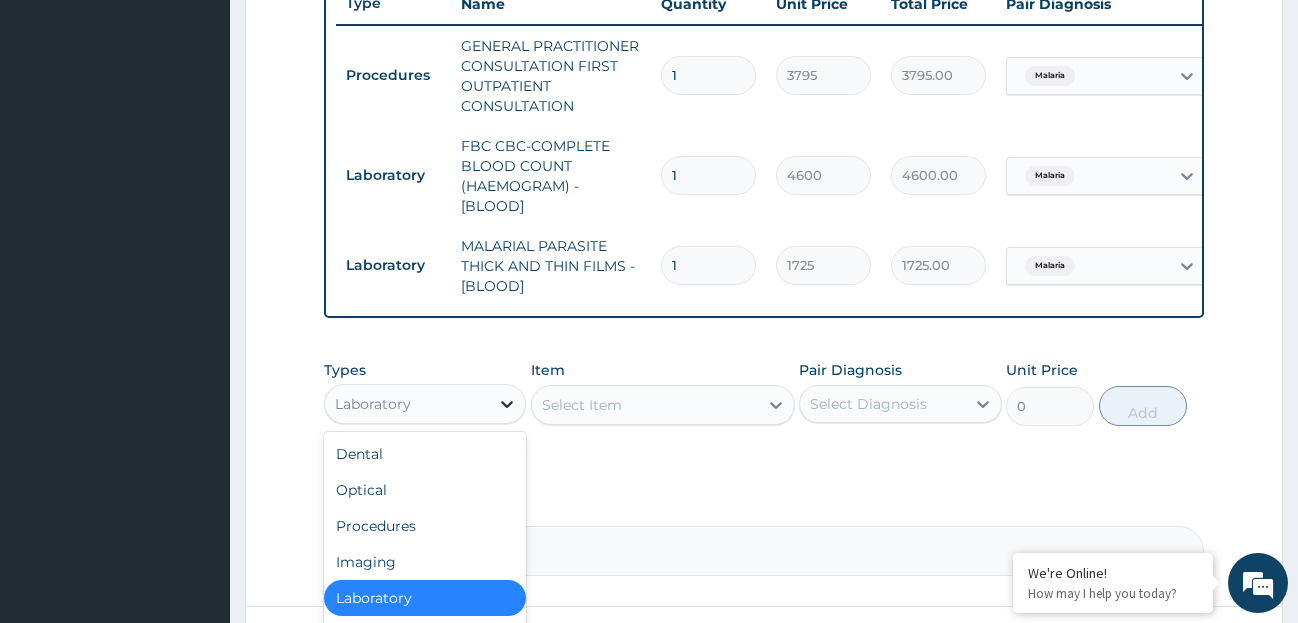click 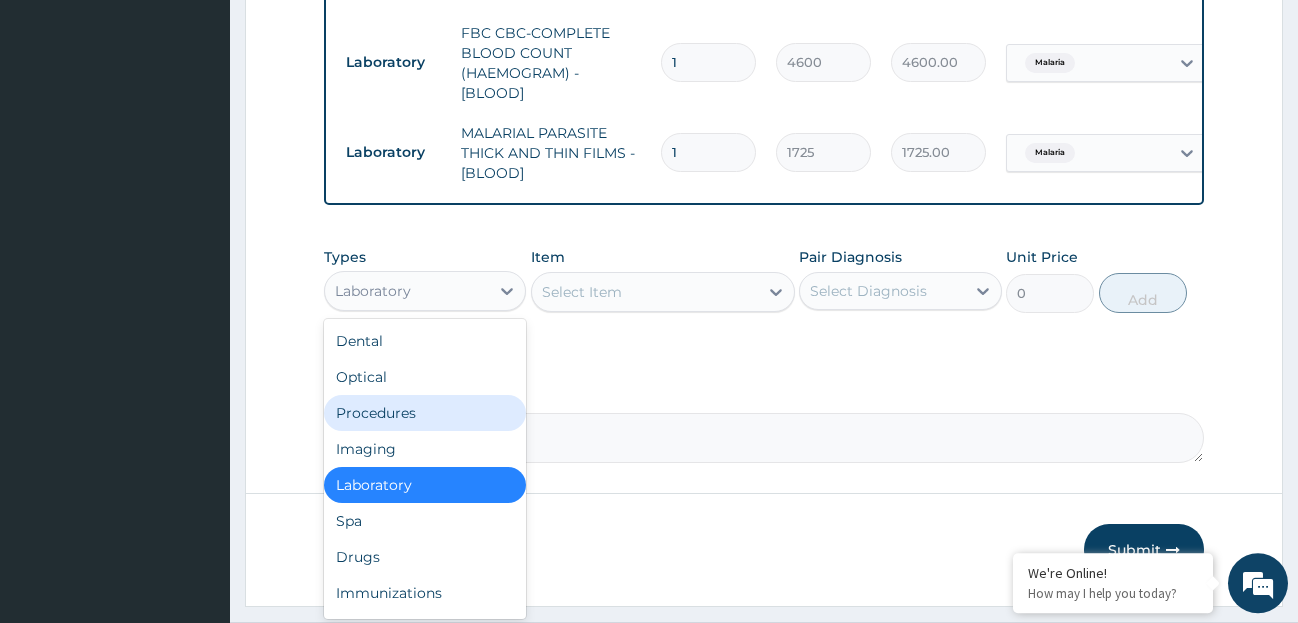 scroll, scrollTop: 952, scrollLeft: 0, axis: vertical 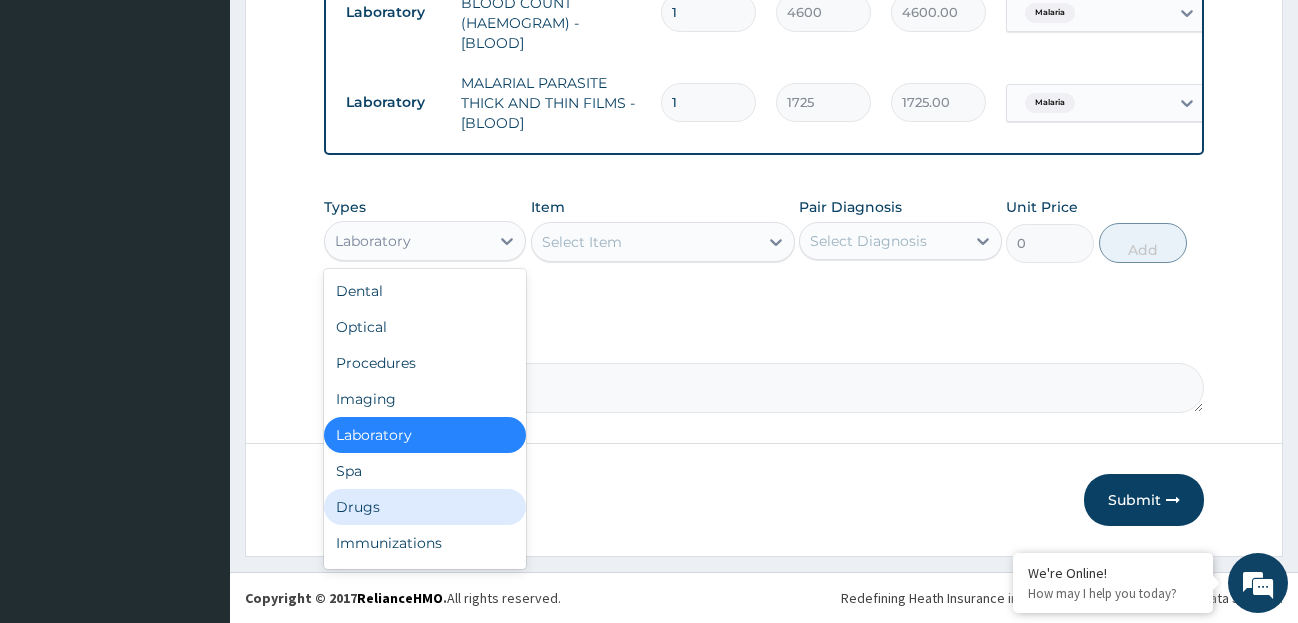 click on "Drugs" at bounding box center (425, 507) 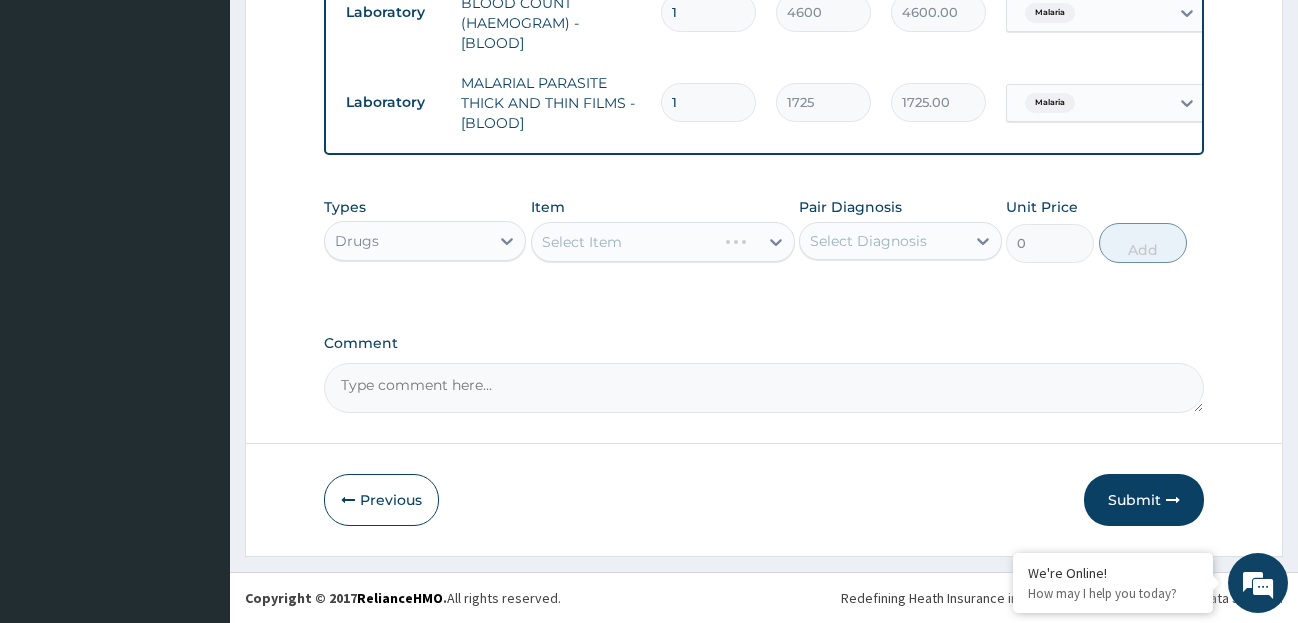 click on "Select Item" at bounding box center [663, 242] 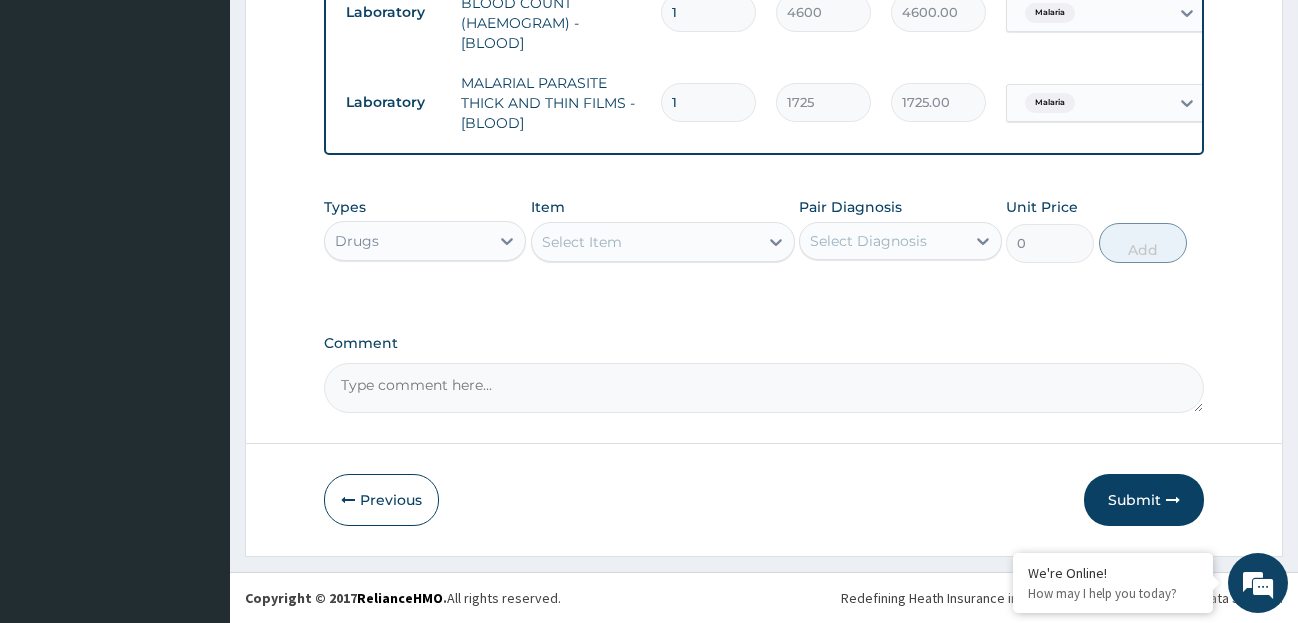 click 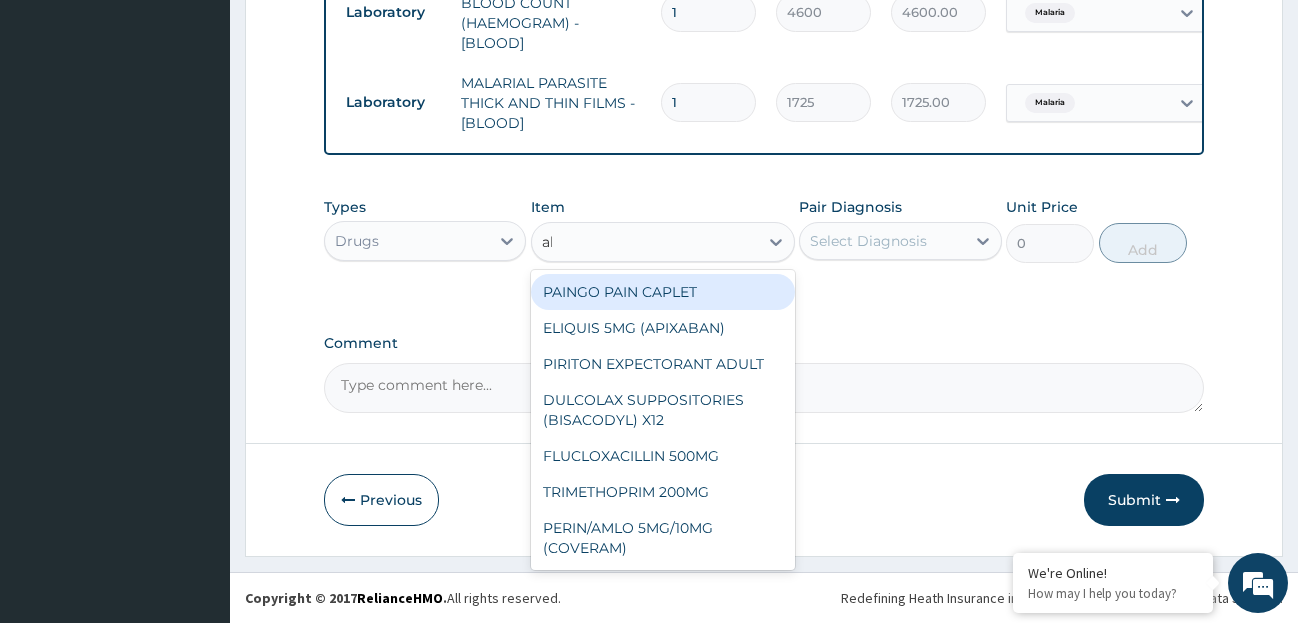 type on "ala" 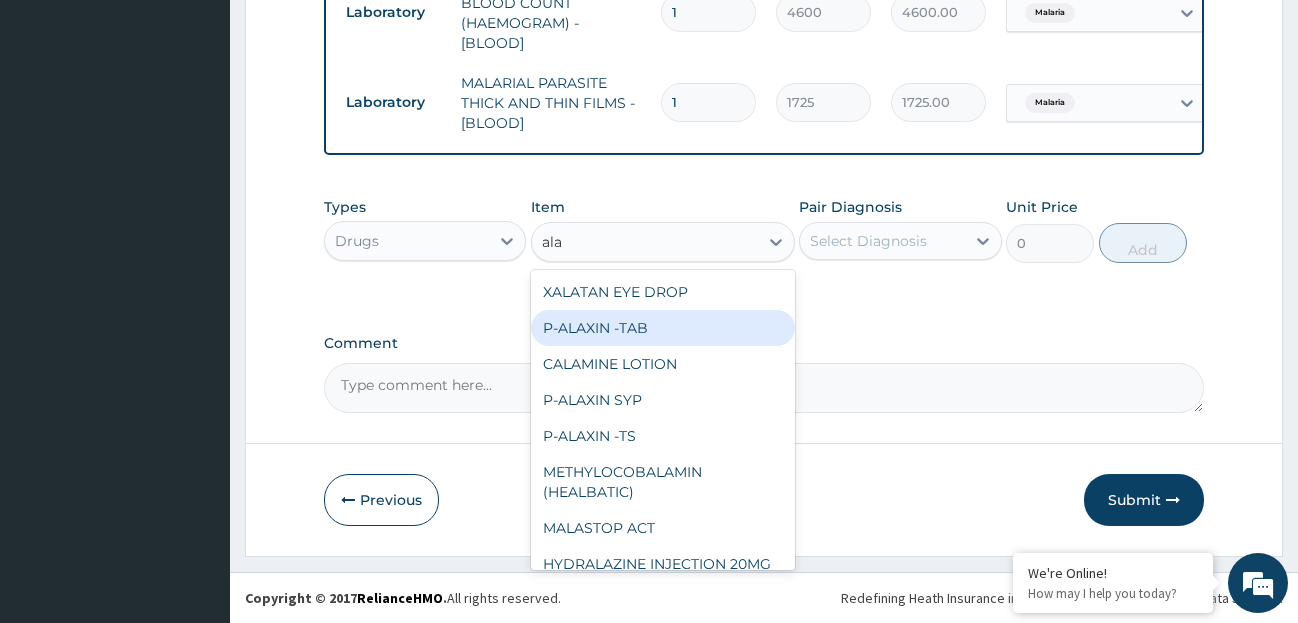 click on "P-ALAXIN -TAB" at bounding box center (663, 328) 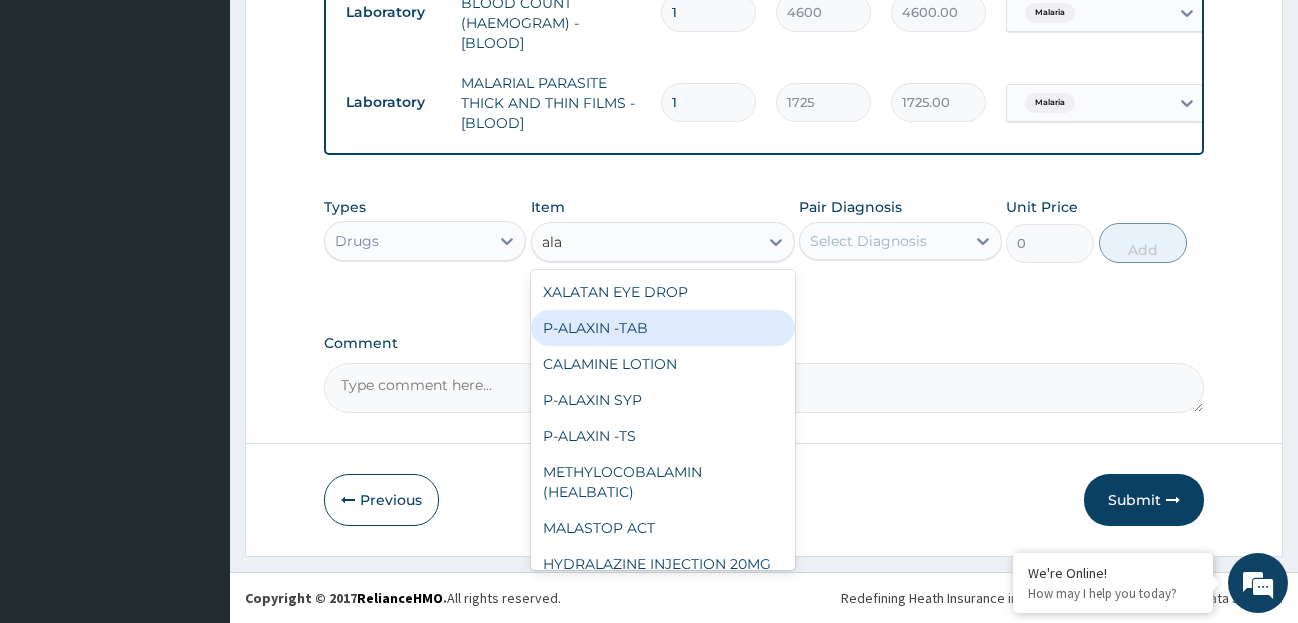 type 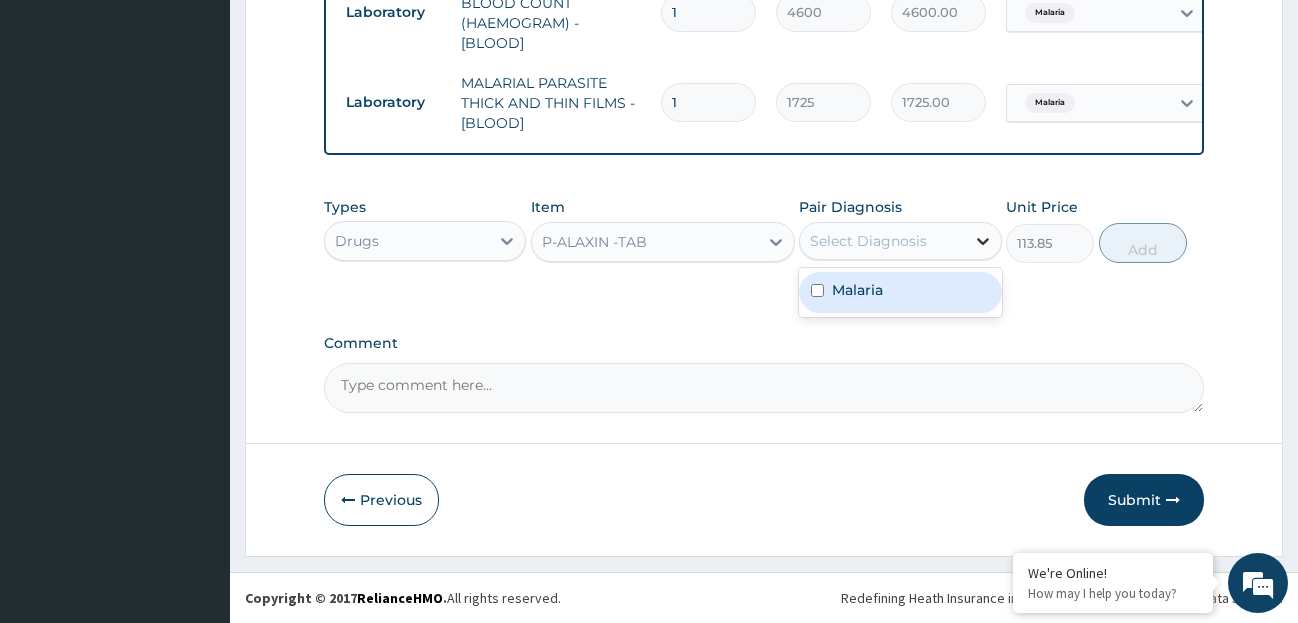 click at bounding box center (983, 241) 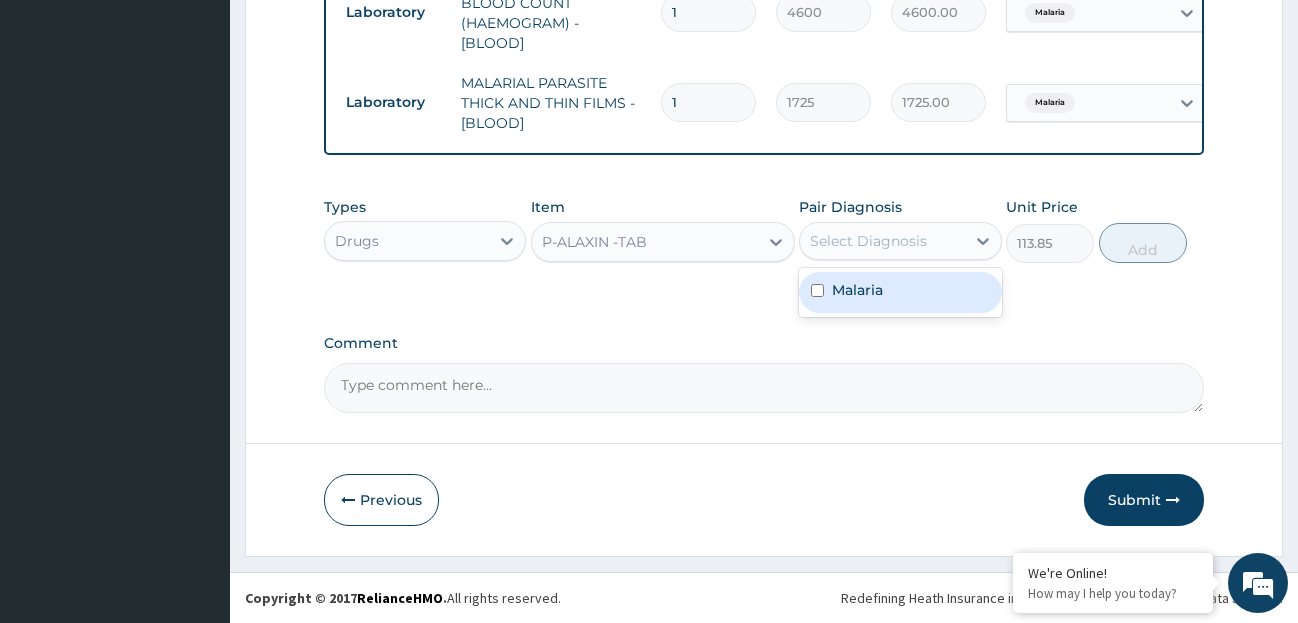 click on "Malaria" at bounding box center (900, 292) 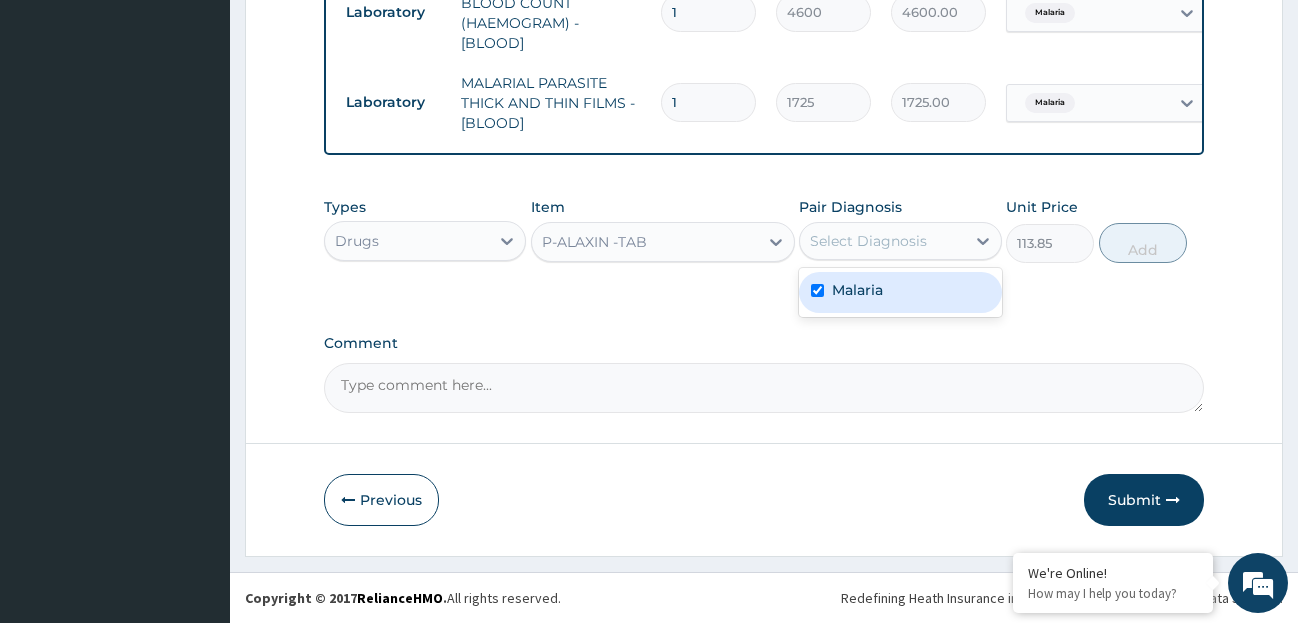 checkbox on "true" 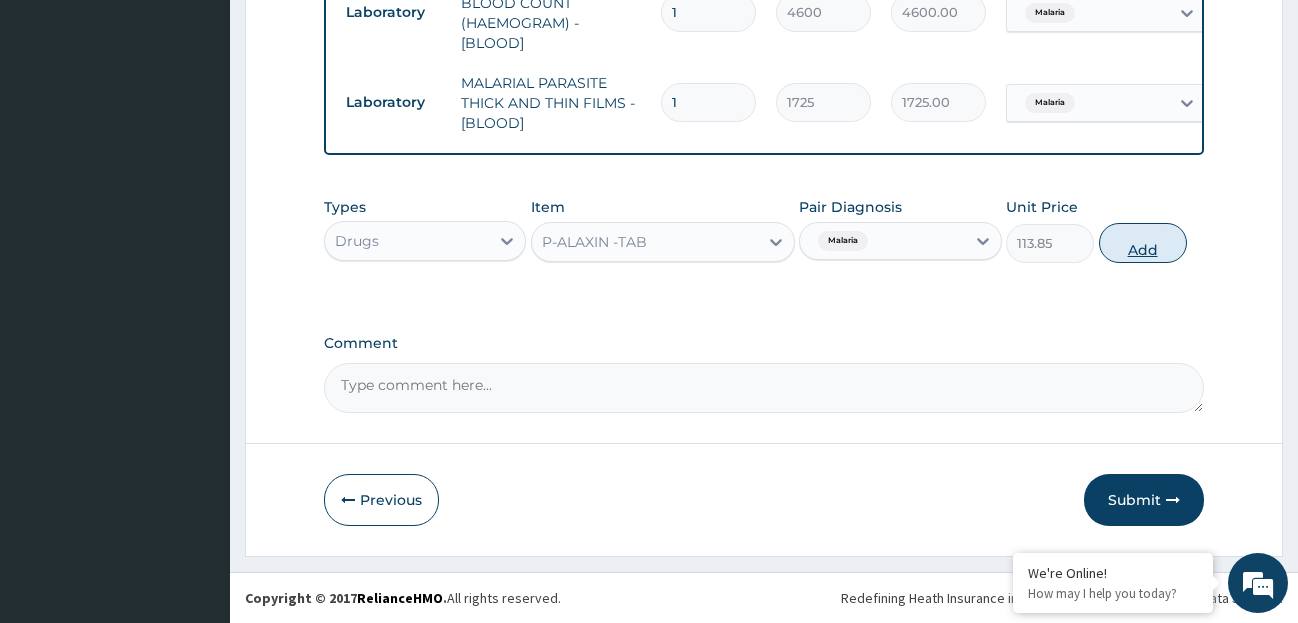 click on "Add" at bounding box center [1143, 243] 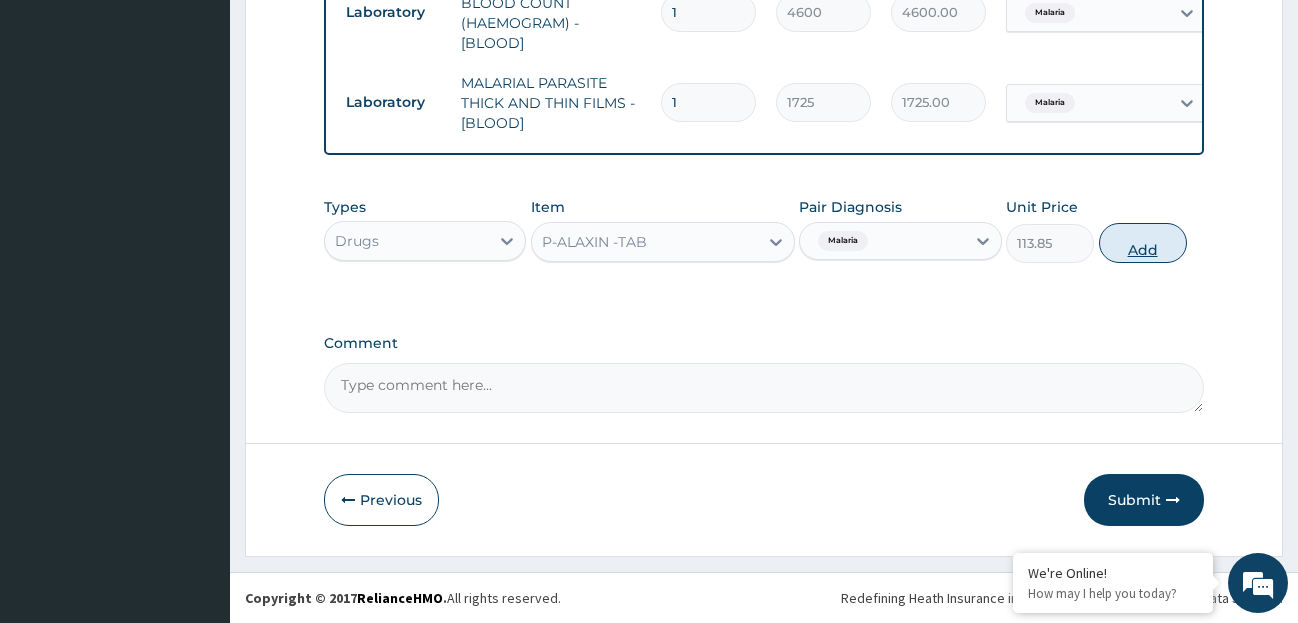 type on "0" 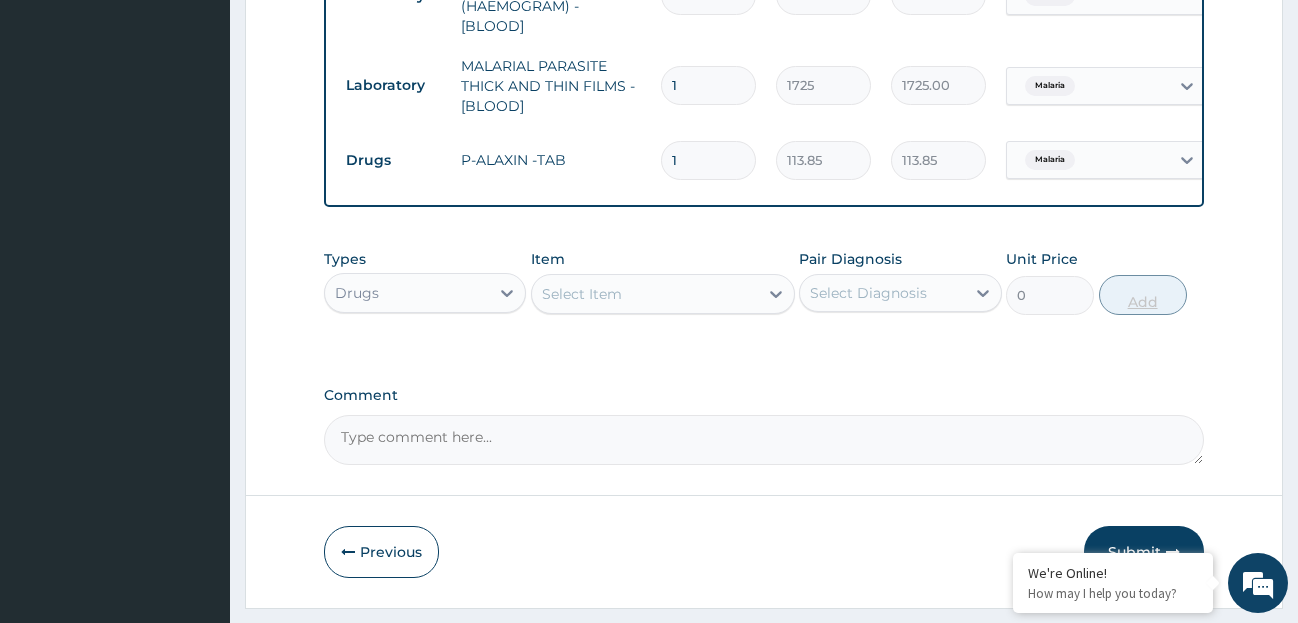 type on "16" 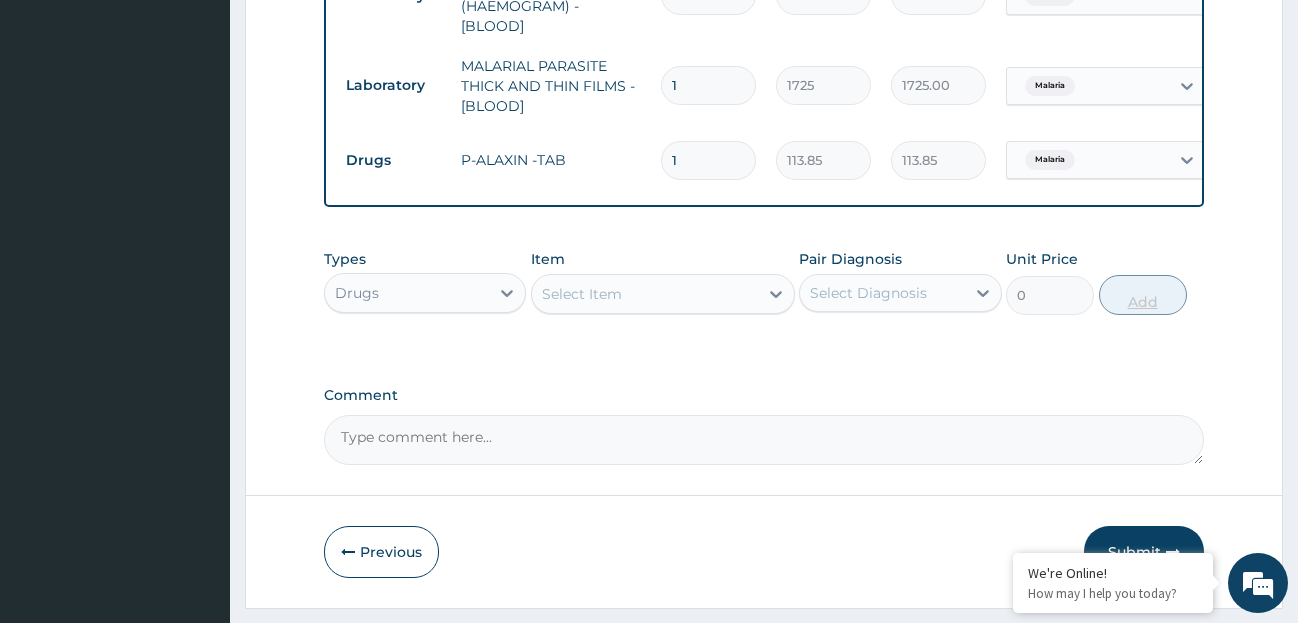 type on "1821.60" 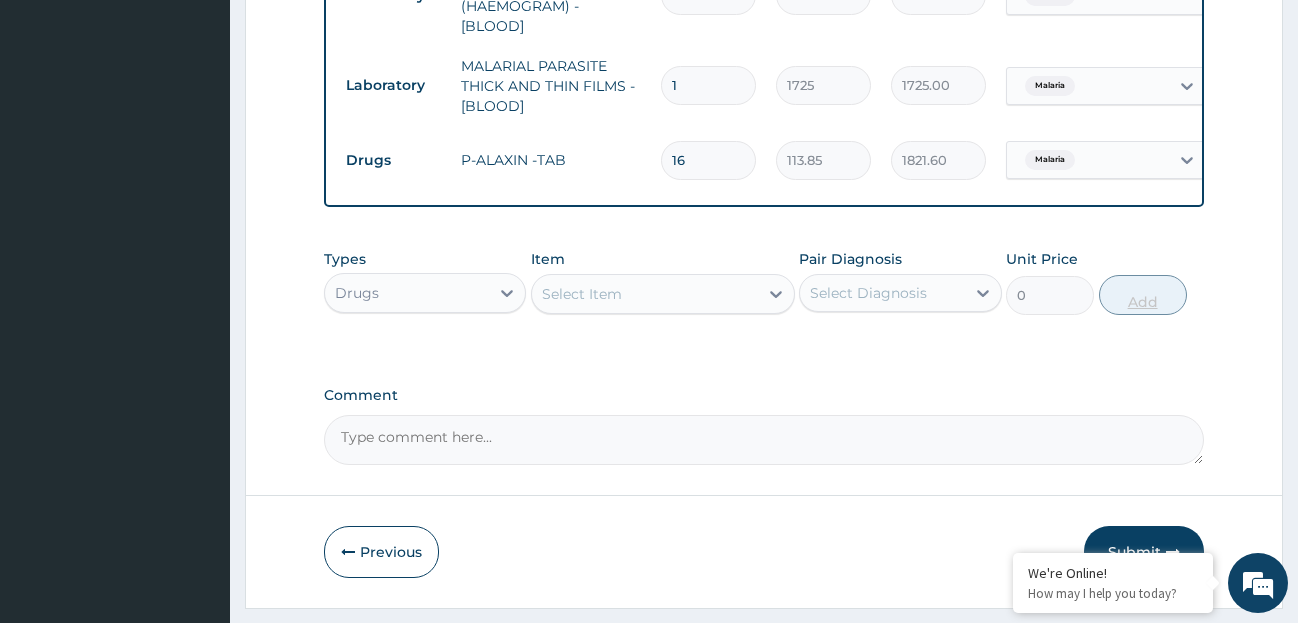 type on "1" 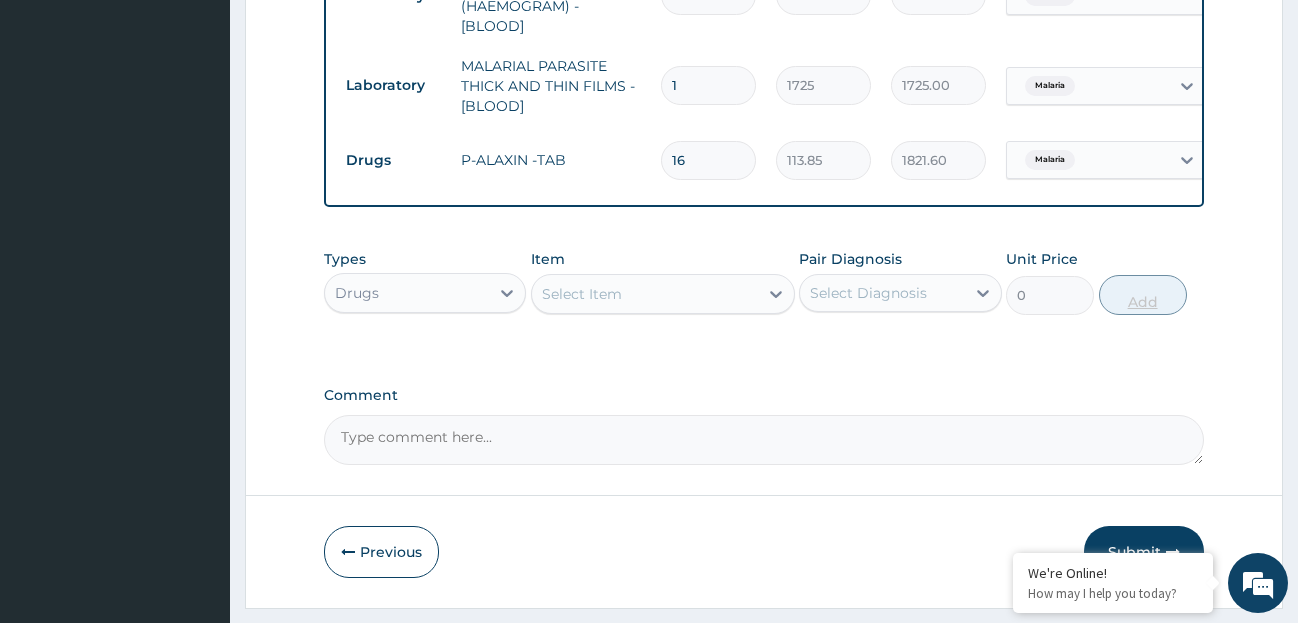 type on "113.85" 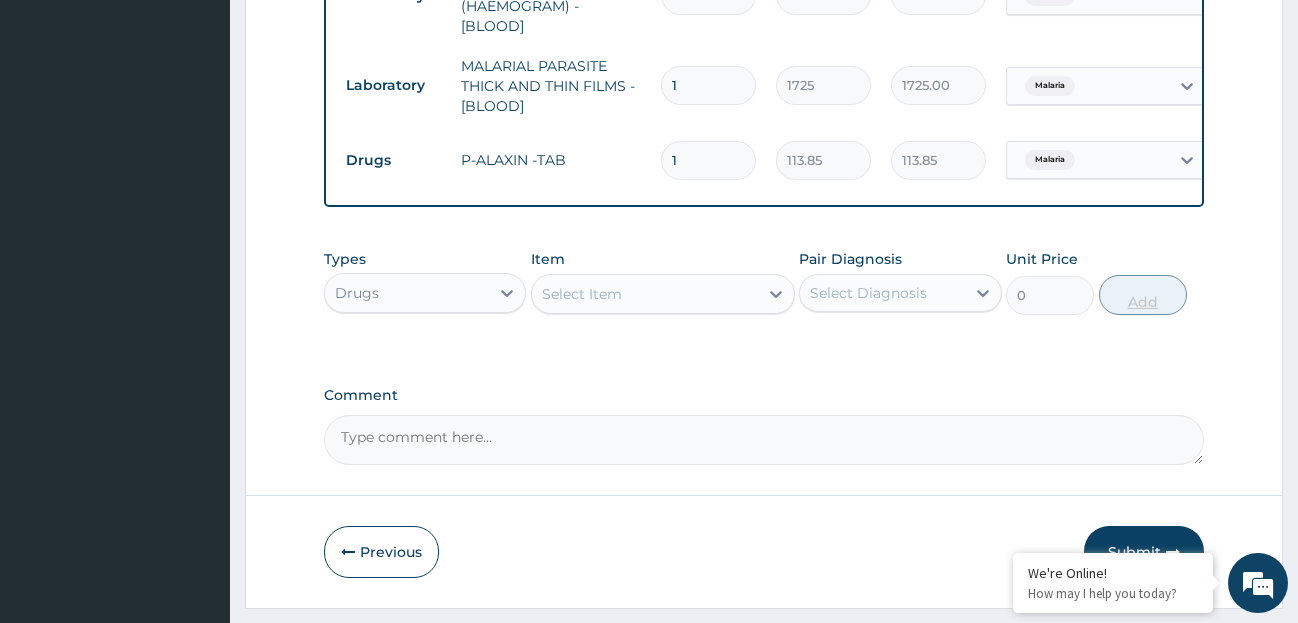type 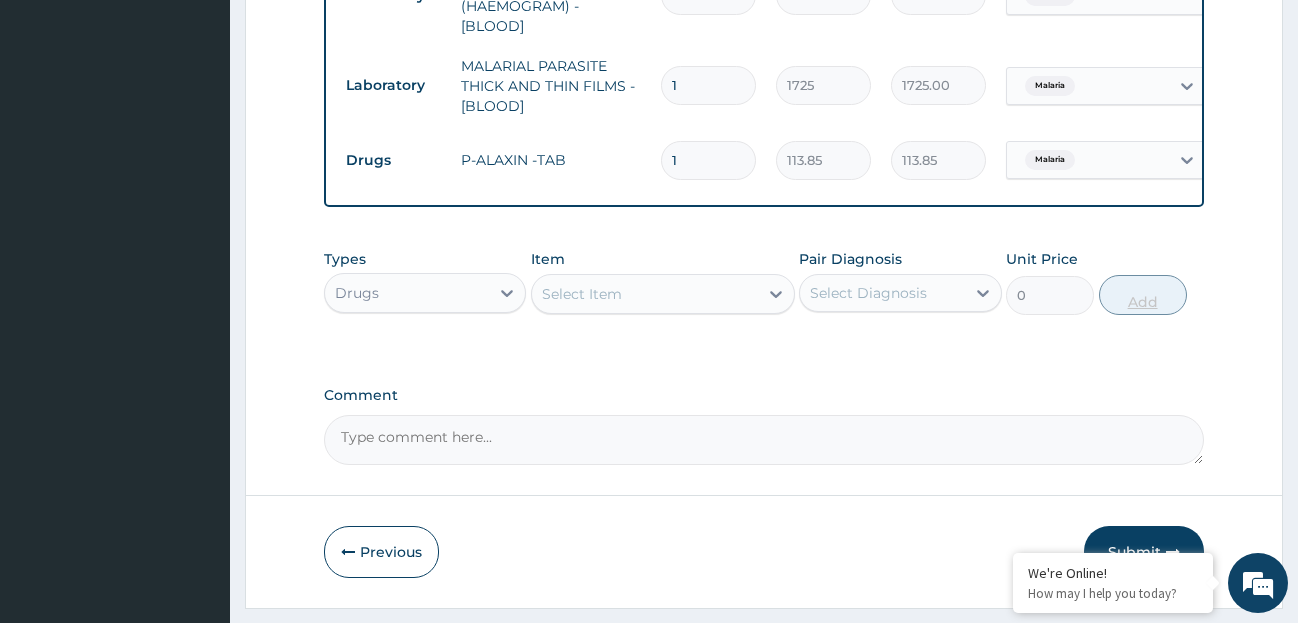 type on "0.00" 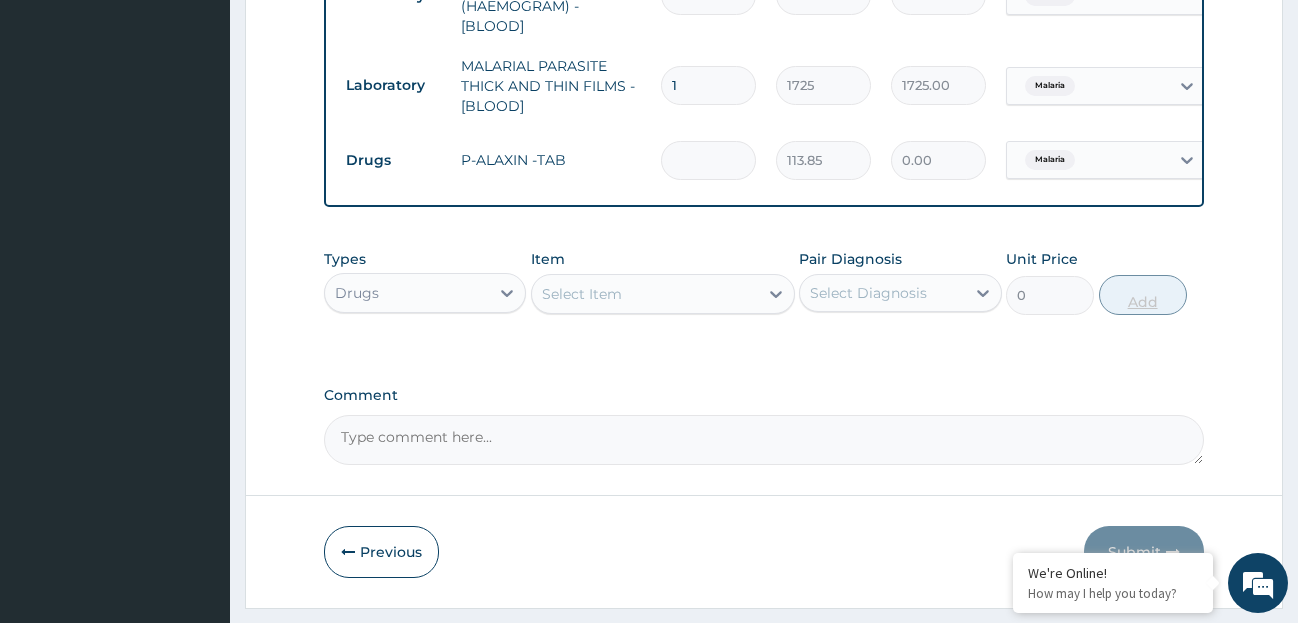 type on "6" 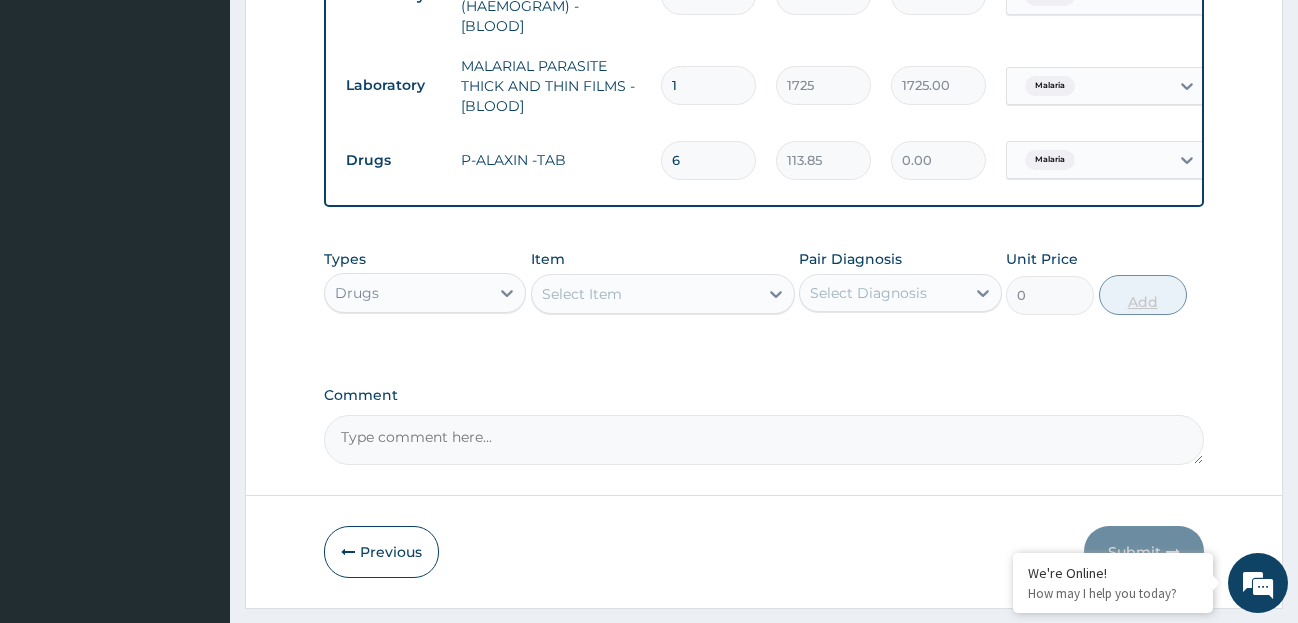 type on "683.10" 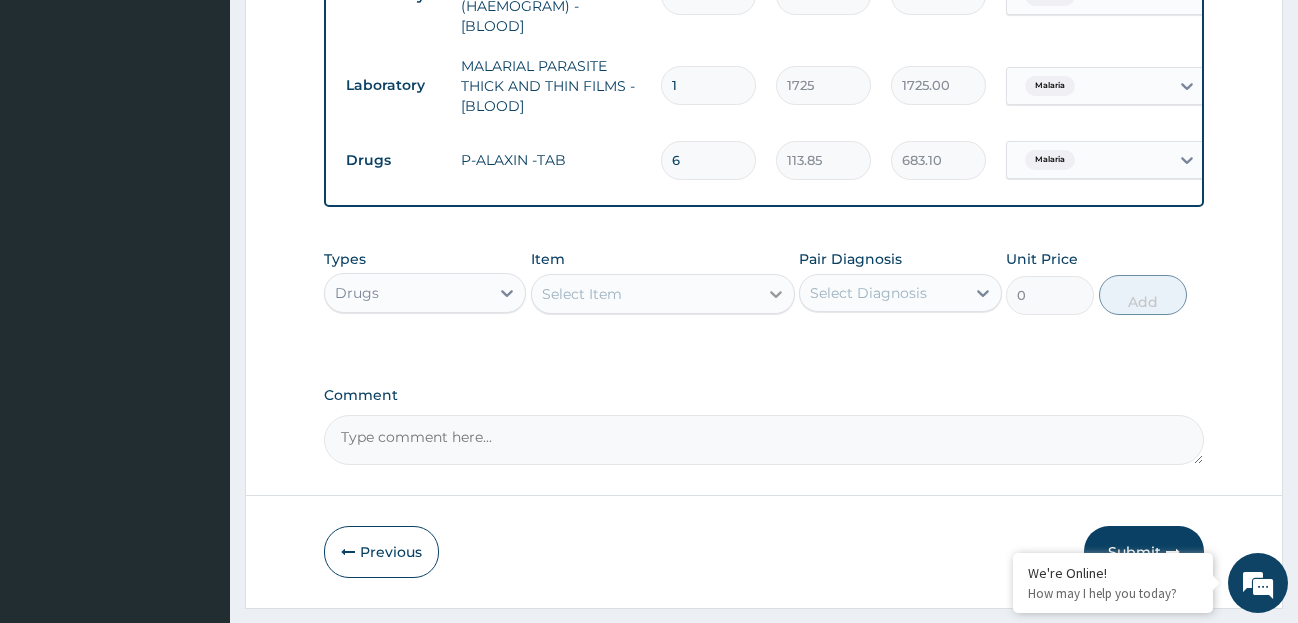 type on "6" 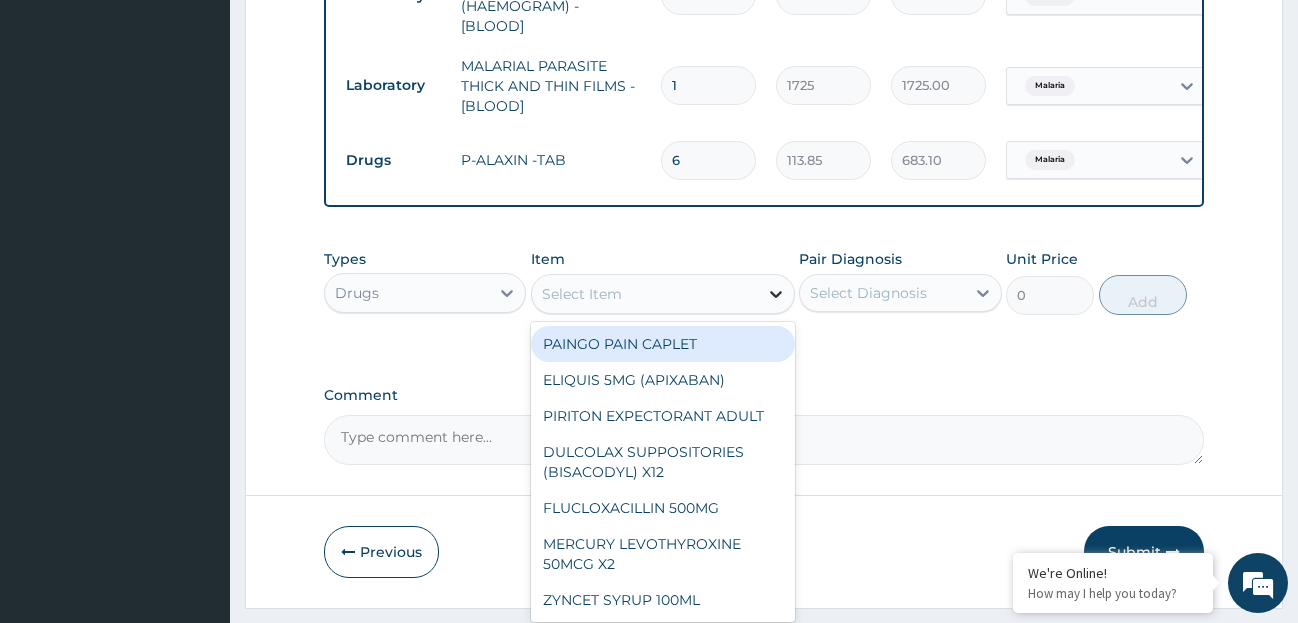 click 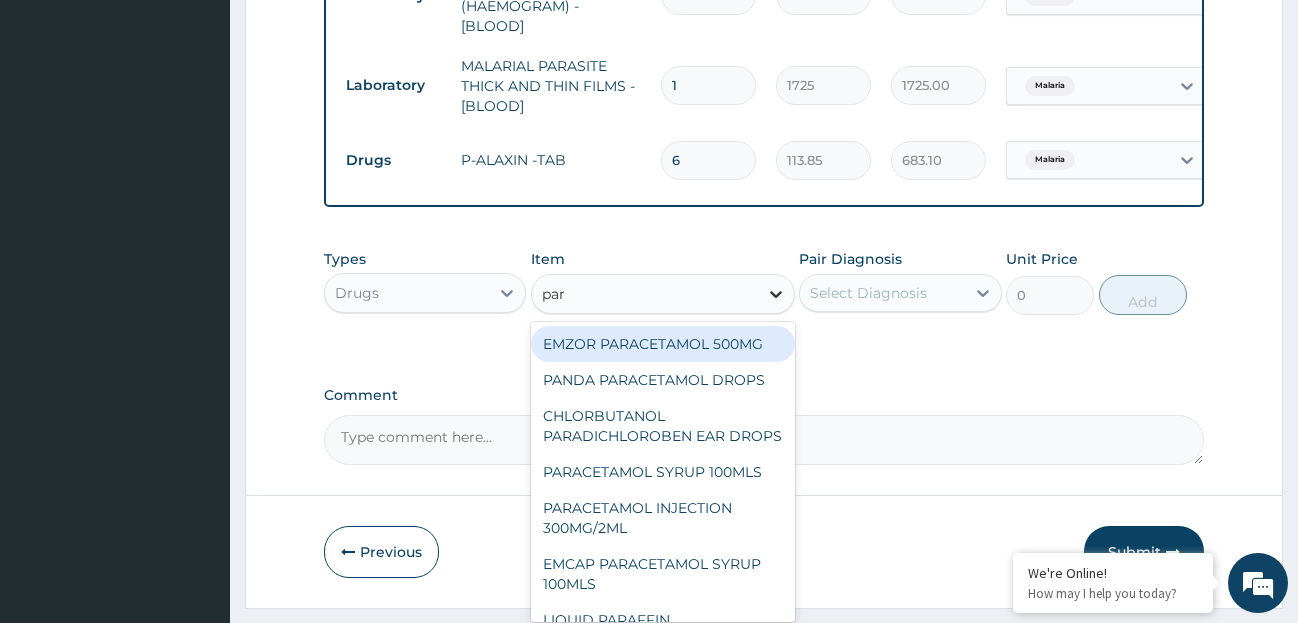 type on "para" 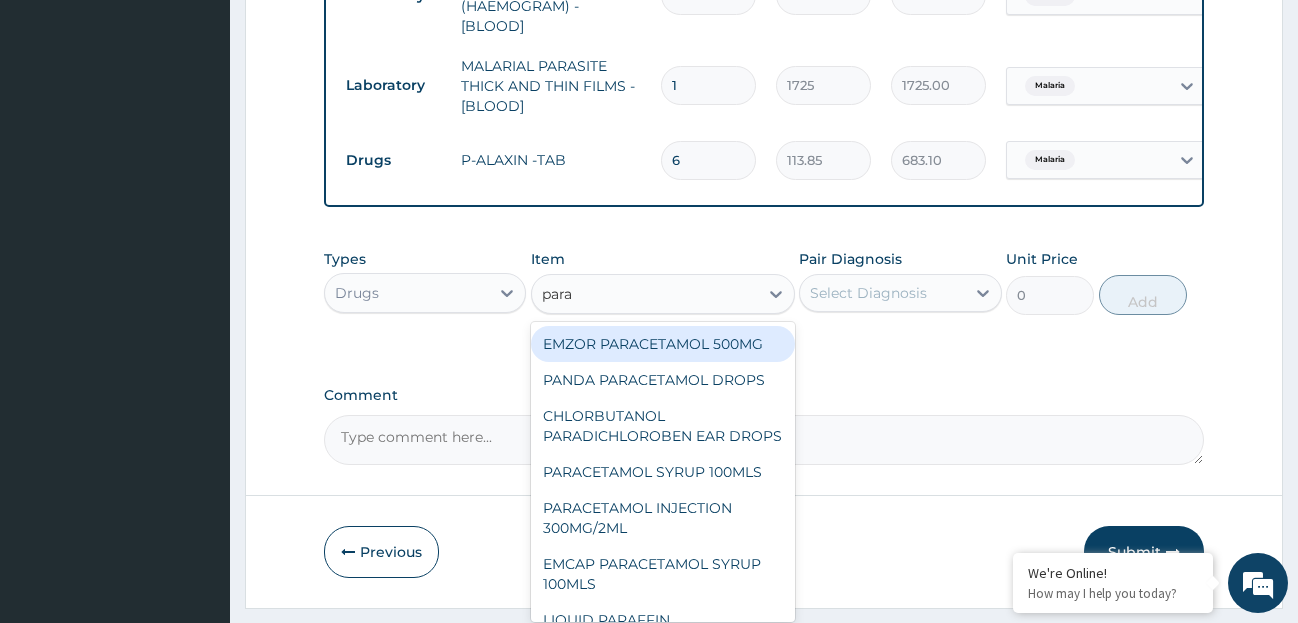 click on "EMZOR PARACETAMOL 500MG" at bounding box center [663, 344] 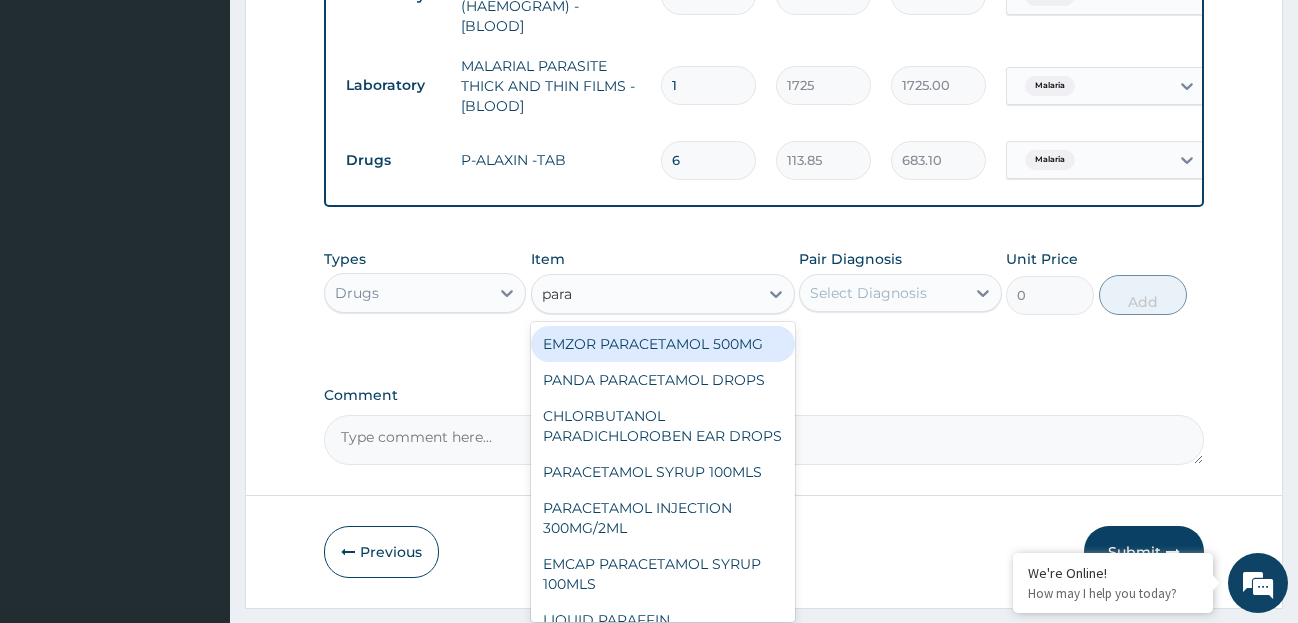 type 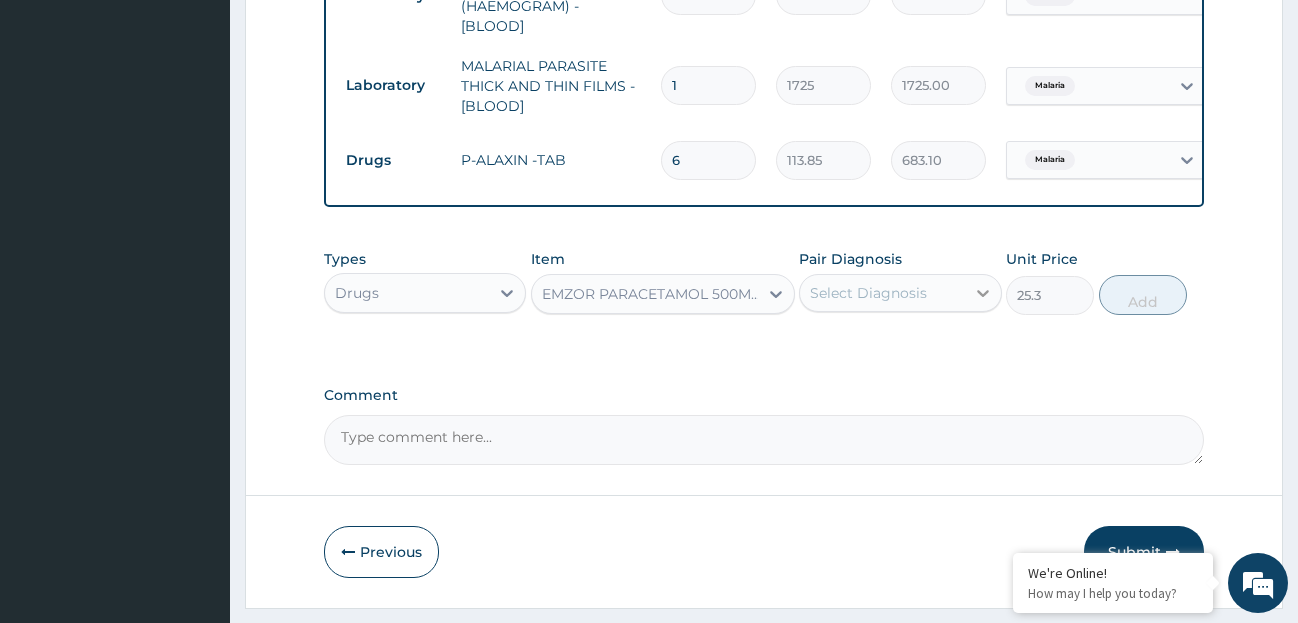 click 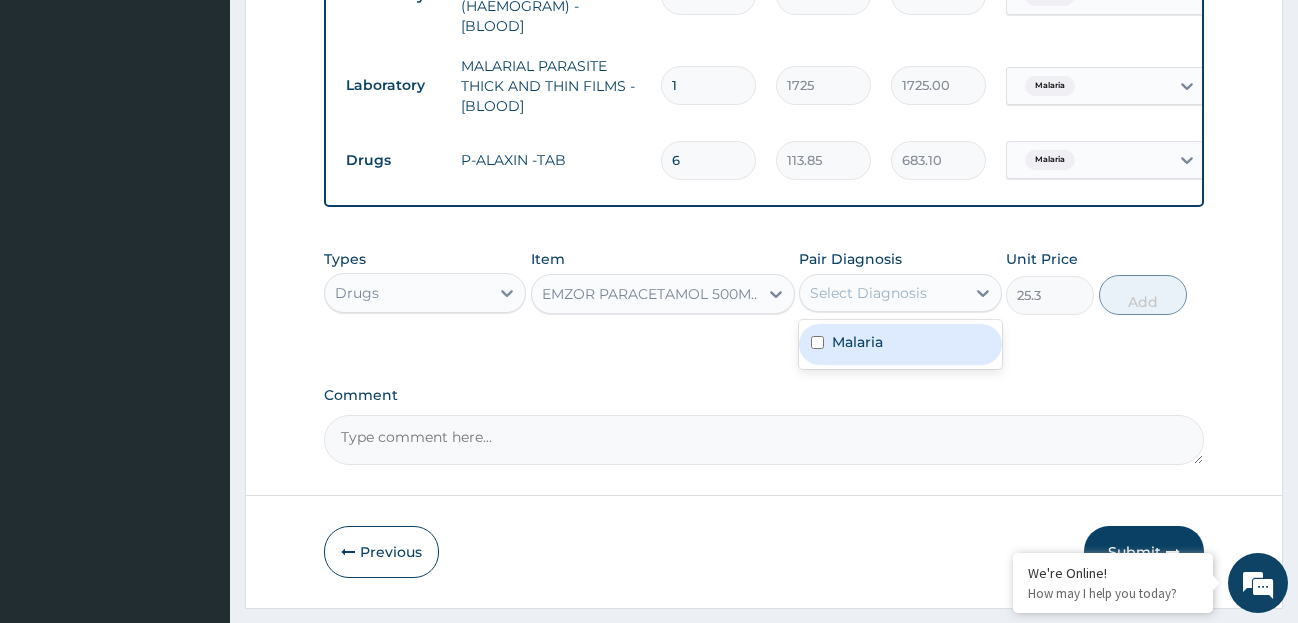 click on "Malaria" at bounding box center [900, 344] 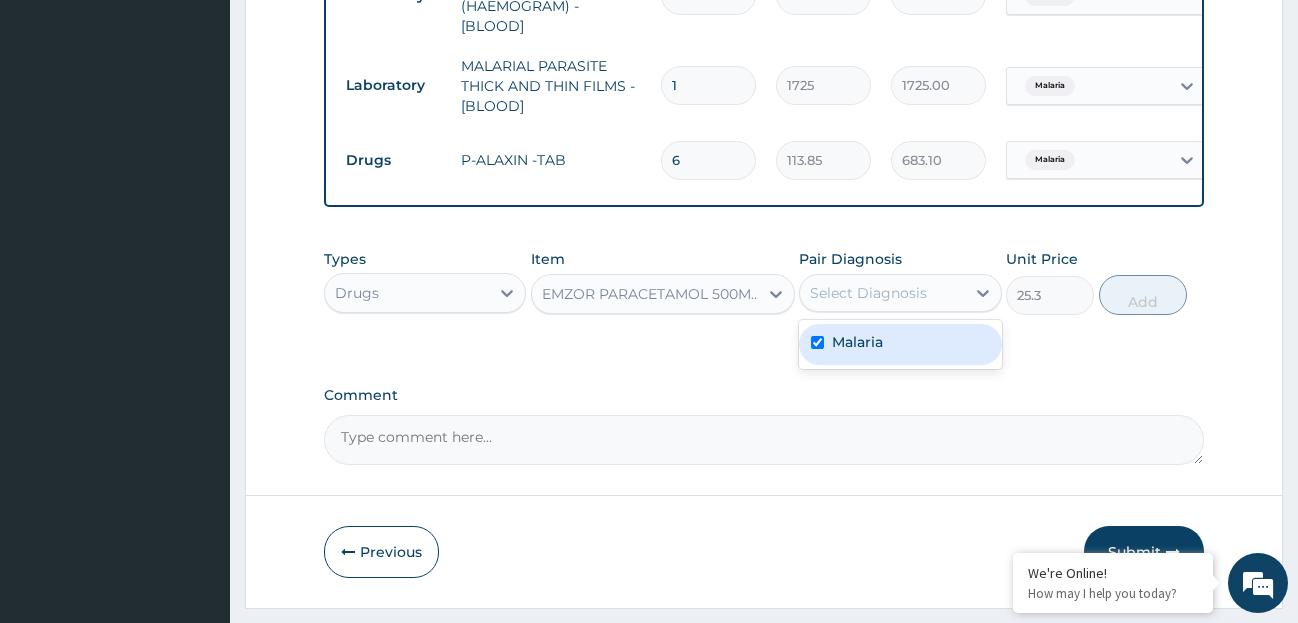 checkbox on "true" 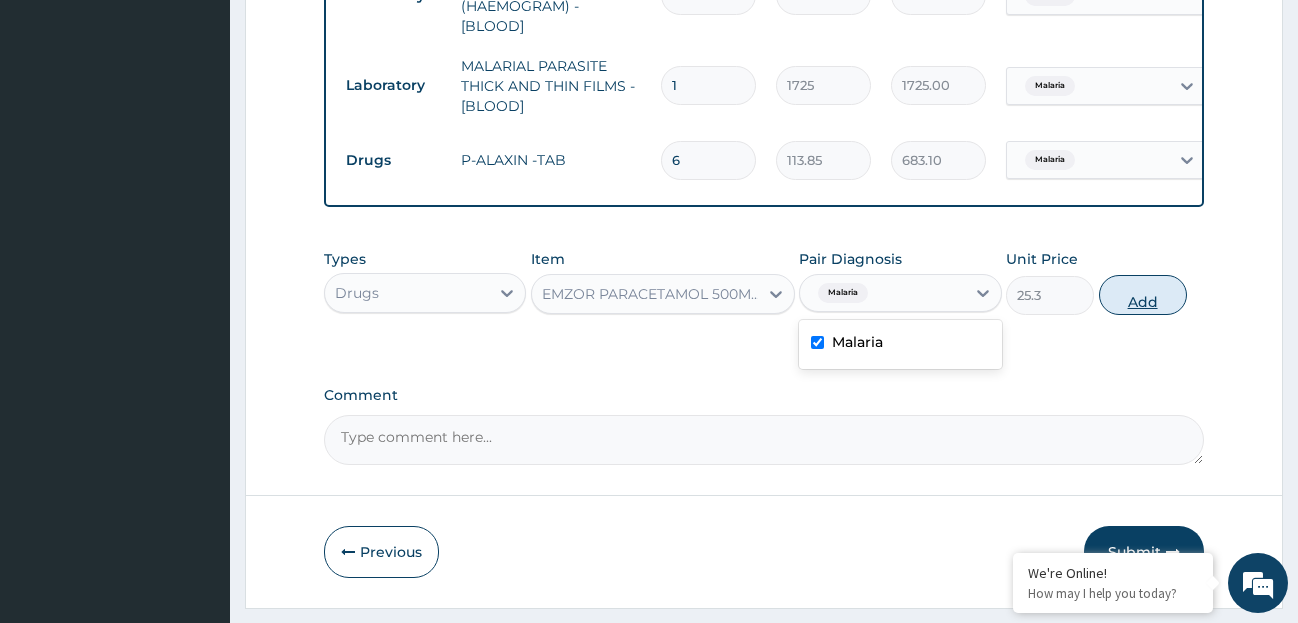 click on "Add" at bounding box center (1143, 295) 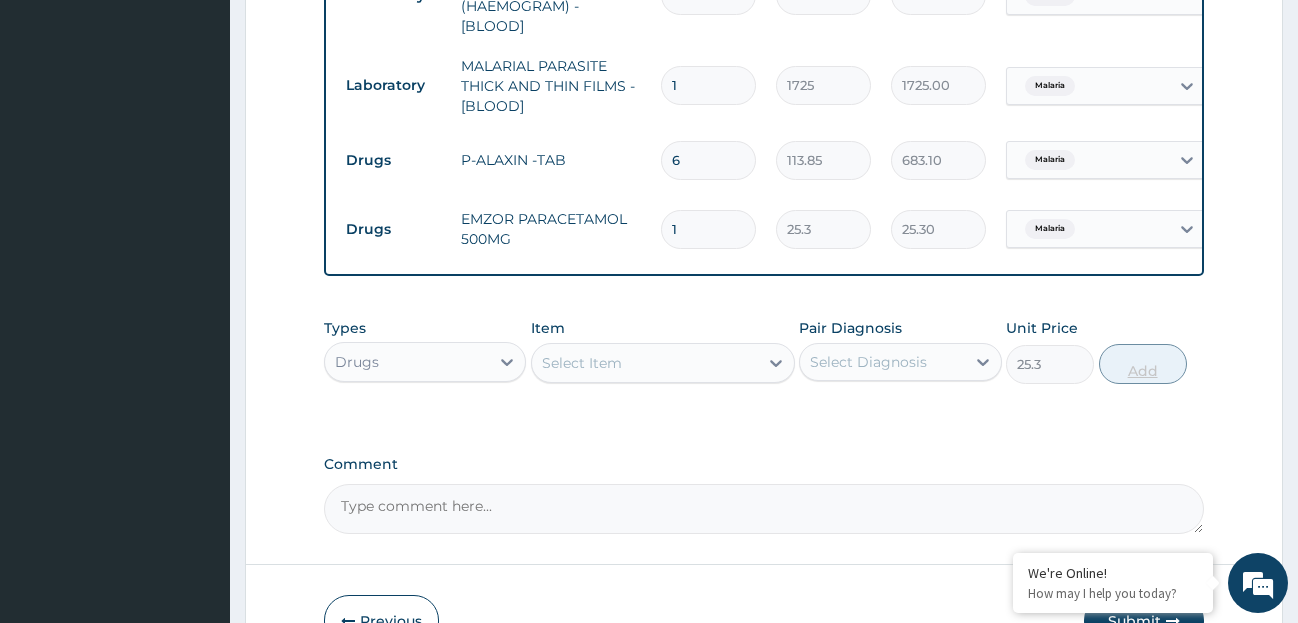 type on "0" 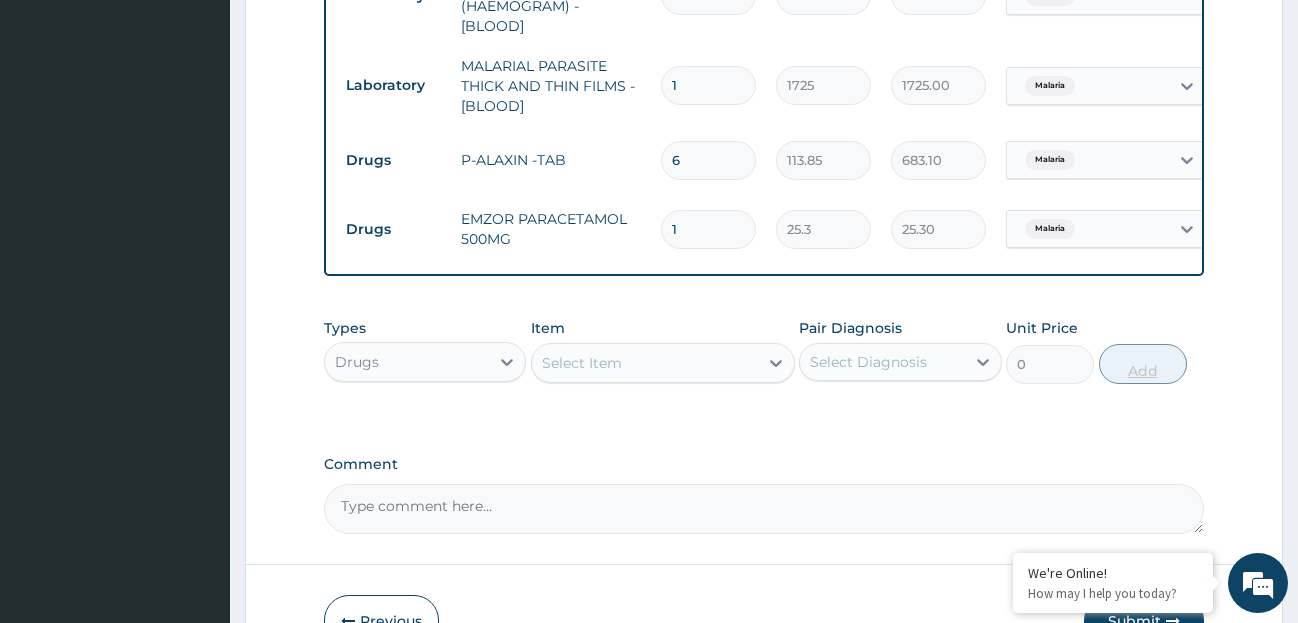 type on "18" 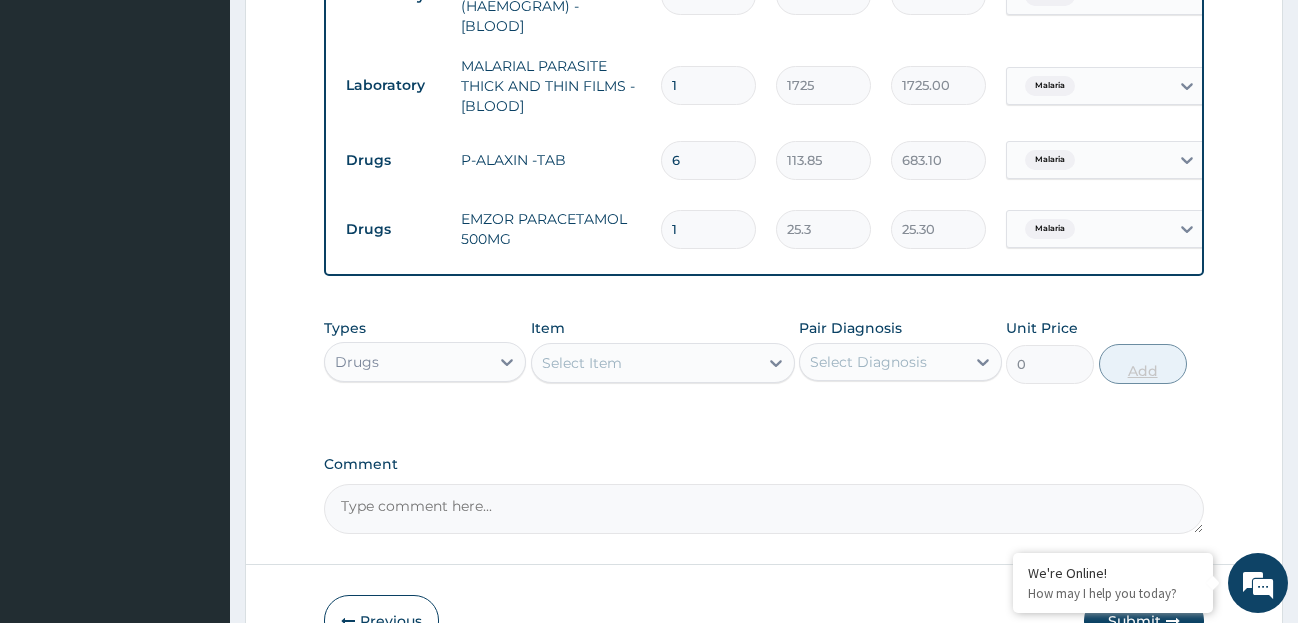 type on "455.40" 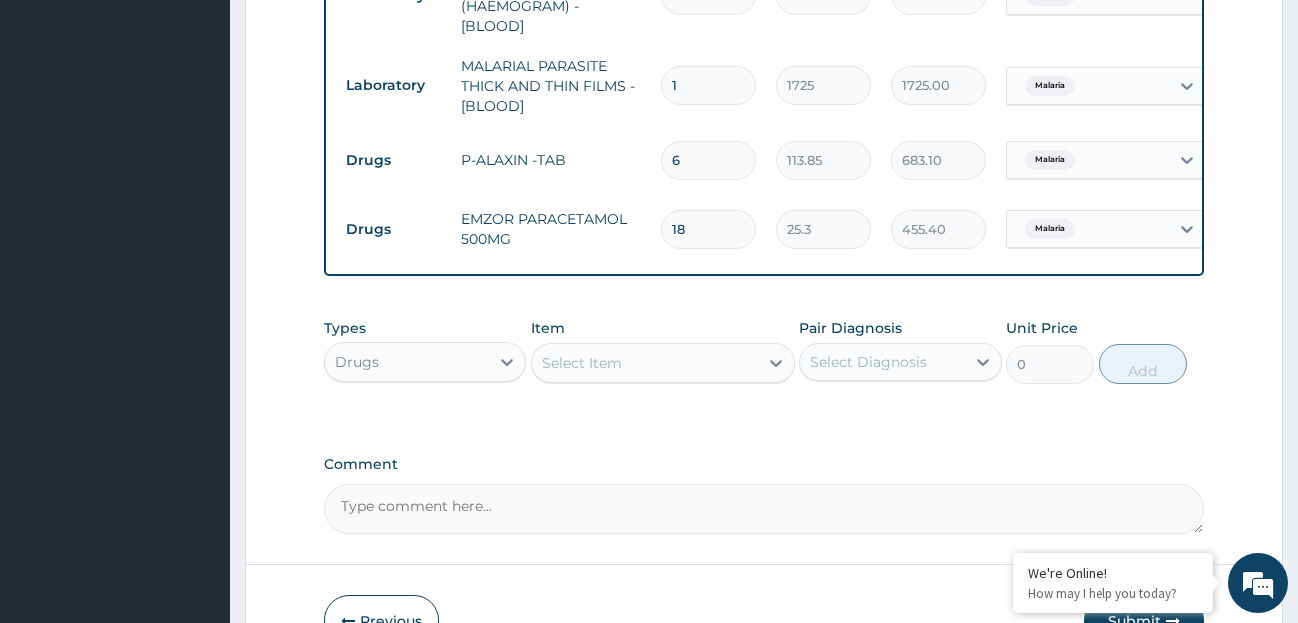 scroll, scrollTop: 1090, scrollLeft: 0, axis: vertical 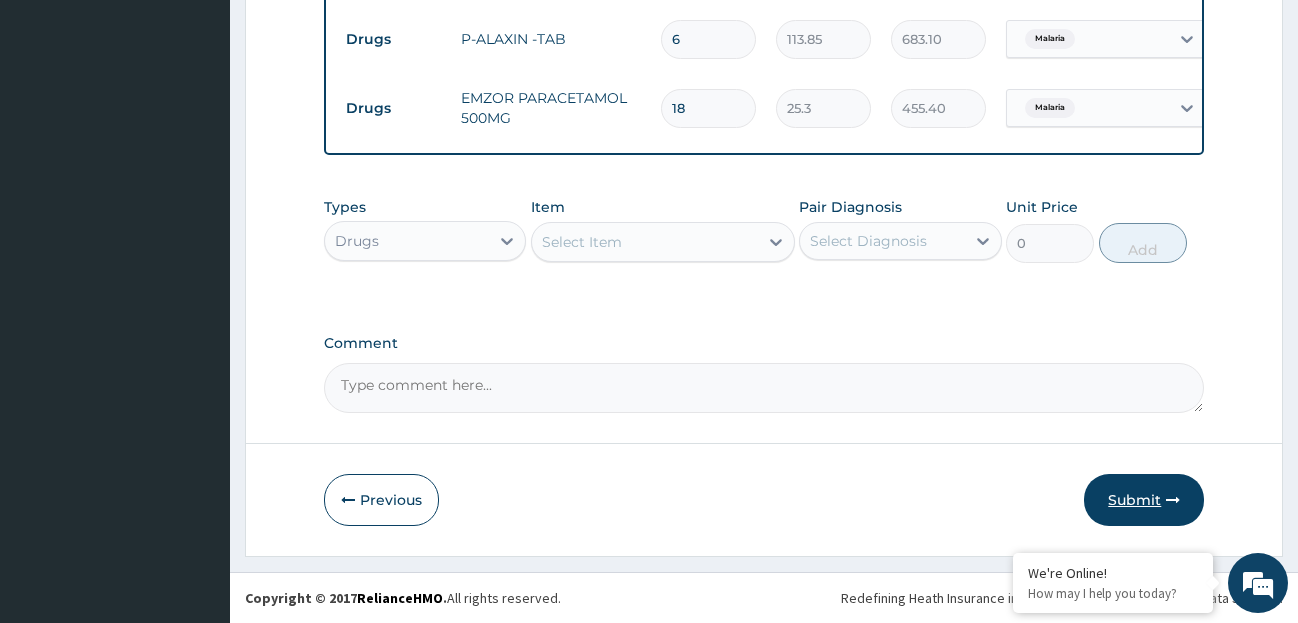 type on "18" 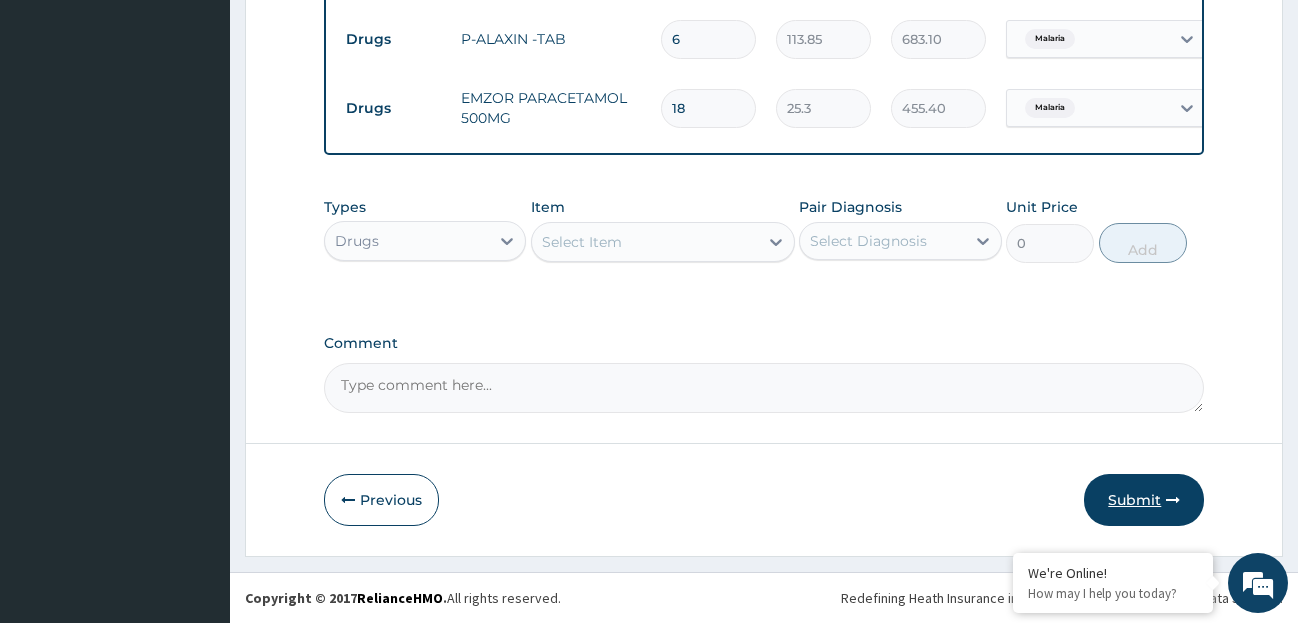 click on "Submit" at bounding box center [1144, 500] 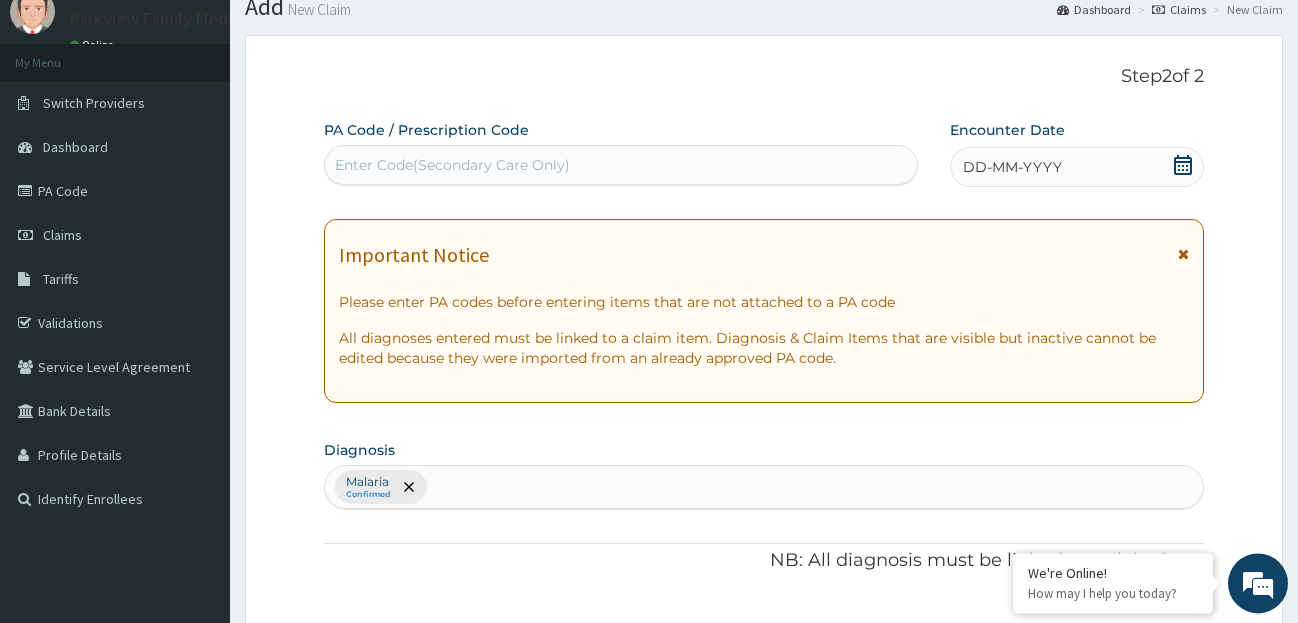 scroll, scrollTop: 59, scrollLeft: 0, axis: vertical 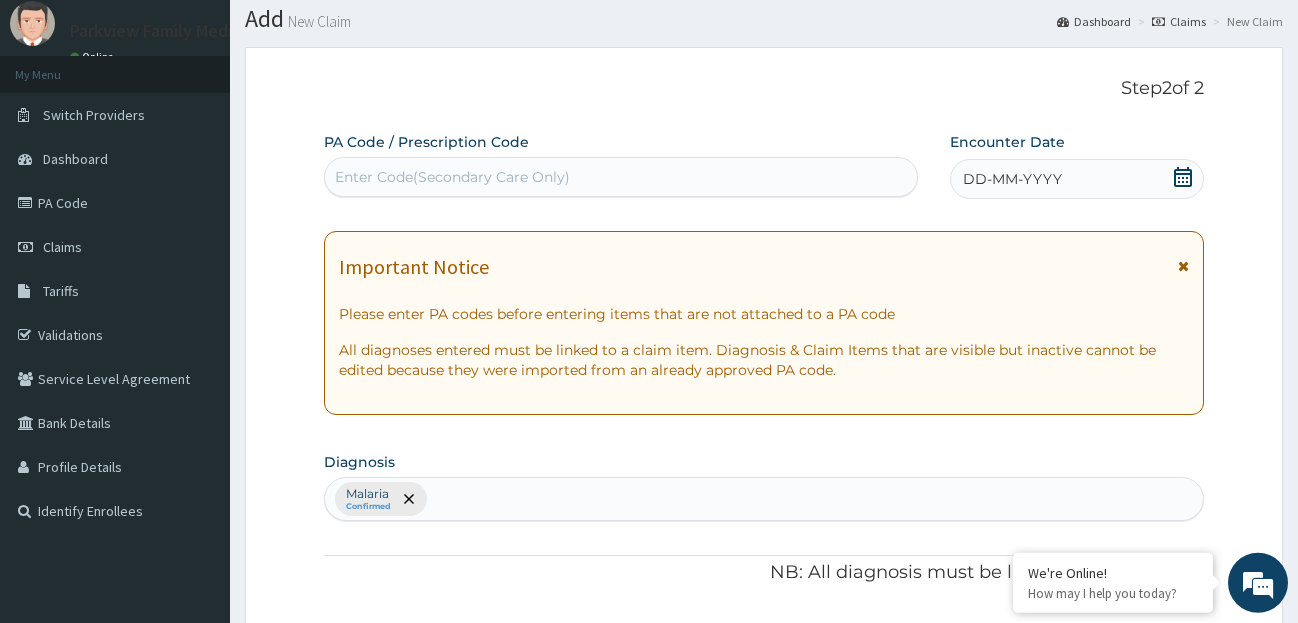 click 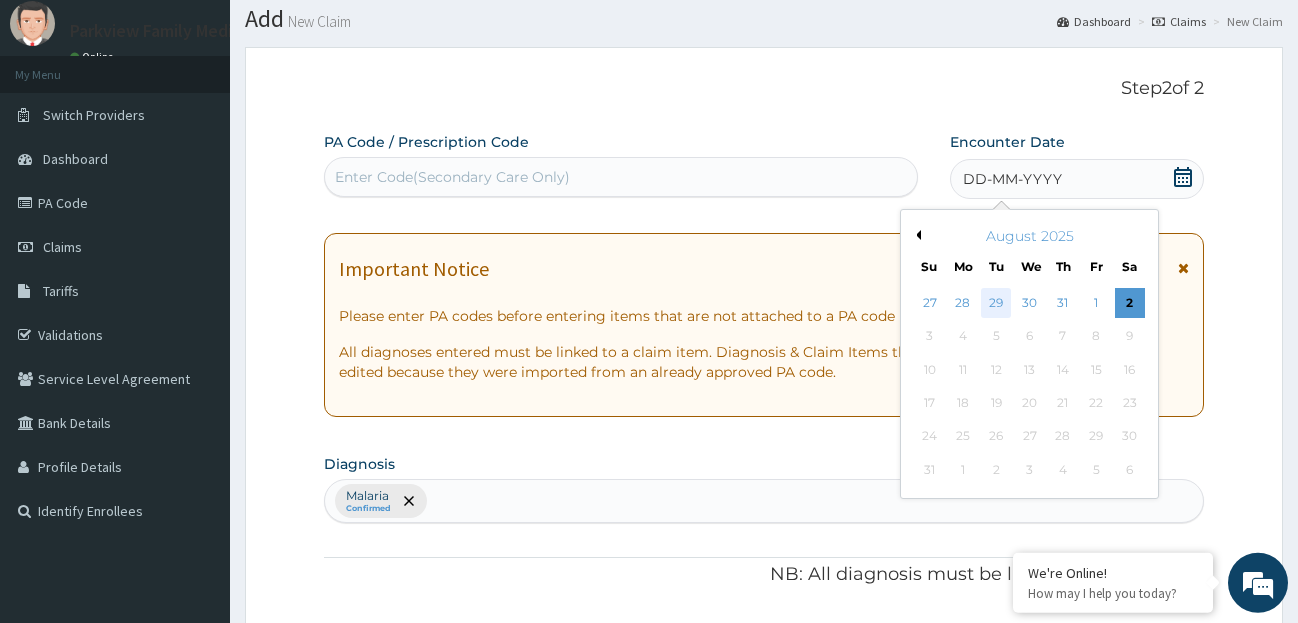 click on "29" at bounding box center [996, 303] 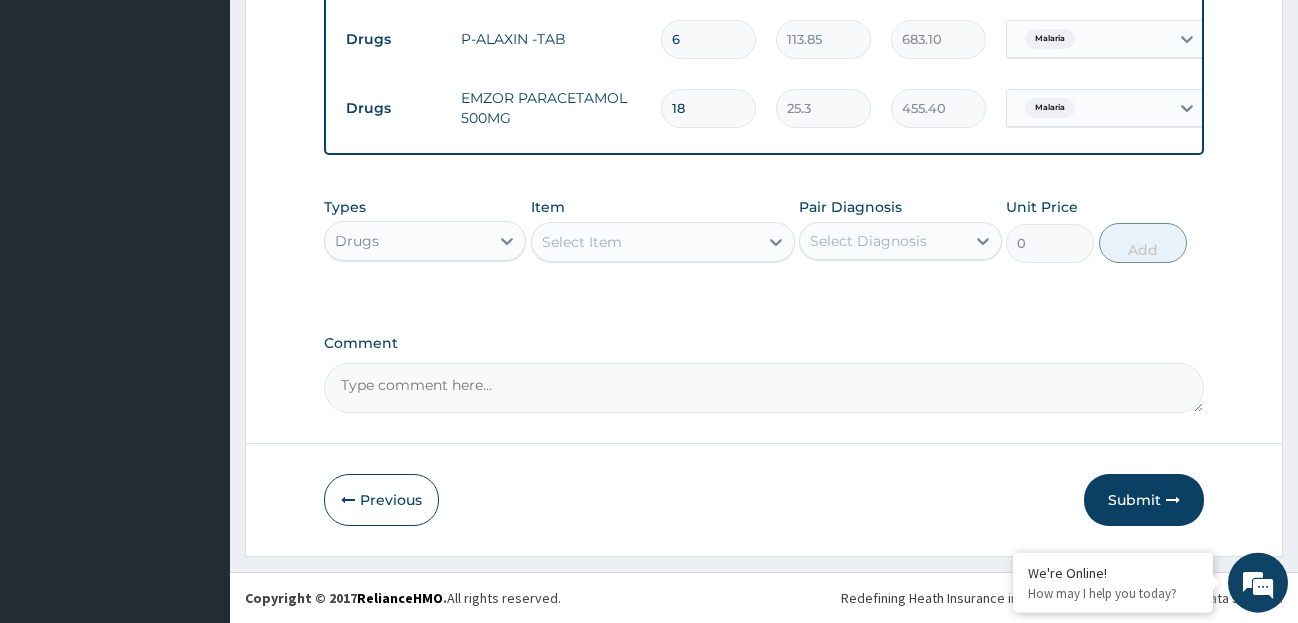 scroll, scrollTop: 1090, scrollLeft: 0, axis: vertical 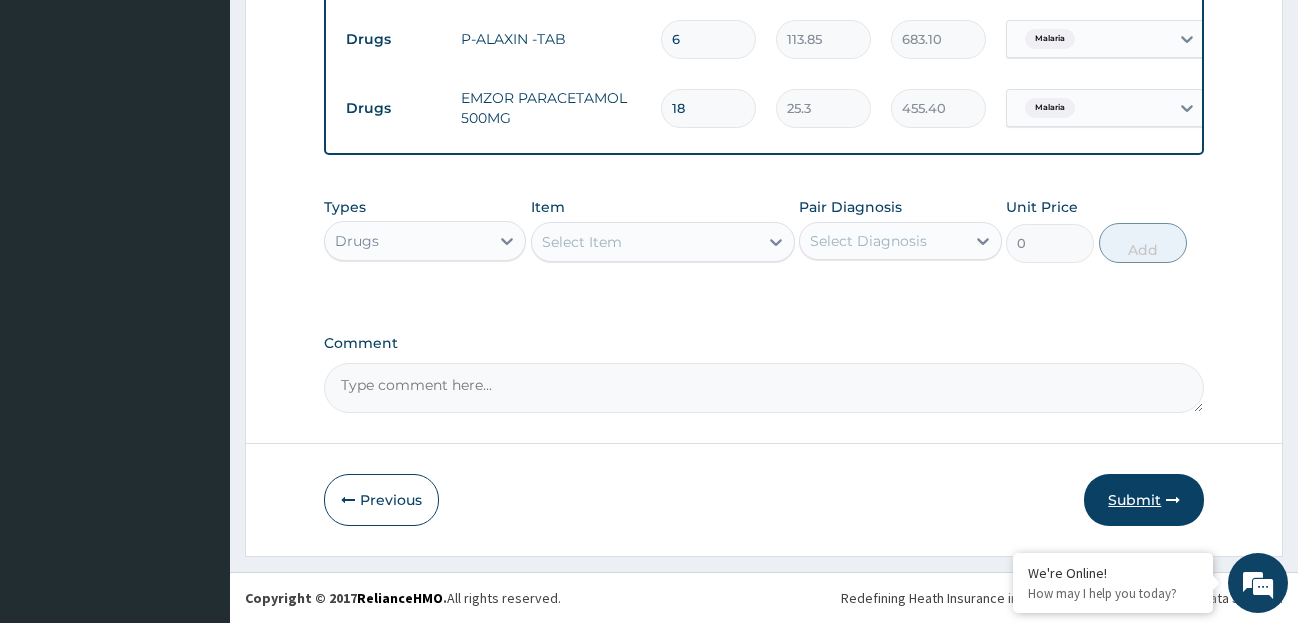 click on "Submit" at bounding box center [1144, 500] 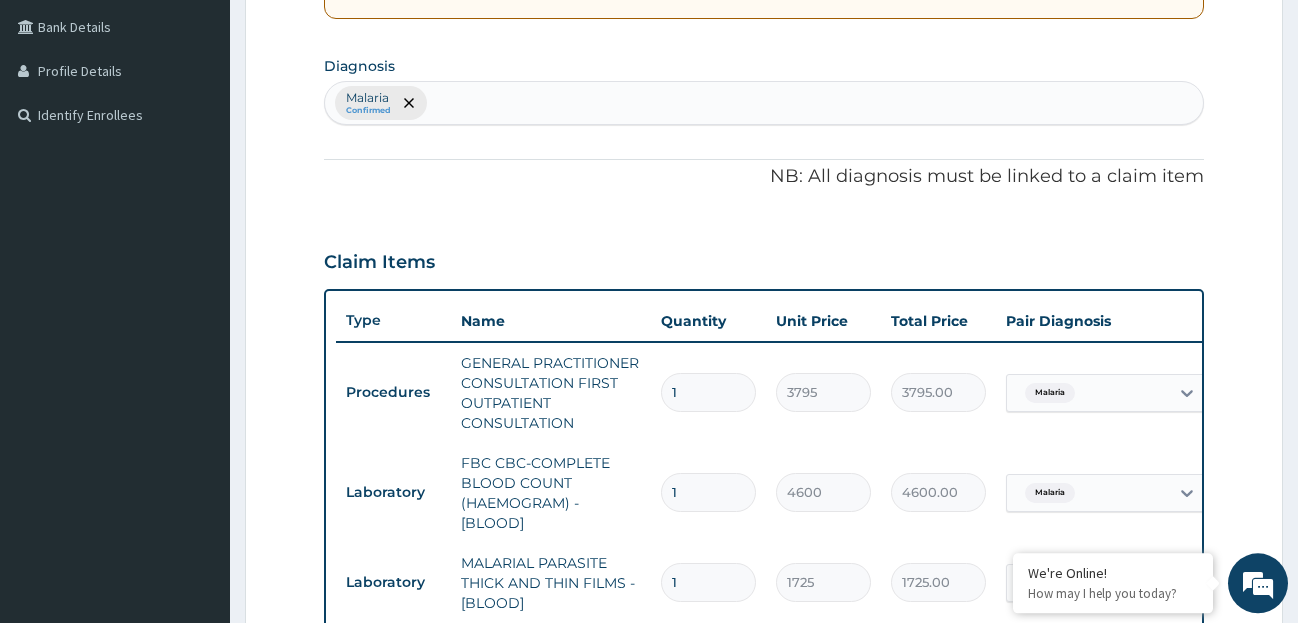 scroll, scrollTop: 460, scrollLeft: 0, axis: vertical 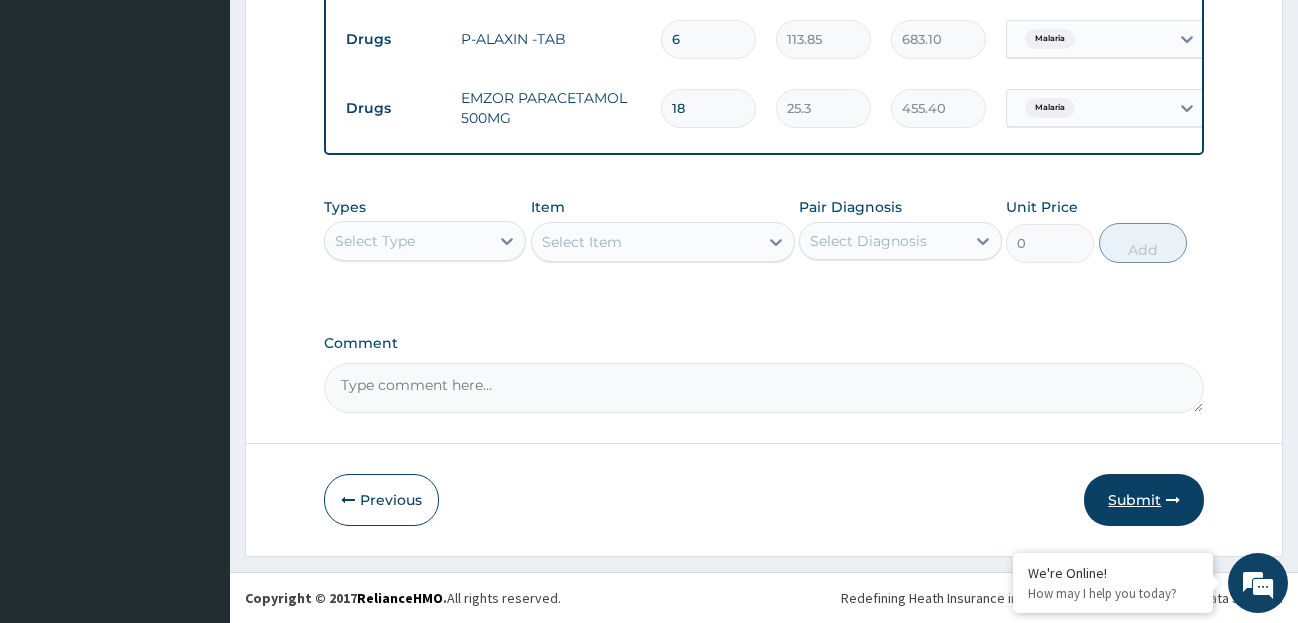 click on "Submit" at bounding box center [1144, 500] 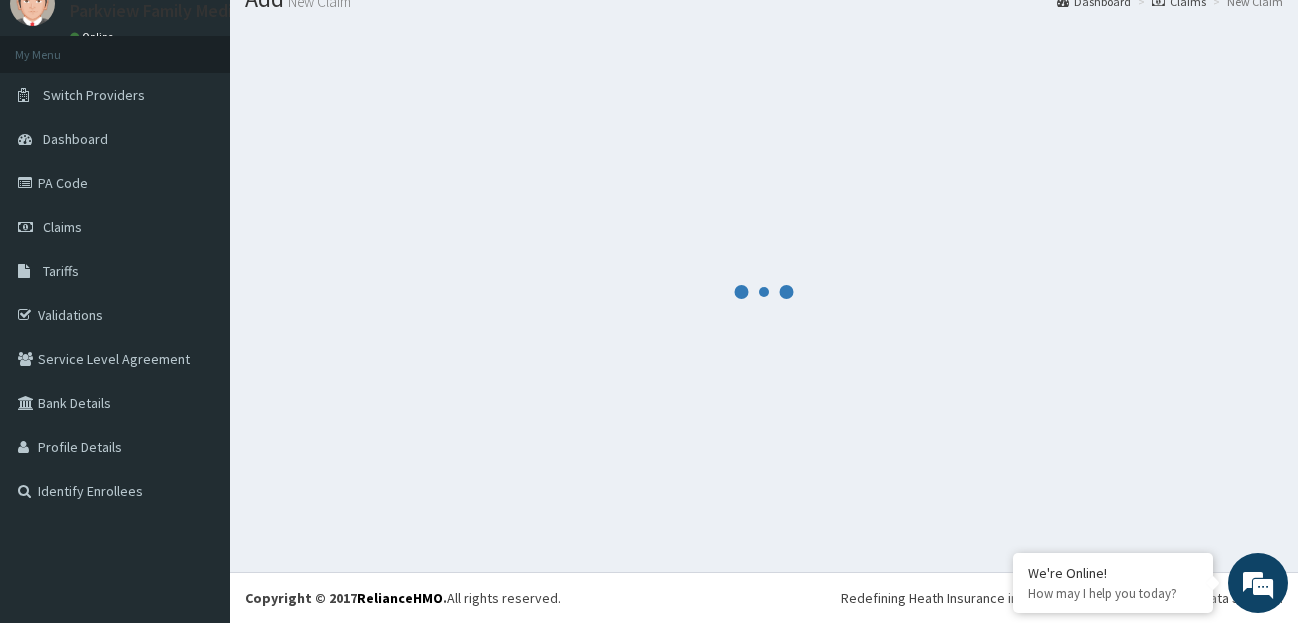 scroll, scrollTop: 79, scrollLeft: 0, axis: vertical 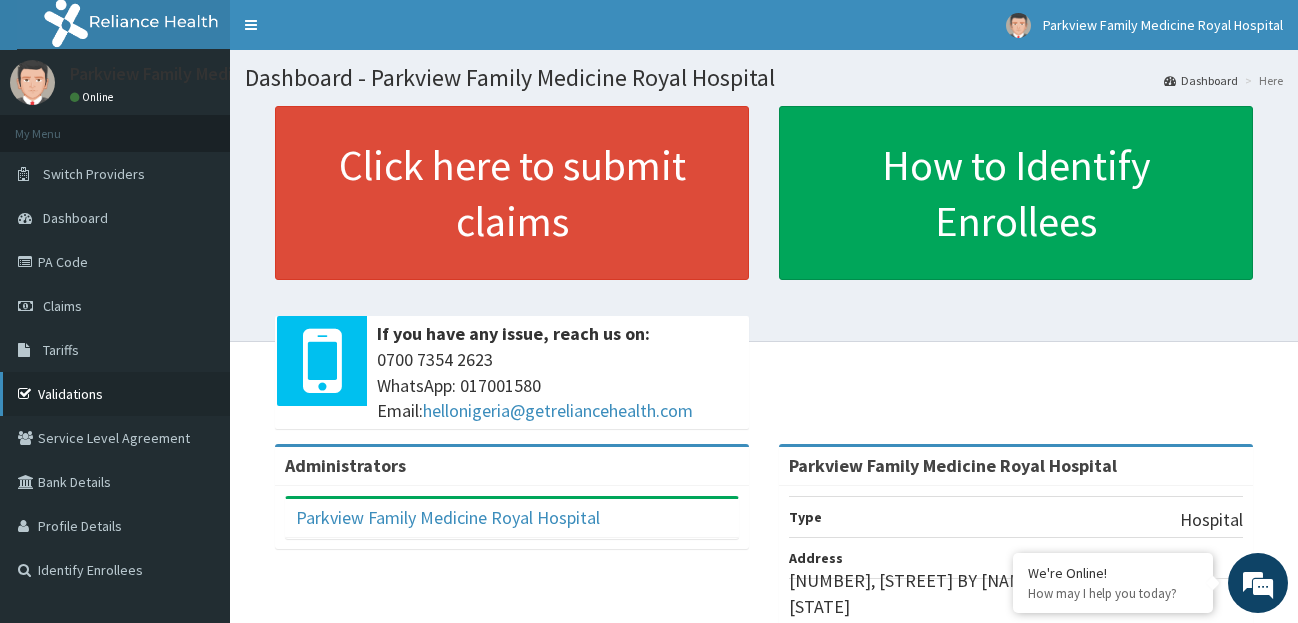 click on "Validations" at bounding box center [115, 394] 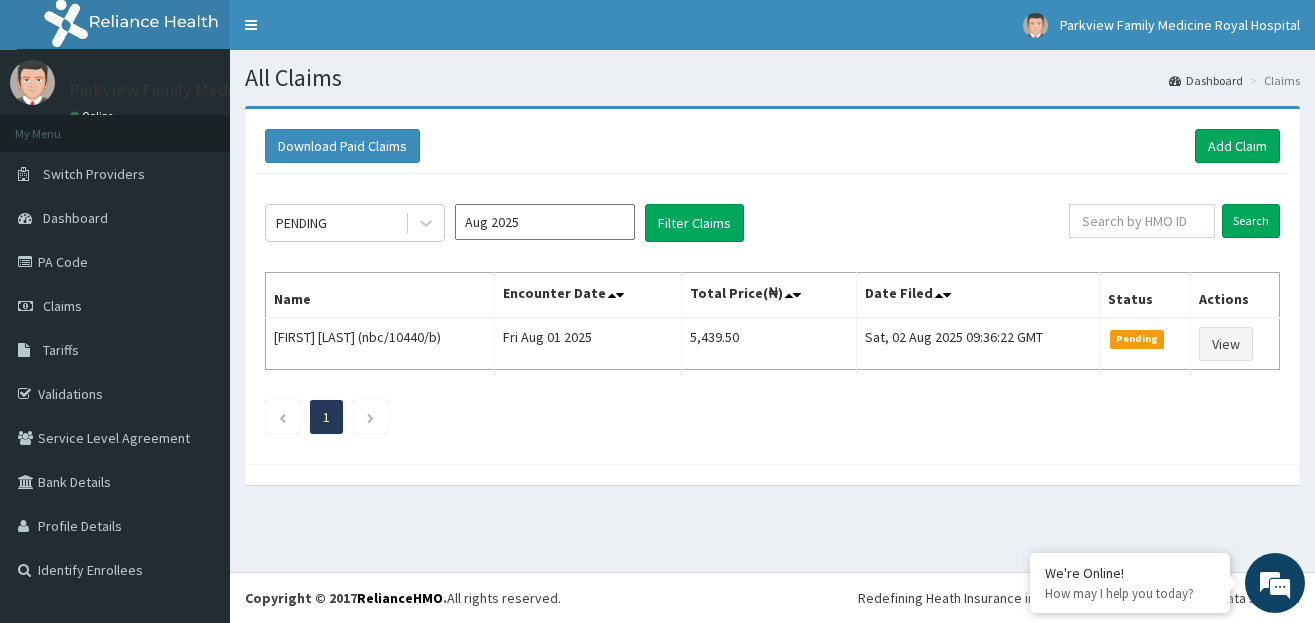 scroll, scrollTop: 0, scrollLeft: 0, axis: both 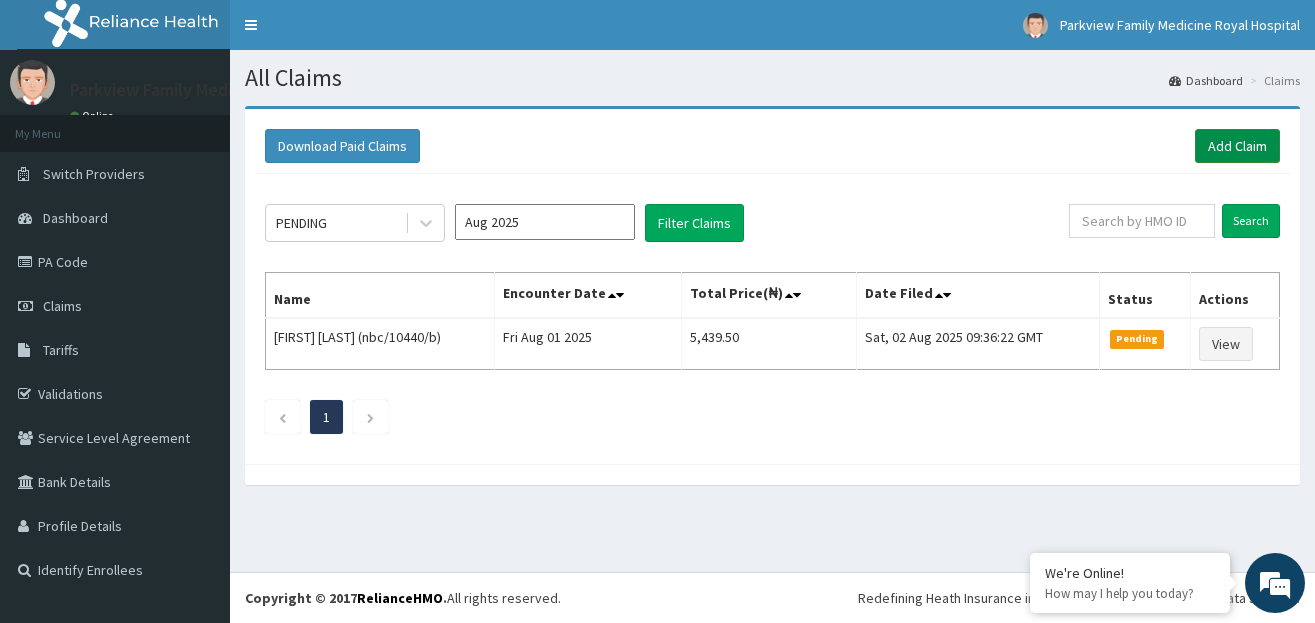 click on "Add Claim" at bounding box center (1237, 146) 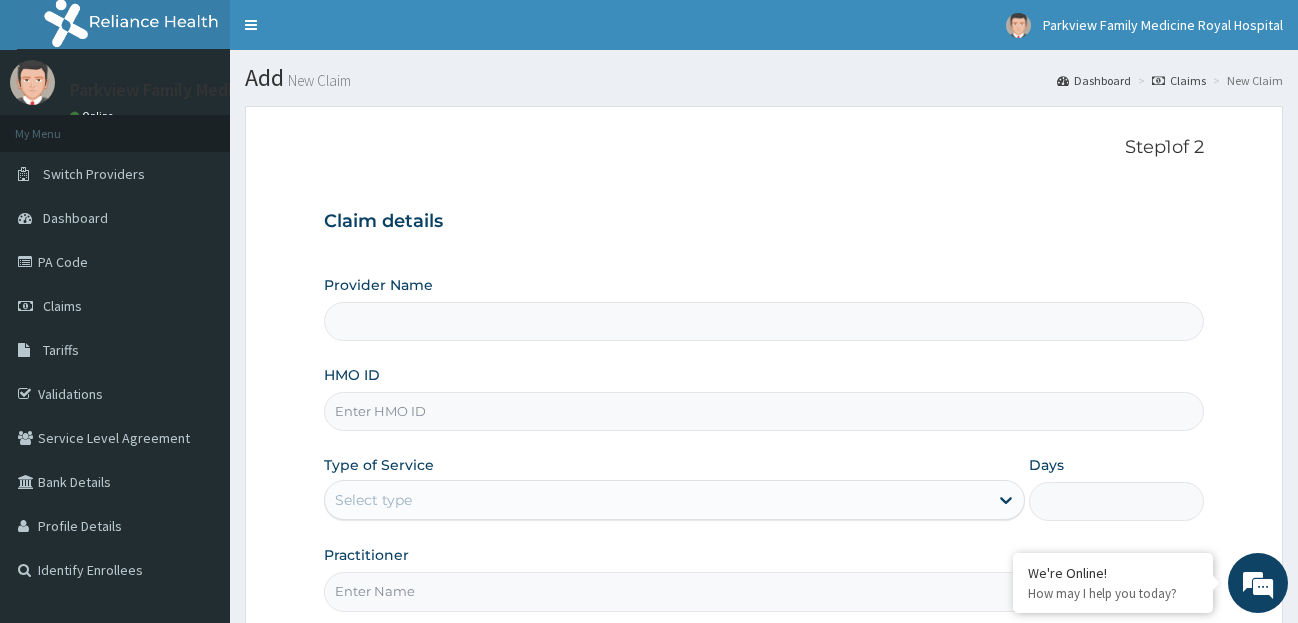 scroll, scrollTop: 0, scrollLeft: 0, axis: both 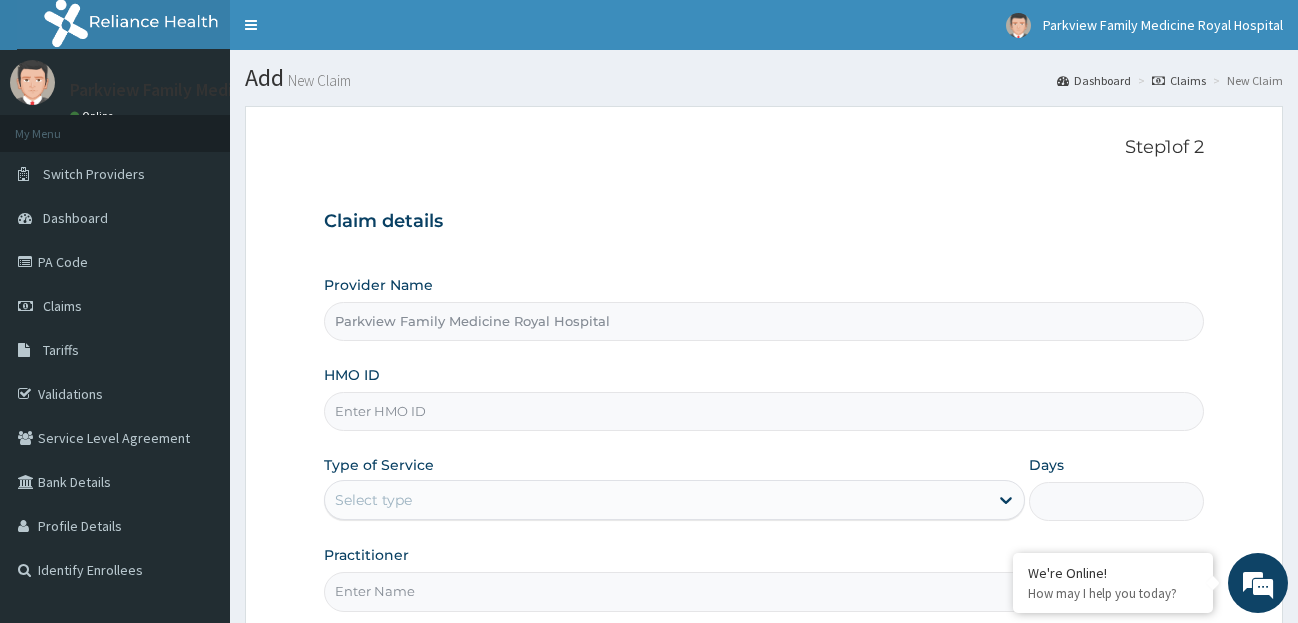 click on "HMO ID" at bounding box center (764, 411) 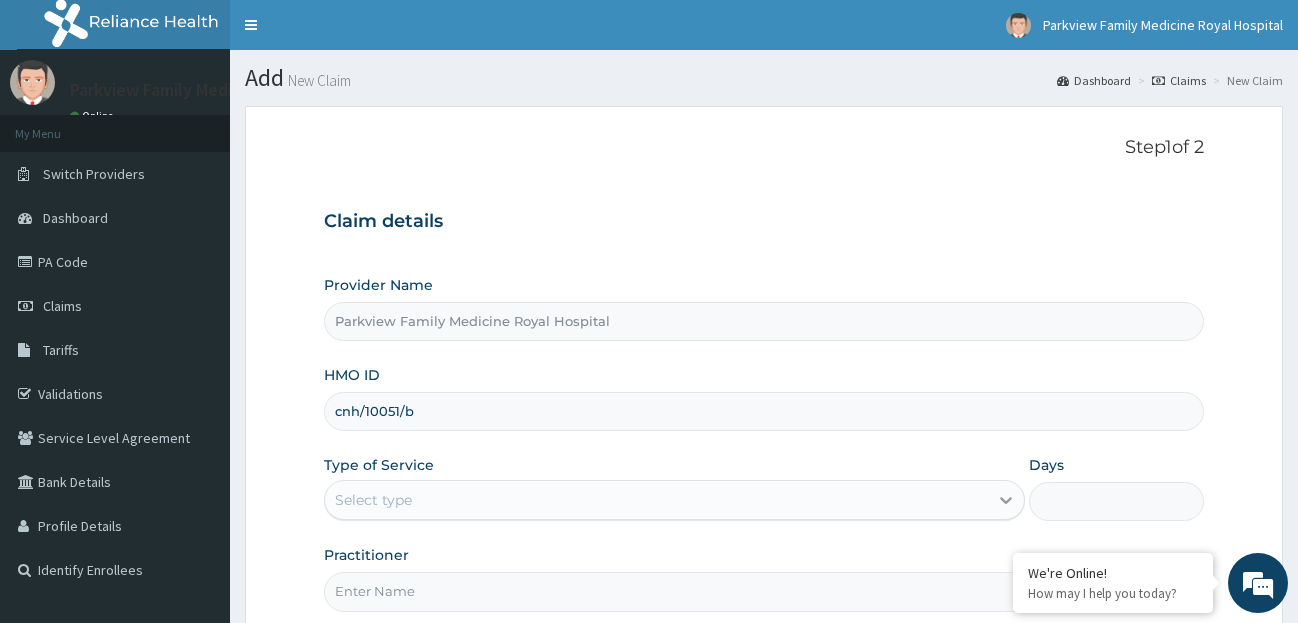 type on "cnh/10051/b" 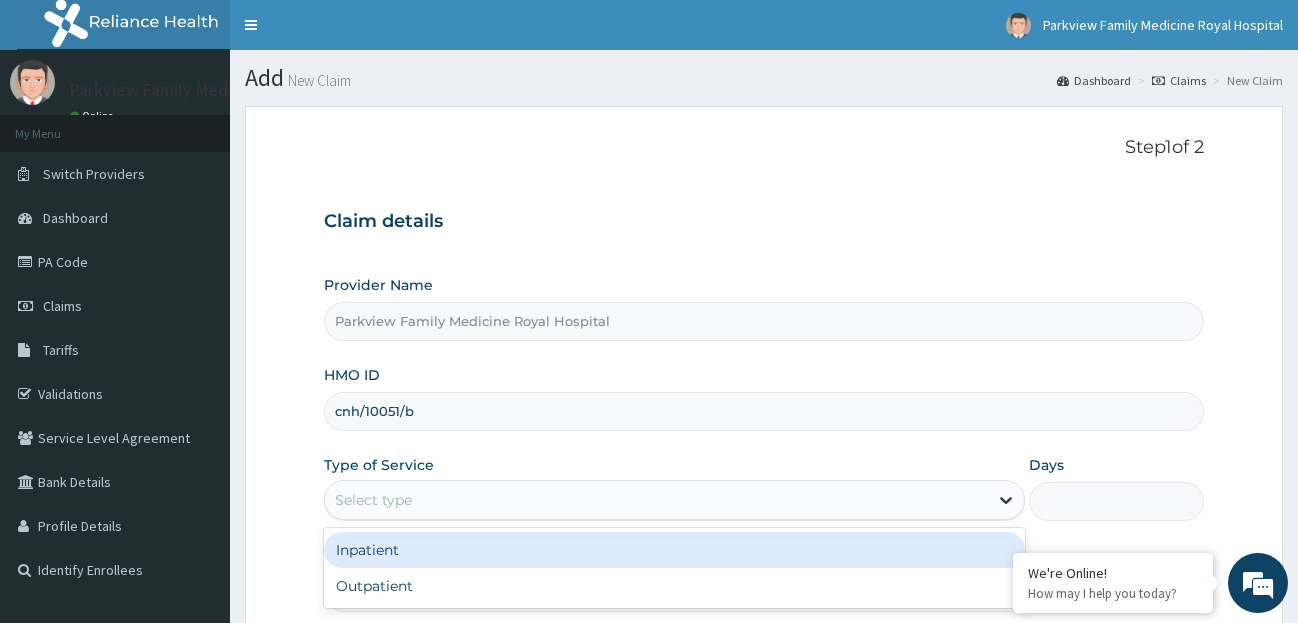 click 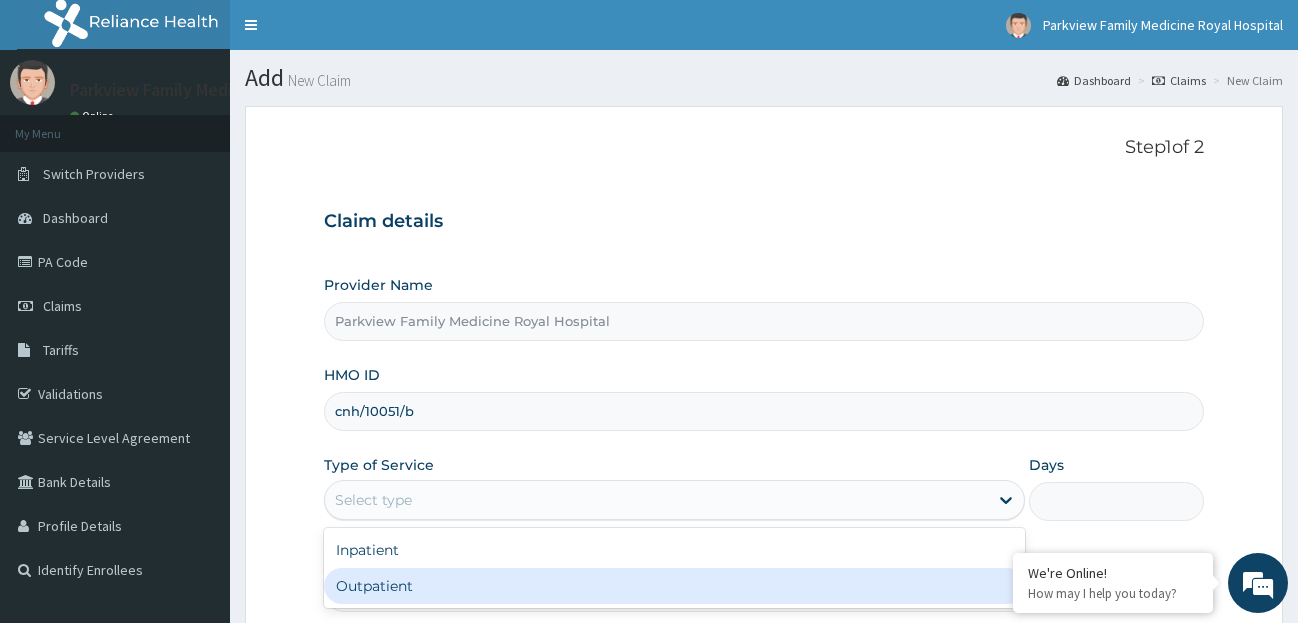 click on "Outpatient" at bounding box center (674, 586) 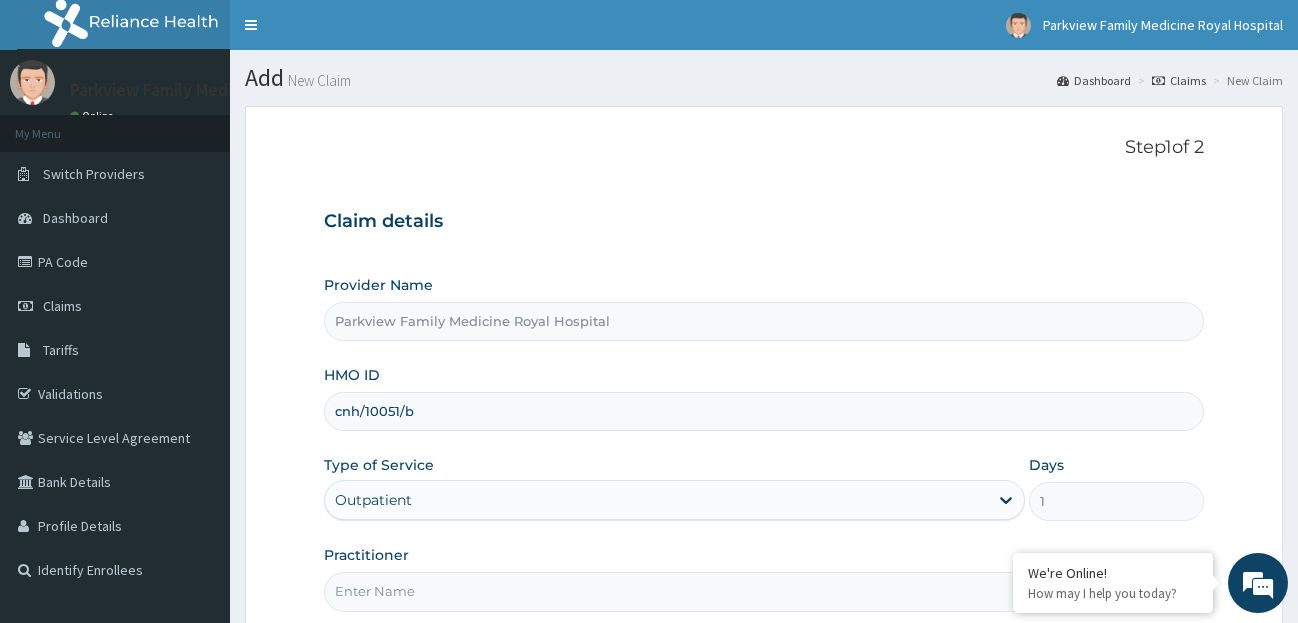 scroll, scrollTop: 0, scrollLeft: 0, axis: both 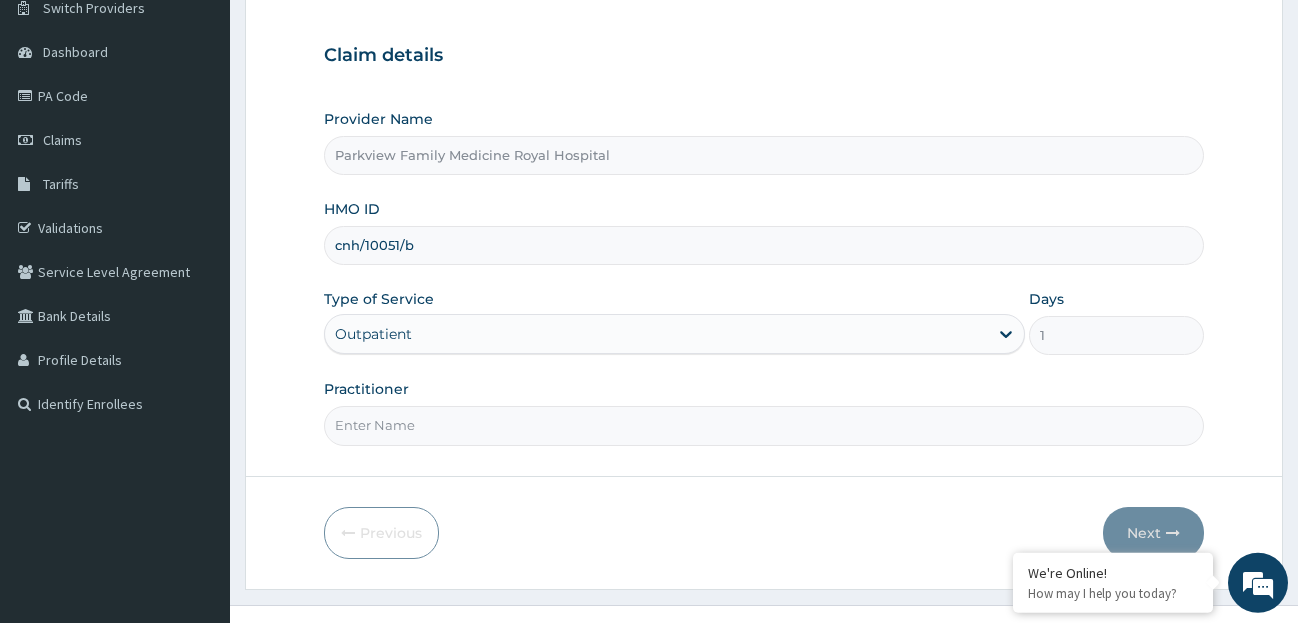 click on "Practitioner" at bounding box center (764, 425) 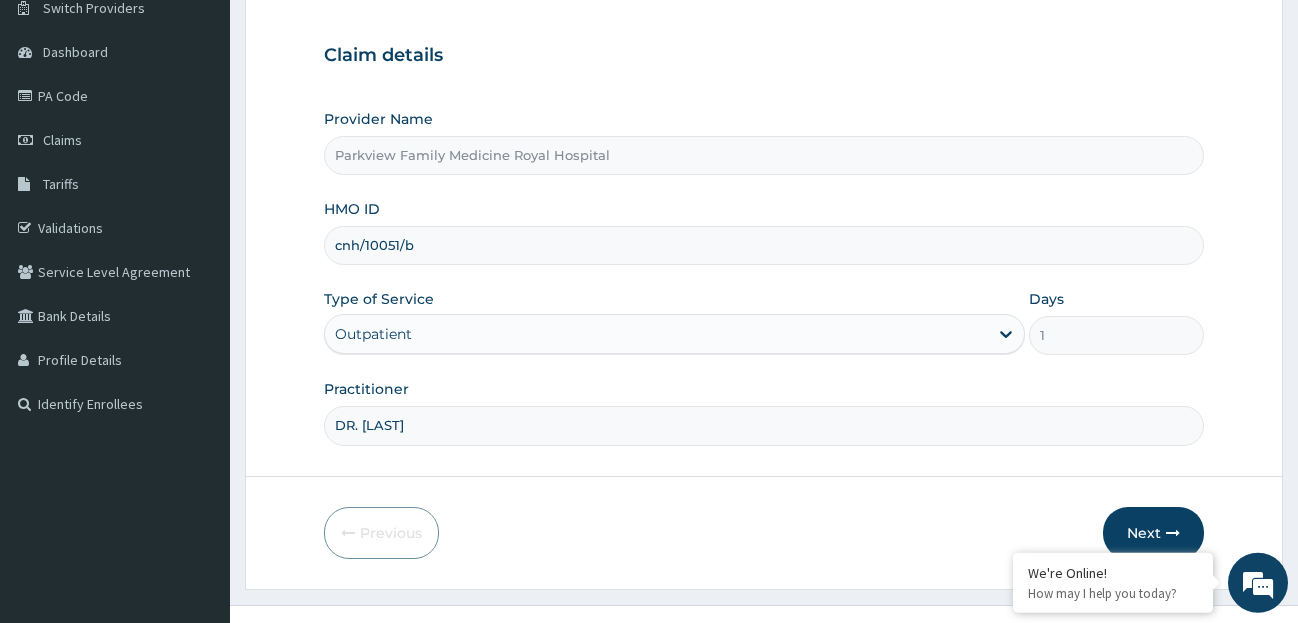 scroll, scrollTop: 199, scrollLeft: 0, axis: vertical 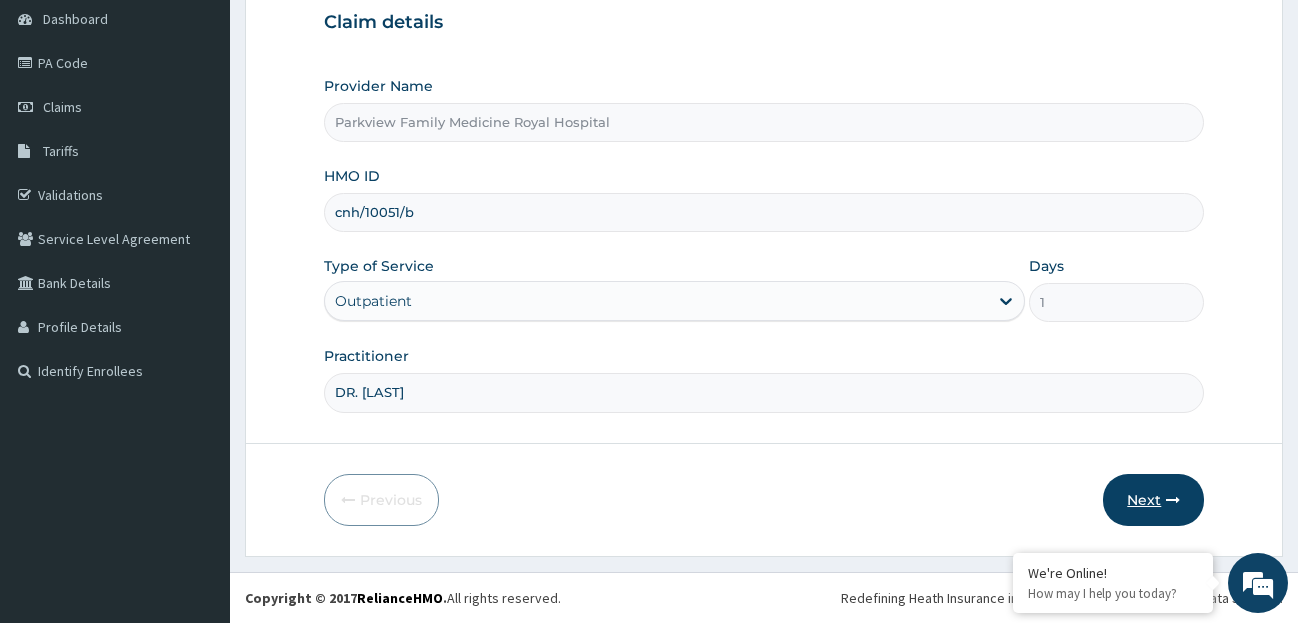 type on "DR. [LAST]" 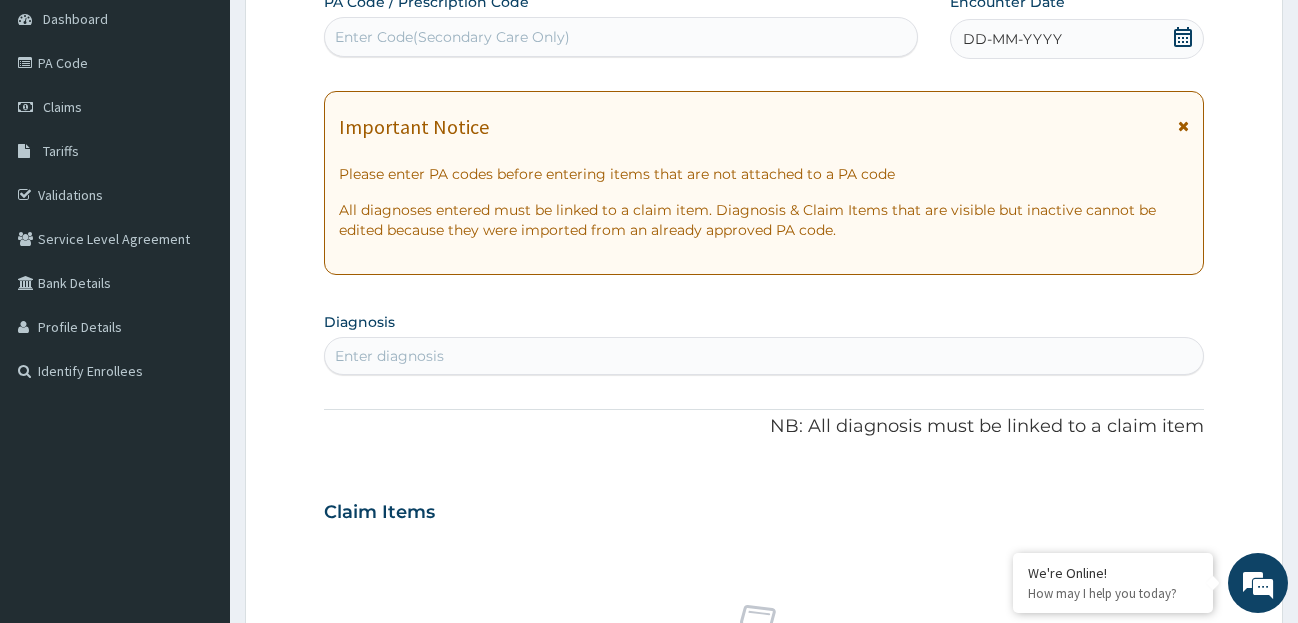 click 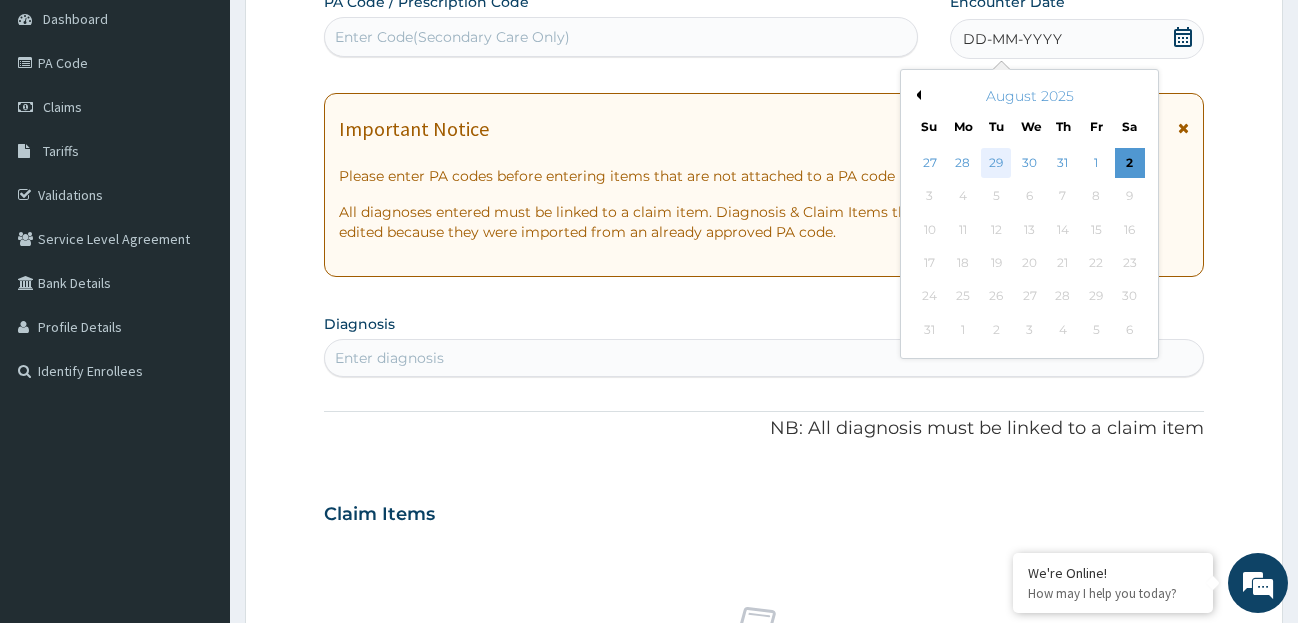 click on "29" at bounding box center (996, 163) 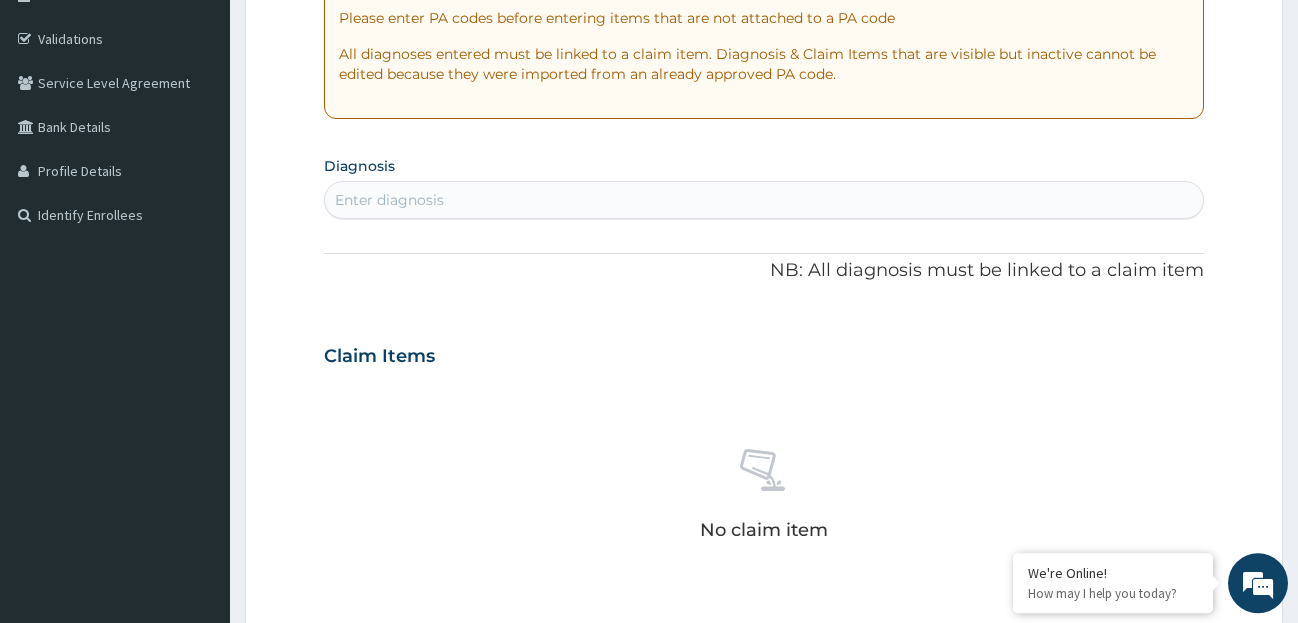 scroll, scrollTop: 350, scrollLeft: 0, axis: vertical 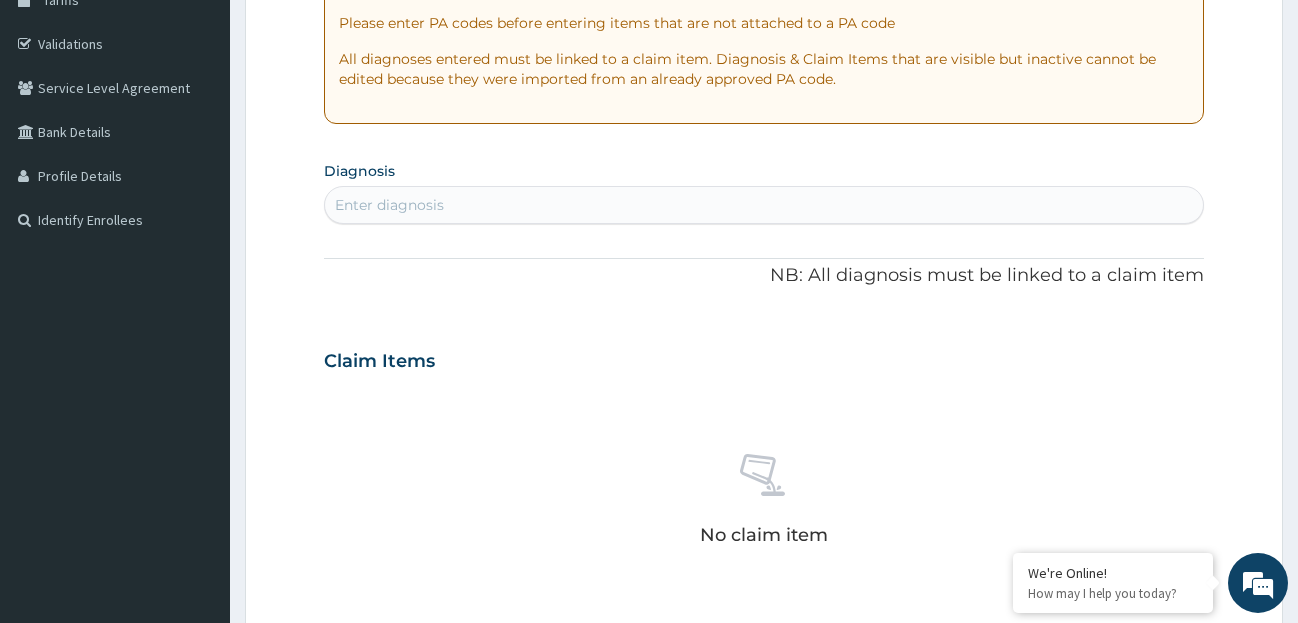 click on "Enter diagnosis" at bounding box center (389, 205) 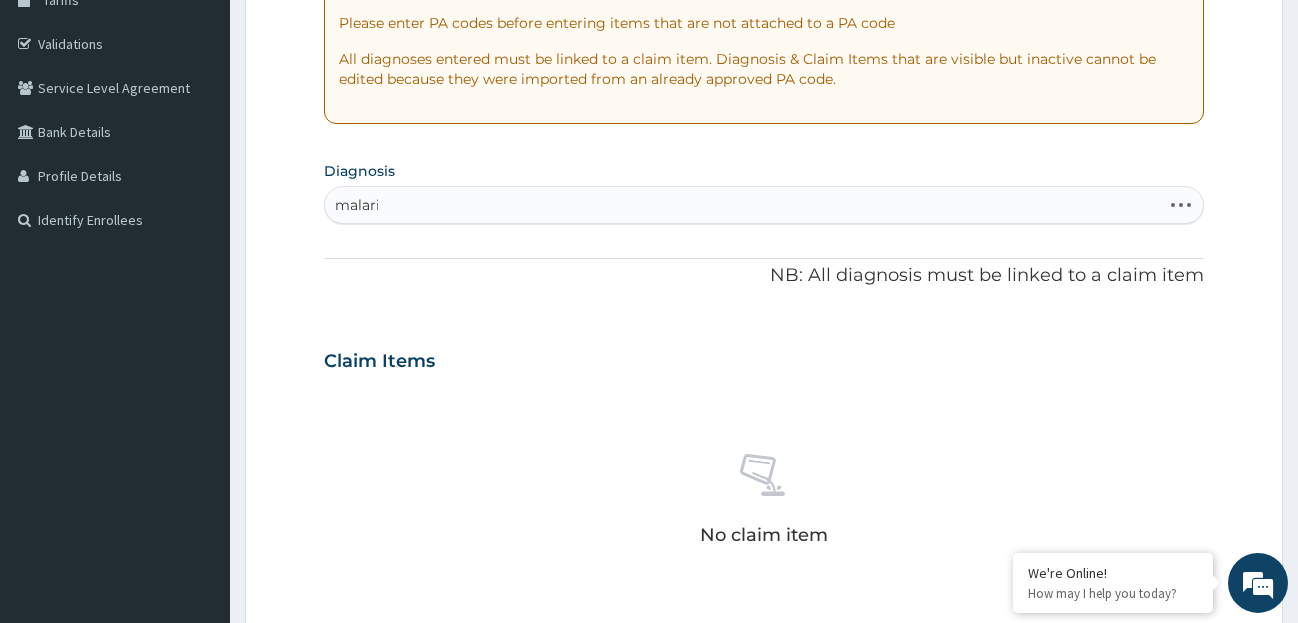 type on "malaria" 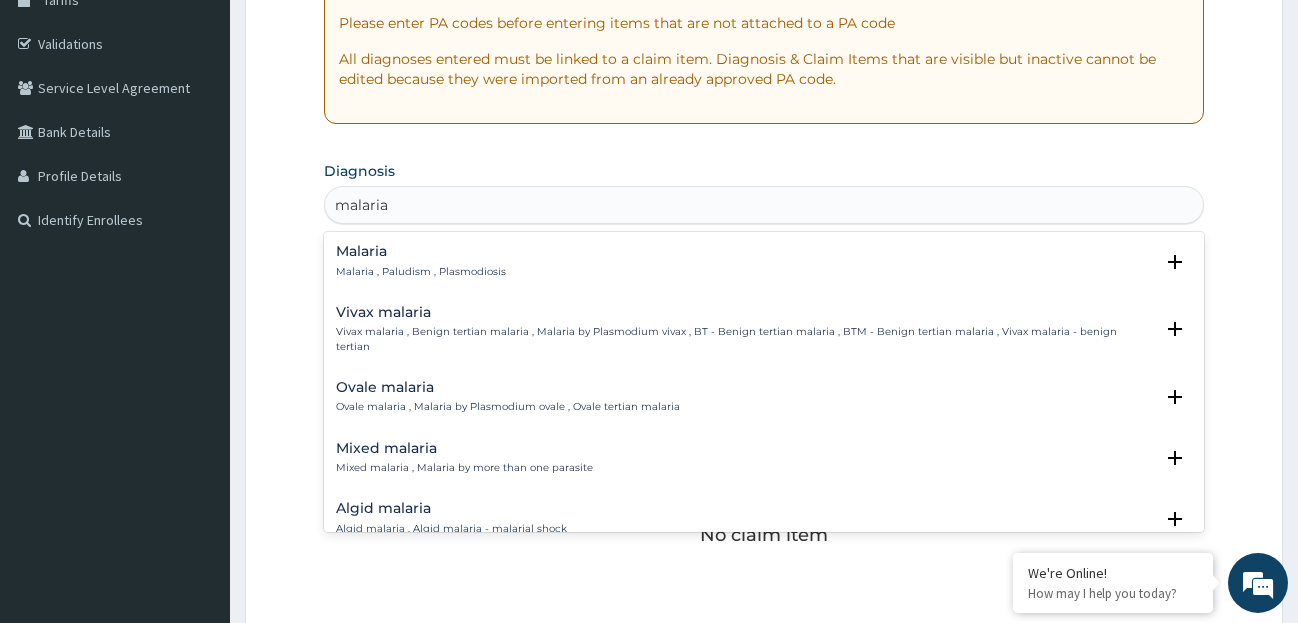 click on "Malaria Malaria , Paludism , Plasmodiosis" at bounding box center (421, 261) 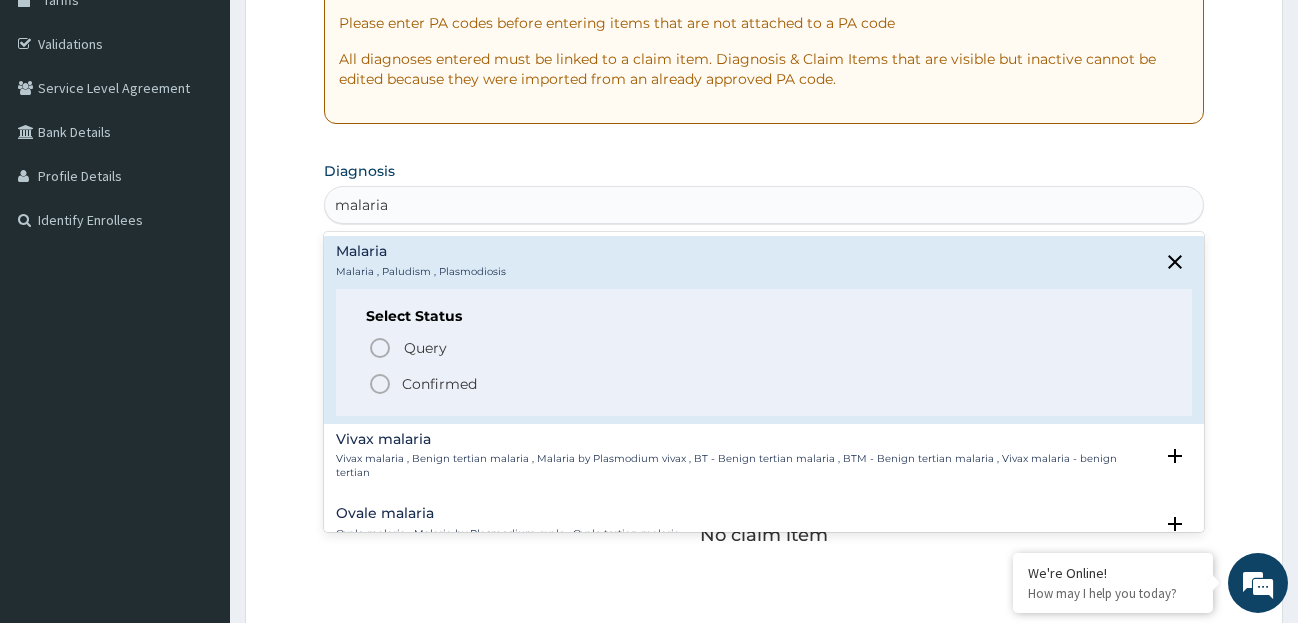 click 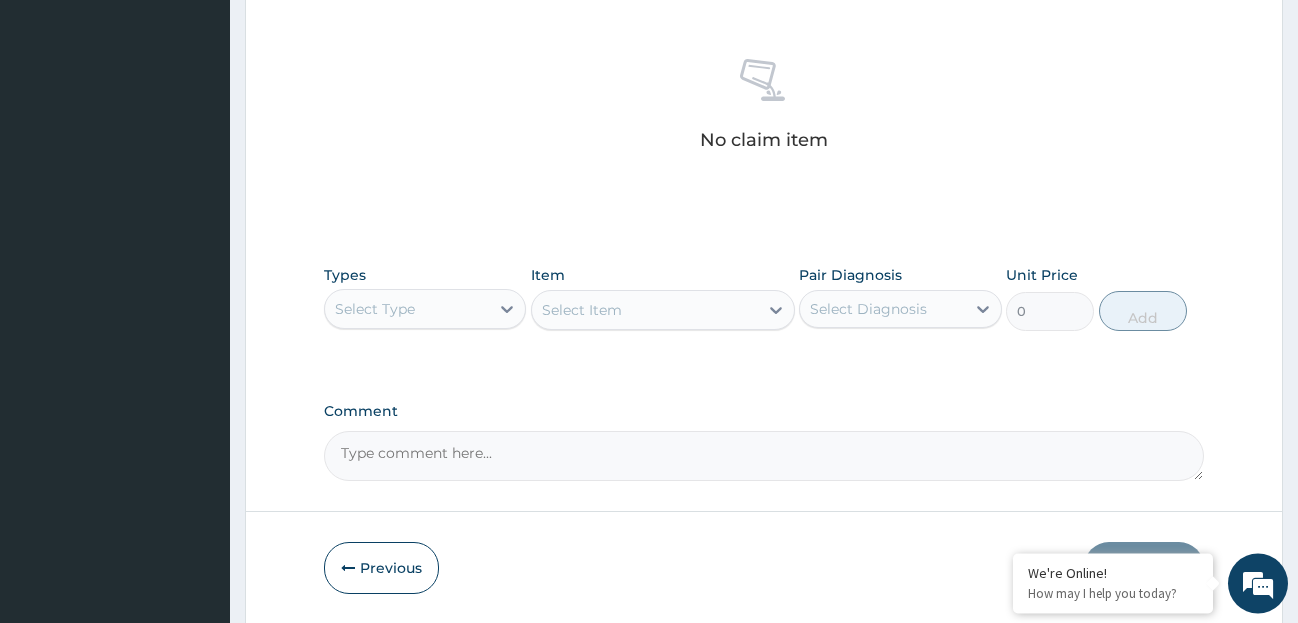 scroll, scrollTop: 800, scrollLeft: 0, axis: vertical 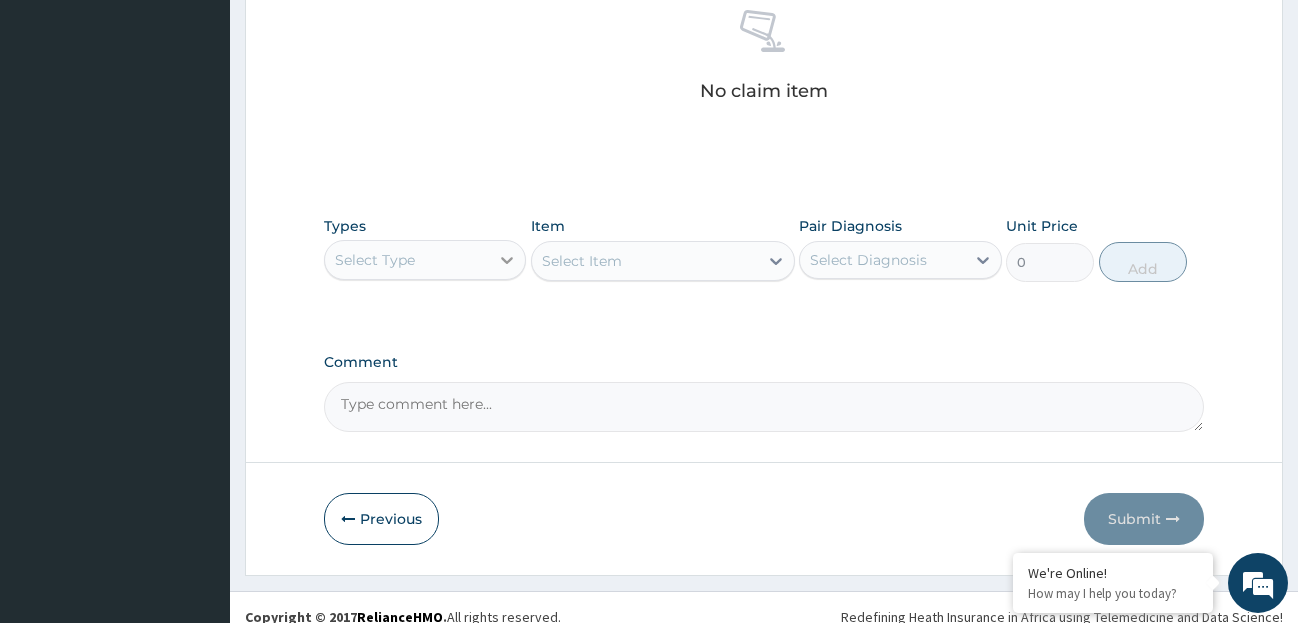 click 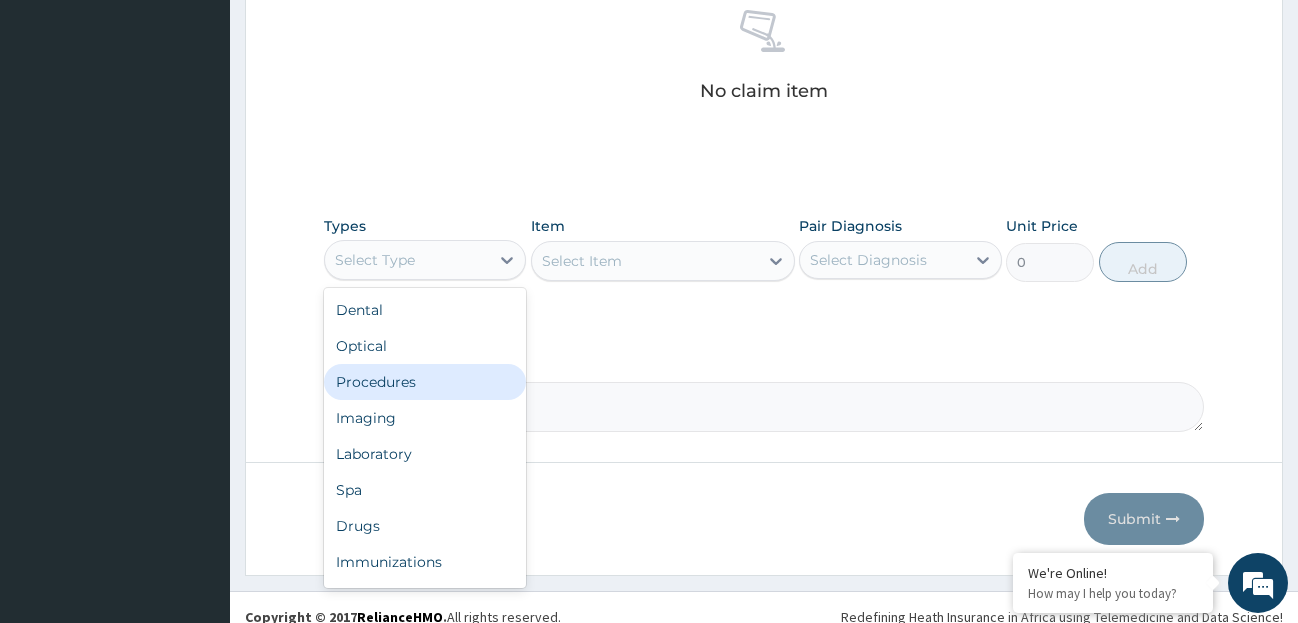 click on "Procedures" at bounding box center [425, 382] 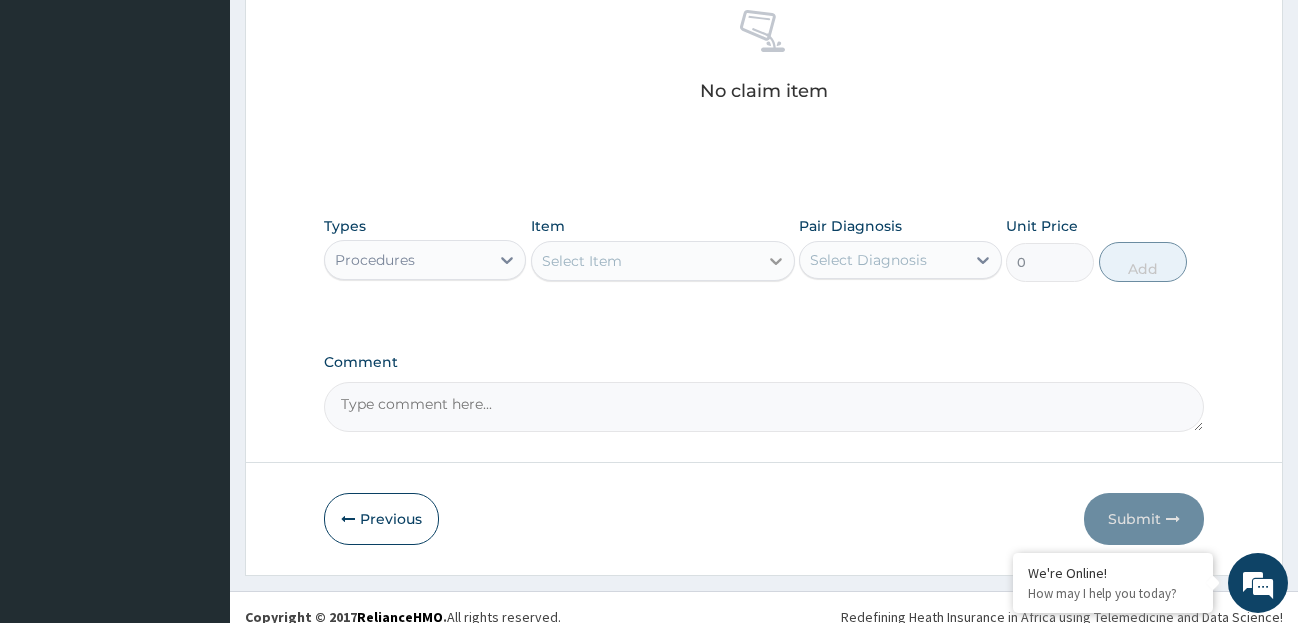 click 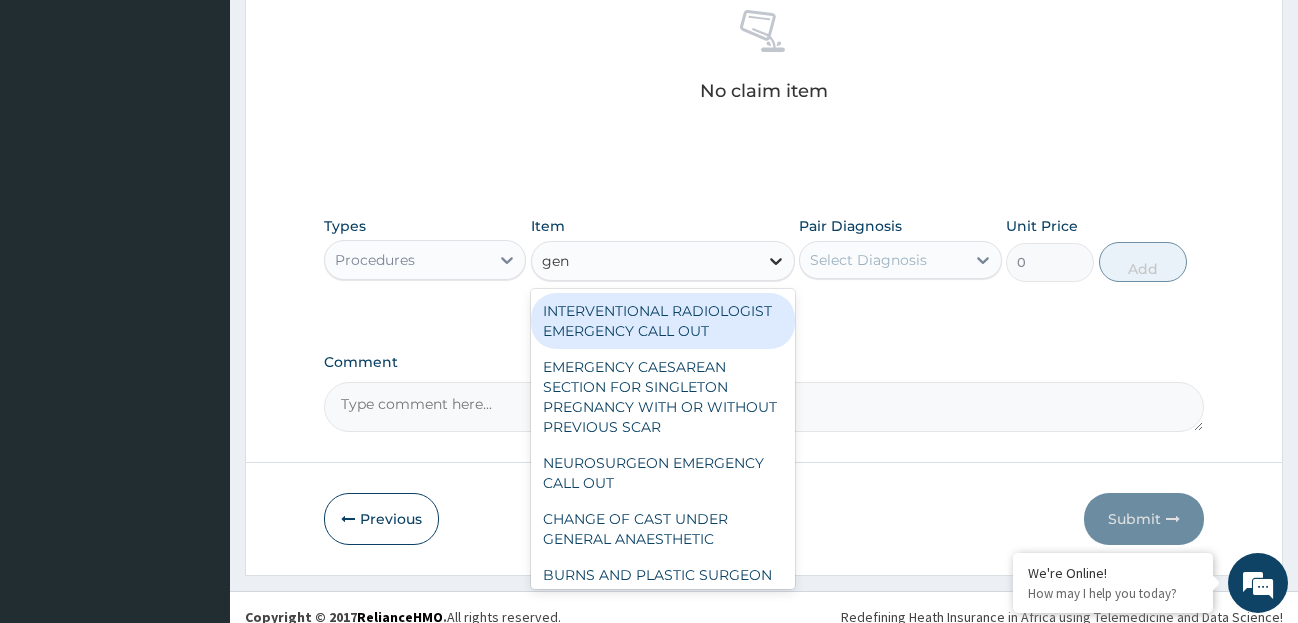 type on "gene" 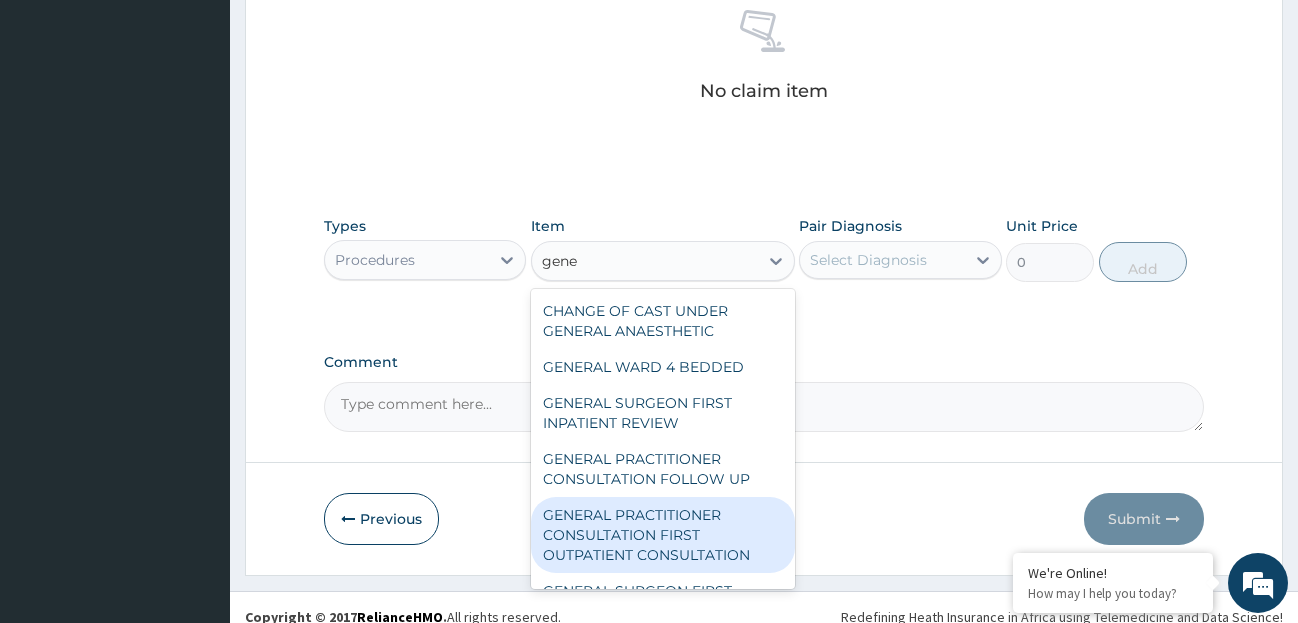 click on "GENERAL PRACTITIONER CONSULTATION FIRST OUTPATIENT CONSULTATION" at bounding box center (663, 535) 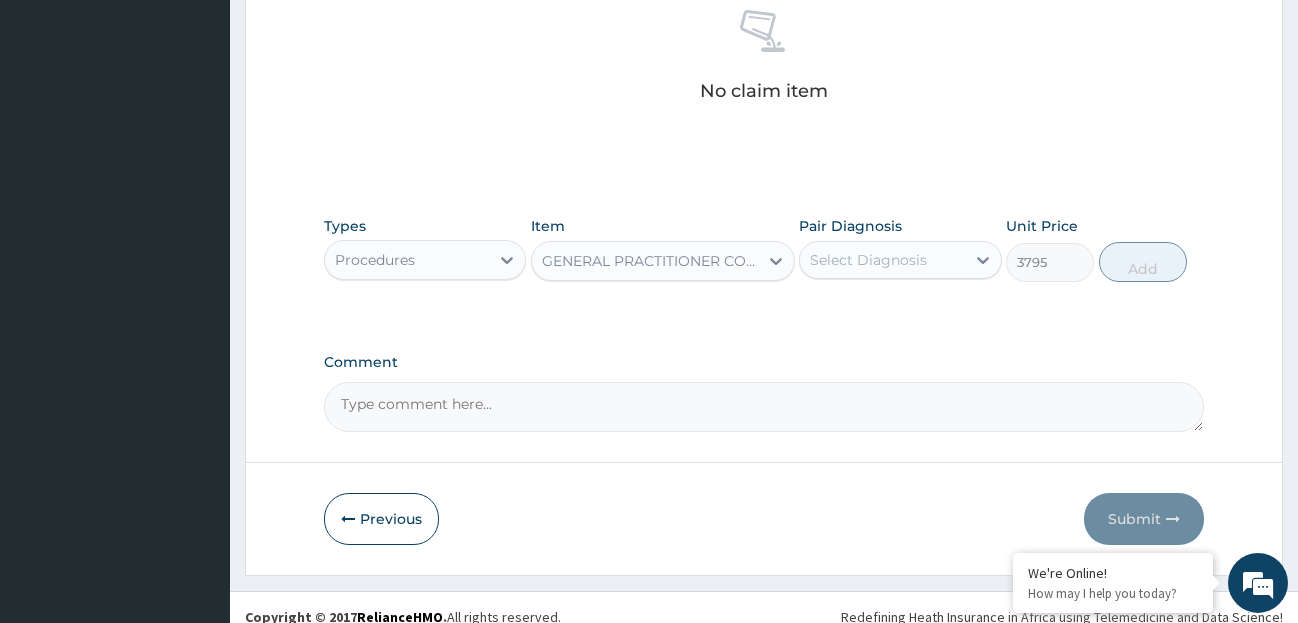 type 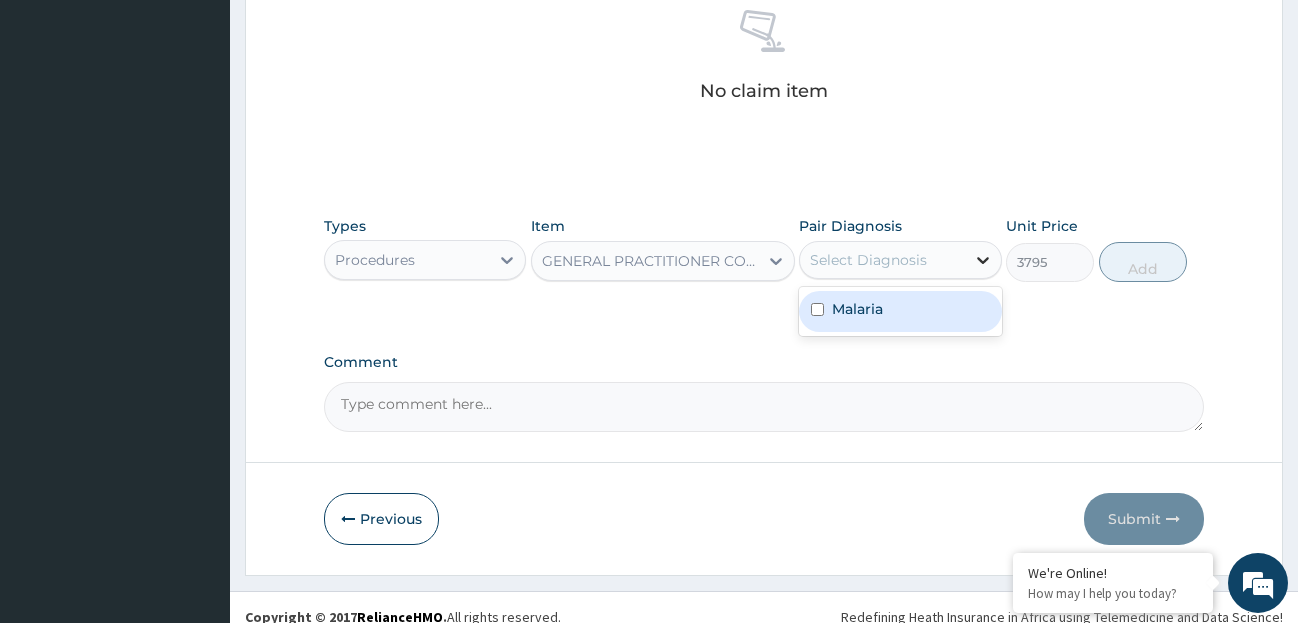 click 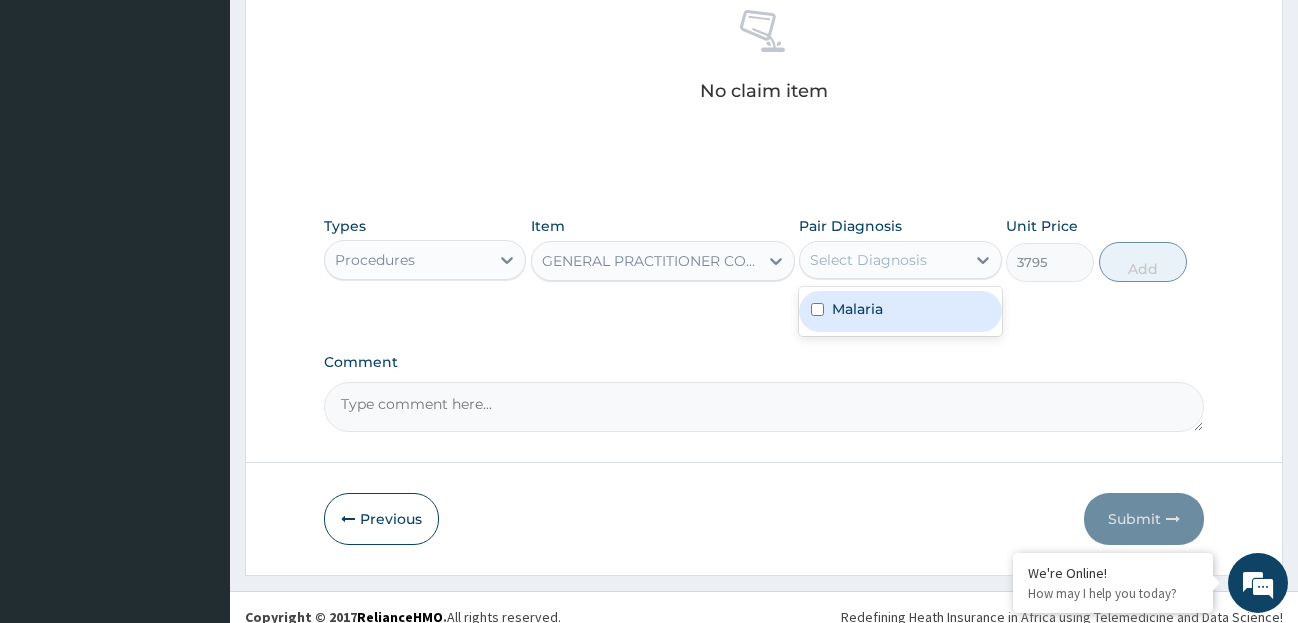 click on "Malaria" at bounding box center [900, 311] 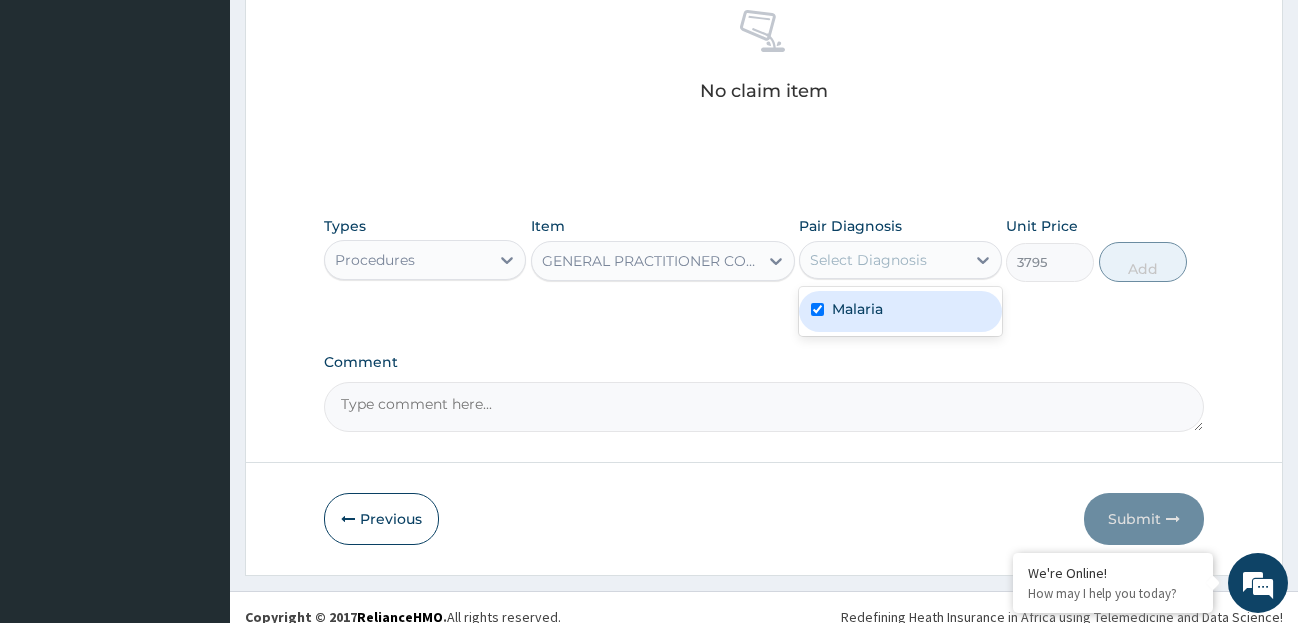 checkbox on "true" 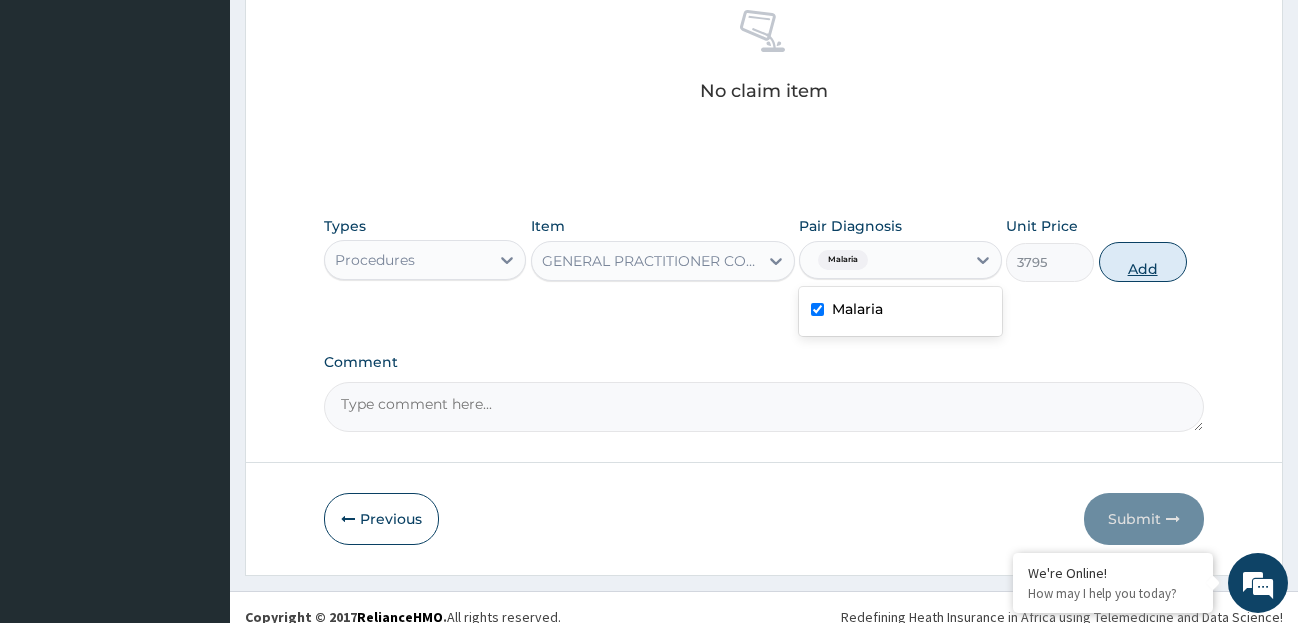 click on "Add" at bounding box center (1143, 262) 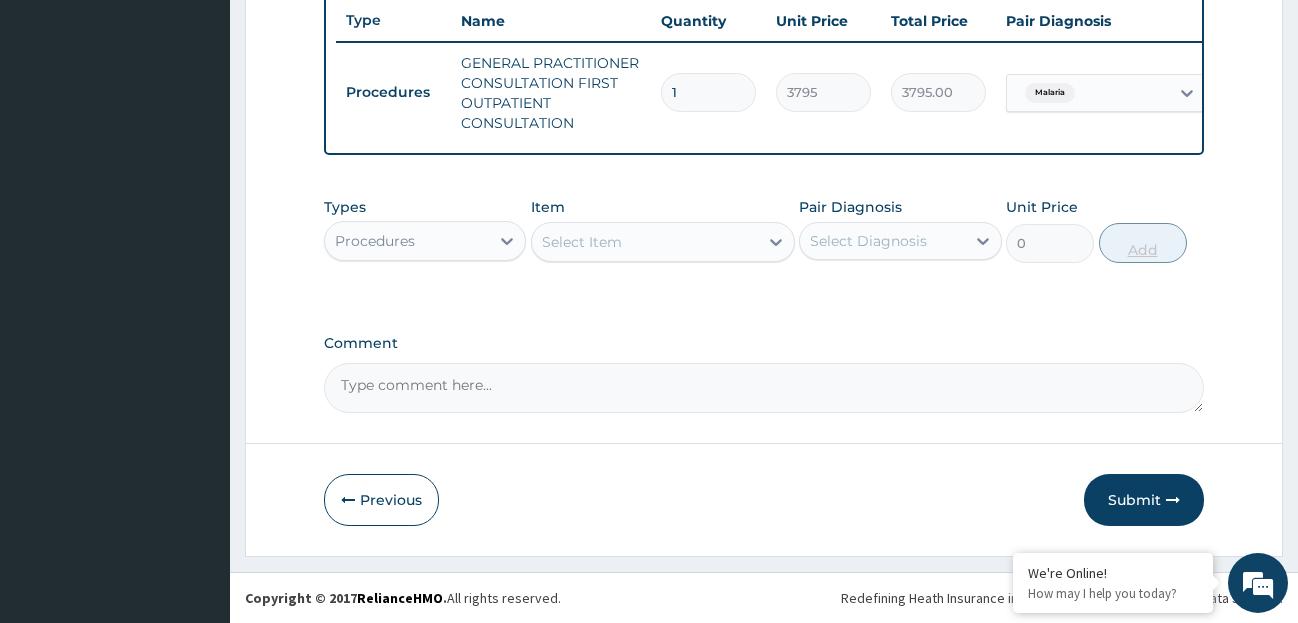 scroll, scrollTop: 772, scrollLeft: 0, axis: vertical 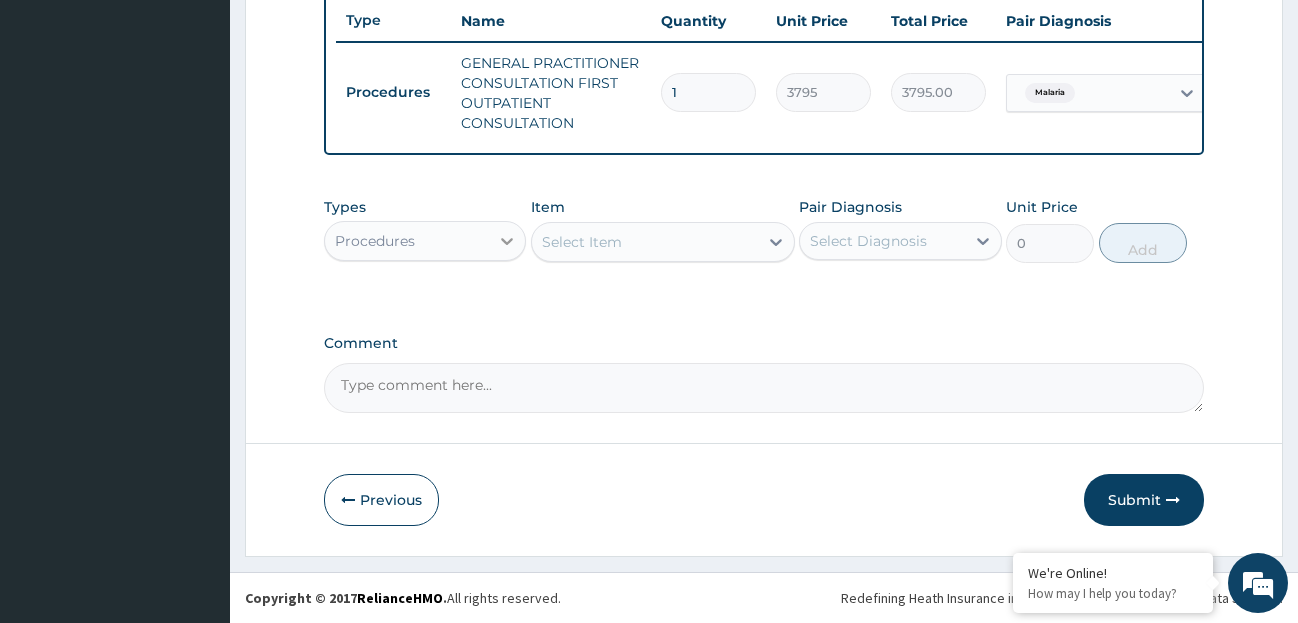 click 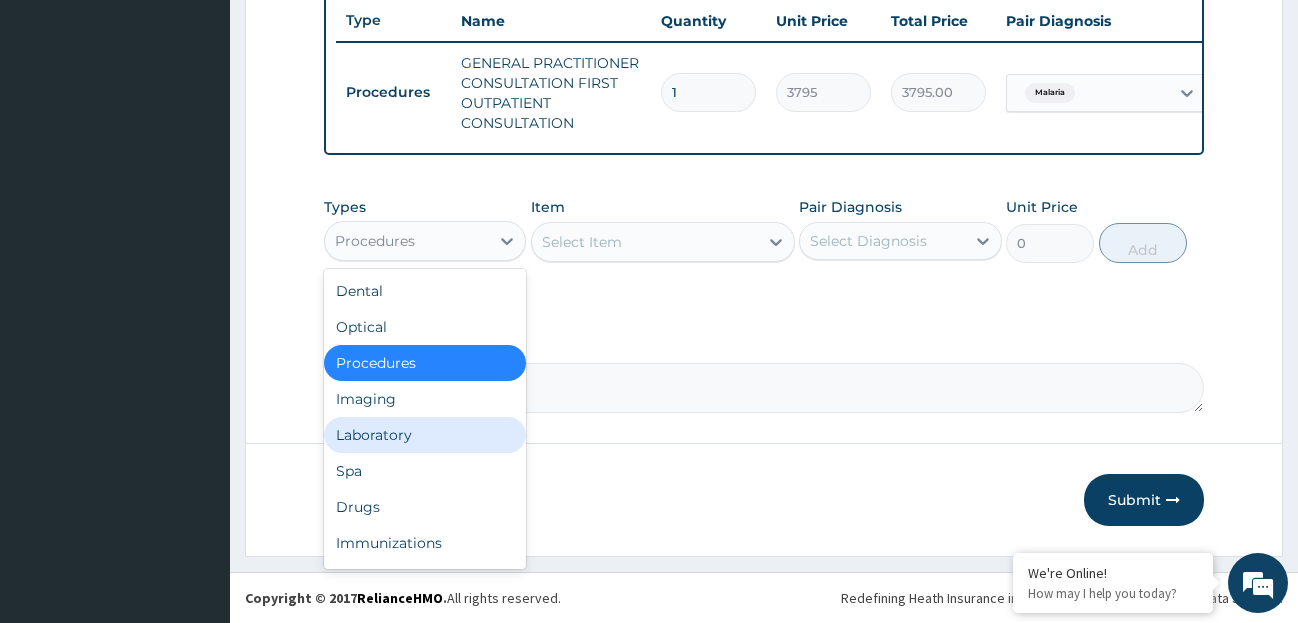 click on "Laboratory" at bounding box center [425, 435] 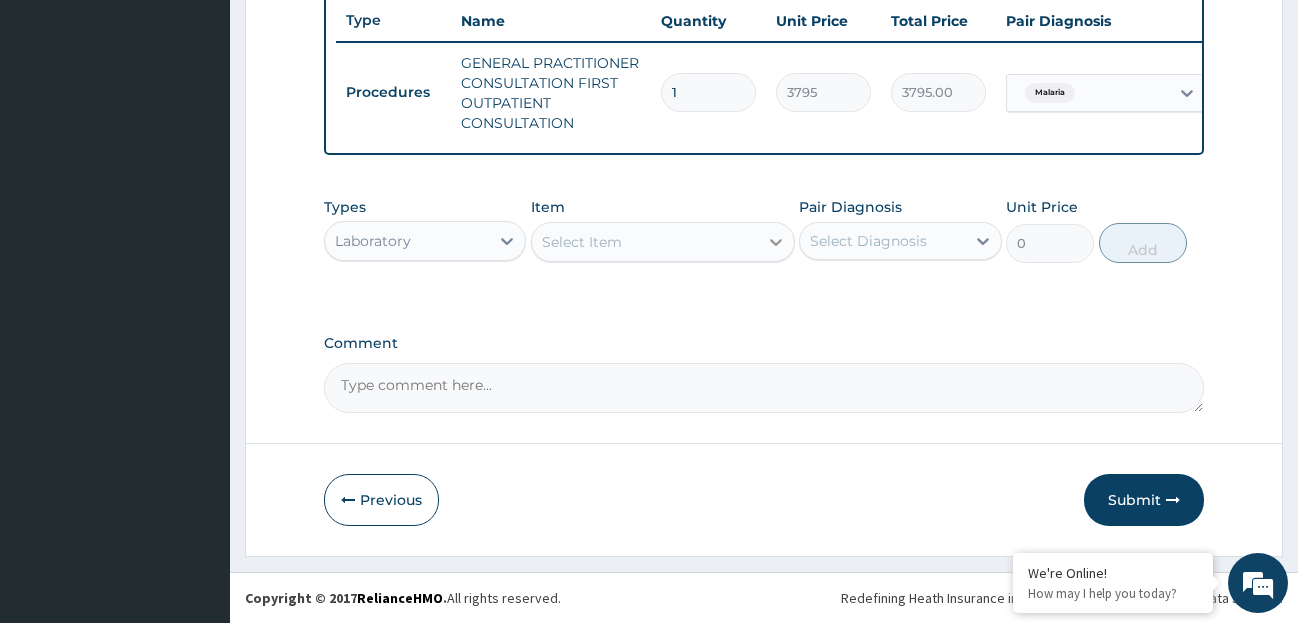 click 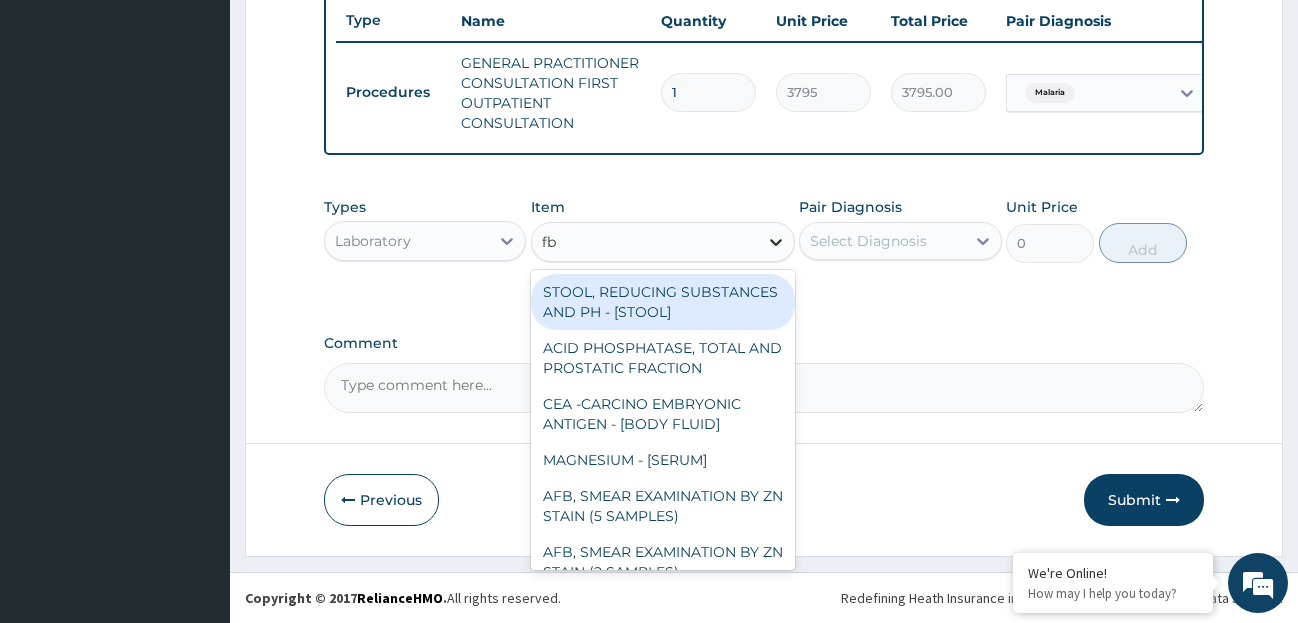 type on "fbc" 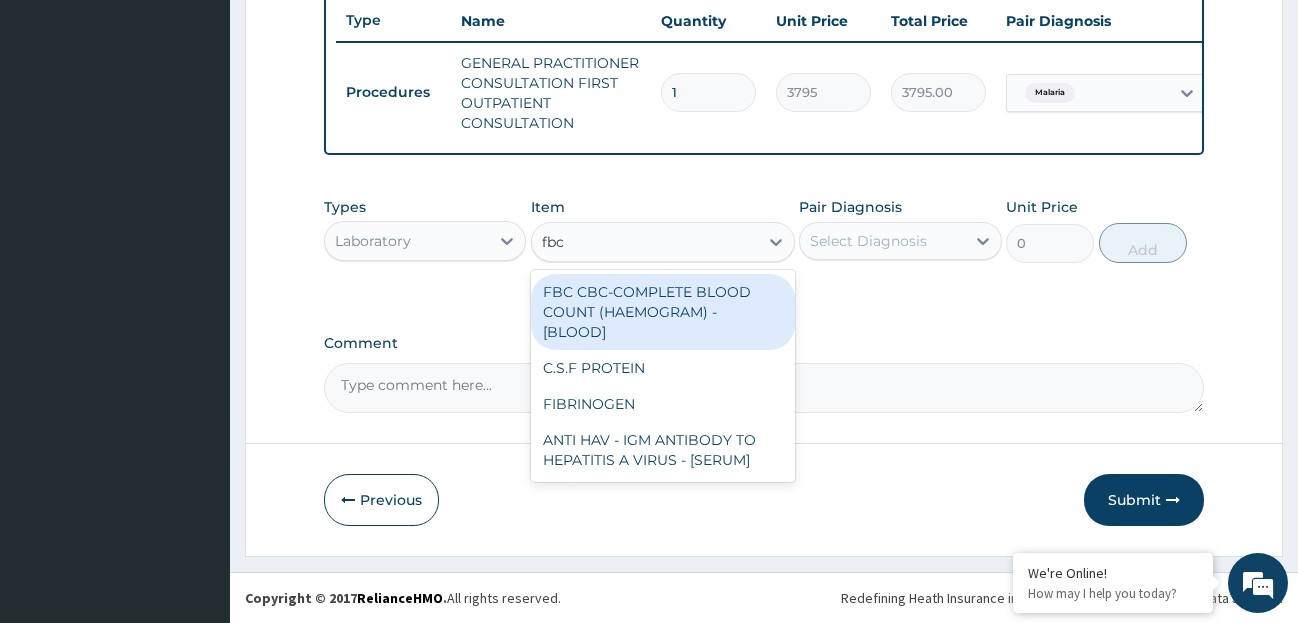 click on "FBC CBC-COMPLETE BLOOD COUNT (HAEMOGRAM) - [BLOOD]" at bounding box center (663, 312) 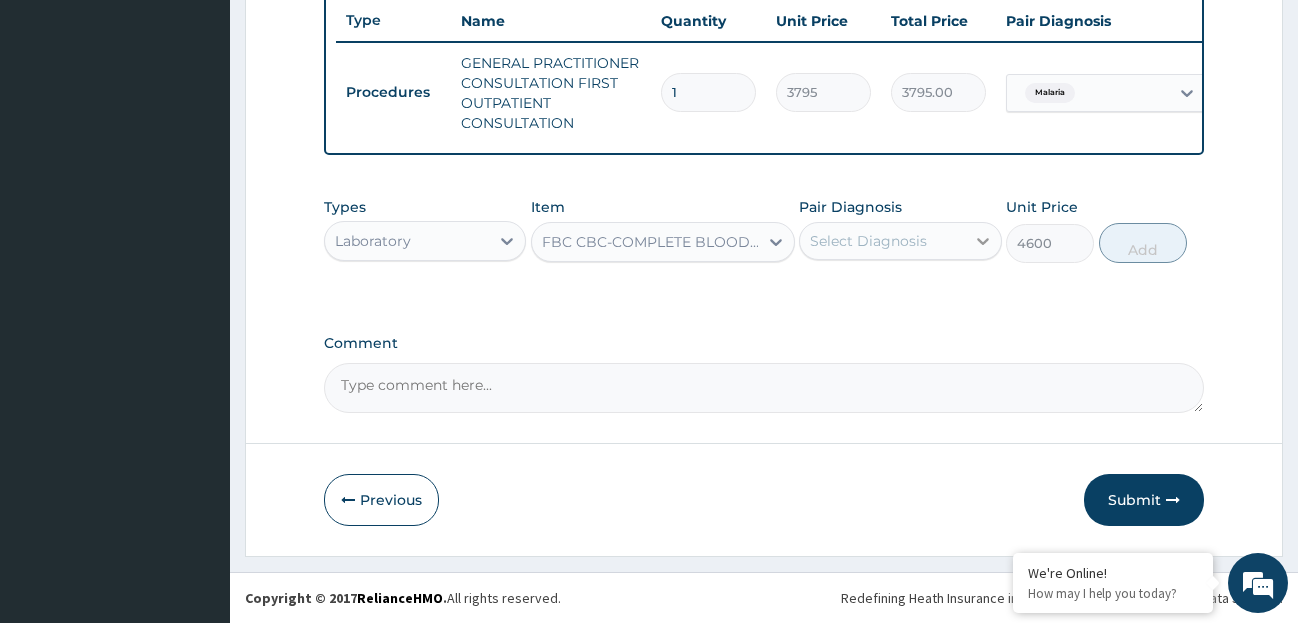 click 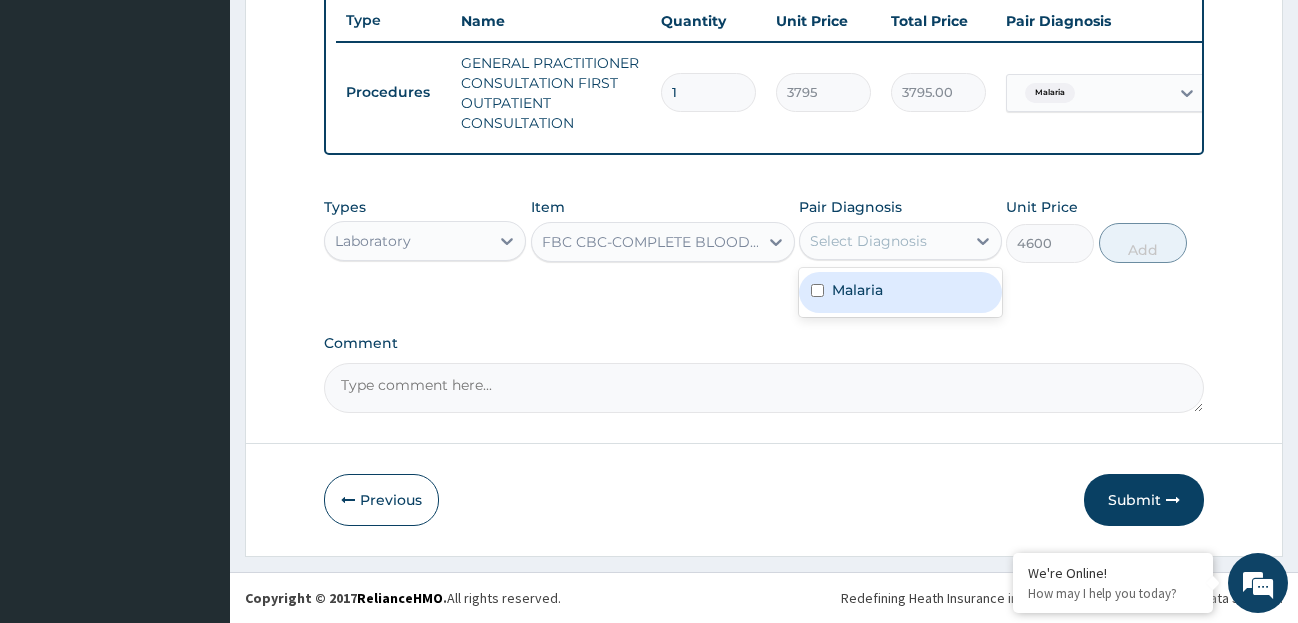 click on "Malaria" at bounding box center (900, 292) 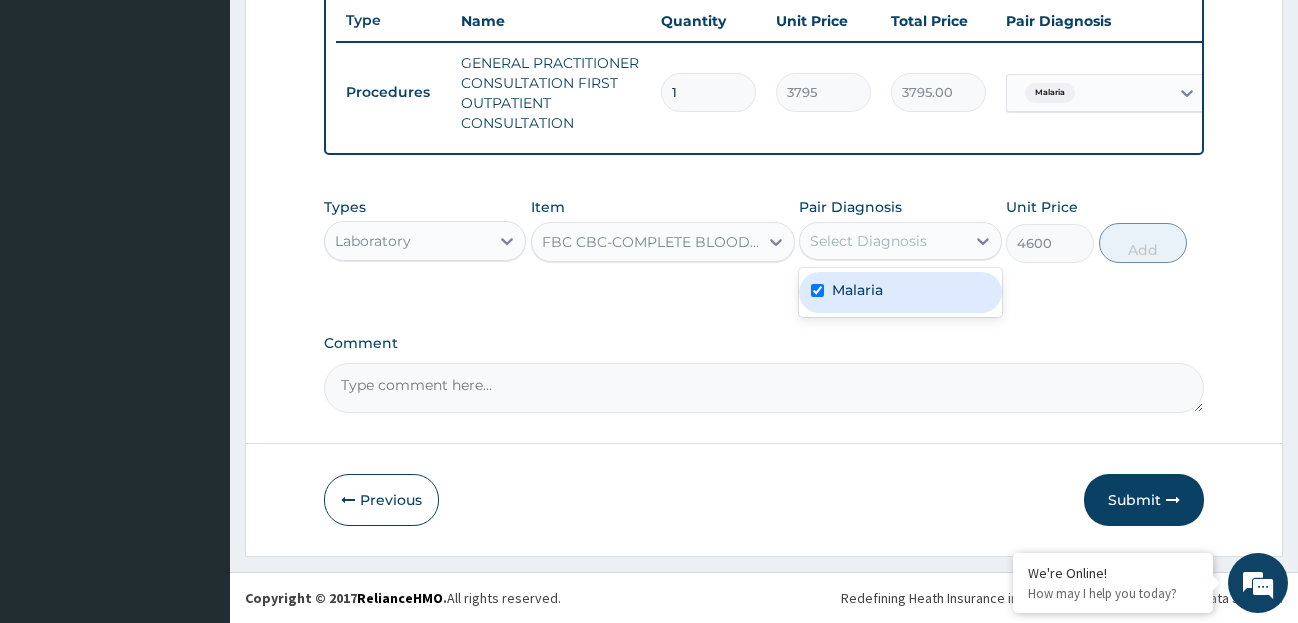 checkbox on "true" 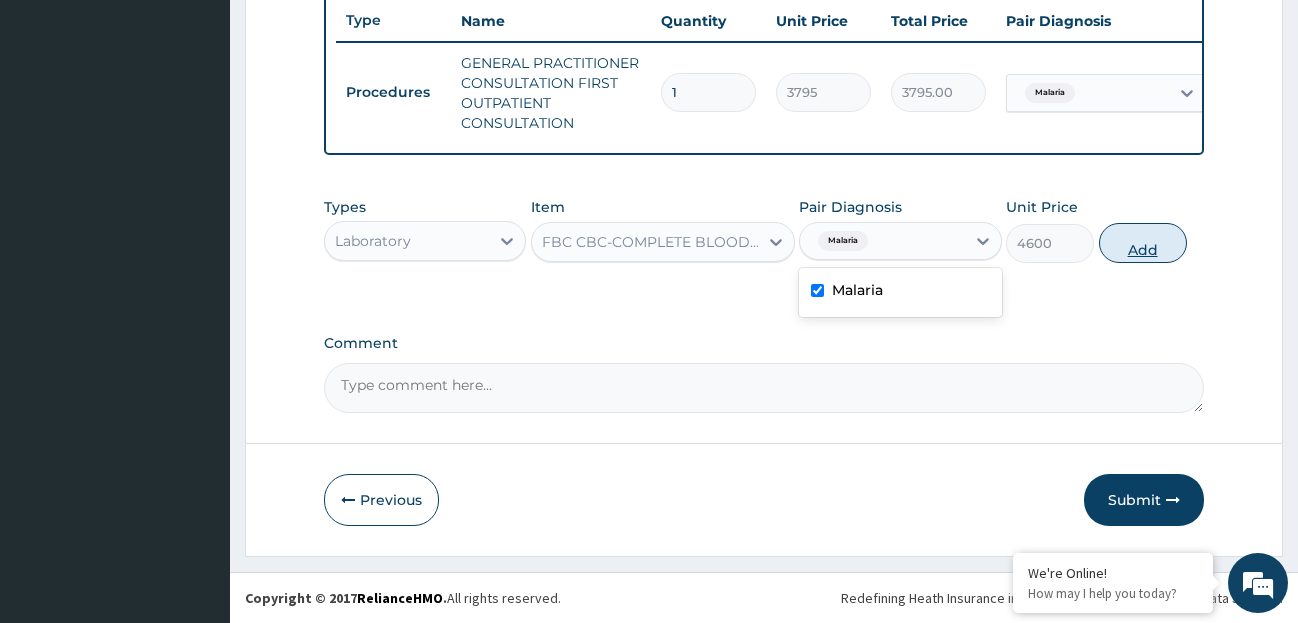 click on "Add" at bounding box center [1143, 243] 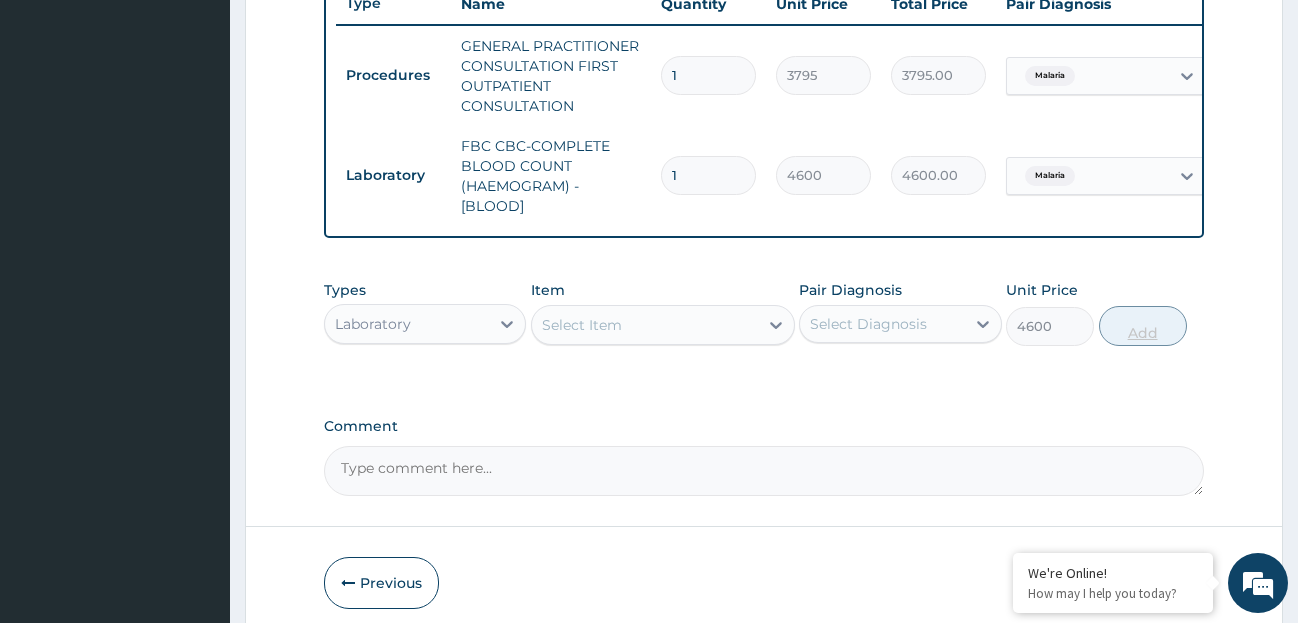 type on "0" 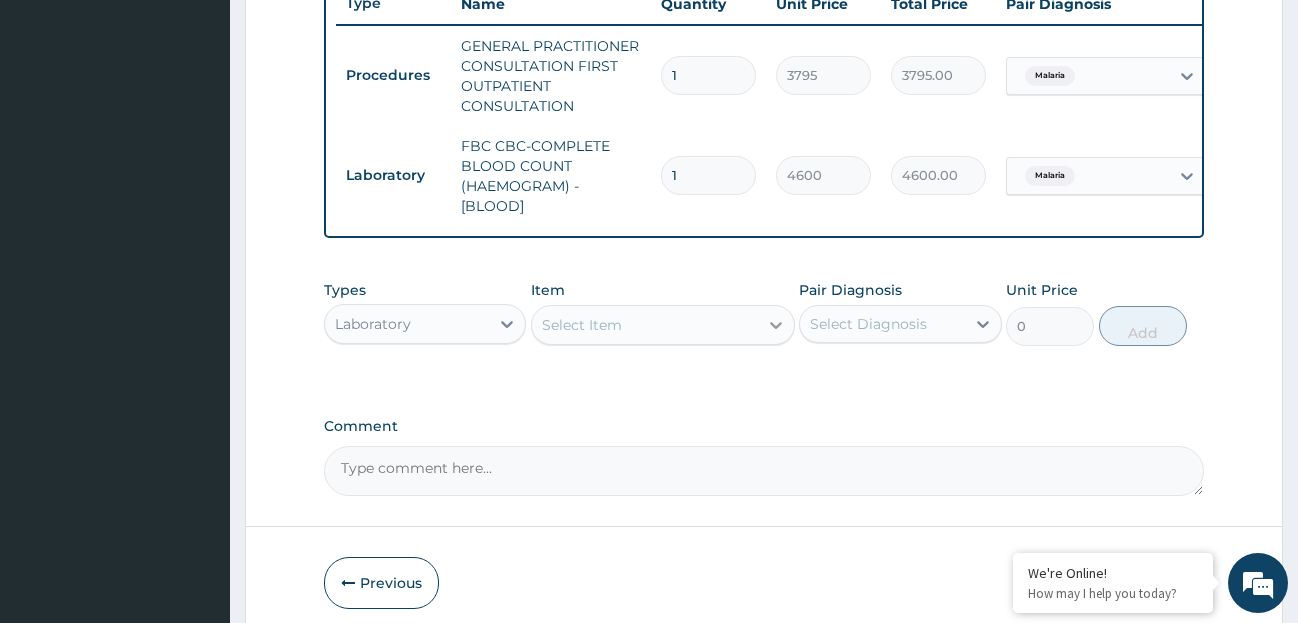 click 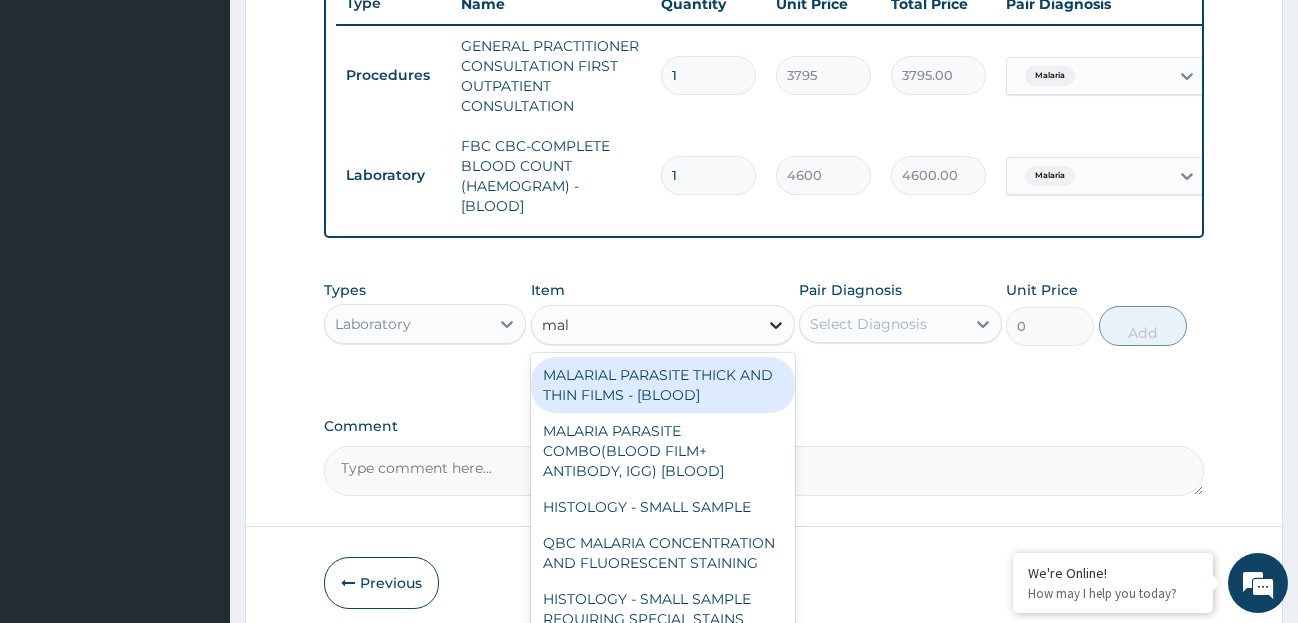 type on "mala" 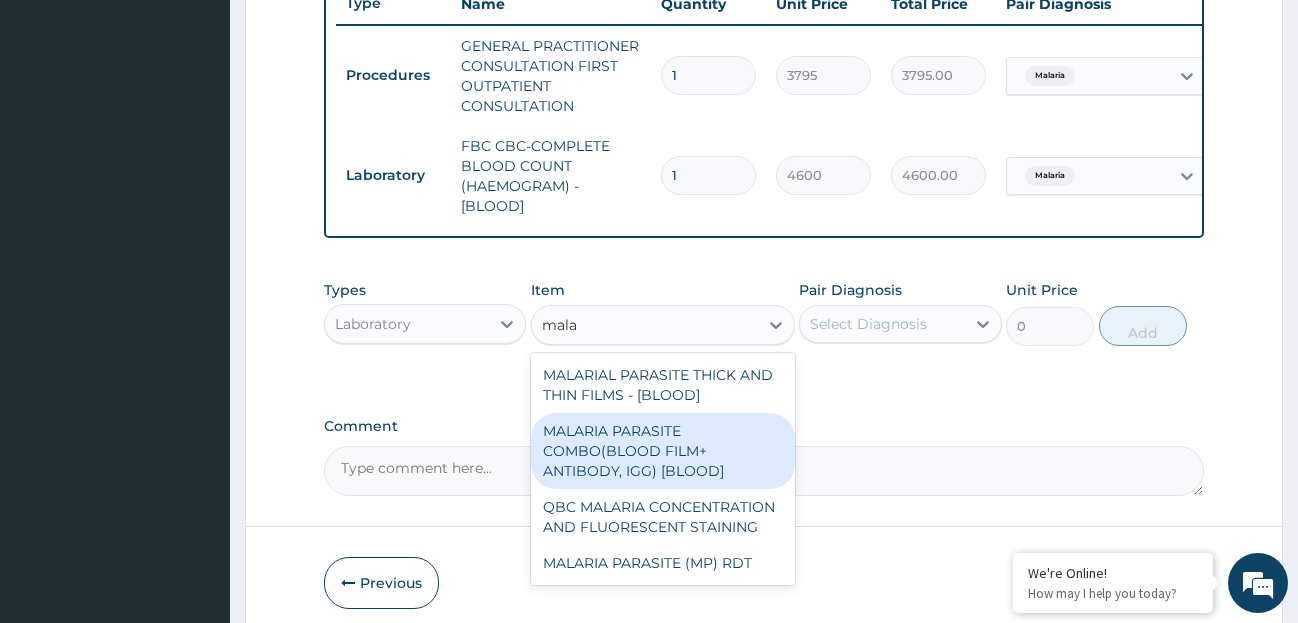 click on "MALARIA PARASITE COMBO(BLOOD FILM+ ANTIBODY, IGG) [BLOOD]" at bounding box center [663, 451] 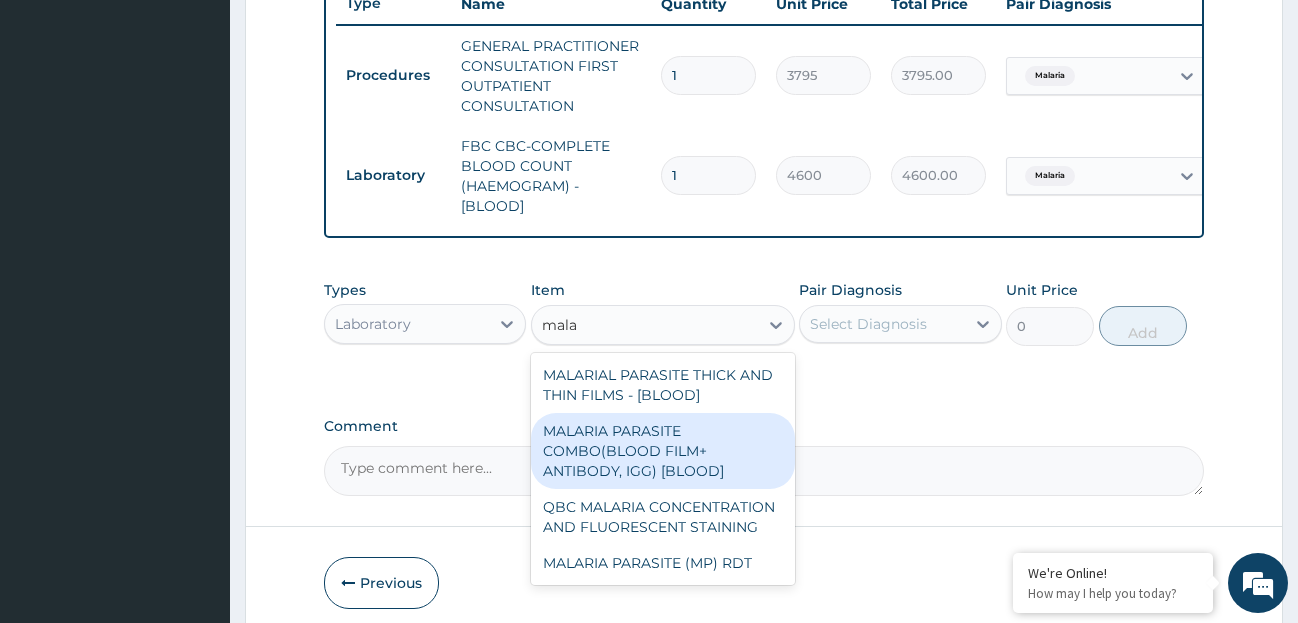 type 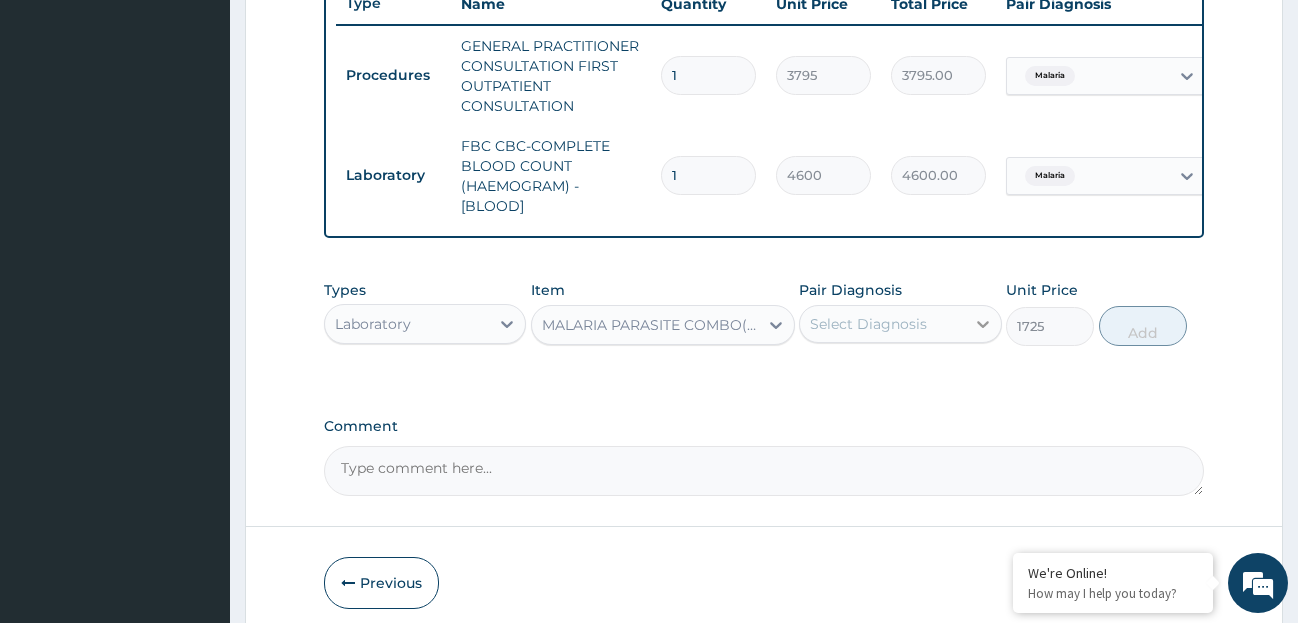 click 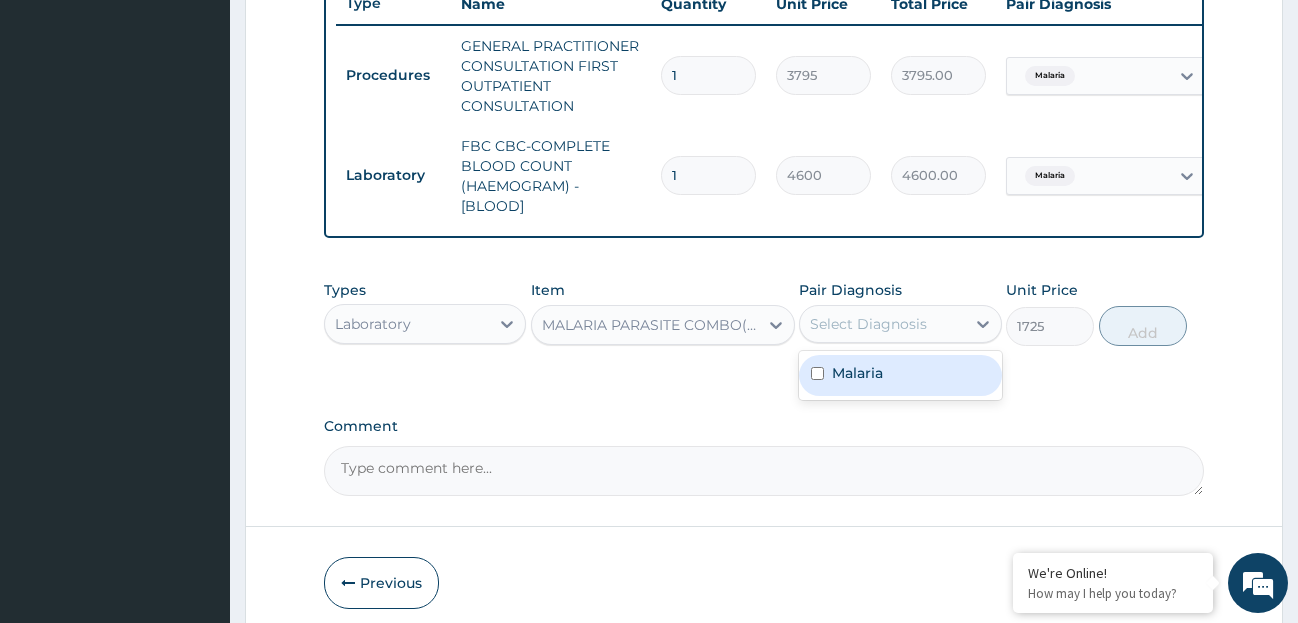 click on "Malaria" at bounding box center (900, 375) 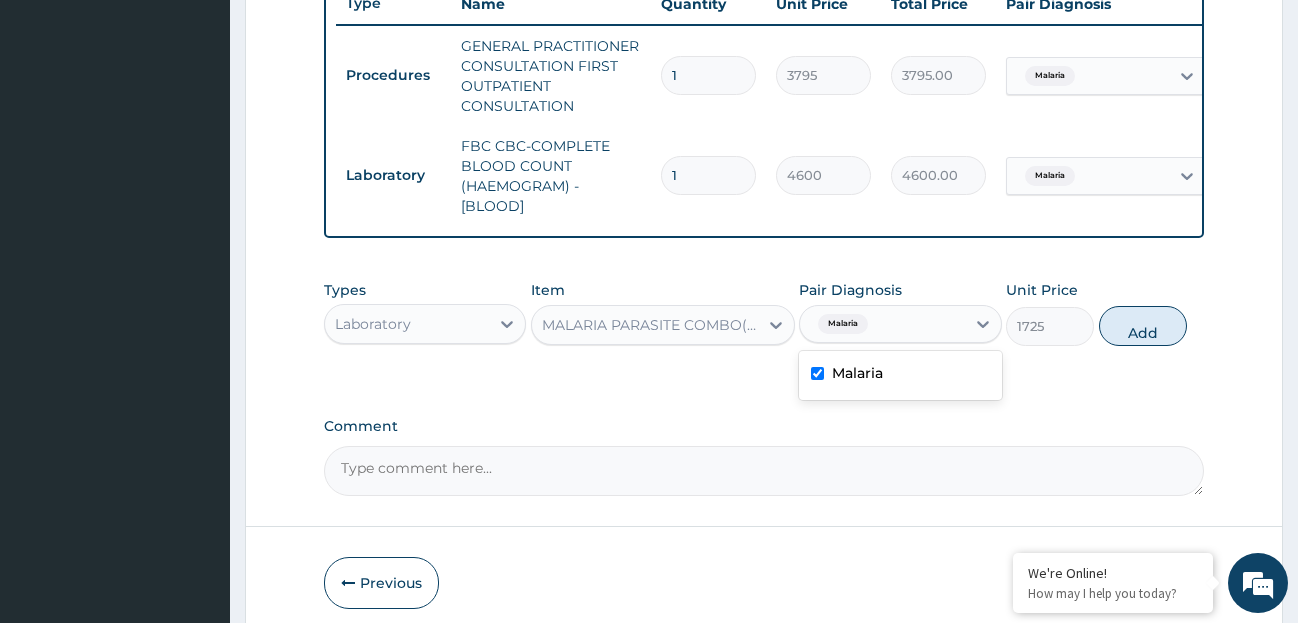 checkbox on "true" 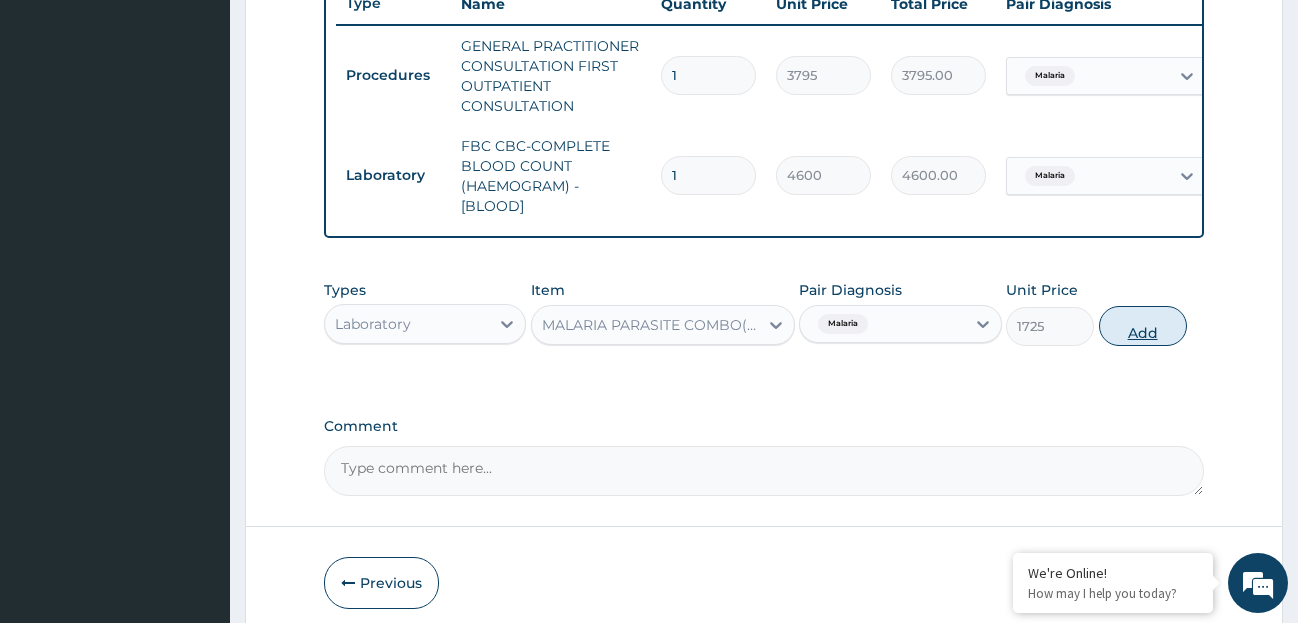 click on "Add" at bounding box center (1143, 326) 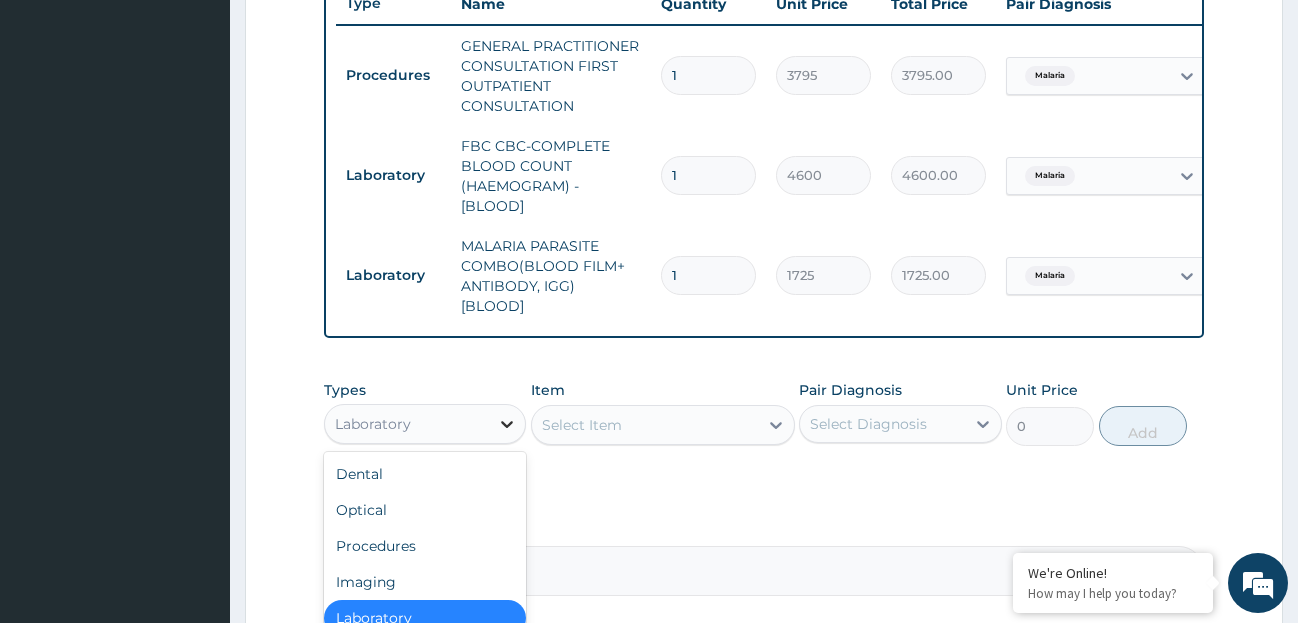 click 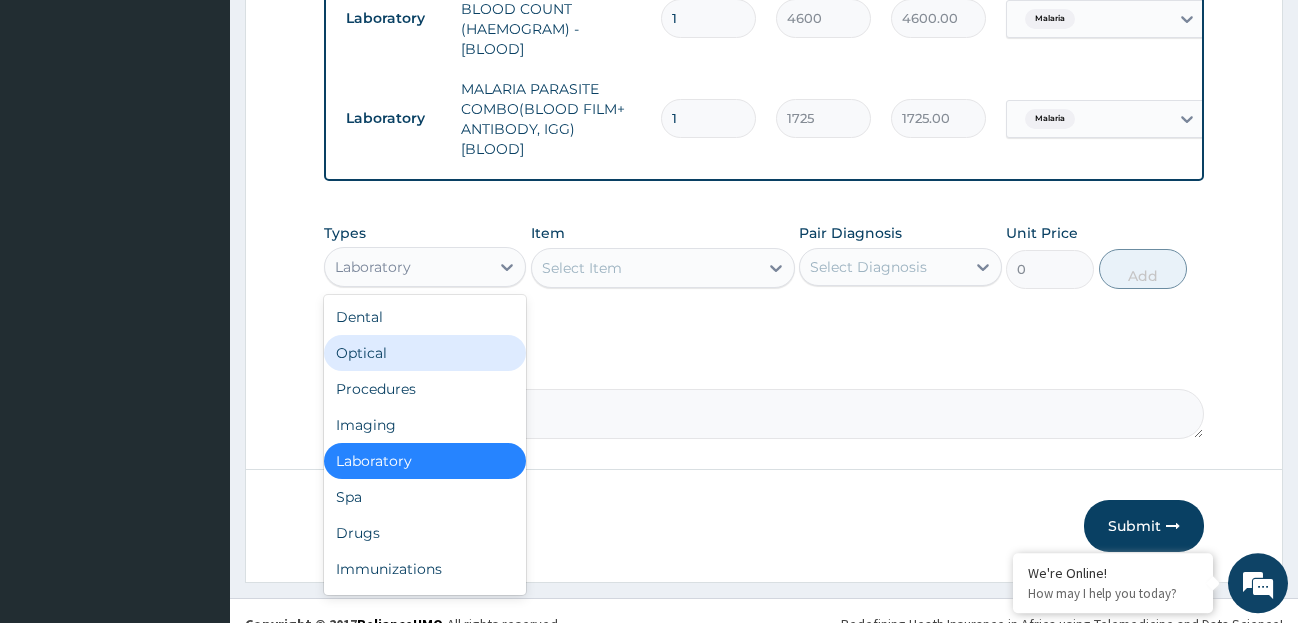 scroll, scrollTop: 952, scrollLeft: 0, axis: vertical 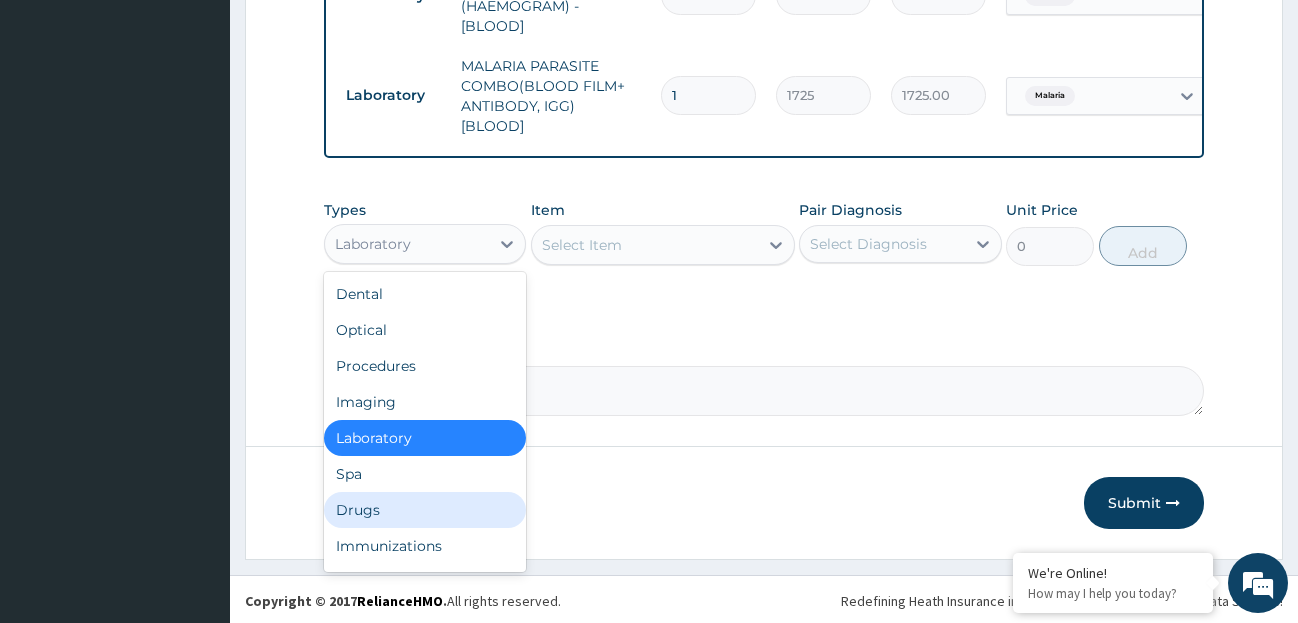click on "Drugs" at bounding box center (425, 510) 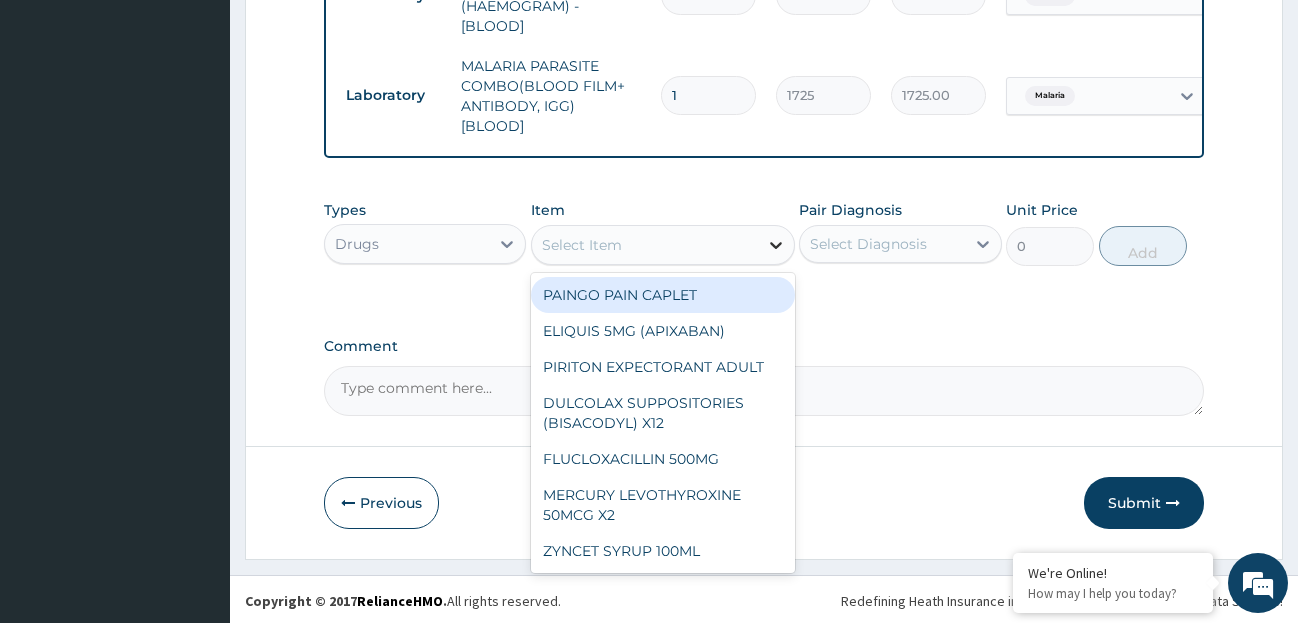 click 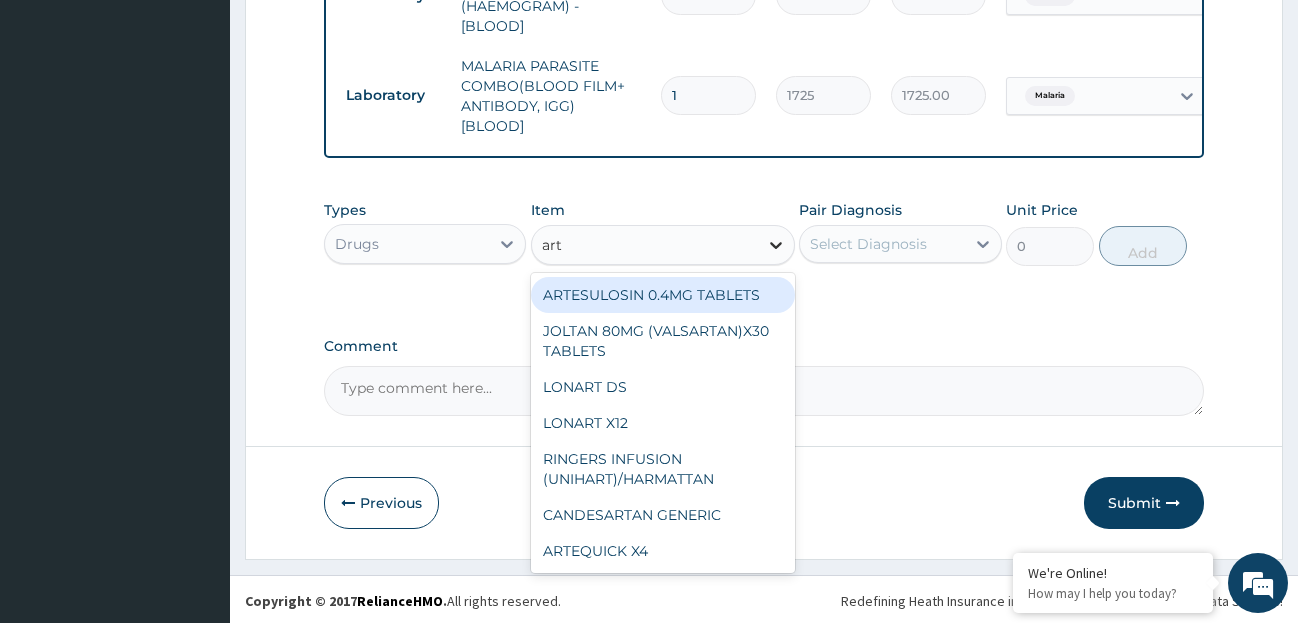 type on "arte" 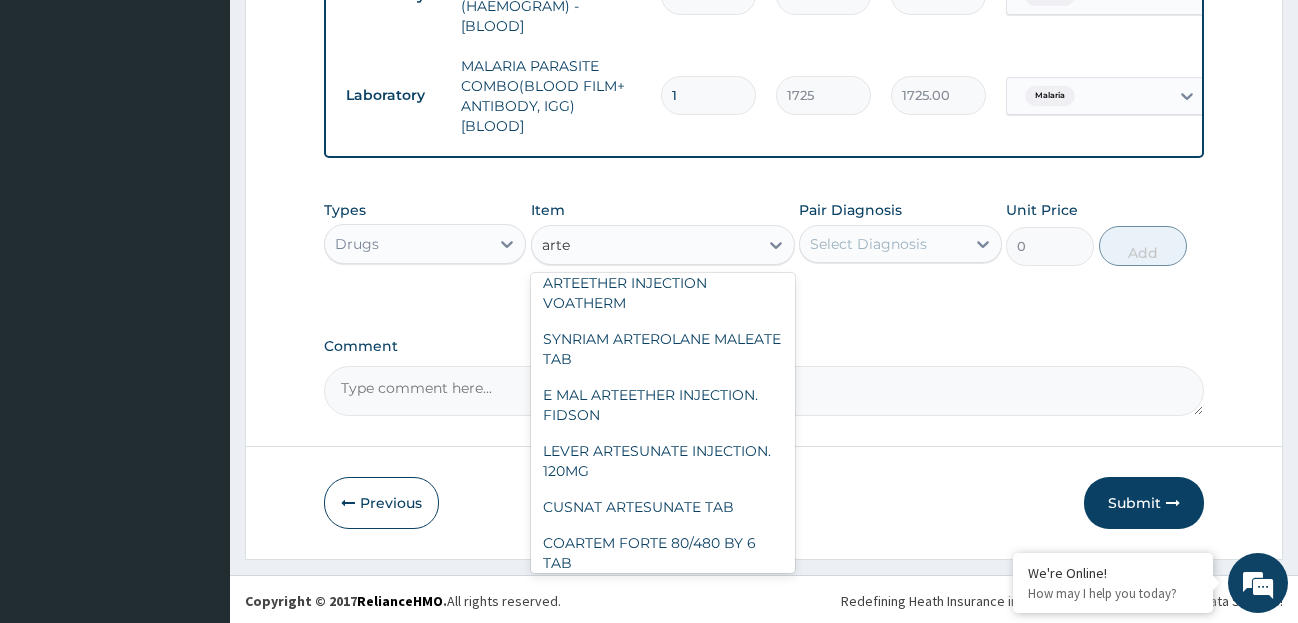scroll, scrollTop: 160, scrollLeft: 0, axis: vertical 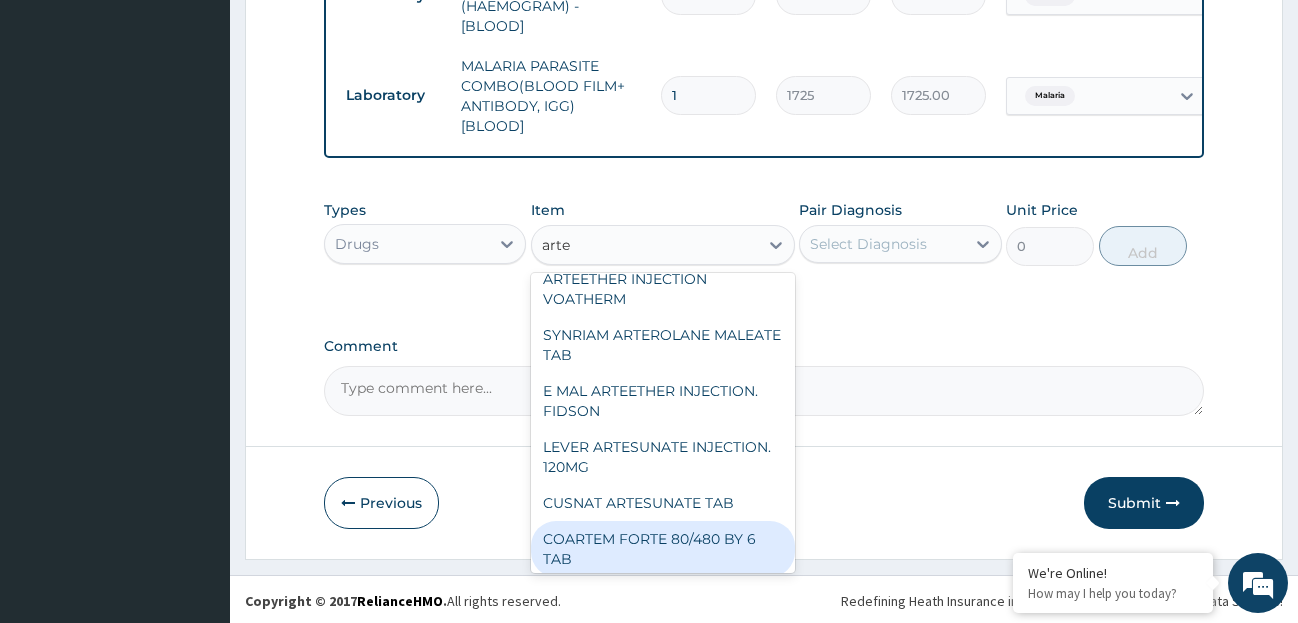 click on "COARTEM FORTE 80/480 BY 6 TAB" at bounding box center [663, 549] 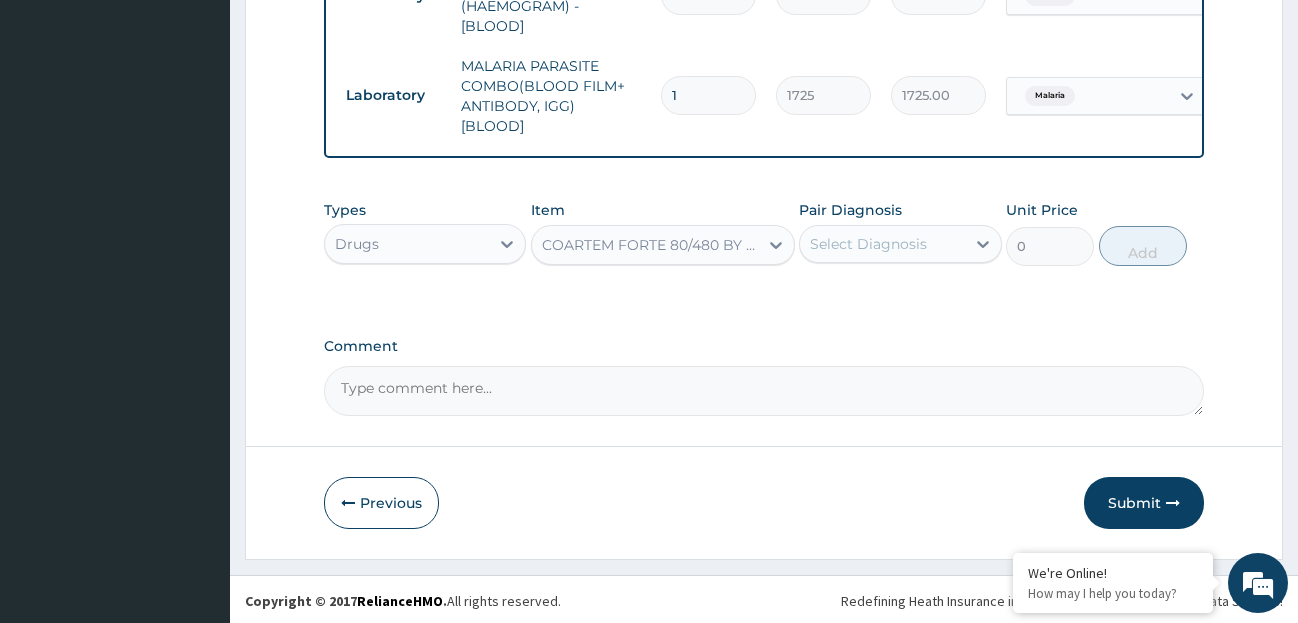 type 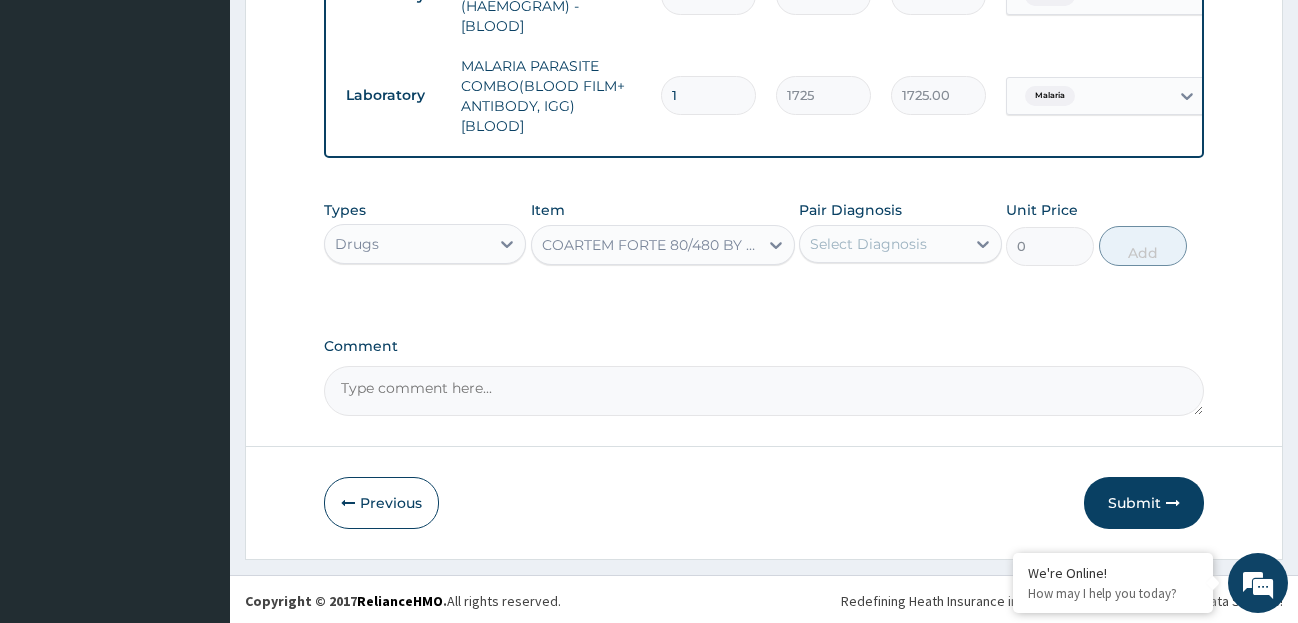 type on "480.7" 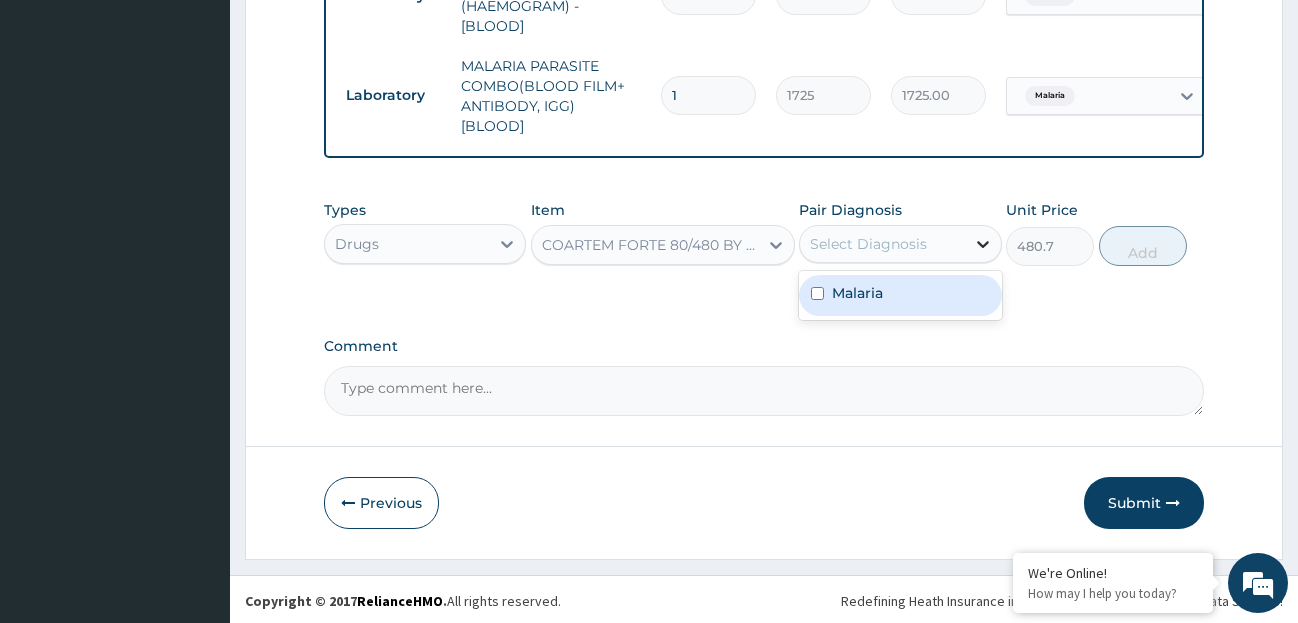 click 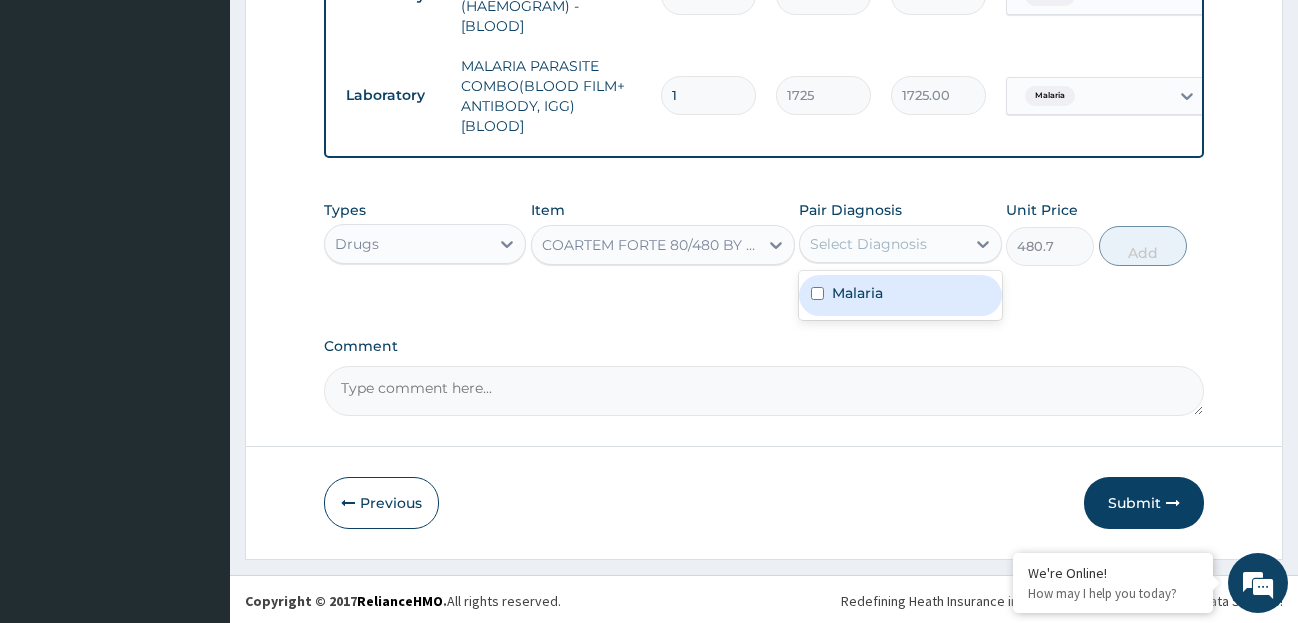click on "Malaria" at bounding box center (857, 293) 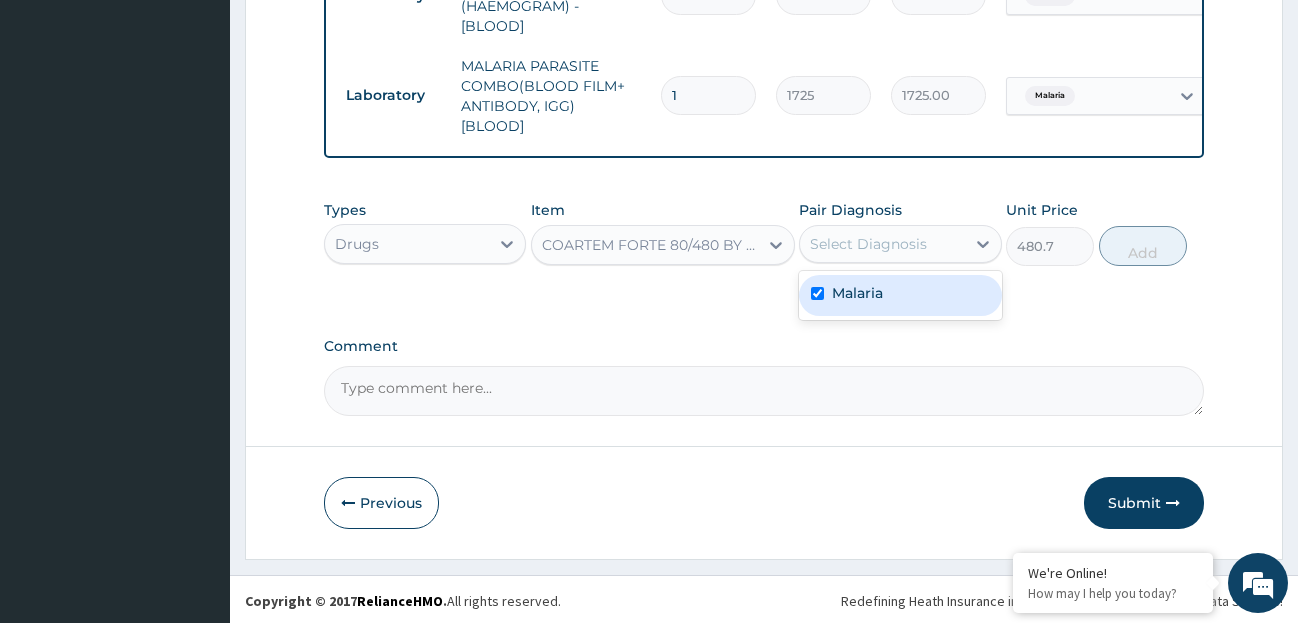checkbox on "true" 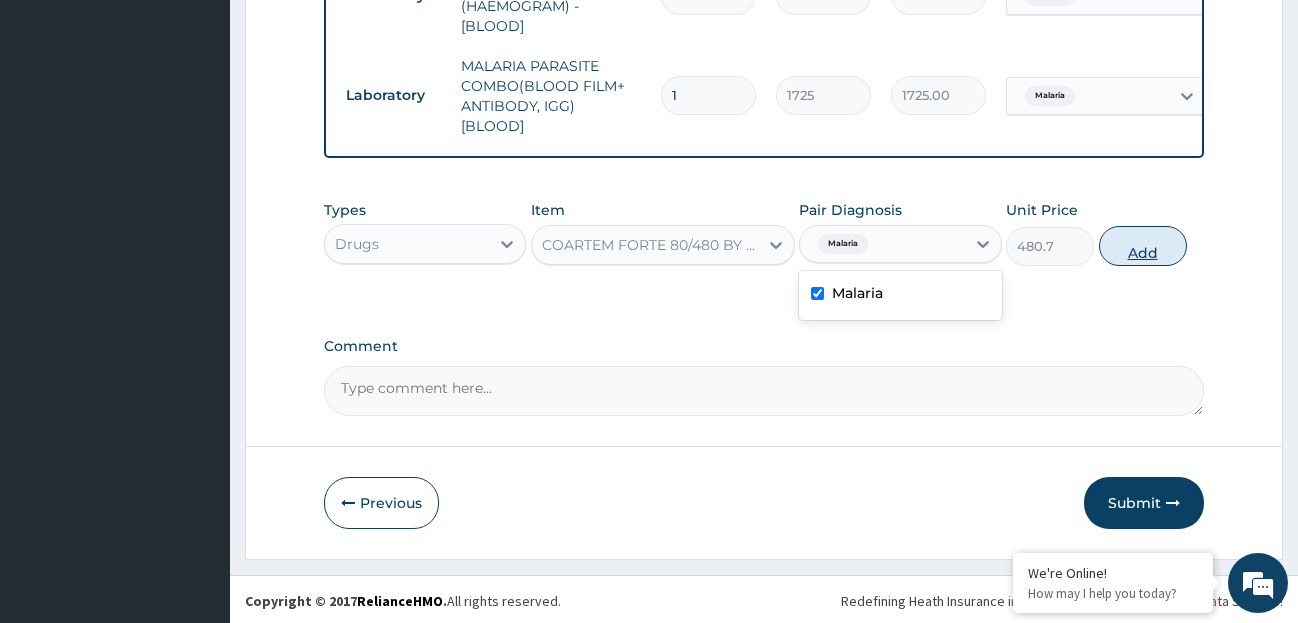 click on "Add" at bounding box center (1143, 246) 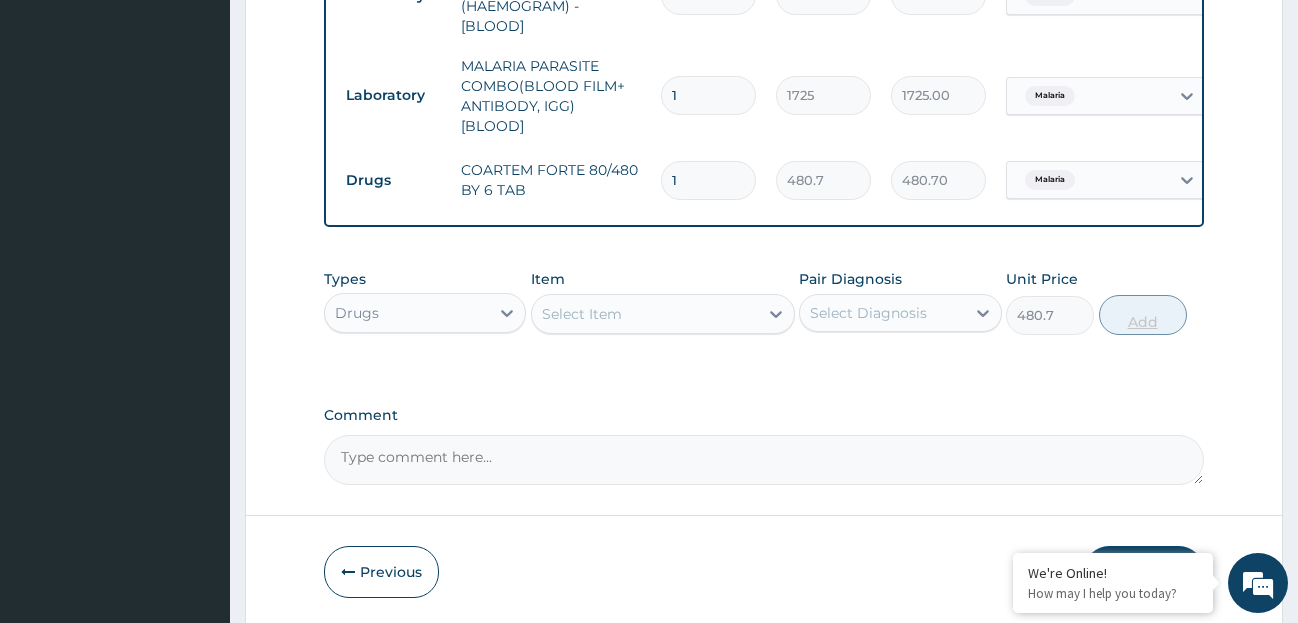 type on "0" 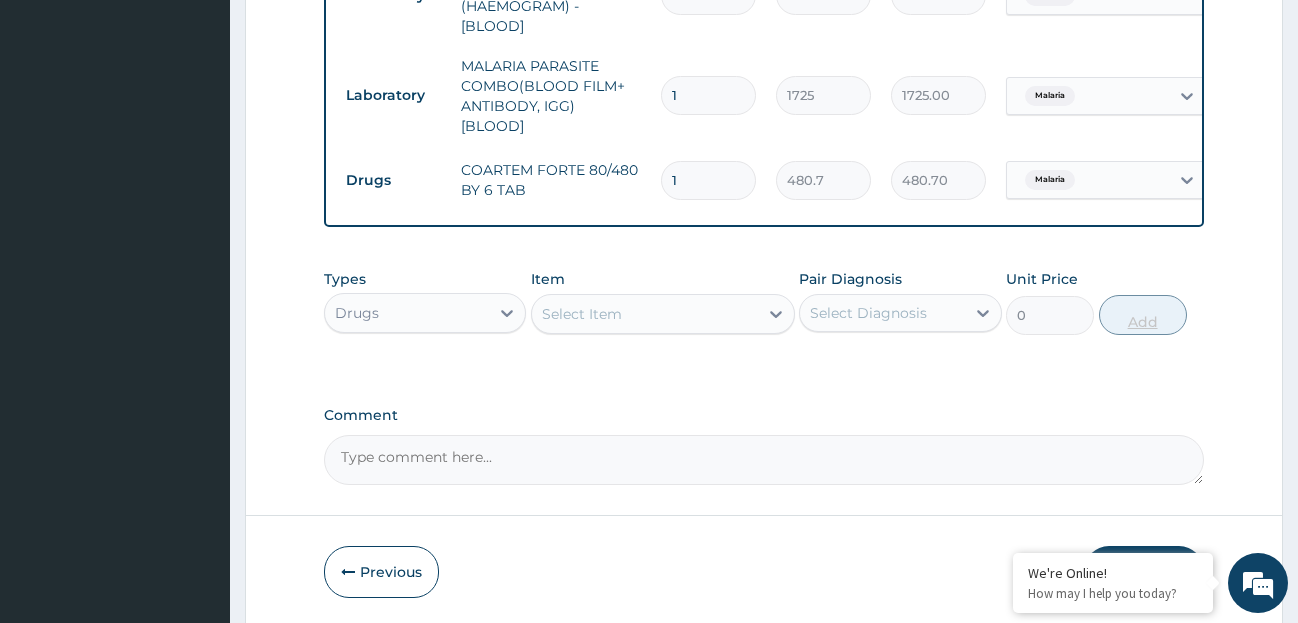 type 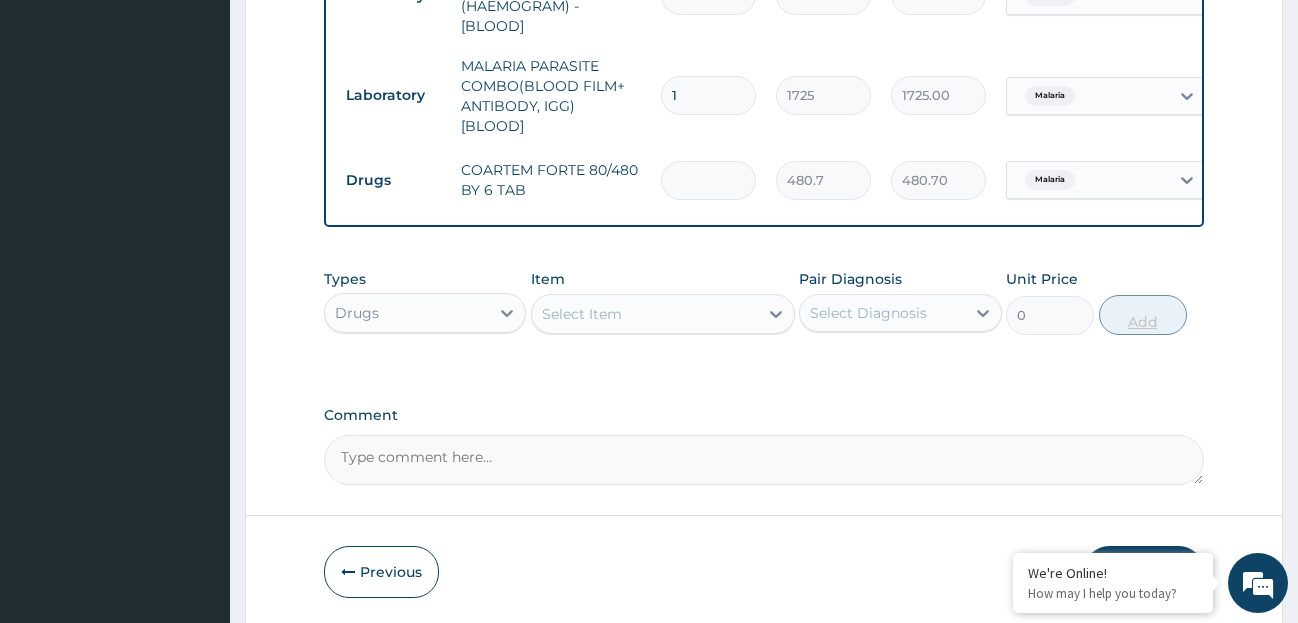 type on "0.00" 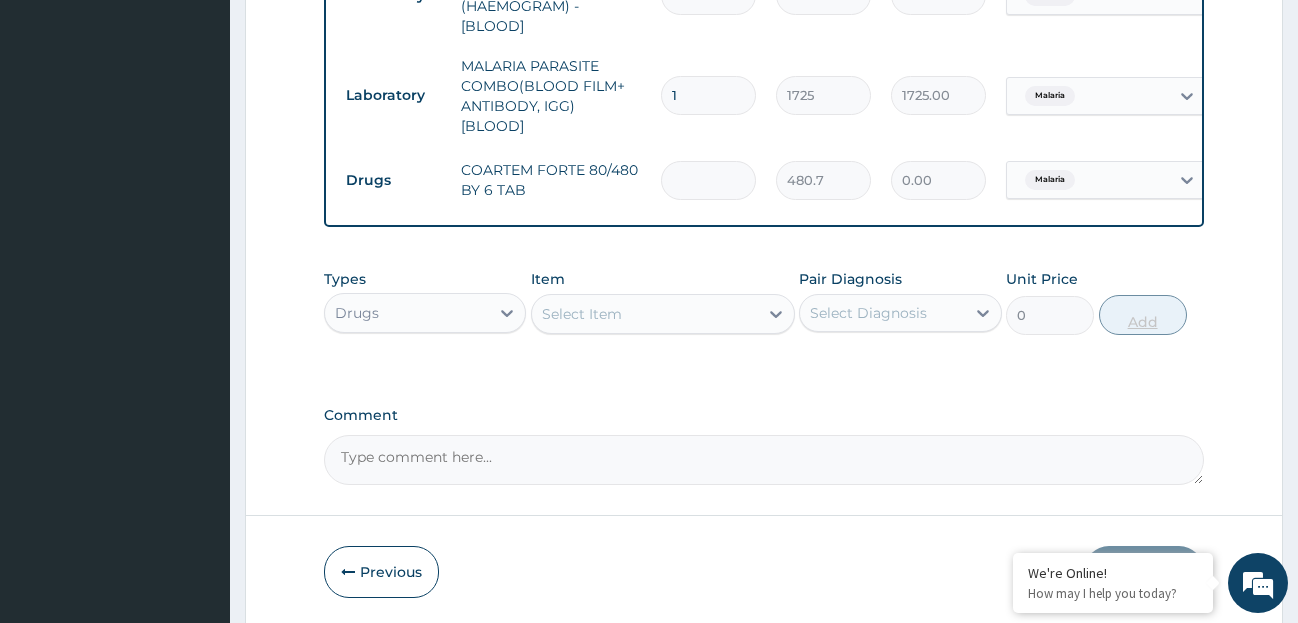 type on "6" 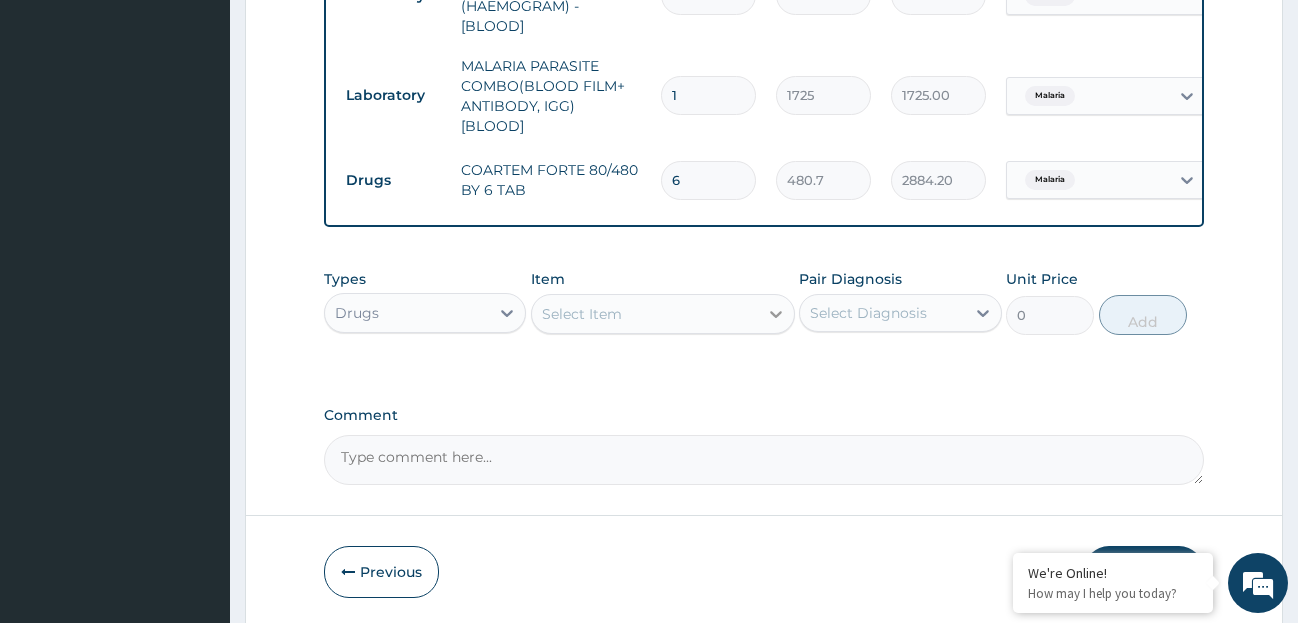 type on "6" 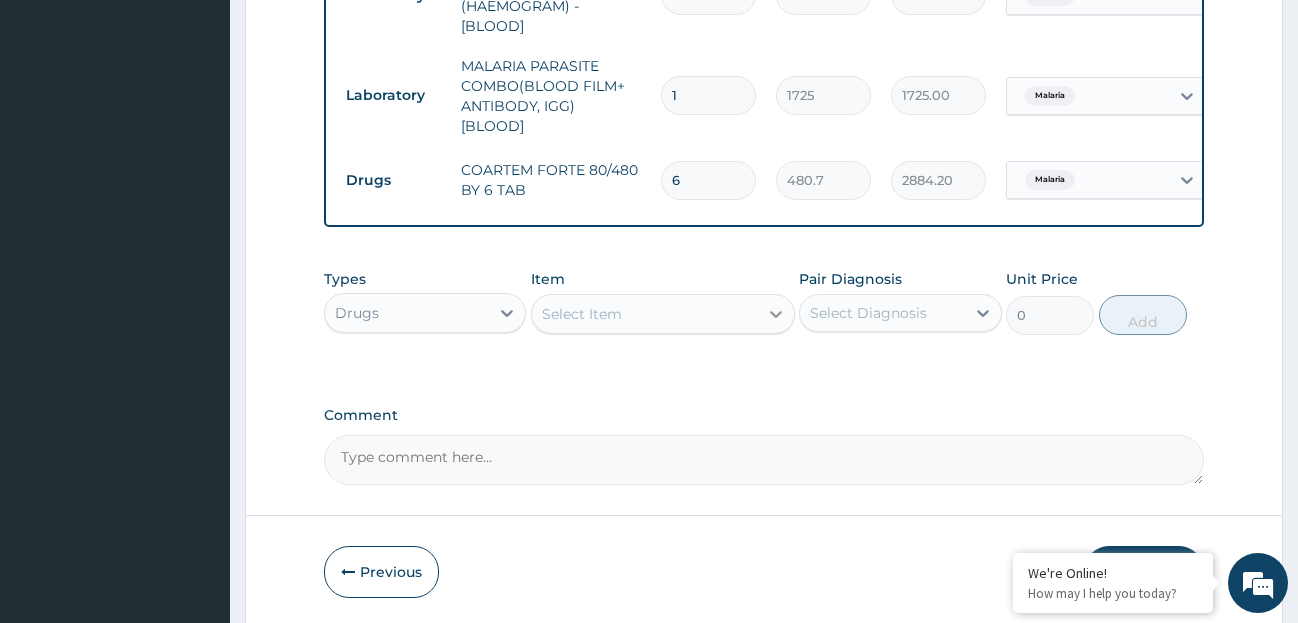 click 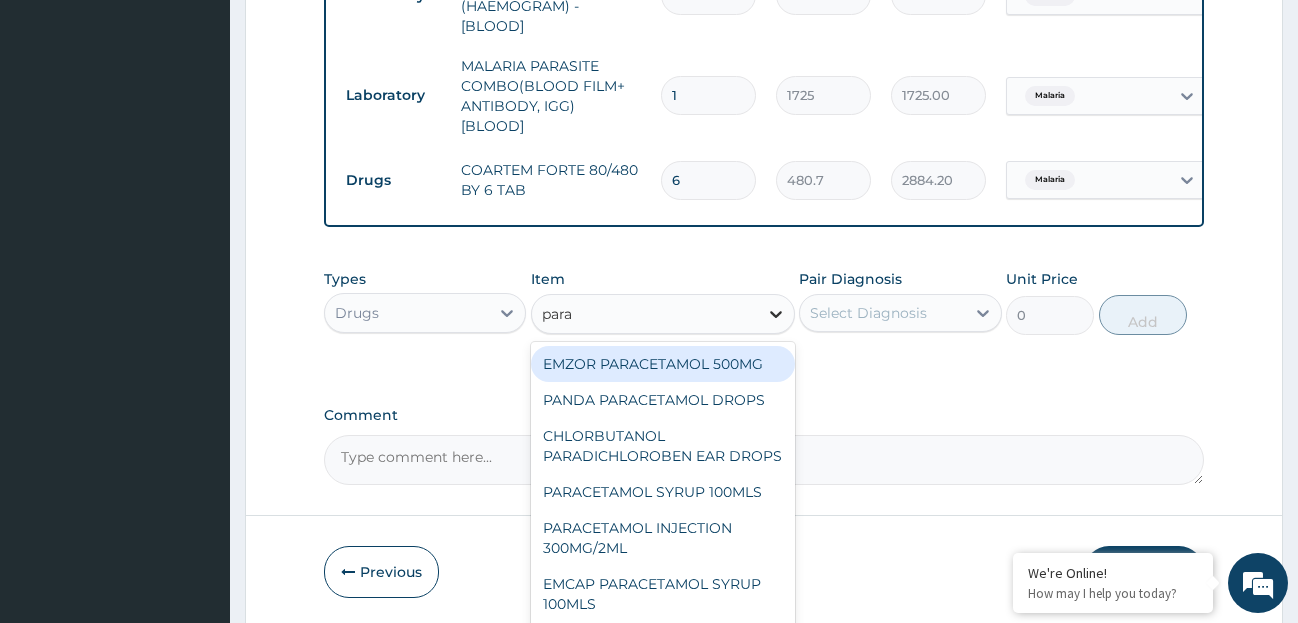 type on "parac" 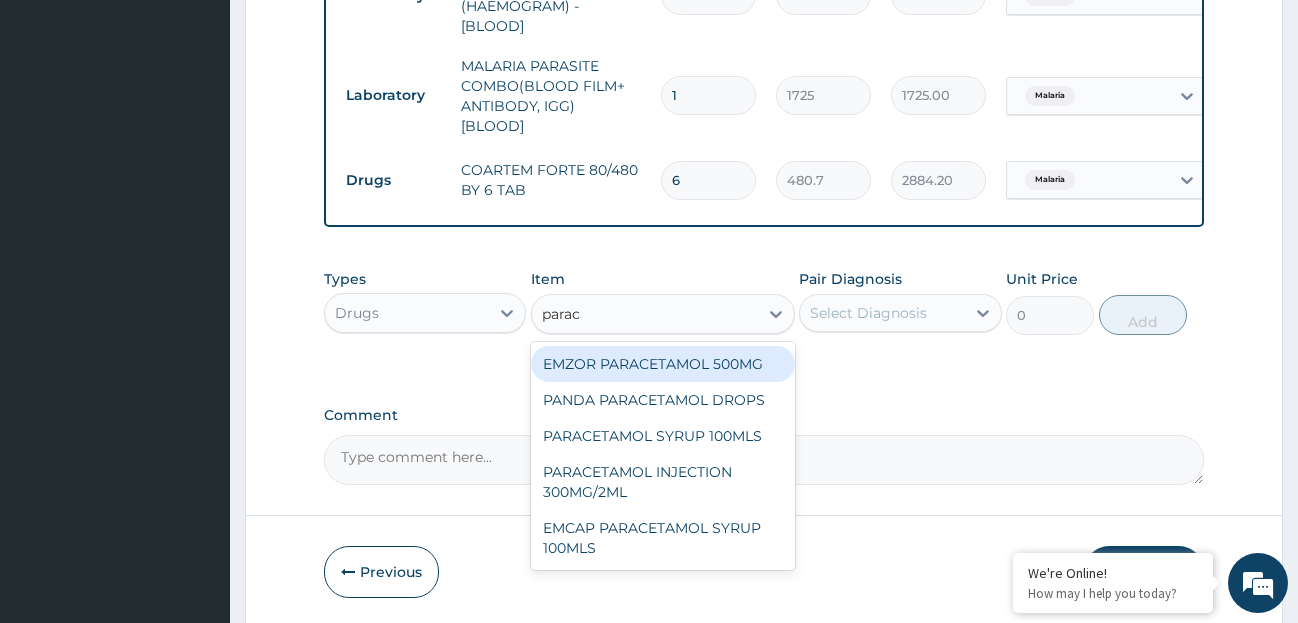 click on "EMZOR PARACETAMOL 500MG" at bounding box center [663, 364] 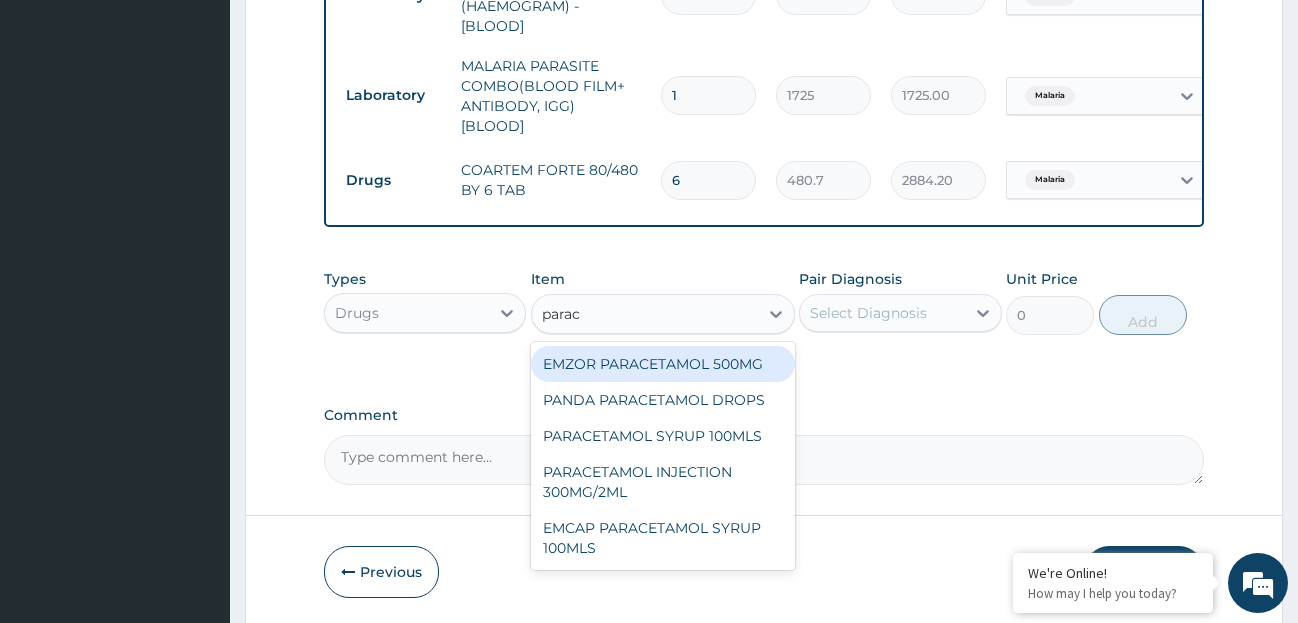 type 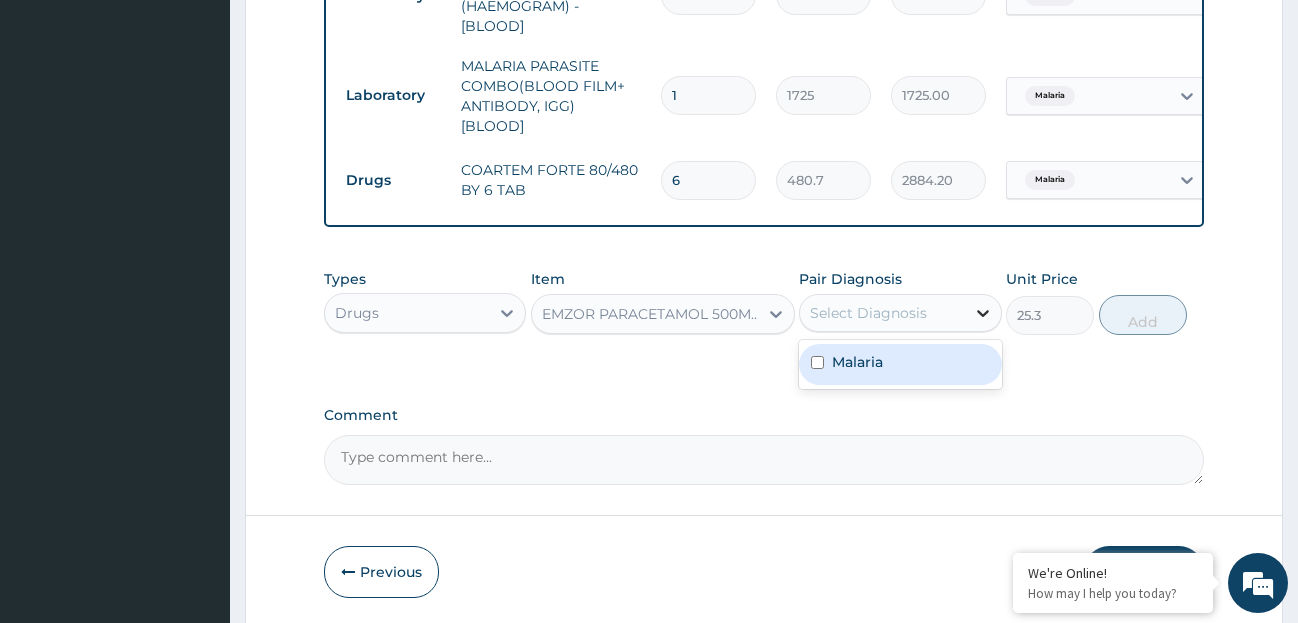 click 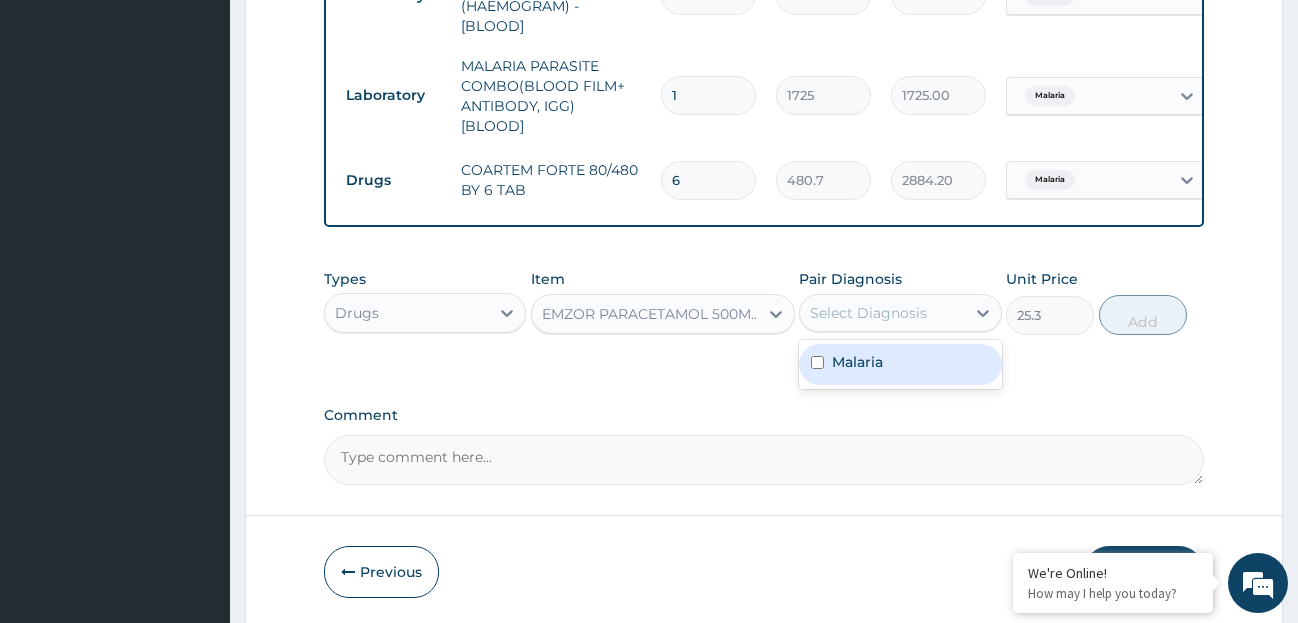 click on "Malaria" at bounding box center [857, 362] 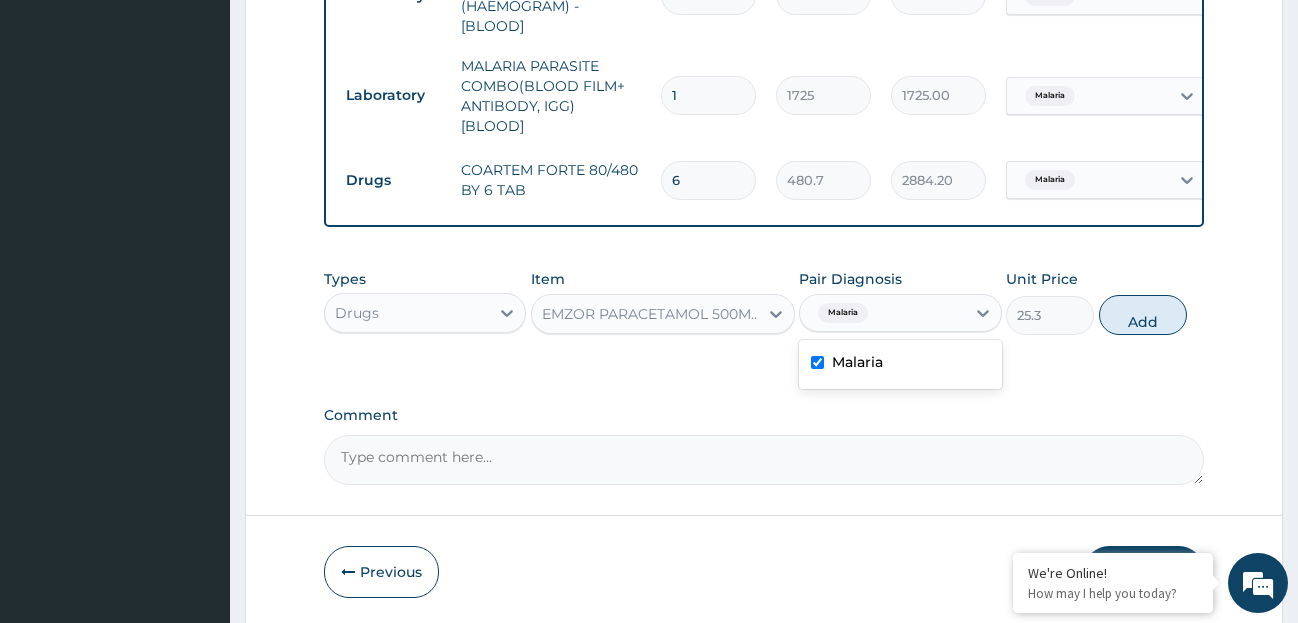 checkbox on "true" 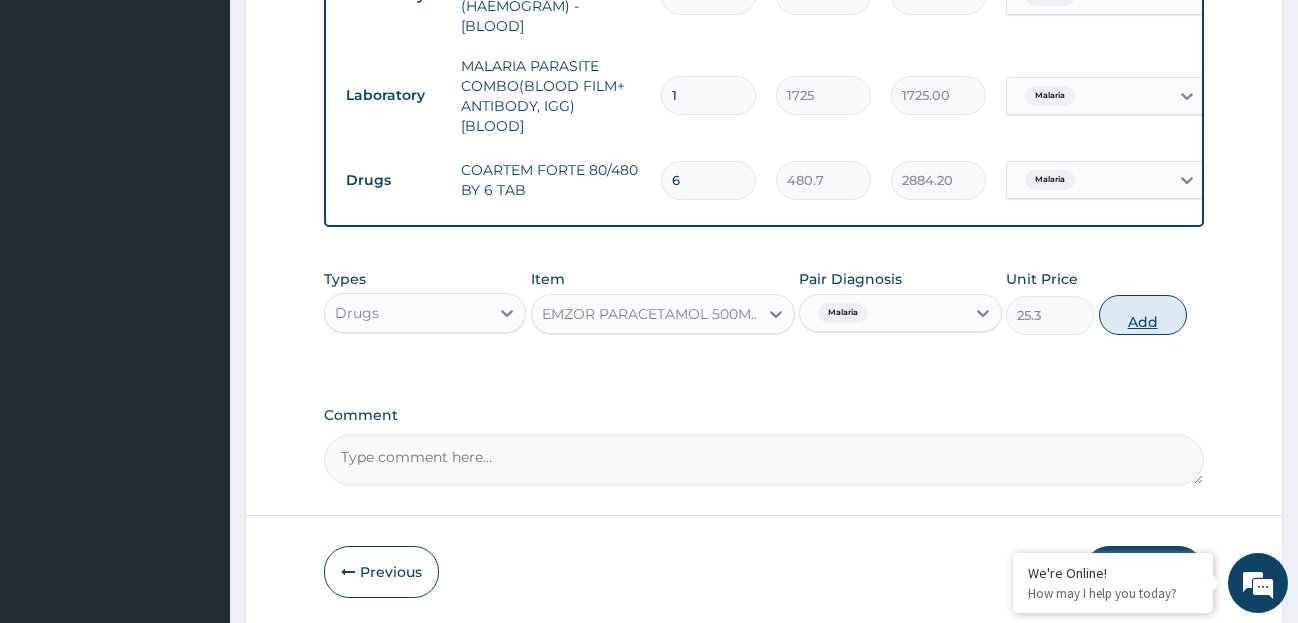 click on "Add" at bounding box center (1143, 315) 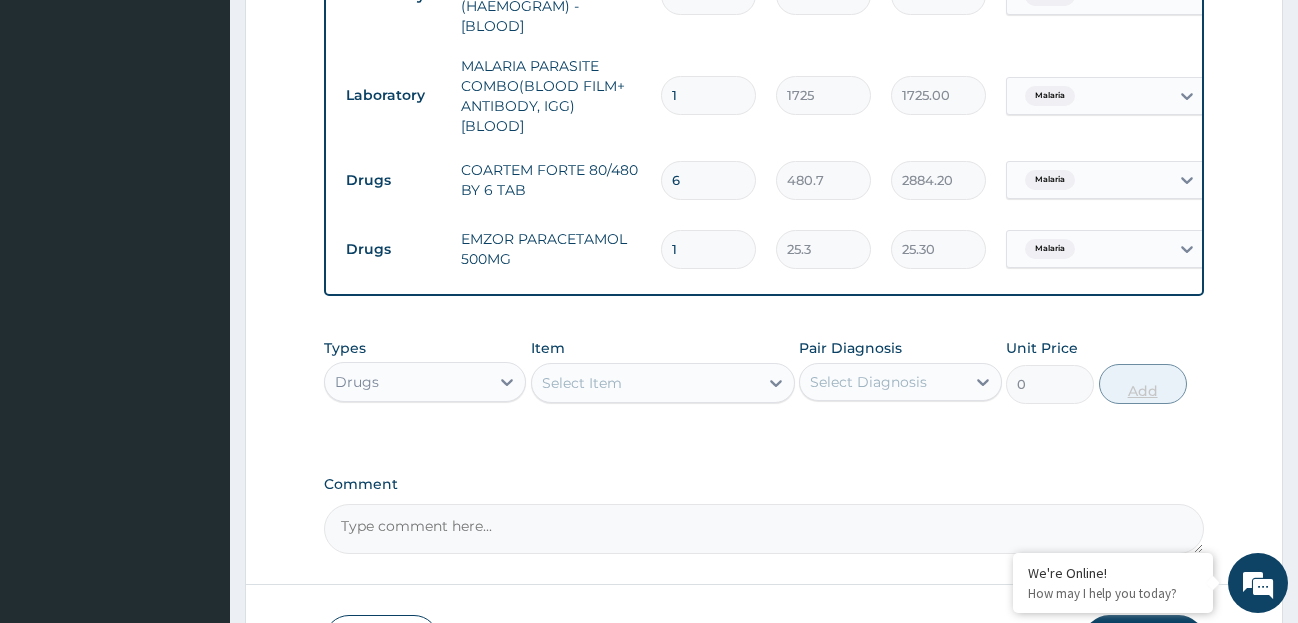 type on "18" 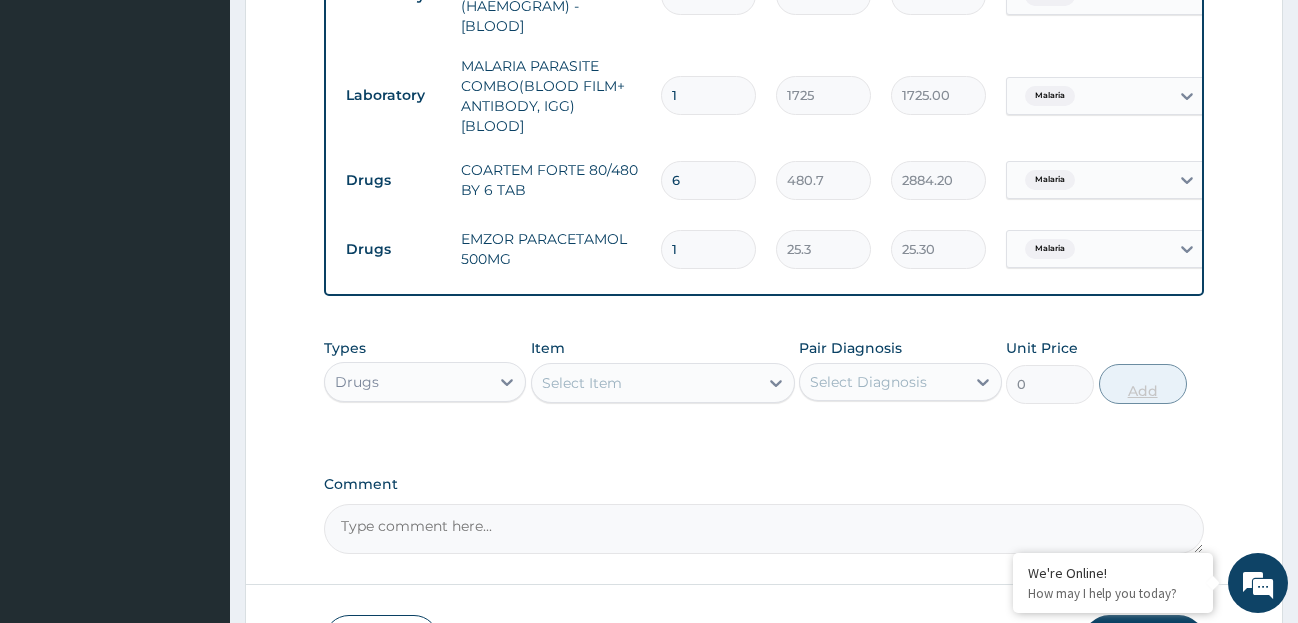 type on "455.40" 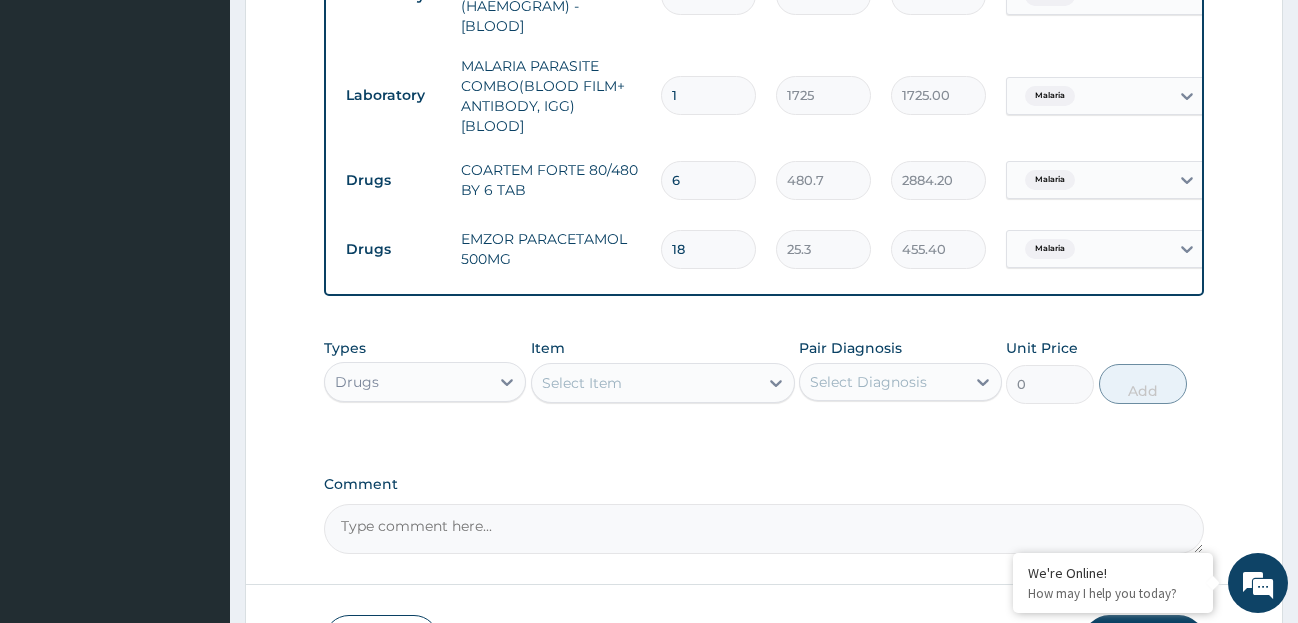 scroll, scrollTop: 1090, scrollLeft: 0, axis: vertical 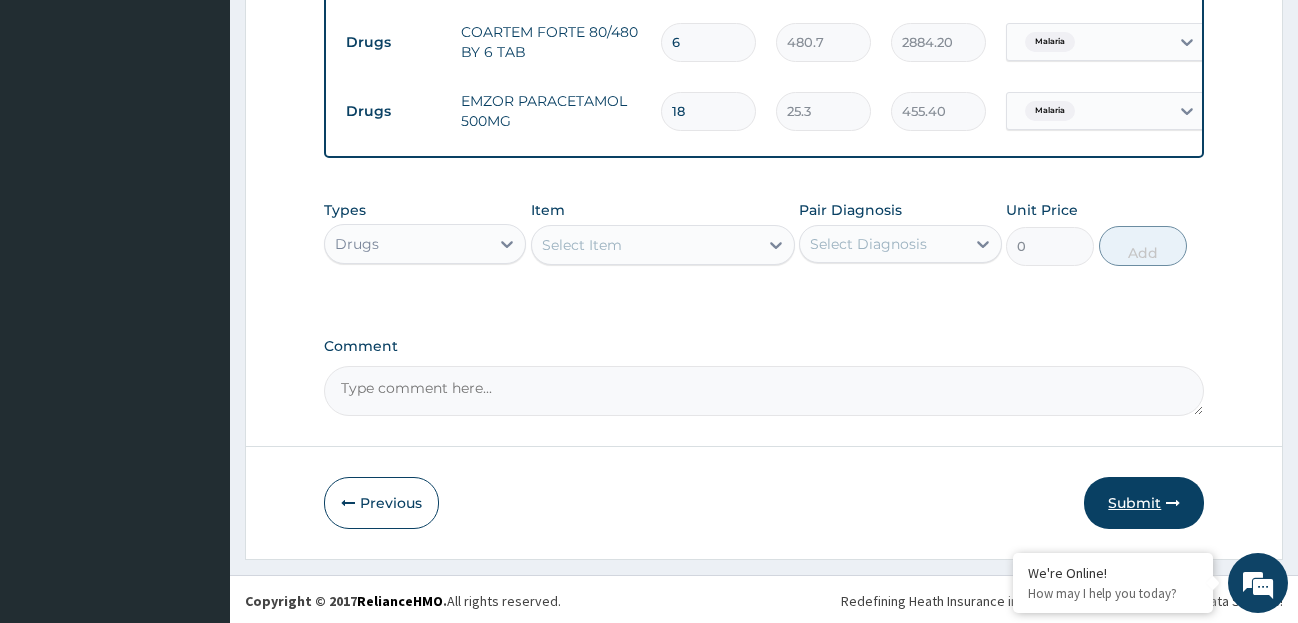 type on "18" 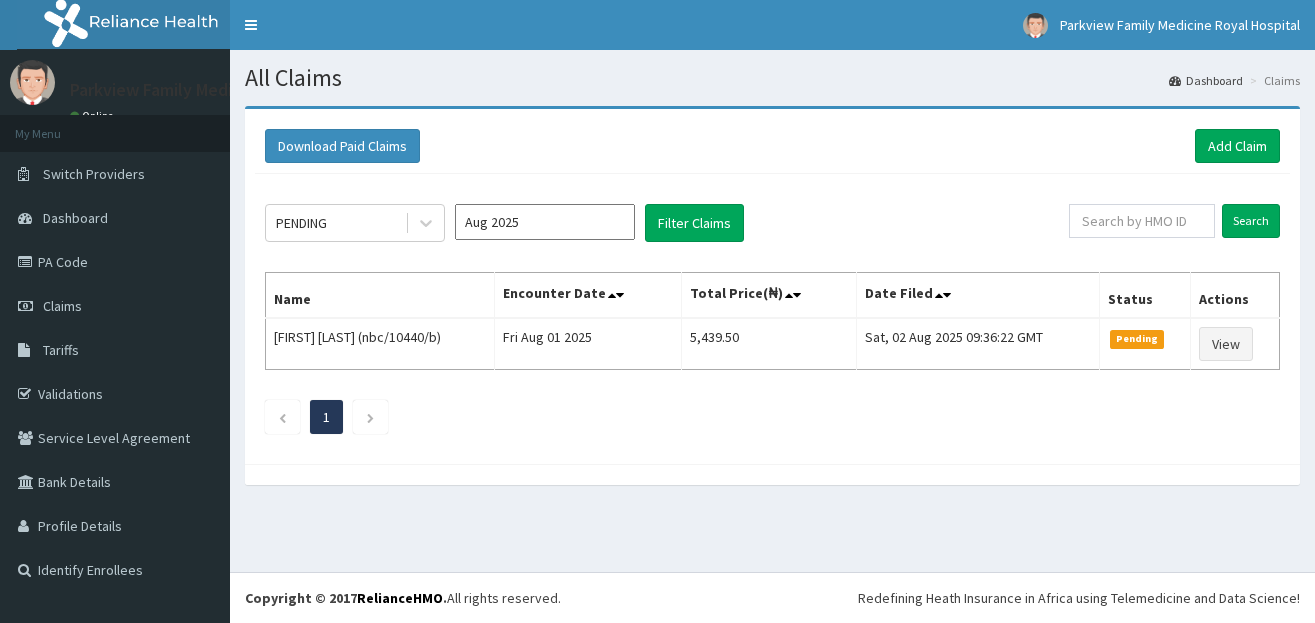 scroll, scrollTop: 0, scrollLeft: 0, axis: both 